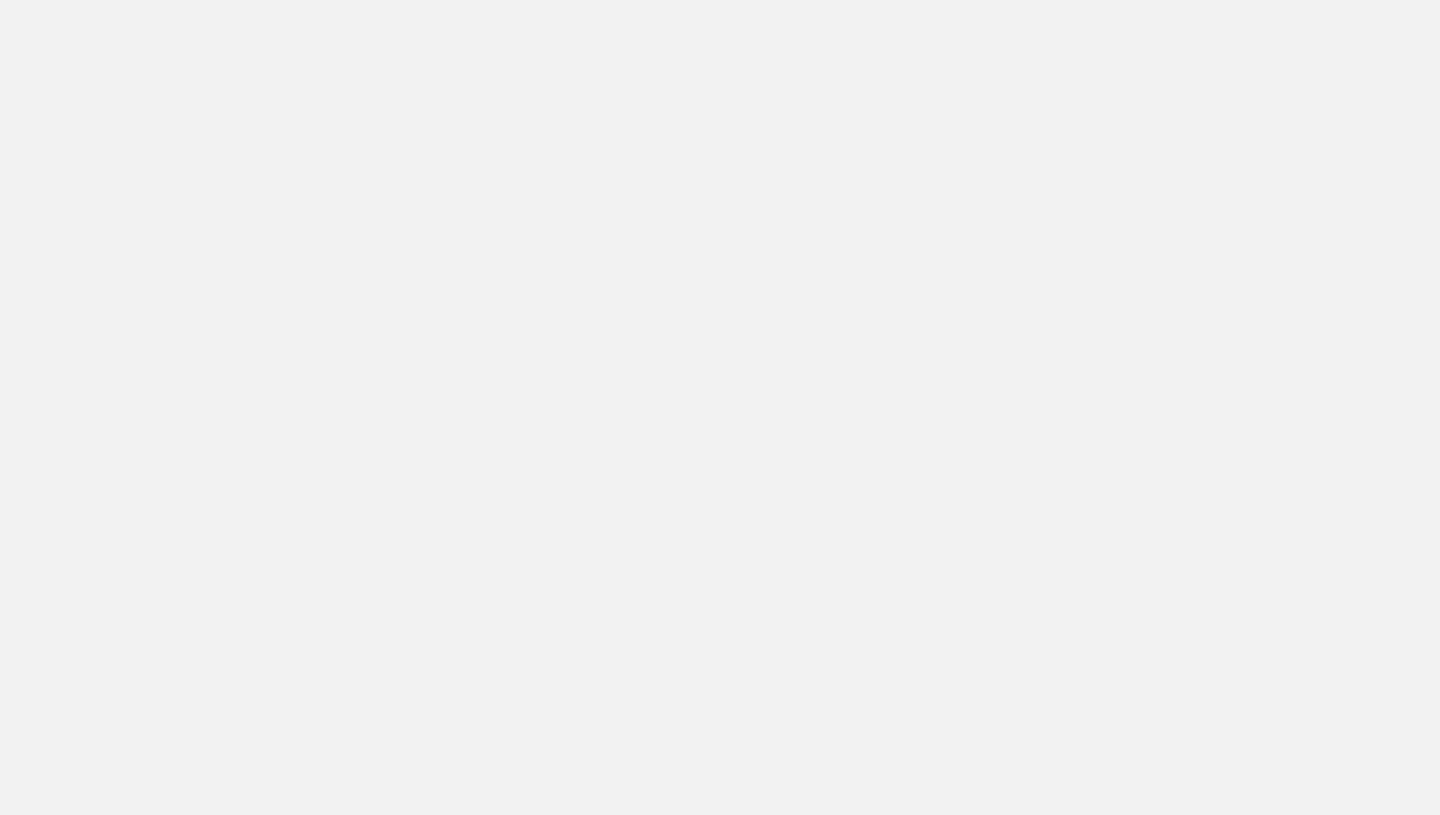 scroll, scrollTop: 0, scrollLeft: 0, axis: both 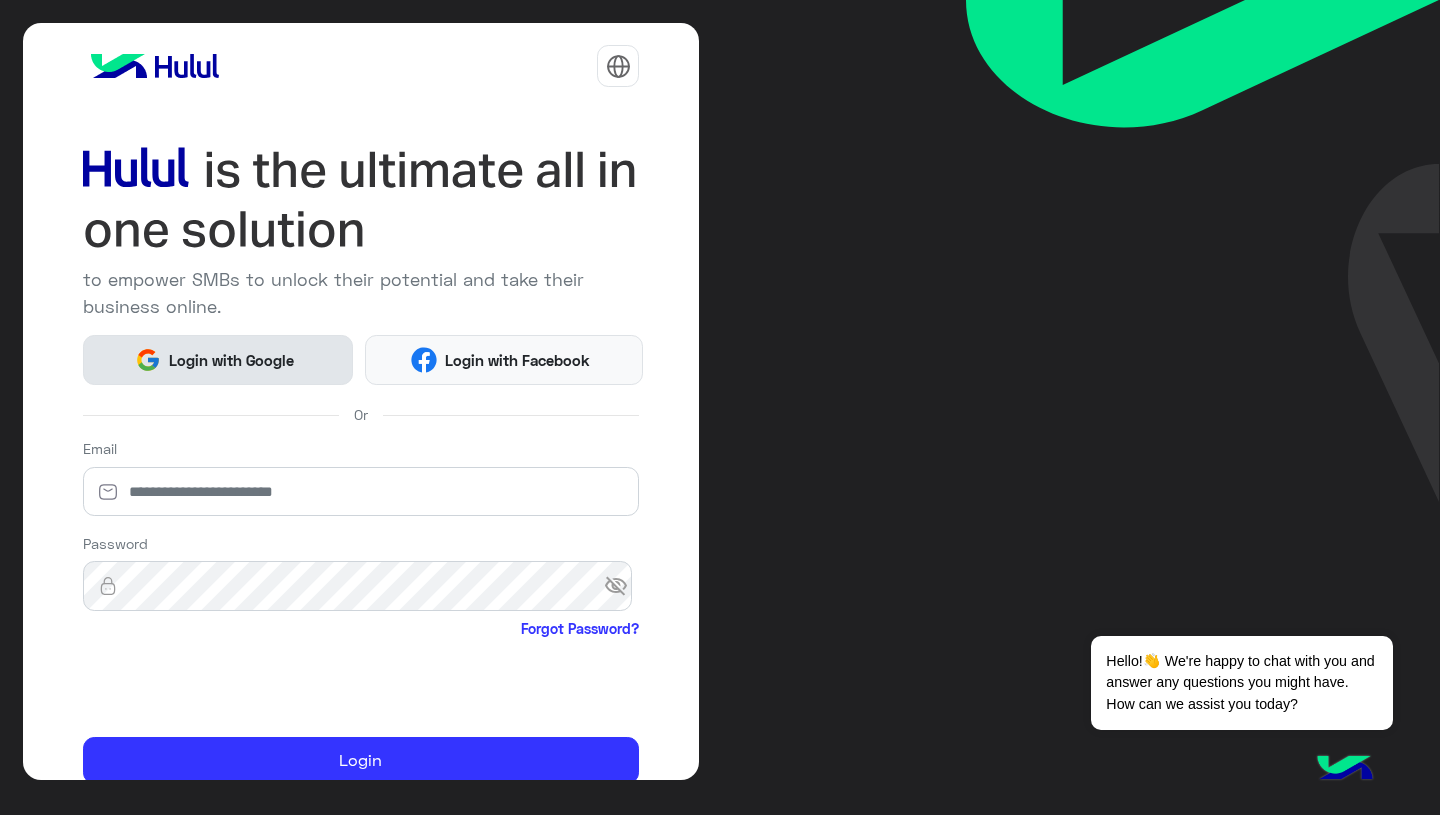 click on "Login with Google" 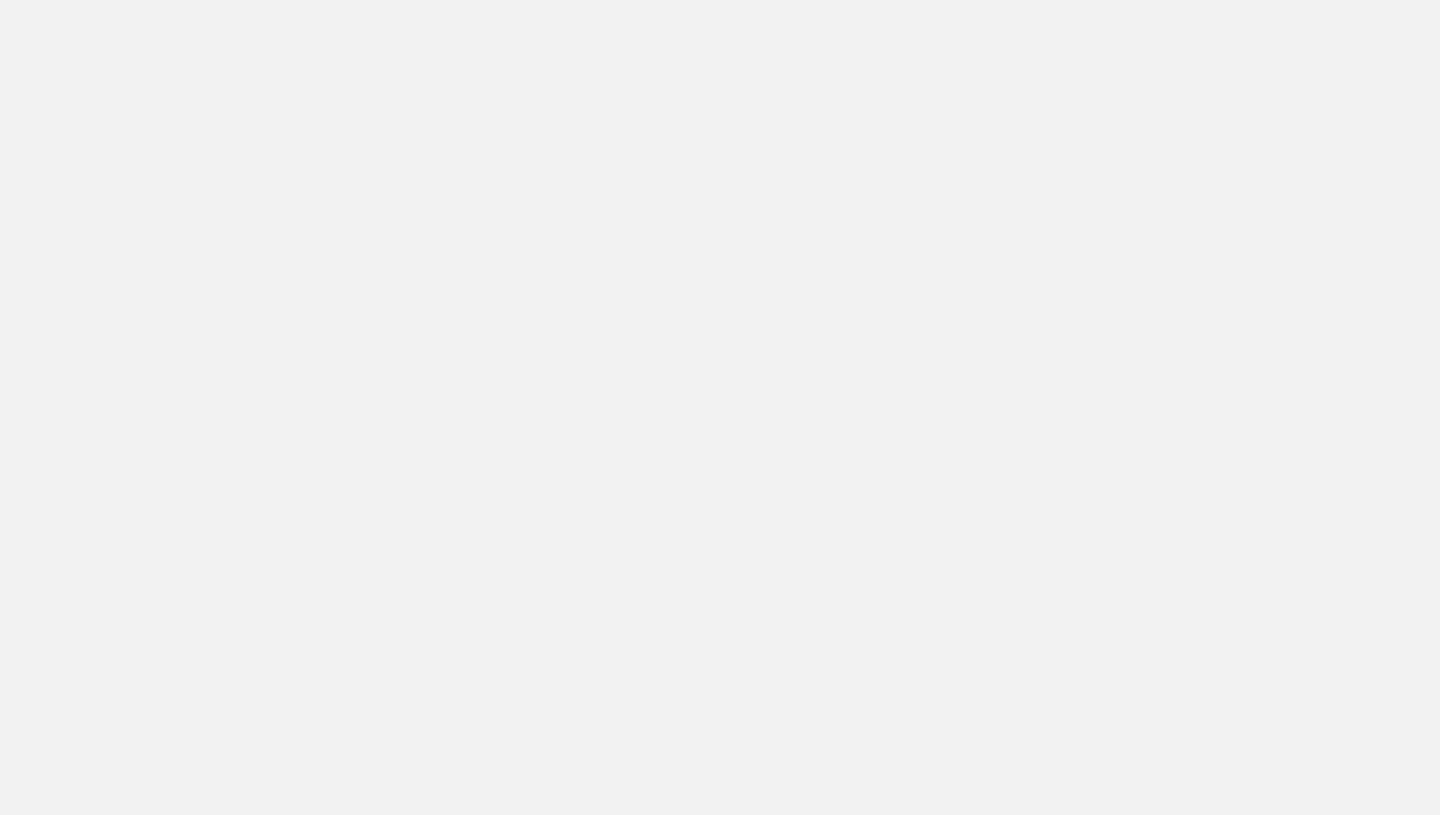 scroll, scrollTop: 0, scrollLeft: 0, axis: both 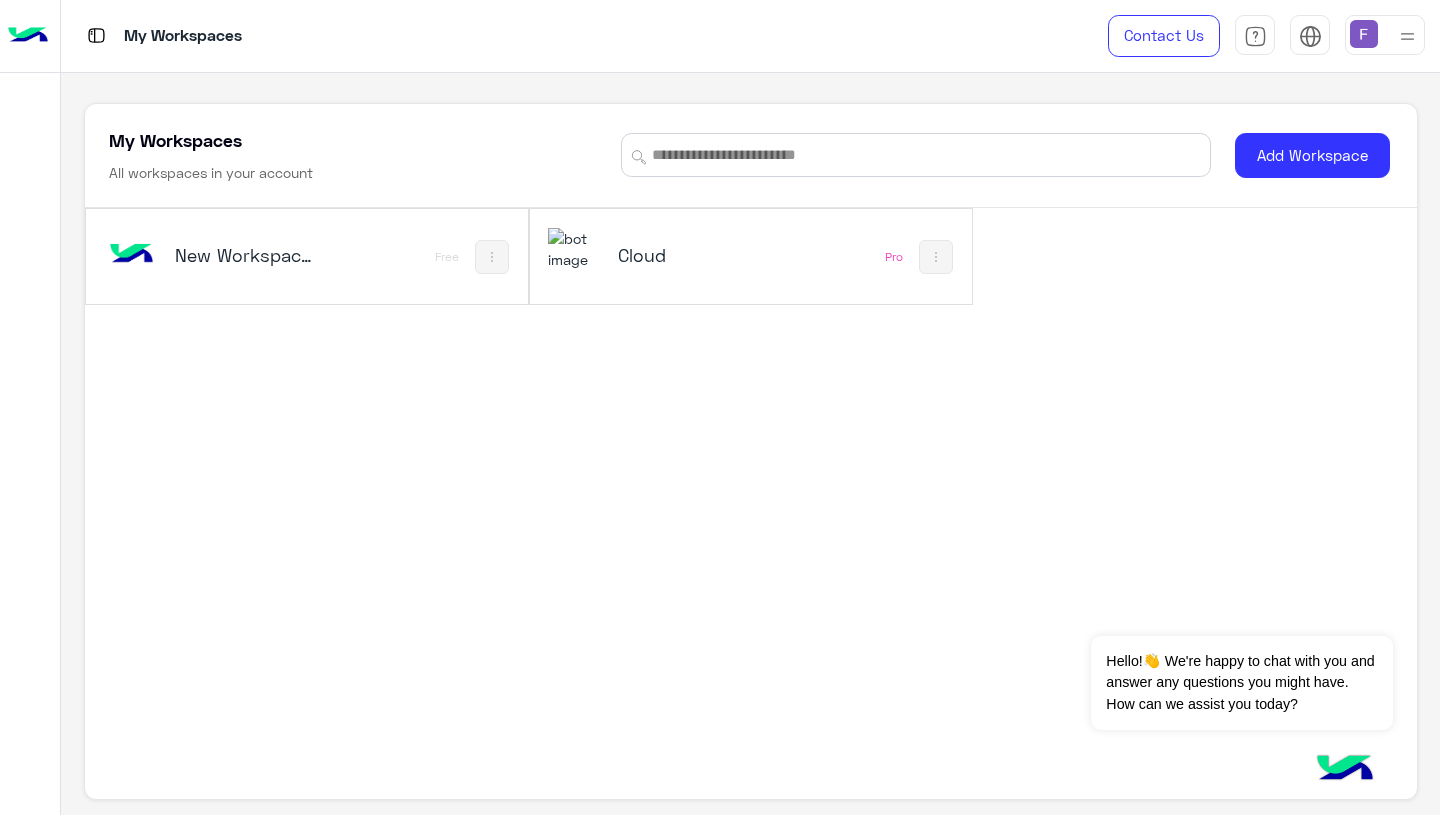 click on "Cloud" at bounding box center [691, 255] 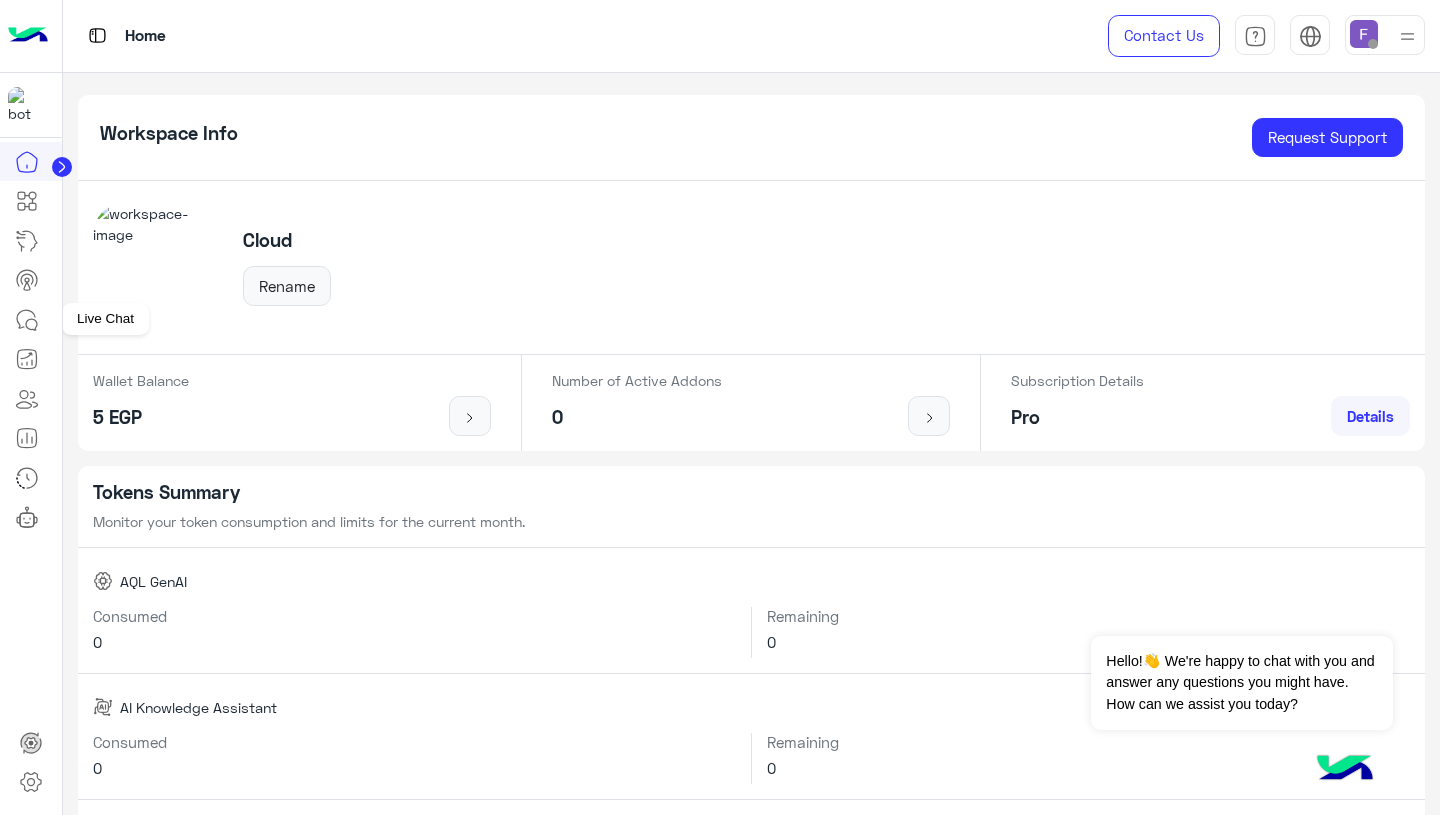 click 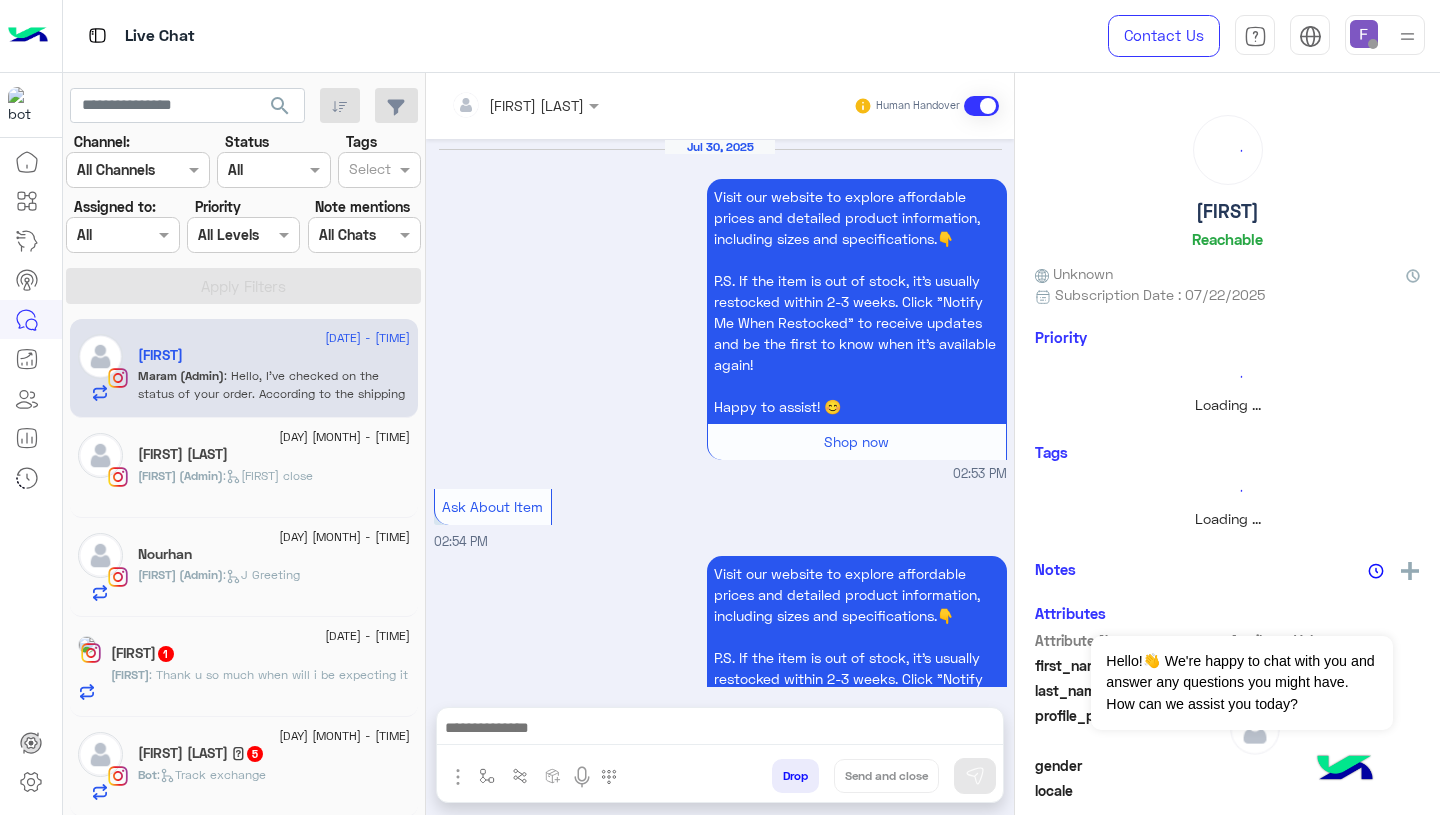 scroll, scrollTop: 2172, scrollLeft: 0, axis: vertical 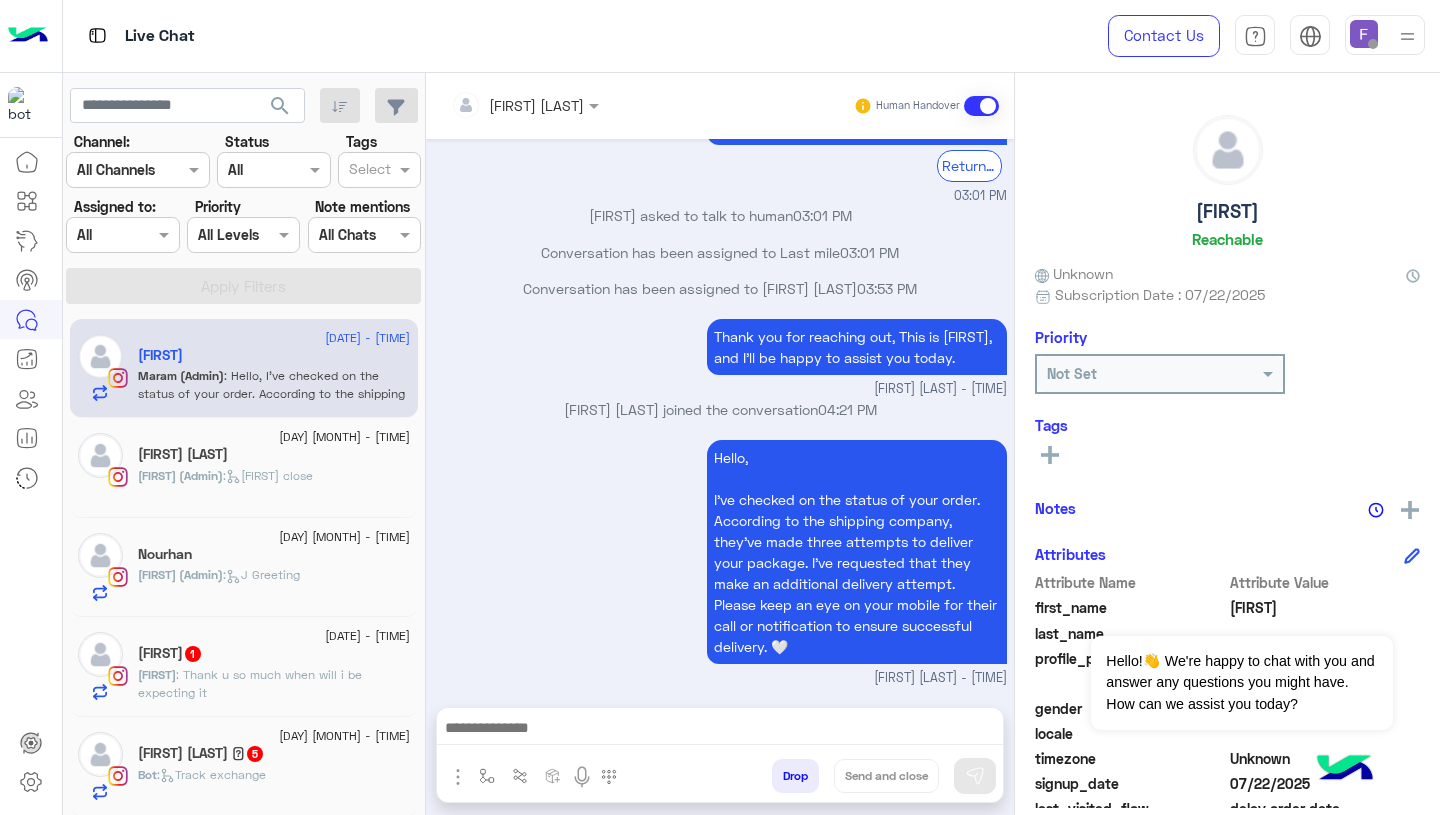 click at bounding box center (1364, 34) 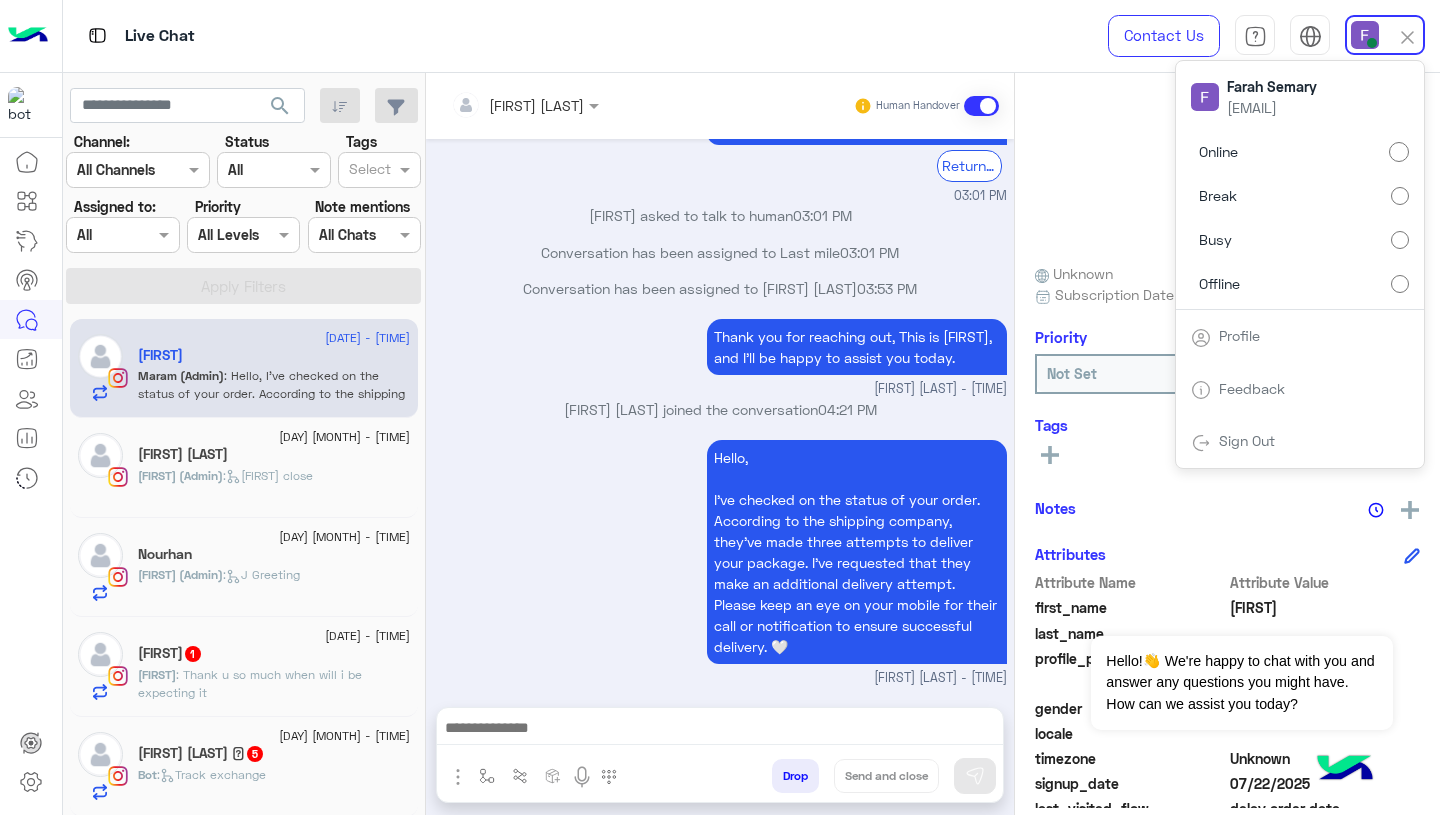 click on "Thank you for reaching out, This is Maram, and I’ll be happy to assist you today." at bounding box center [857, 347] 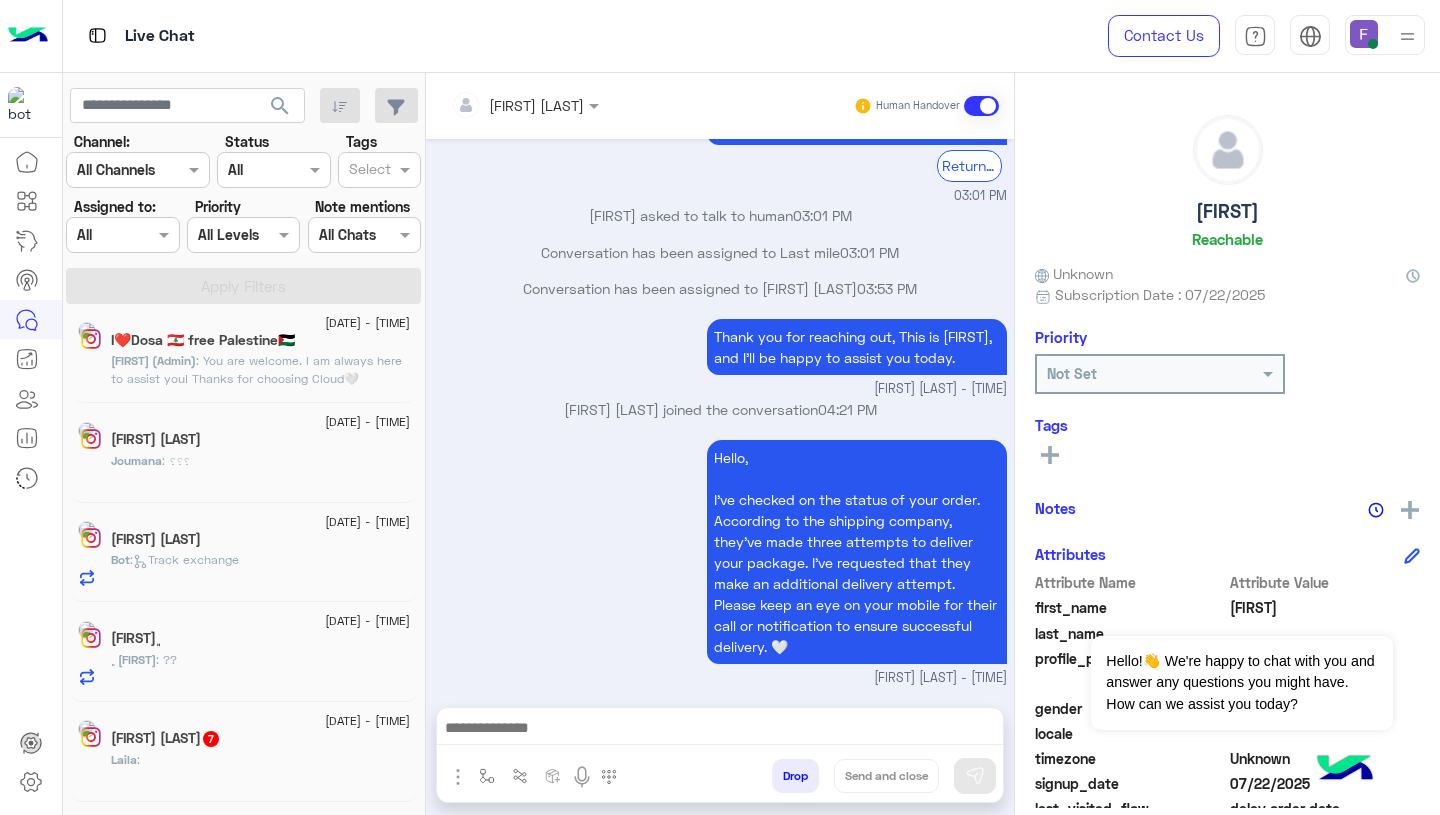 scroll, scrollTop: 18, scrollLeft: 0, axis: vertical 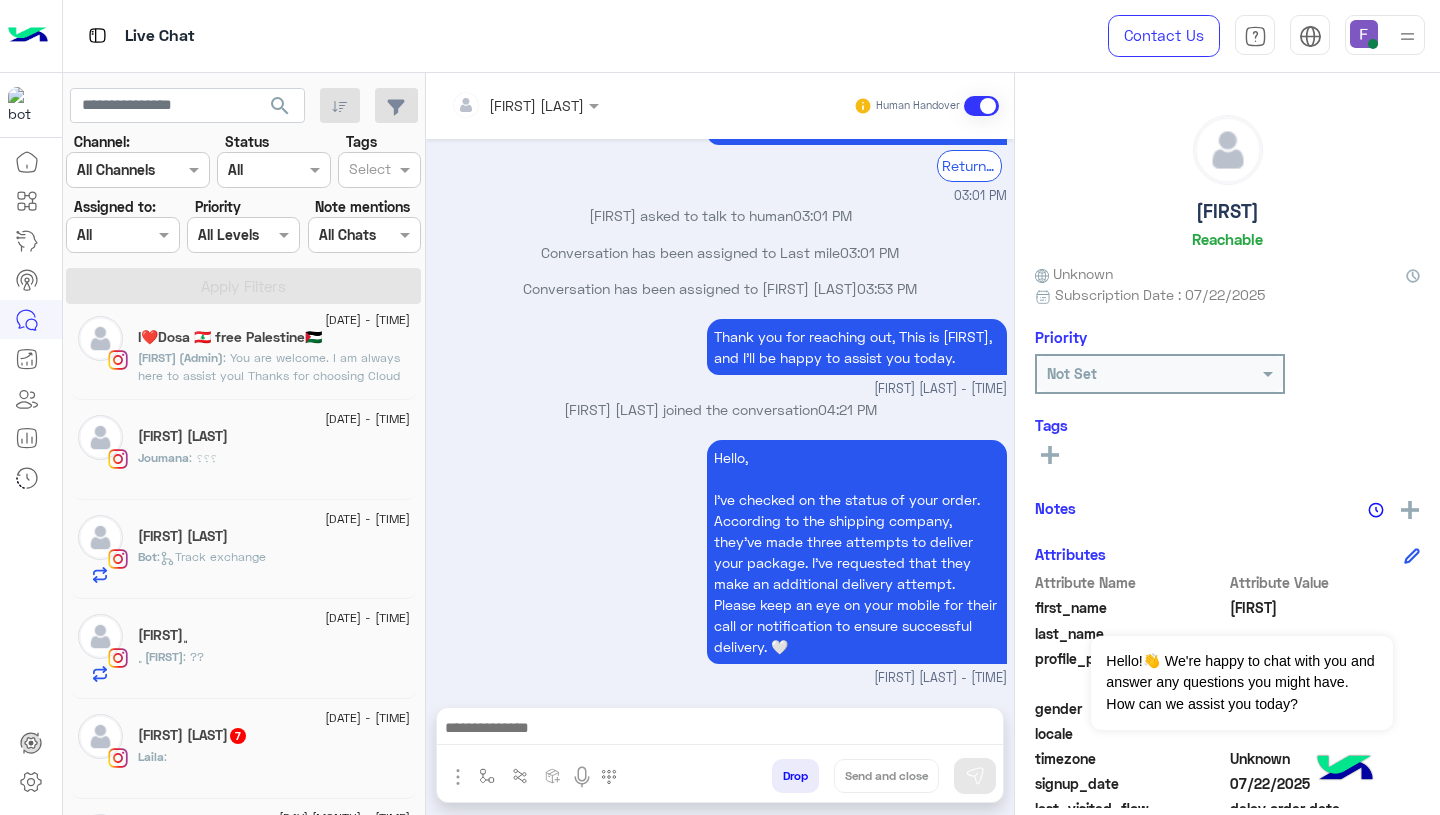 click on "Assigned on All" at bounding box center (110, 234) 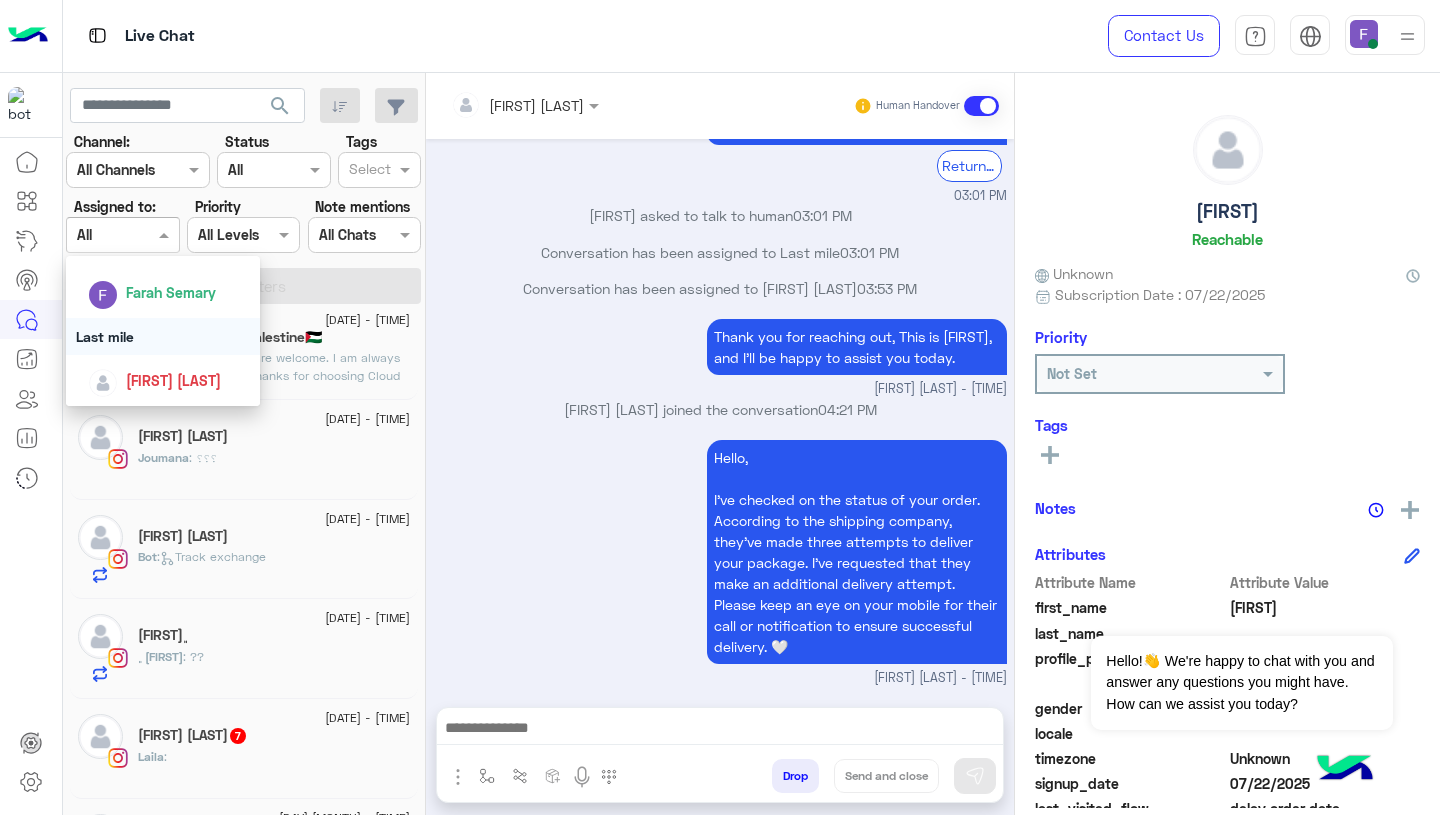 scroll, scrollTop: 366, scrollLeft: 0, axis: vertical 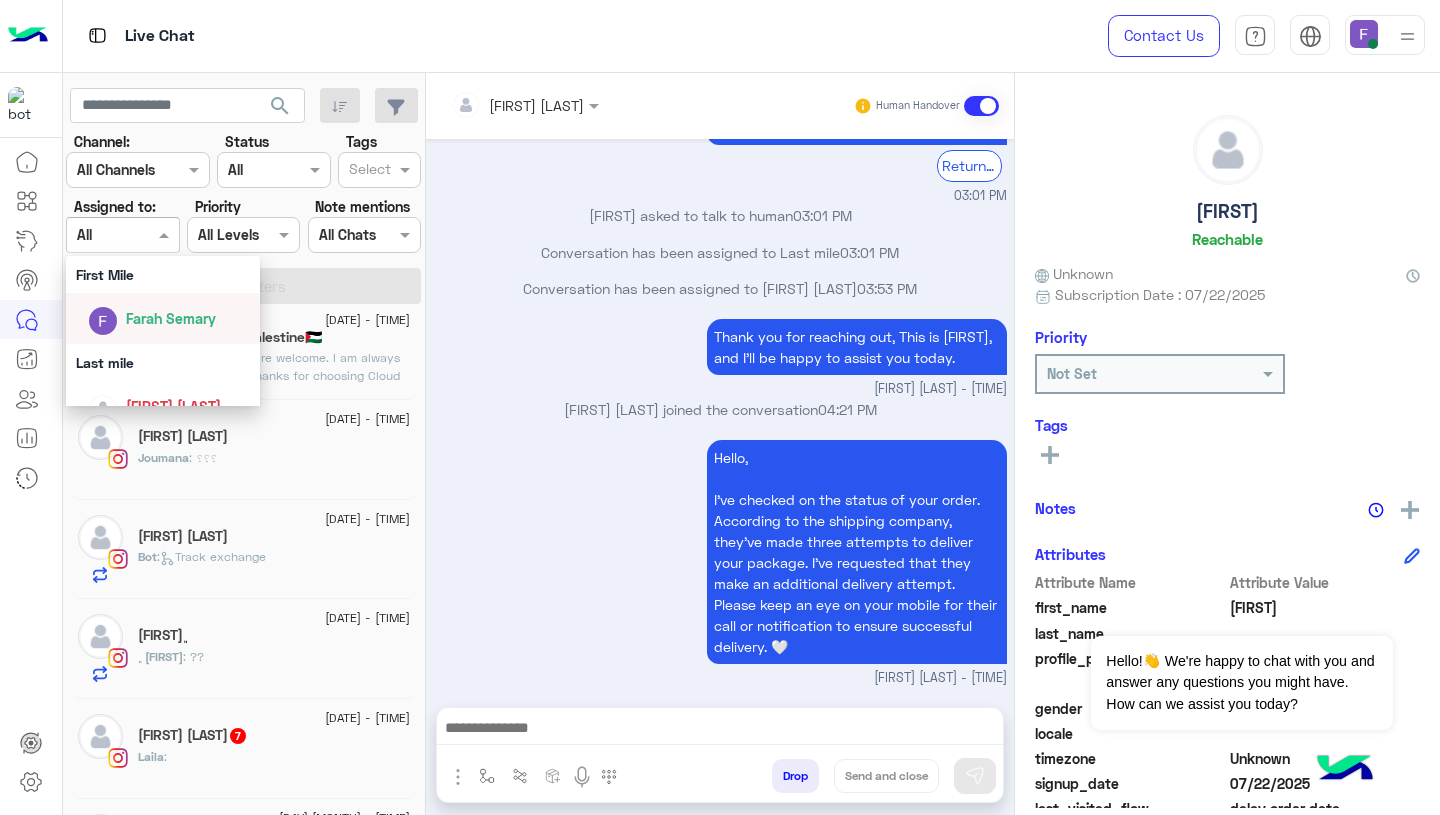 click on "Farah Semary" at bounding box center [163, 318] 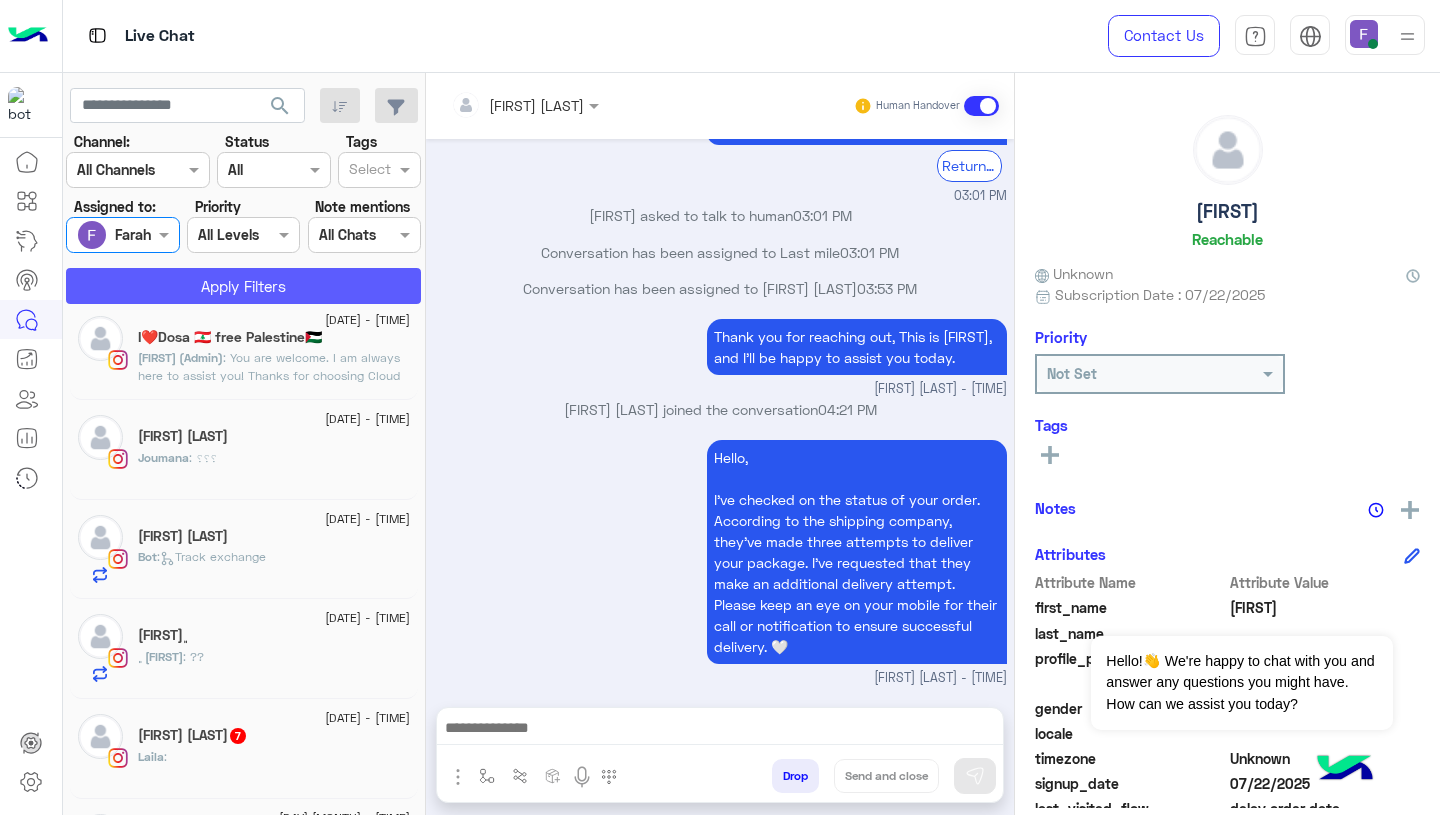 click on "Apply Filters" 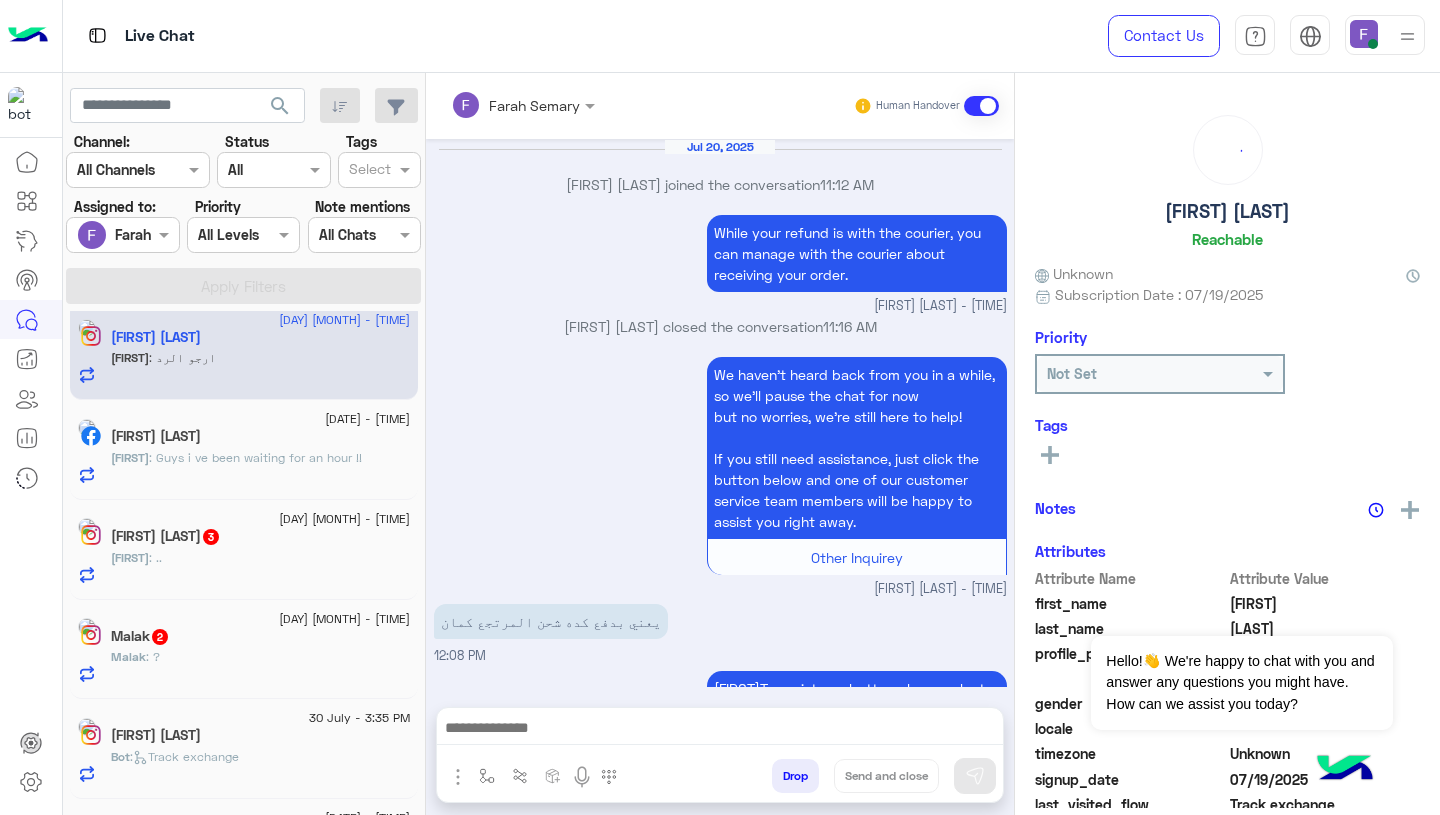 scroll, scrollTop: 1824, scrollLeft: 0, axis: vertical 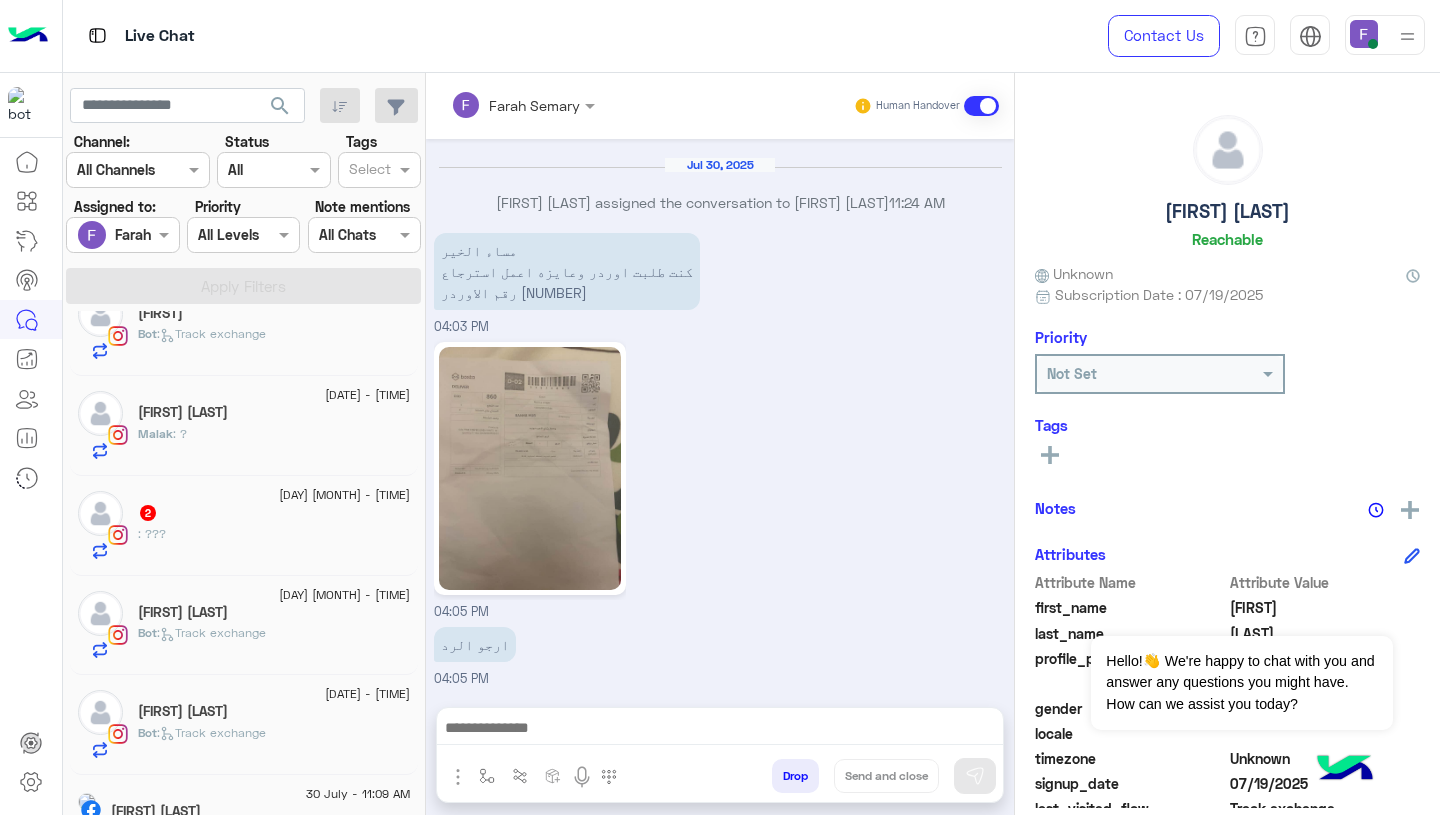 click on ": ???" 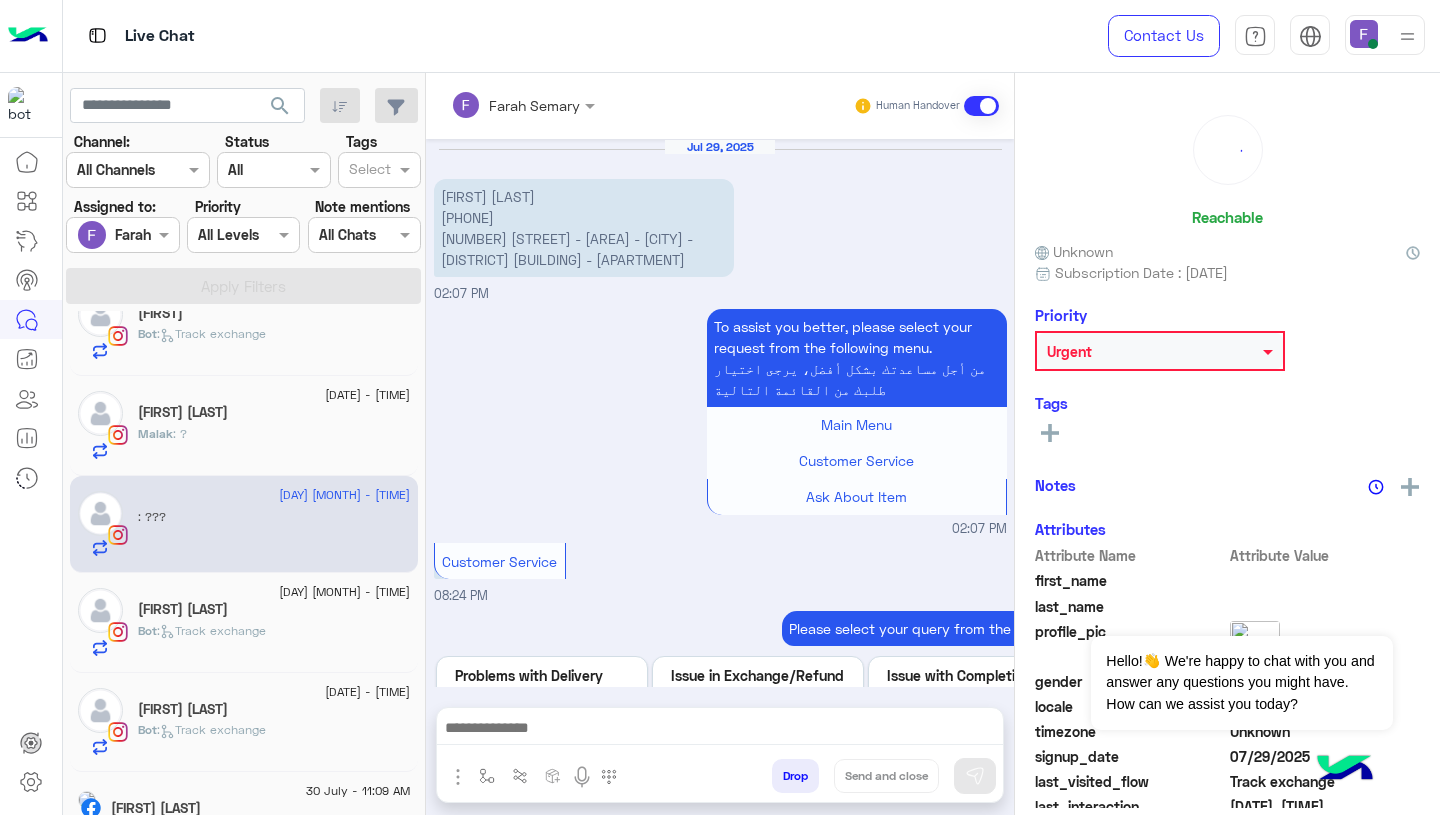 scroll, scrollTop: 1923, scrollLeft: 0, axis: vertical 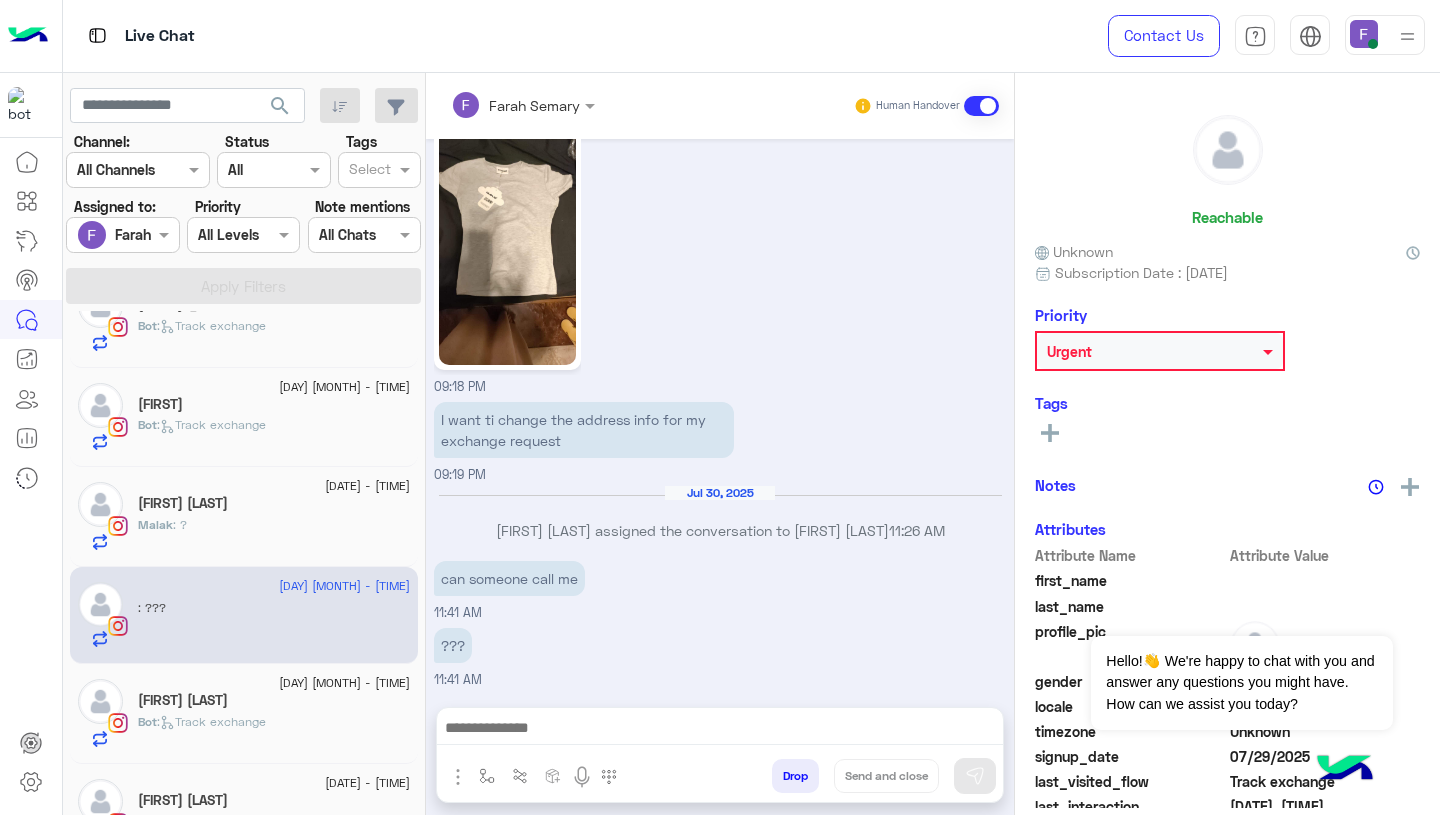 click on ":   Track exchange" 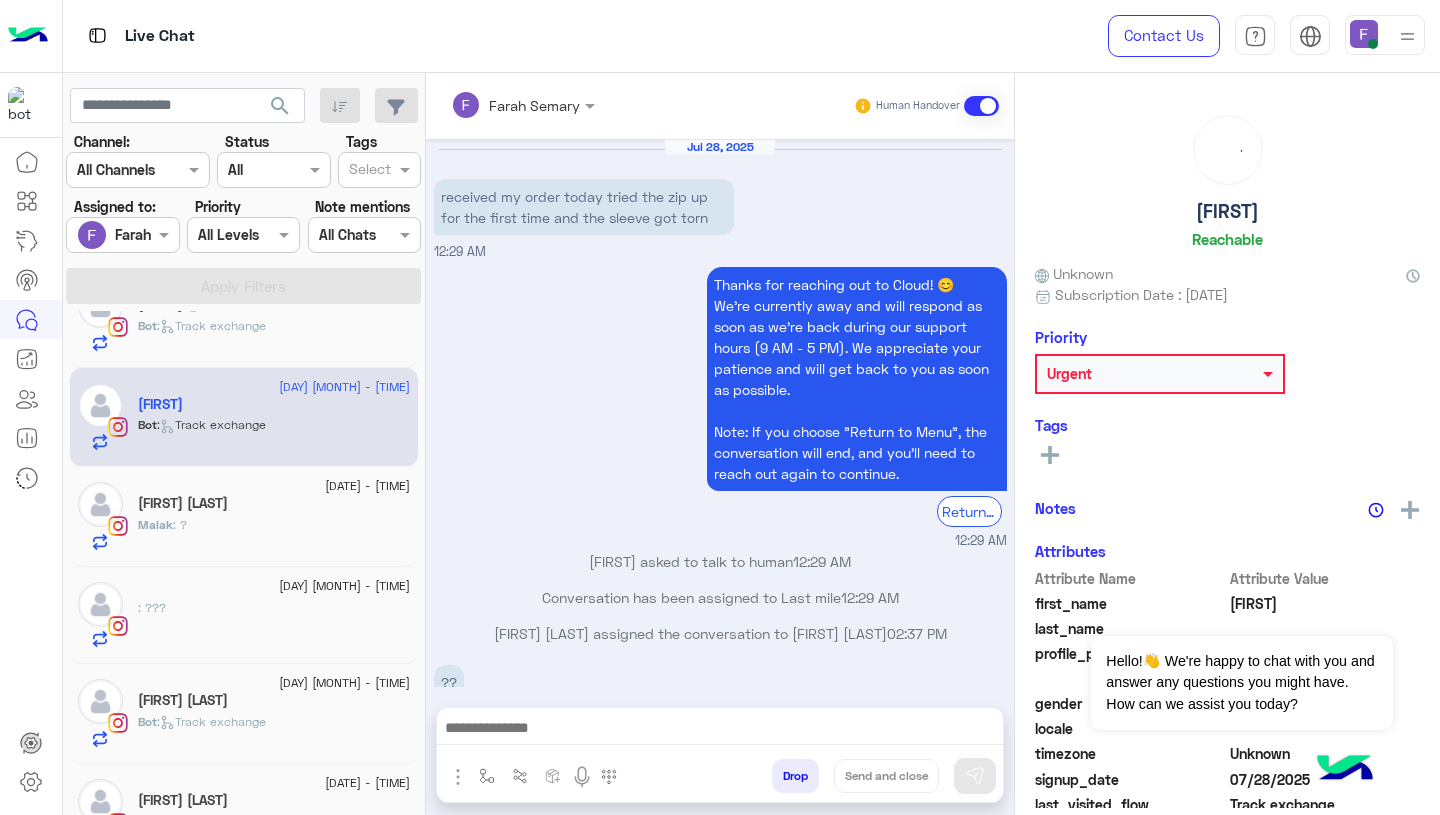 scroll, scrollTop: 1528, scrollLeft: 0, axis: vertical 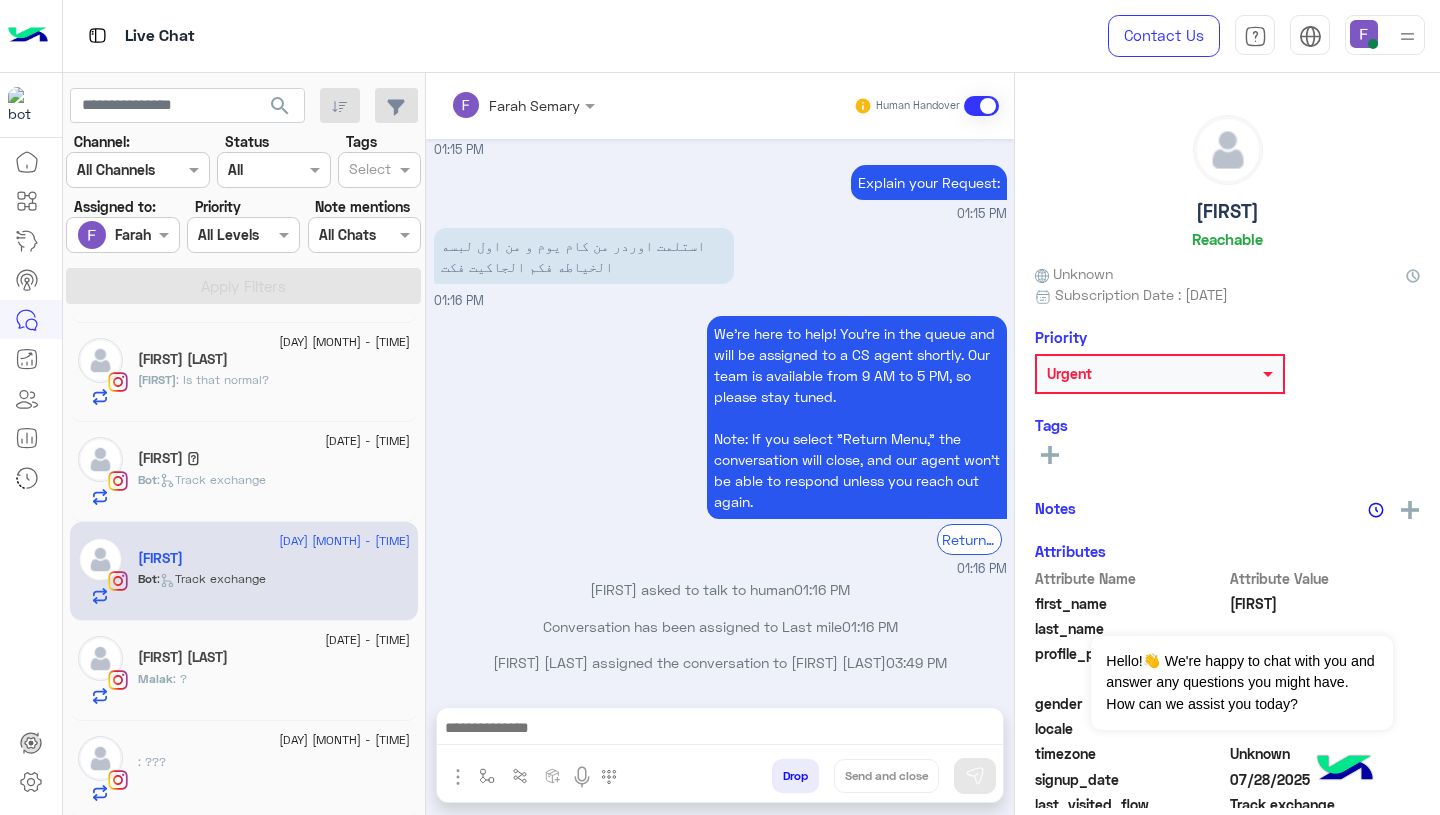 click on ":   Track exchange" 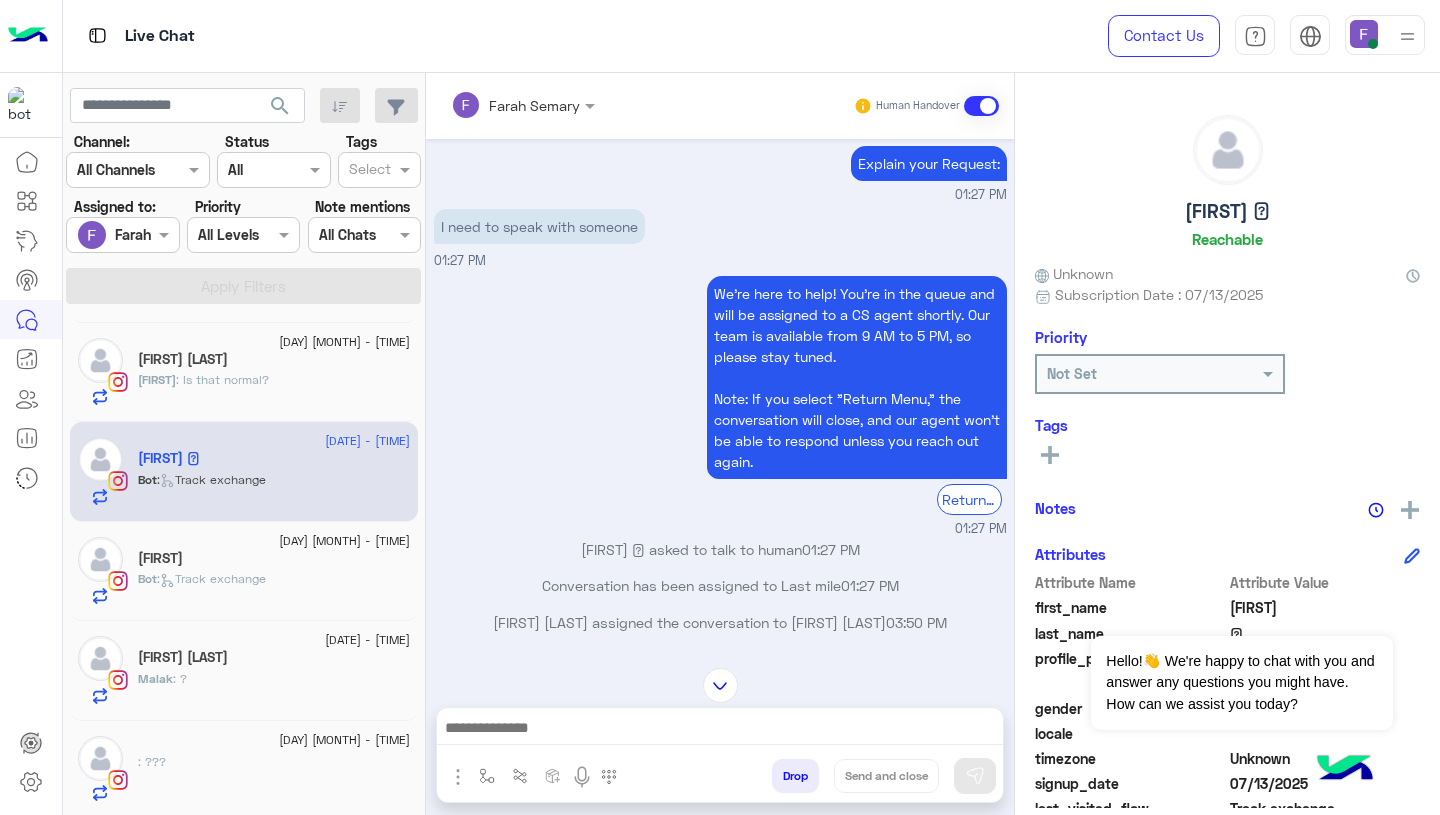 scroll, scrollTop: 4423, scrollLeft: 0, axis: vertical 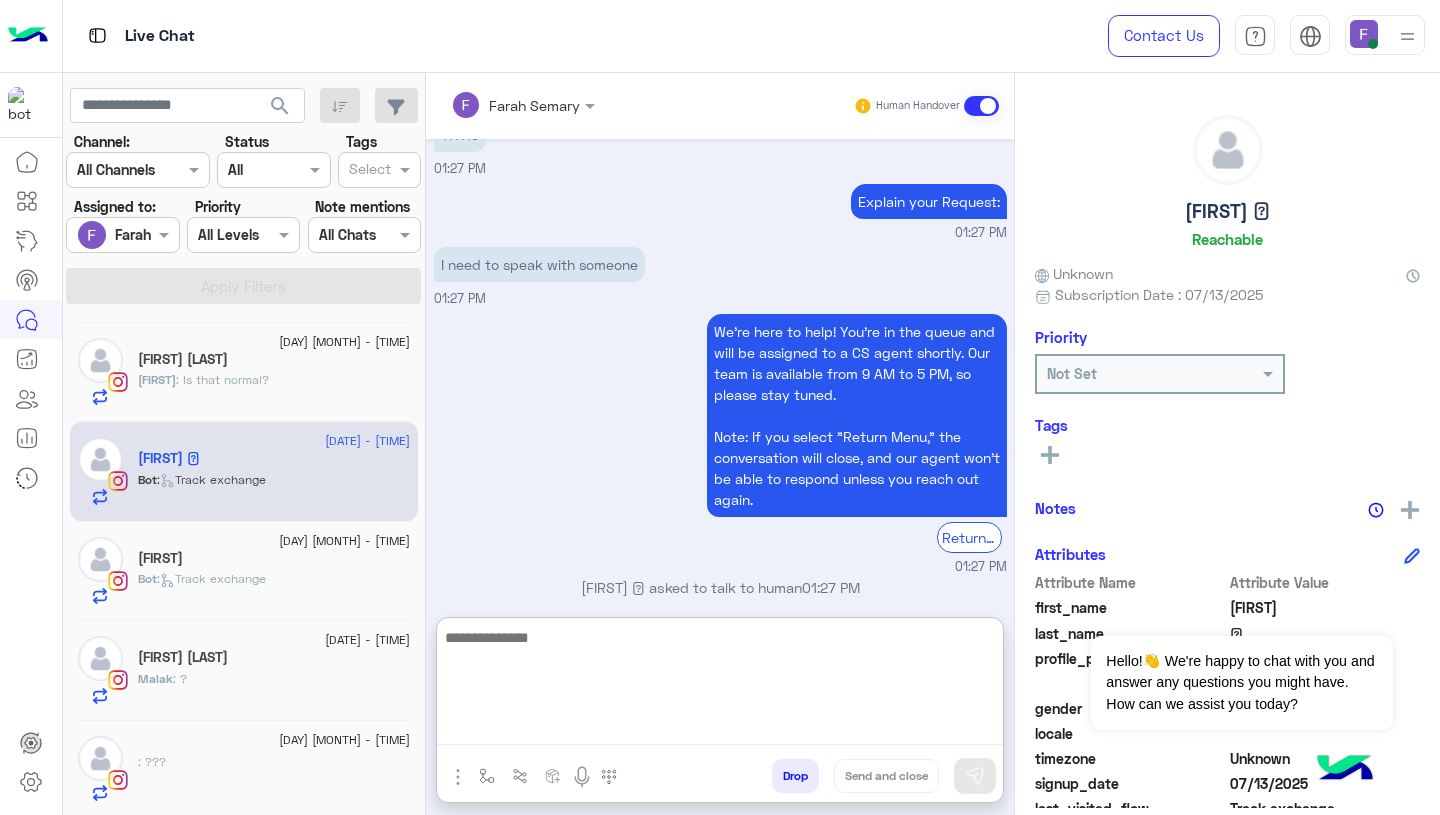 click at bounding box center [720, 685] 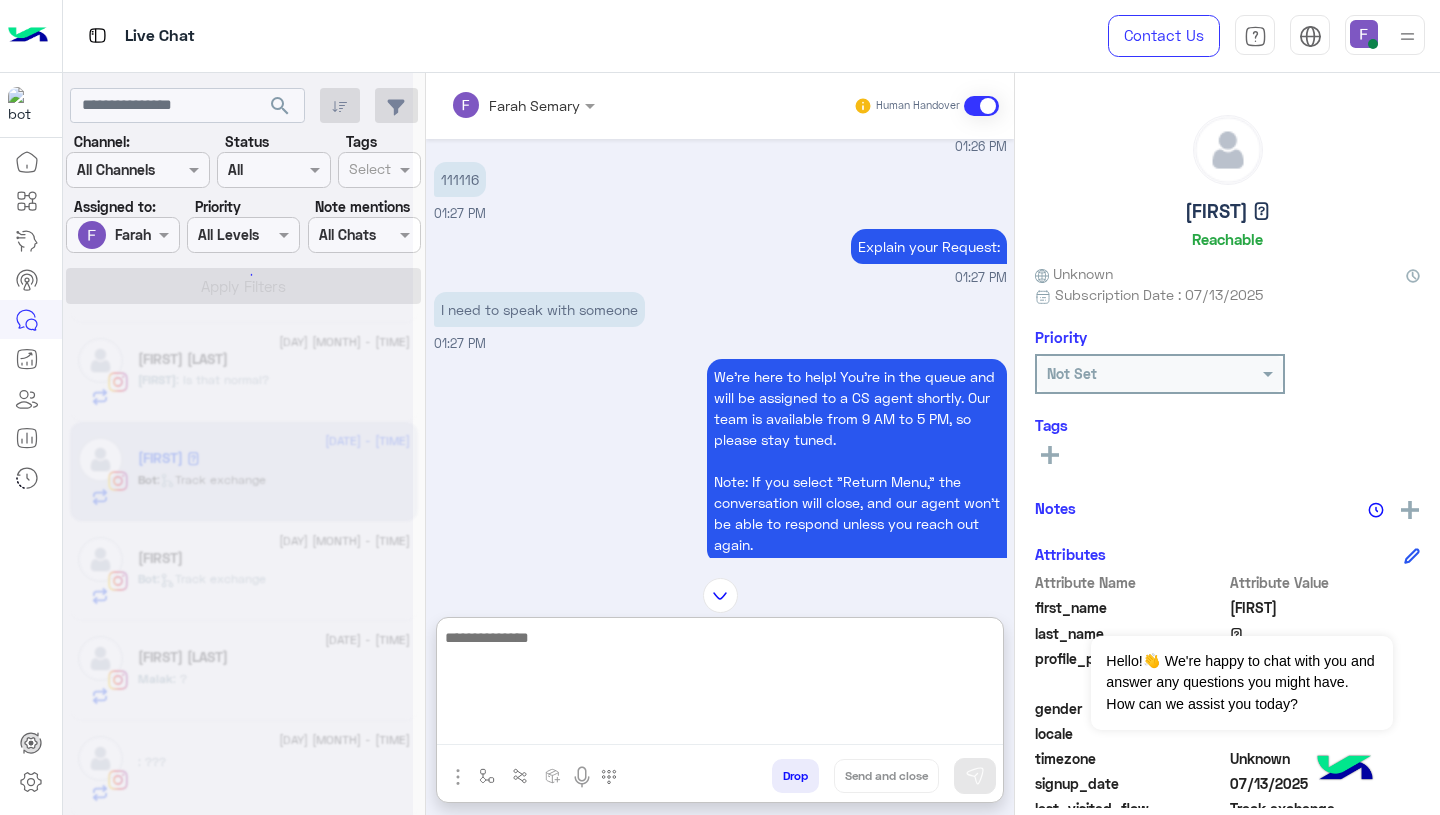 scroll, scrollTop: 0, scrollLeft: 0, axis: both 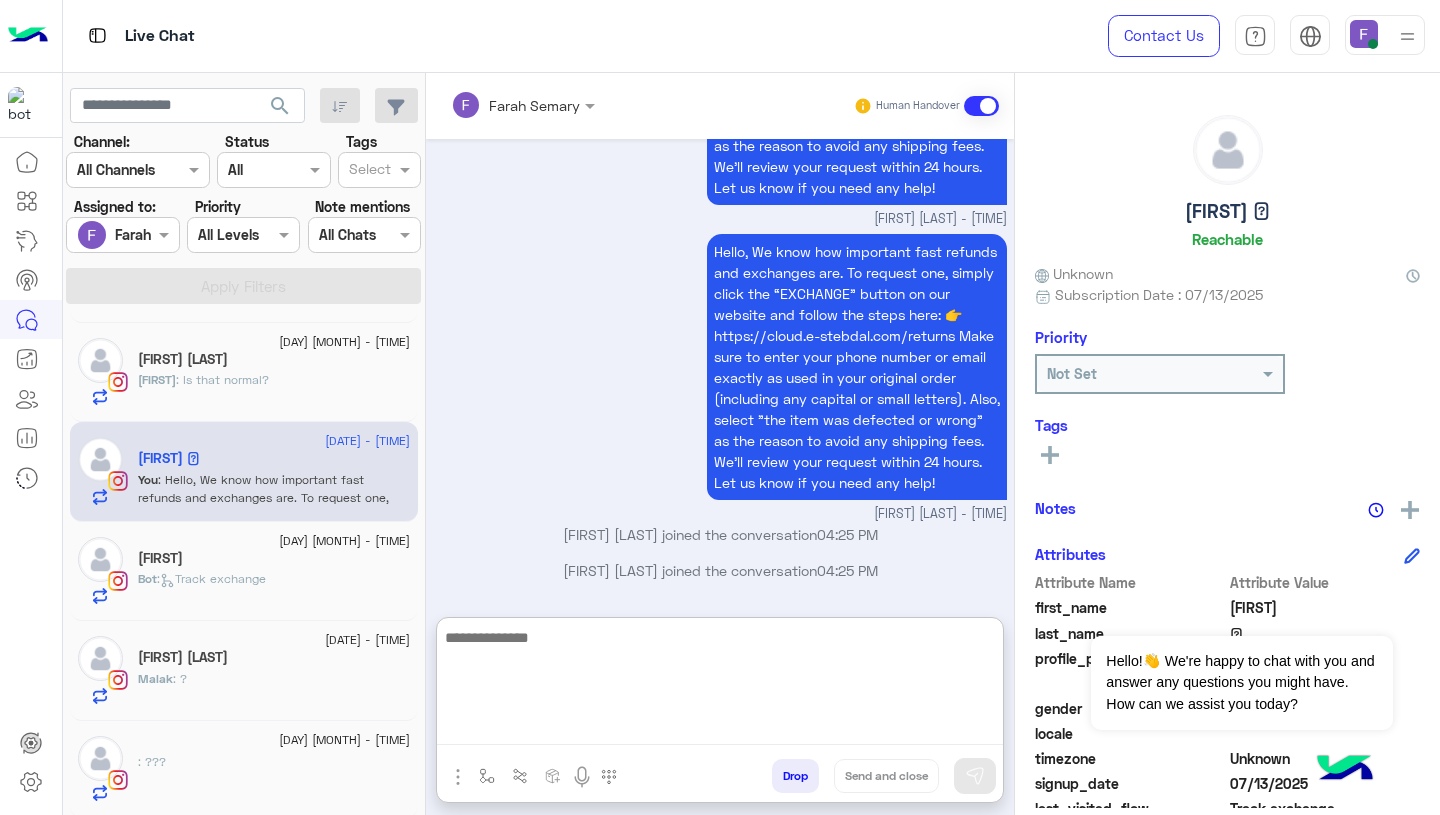 click on "Hello,
We know how important fast refunds and exchanges are.
To request one, simply click the “EXCHANGE” button on our website and follow the steps here:
👉 https://cloud.e-stebdal.com/returns
Make sure to enter your phone number or email exactly as used in your original order (including any capital or small letters).
Also, select "the item was defected or wrong" as the reason to avoid any shipping fees.
We’ll review your request within 24 hours. Let us know if you need any help!     Farah Semary -  04:25 PM" at bounding box center [720, 376] 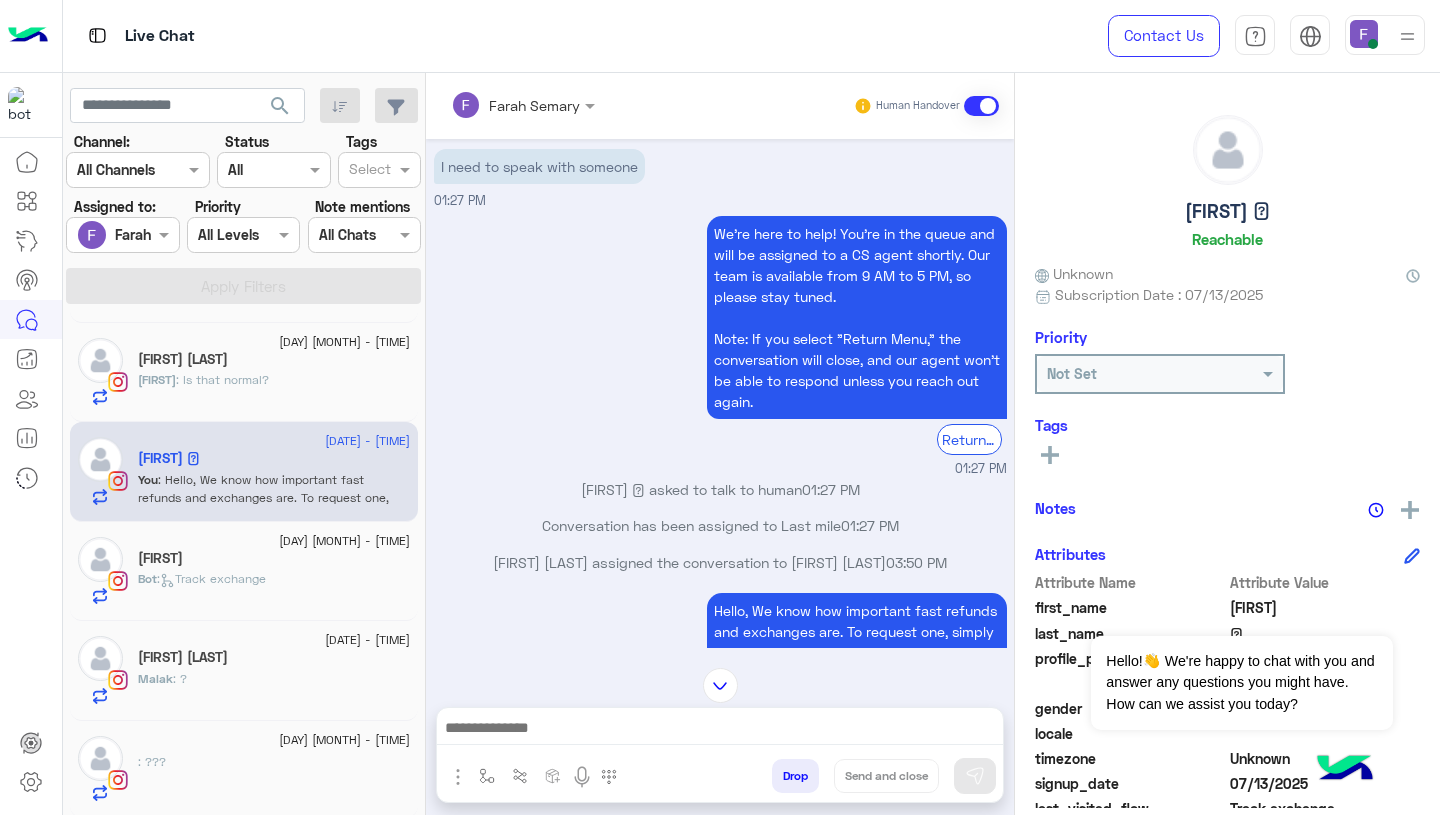 scroll, scrollTop: 5165, scrollLeft: 0, axis: vertical 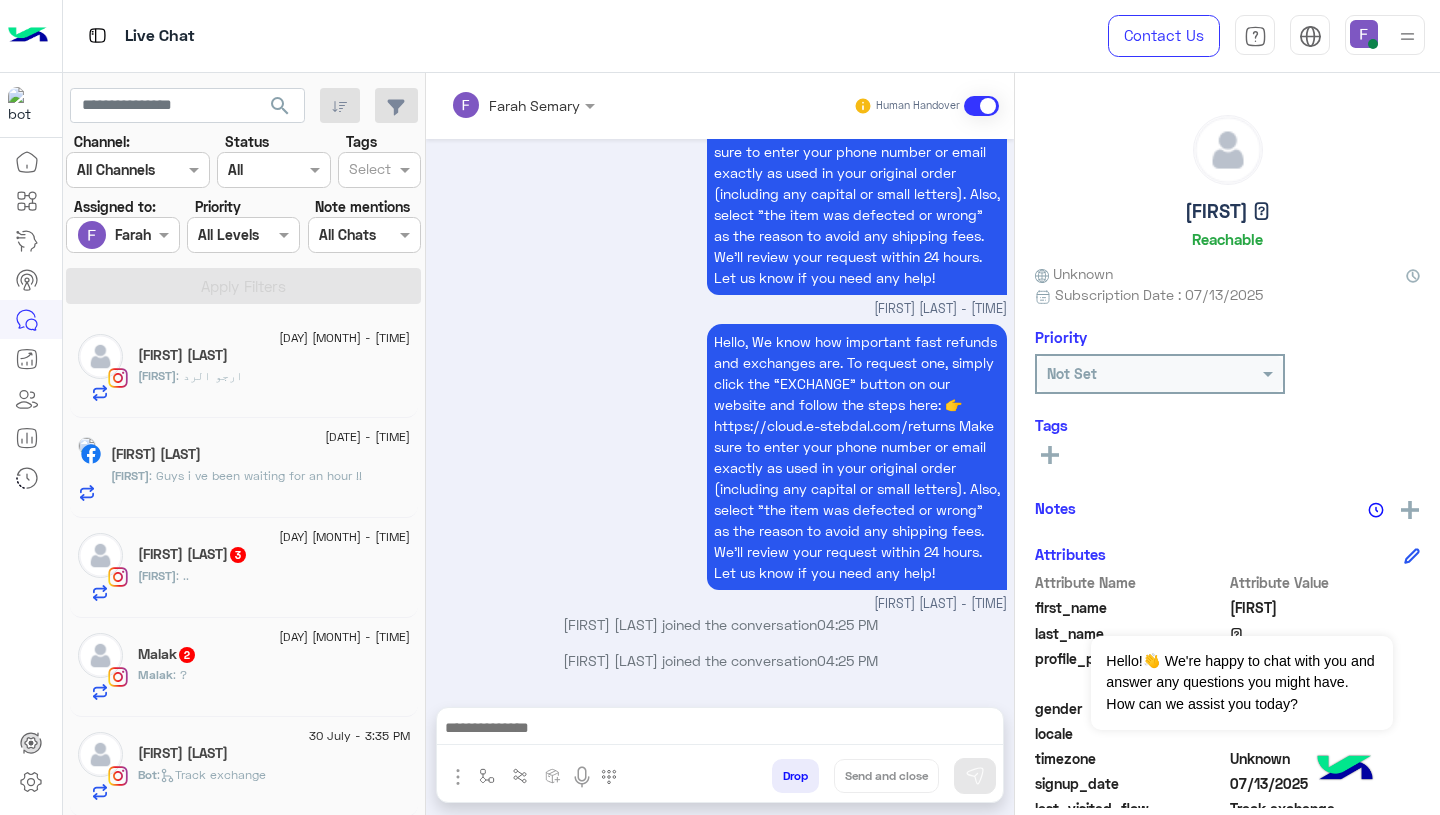 click on "Nashwa : ارجو الرد" 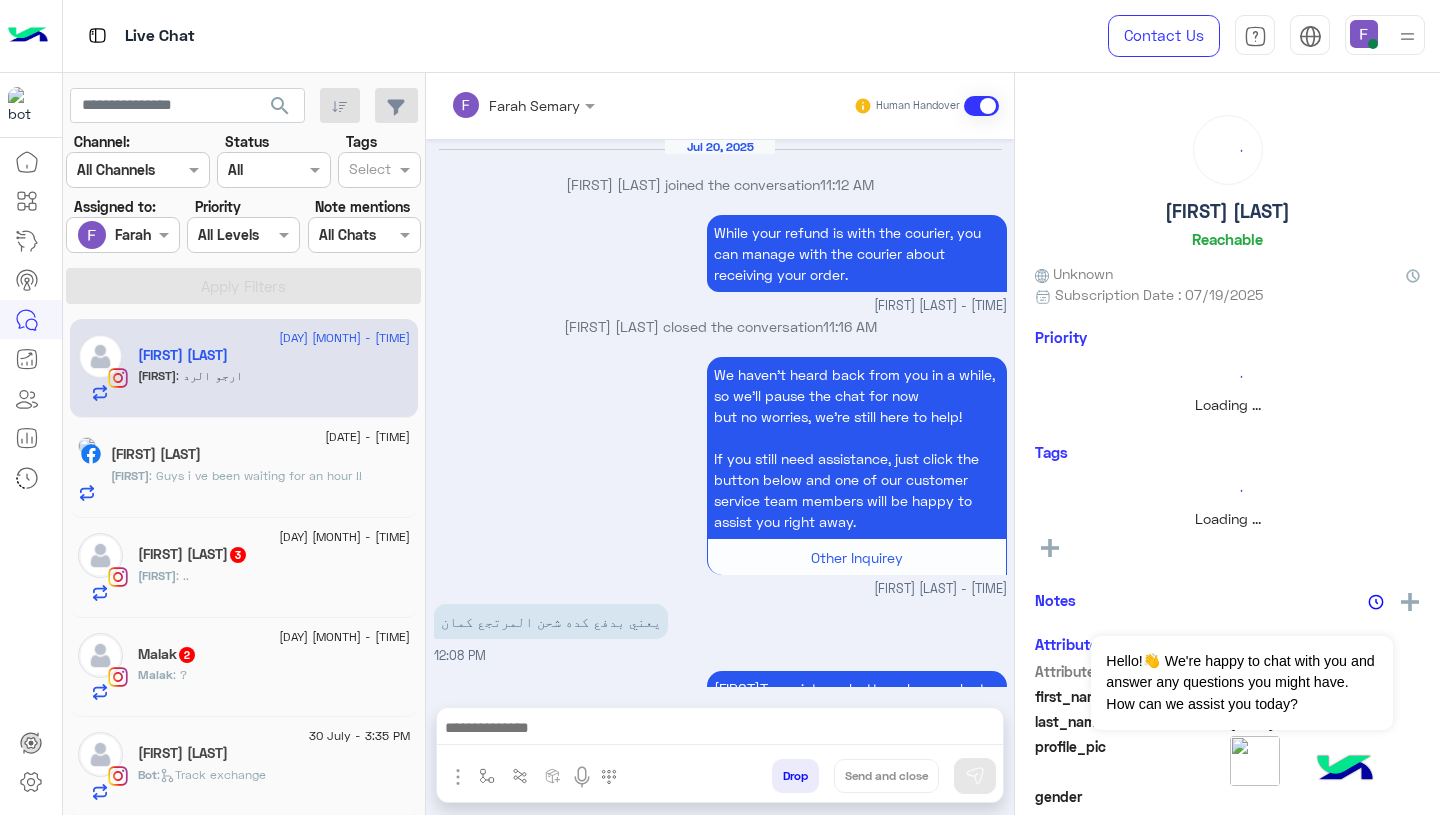 scroll, scrollTop: 1824, scrollLeft: 0, axis: vertical 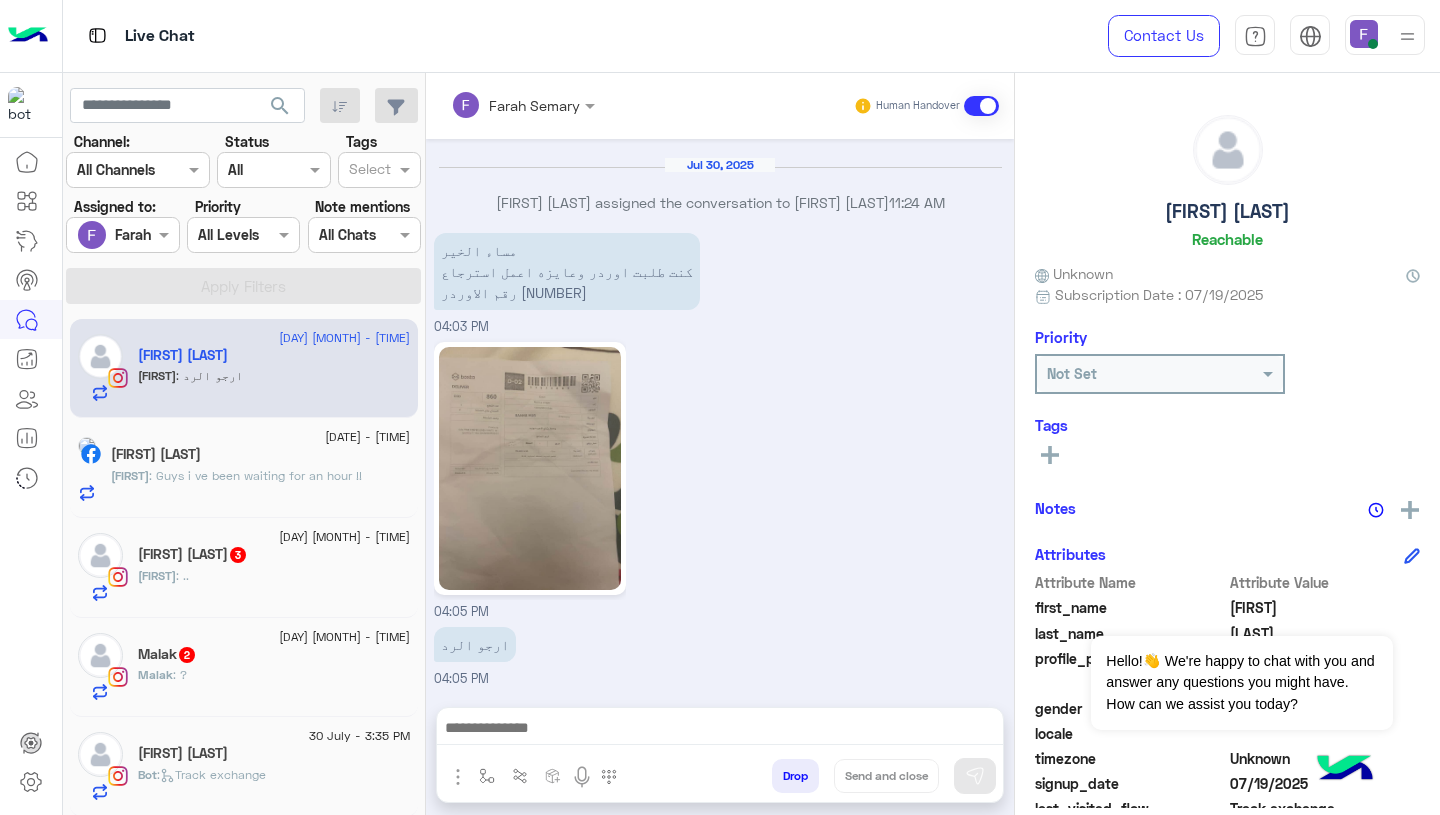 click at bounding box center (720, 730) 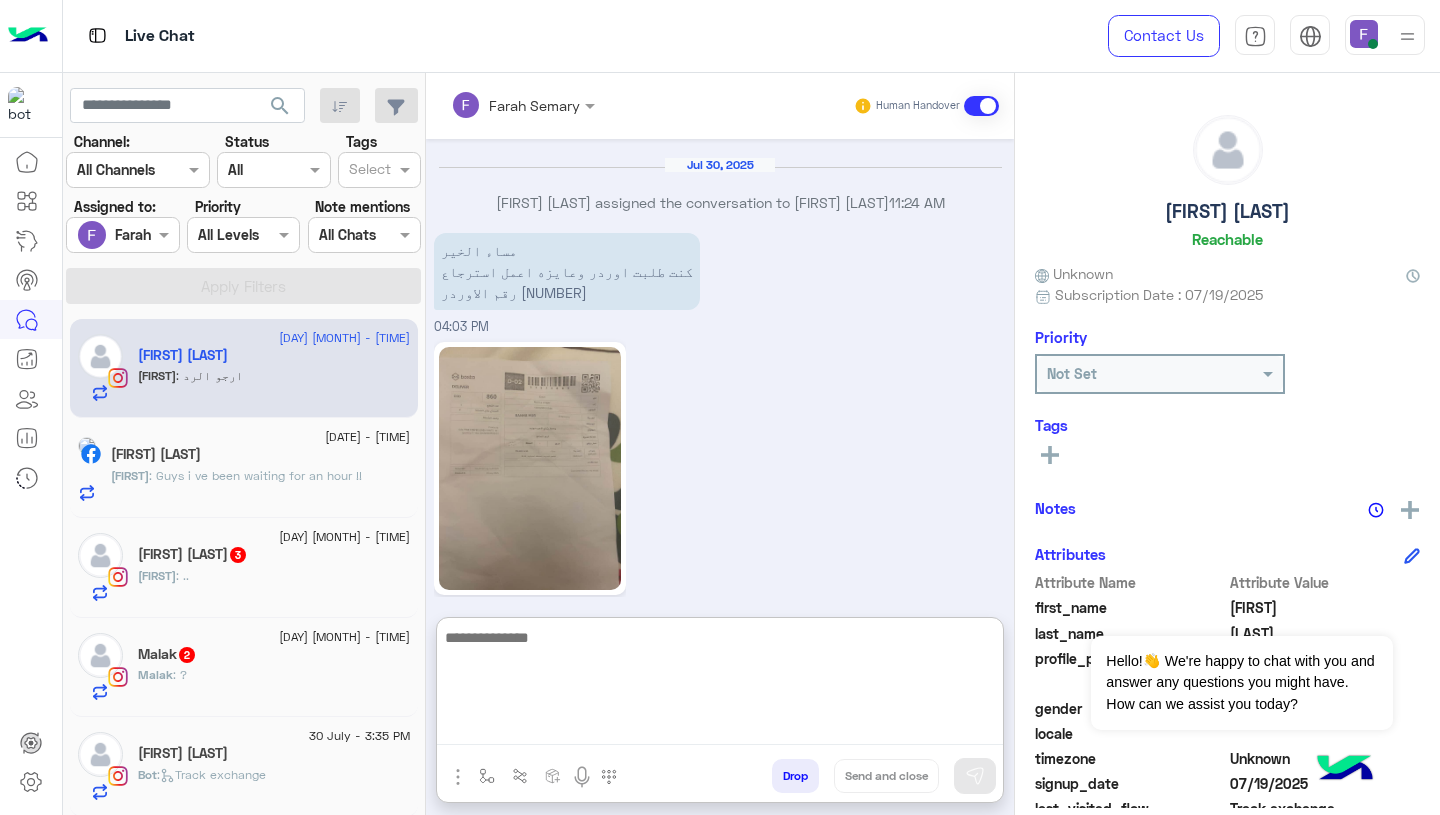 paste on "**********" 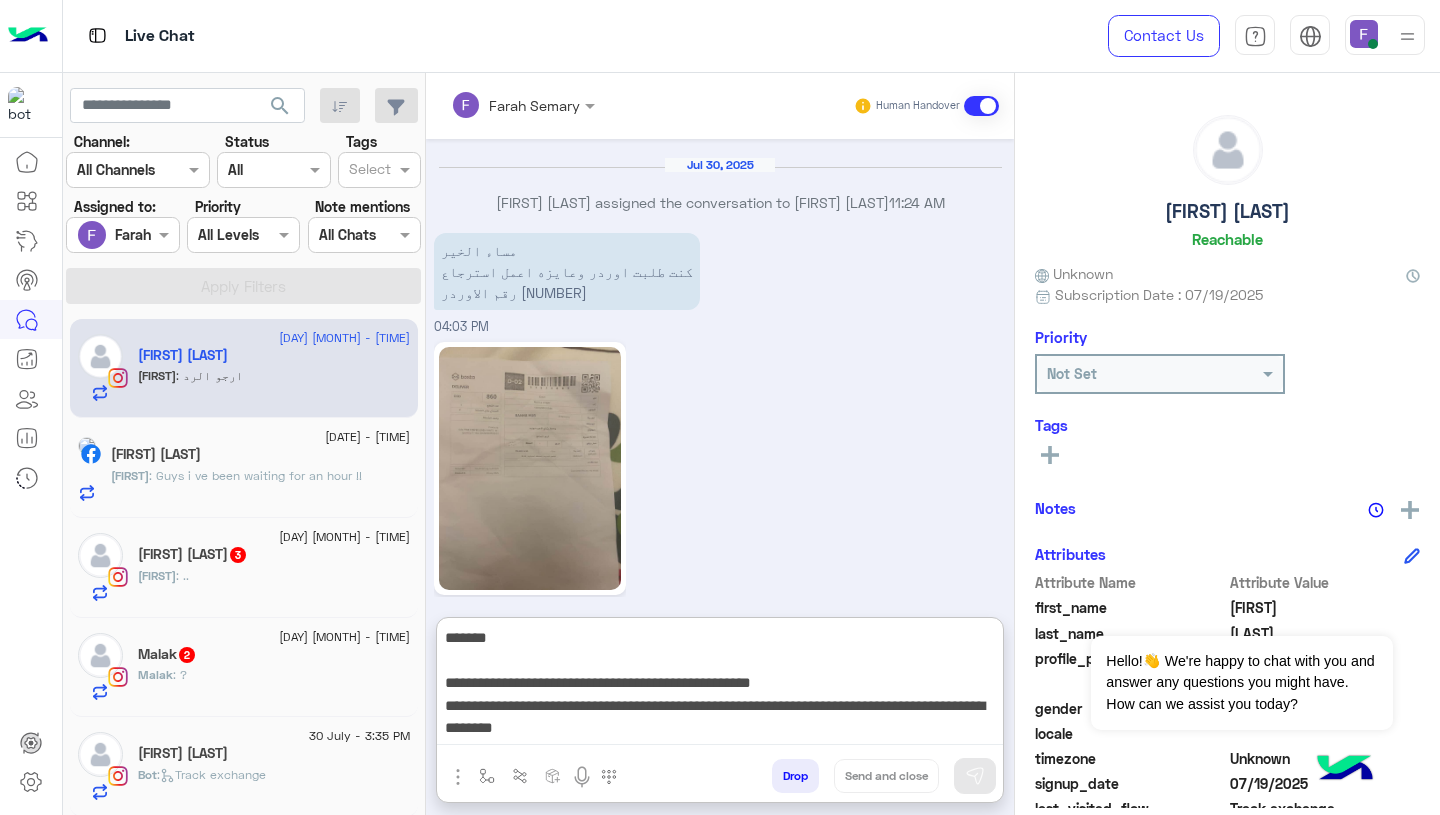 scroll, scrollTop: 286, scrollLeft: 0, axis: vertical 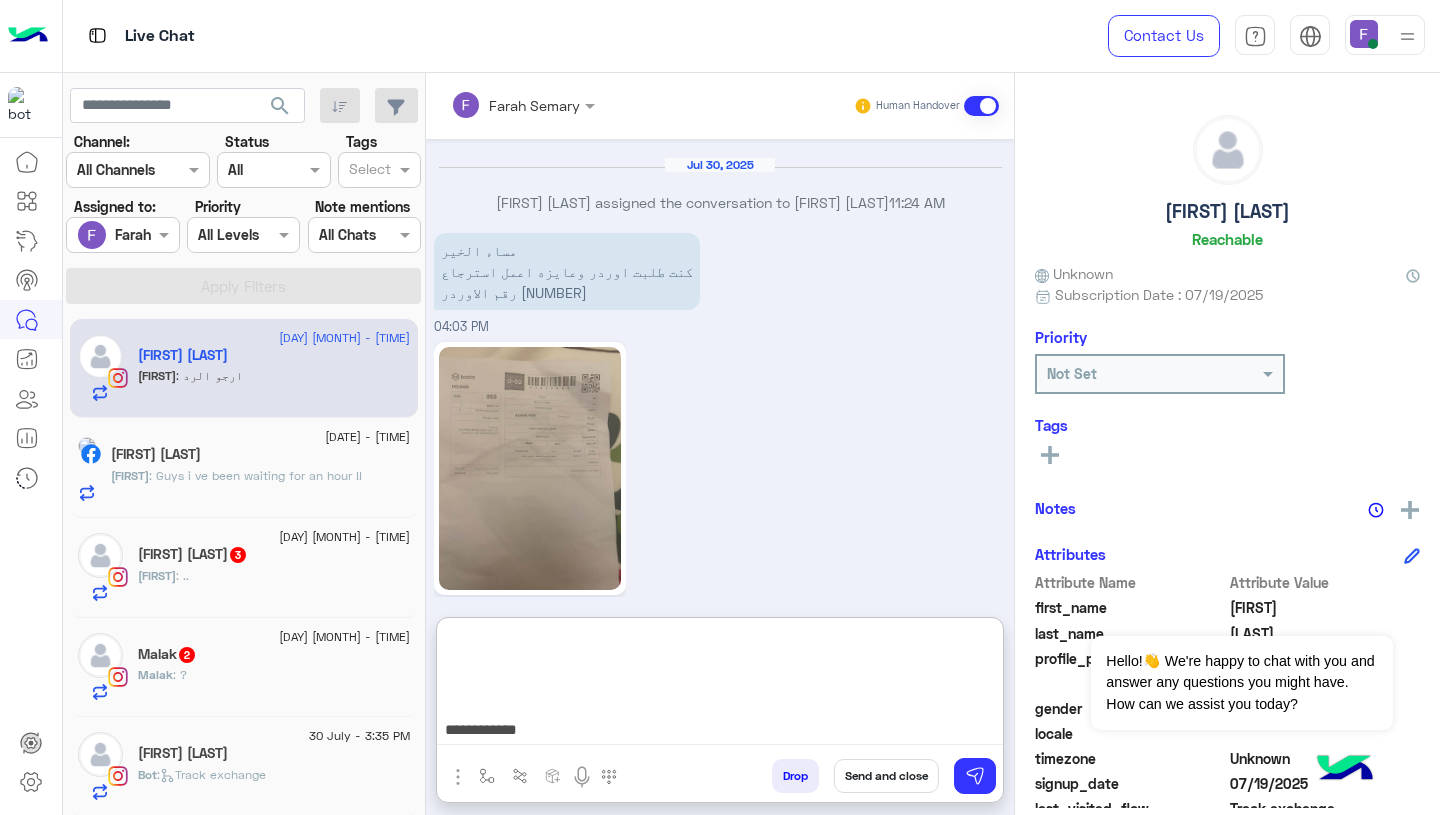 click on "**********" at bounding box center [720, 685] 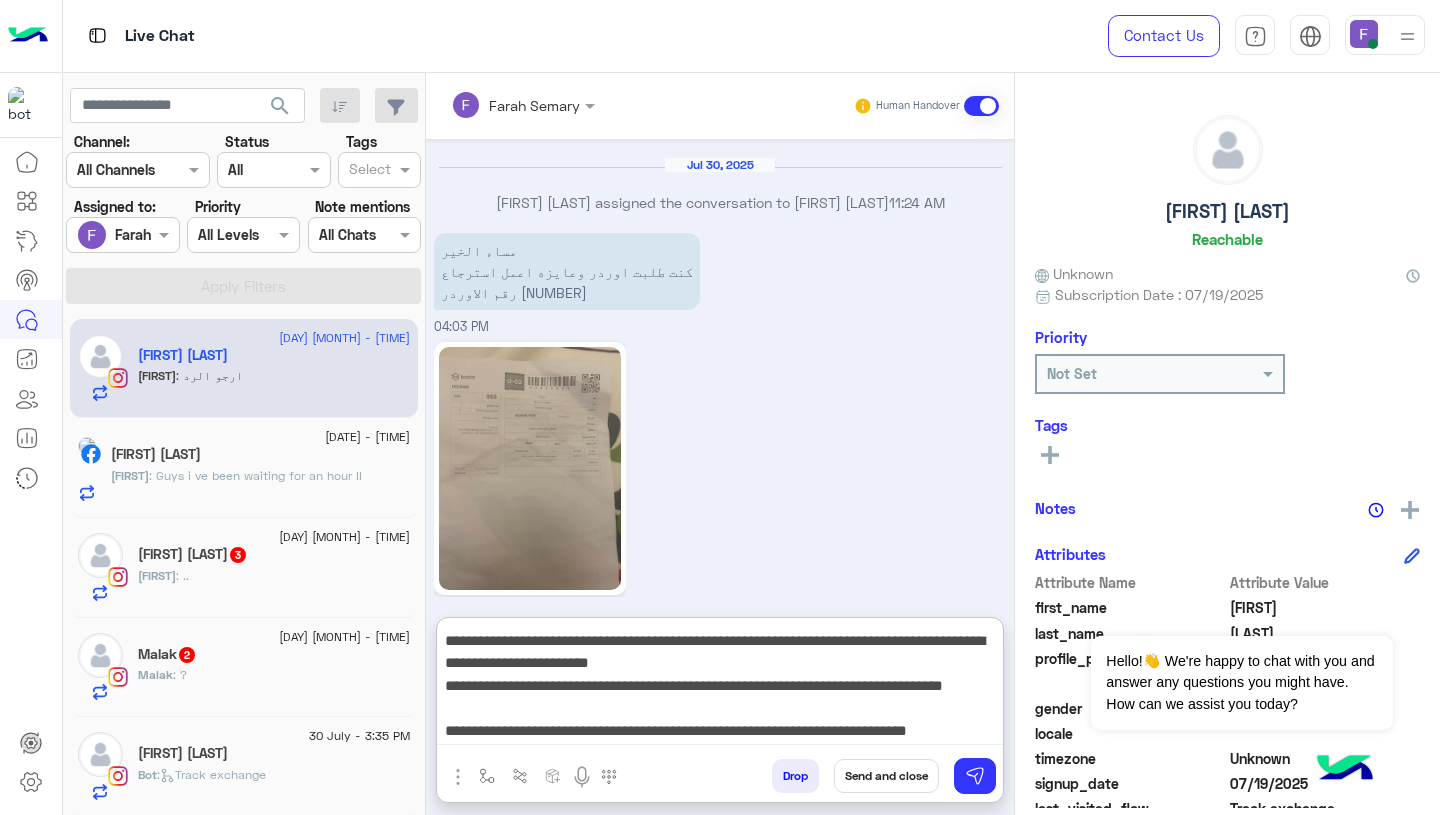 type on "**********" 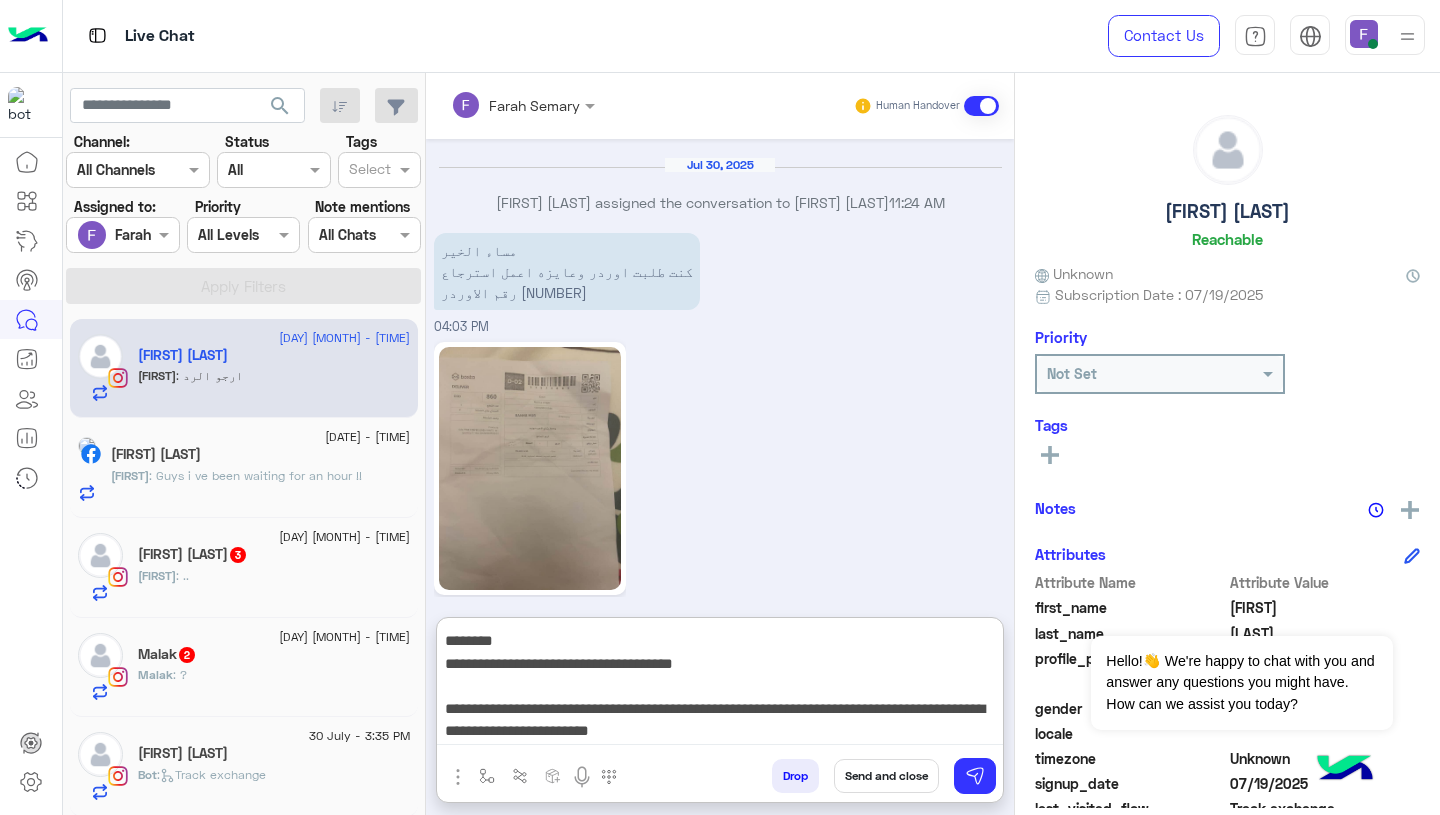 scroll, scrollTop: 52, scrollLeft: 0, axis: vertical 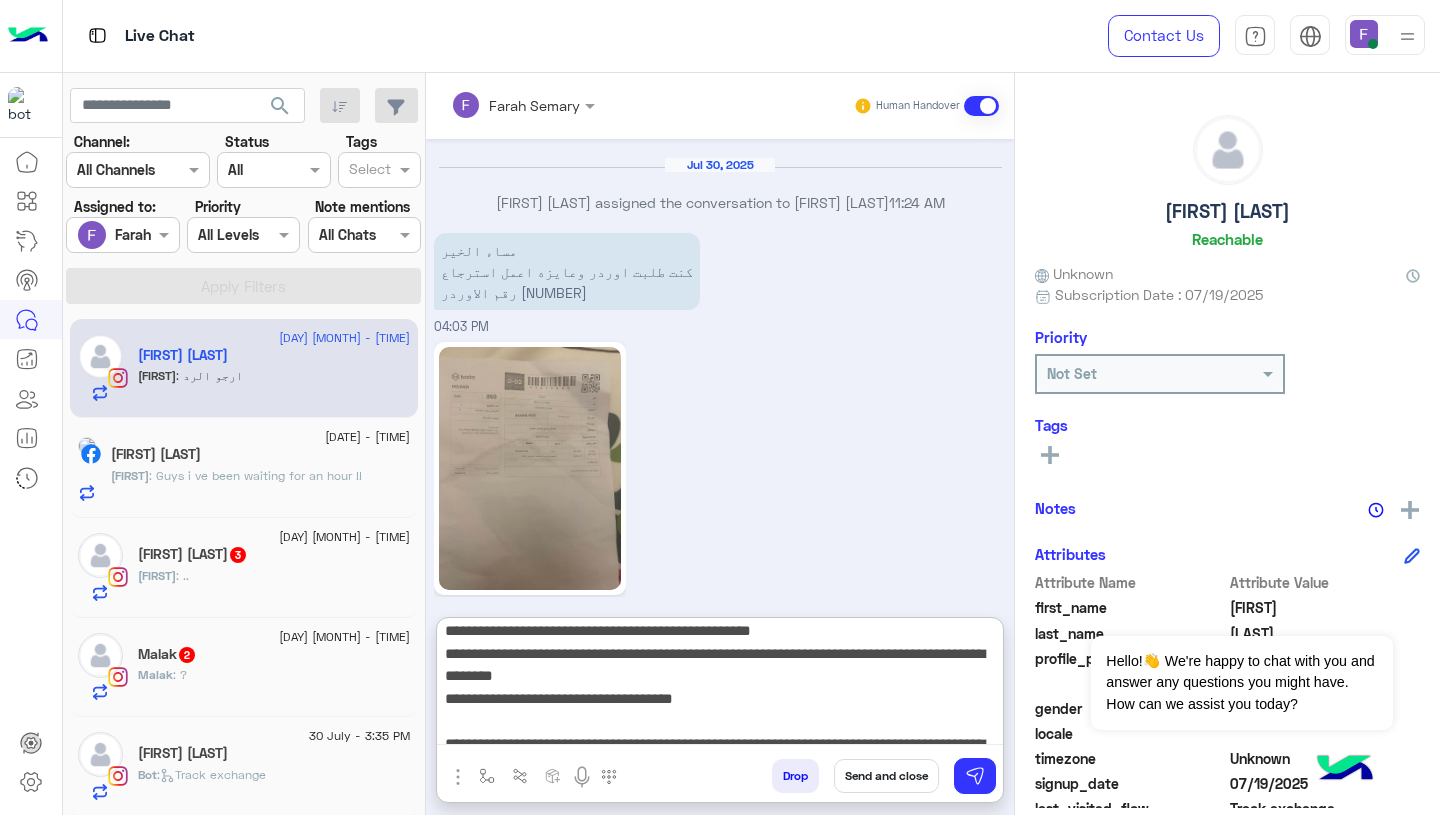 type 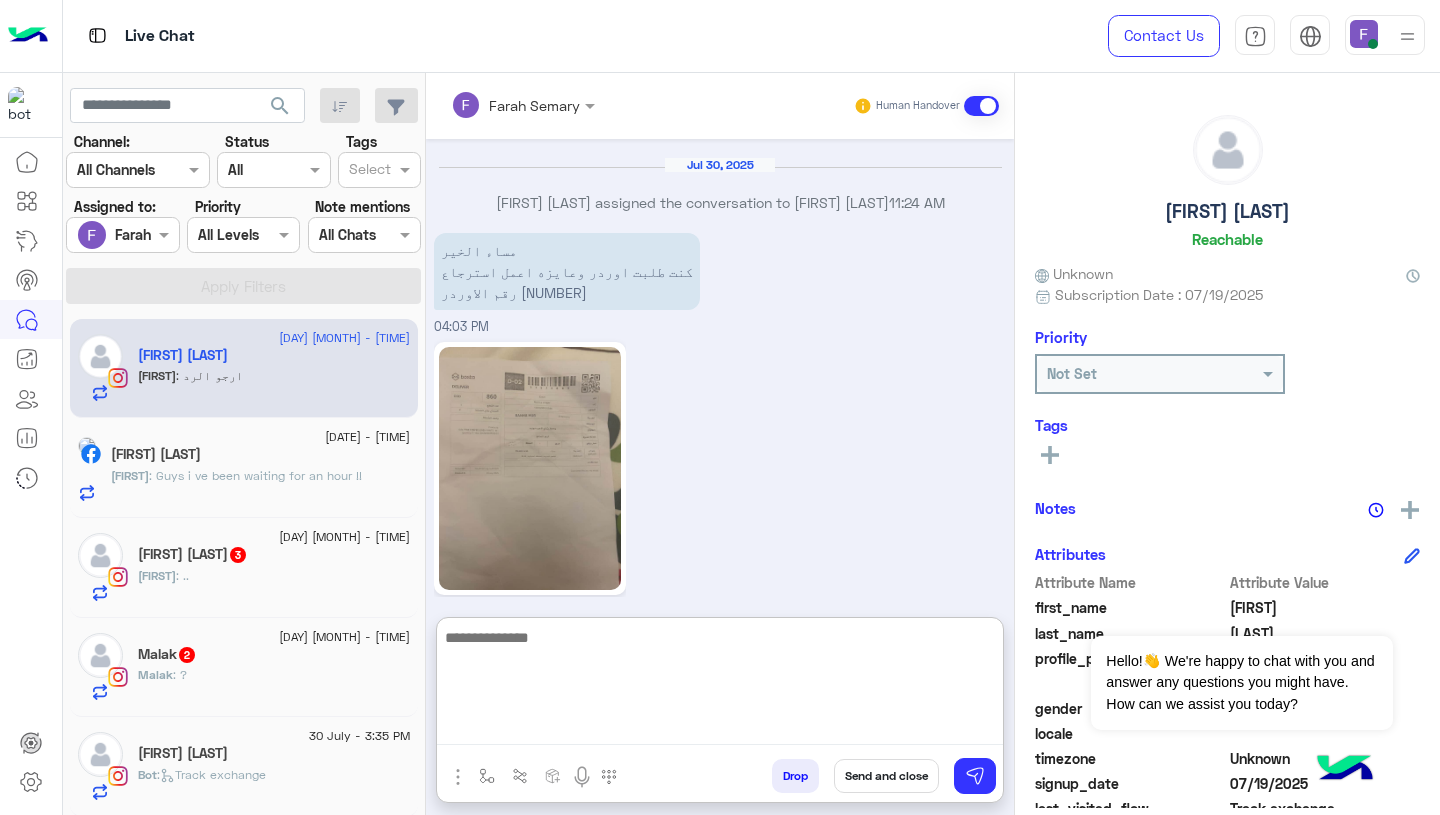 scroll, scrollTop: 0, scrollLeft: 0, axis: both 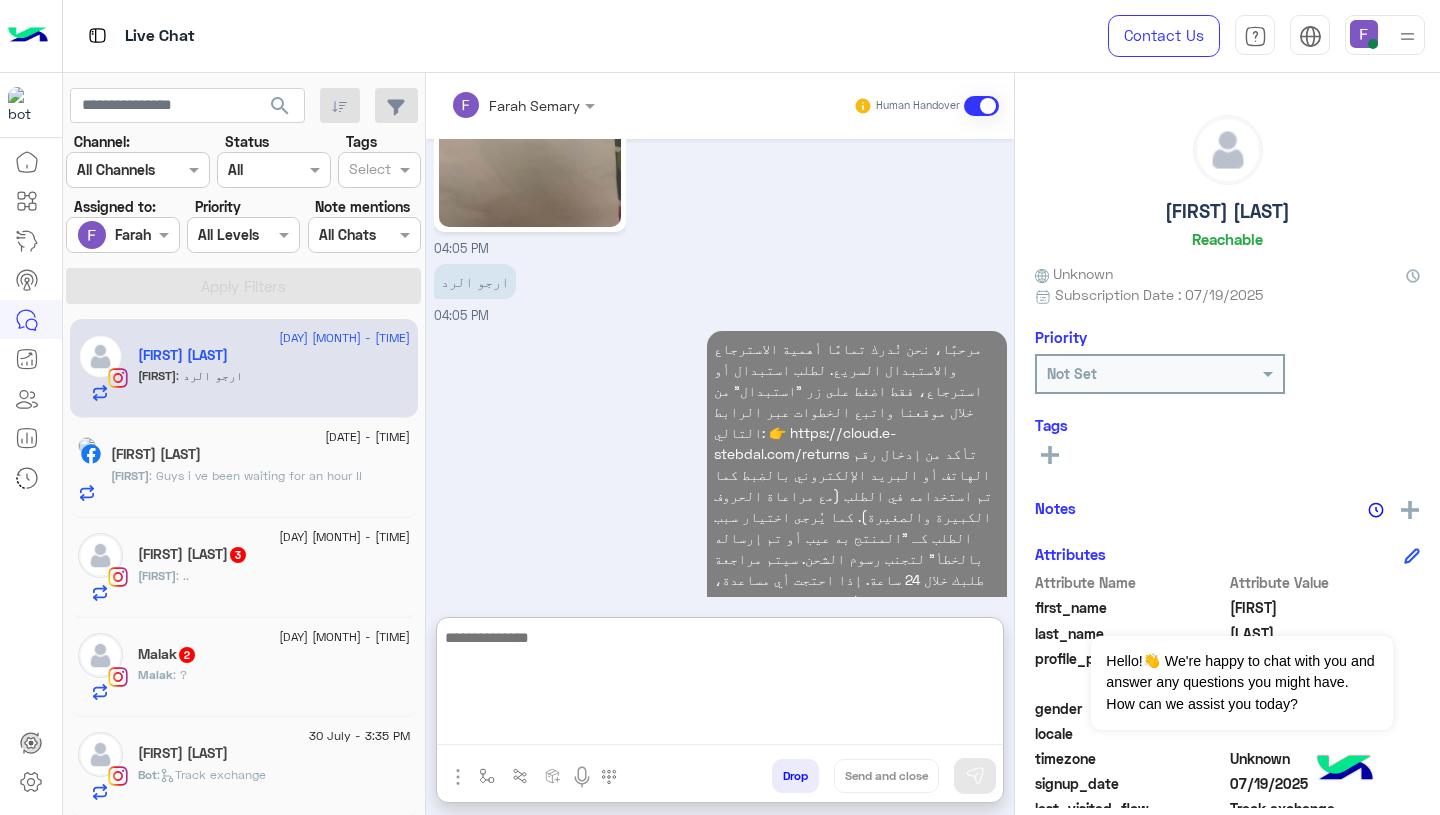 click on "مرحبًا،
نحن نُدرك تمامًا أهمية الاسترجاع والاستبدال السريع.
لطلب استبدال أو استرجاع، فقط اضغط على زر "استبدال" من خلال موقعنا واتبع الخطوات عبر الرابط التالي:
👉 https://cloud.e-stebdal.com/returns
تأكد من إدخال رقم الهاتف أو البريد الإلكتروني بالضبط كما تم استخدامه في الطلب (مع مراعاة الحروف الكبيرة والصغيرة).
كما يُرجى اختيار سبب الطلب كـ "المنتج به عيب أو تم إرساله بالخطأ" لتجنب رسوم الشحن.
سيتم مراجعة طلبك خلال 24 ساعة. إذا احتجت أي مساعدة، نحن دائمًا هنا لدعمك!      04:28 PM" at bounding box center (720, 484) 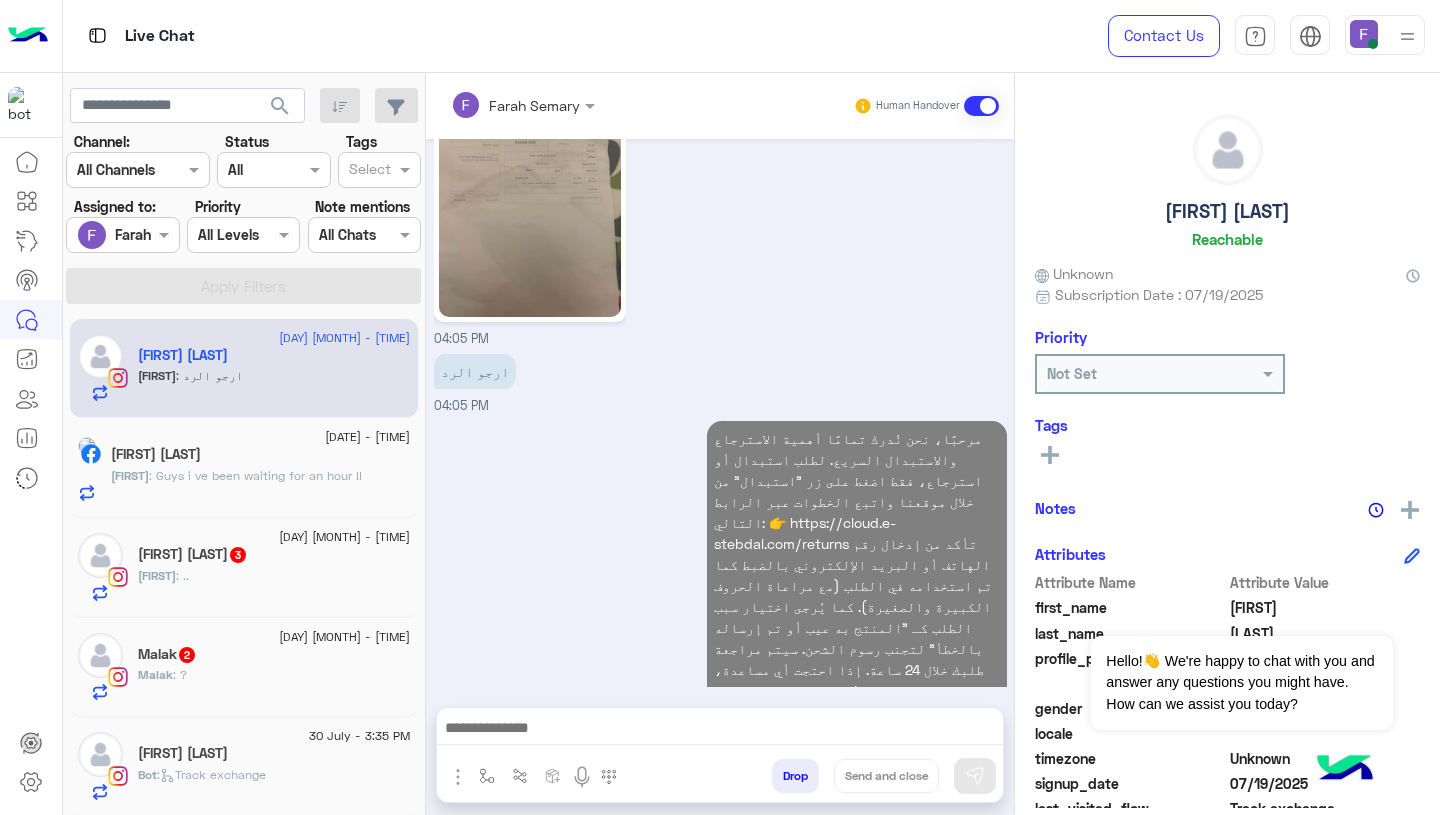 scroll, scrollTop: 2134, scrollLeft: 0, axis: vertical 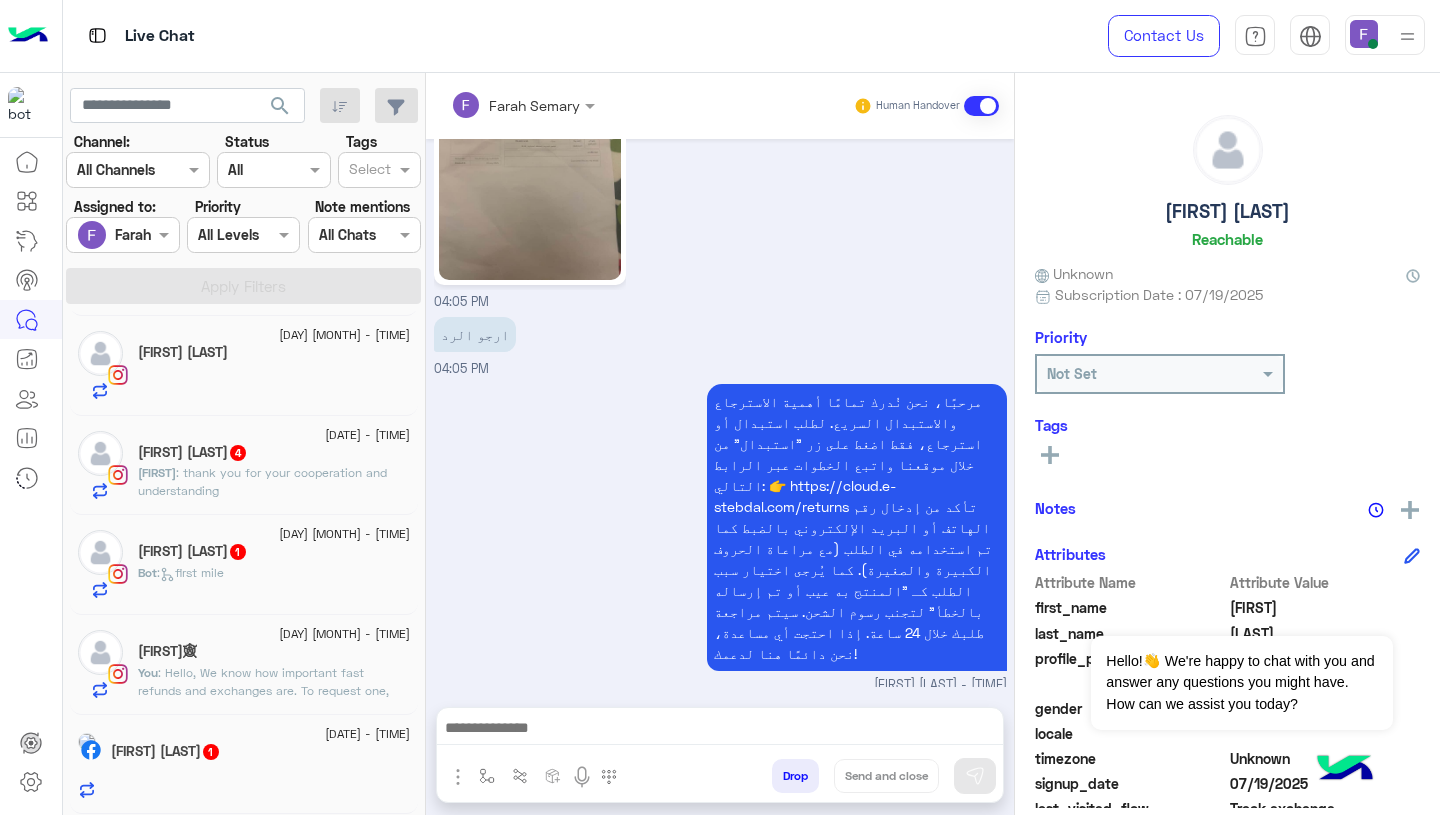 click on "WAFAA🕸" 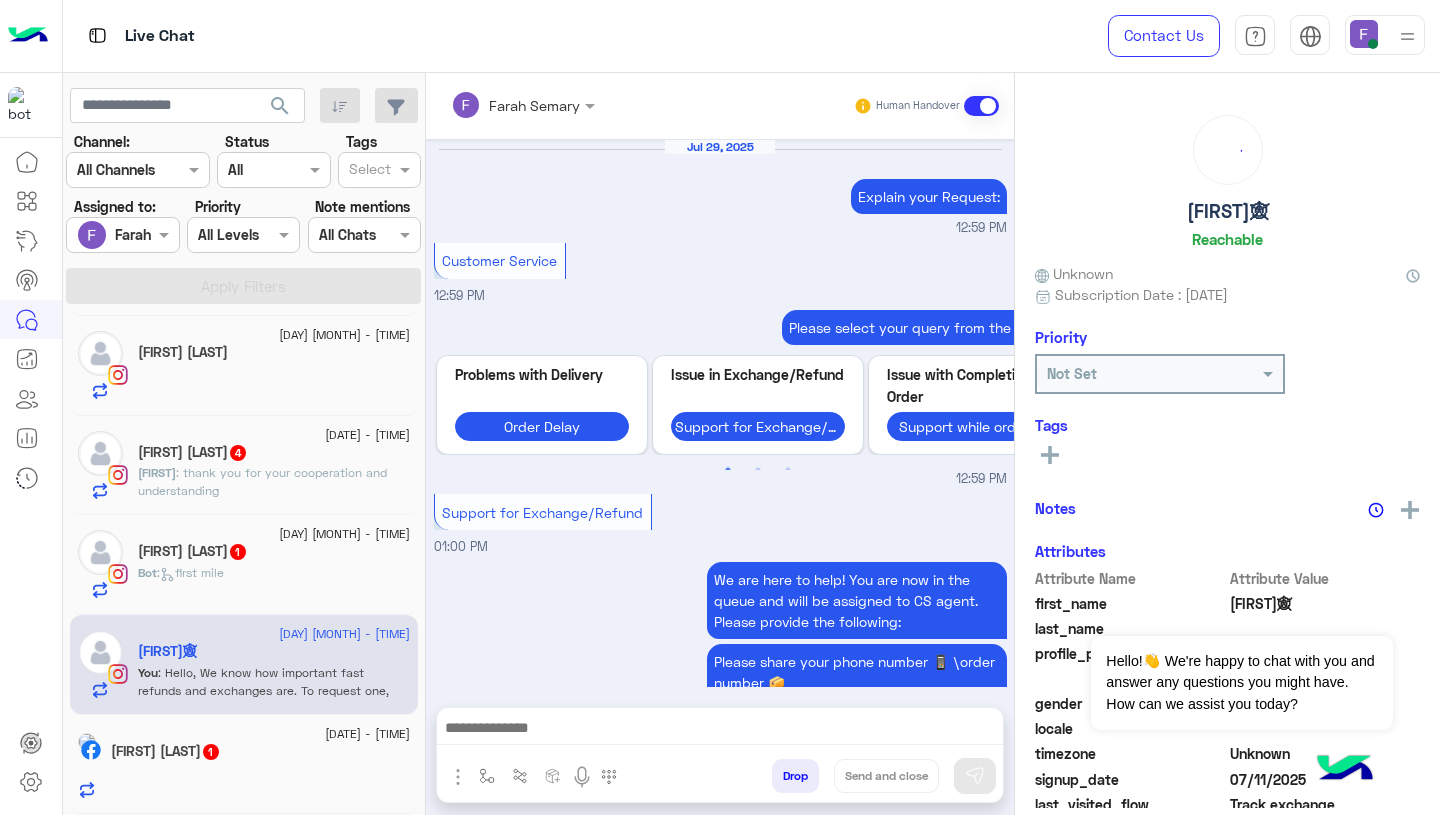 scroll, scrollTop: 1578, scrollLeft: 0, axis: vertical 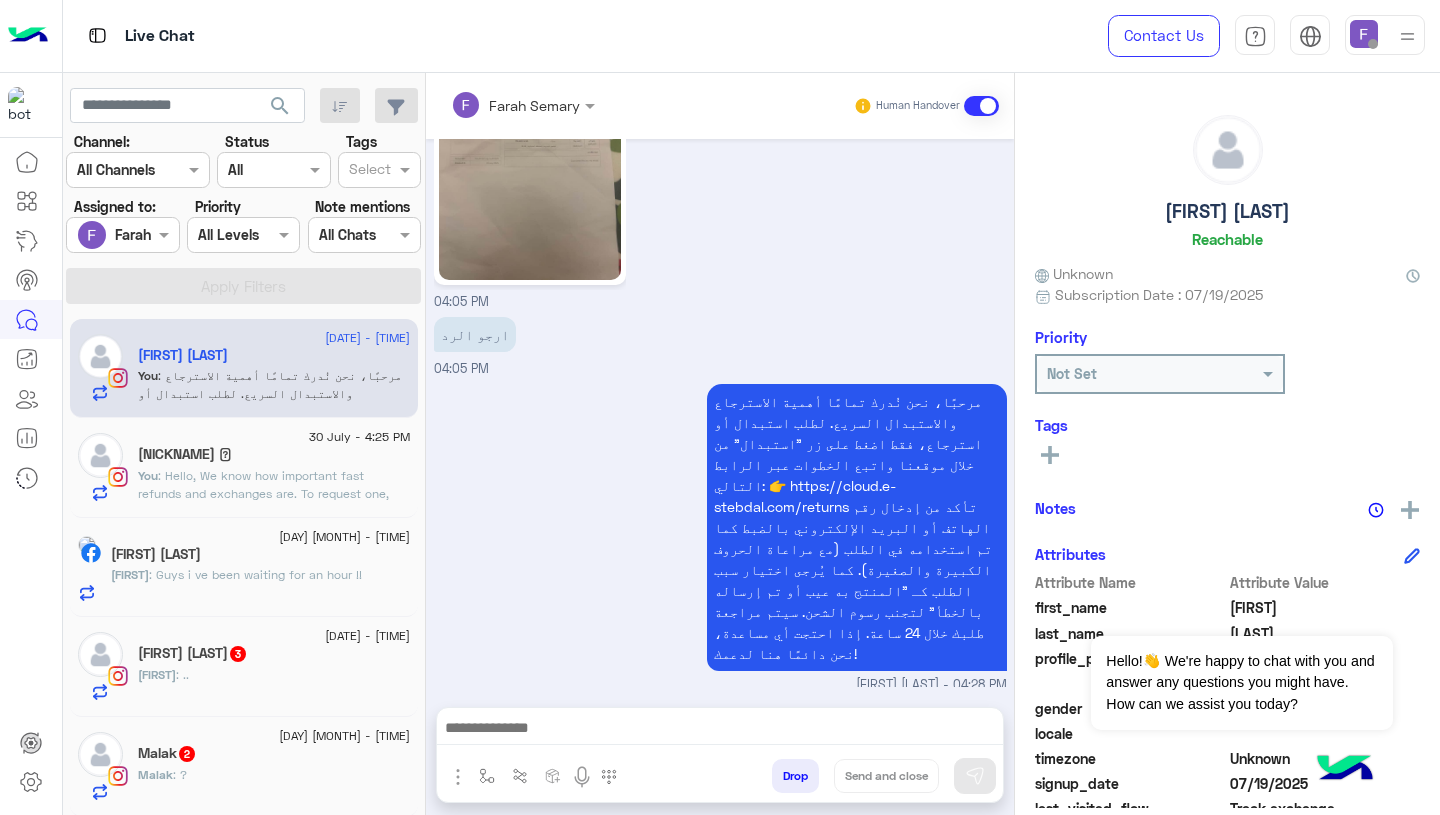 click on "مرحبًا،
نحن نُدرك تمامًا أهمية الاسترجاع والاستبدال السريع.
لطلب استبدال أو استرجاع، فقط اضغط على زر "استبدال" من خلال موقعنا واتبع الخطوات عبر الرابط التالي:
👉 https://cloud.e-stebdal.com/returns
تأكد من إدخال رقم الهاتف أو البريد الإلكتروني بالضبط كما تم استخدامه في الطلب (مع مراعاة الحروف الكبيرة والصغيرة).
كما يُرجى اختيار سبب الطلب كـ "المنتج به عيب أو تم إرساله بالخطأ" لتجنب رسوم الشحن.
سيتم مراجعة طلبك خلال 24 ساعة. إذا احتجت أي مساعدة، نحن دائمًا هنا لدعمك!     Farah Semary -  04:28 PM" at bounding box center (720, 537) 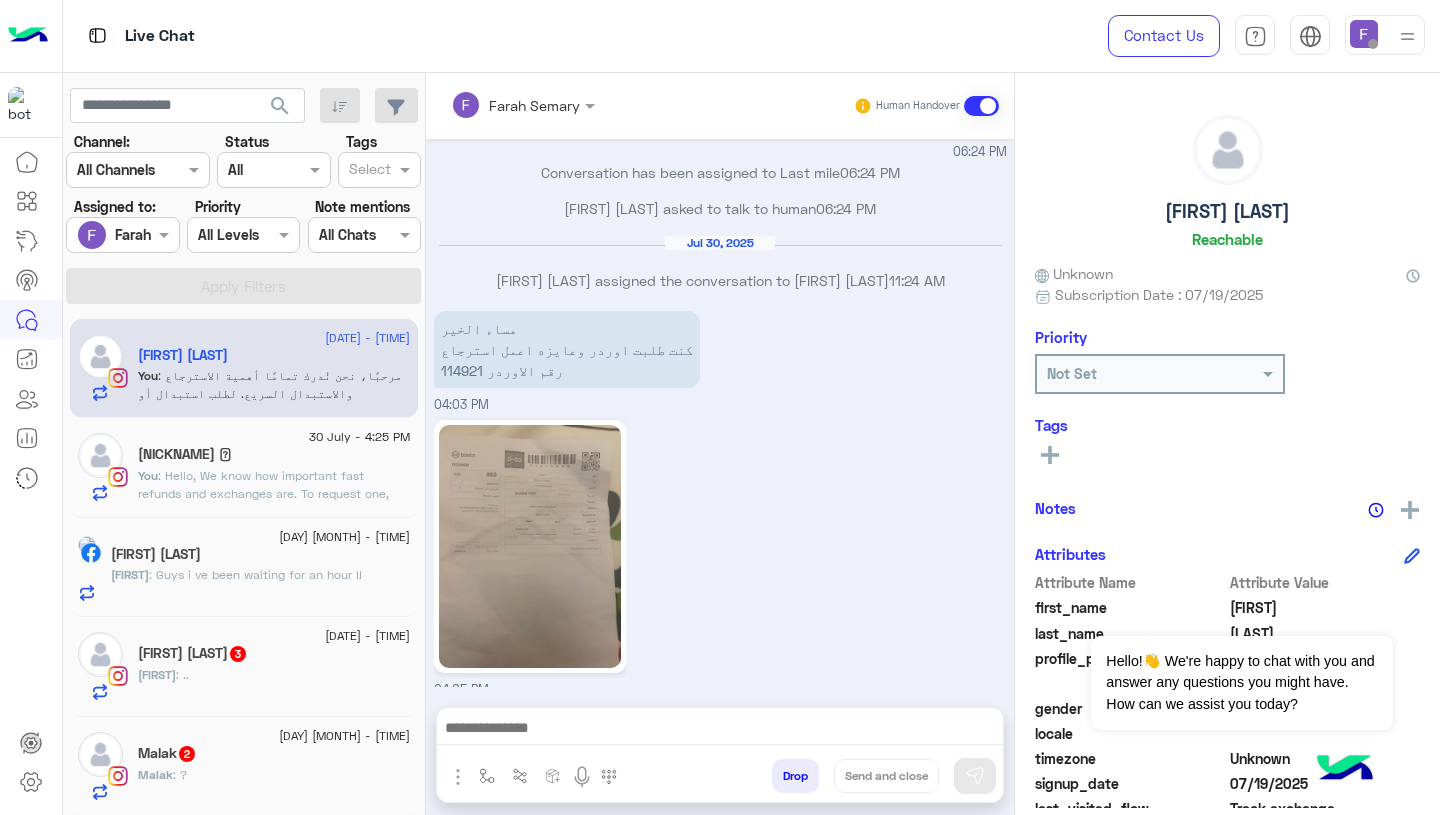 scroll, scrollTop: 1992, scrollLeft: 0, axis: vertical 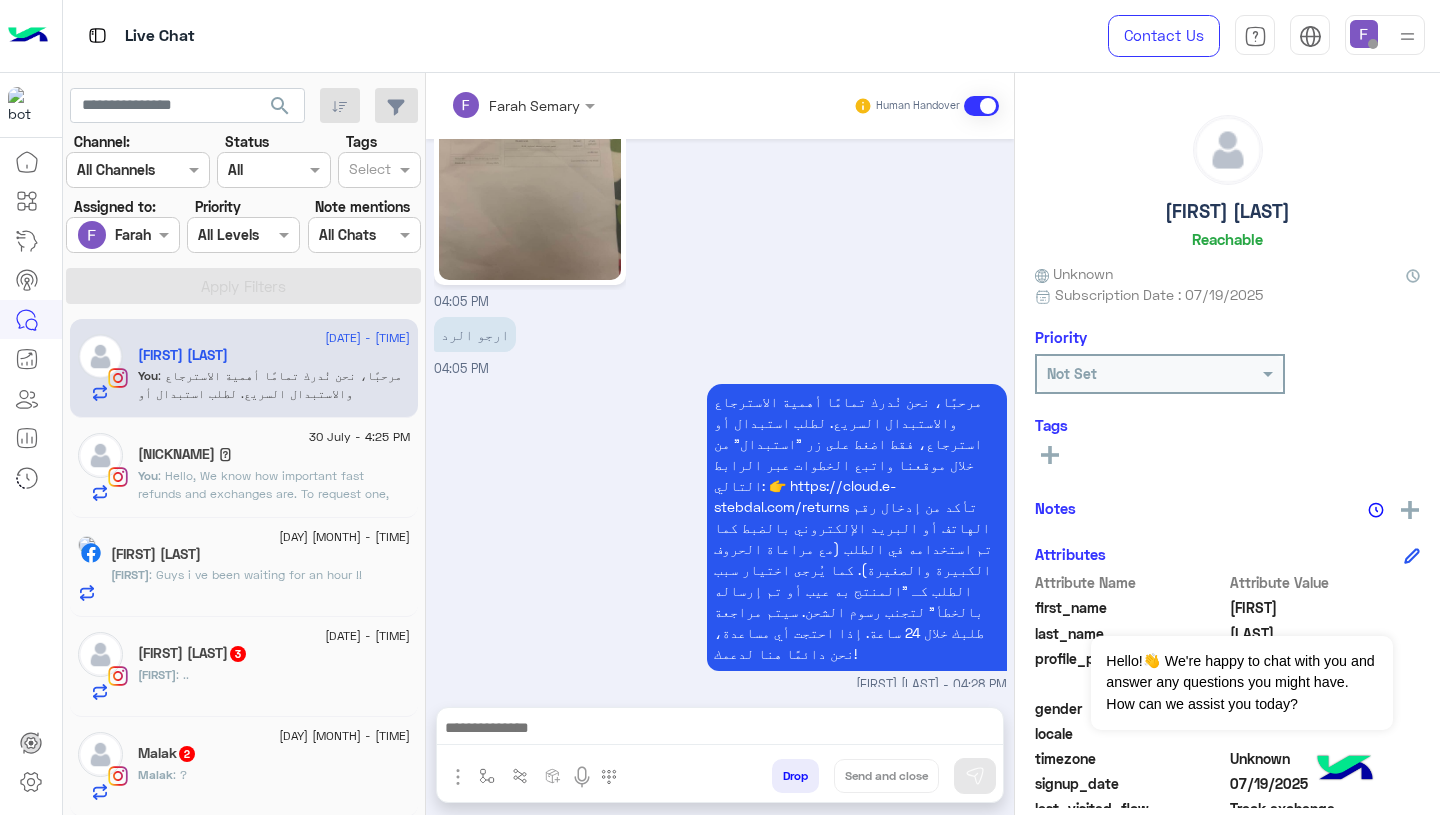 click on "You  : Hello,
We know how important fast refunds and exchanges are.
To request one, simply click the “EXCHANGE” button on our website and follow the steps here:
👉 https://cloud.e-stebdal.com/returns
Make sure to enter your phone number or email exactly as used in your original order (including any capital or small letters).
Also, select "the item was defected or wrong" as the reason to avoid any shipping fees.
We’ll review your request within 24 hours. Let us know if you need any help!" 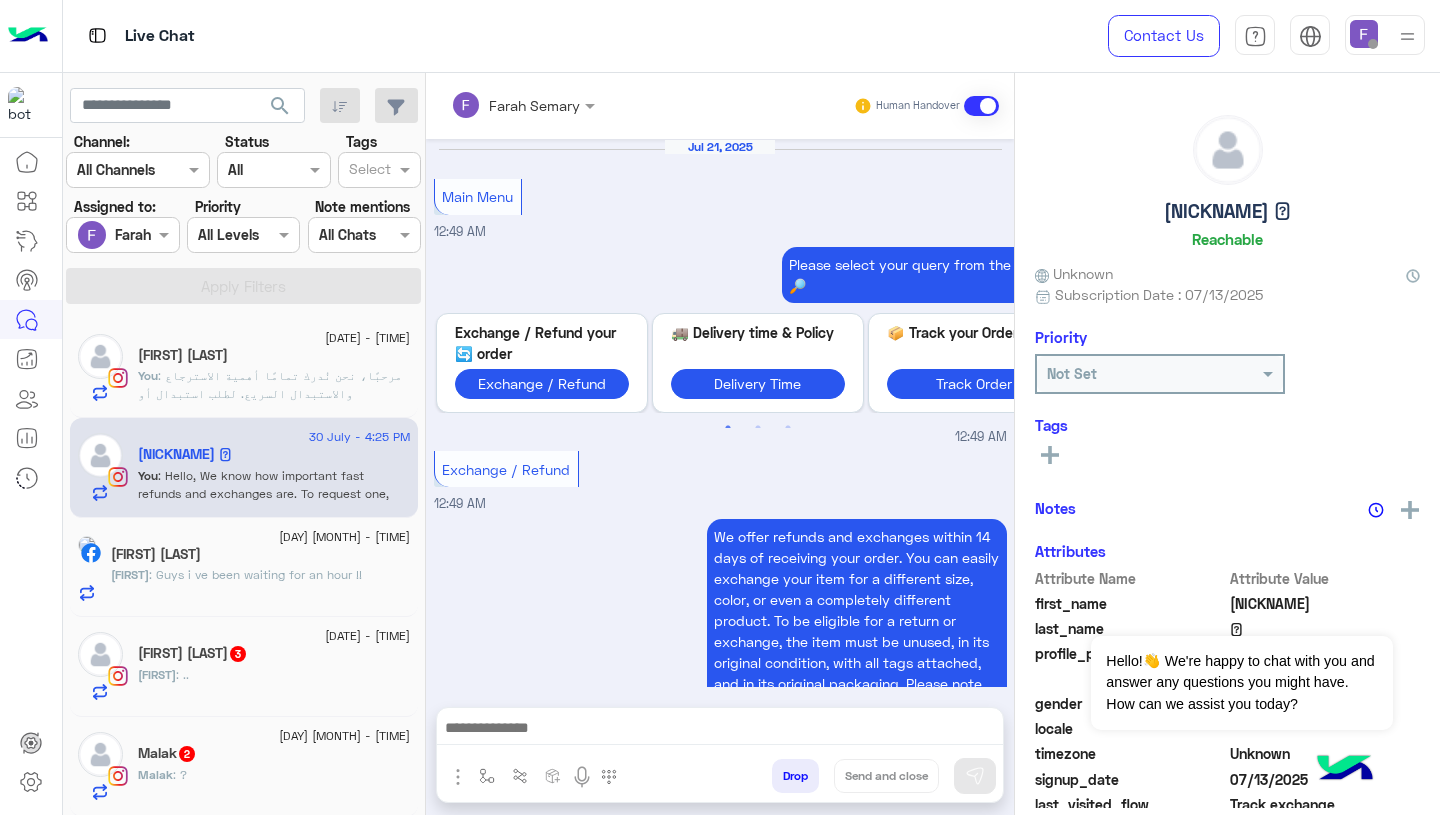 scroll, scrollTop: 2108, scrollLeft: 0, axis: vertical 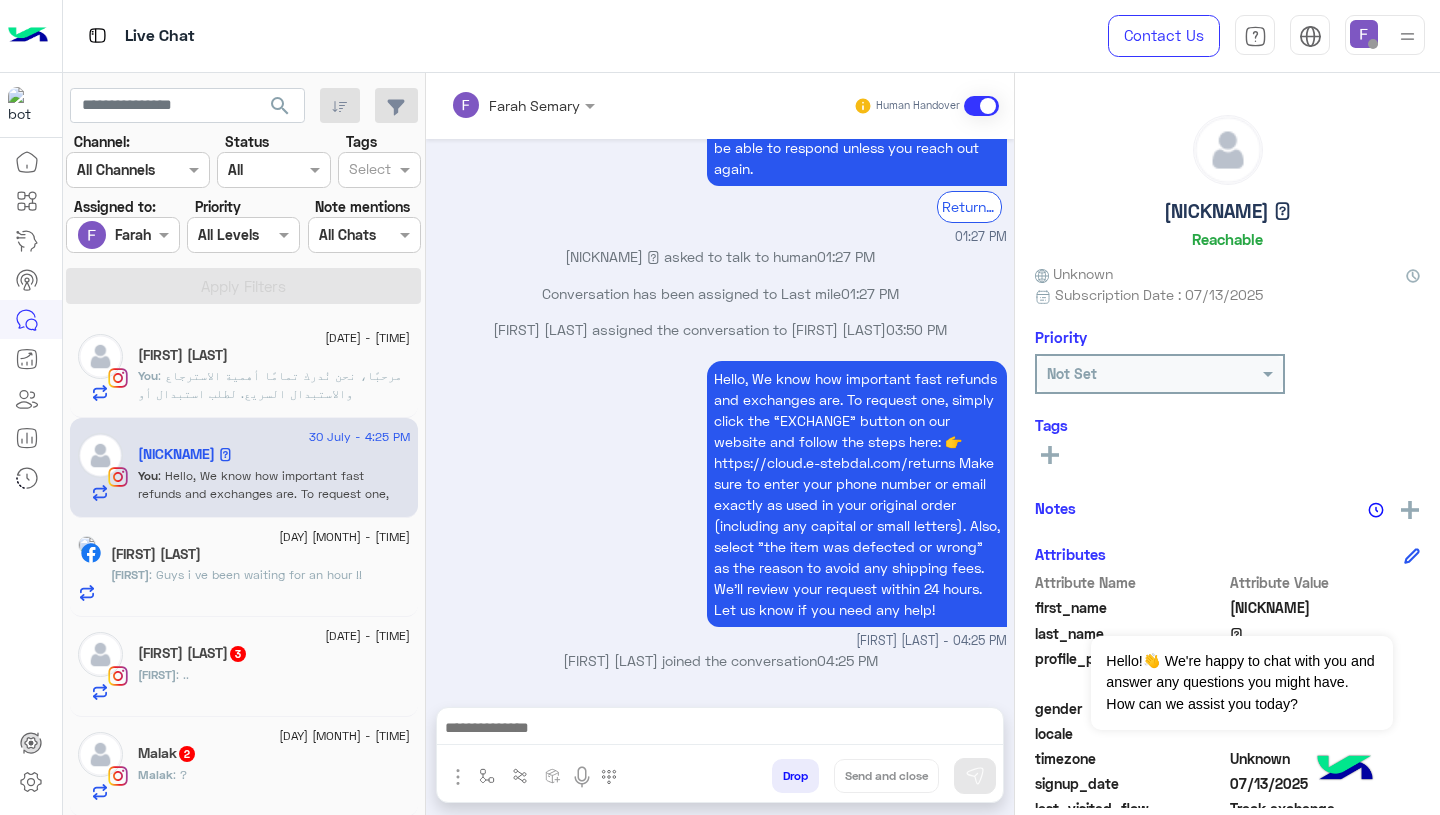 click on "You  : مرحبًا،
نحن نُدرك تمامًا أهمية الاسترجاع والاستبدال السريع.
لطلب استبدال أو استرجاع، فقط اضغط على زر "استبدال" من خلال موقعنا واتبع الخطوات عبر الرابط التالي:
👉 https://cloud.e-stebdal.com/returns
تأكد من إدخال رقم الهاتف أو البريد الإلكتروني بالضبط كما تم استخدامه في الطلب (مع مراعاة الحروف الكبيرة والصغيرة).
كما يُرجى اختيار سبب الطلب كـ "المنتج به عيب أو تم إرساله بالخطأ" لتجنب رسوم الشحن.
سيتم مراجعة طلبك خلال 24 ساعة. إذا احتجت أي مساعدة، نحن دائمًا هنا لدعمك!" 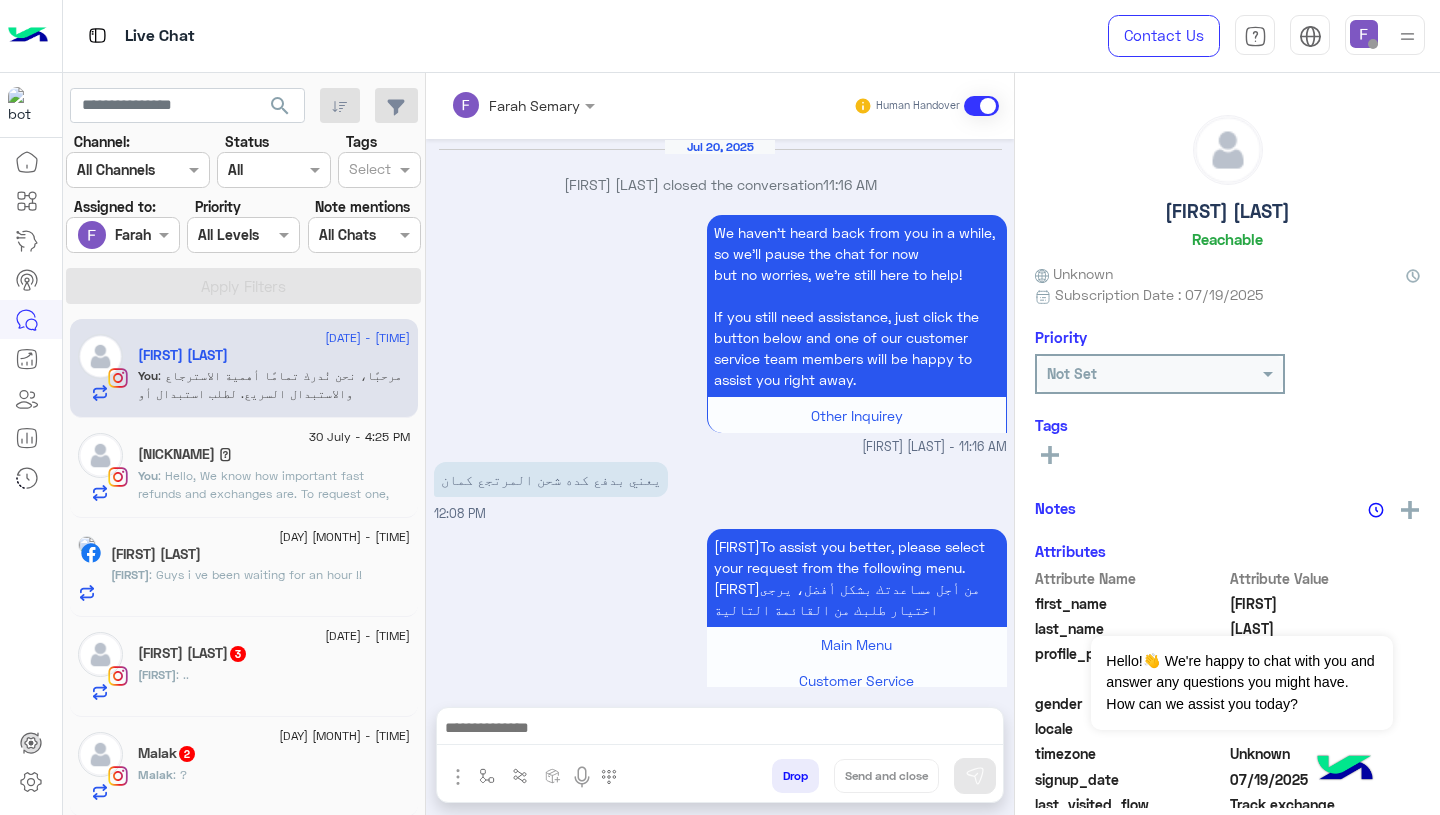 scroll, scrollTop: 1992, scrollLeft: 0, axis: vertical 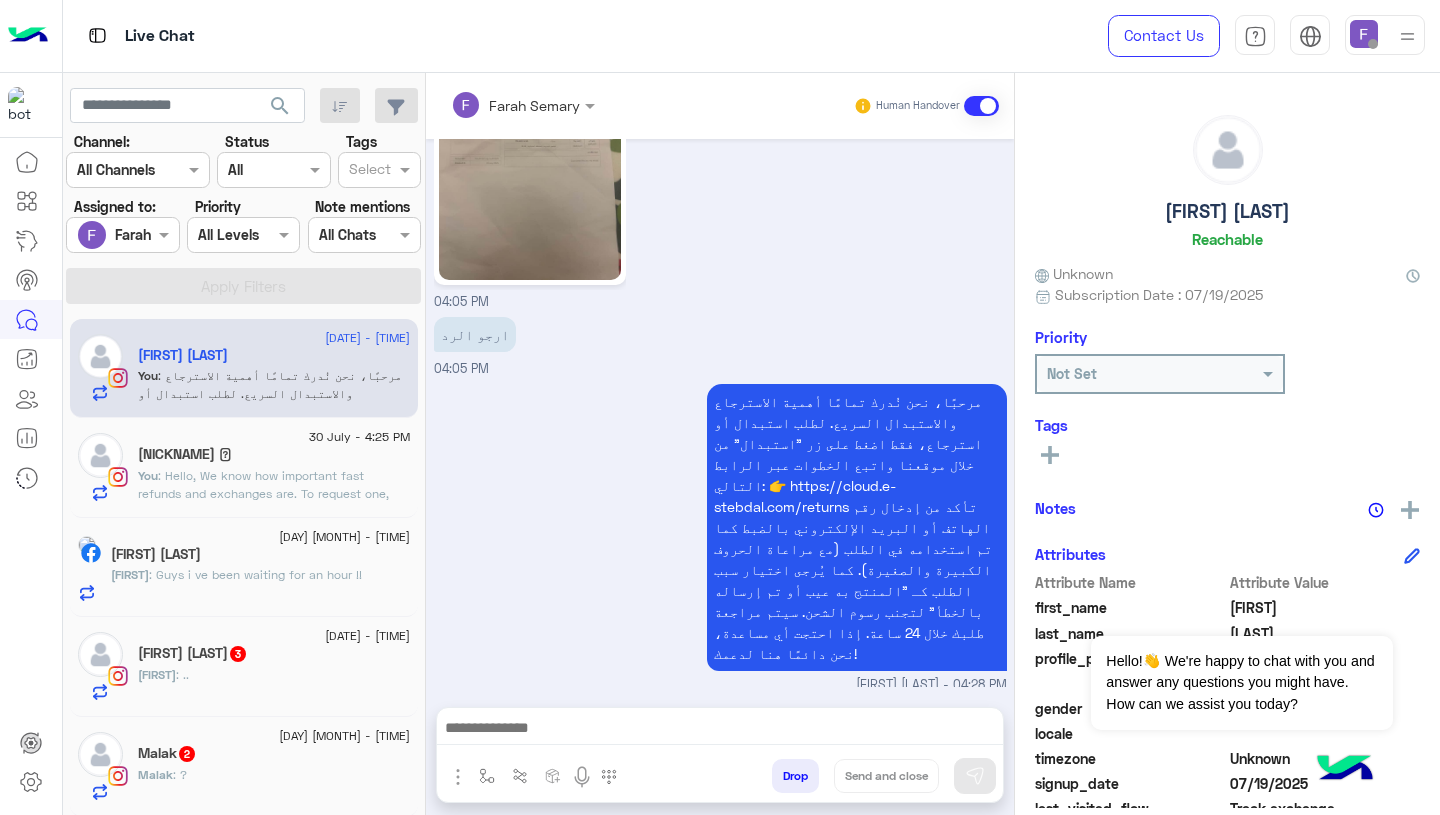 click on "[FIRST]" 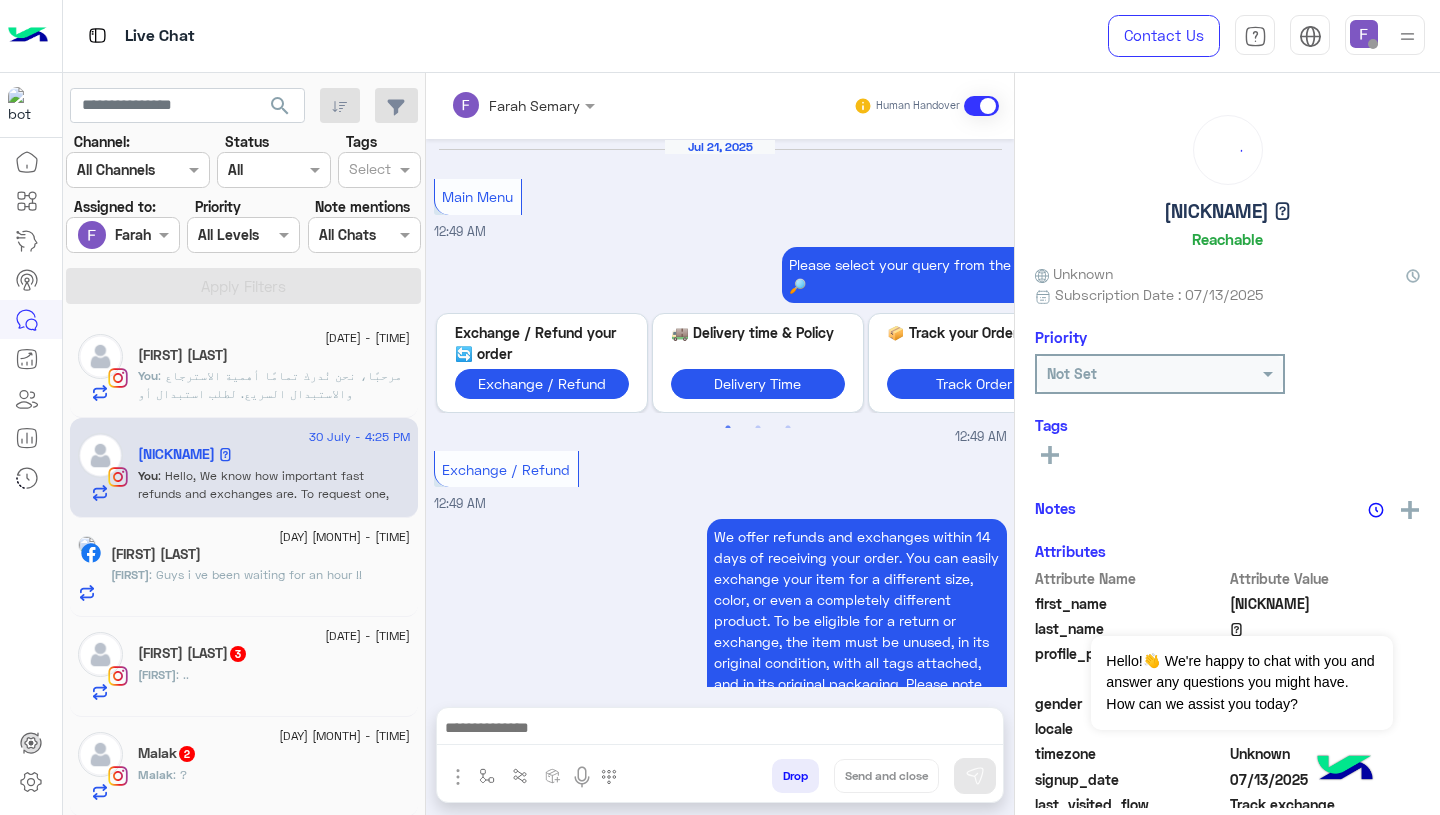 scroll, scrollTop: 2108, scrollLeft: 0, axis: vertical 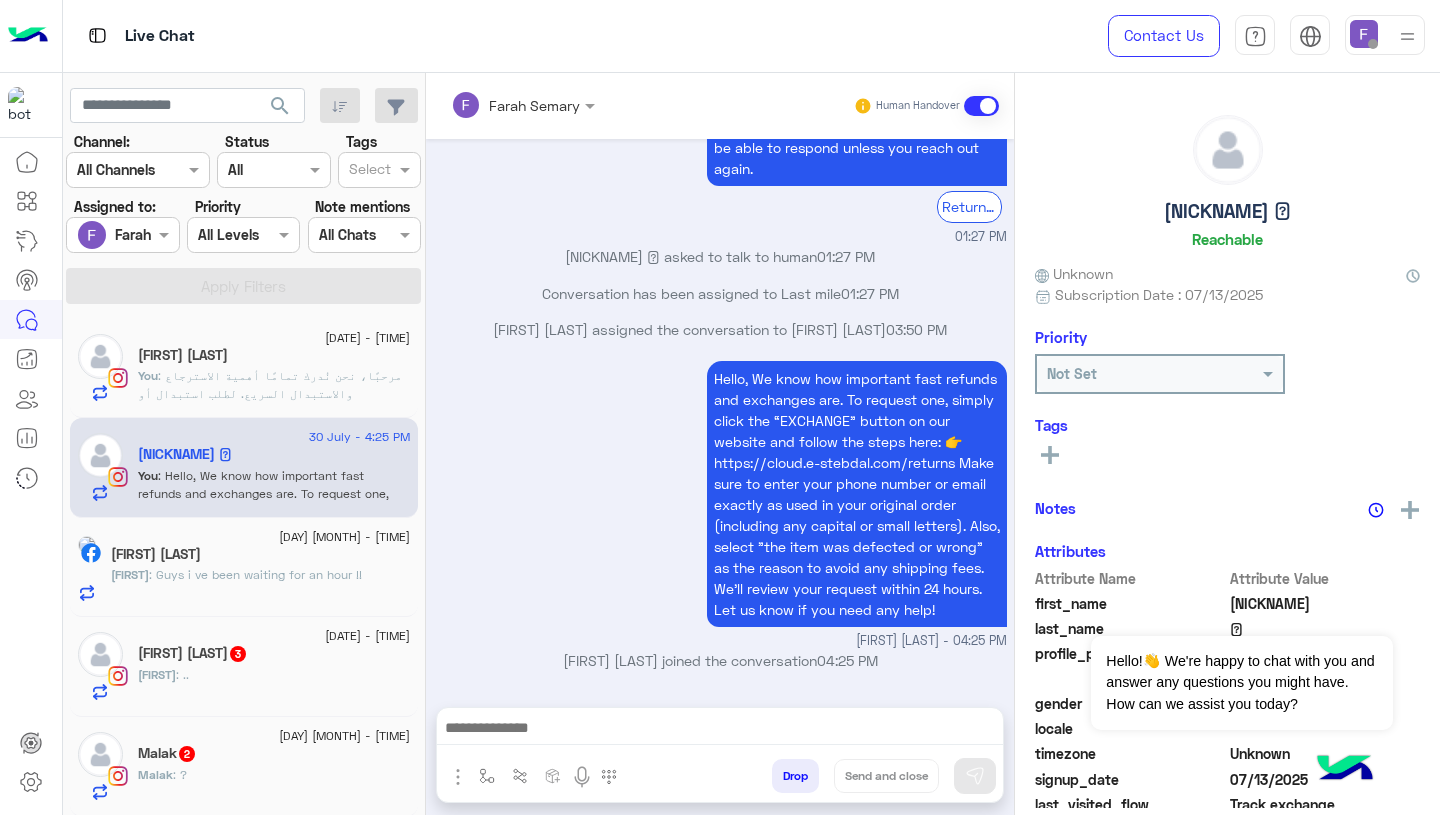 click on ": مرحبًا،
نحن نُدرك تمامًا أهمية الاسترجاع والاستبدال السريع.
لطلب استبدال أو استرجاع، فقط اضغط على زر "استبدال" من خلال موقعنا واتبع الخطوات عبر الرابط التالي:
👉 https://cloud.e-stebdal.com/returns
تأكد من إدخال رقم الهاتف أو البريد الإلكتروني بالضبط كما تم استخدامه في الطلب (مع مراعاة الحروف الكبيرة والصغيرة).
كما يُرجى اختيار سبب الطلب كـ "المنتج به عيب أو تم إرساله بالخطأ" لتجنب رسوم الشحن.
سيتم مراجعة طلبك خلال 24 ساعة. إذا احتجت أي مساعدة، نحن دائمًا هنا لدعمك!" 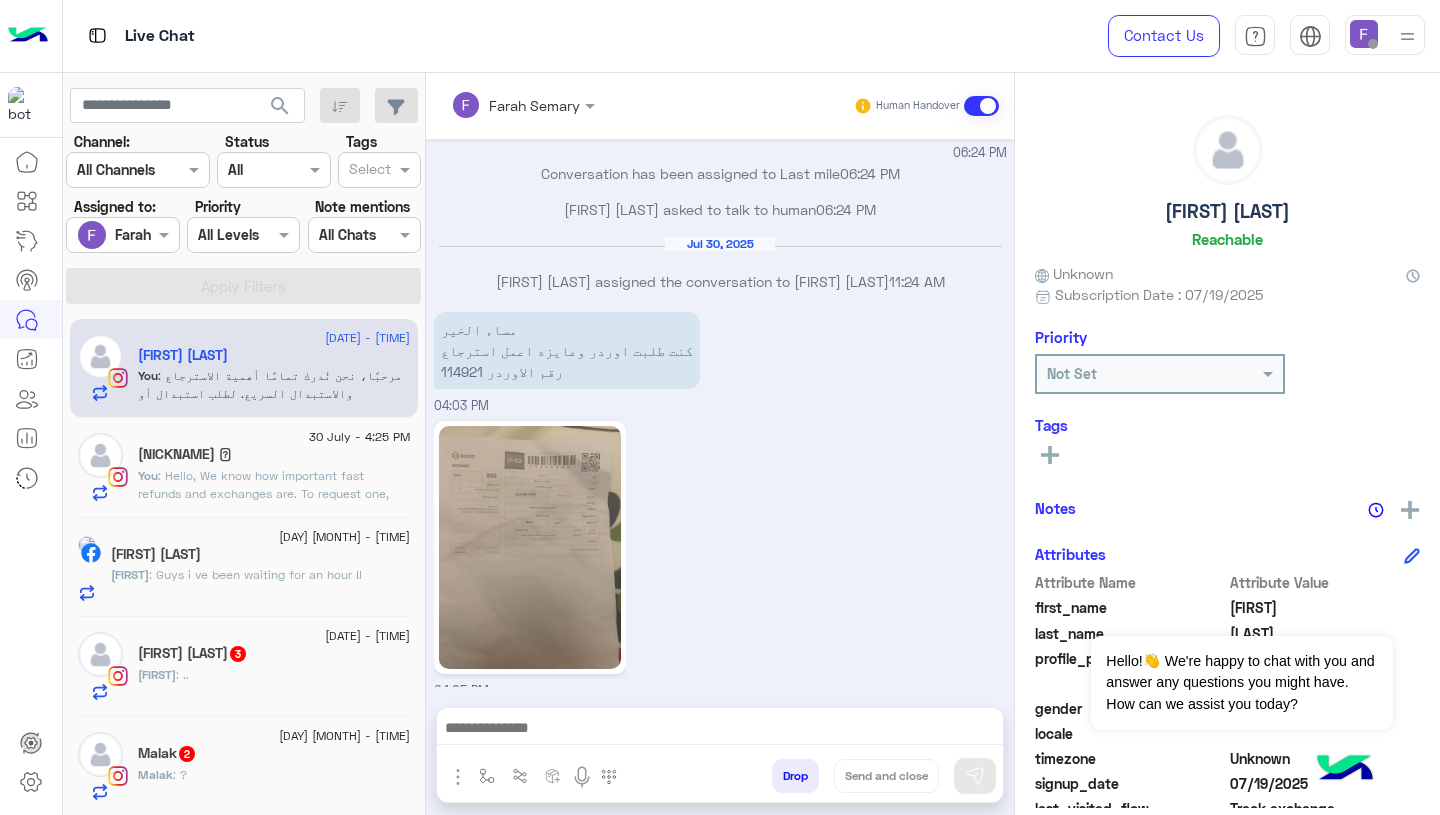 scroll, scrollTop: 1992, scrollLeft: 0, axis: vertical 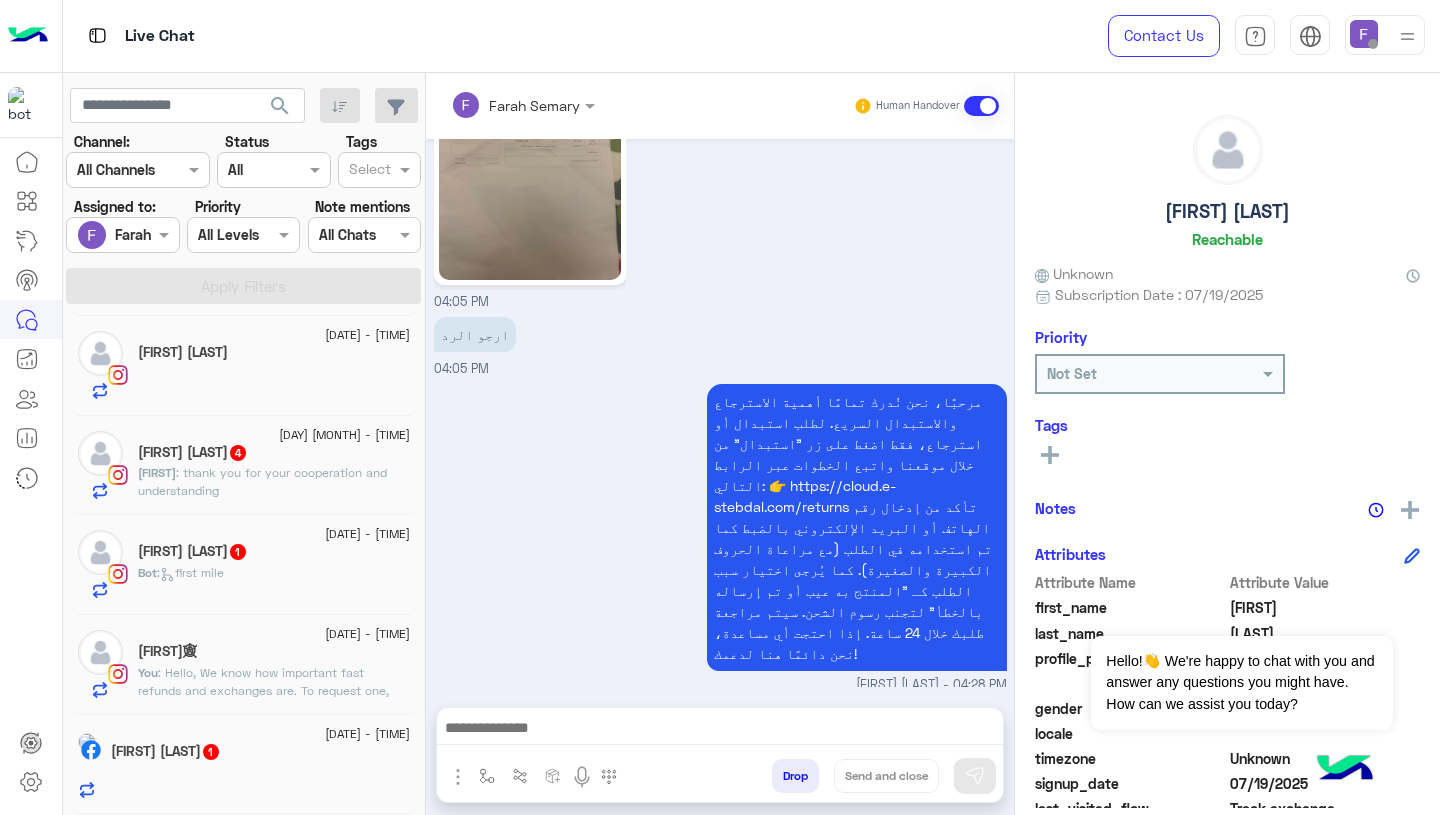 click on "Shams Sameh  1" 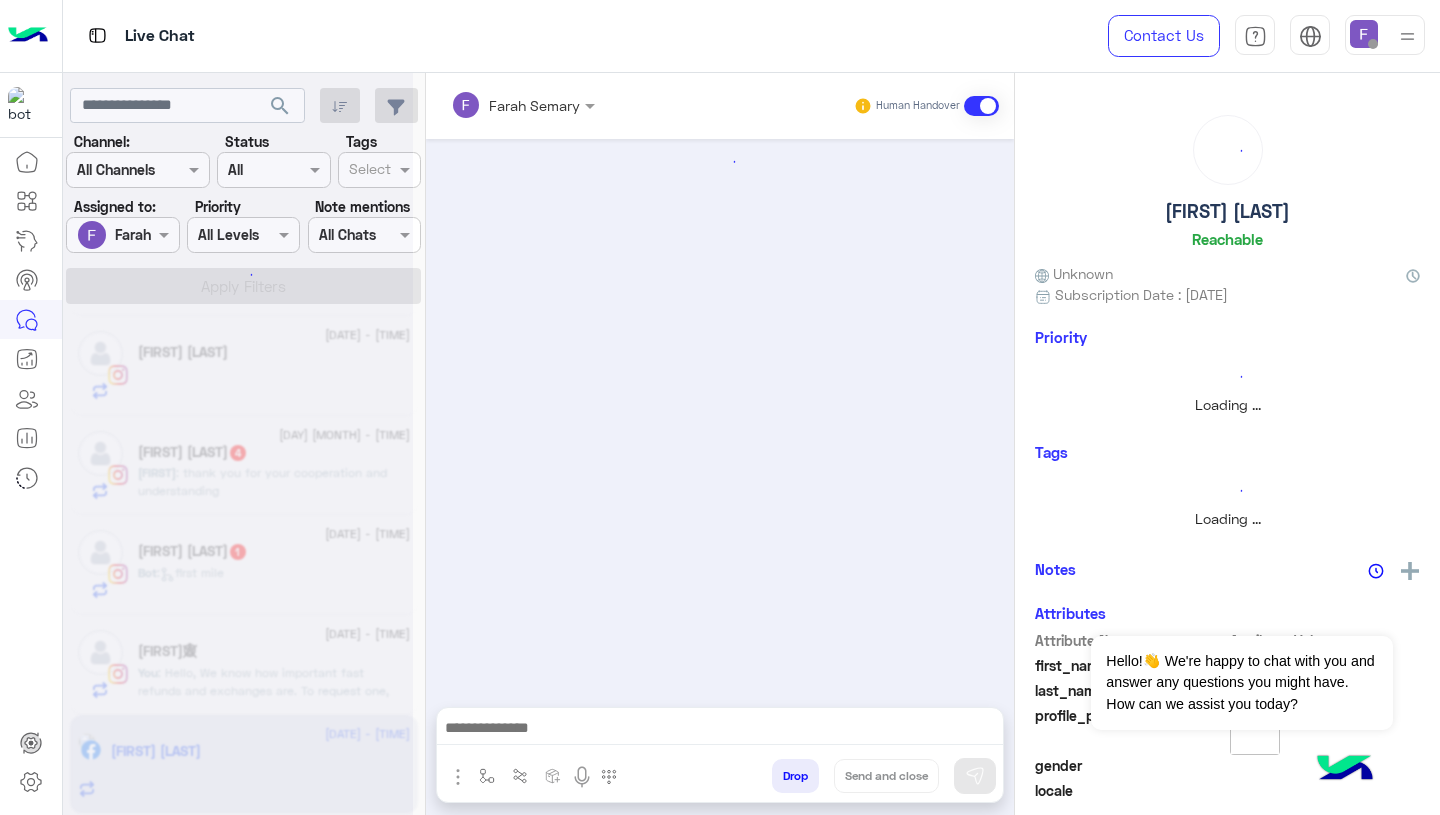 scroll, scrollTop: 3188, scrollLeft: 0, axis: vertical 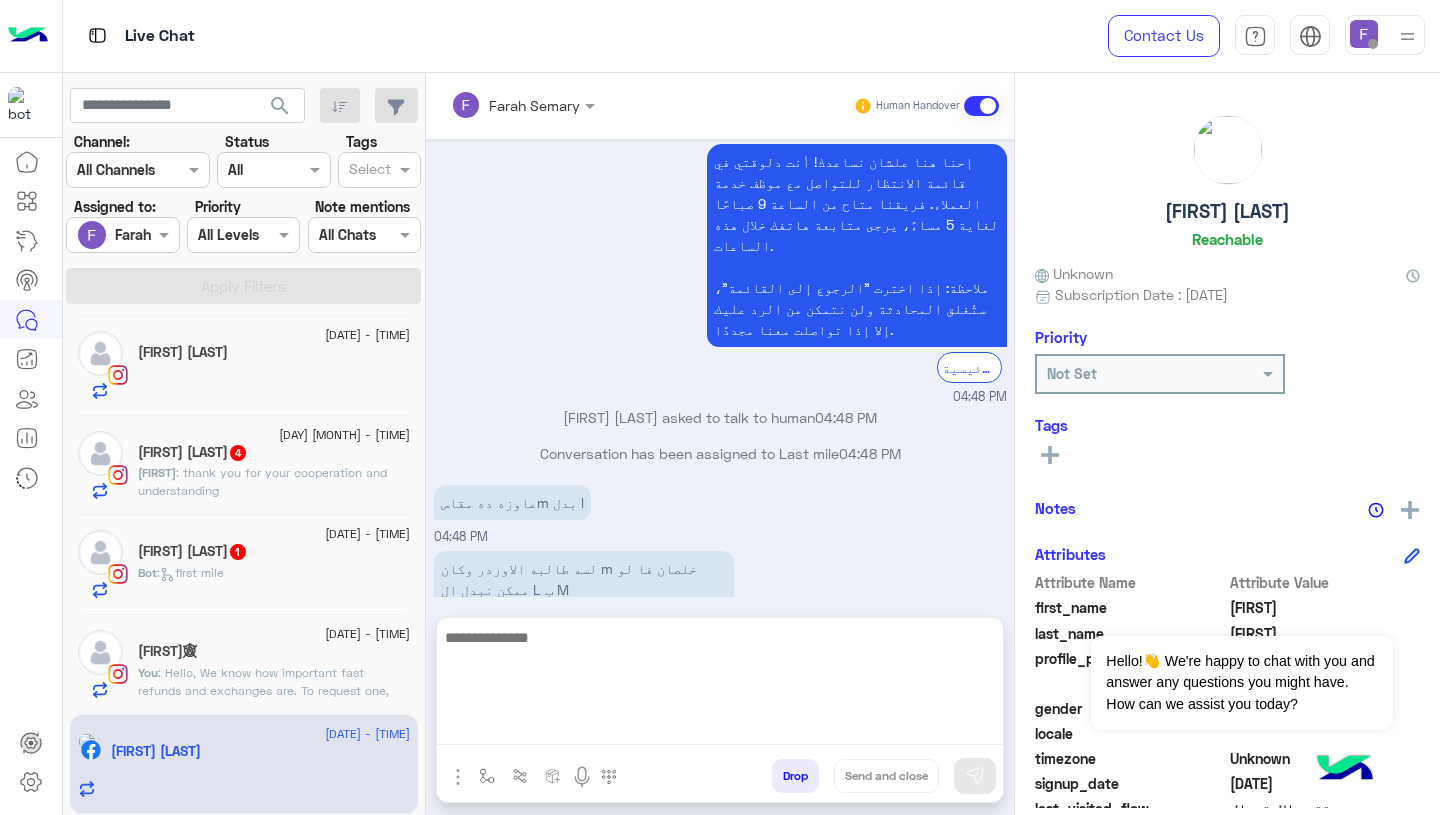 click at bounding box center (720, 685) 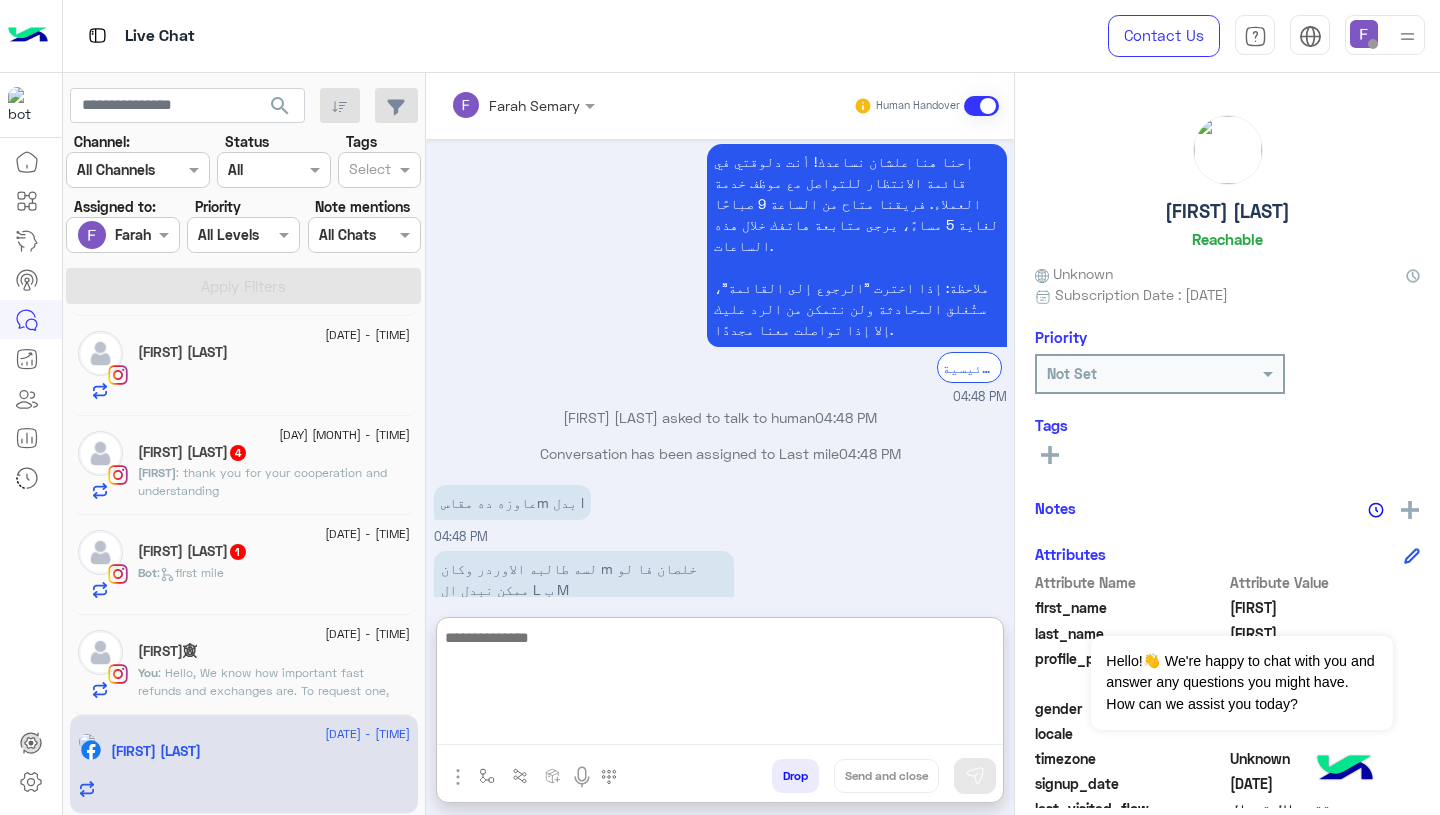 paste on "**********" 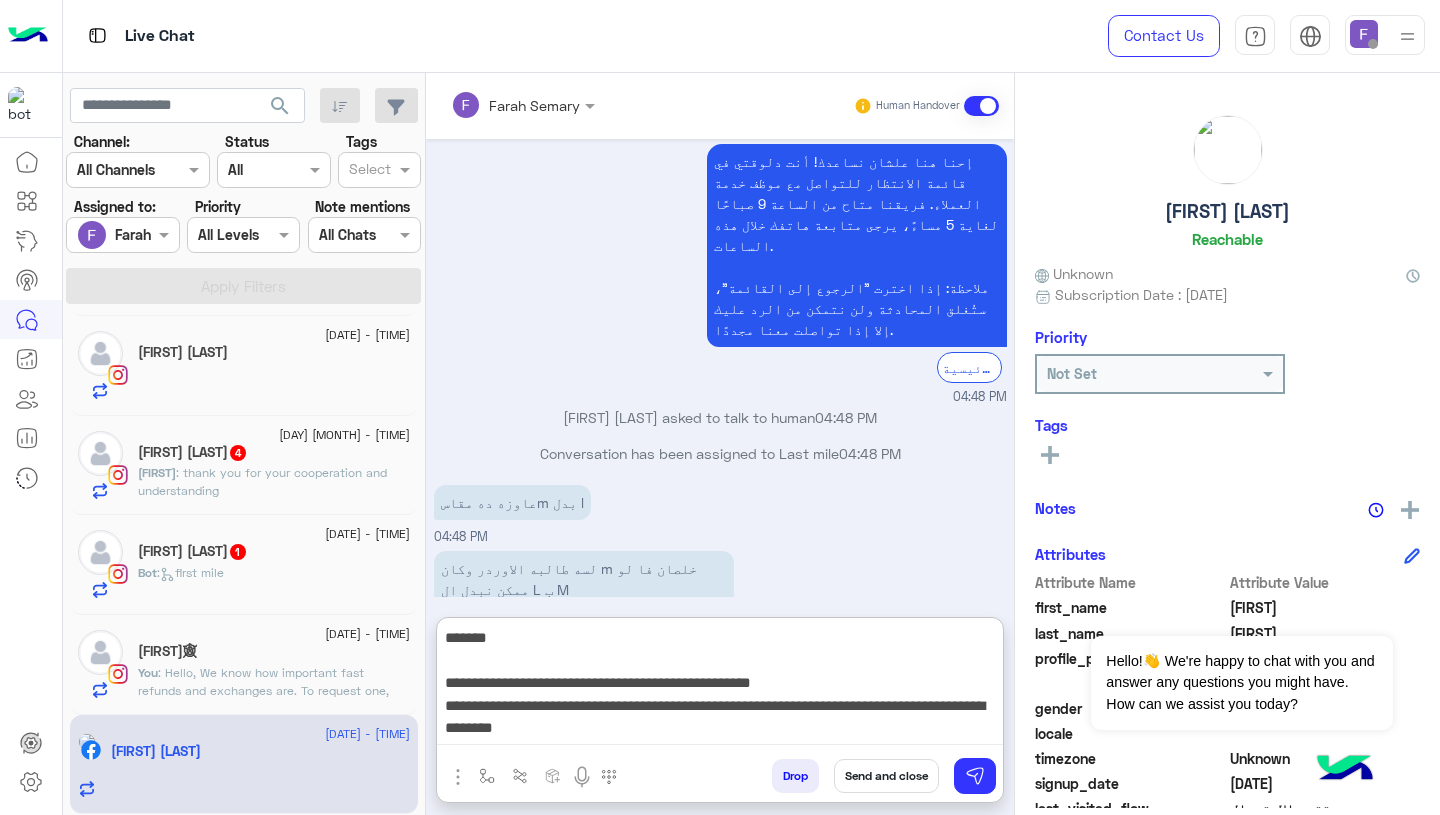scroll, scrollTop: 286, scrollLeft: 0, axis: vertical 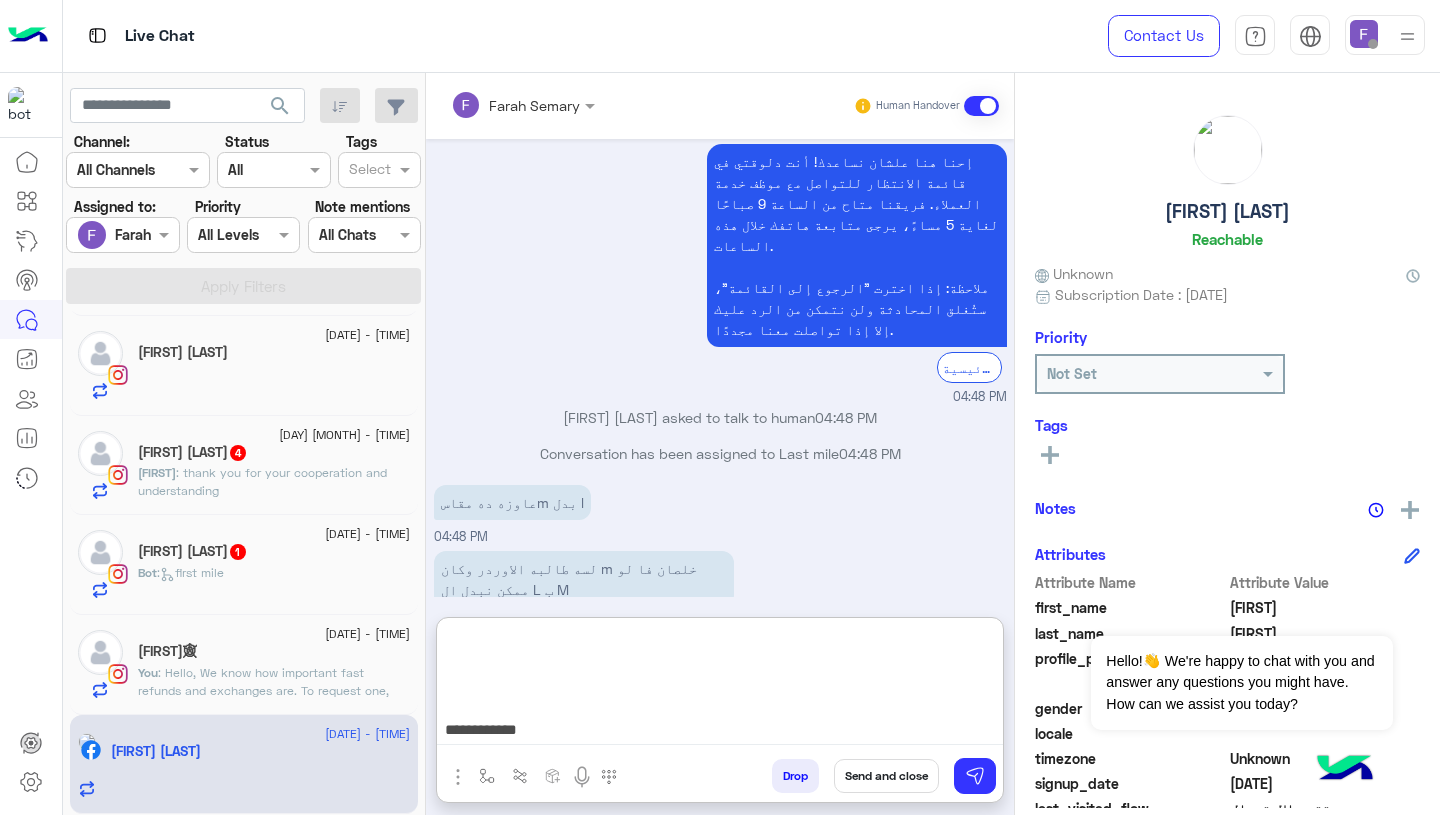 click on "**********" at bounding box center [720, 685] 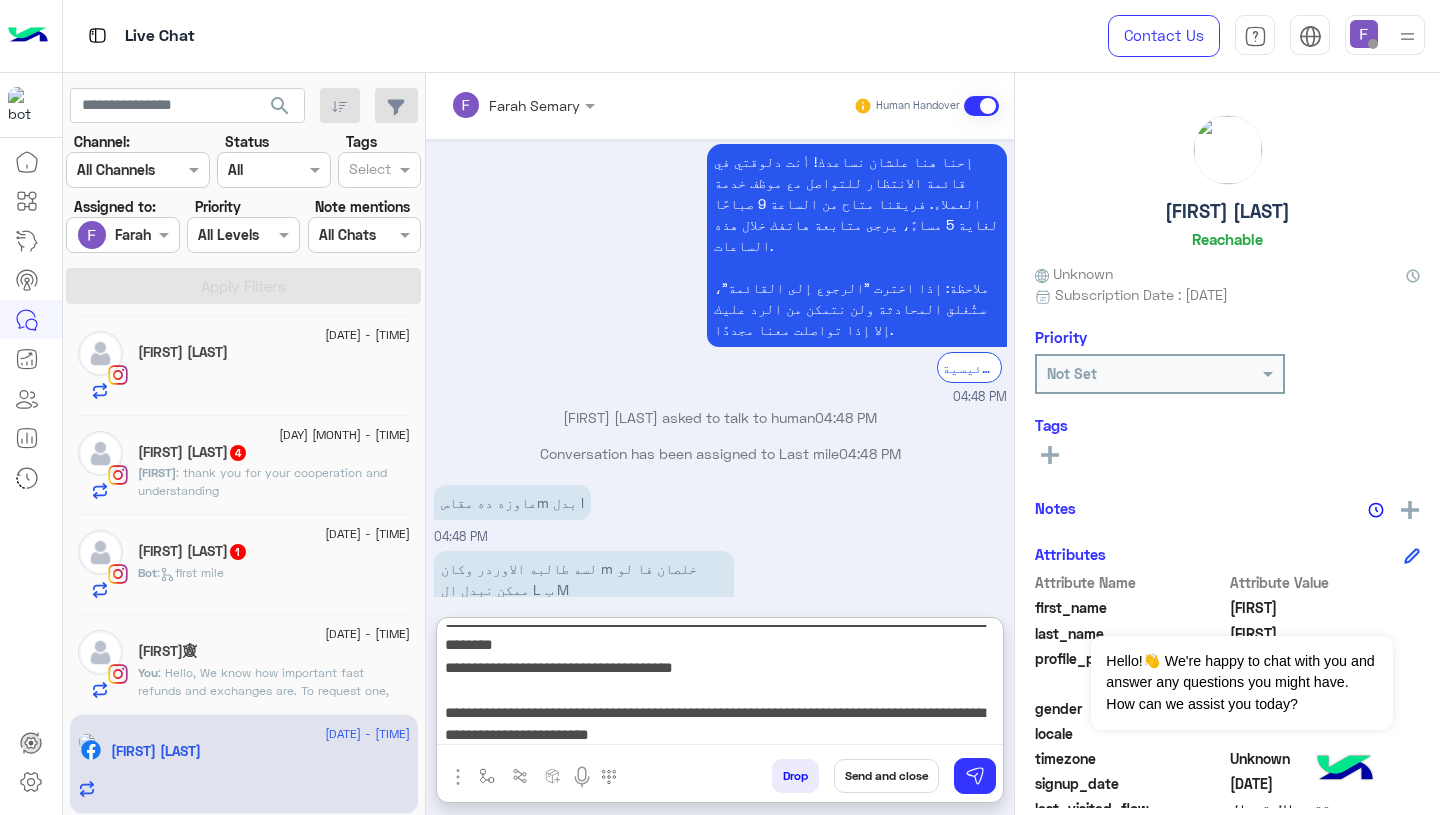 scroll, scrollTop: 0, scrollLeft: 0, axis: both 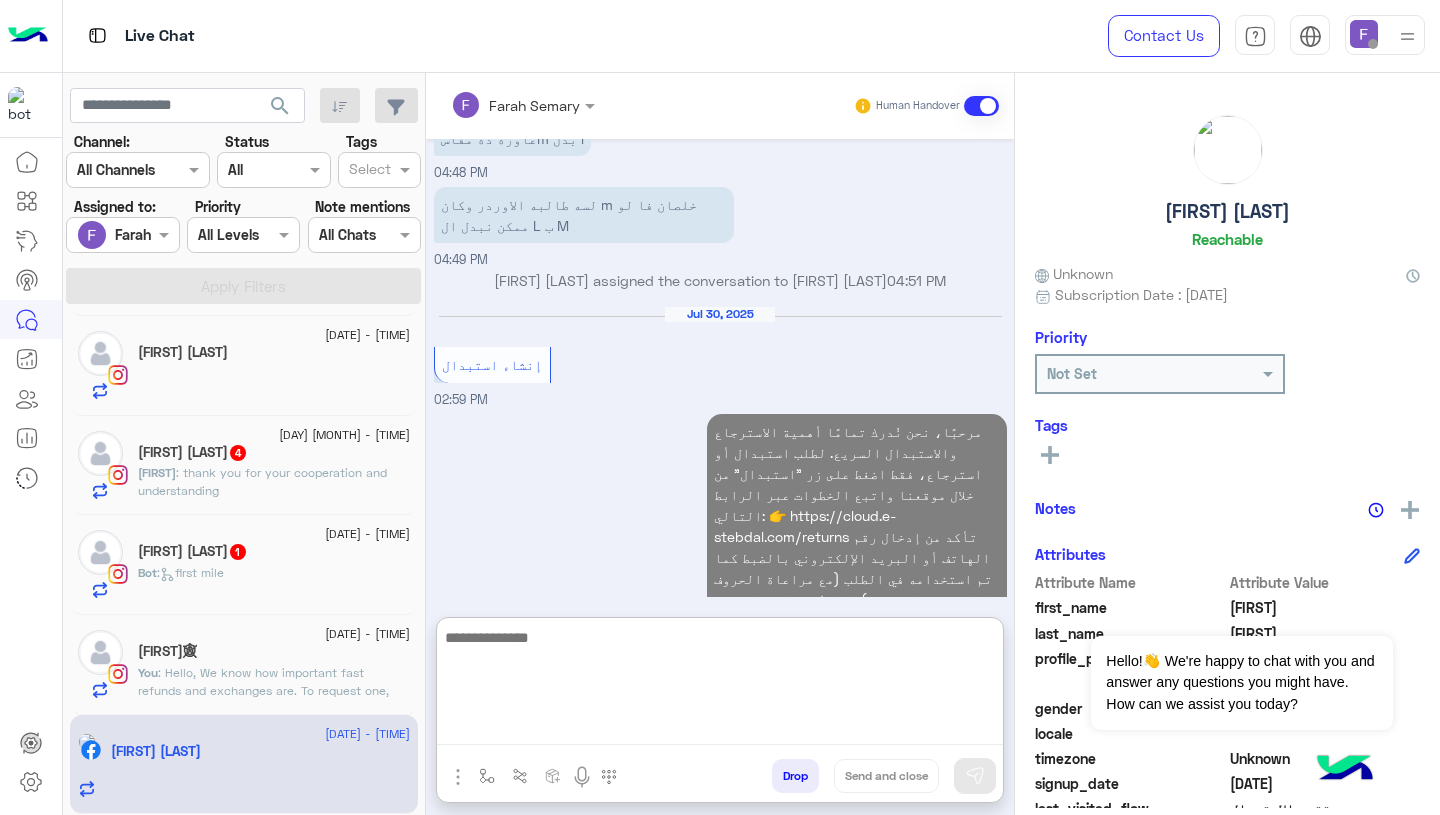 click on "مرحبًا،
نحن نُدرك تمامًا أهمية الاسترجاع والاستبدال السريع.
لطلب استبدال أو استرجاع، فقط اضغط على زر "استبدال" من خلال موقعنا واتبع الخطوات عبر الرابط التالي:
👉 https://cloud.e-stebdal.com/returns
تأكد من إدخال رقم الهاتف أو البريد الإلكتروني بالضبط كما تم استخدامه في الطلب (مع مراعاة الحروف الكبيرة والصغيرة).
كما يُرجى اختيار سبب الطلب كـ "المنتج به عيب أو تم إرساله بالخطأ" لتجنب رسوم الشحن.
سيتم مراجعة طلبك خلال 24 ساعة. إذا احتجت أي مساعدة، نحن دائمًا هنا لدعمك!      04:29 PM" at bounding box center (720, 567) 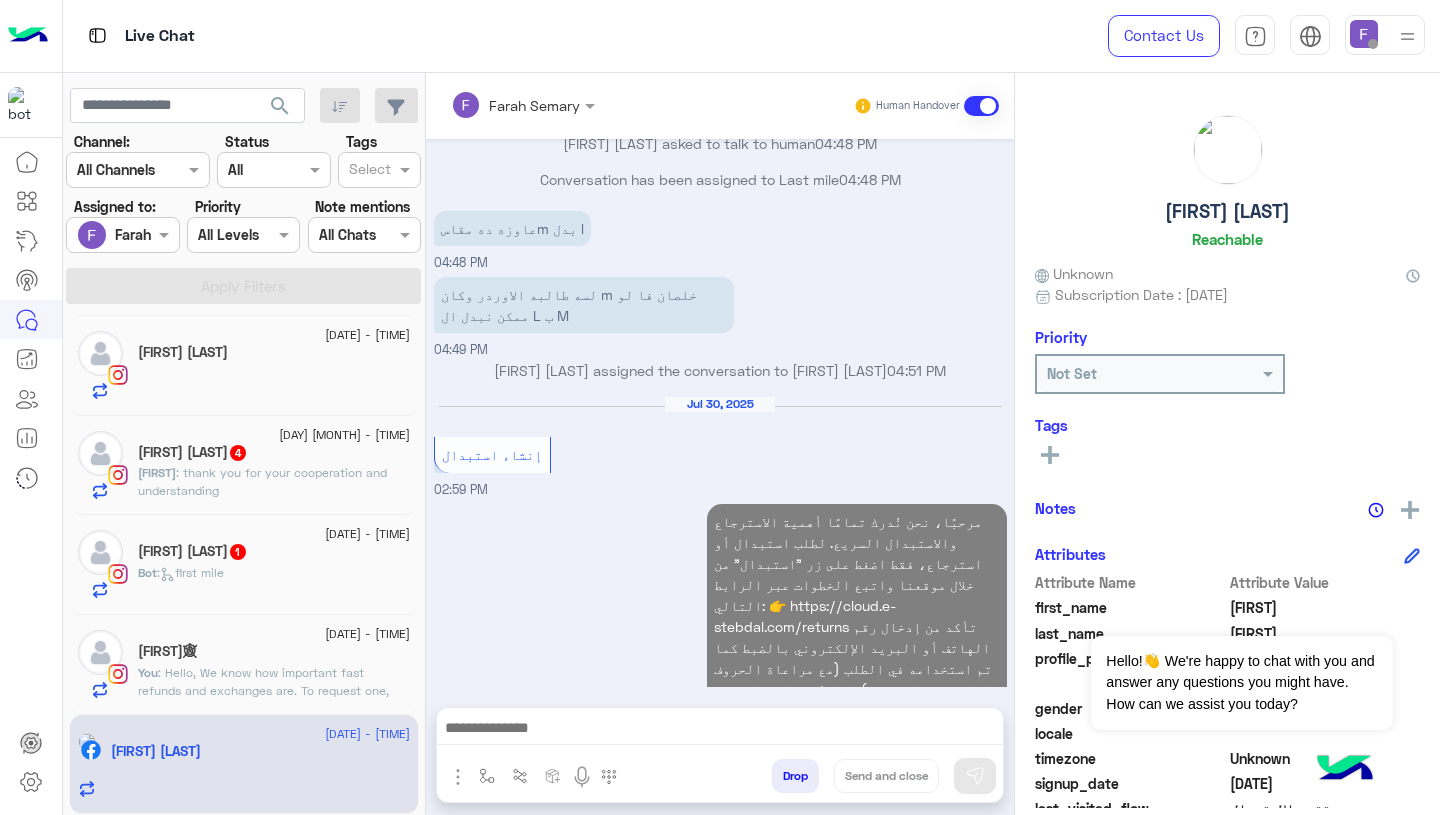 scroll, scrollTop: 2014, scrollLeft: 0, axis: vertical 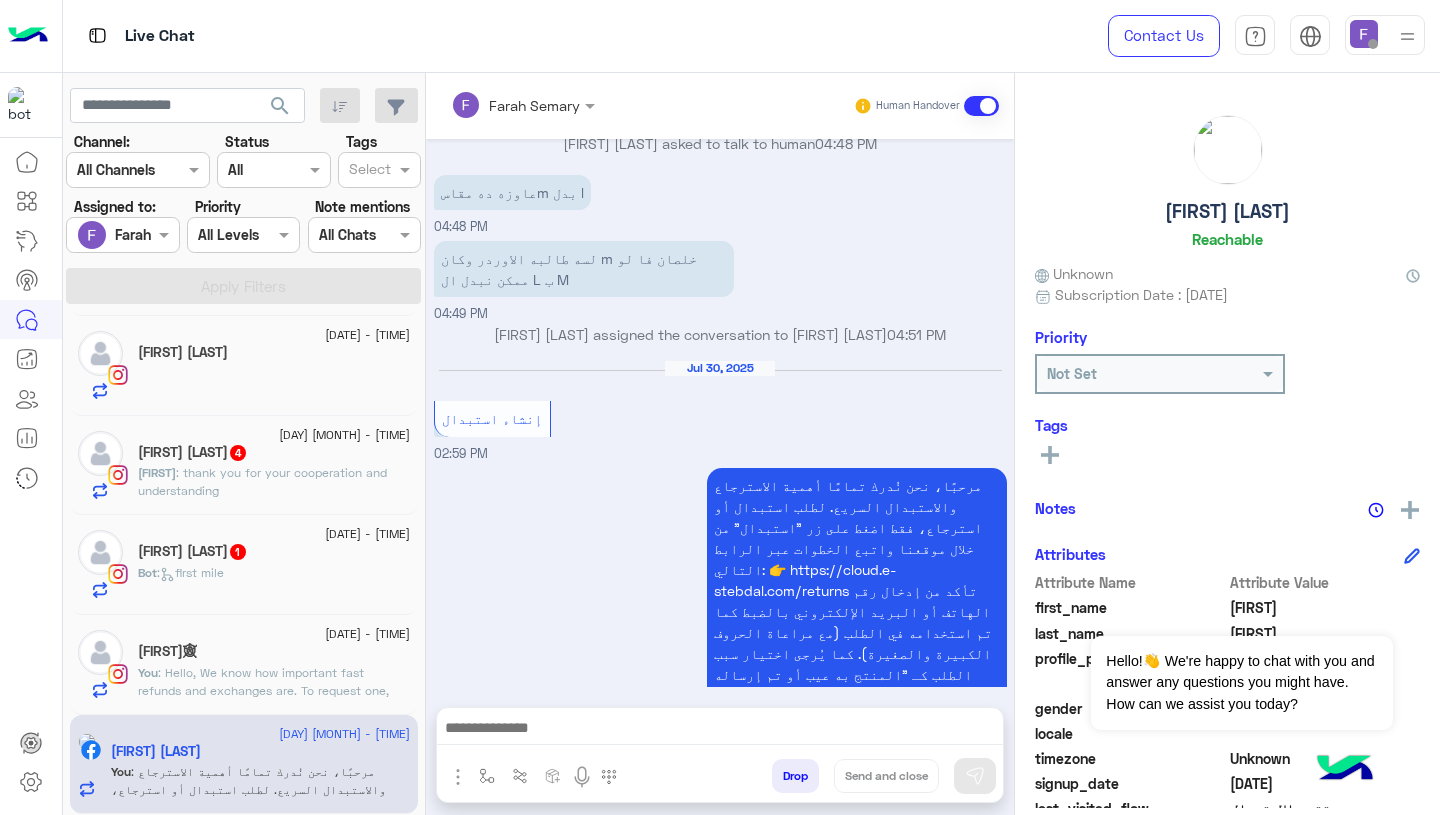 click on "Bot :   first mile" 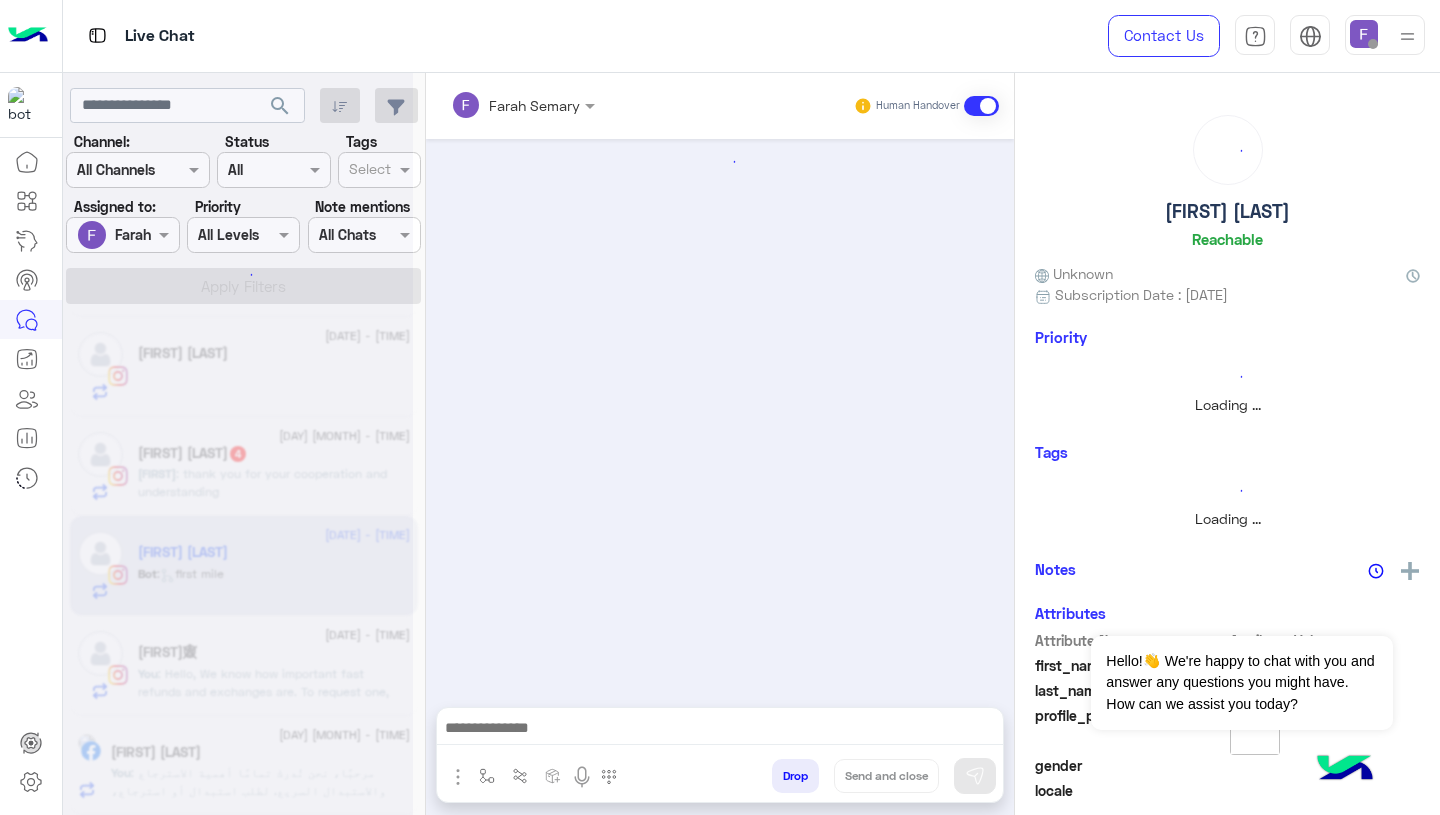 scroll, scrollTop: 3187, scrollLeft: 0, axis: vertical 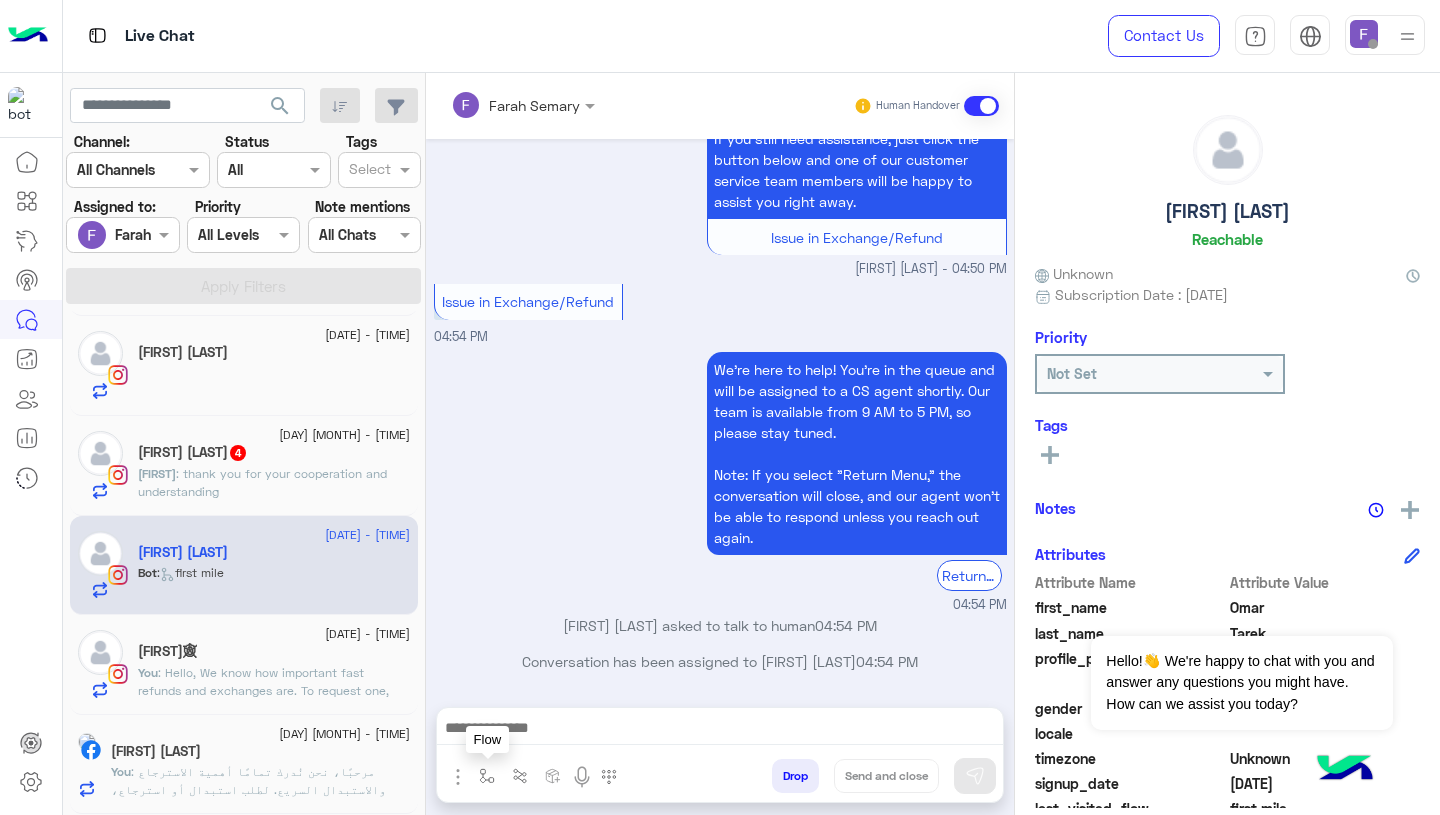 click at bounding box center (487, 776) 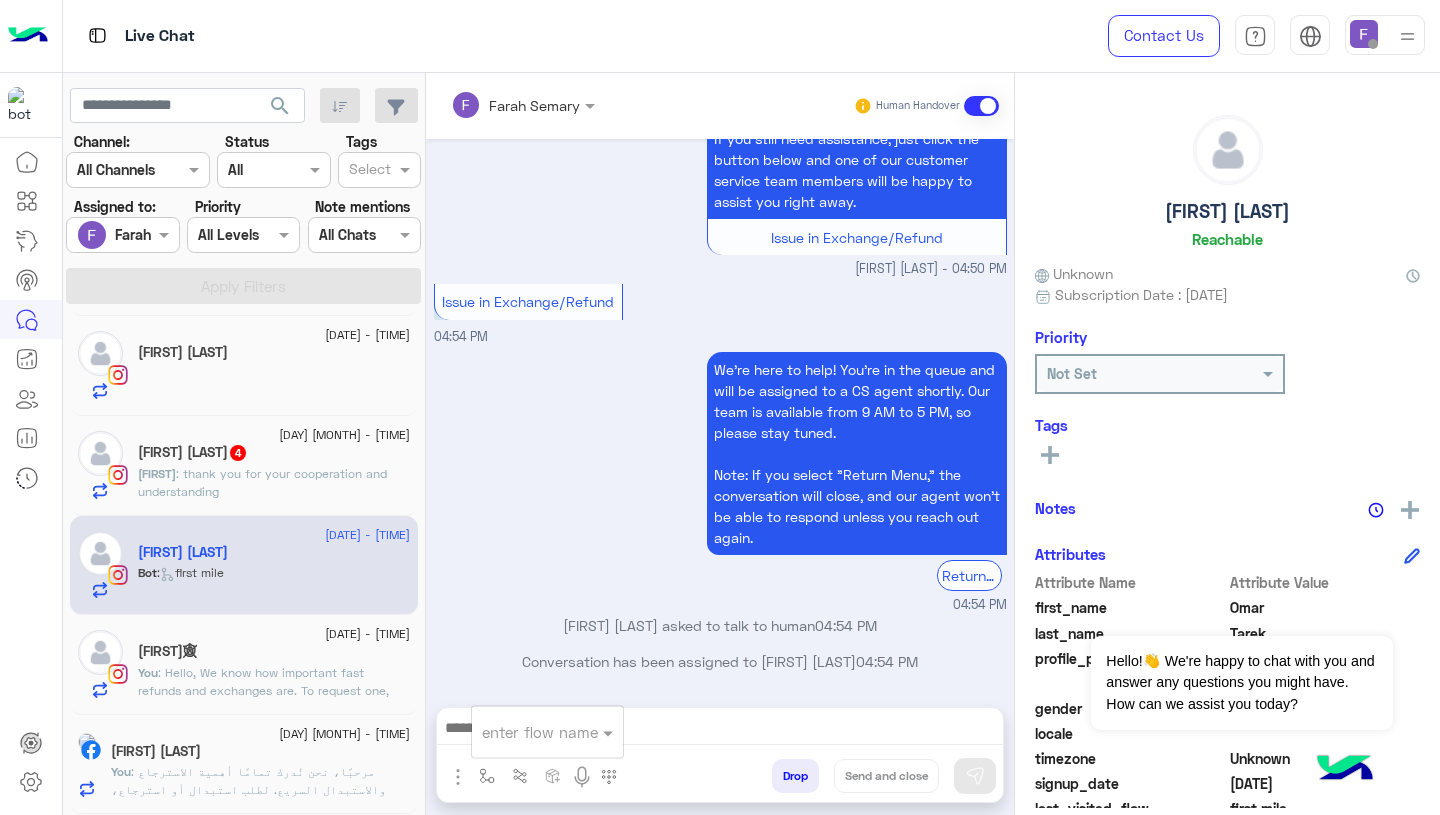 click on "Conversation has been assigned to Farah Semary   04:54 PM" at bounding box center (720, 661) 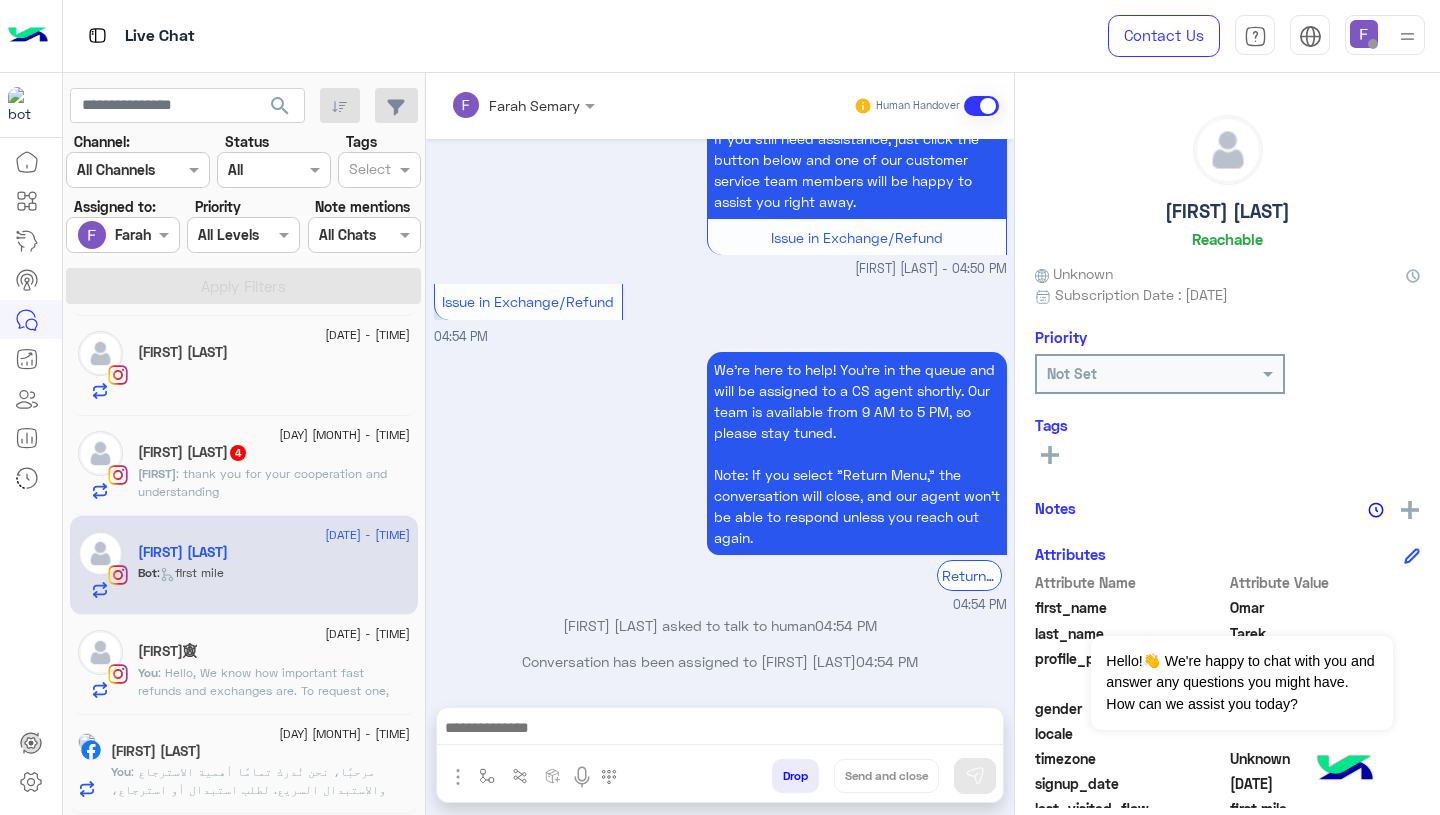 click at bounding box center (720, 730) 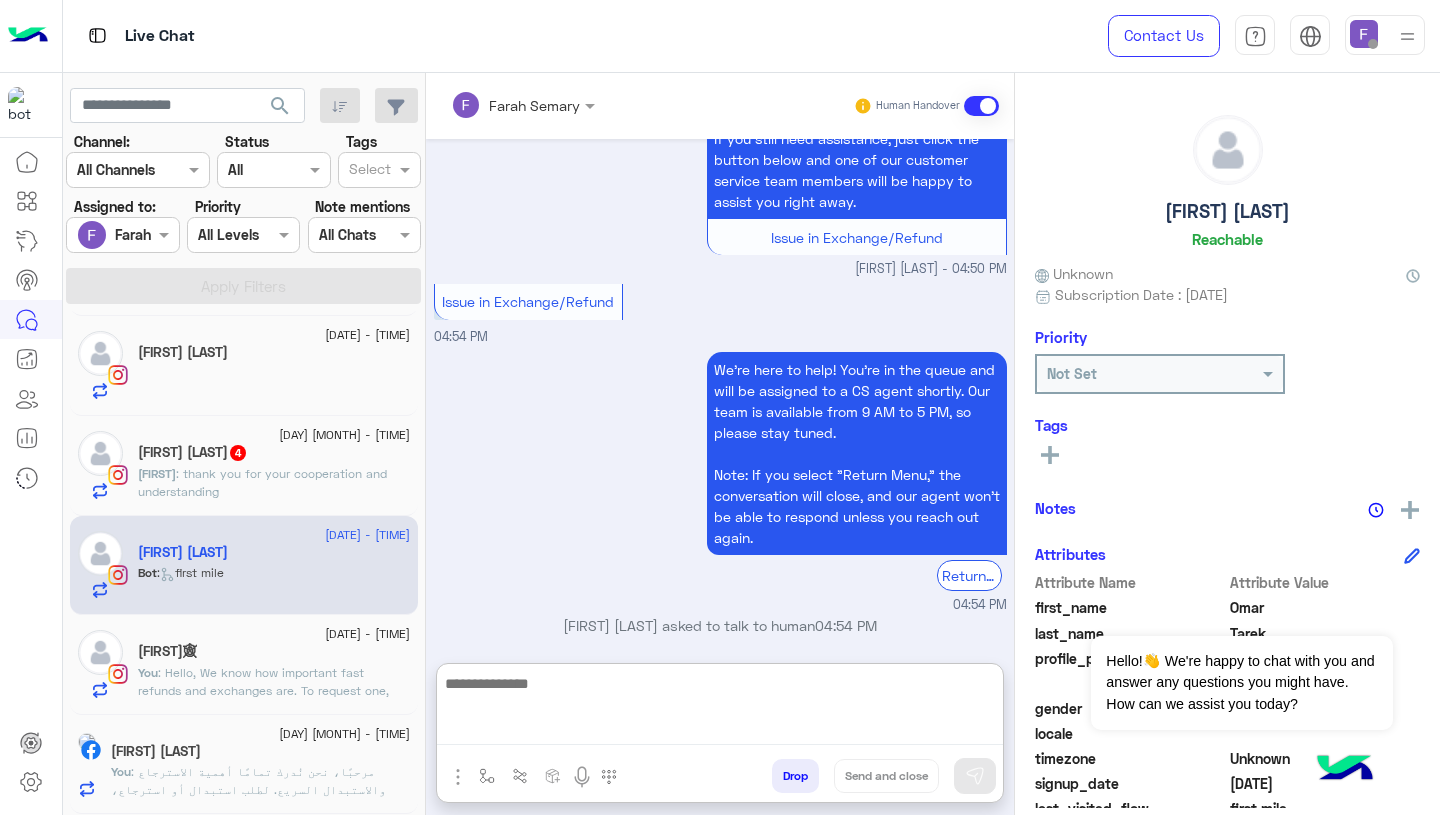 scroll, scrollTop: 1945, scrollLeft: 0, axis: vertical 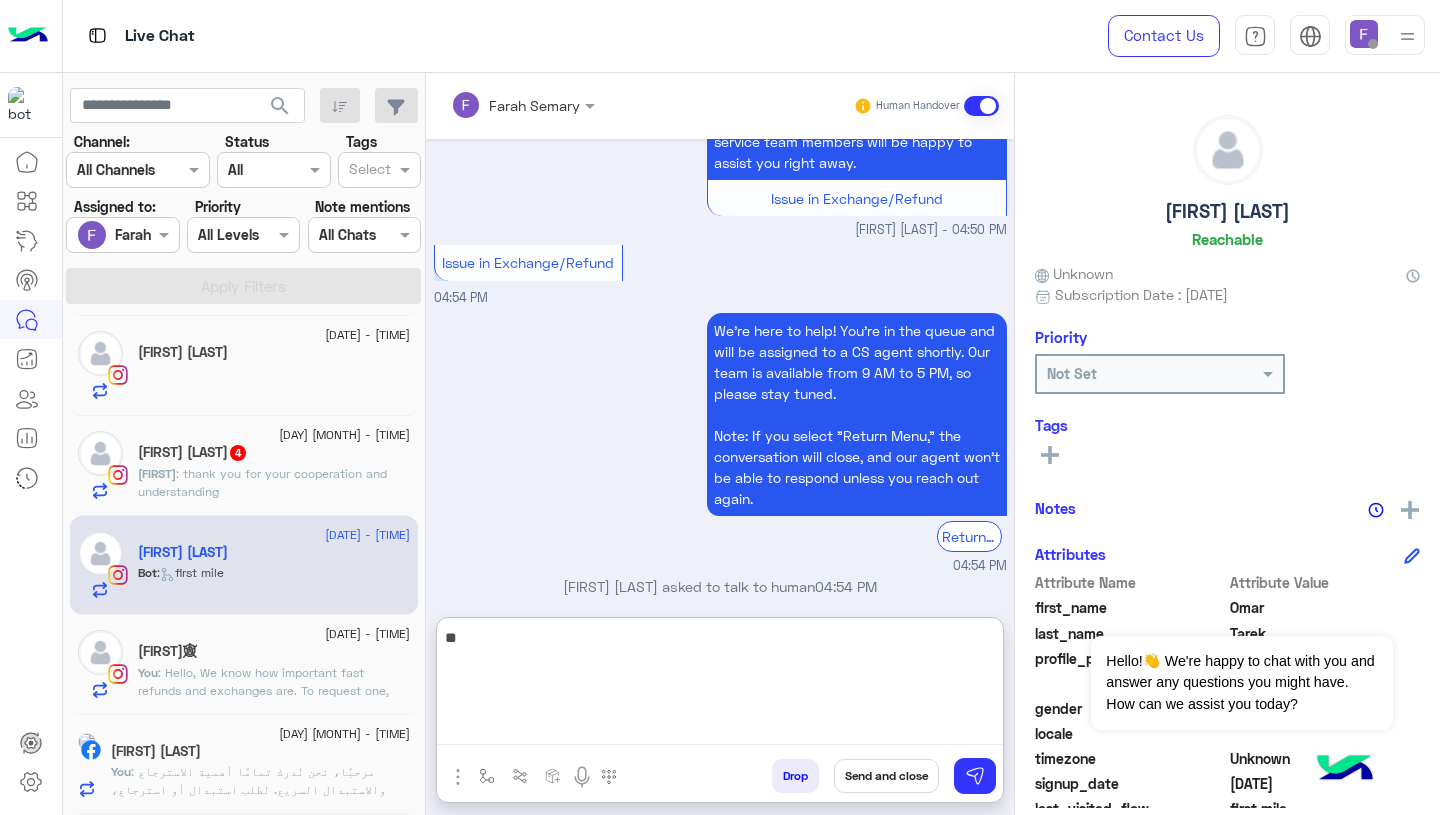 type on "*" 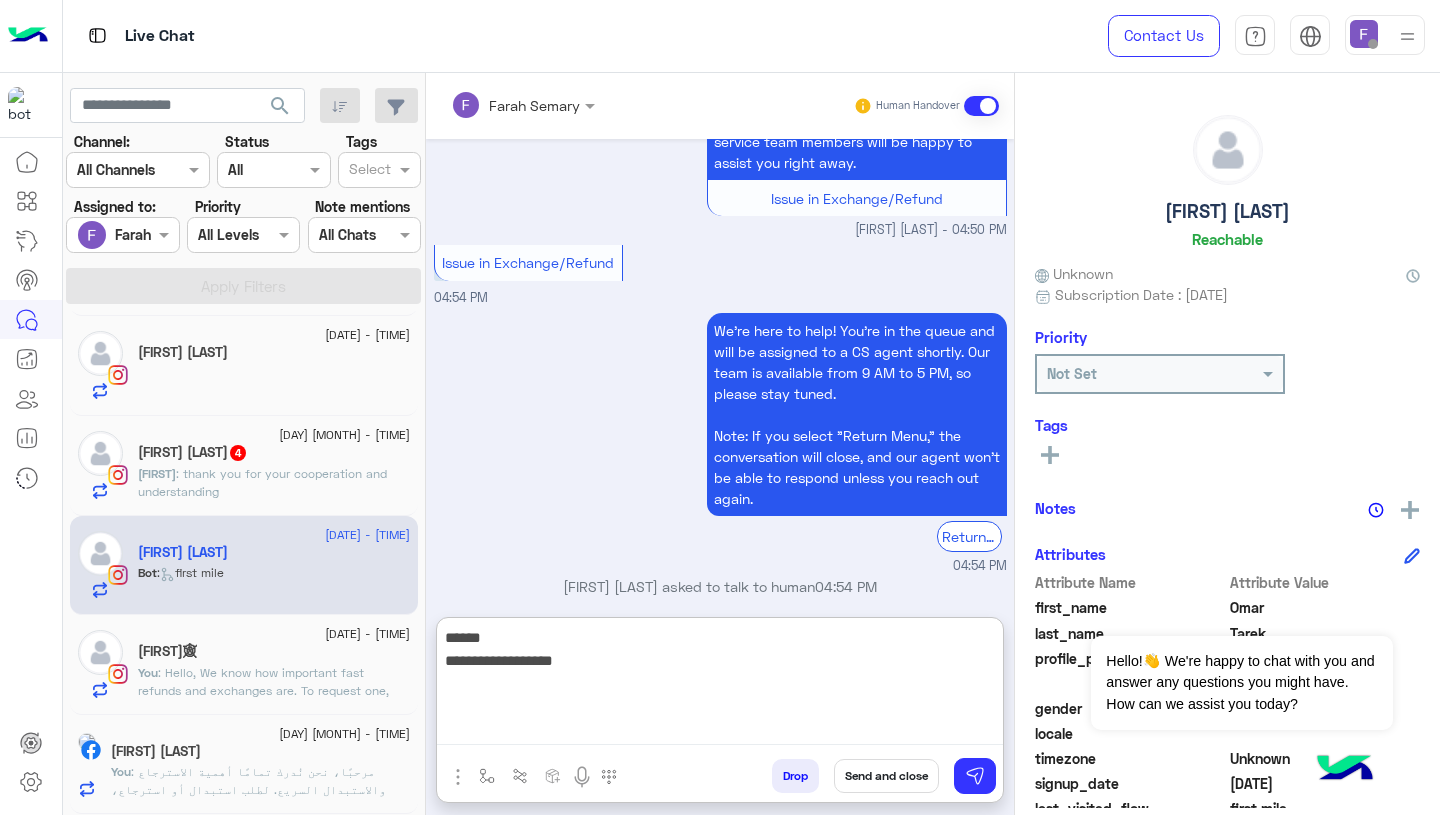 type on "**********" 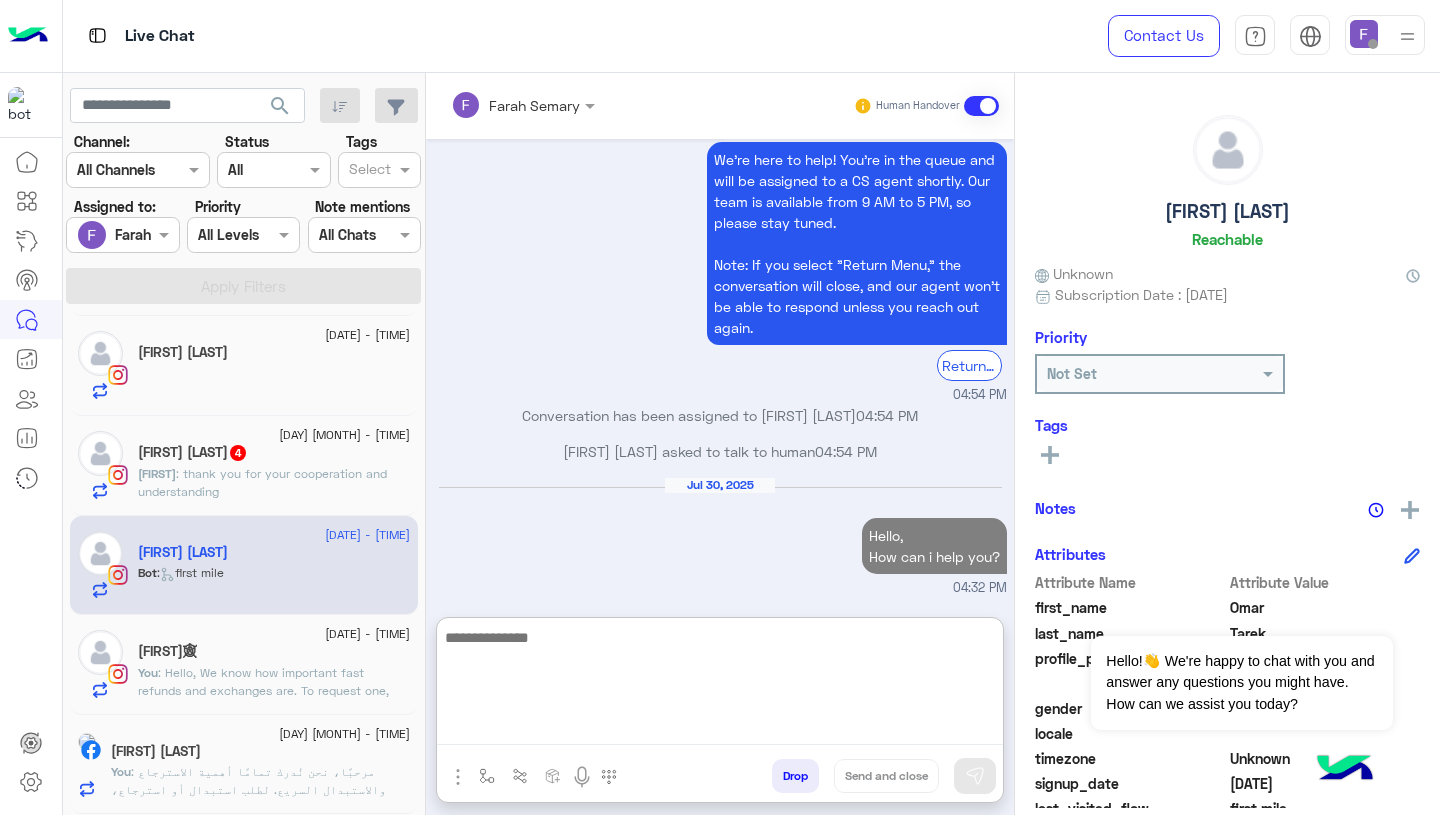 scroll, scrollTop: 2153, scrollLeft: 0, axis: vertical 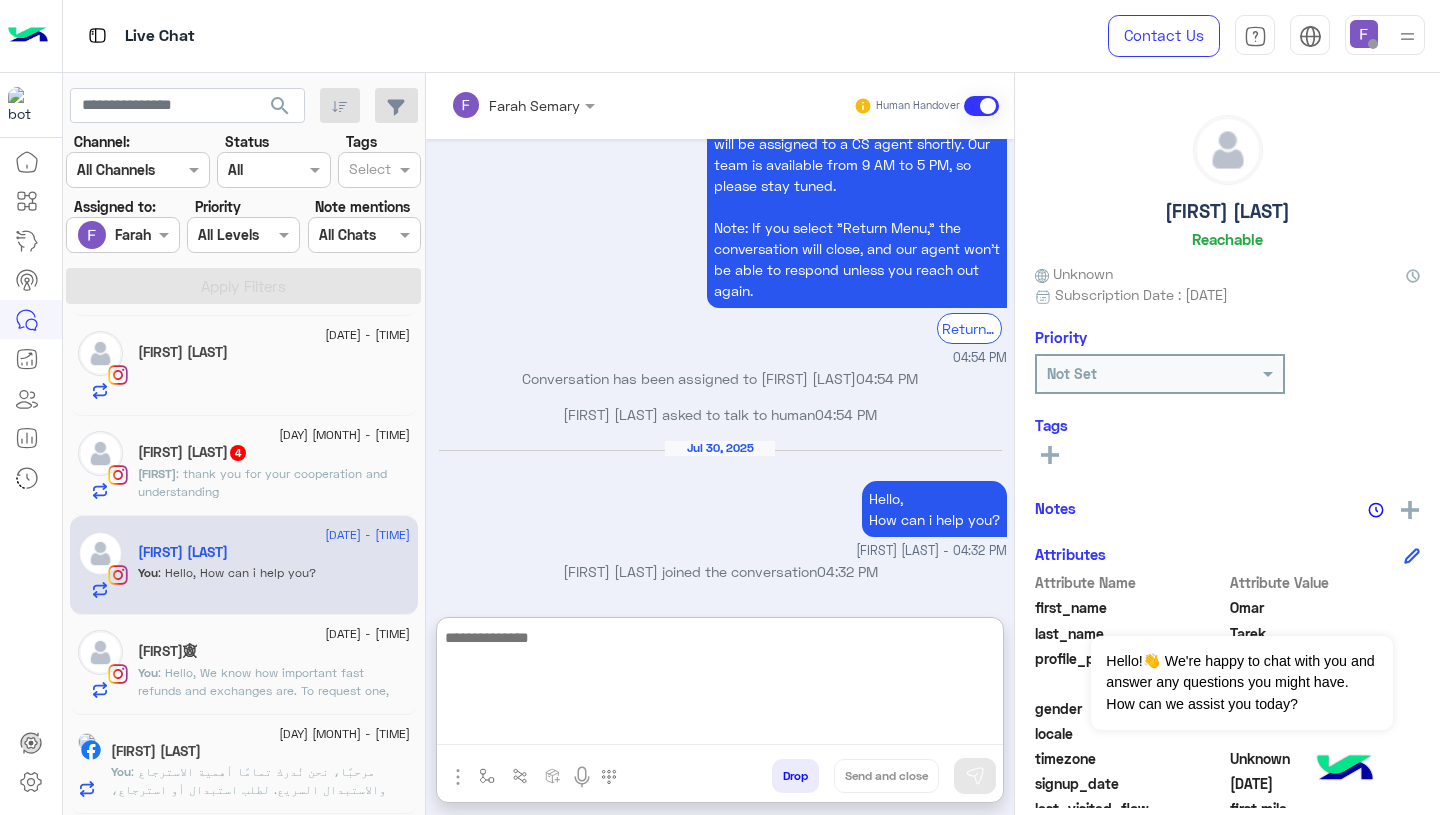 click on ": thank you for your cooperation and understanding" 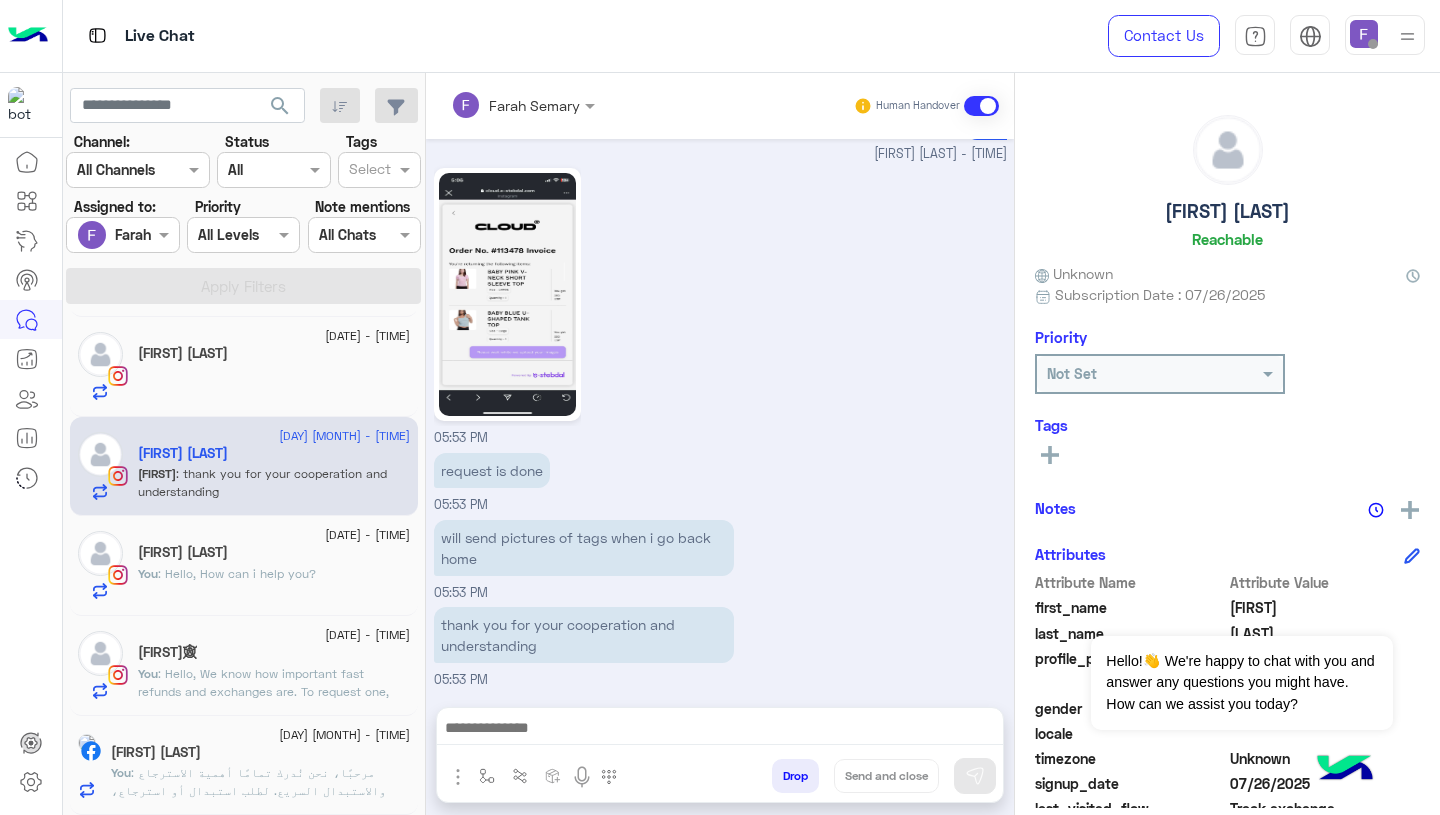 scroll, scrollTop: 1496, scrollLeft: 0, axis: vertical 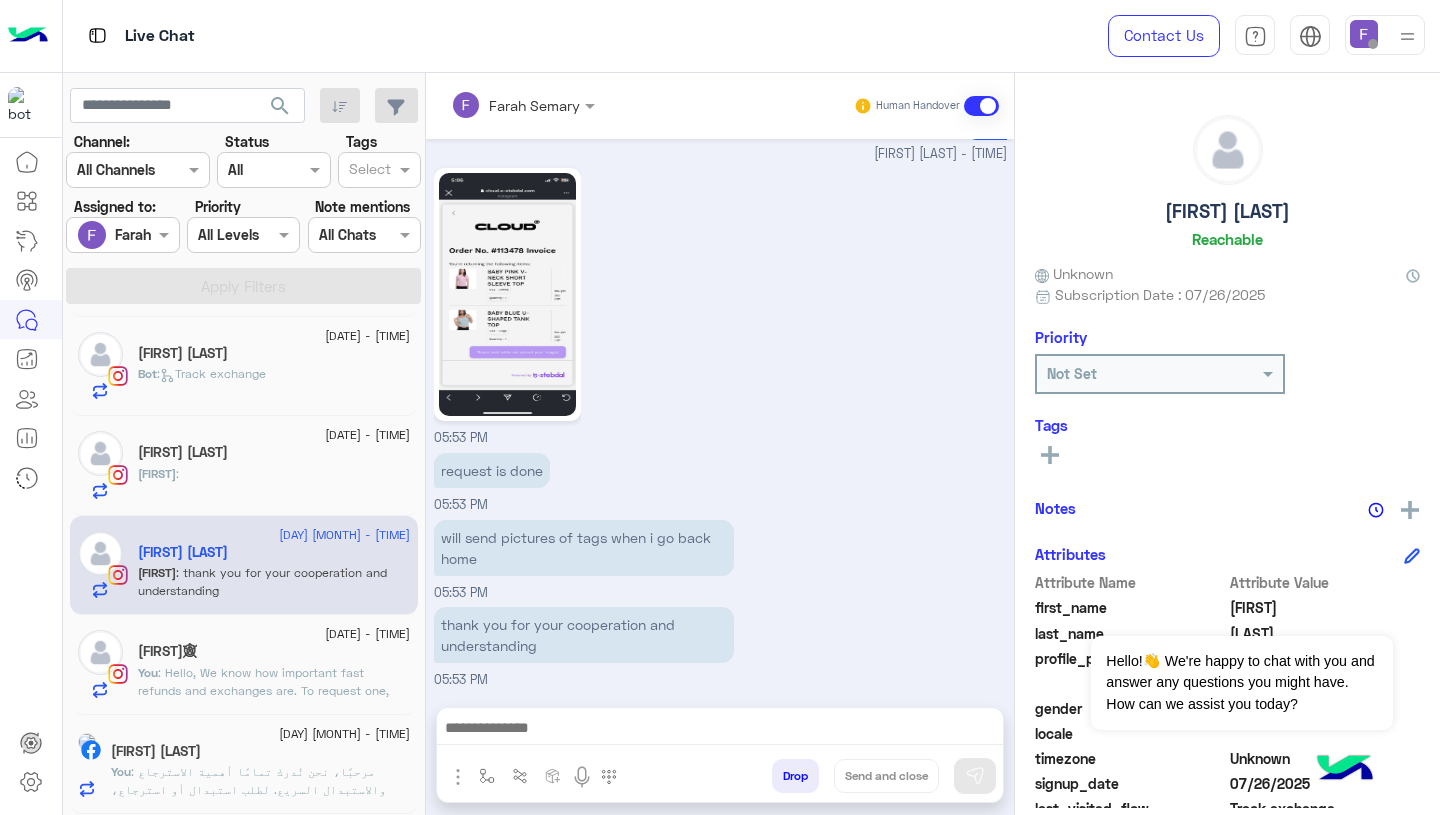 click on "request is done" at bounding box center [492, 470] 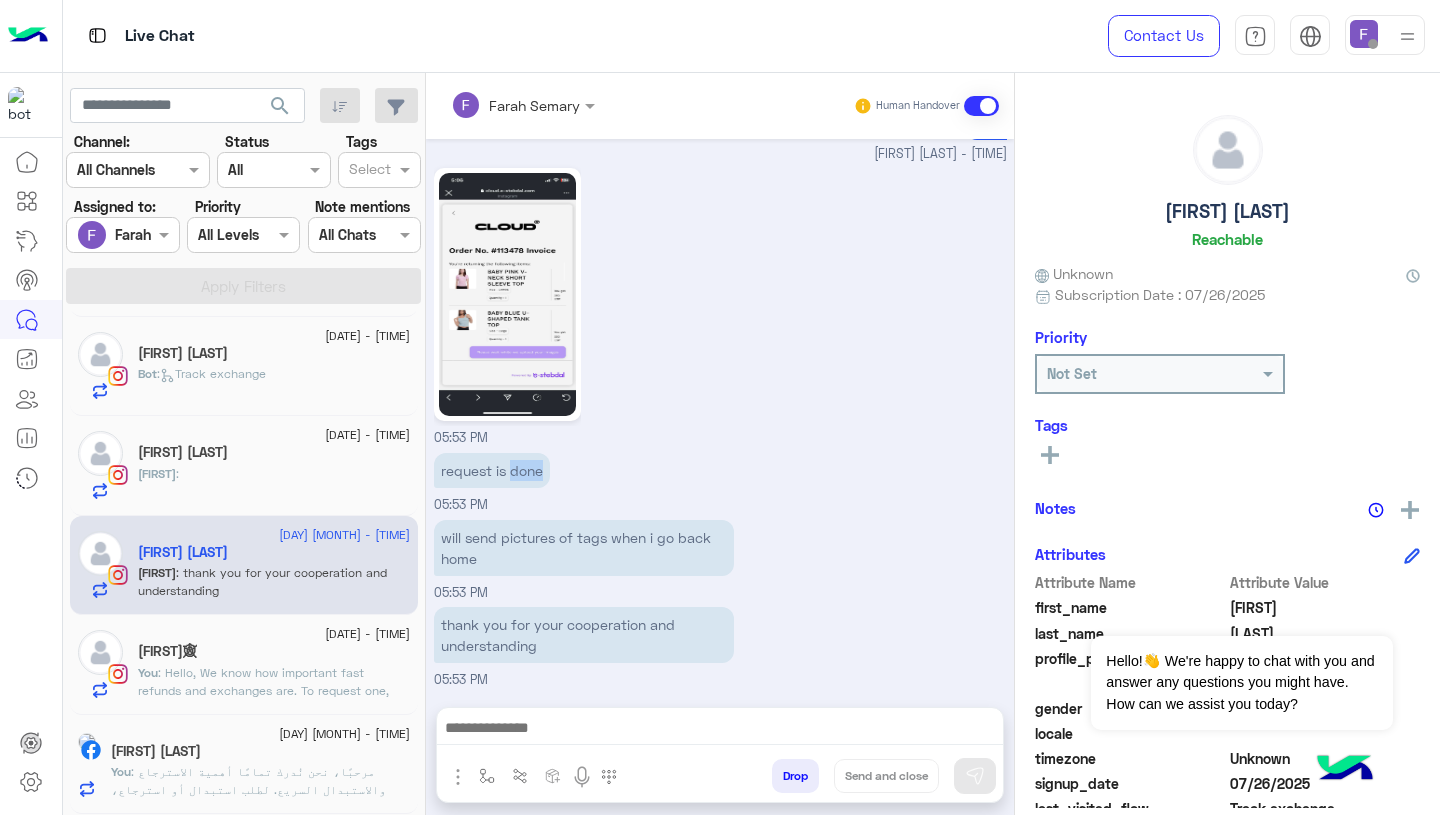 click on "request is done" at bounding box center (492, 470) 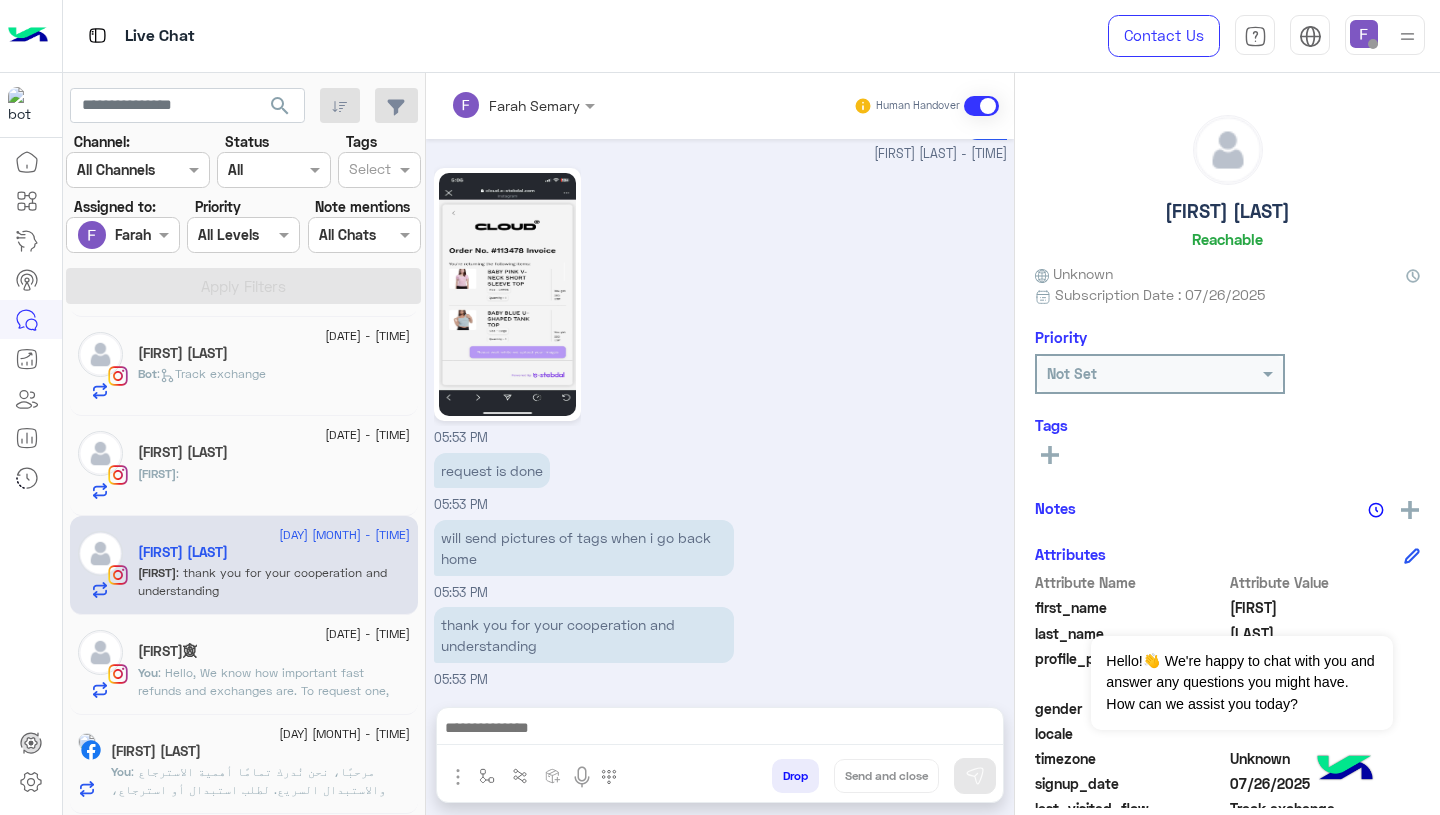 click at bounding box center (720, 730) 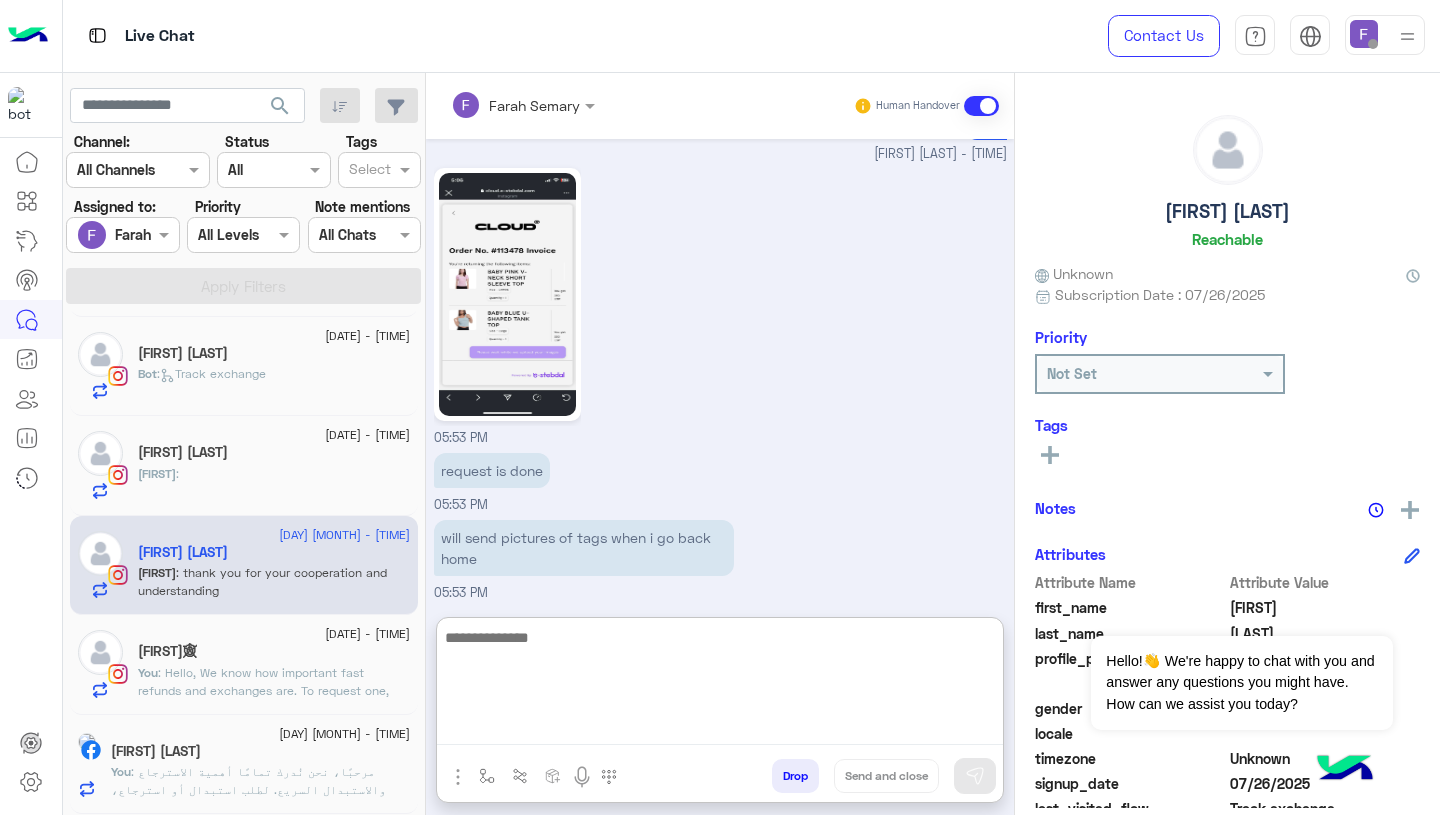 paste on "**********" 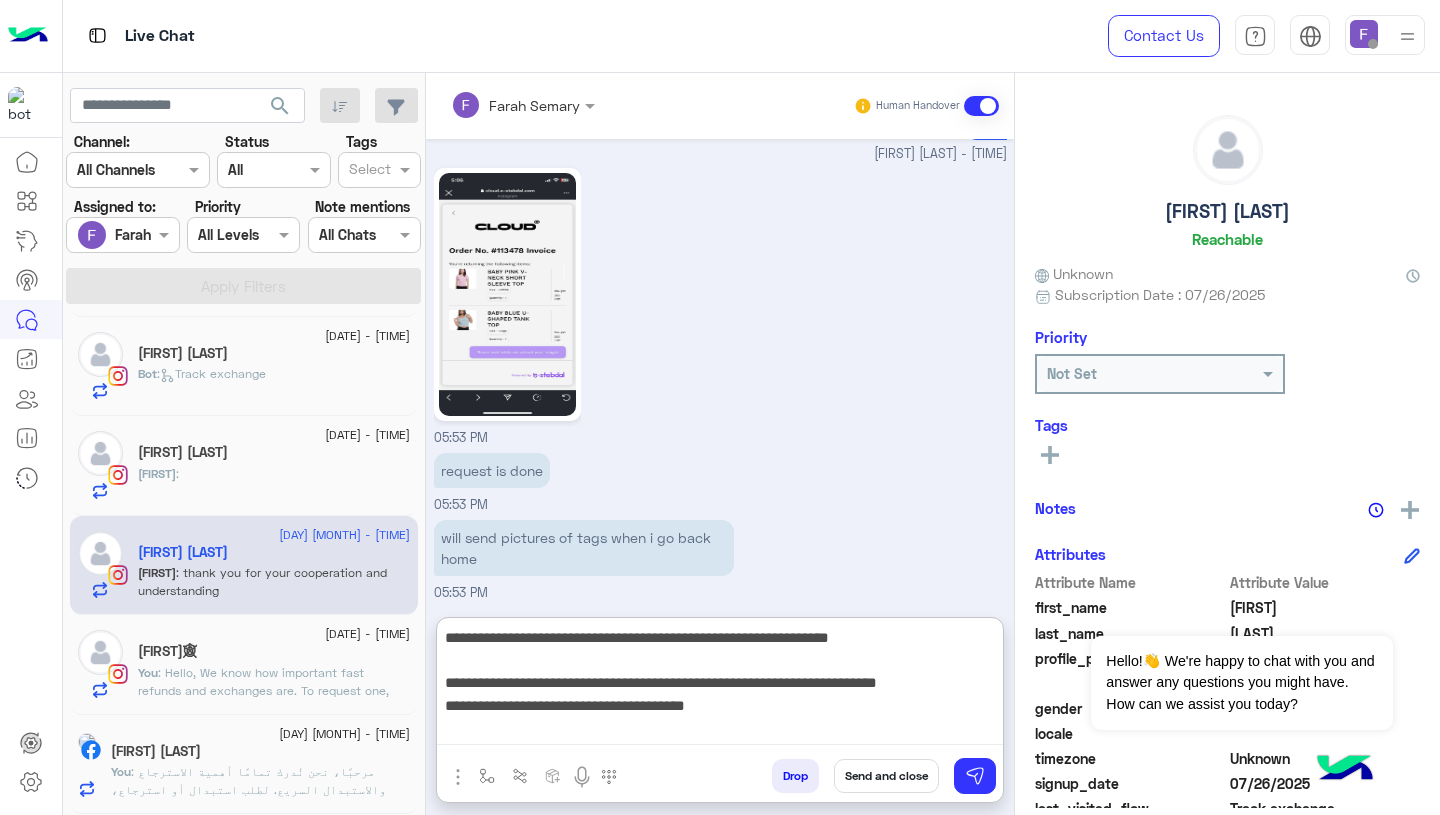 scroll, scrollTop: 0, scrollLeft: 0, axis: both 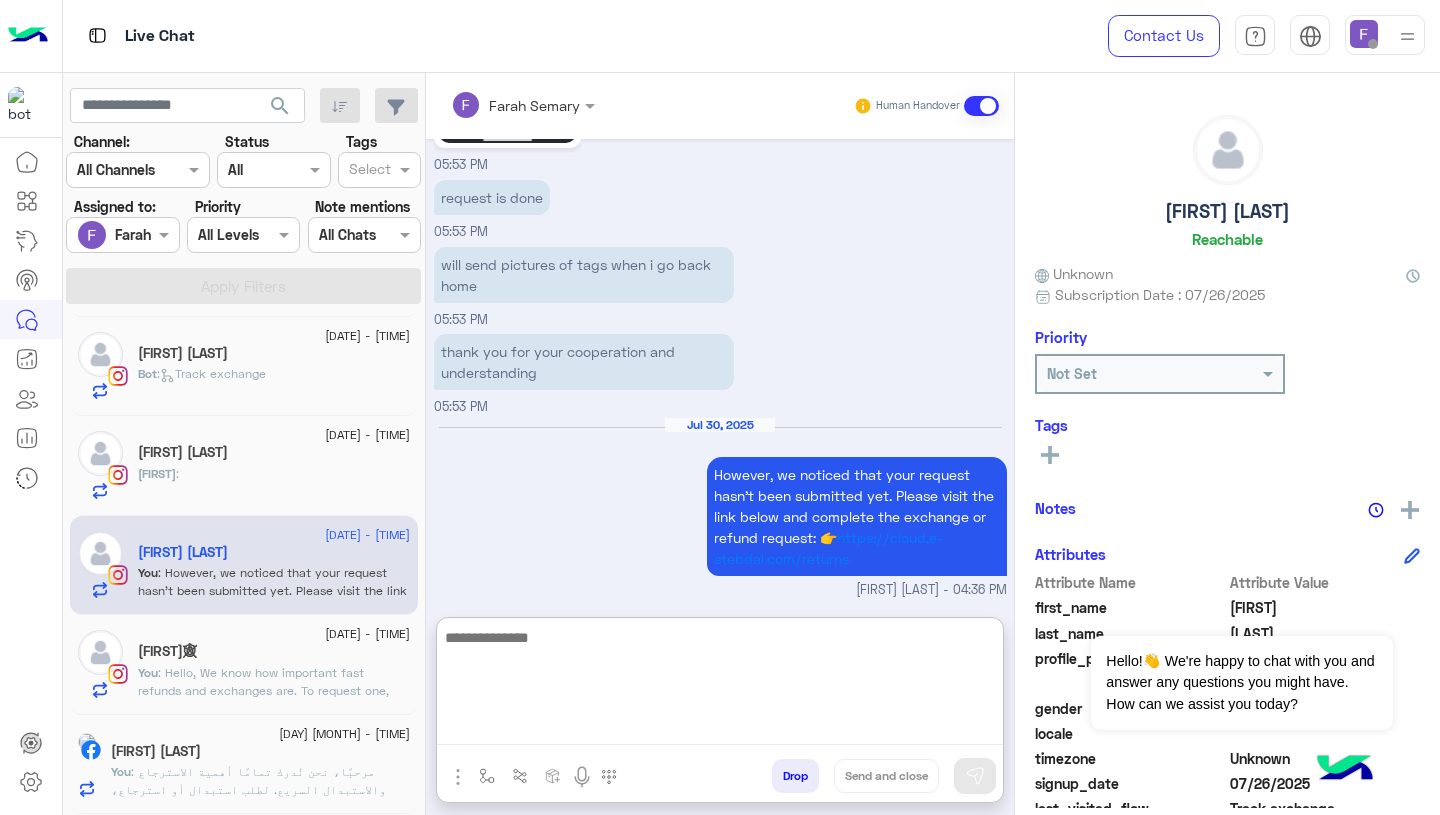 click on "Jul 30, 2025  However, we noticed that your request hasn’t been submitted yet.
Please visit the link below and complete the exchange or refund request:
👉   https://cloud.e-stebdal.com/returns  Farah Semary -  04:36 PM" at bounding box center [720, 508] 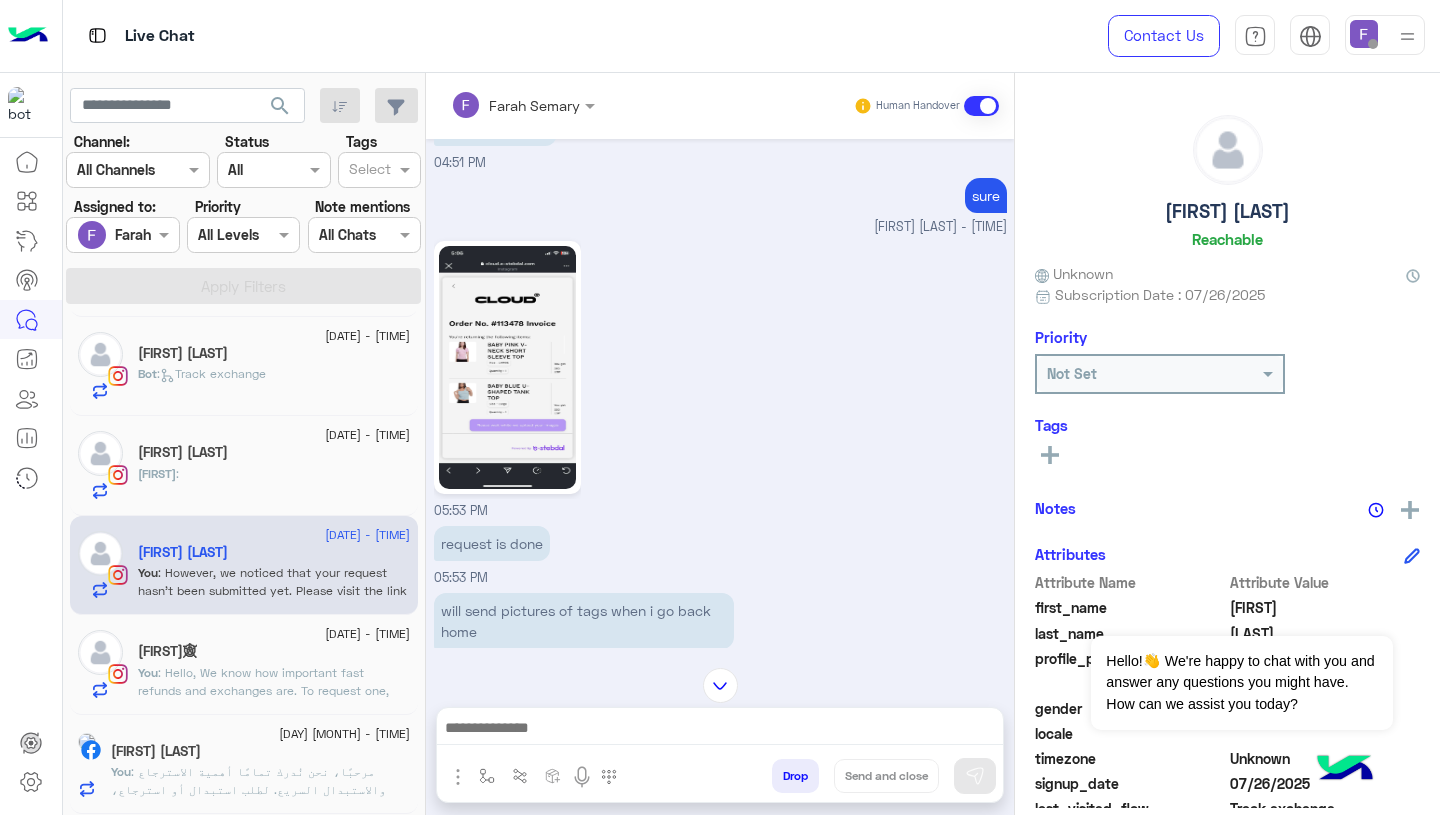 scroll, scrollTop: 1679, scrollLeft: 0, axis: vertical 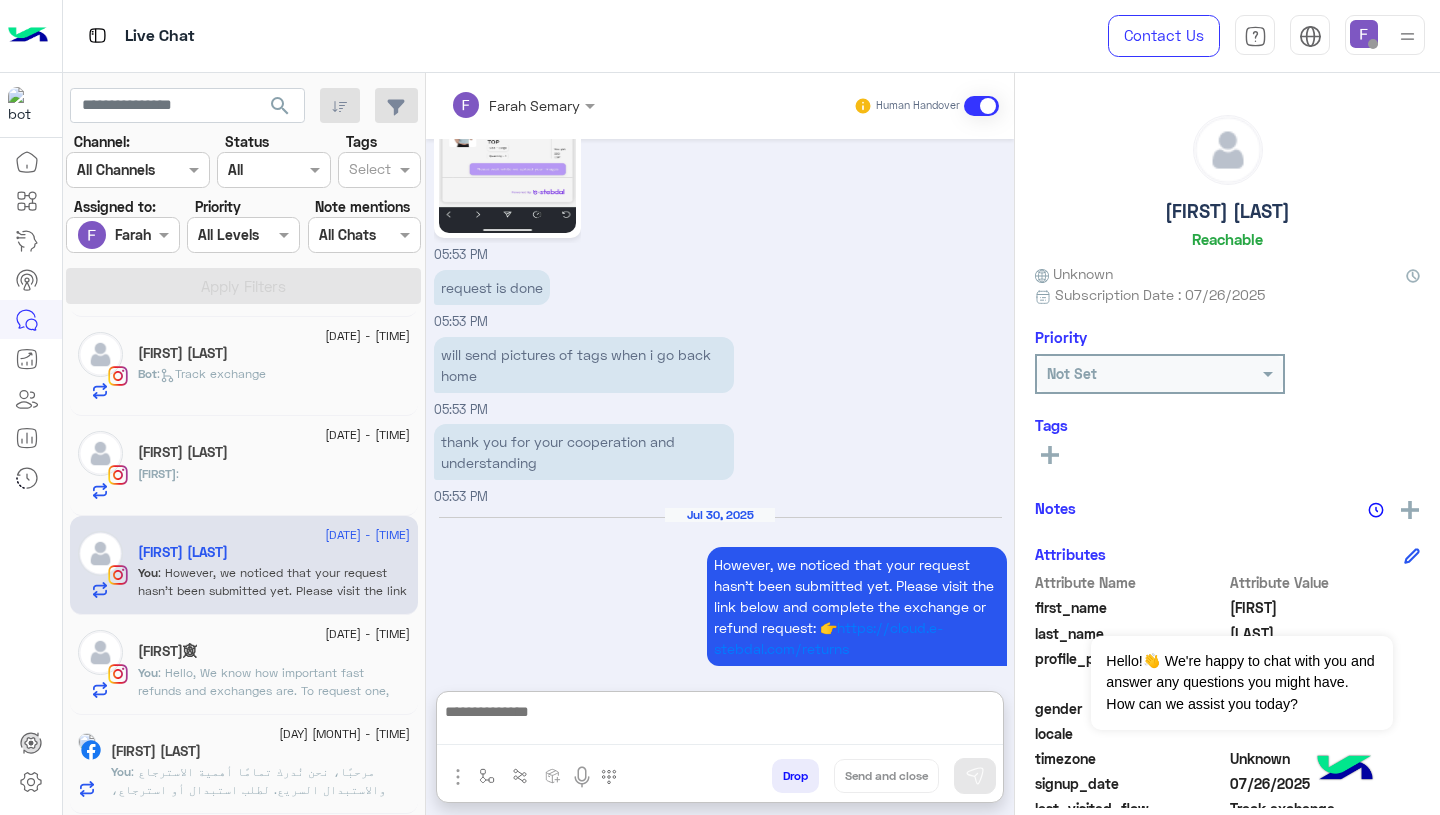 click at bounding box center (720, 722) 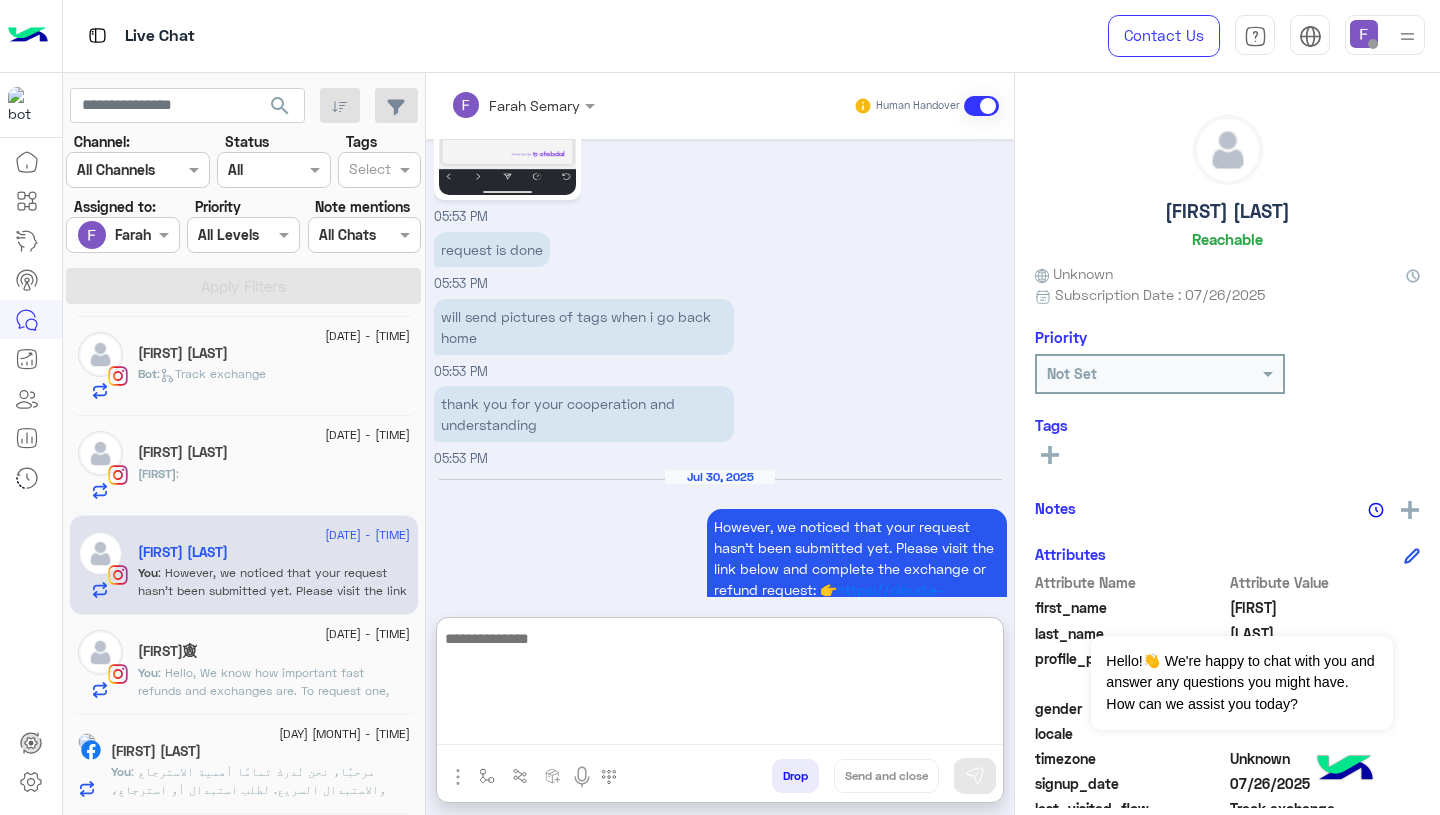 paste on "**********" 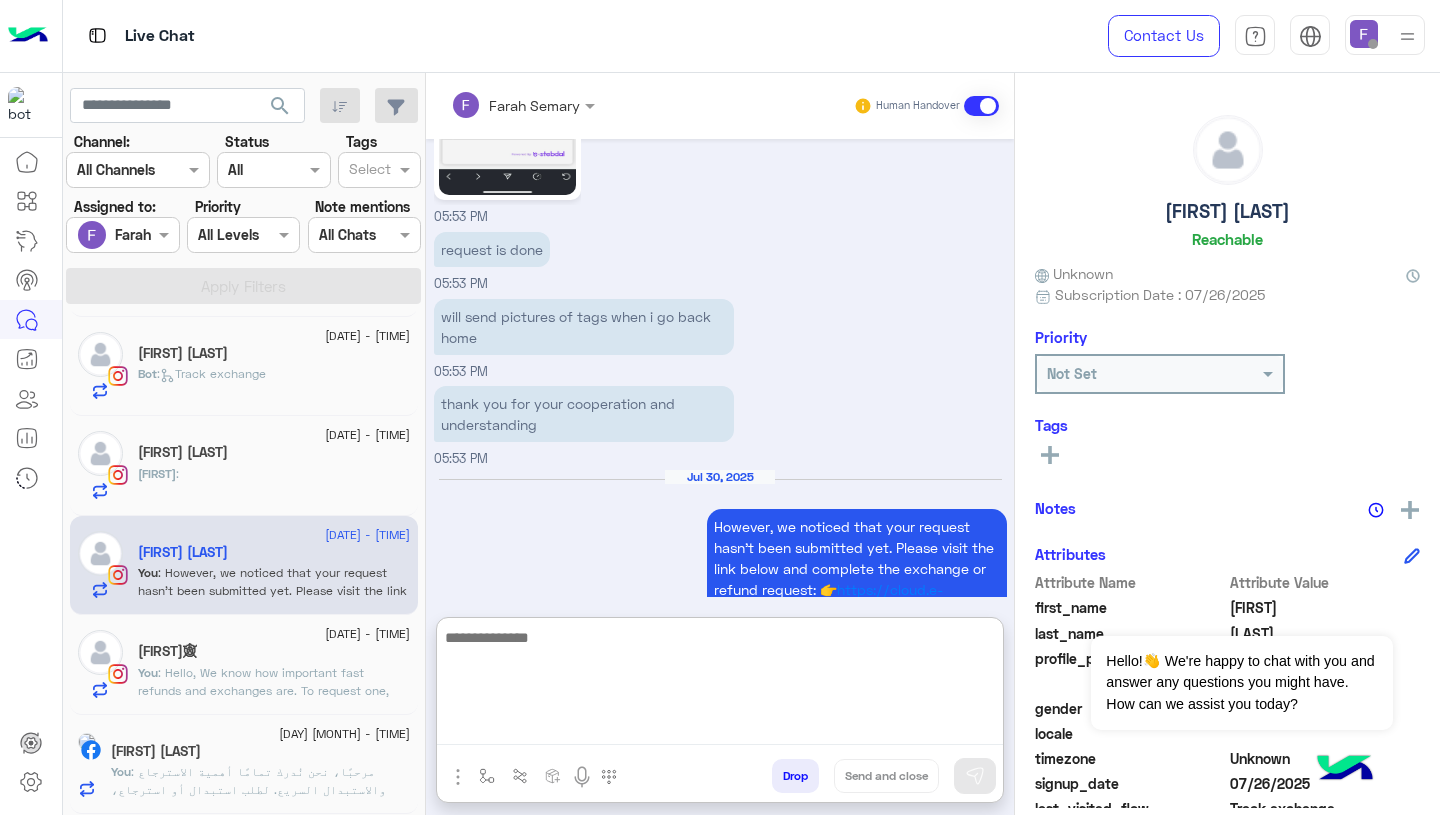 scroll, scrollTop: 0, scrollLeft: 0, axis: both 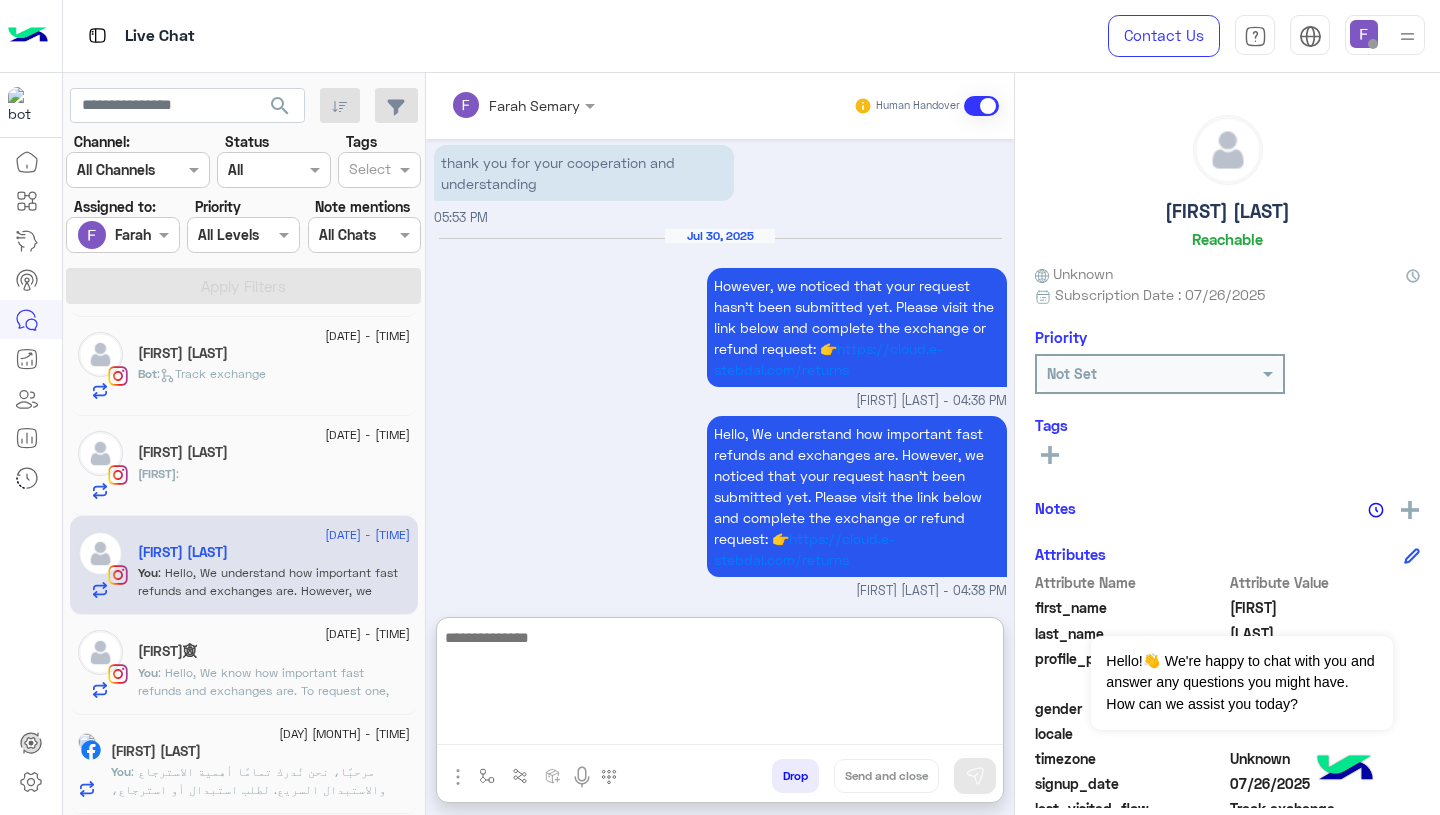 click on "Hello,
We understand how important fast refunds and exchanges are.
However, we noticed that your request hasn’t been submitted yet.
Please visit the link below and complete the exchange or refund request:
👉   https://cloud.e-stebdal.com/returns  Farah Semary -  04:38 PM" at bounding box center (720, 506) 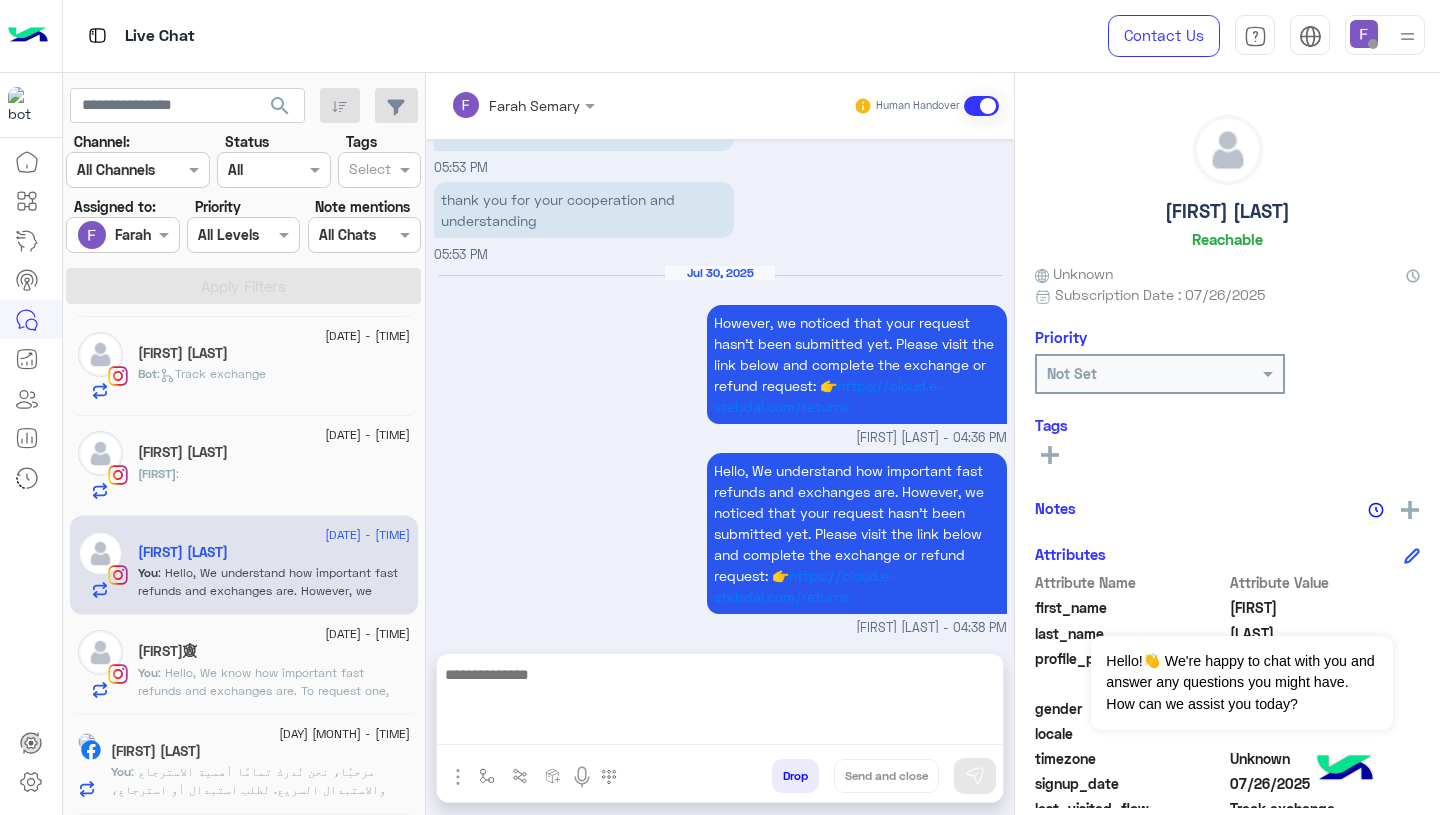 scroll, scrollTop: 1868, scrollLeft: 0, axis: vertical 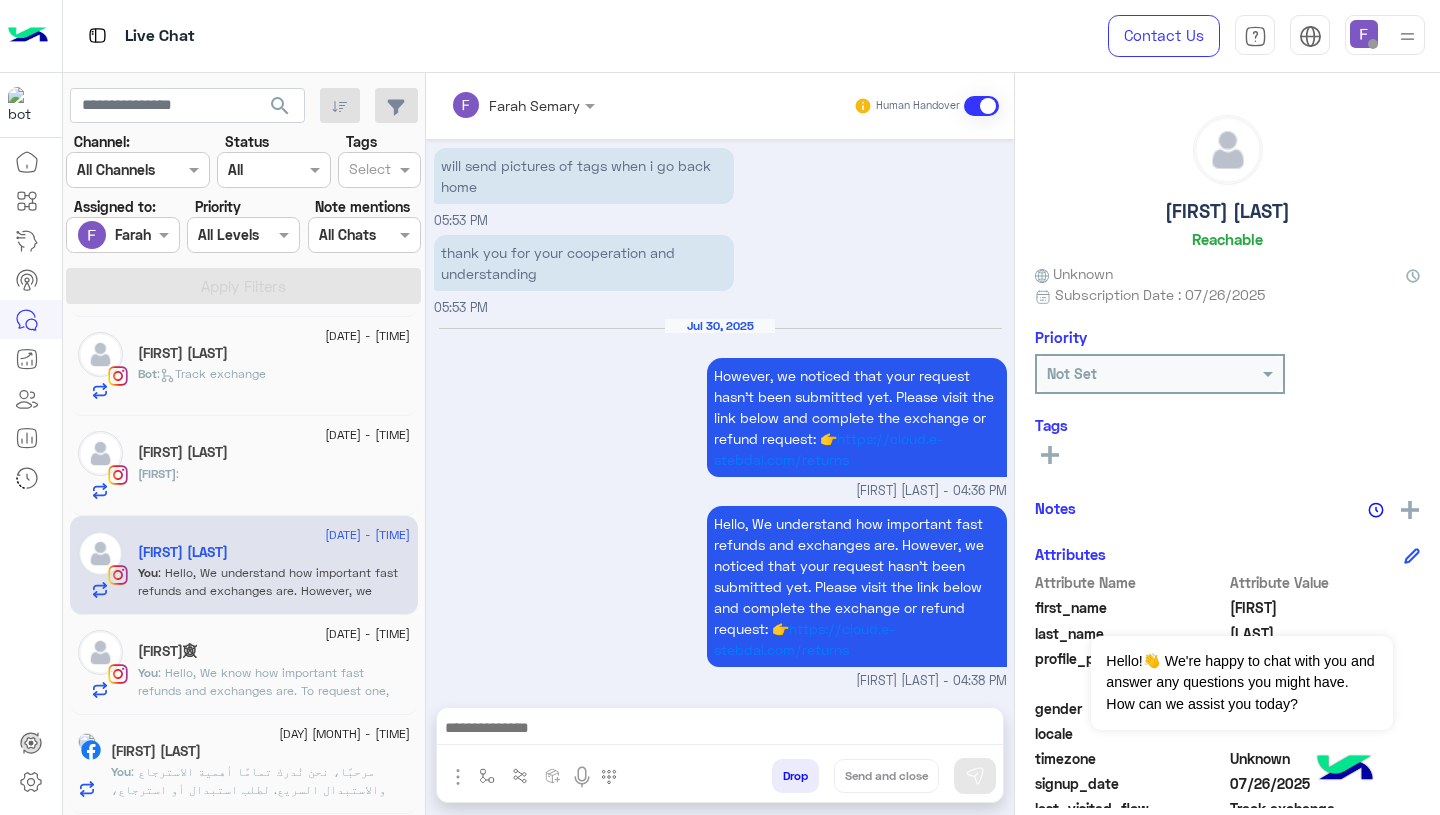 click on "Merna :" 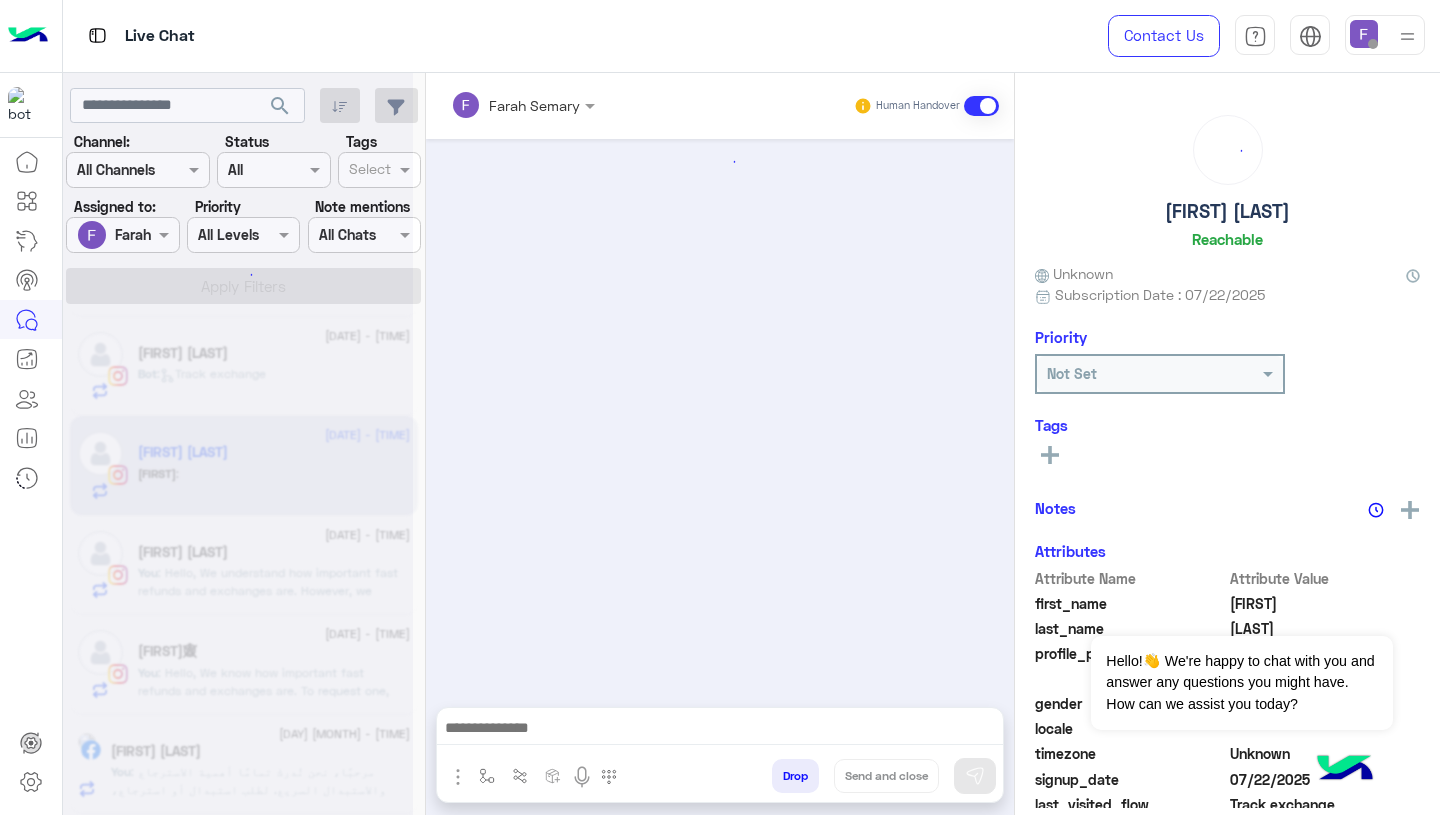 scroll, scrollTop: 1770, scrollLeft: 0, axis: vertical 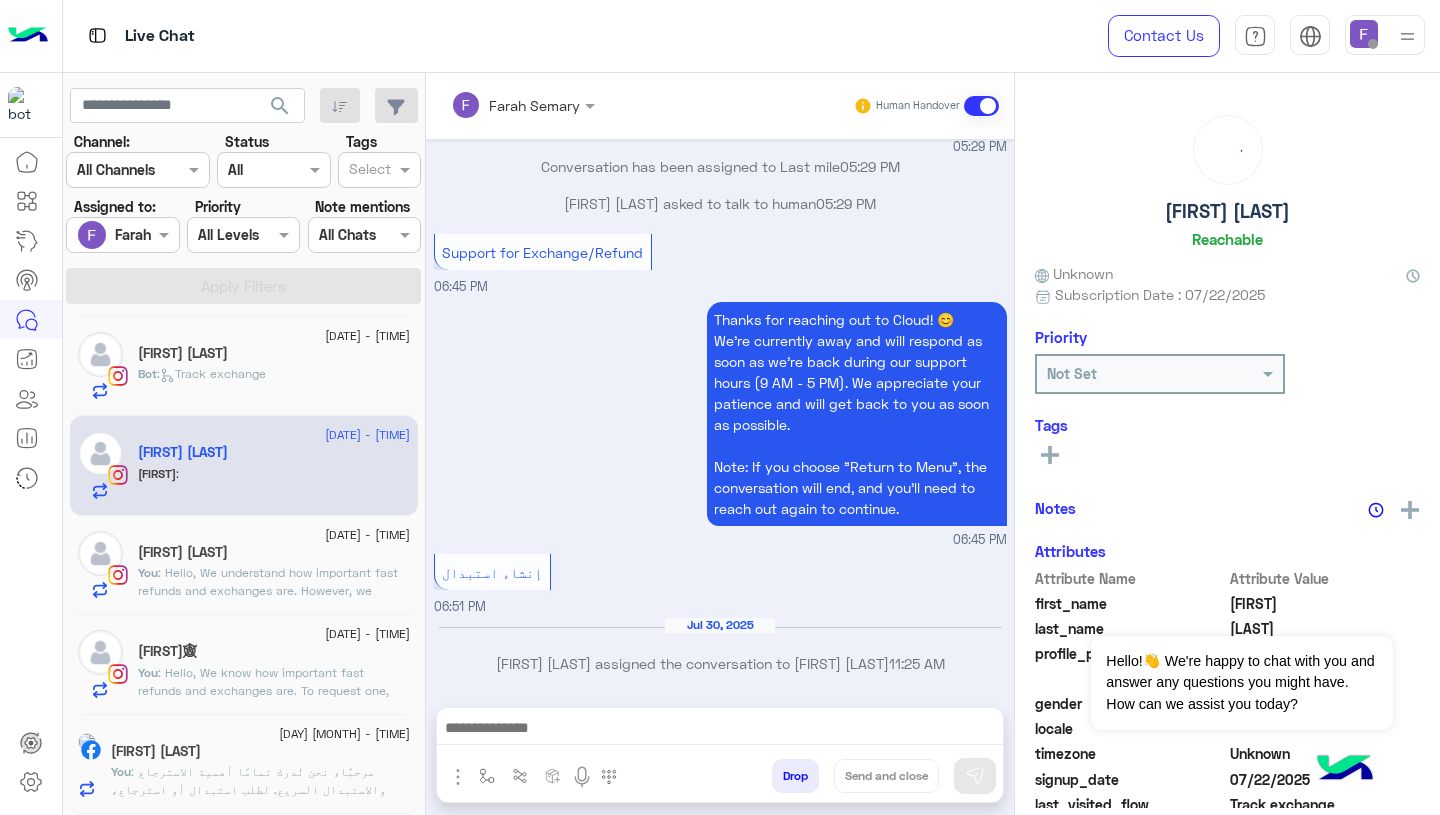 click on "You  : Hello,
We understand how important fast refunds and exchanges are.
However, we noticed that your request hasn’t been submitted yet.
Please visit the link below and complete the exchange or refund request:
👉 https://cloud.e-stebdal.com/returns" 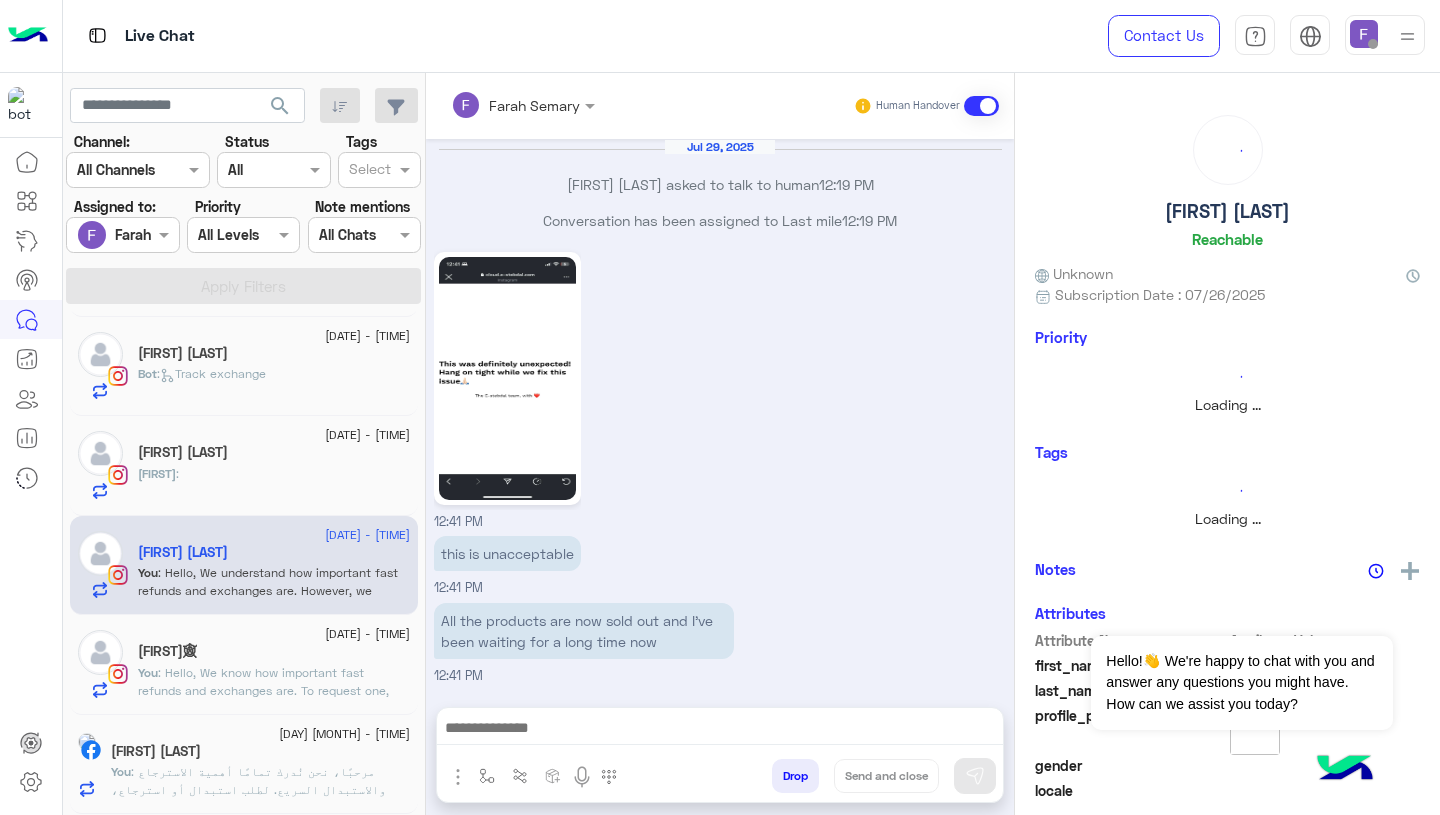 scroll, scrollTop: 1492, scrollLeft: 0, axis: vertical 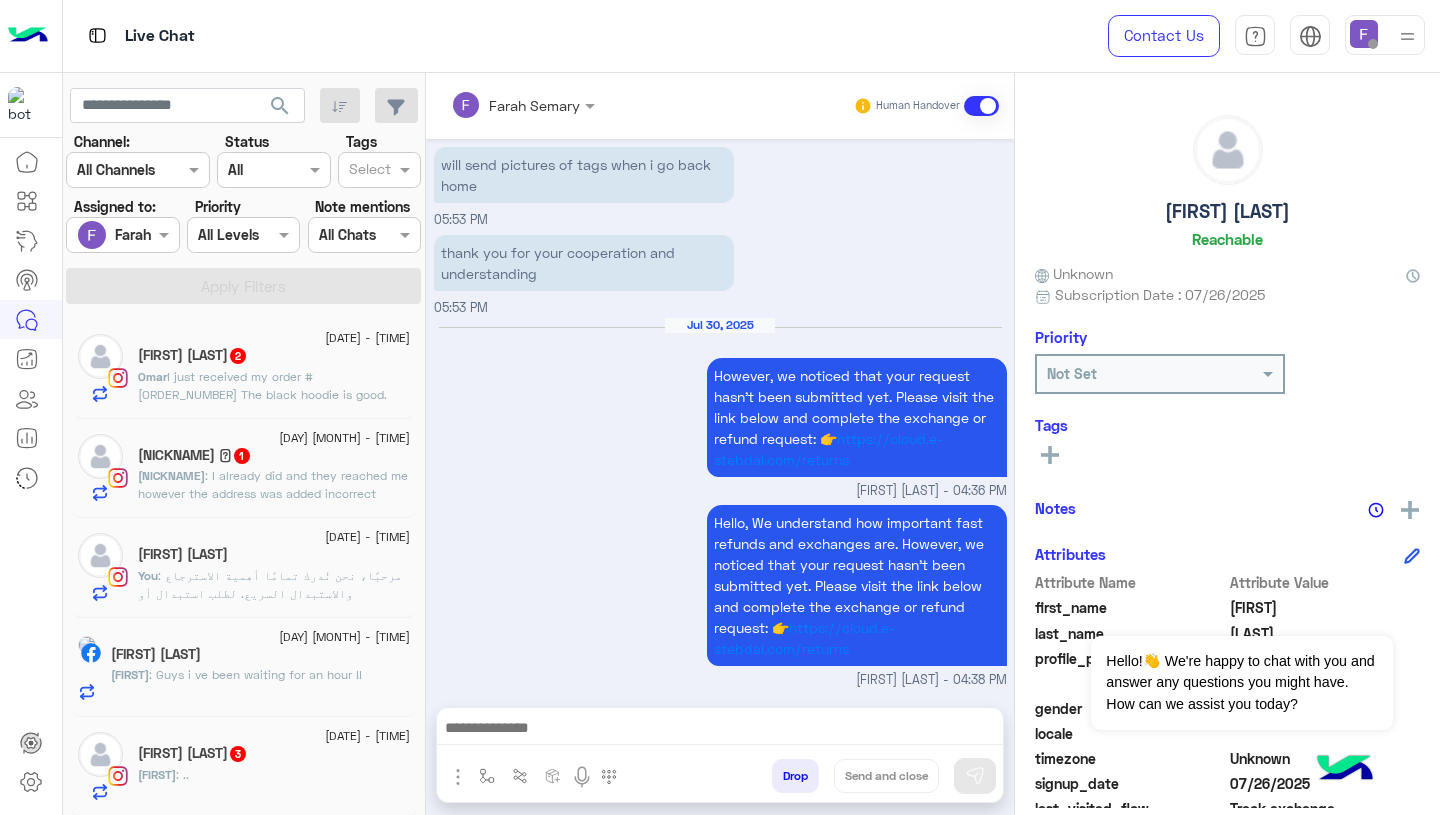 click on ": مرحبًا،
نحن نُدرك تمامًا أهمية الاسترجاع والاستبدال السريع.
لطلب استبدال أو استرجاع، فقط اضغط على زر "استبدال" من خلال موقعنا واتبع الخطوات عبر الرابط التالي:
👉 https://cloud.e-stebdal.com/returns
تأكد من إدخال رقم الهاتف أو البريد الإلكتروني بالضبط كما تم استخدامه في الطلب (مع مراعاة الحروف الكبيرة والصغيرة).
كما يُرجى اختيار سبب الطلب كـ "المنتج به عيب أو تم إرساله بالخطأ" لتجنب رسوم الشحن.
سيتم مراجعة طلبك خلال 24 ساعة. إذا احتجت أي مساعدة، نحن دائمًا هنا لدعمك!" 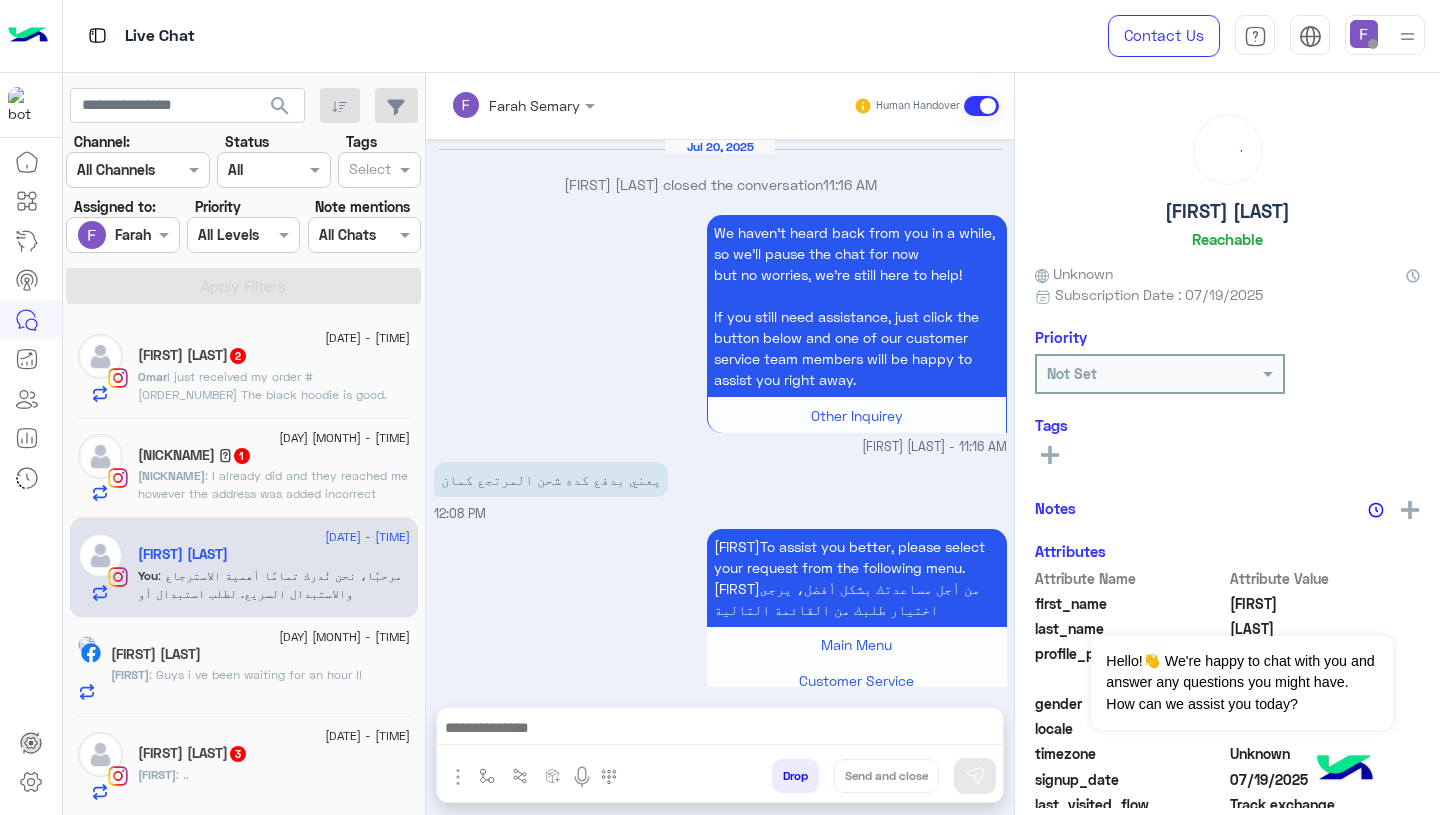 scroll, scrollTop: 1992, scrollLeft: 0, axis: vertical 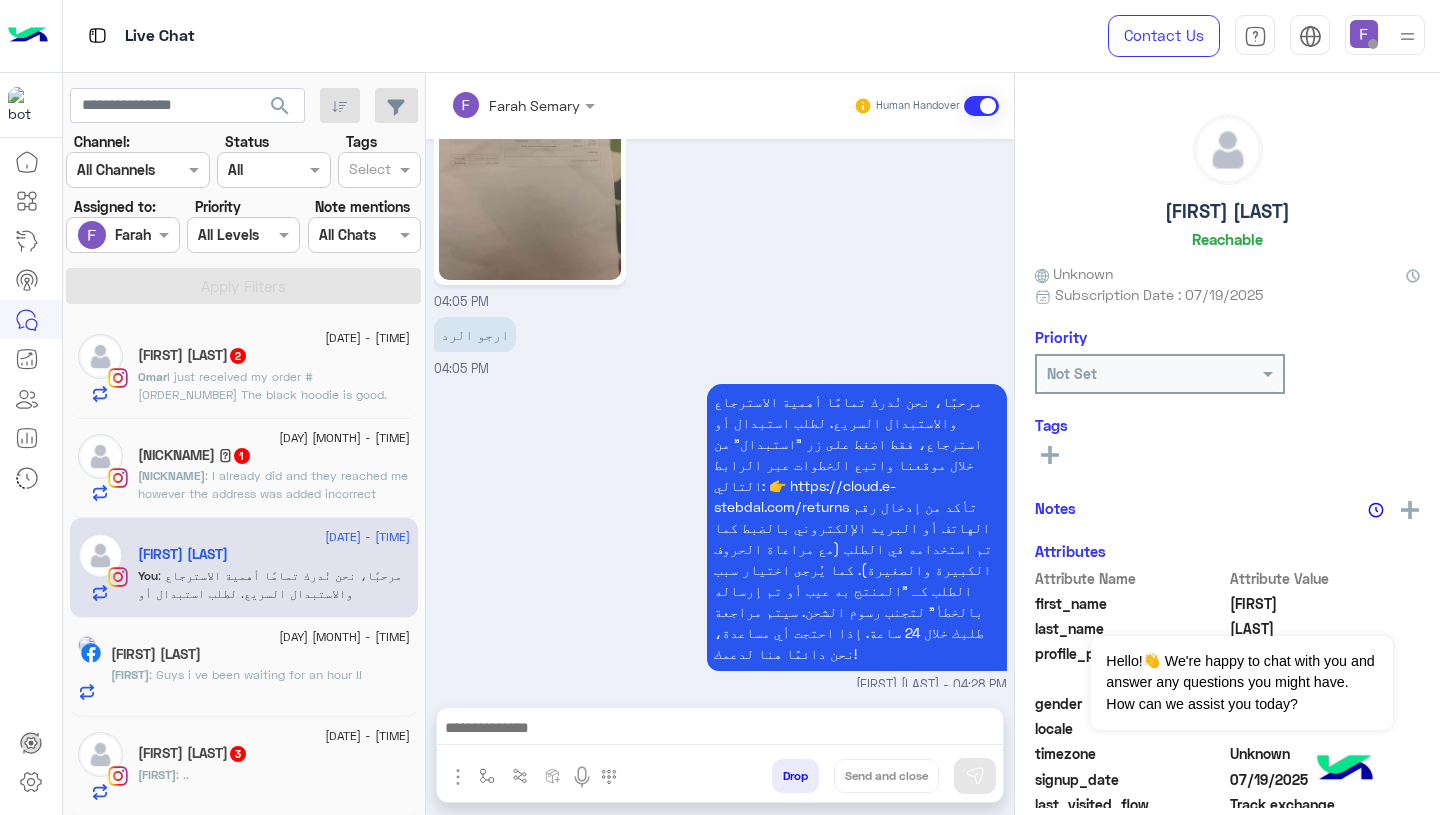 click at bounding box center [487, 775] 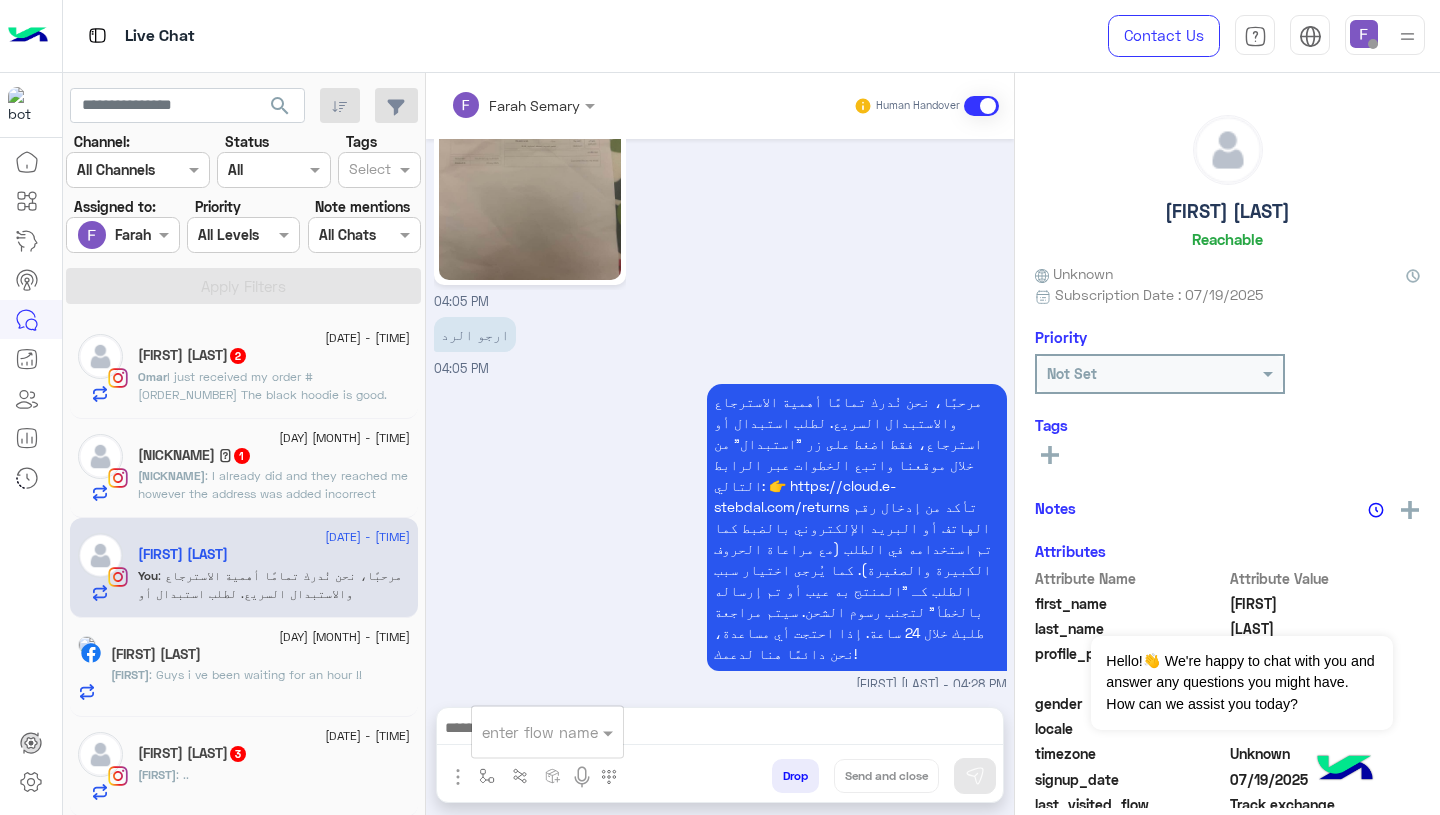 click at bounding box center (523, 732) 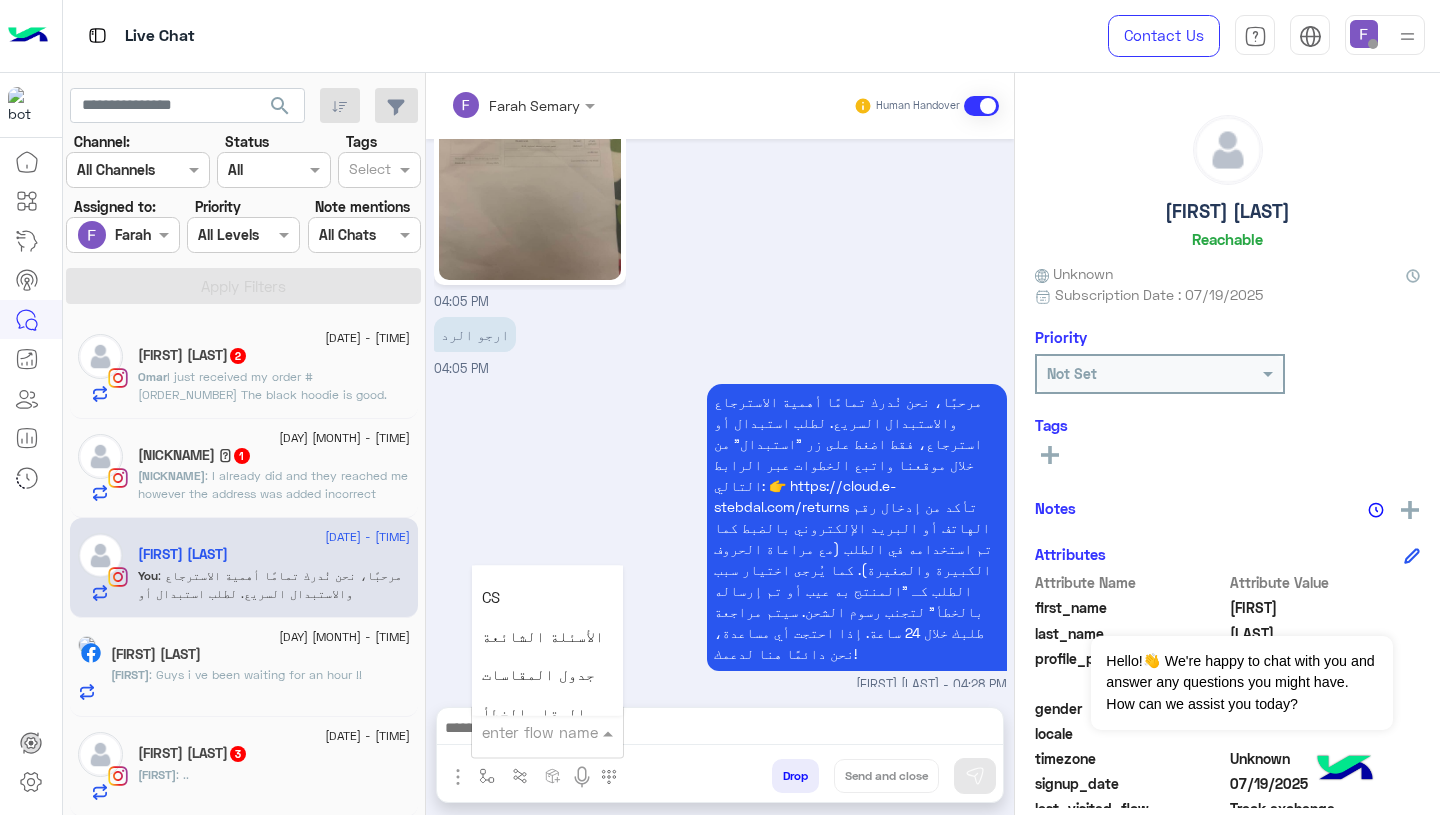 scroll, scrollTop: 2814, scrollLeft: 0, axis: vertical 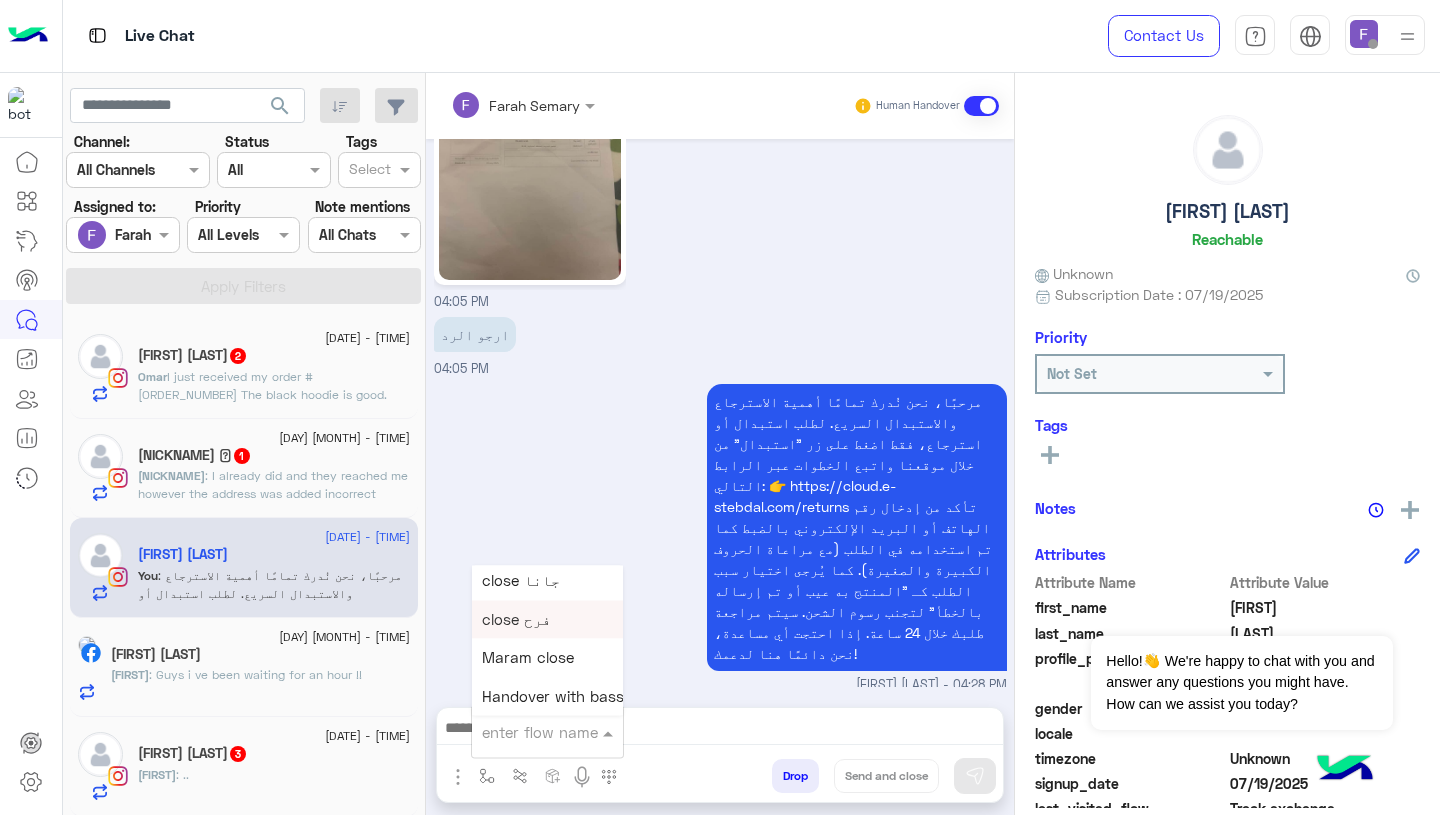 click on "close فرح" at bounding box center [547, 619] 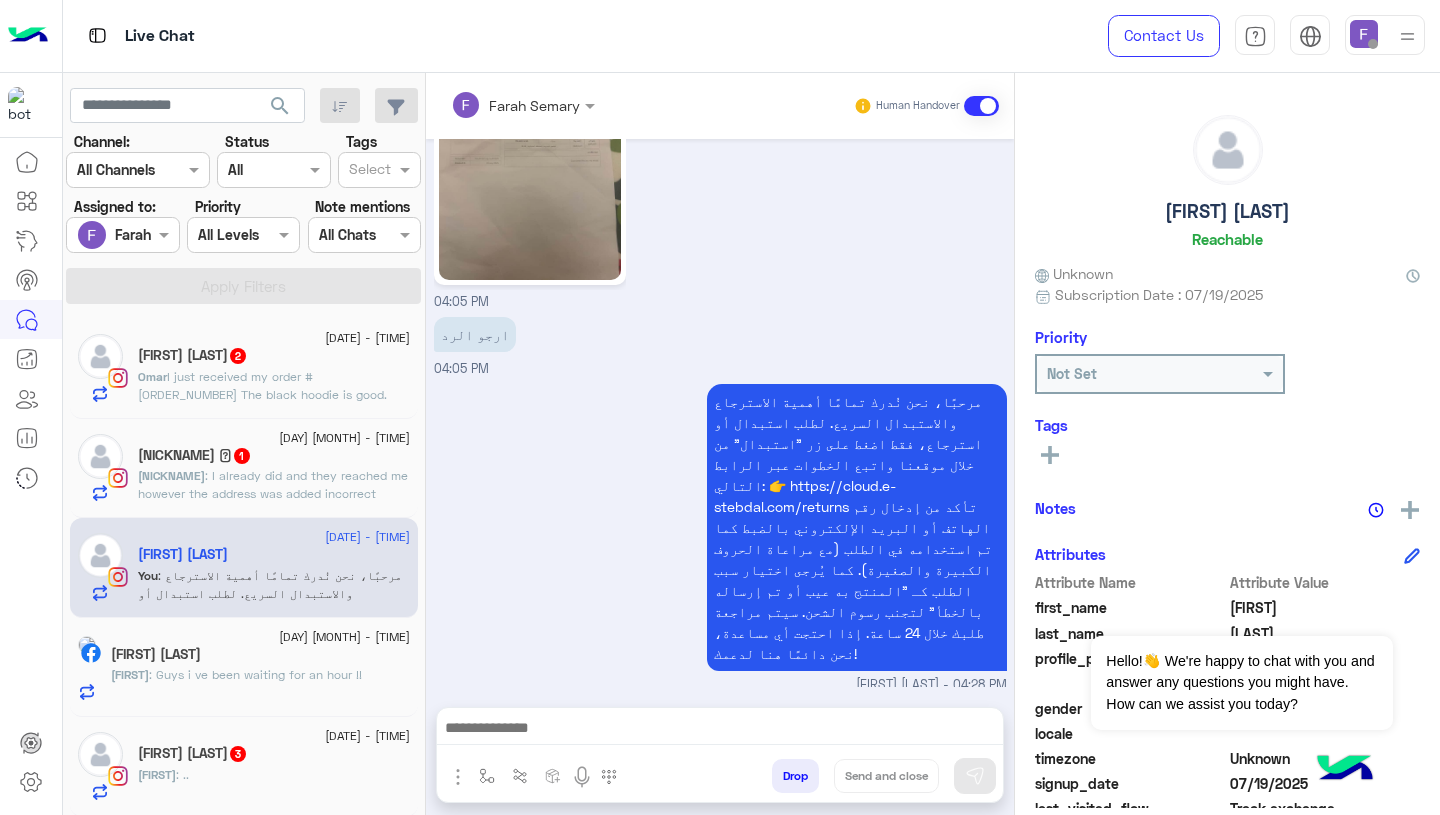 type on "*********" 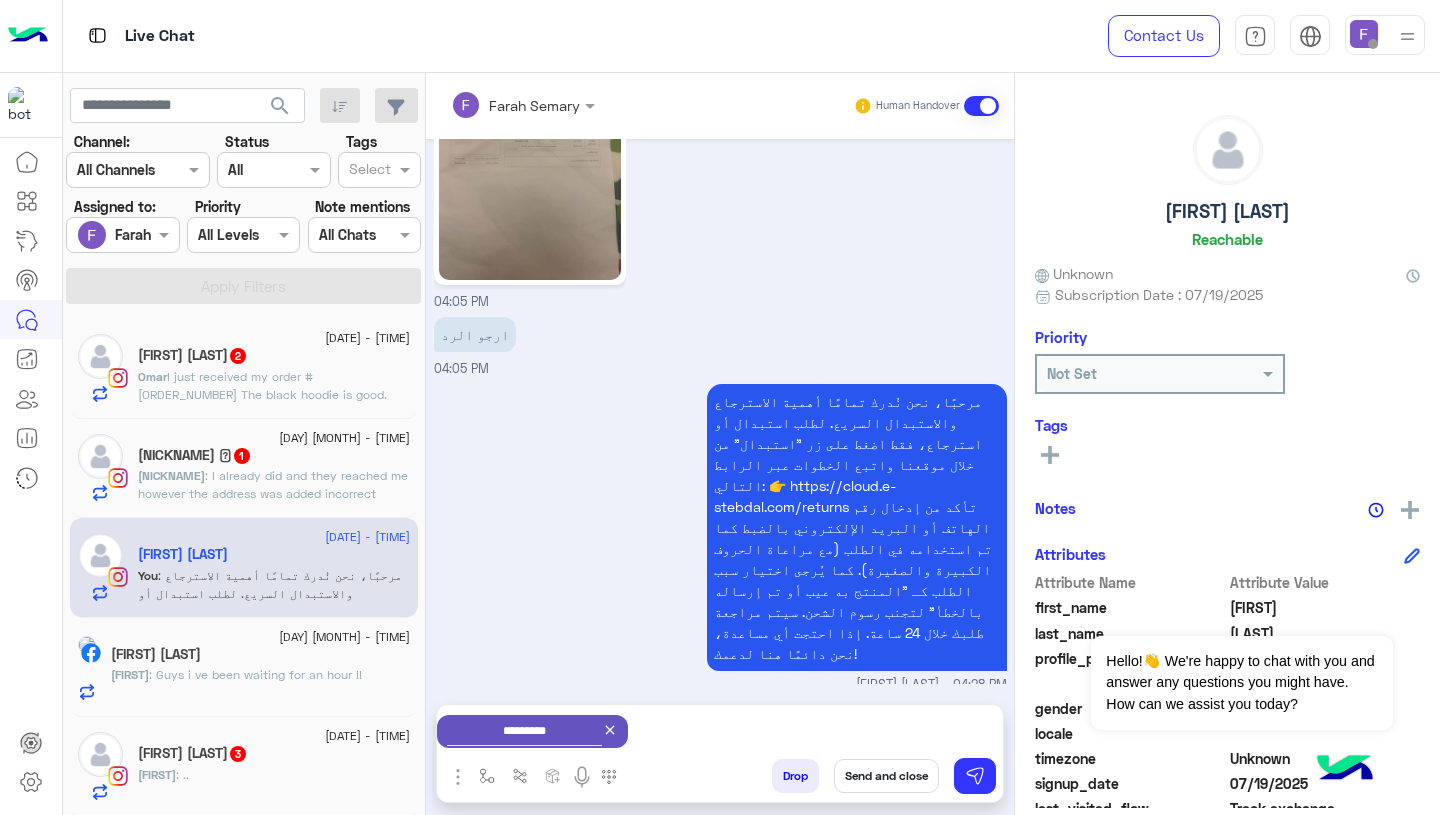 click on "Send and close" at bounding box center (886, 776) 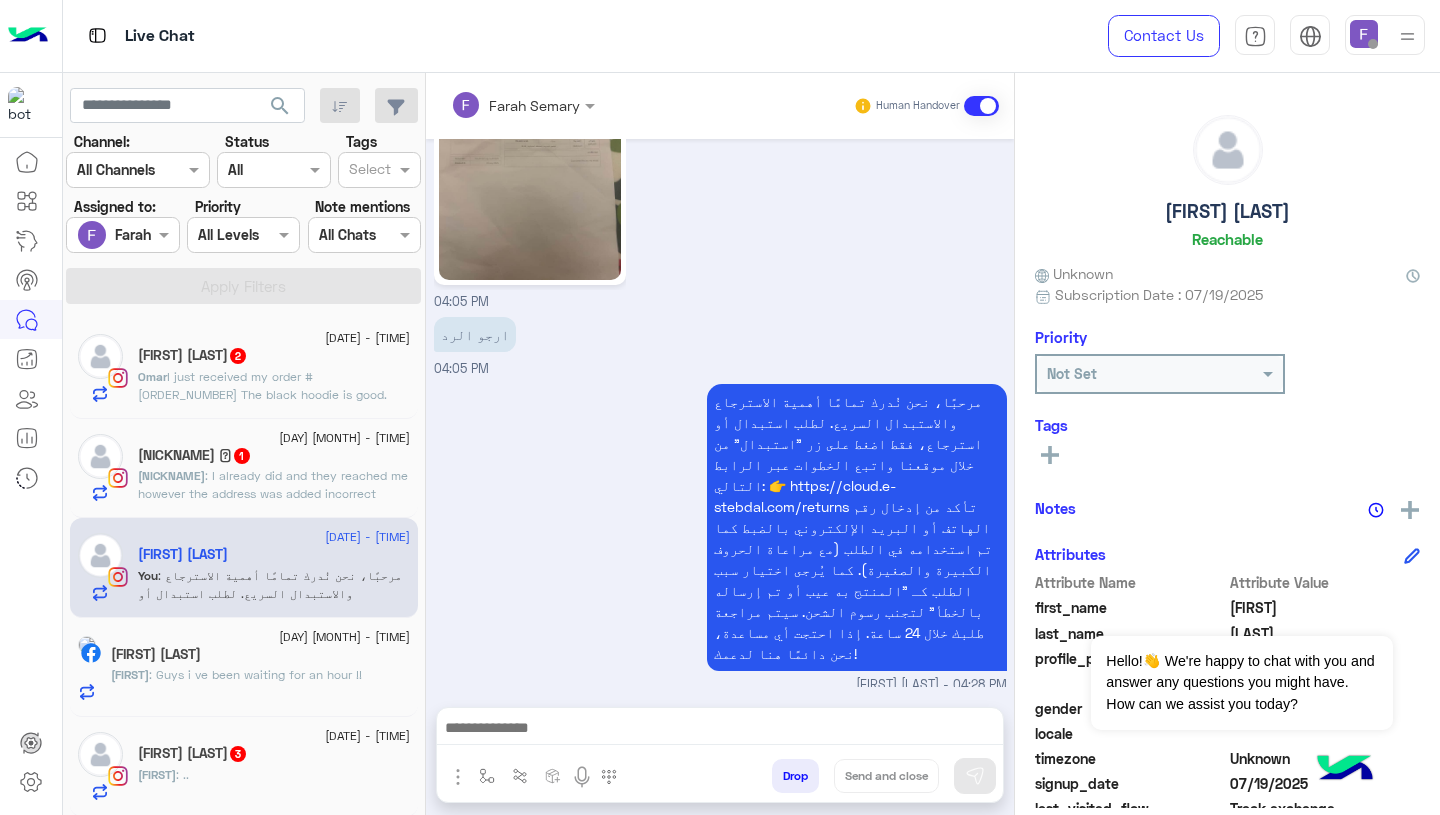 scroll, scrollTop: 2028, scrollLeft: 0, axis: vertical 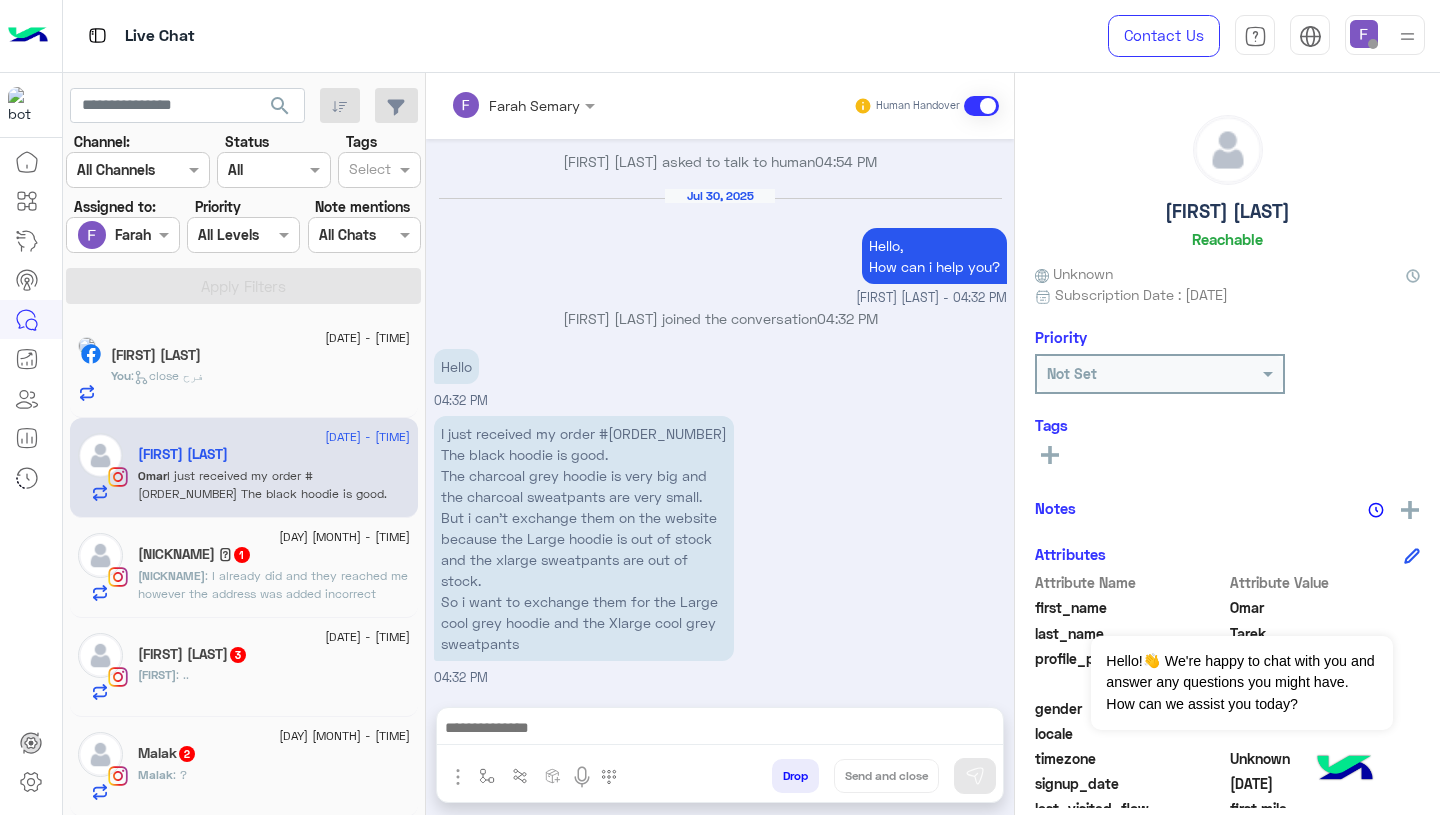 click on "Farah Semary joined the conversation   04:32 PM" at bounding box center [720, 326] 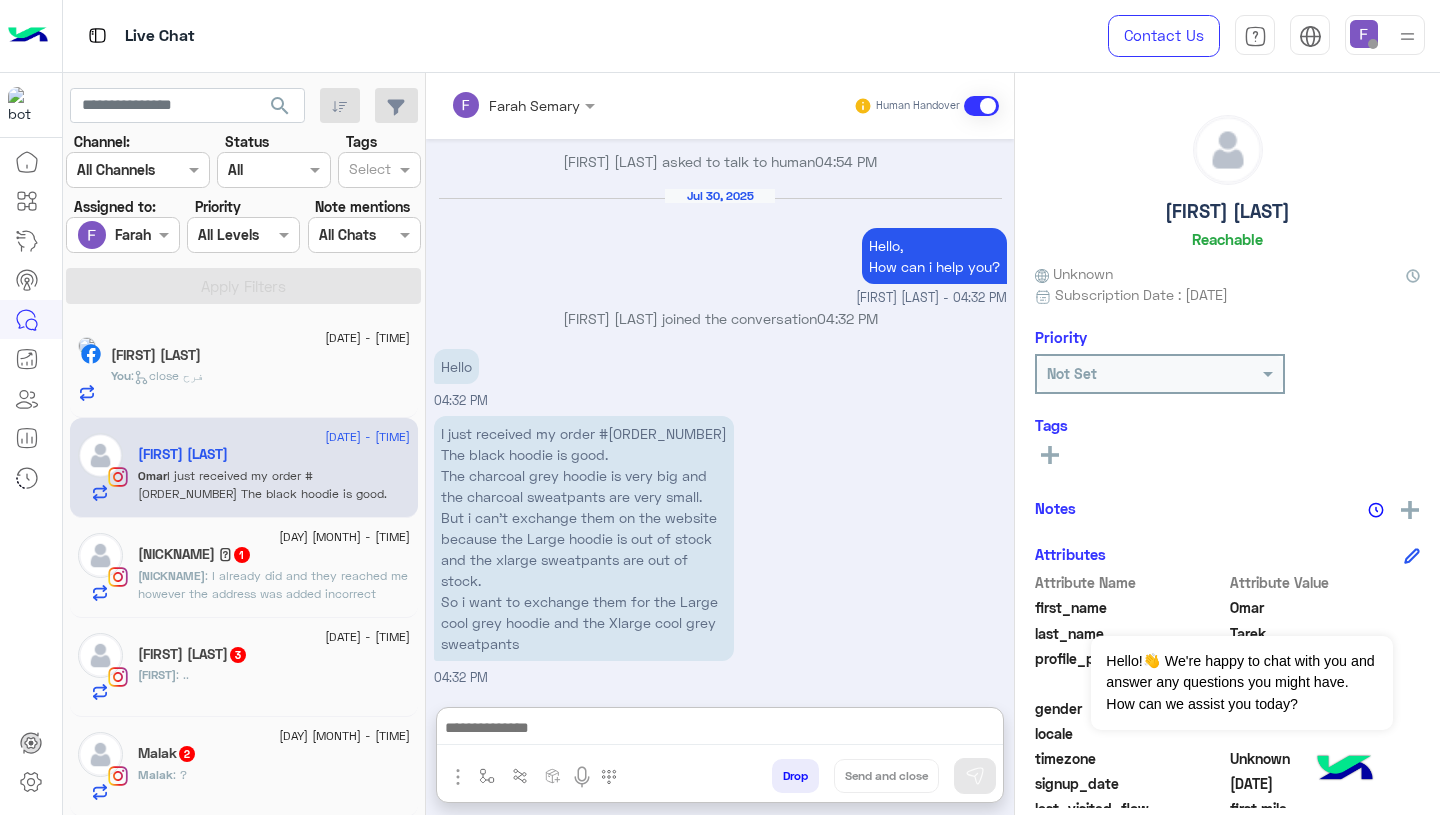 click at bounding box center [720, 730] 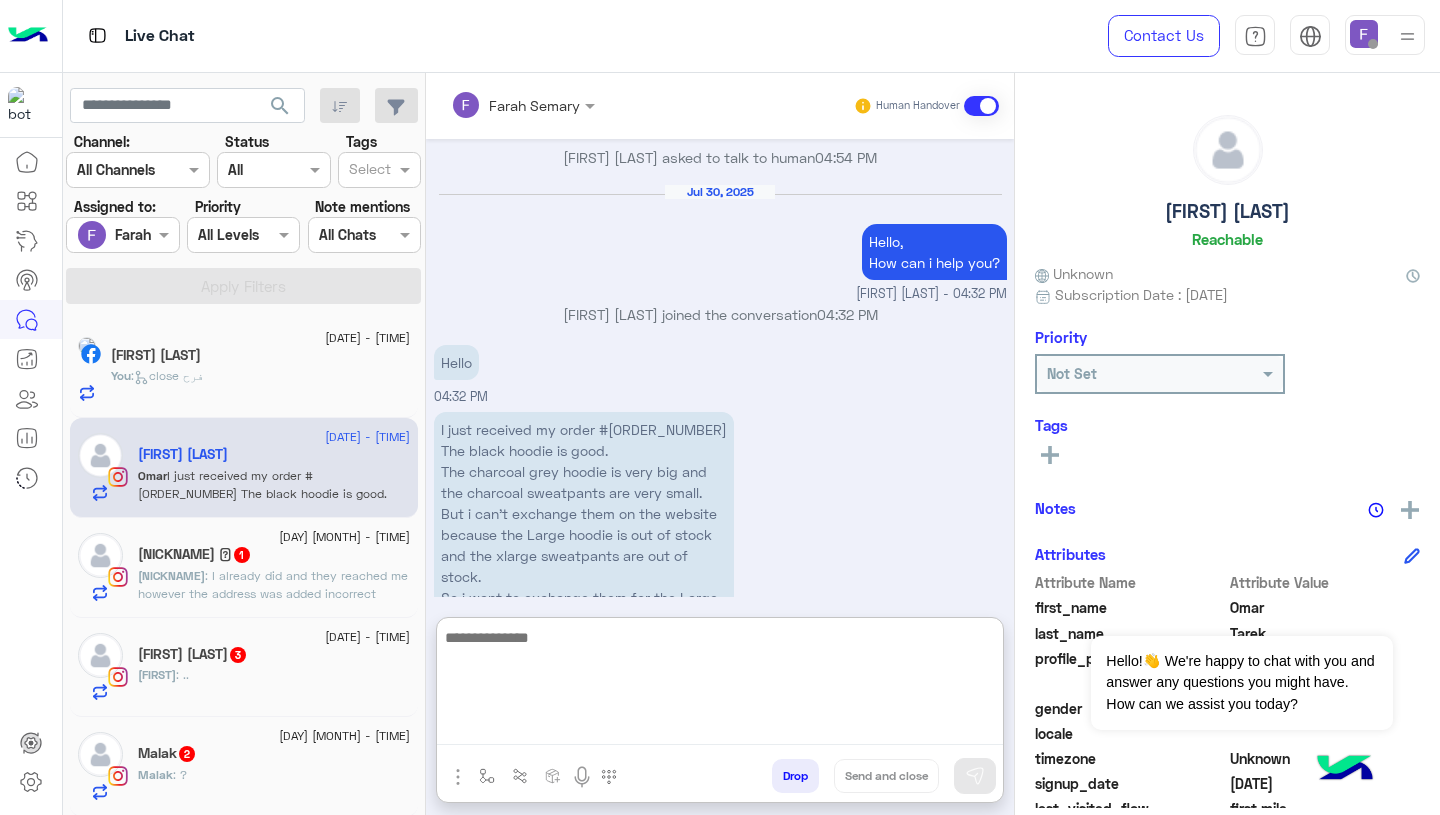 paste on "**********" 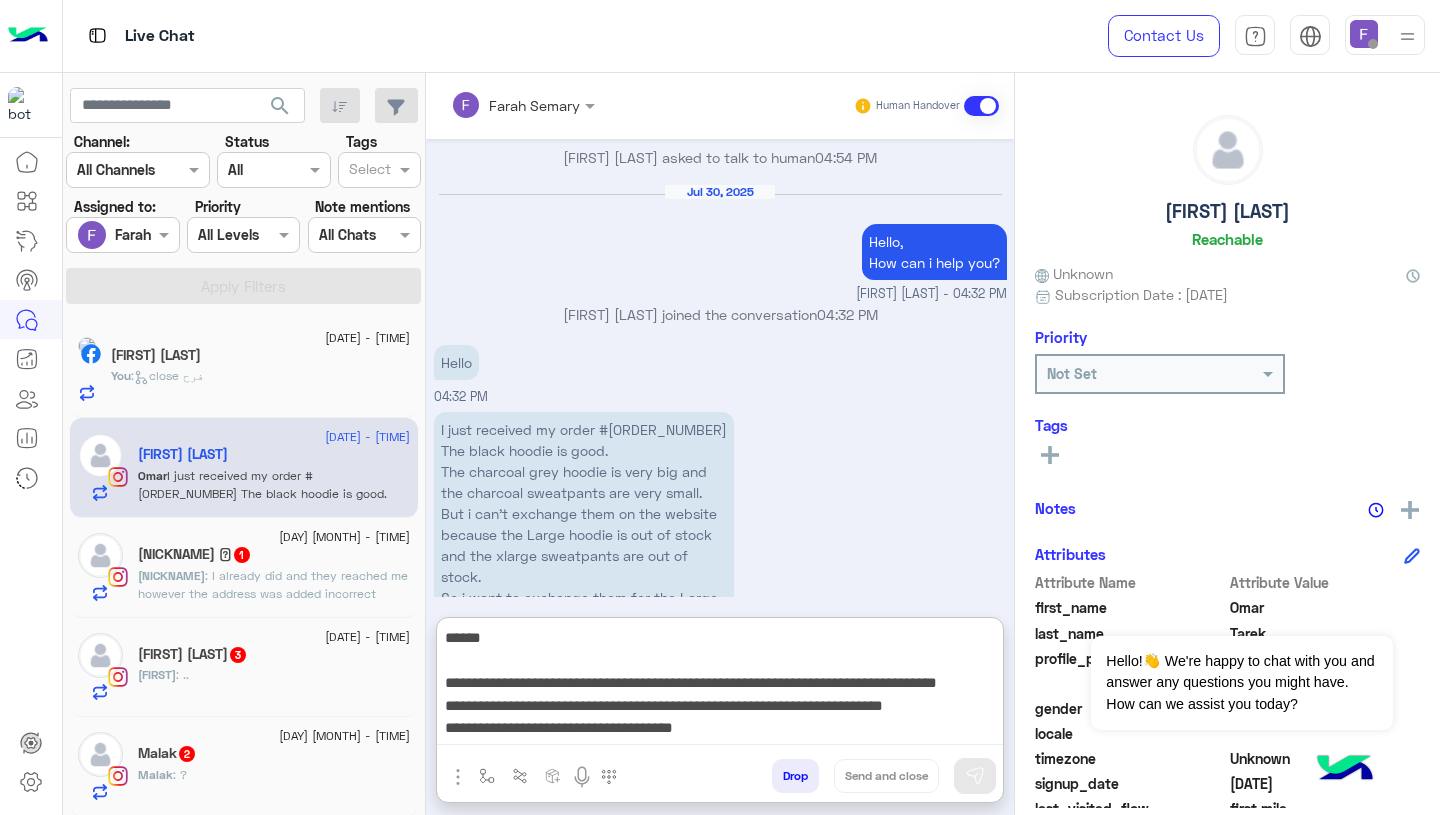 scroll, scrollTop: 196, scrollLeft: 0, axis: vertical 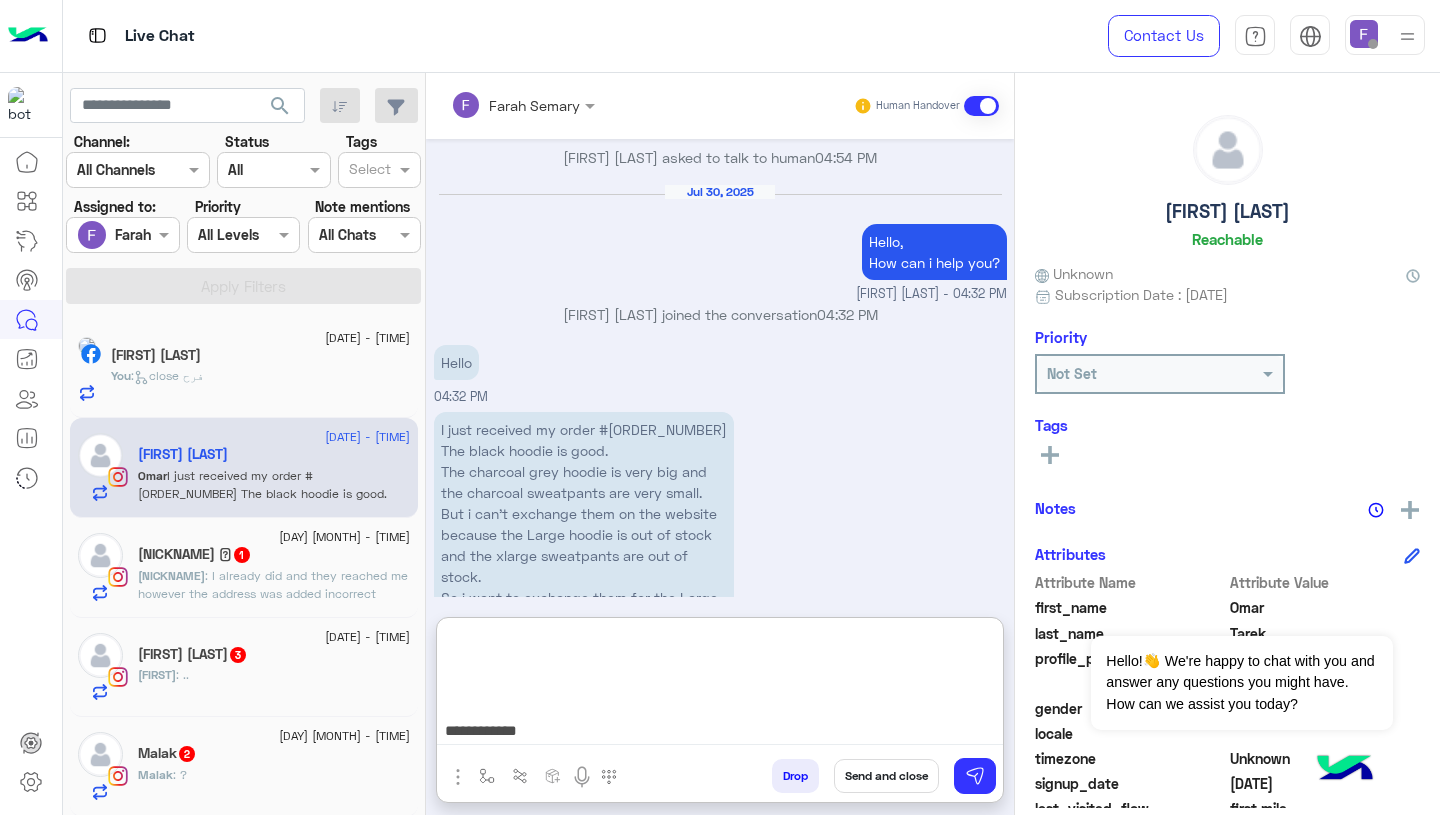 click on "**********" at bounding box center [720, 685] 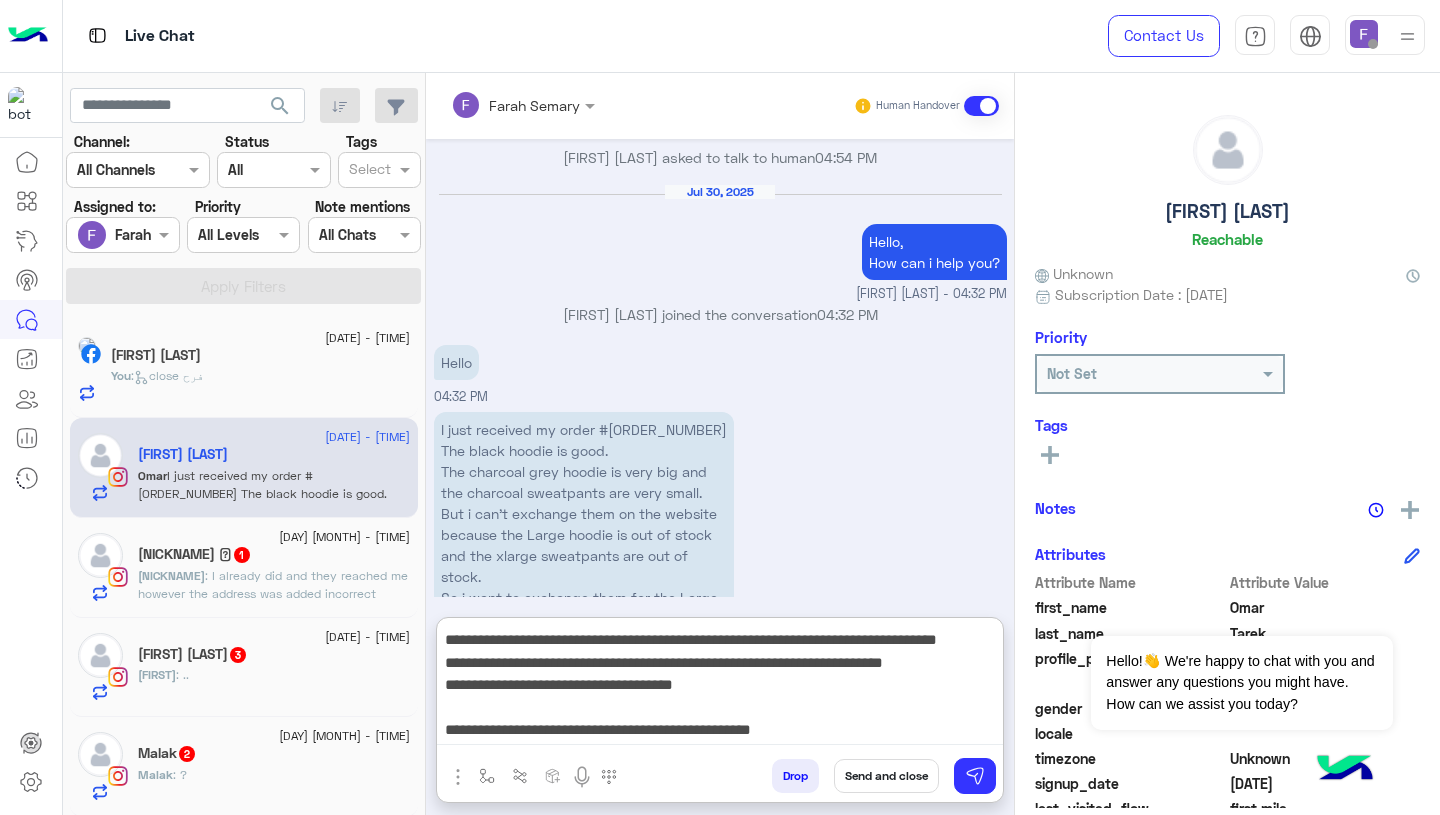 type on "**********" 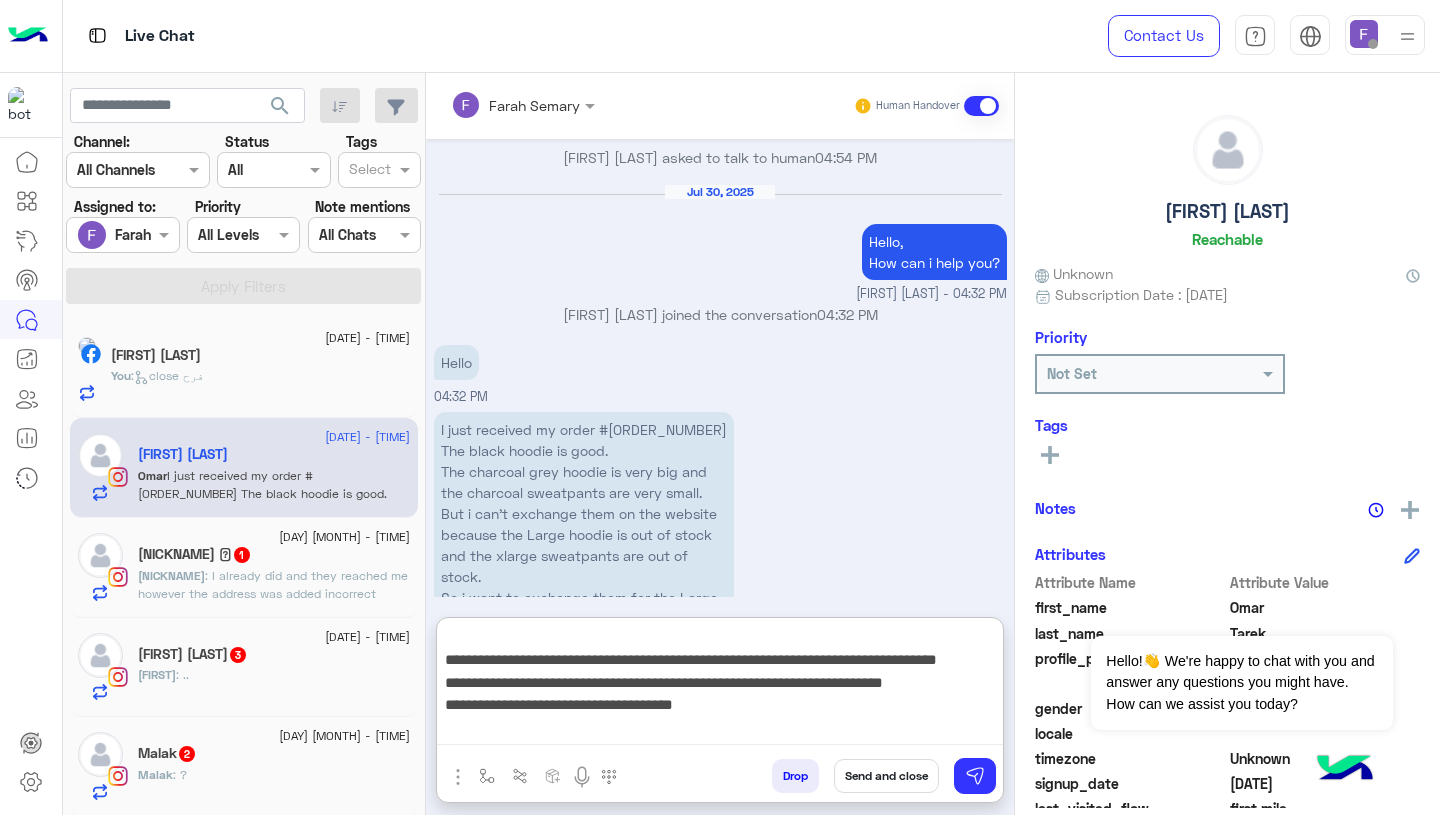 scroll, scrollTop: 0, scrollLeft: 0, axis: both 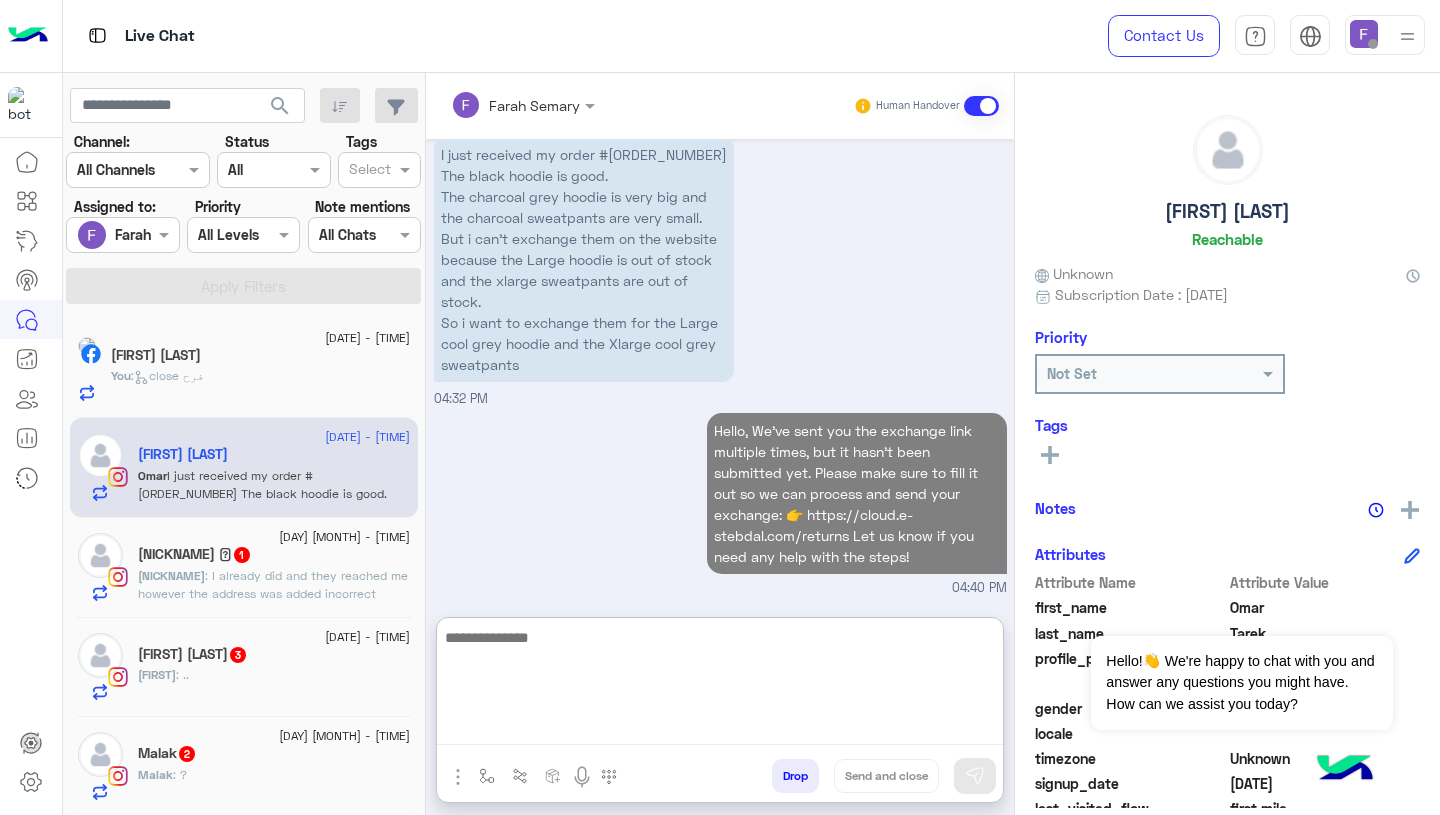 click on "Farah Semary Human Handover     Jul 29, 2025   Farah Semary closed the conversation   04:07 PM      We haven’t heard back from you in a while, so we’ll pause the chat for now  but no worries, we’re still here to help! If you still need assistance, just click the button below and one of our customer service team members will be happy to assist you right away.  Issue in Exchange/Refund   Farah Semary -  04:07 PM  I need someone to contact me please 01003832512   04:39 PM  OmarTo assist you better, please select your request from the following menu. Omarمن أجل مساعدتك بشكل أفضل، يرجى اختيار طلبك من القائمة التالية  Main Menu   Customer Service   Ask About Item     04:39 PM   Issue in Exchange/Refund    04:39 PM  We're here to help! You’re in the queue and will be assigned to a CS agent shortly. Our team is available from 9 AM to 5 PM, so please stay tuned.  Return to Main Menu     04:39 PM   Omar Tarek asked to talk to human   04:40 PM       04:40 PM" at bounding box center [720, 448] 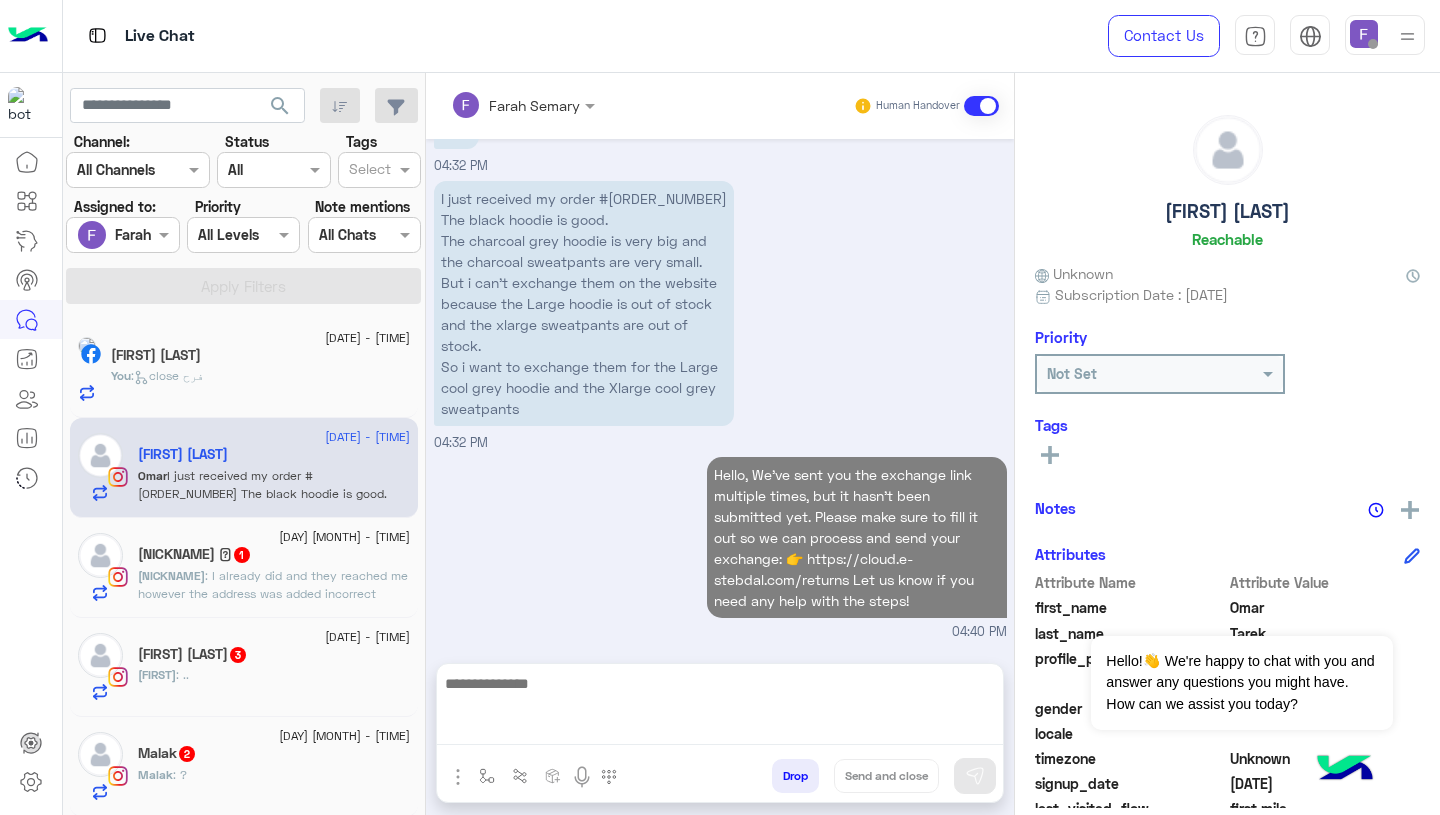 scroll, scrollTop: 2212, scrollLeft: 0, axis: vertical 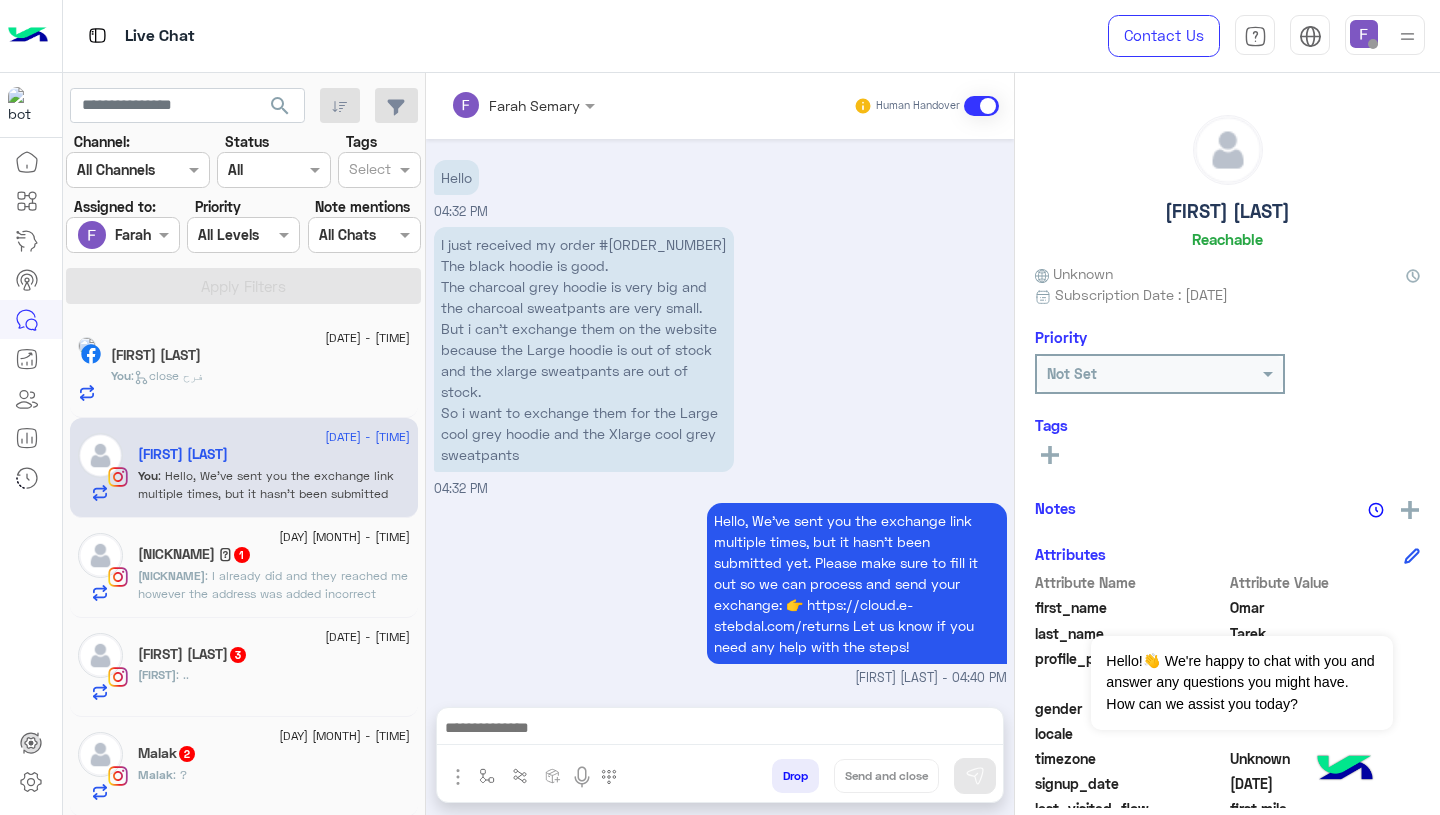 click on "30 July - 4:38 PM  Dina Kotb   You  :   close فرح" 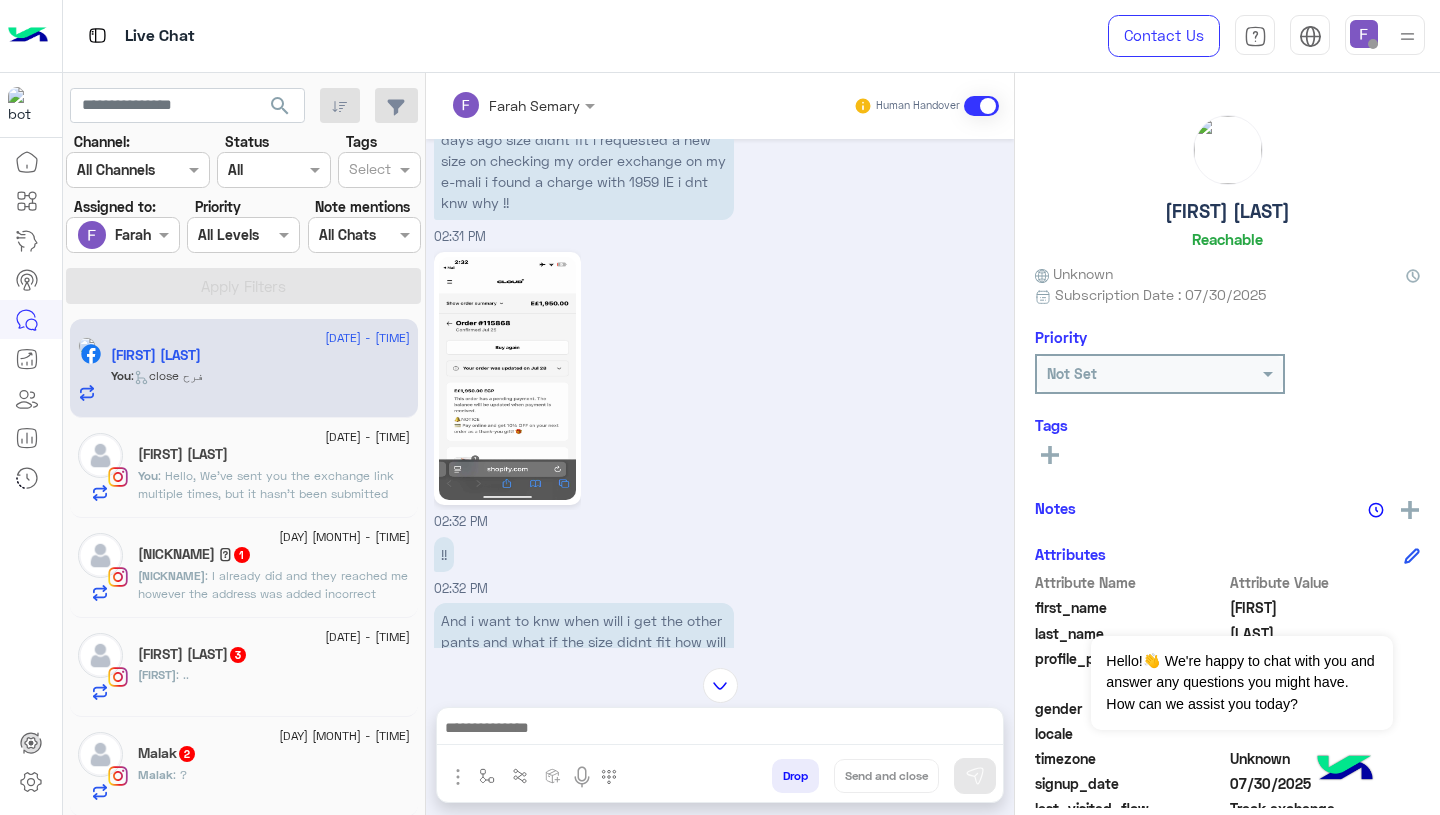 scroll, scrollTop: 828, scrollLeft: 0, axis: vertical 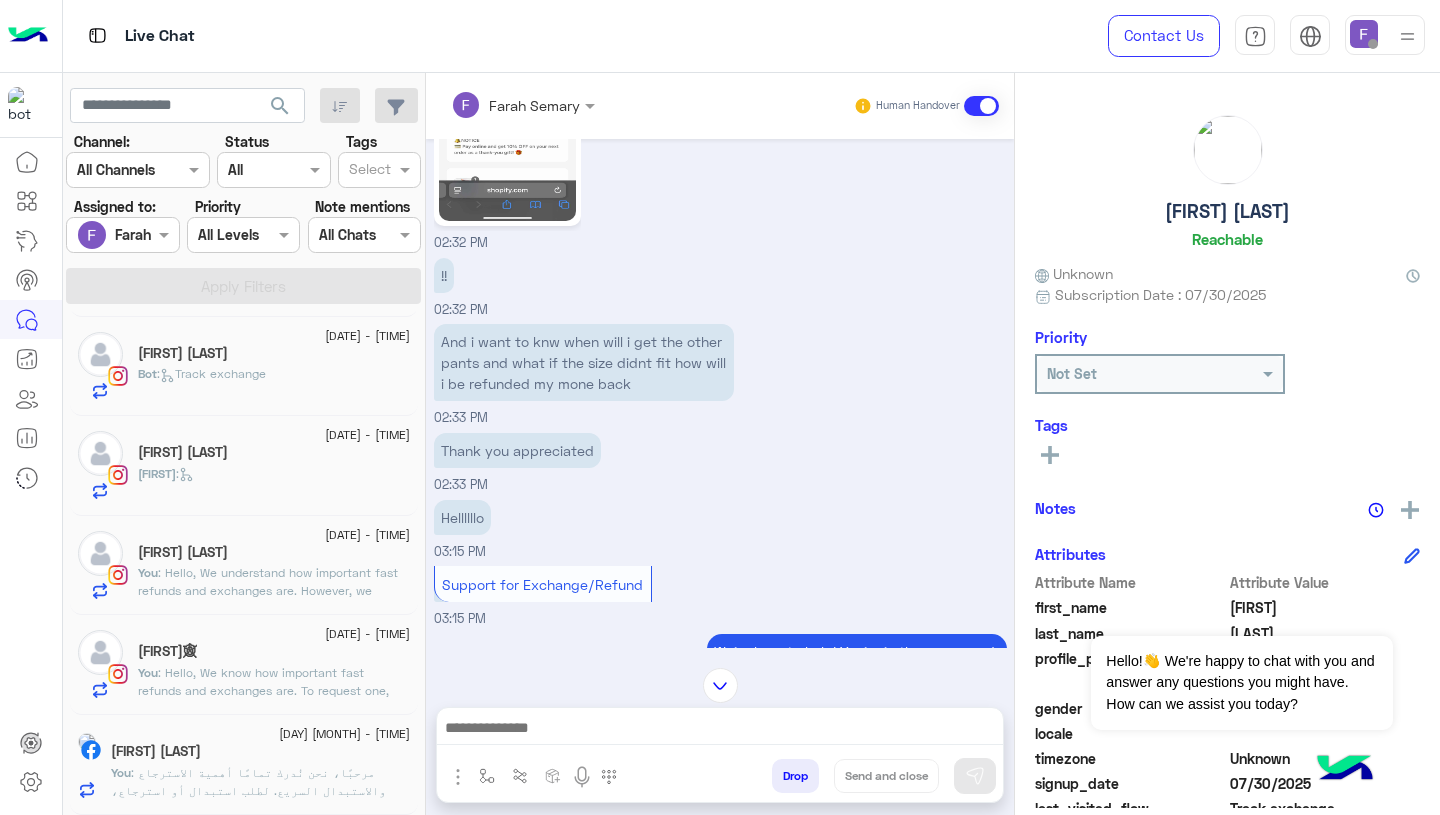click on ": مرحبًا،
نحن نُدرك تمامًا أهمية الاسترجاع والاستبدال السريع.
لطلب استبدال أو استرجاع، فقط اضغط على زر "استبدال" من خلال موقعنا واتبع الخطوات عبر الرابط التالي:
👉 https://cloud.e-stebdal.com/returns
تأكد من إدخال رقم الهاتف أو البريد الإلكتروني بالضبط كما تم استخدامه في الطلب (مع مراعاة الحروف الكبيرة والصغيرة).
كما يُرجى اختيار سبب الطلب كـ "المنتج به عيب أو تم إرساله بالخطأ" لتجنب رسوم الشحن.
سيتم مراجعة طلبك خلال 24 ساعة. إذا احتجت أي مساعدة، نحن دائمًا هنا لدعمك!" 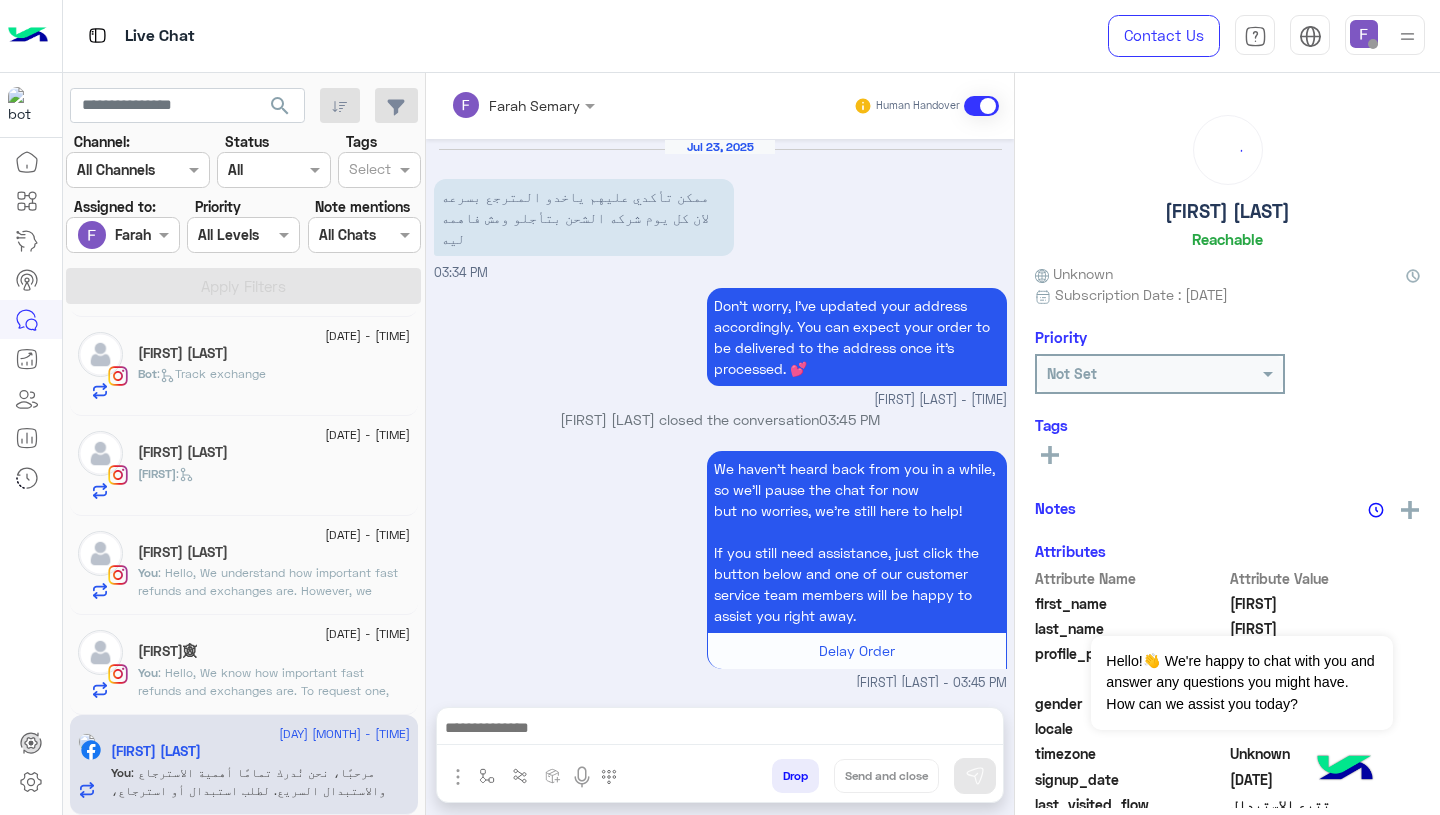 scroll, scrollTop: 1747, scrollLeft: 0, axis: vertical 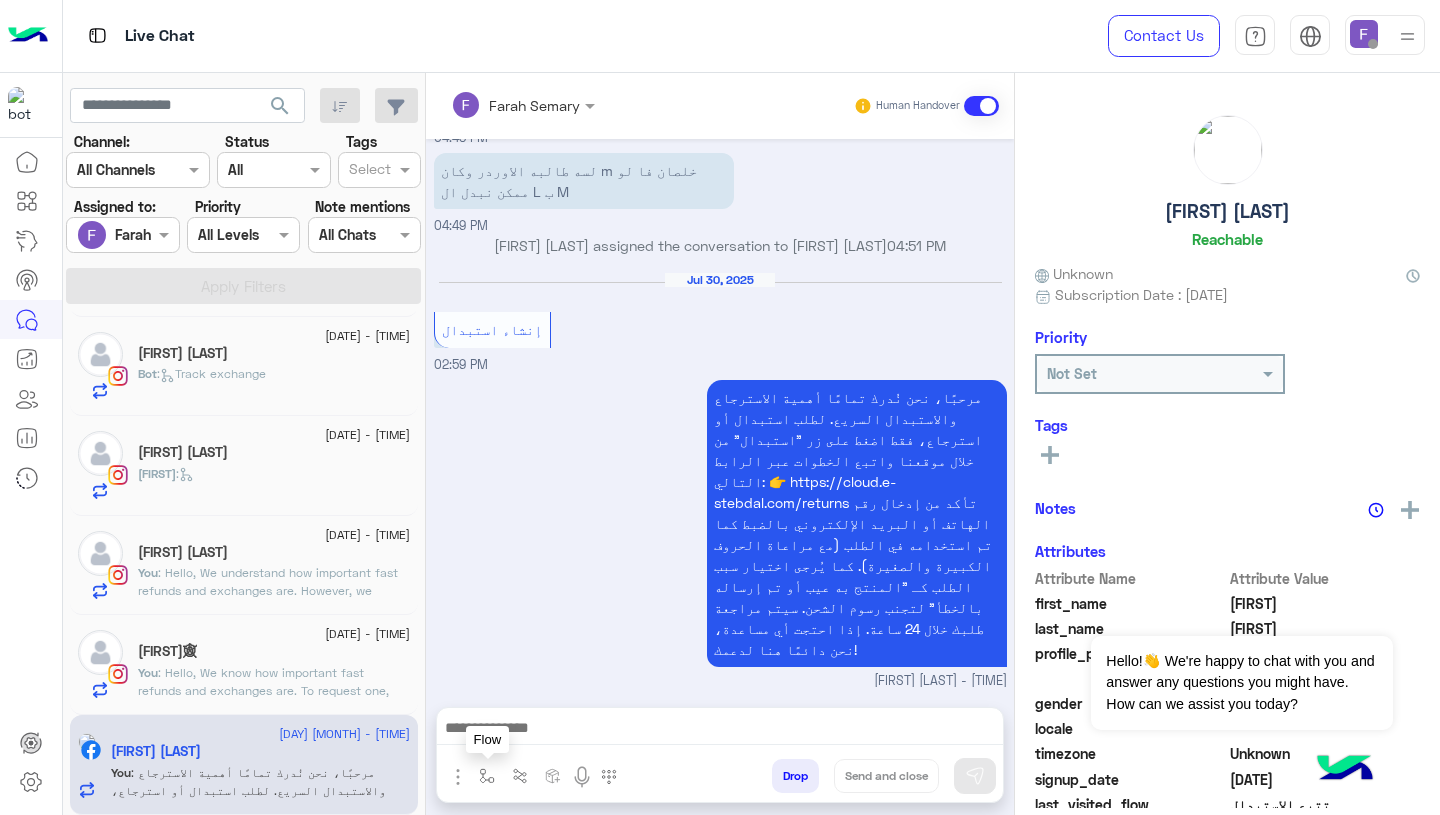 click at bounding box center (487, 776) 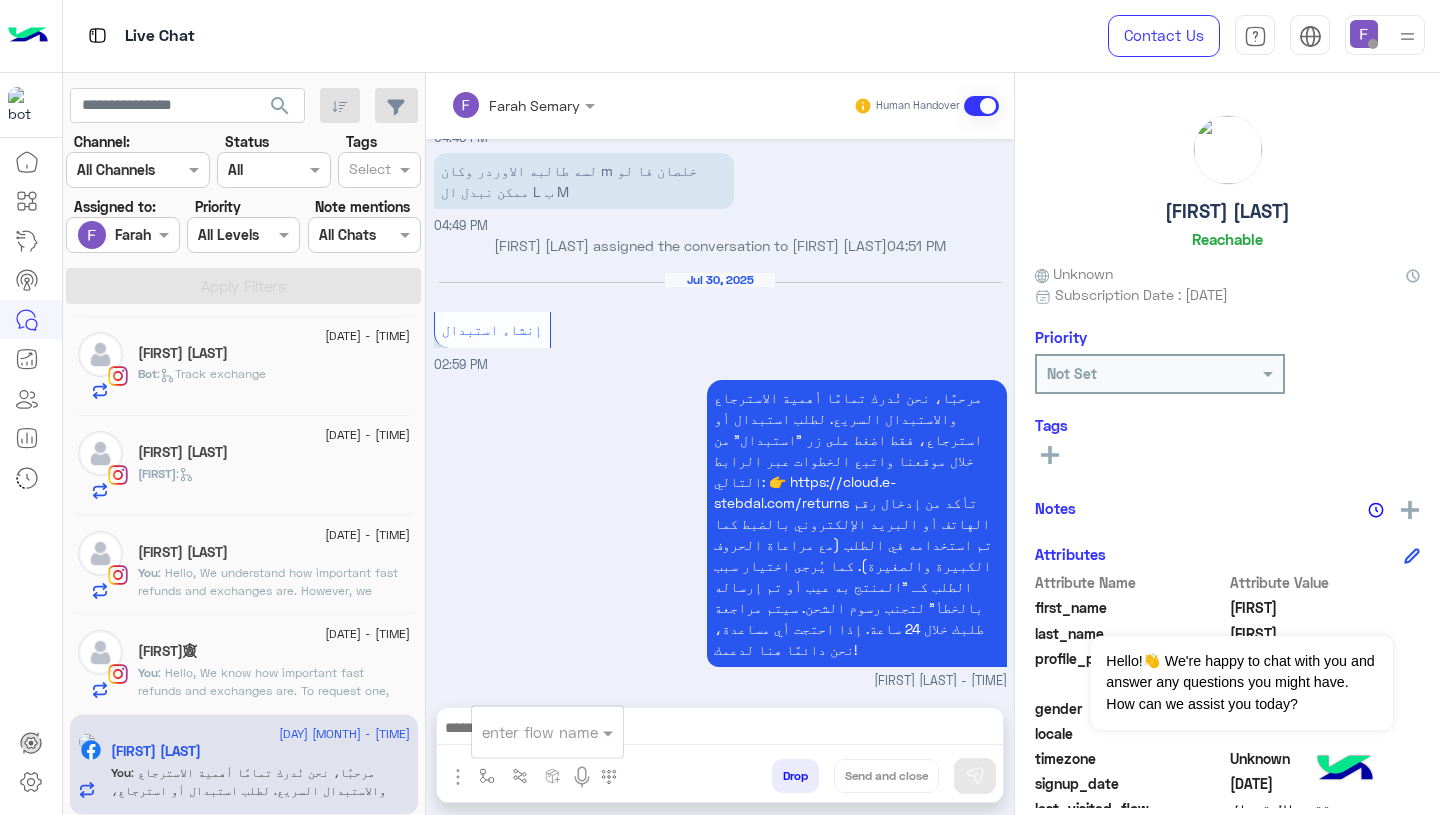 click on "مرحبًا،
نحن نُدرك تمامًا أهمية الاسترجاع والاستبدال السريع.
لطلب استبدال أو استرجاع، فقط اضغط على زر "استبدال" من خلال موقعنا واتبع الخطوات عبر الرابط التالي:
👉 https://cloud.e-stebdal.com/returns
تأكد من إدخال رقم الهاتف أو البريد الإلكتروني بالضبط كما تم استخدامه في الطلب (مع مراعاة الحروف الكبيرة والصغيرة).
كما يُرجى اختيار سبب الطلب كـ "المنتج به عيب أو تم إرساله بالخطأ" لتجنب رسوم الشحن.
سيتم مراجعة طلبك خلال 24 ساعة. إذا احتجت أي مساعدة، نحن دائمًا هنا لدعمك!     Farah Semary -  04:29 PM" at bounding box center (720, 533) 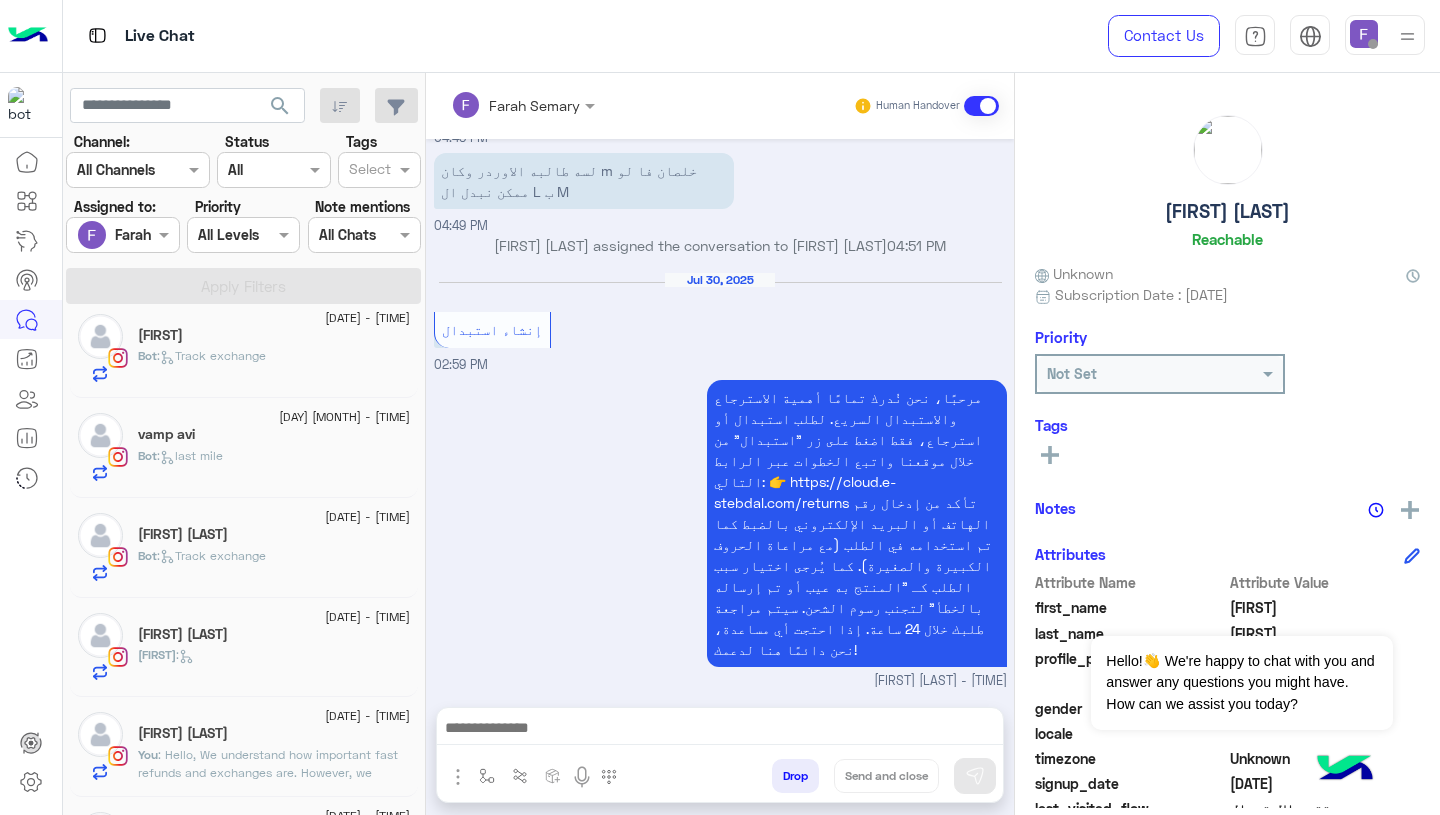 scroll, scrollTop: 3088, scrollLeft: 0, axis: vertical 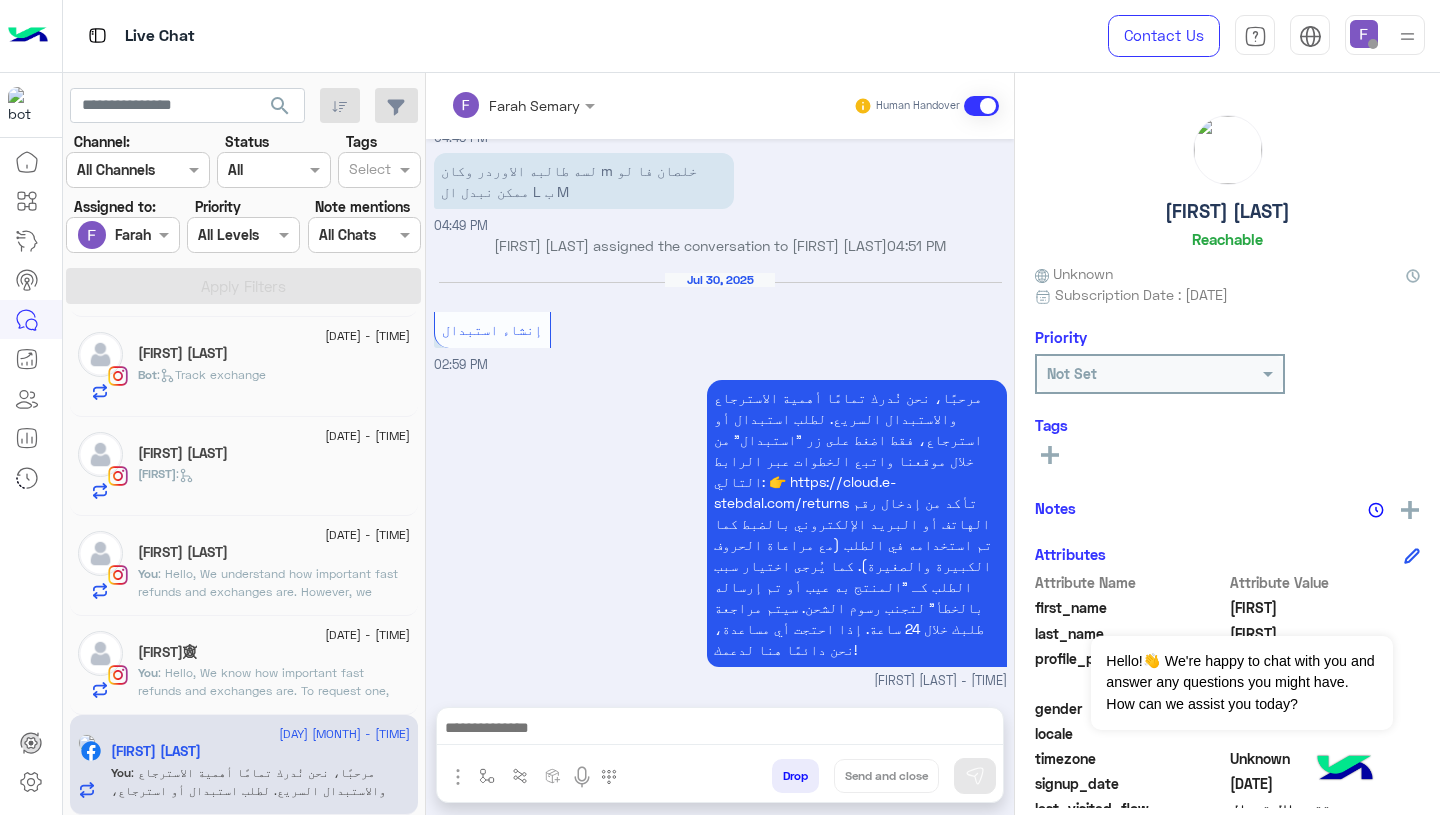 click on "مرحبًا،
نحن نُدرك تمامًا أهمية الاسترجاع والاستبدال السريع.
لطلب استبدال أو استرجاع، فقط اضغط على زر "استبدال" من خلال موقعنا واتبع الخطوات عبر الرابط التالي:
👉 https://cloud.e-stebdal.com/returns
تأكد من إدخال رقم الهاتف أو البريد الإلكتروني بالضبط كما تم استخدامه في الطلب (مع مراعاة الحروف الكبيرة والصغيرة).
كما يُرجى اختيار سبب الطلب كـ "المنتج به عيب أو تم إرساله بالخطأ" لتجنب رسوم الشحن.
سيتم مراجعة طلبك خلال 24 ساعة. إذا احتجت أي مساعدة، نحن دائمًا هنا لدعمك!" at bounding box center (857, 523) 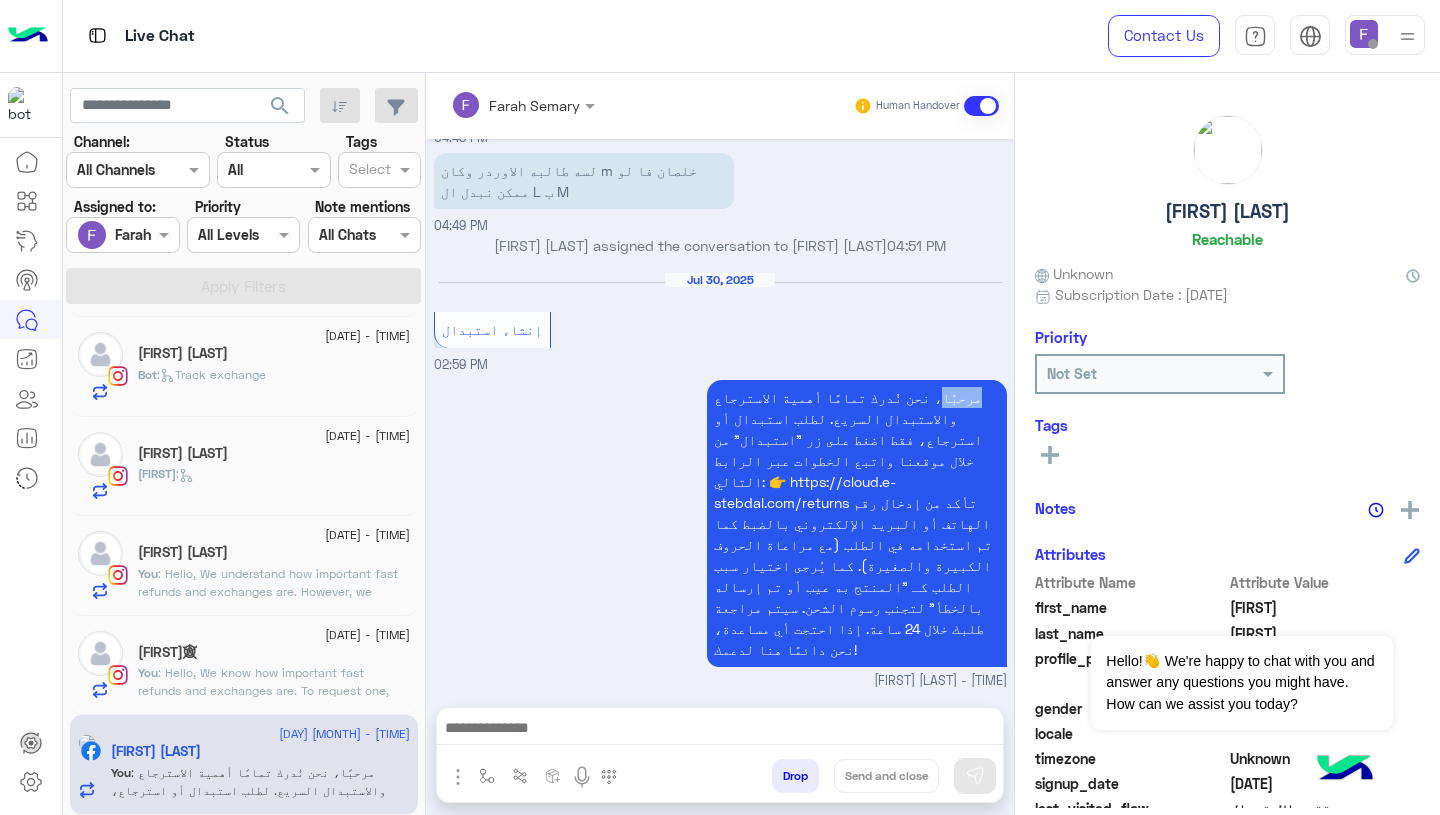 click on "مرحبًا،
نحن نُدرك تمامًا أهمية الاسترجاع والاستبدال السريع.
لطلب استبدال أو استرجاع، فقط اضغط على زر "استبدال" من خلال موقعنا واتبع الخطوات عبر الرابط التالي:
👉 https://cloud.e-stebdal.com/returns
تأكد من إدخال رقم الهاتف أو البريد الإلكتروني بالضبط كما تم استخدامه في الطلب (مع مراعاة الحروف الكبيرة والصغيرة).
كما يُرجى اختيار سبب الطلب كـ "المنتج به عيب أو تم إرساله بالخطأ" لتجنب رسوم الشحن.
سيتم مراجعة طلبك خلال 24 ساعة. إذا احتجت أي مساعدة، نحن دائمًا هنا لدعمك!" at bounding box center (857, 523) 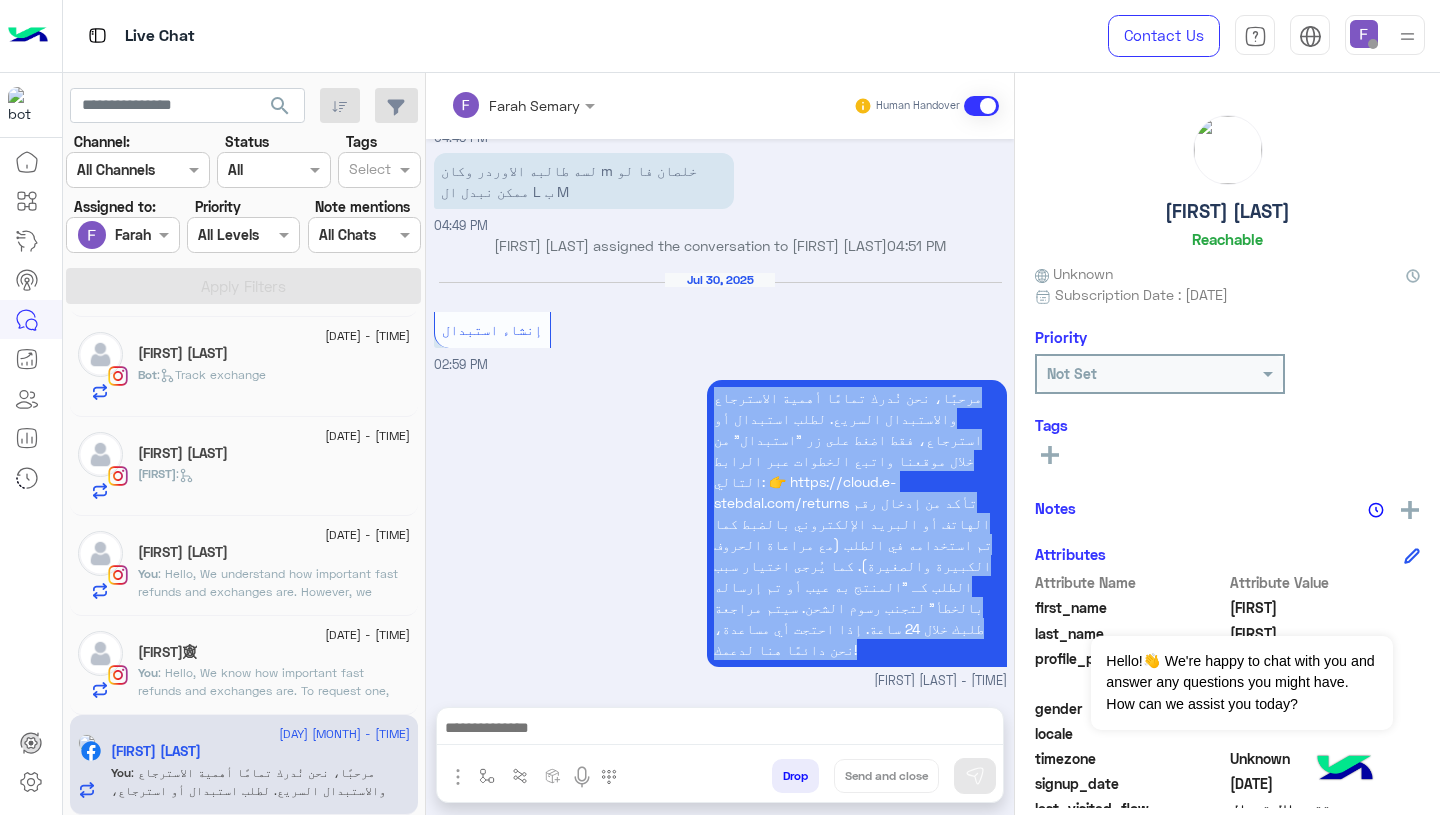 drag, startPoint x: 703, startPoint y: 335, endPoint x: 703, endPoint y: 355, distance: 20 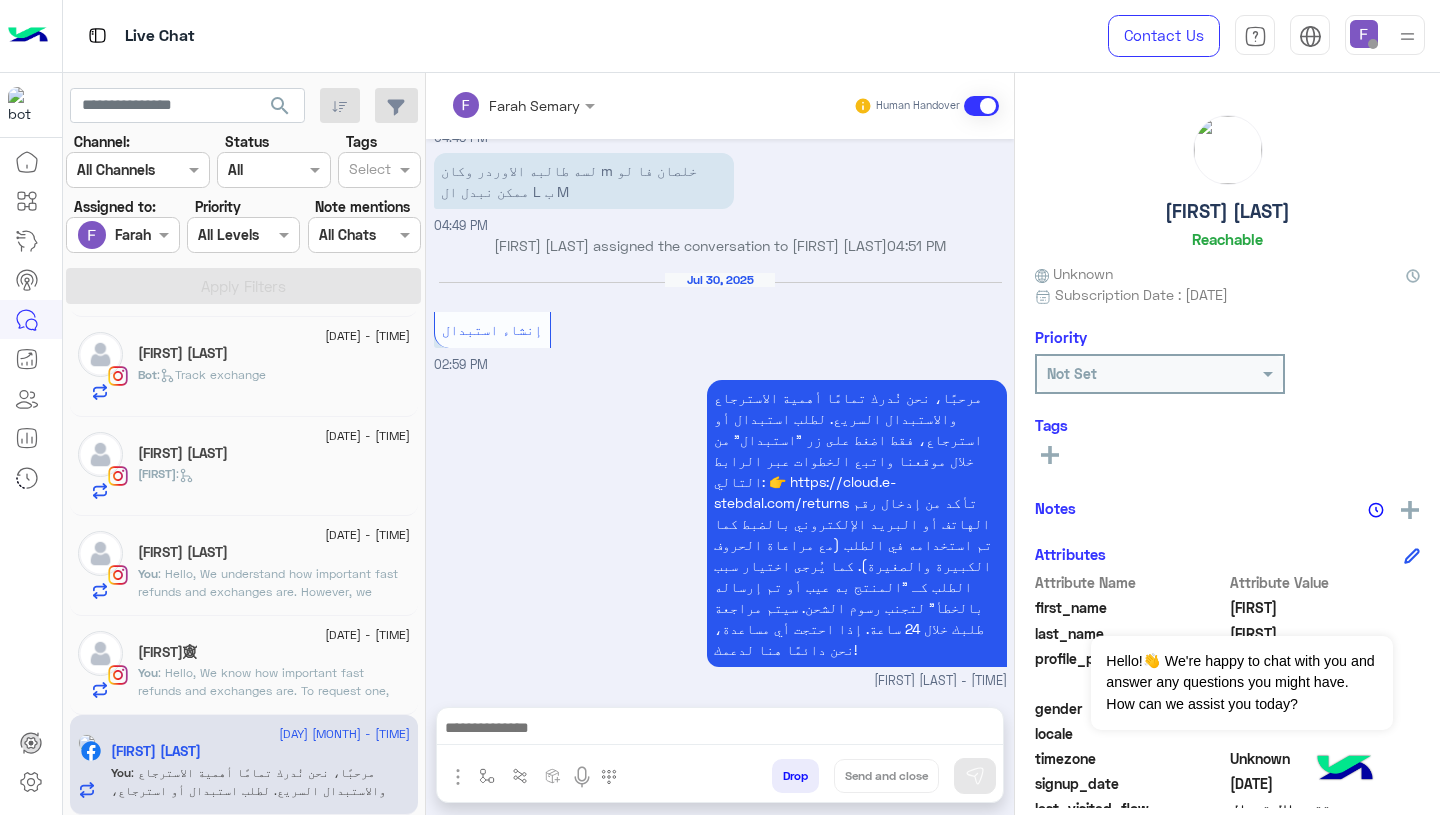 click at bounding box center [720, 730] 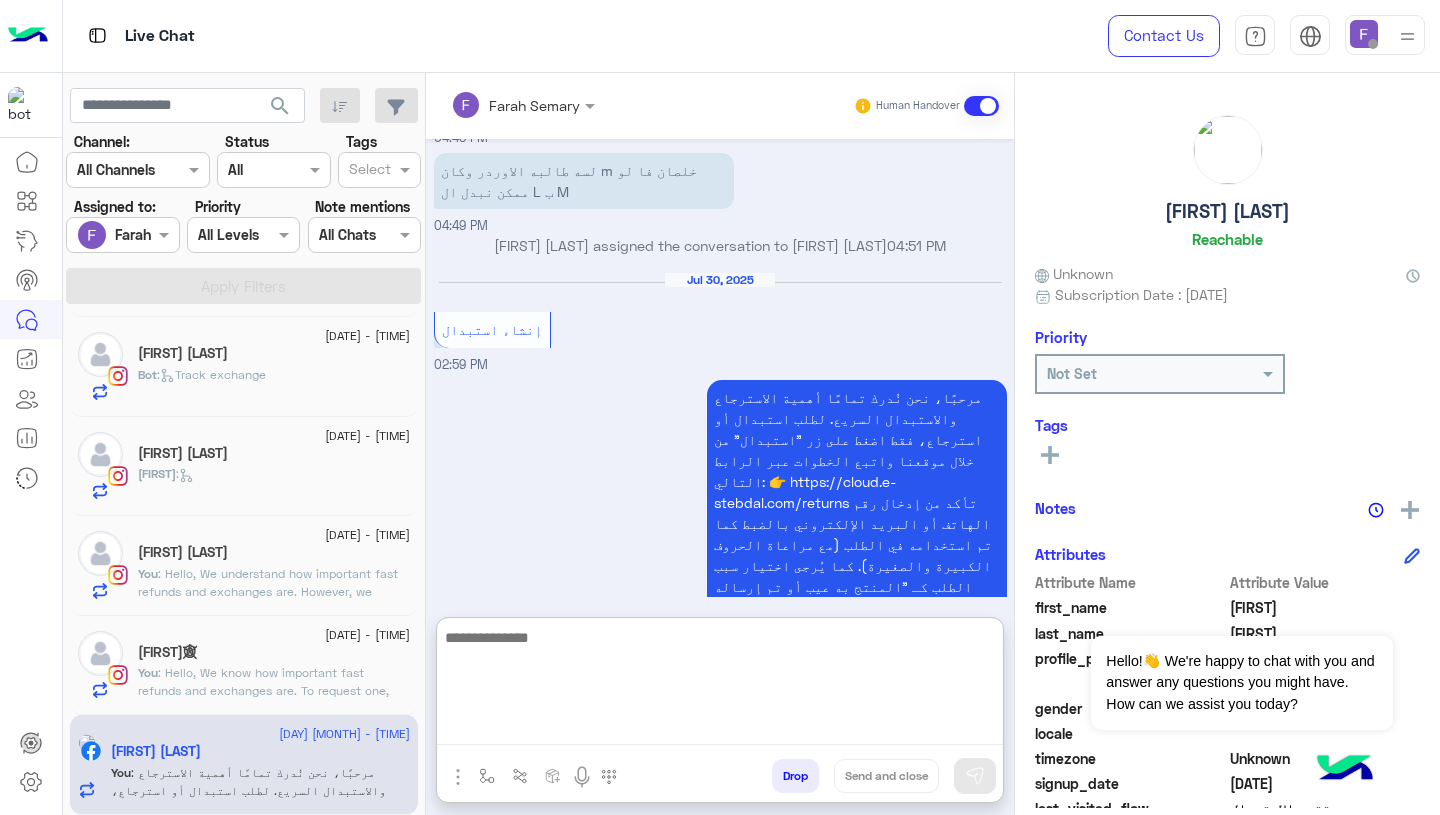 paste on "**********" 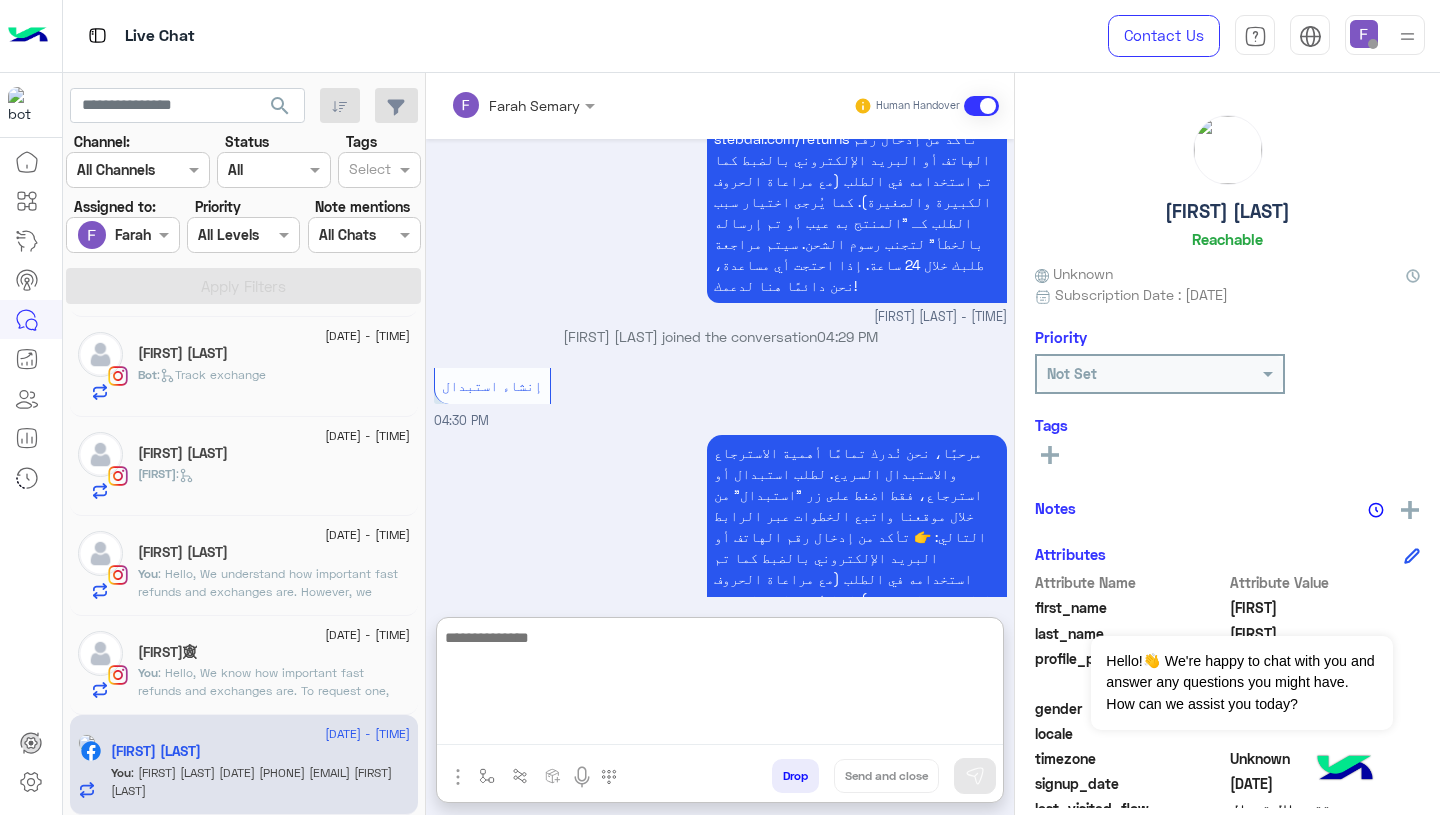 click on "WAFAA🕸" 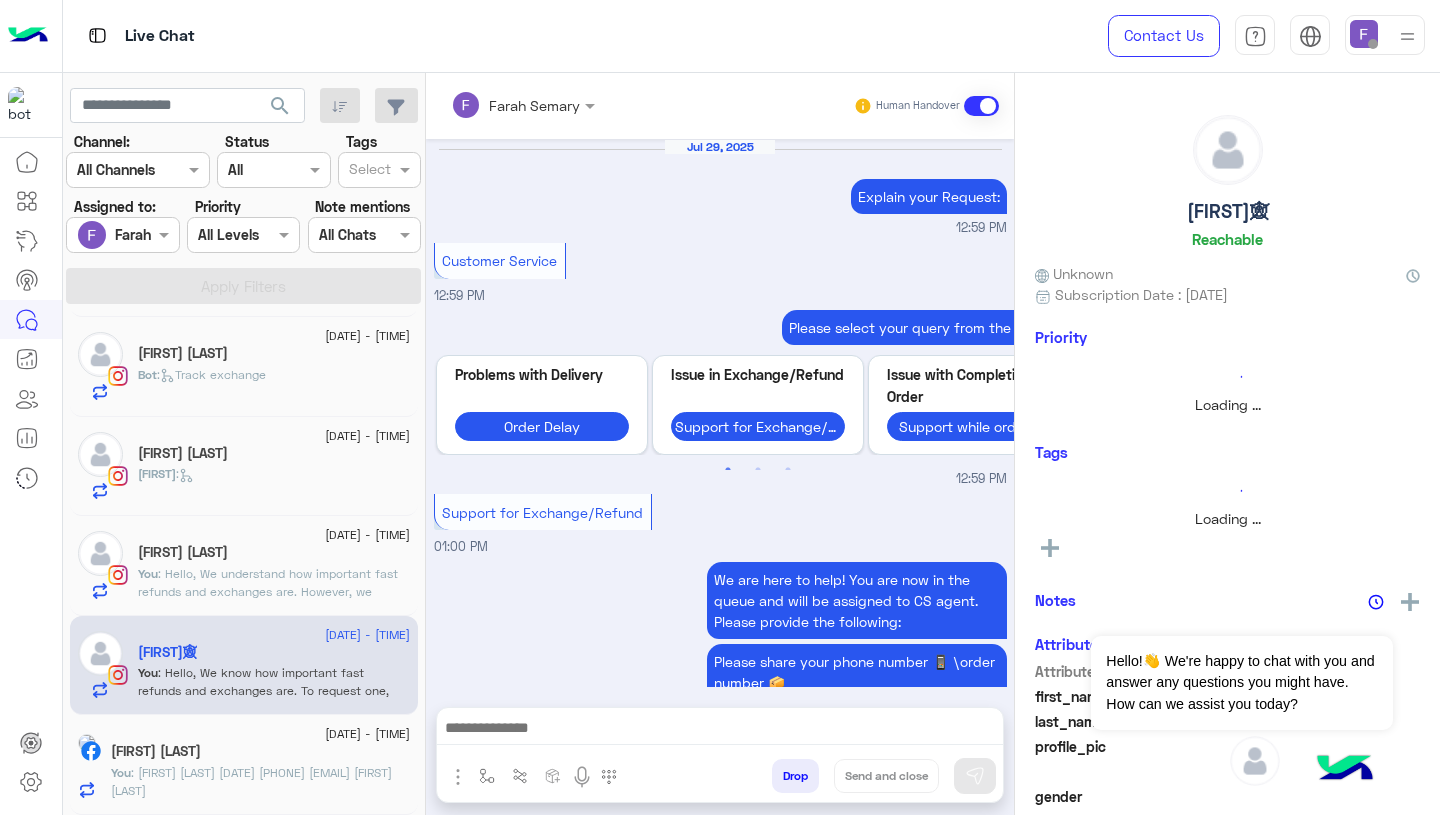 scroll, scrollTop: 1578, scrollLeft: 0, axis: vertical 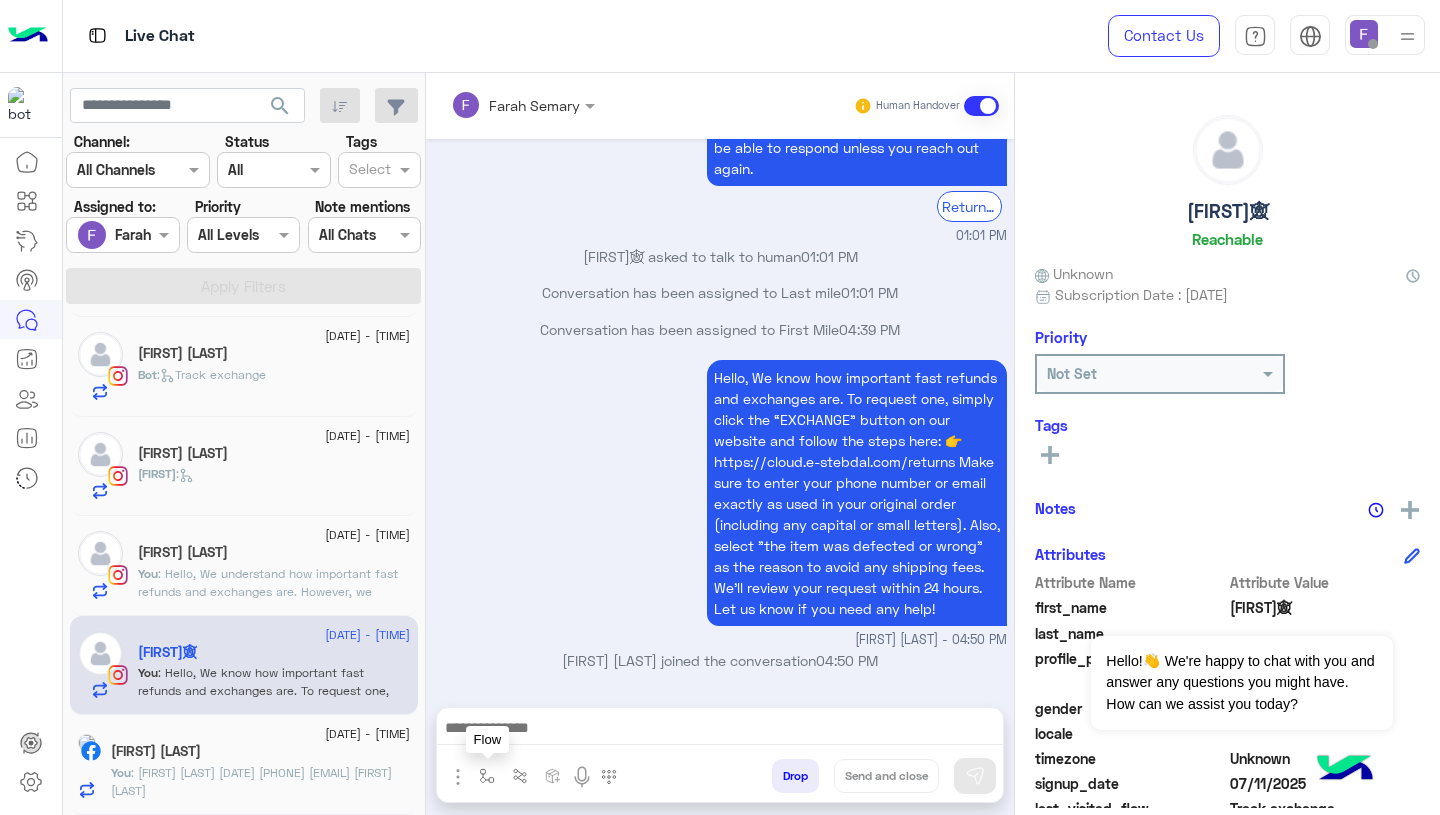 click at bounding box center [487, 776] 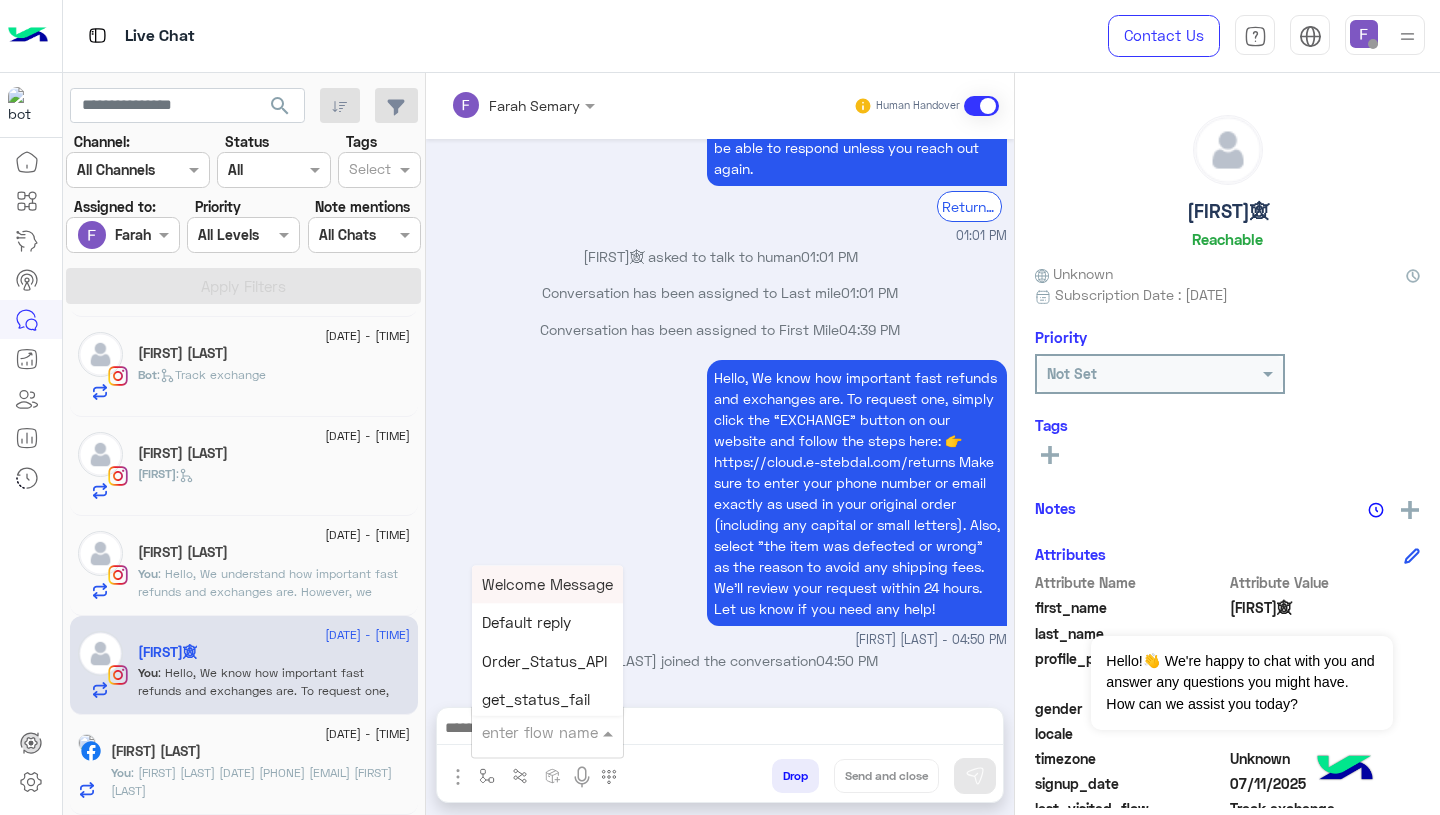 click at bounding box center (523, 732) 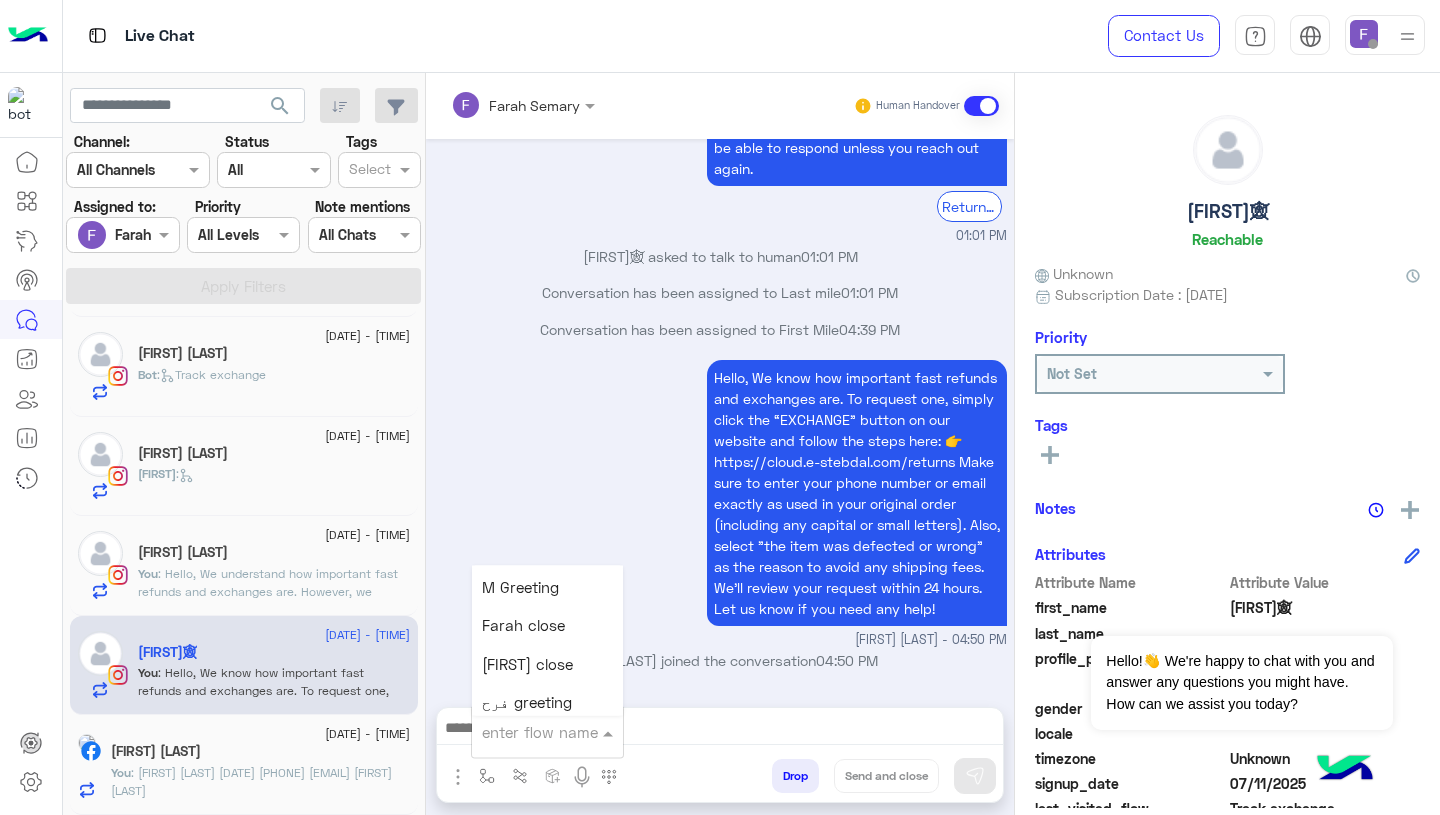 scroll, scrollTop: 2503, scrollLeft: 0, axis: vertical 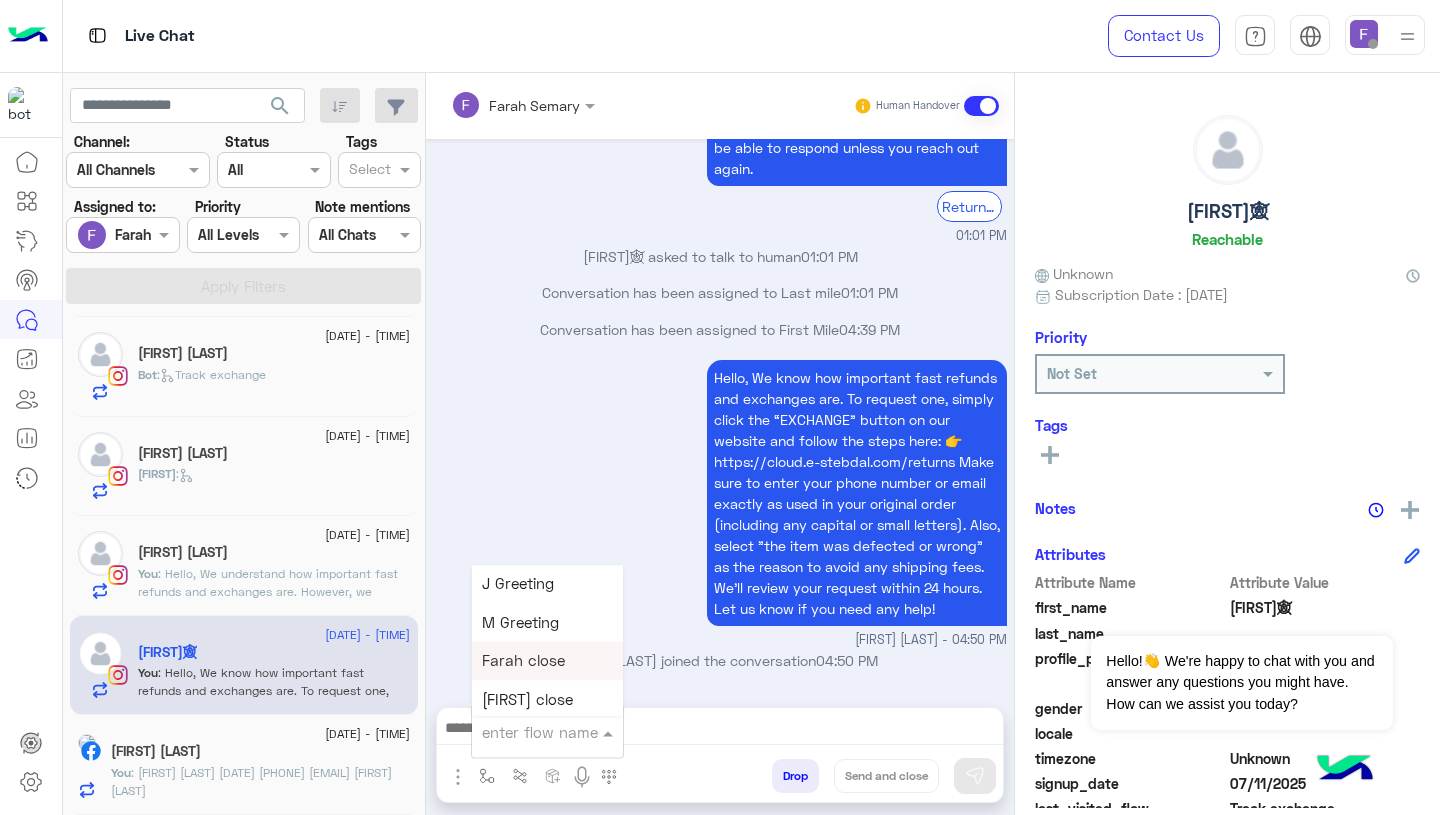 click on "Farah close" at bounding box center (547, 661) 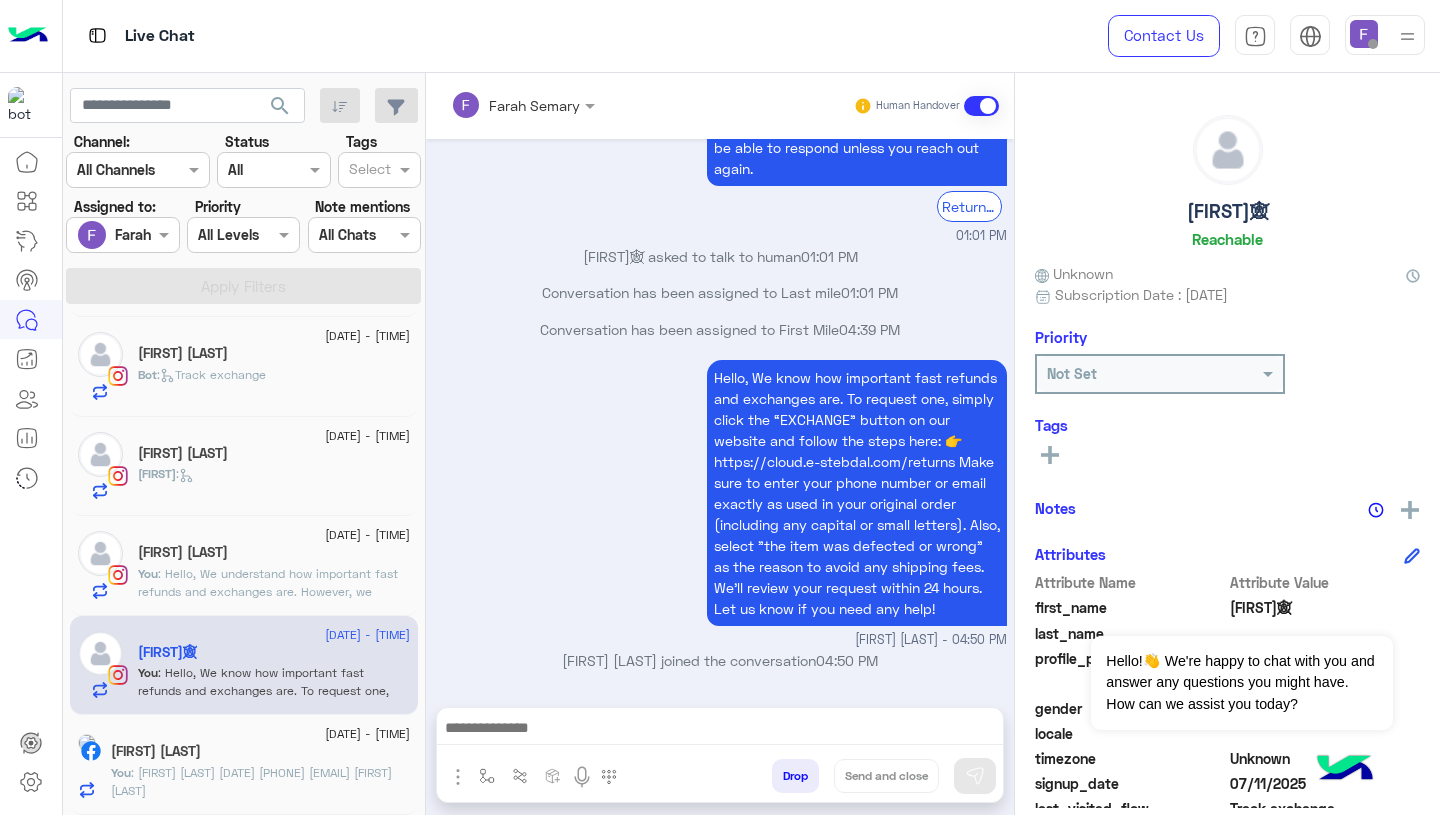 type on "**********" 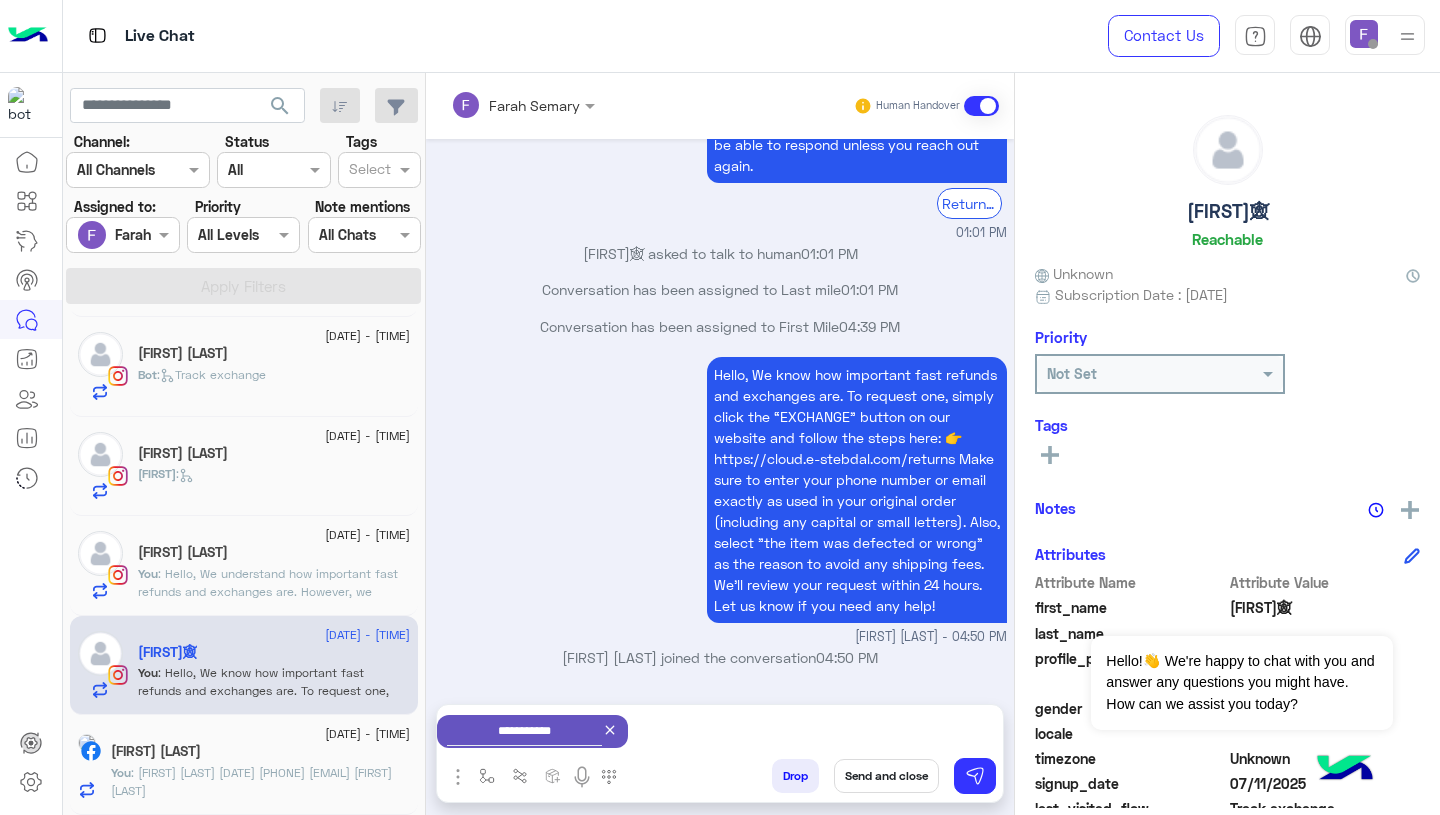 click on "Send and close" at bounding box center (886, 776) 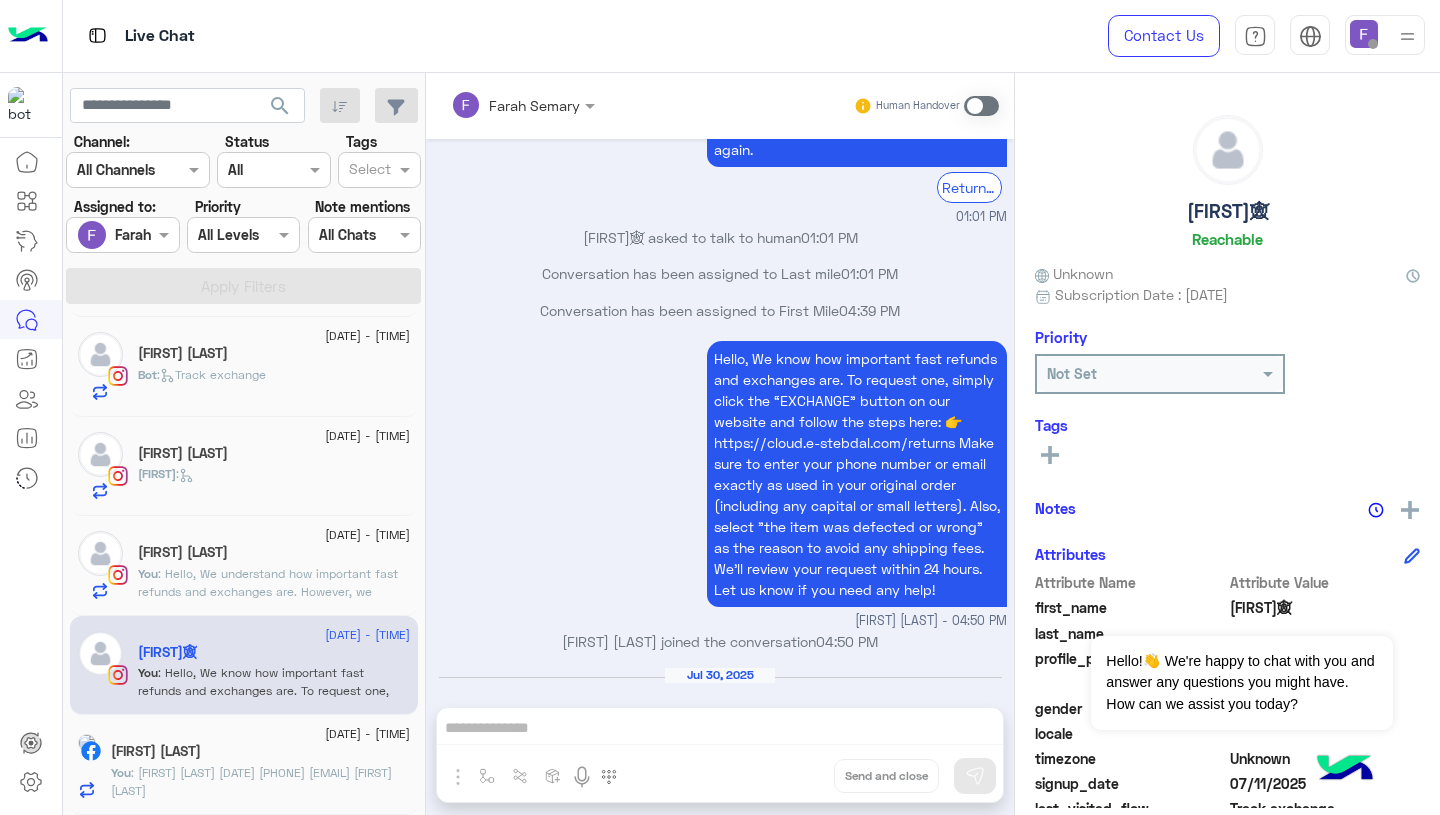 scroll, scrollTop: 1650, scrollLeft: 0, axis: vertical 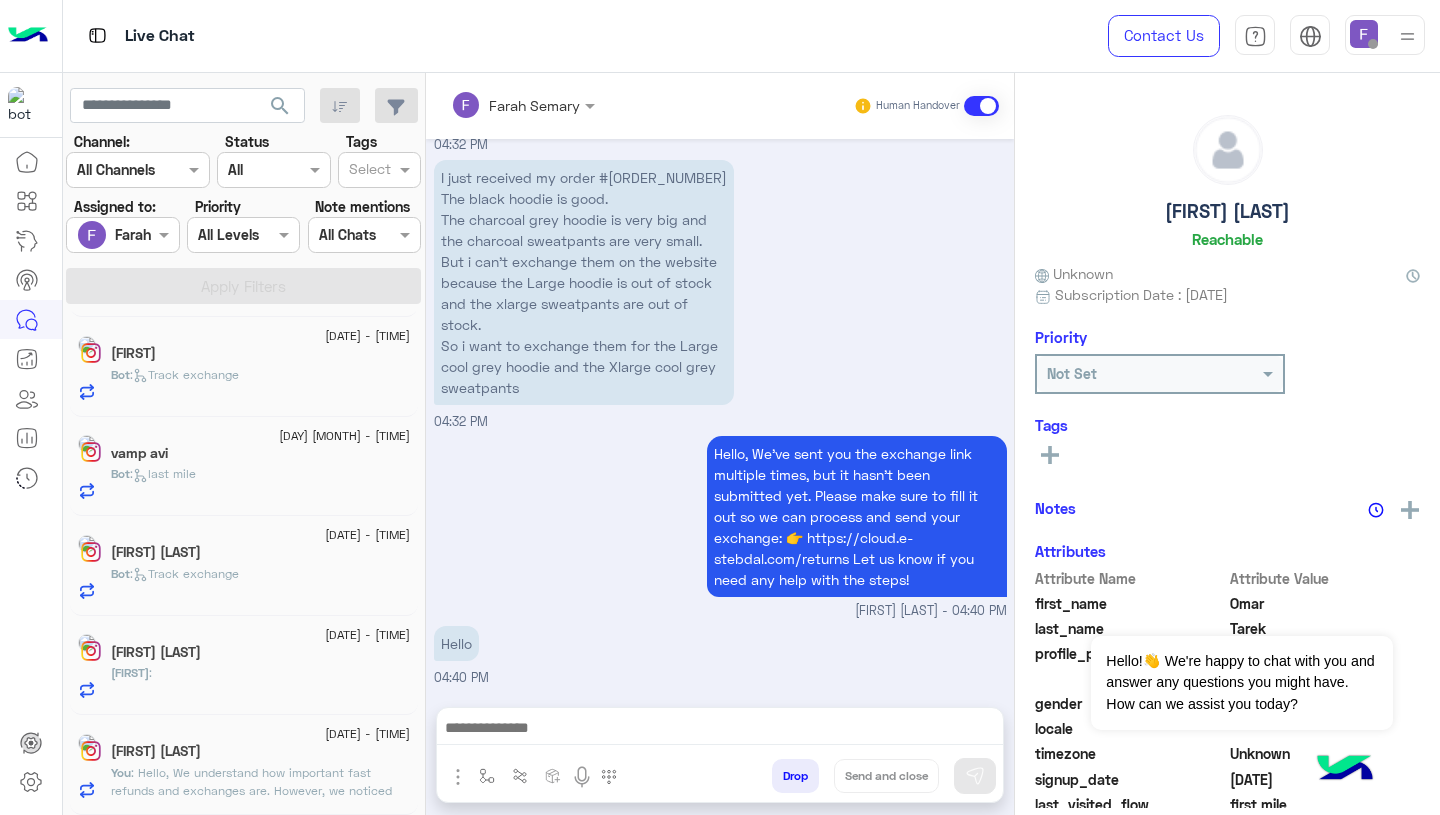 click on "30 July - 4:38 PM" 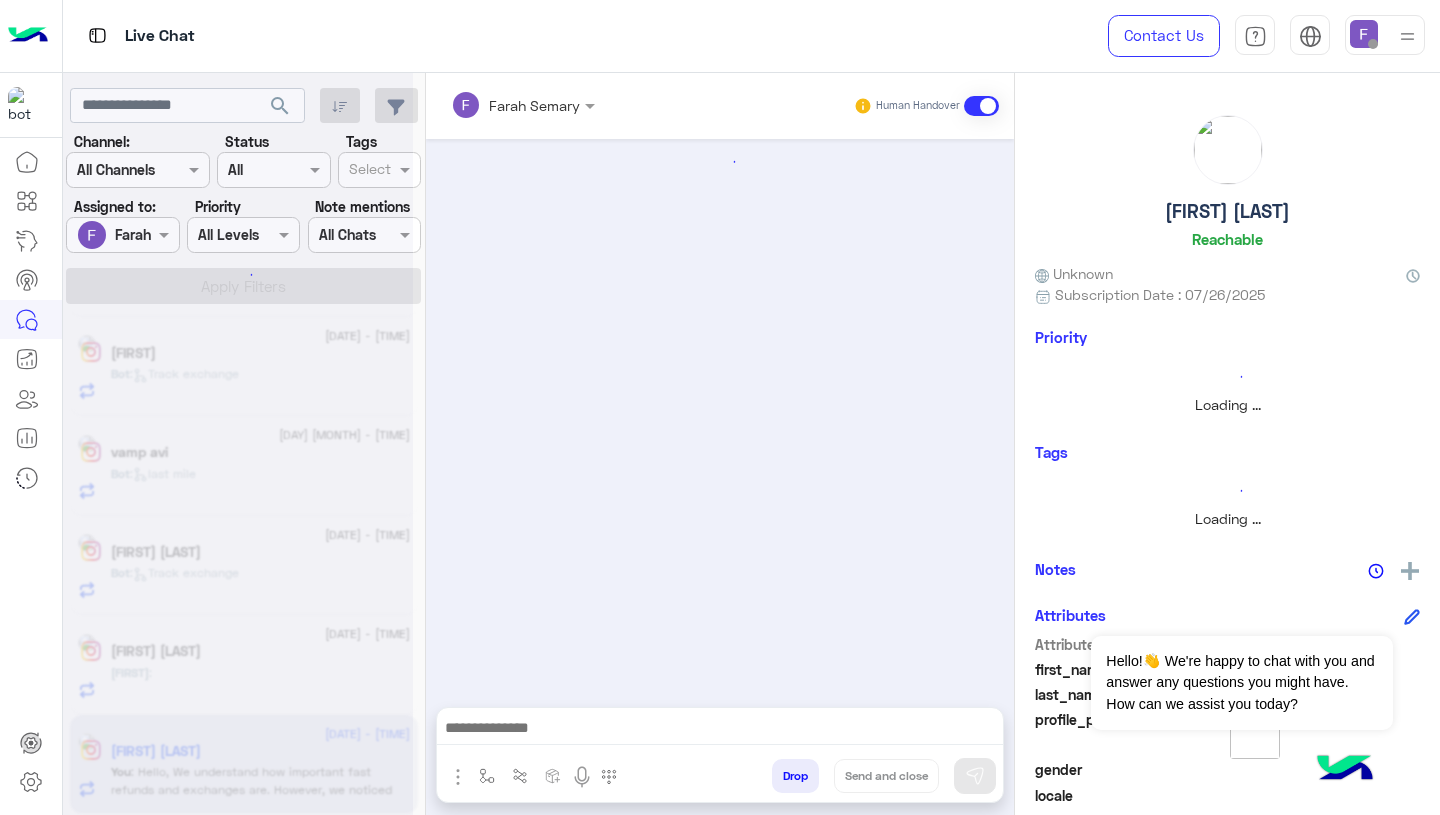 scroll, scrollTop: 0, scrollLeft: 0, axis: both 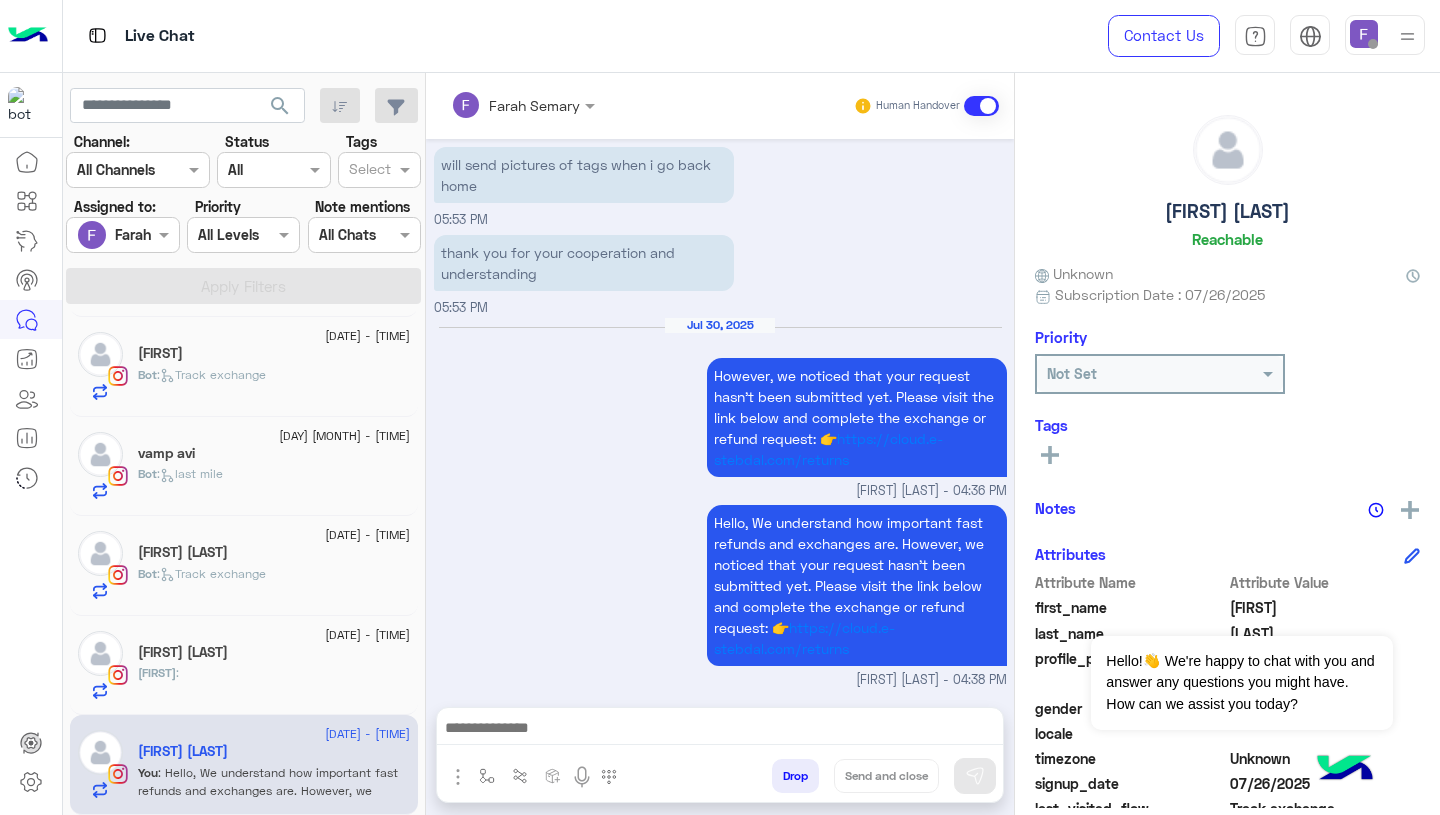 click at bounding box center [720, 730] 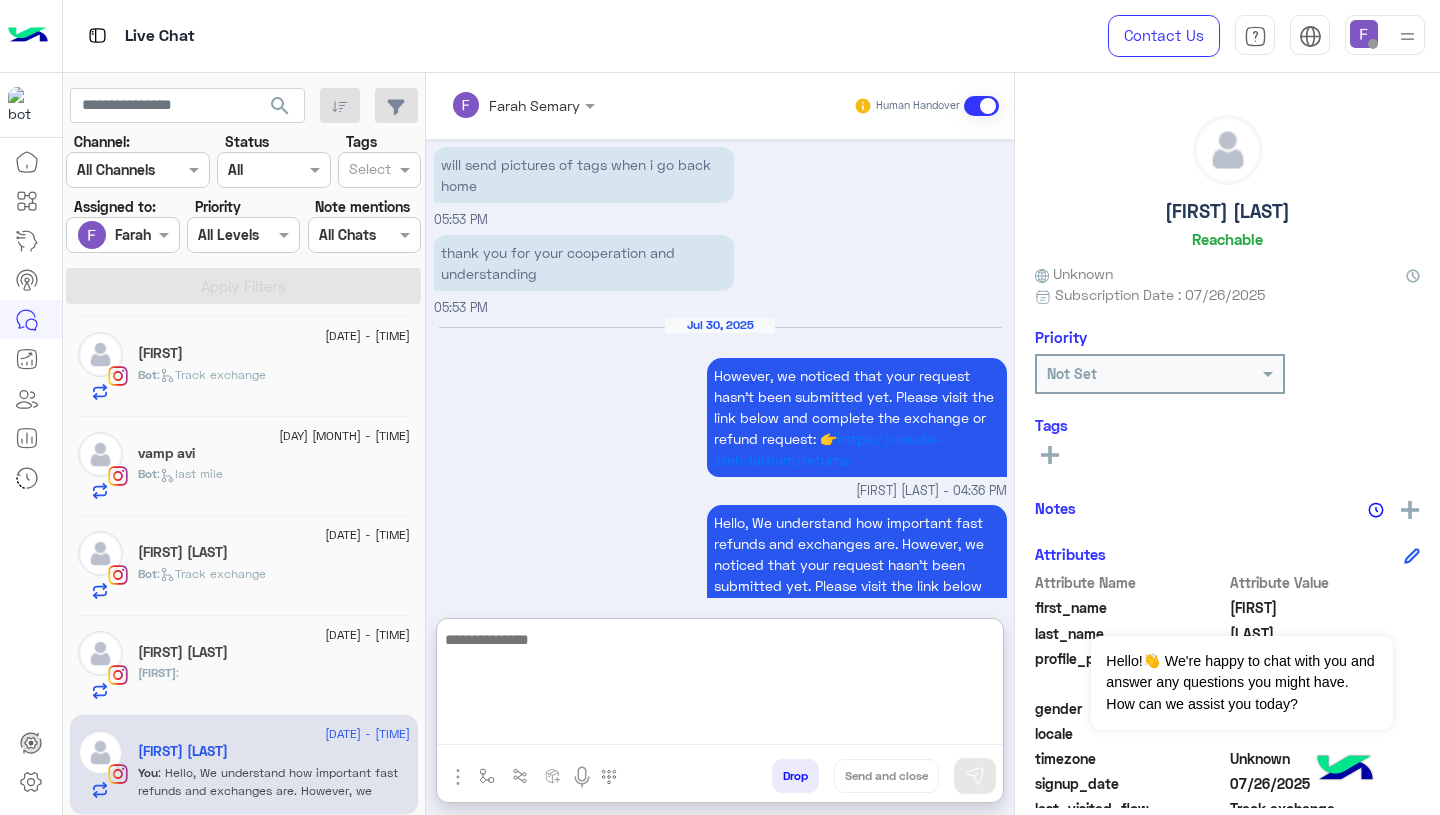 paste on "**********" 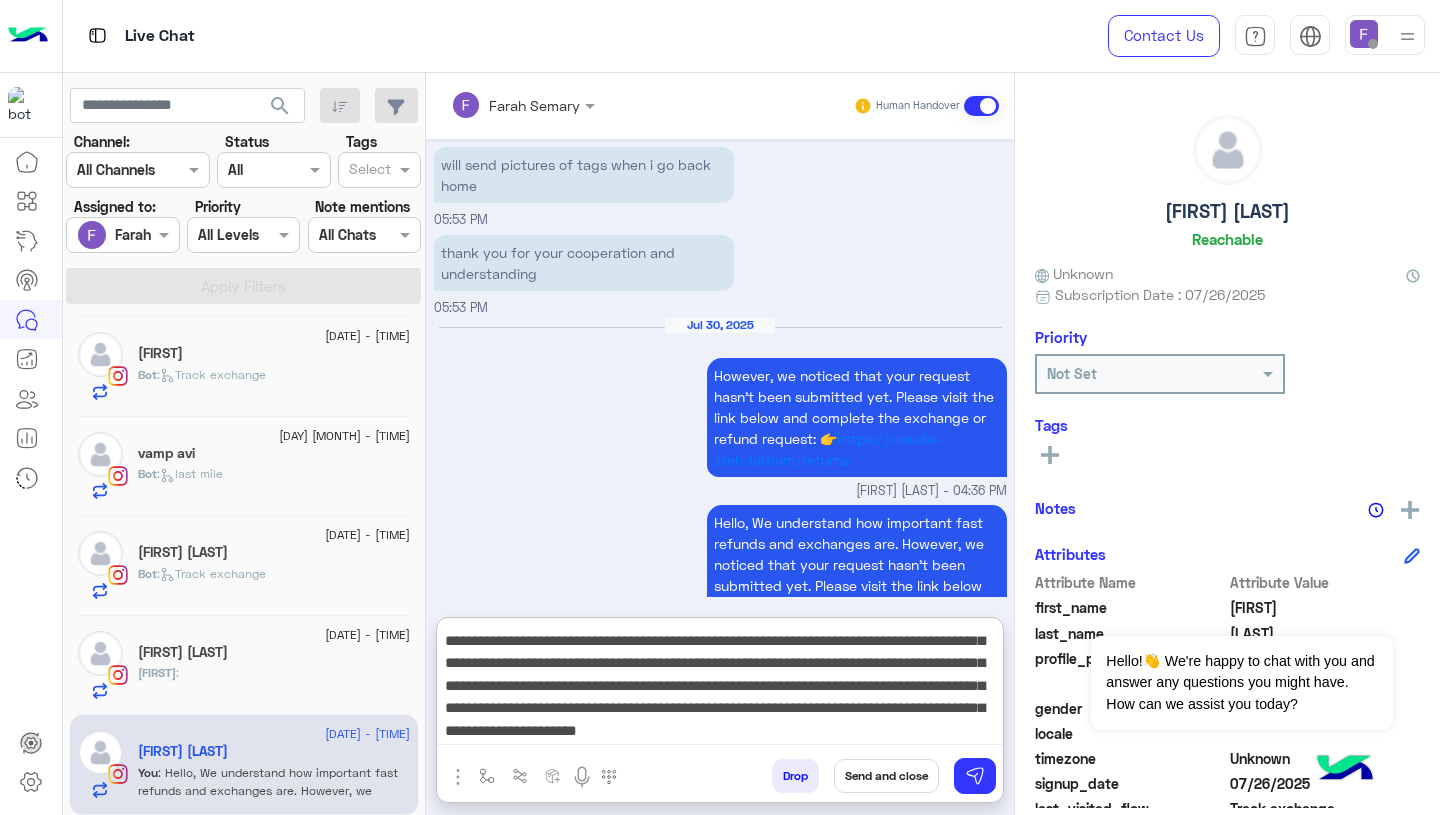 scroll, scrollTop: 0, scrollLeft: 0, axis: both 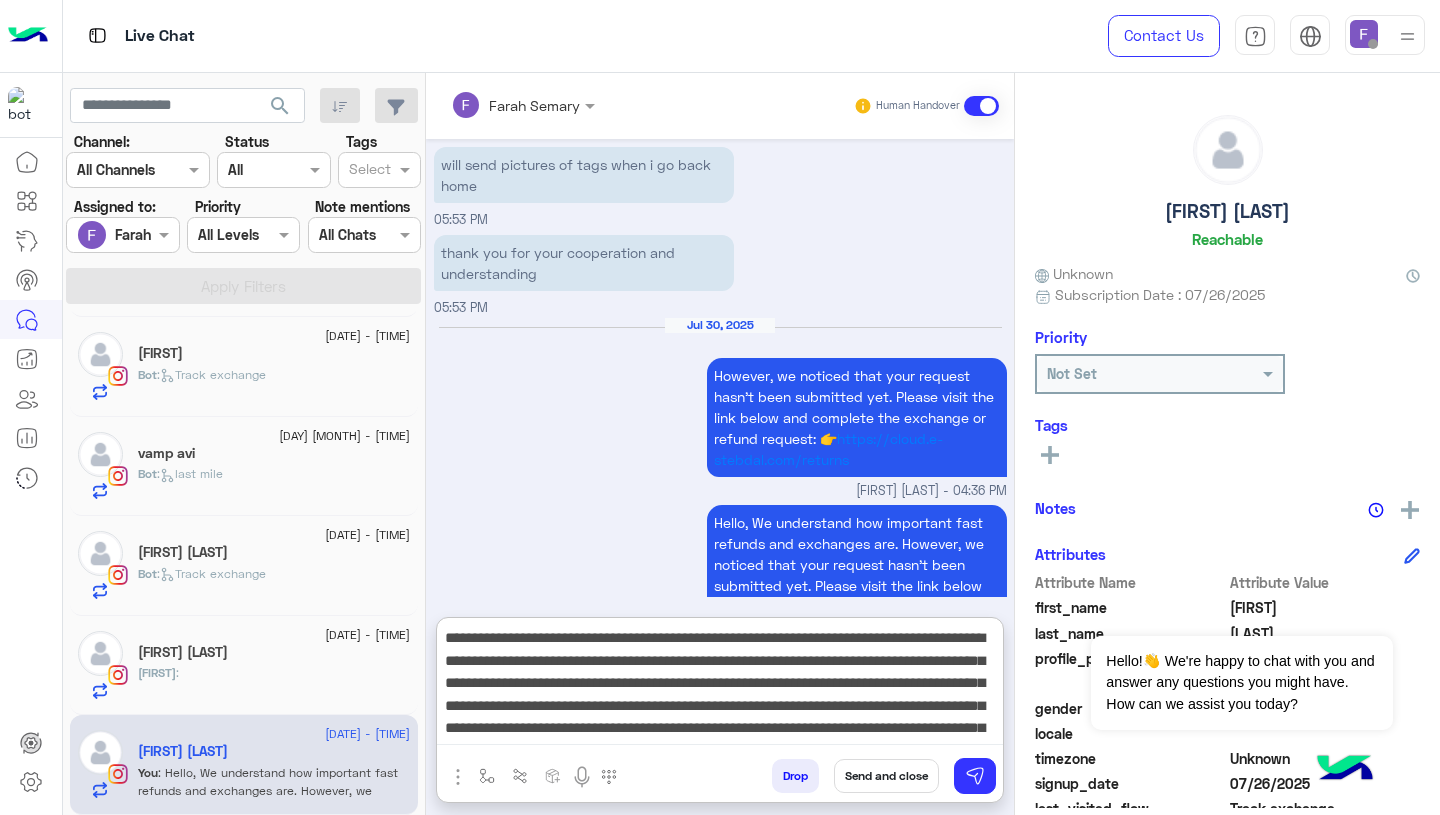 click on "**********" at bounding box center (720, 685) 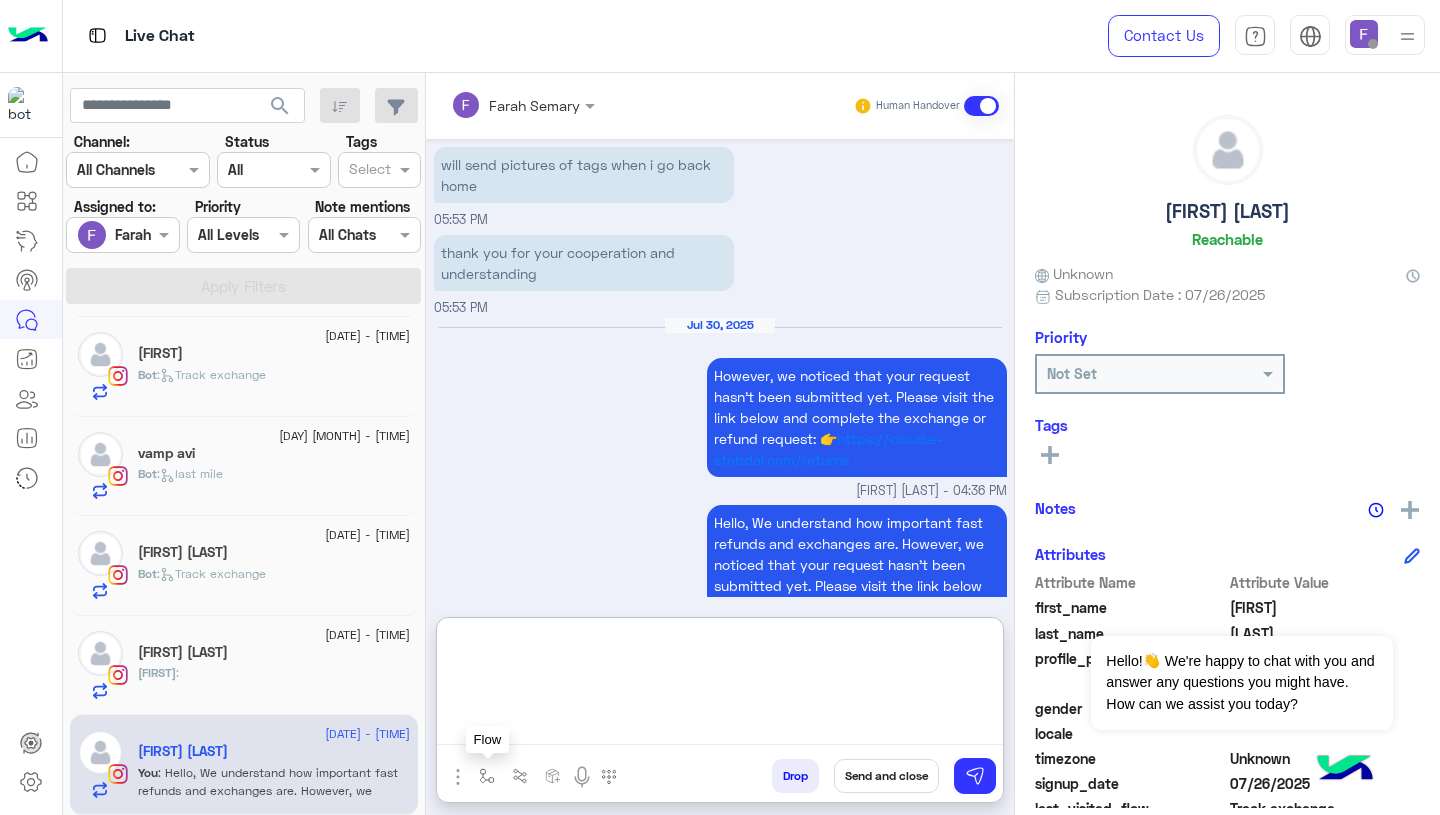 click at bounding box center [487, 776] 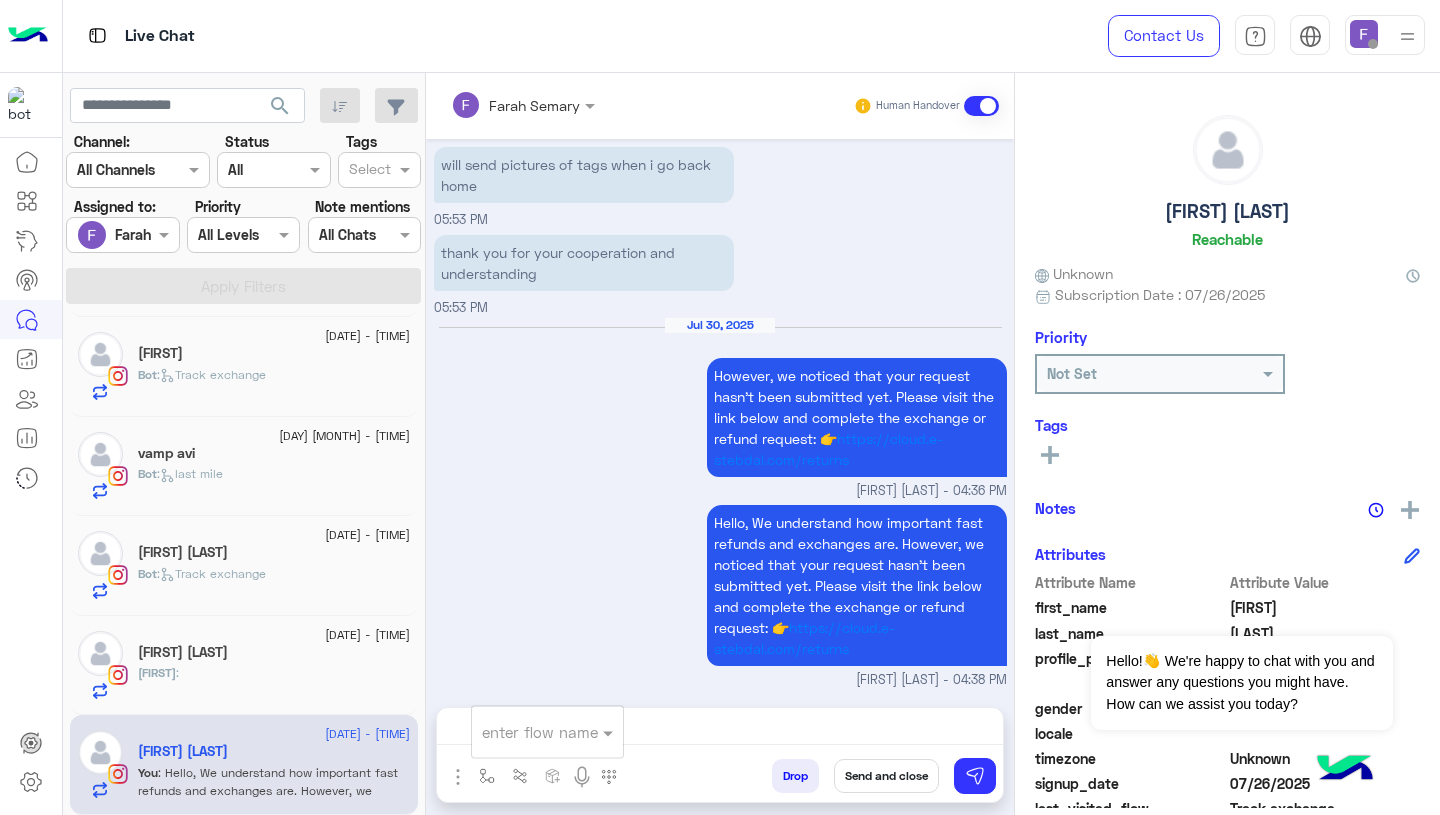 click on "enter flow name" at bounding box center [547, 732] 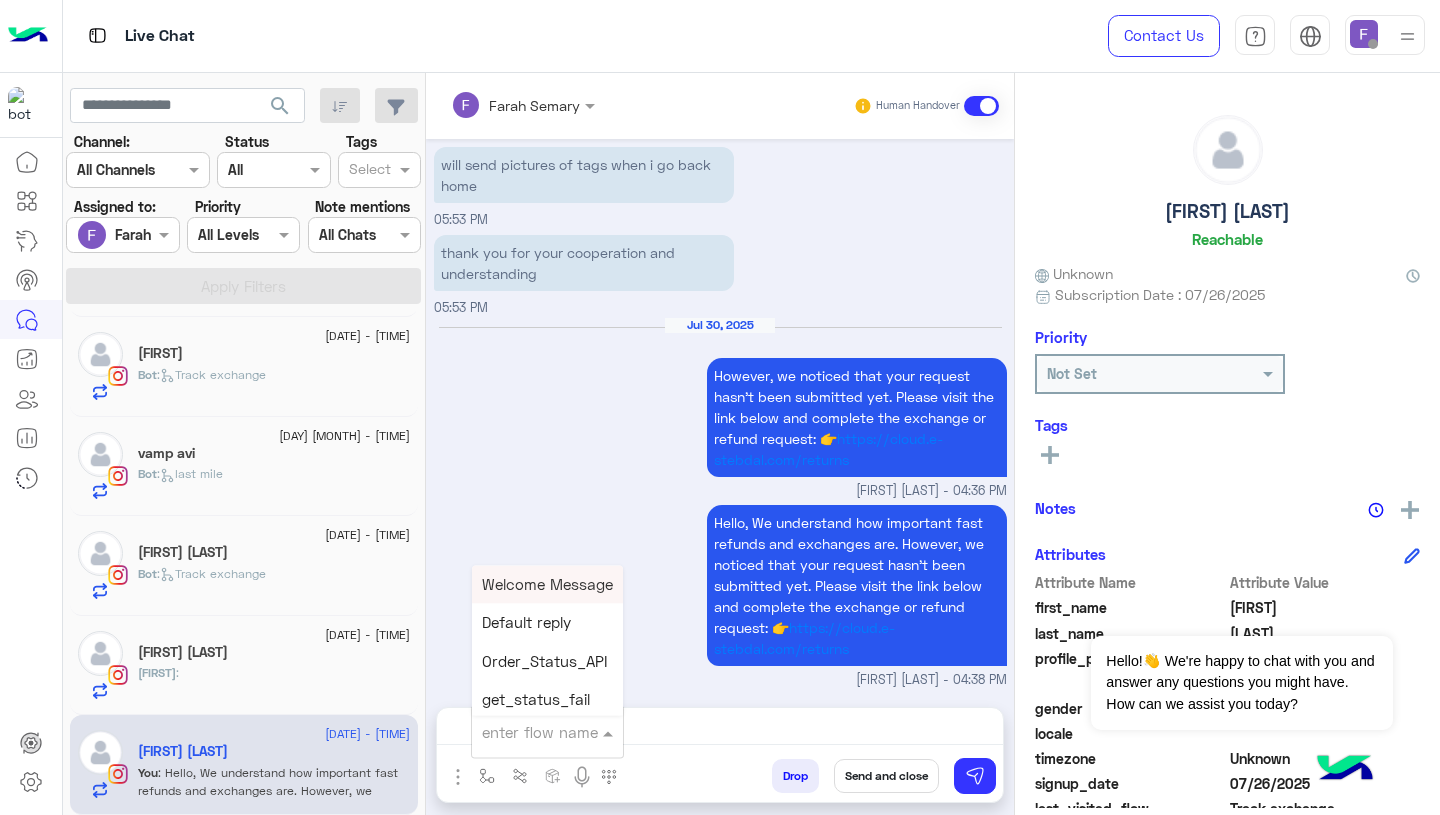 click at bounding box center [523, 732] 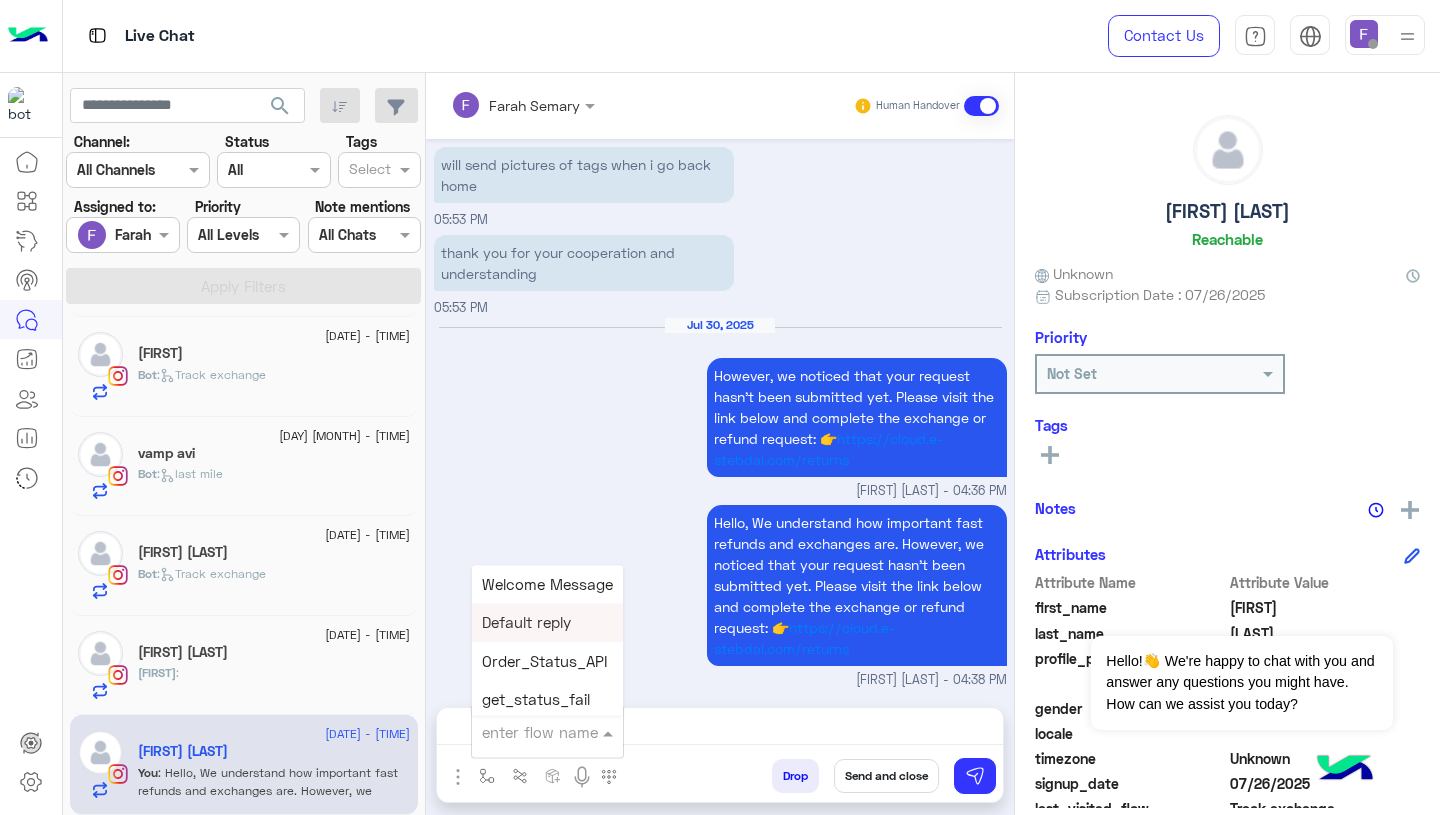 drag, startPoint x: 523, startPoint y: 635, endPoint x: 675, endPoint y: 220, distance: 441.96042 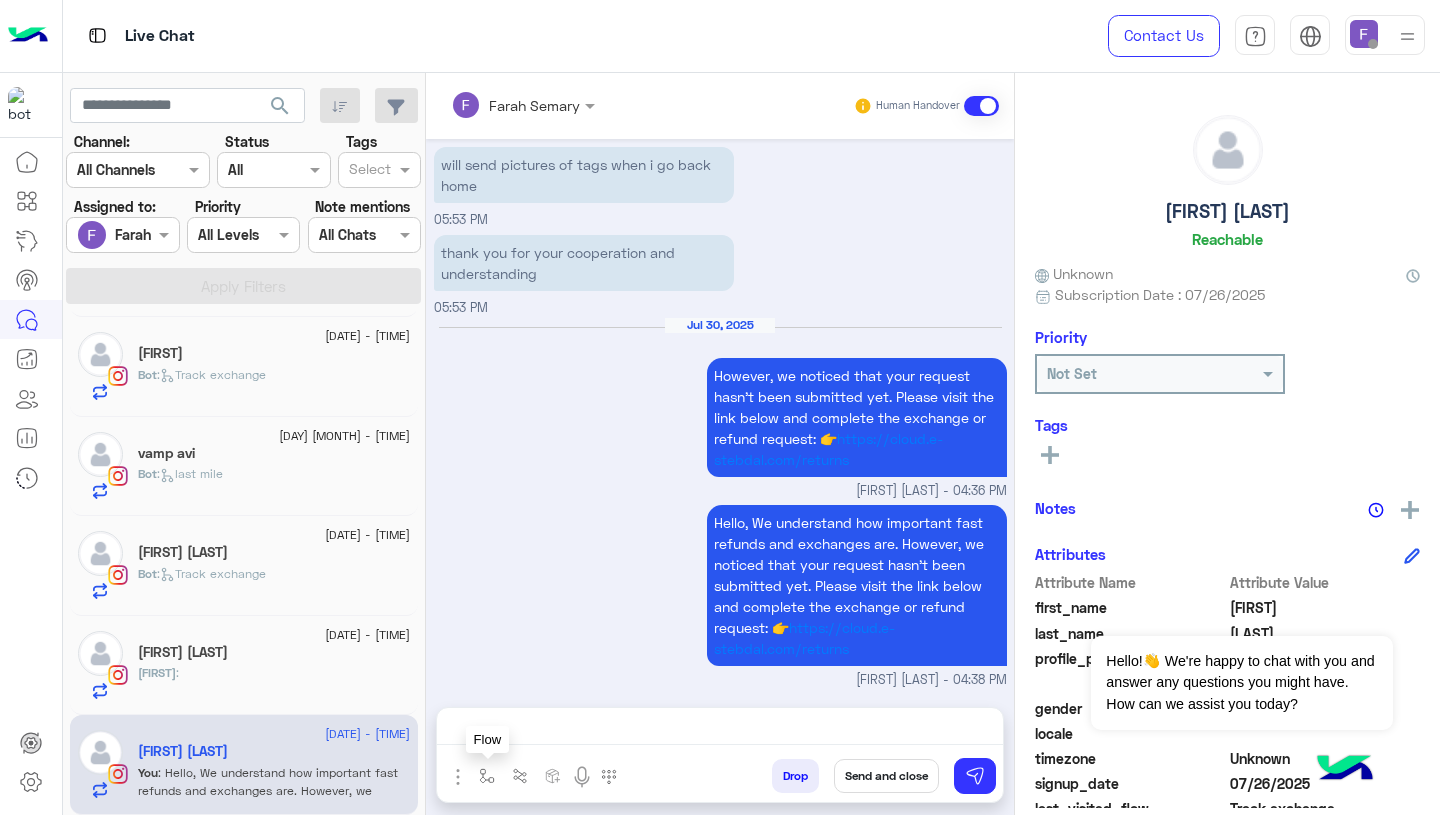 click at bounding box center [487, 776] 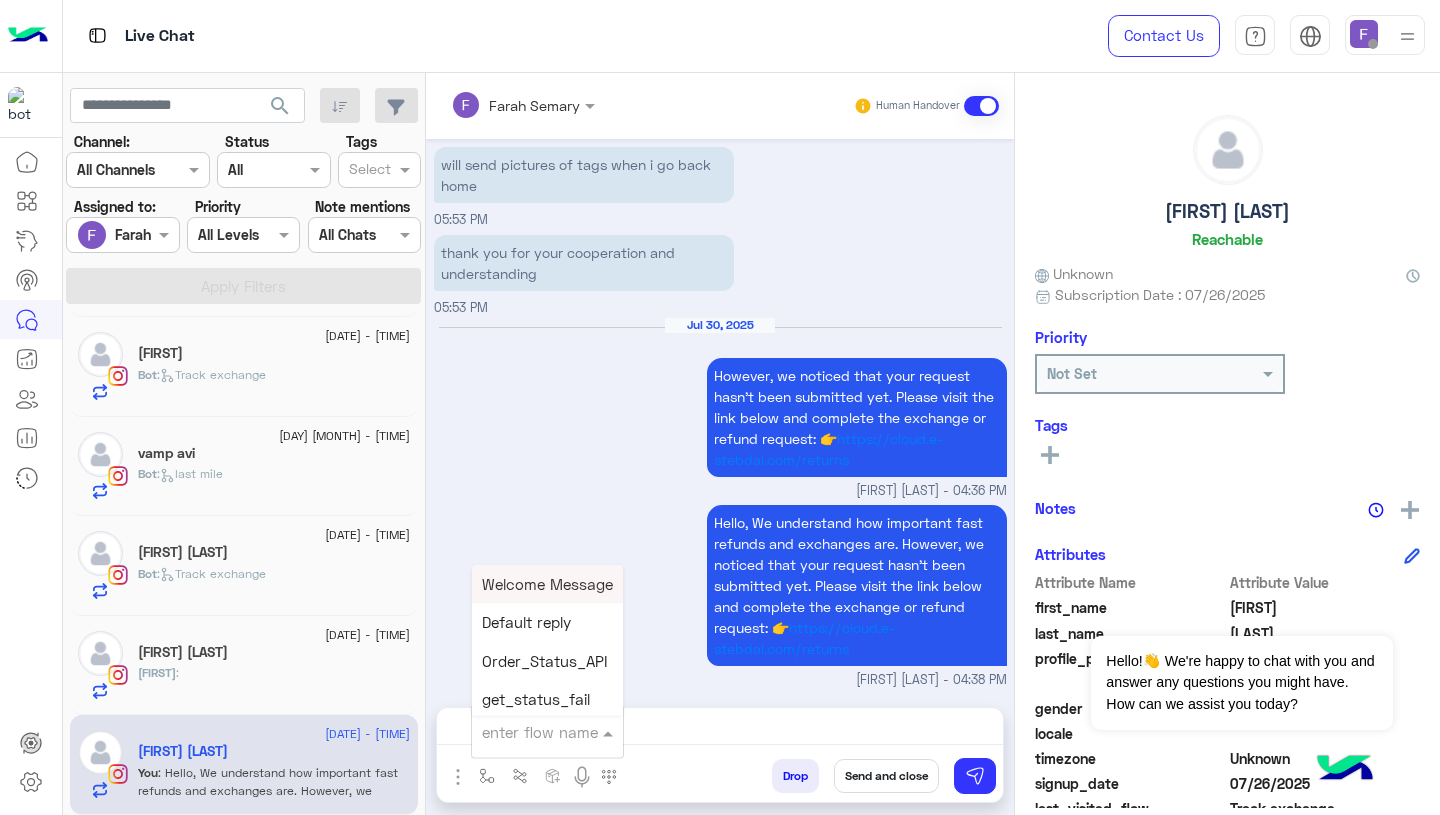 click at bounding box center [523, 732] 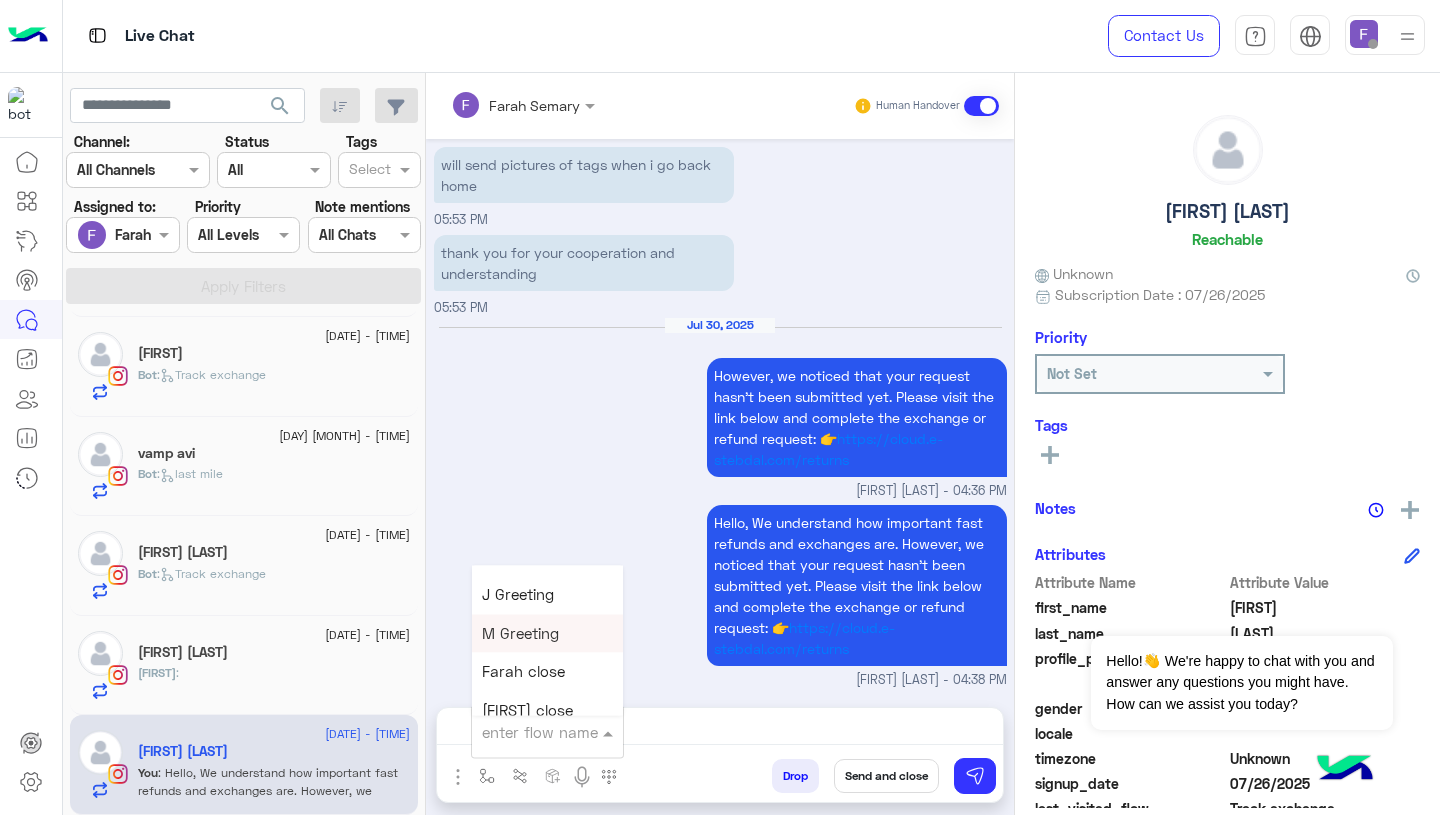 scroll, scrollTop: 2499, scrollLeft: 0, axis: vertical 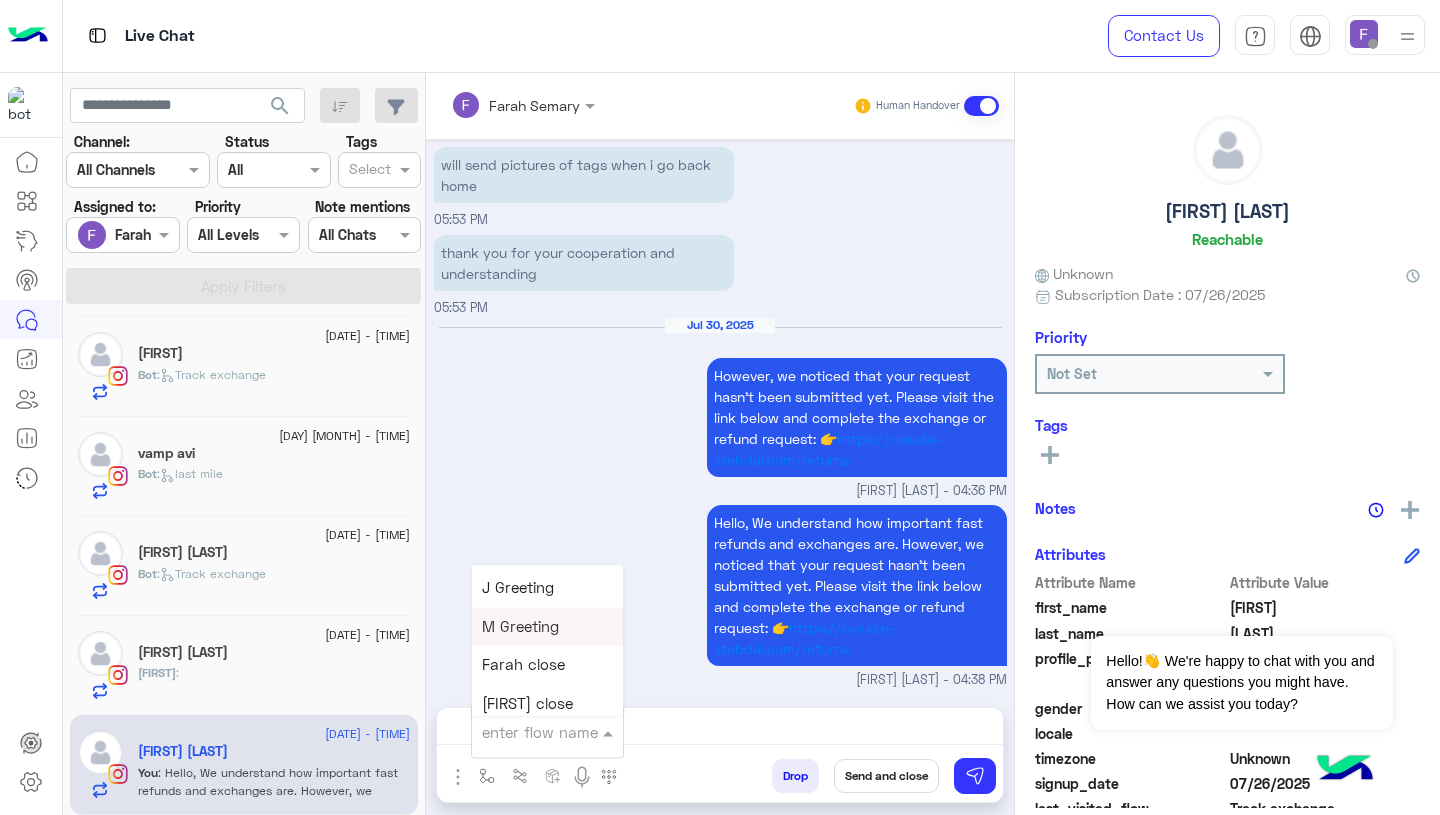 click on "Farah close" at bounding box center [547, 665] 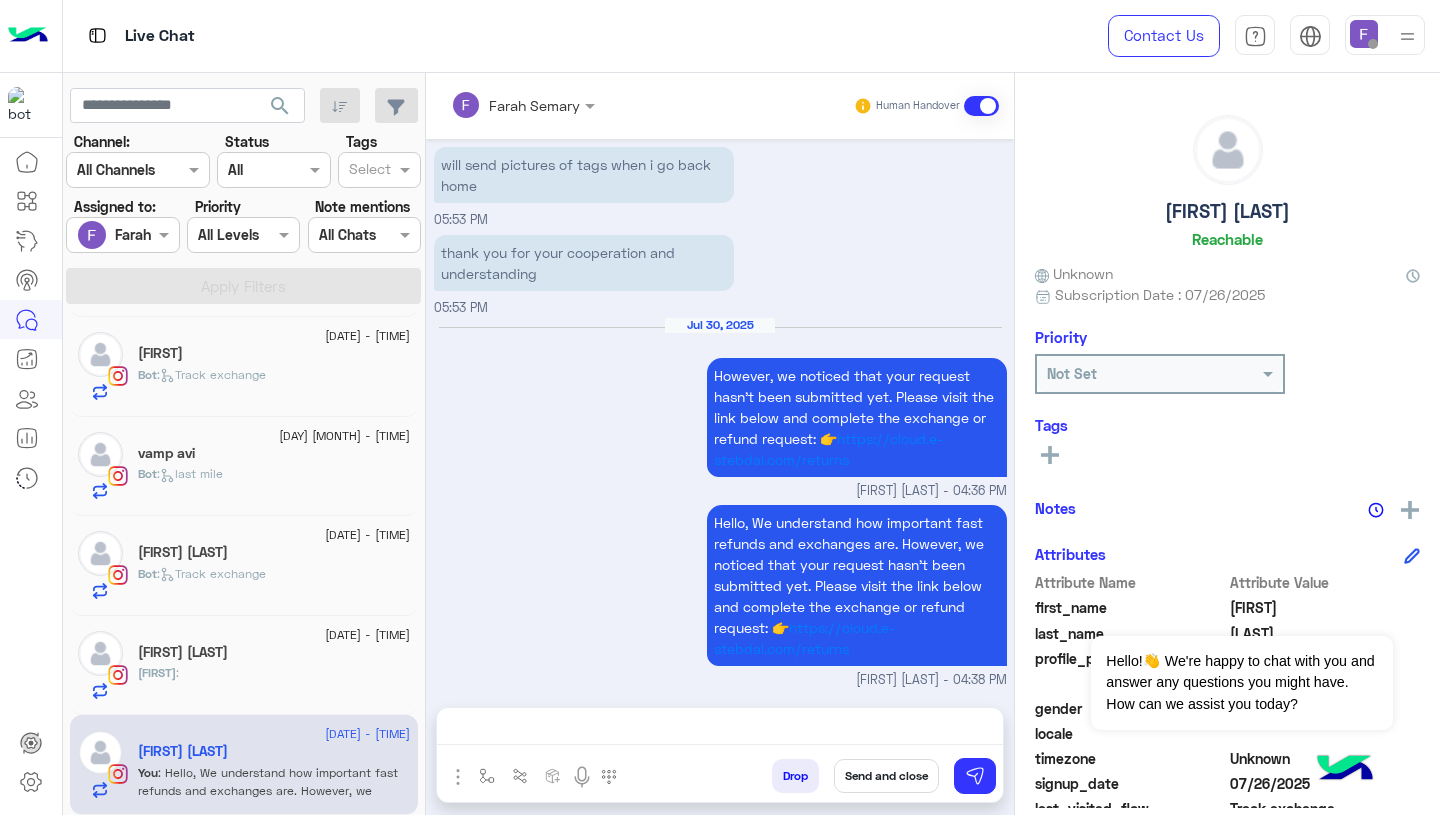 type on "**********" 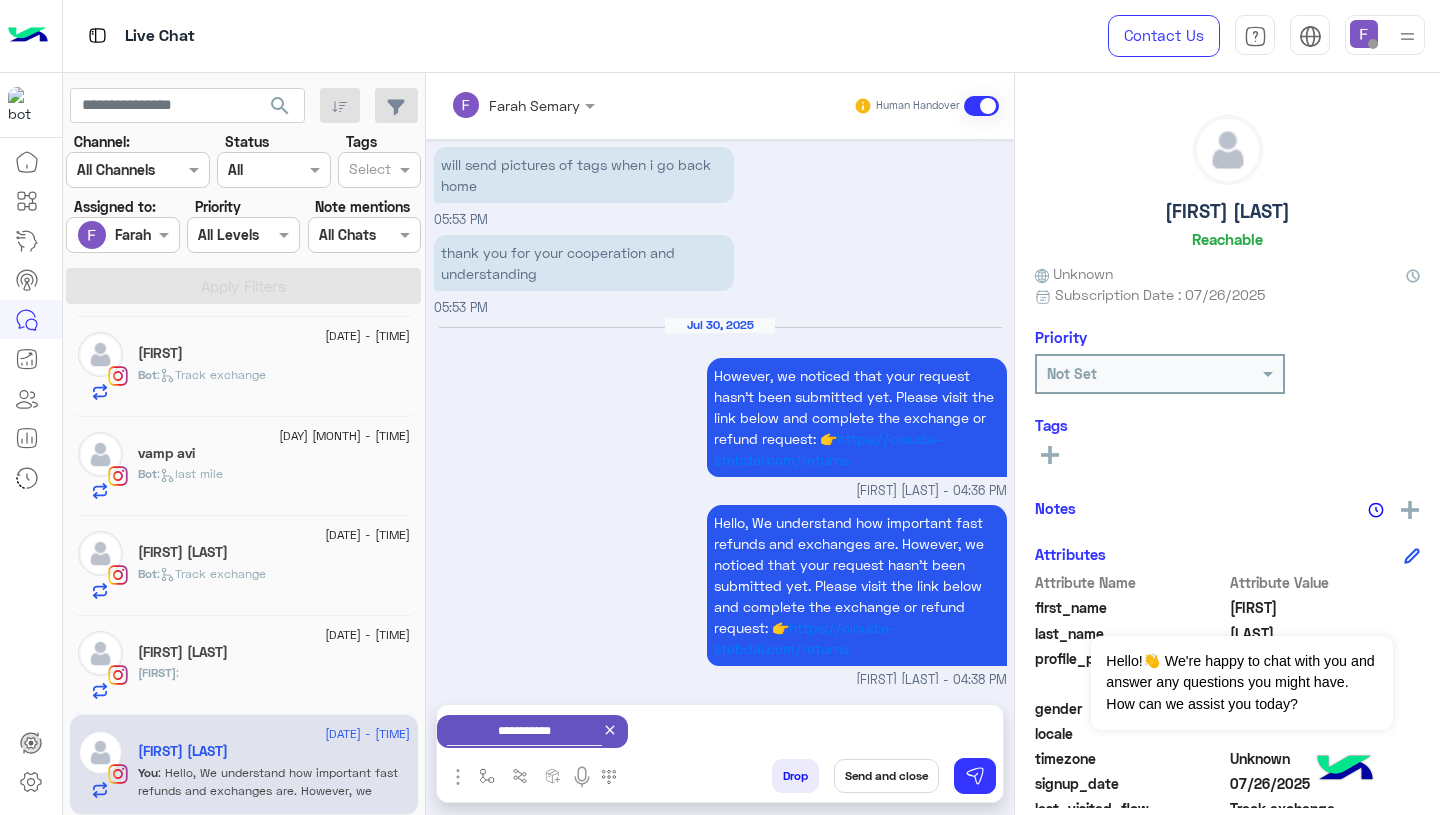 click on "Send and close" at bounding box center (886, 776) 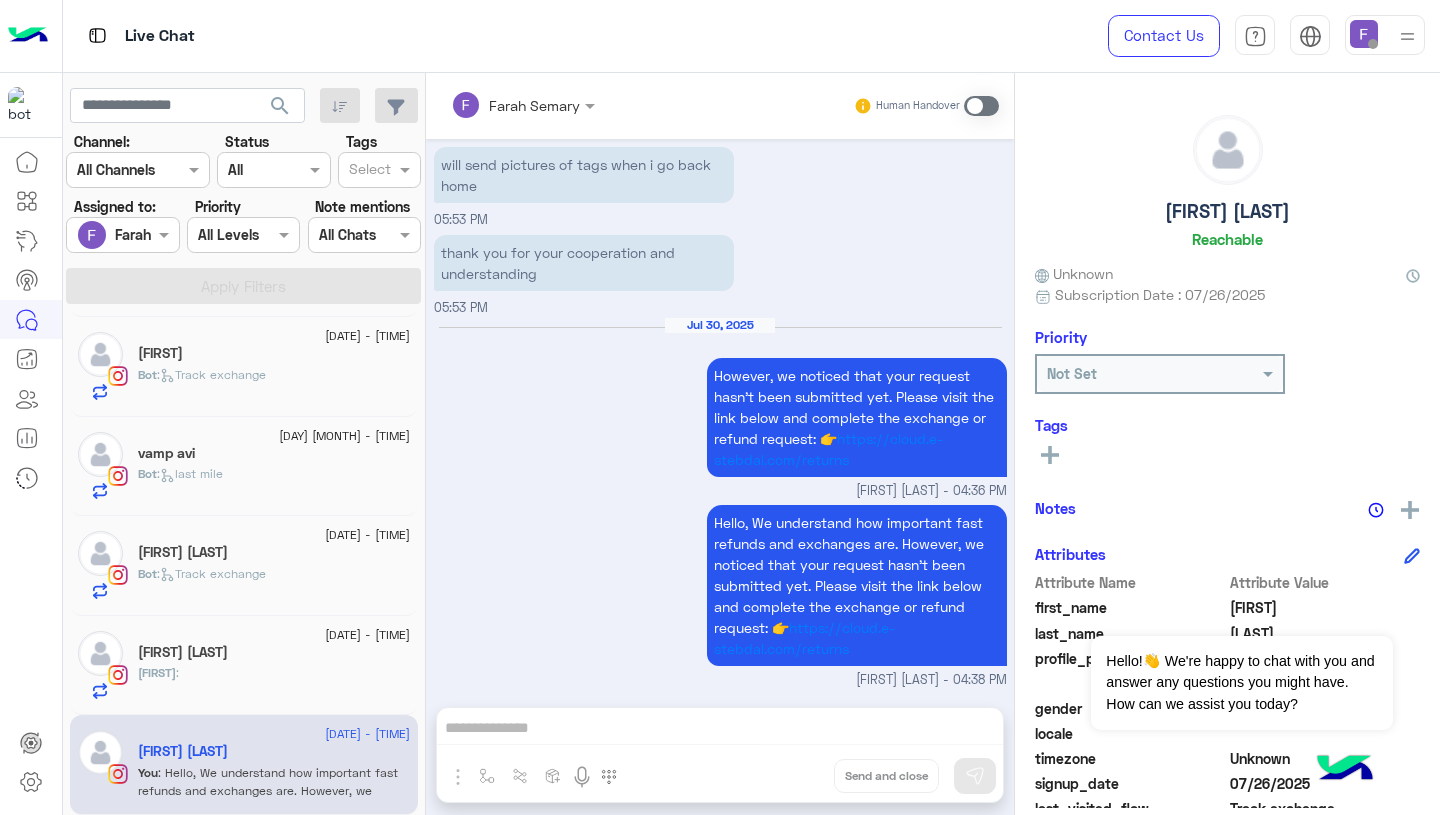scroll, scrollTop: 1528, scrollLeft: 0, axis: vertical 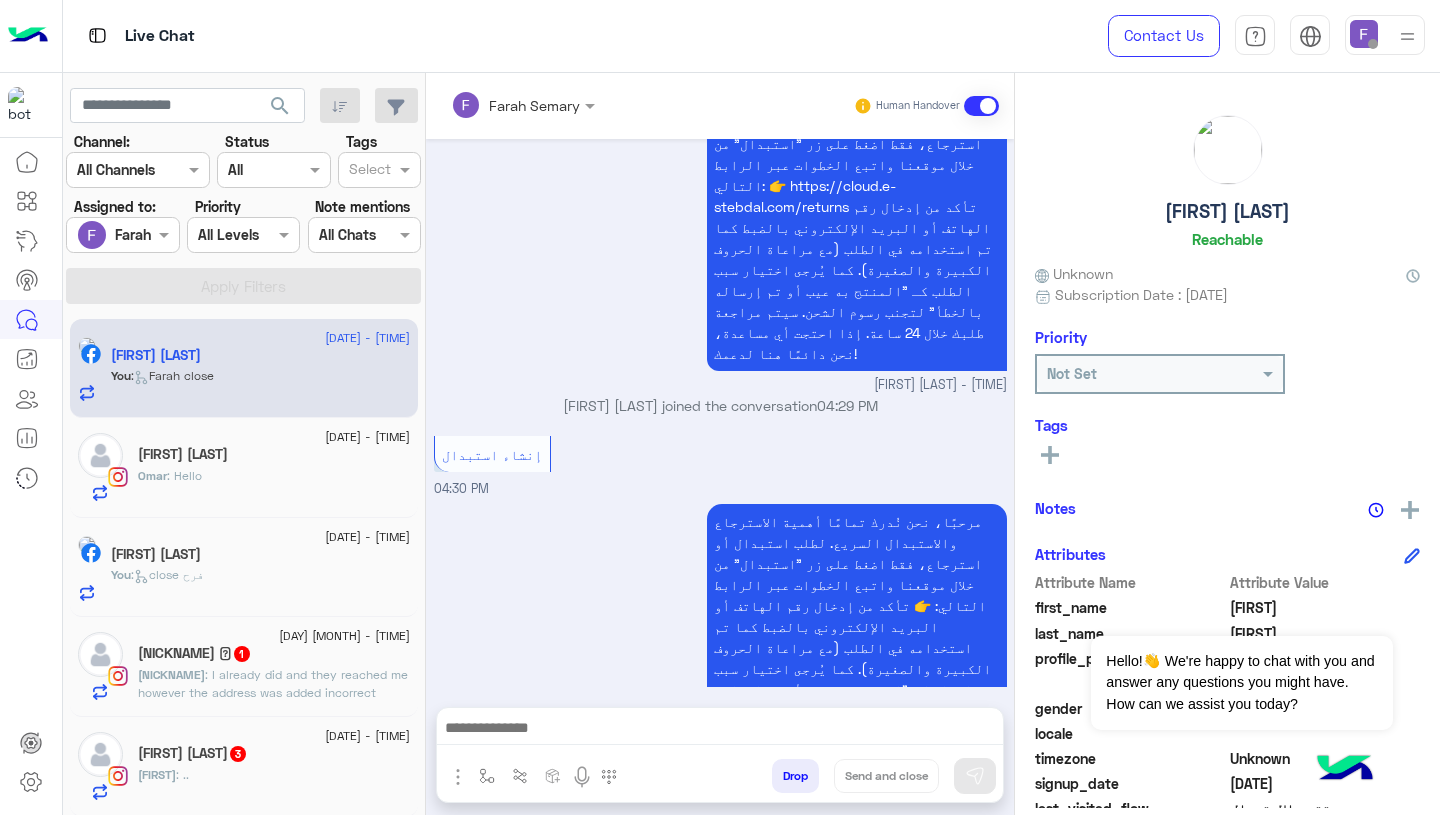 click on "Omar : Hello" 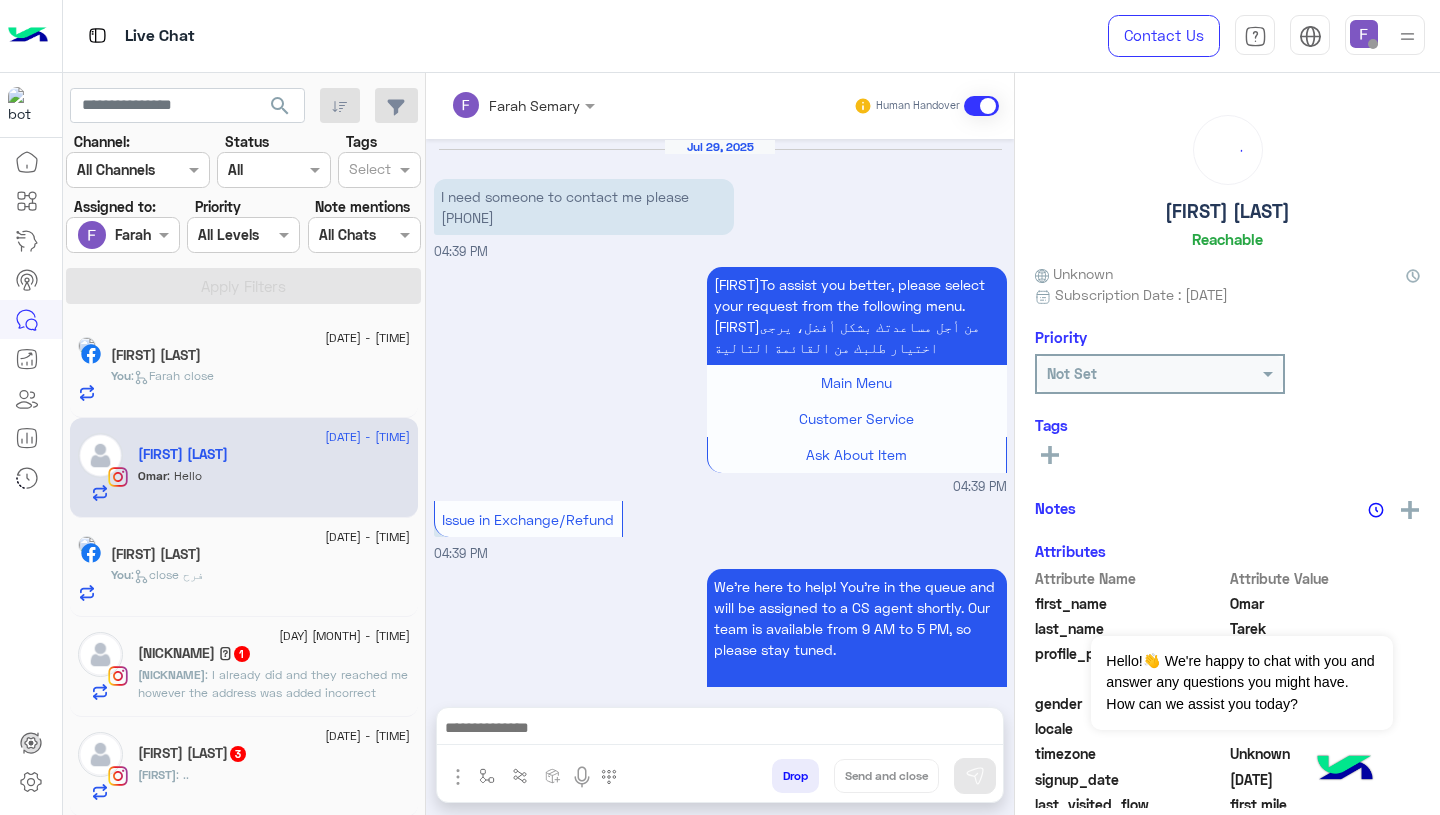 scroll, scrollTop: 1996, scrollLeft: 0, axis: vertical 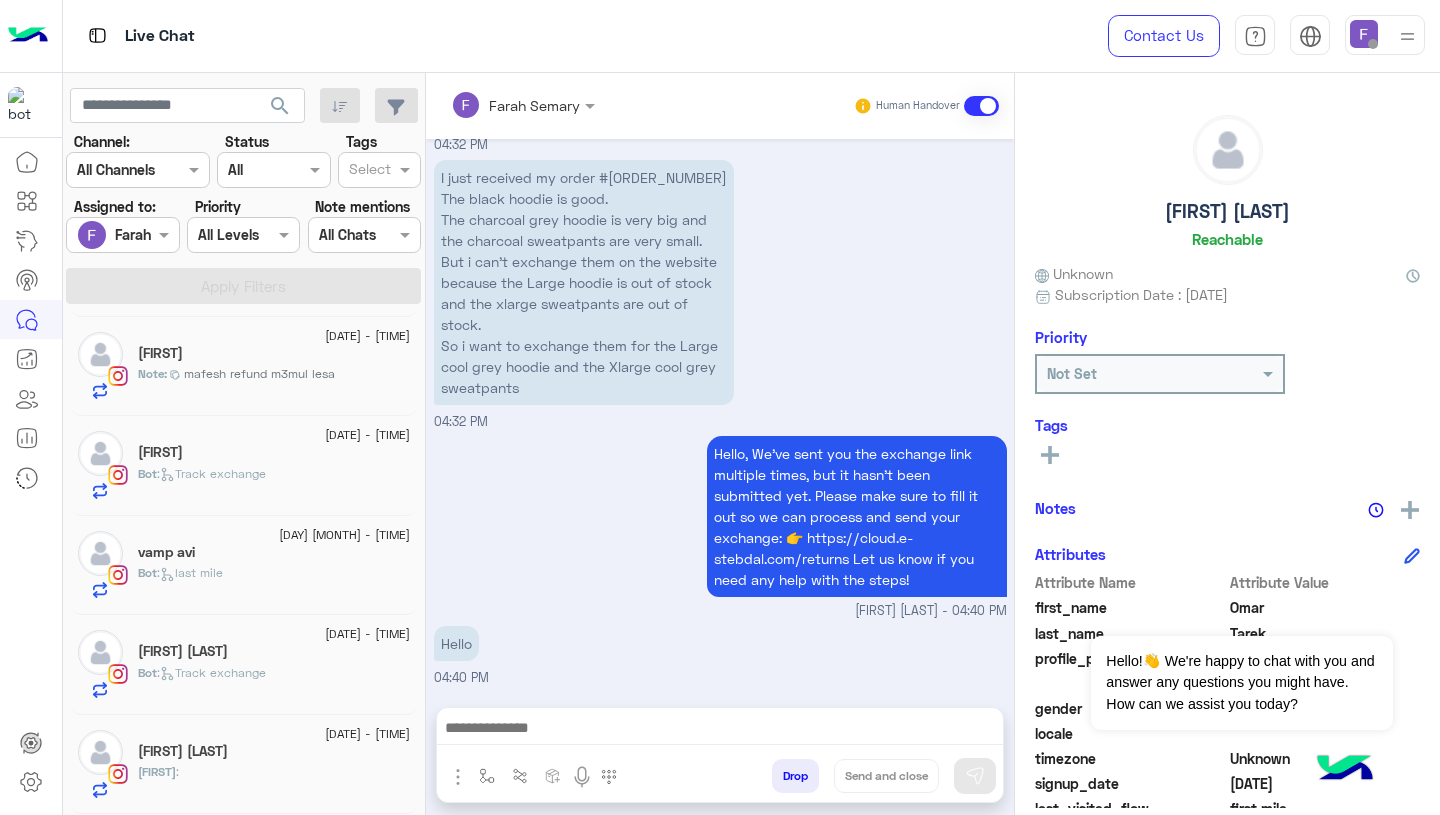 click on "Merna :" 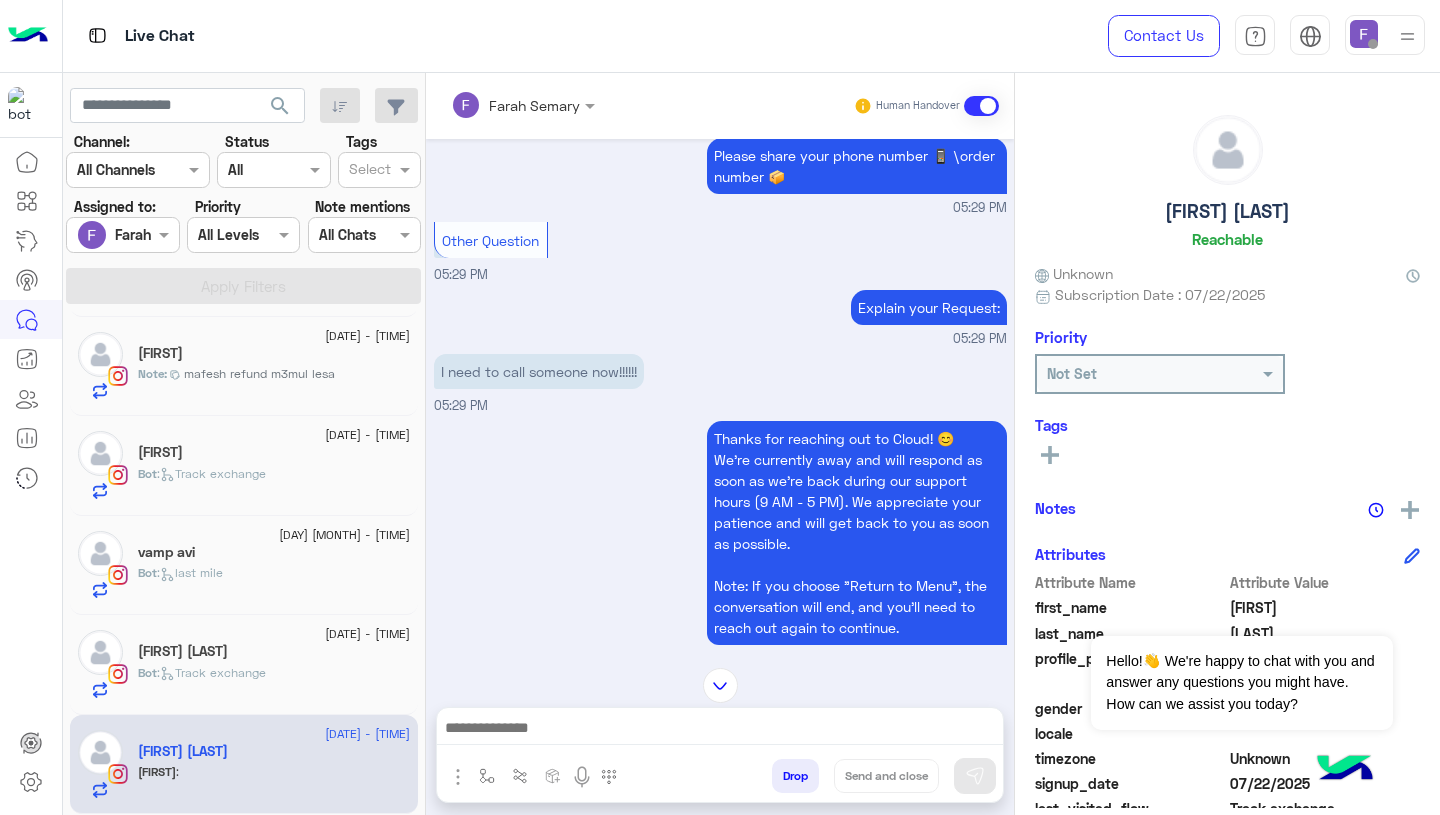 scroll, scrollTop: 5241, scrollLeft: 0, axis: vertical 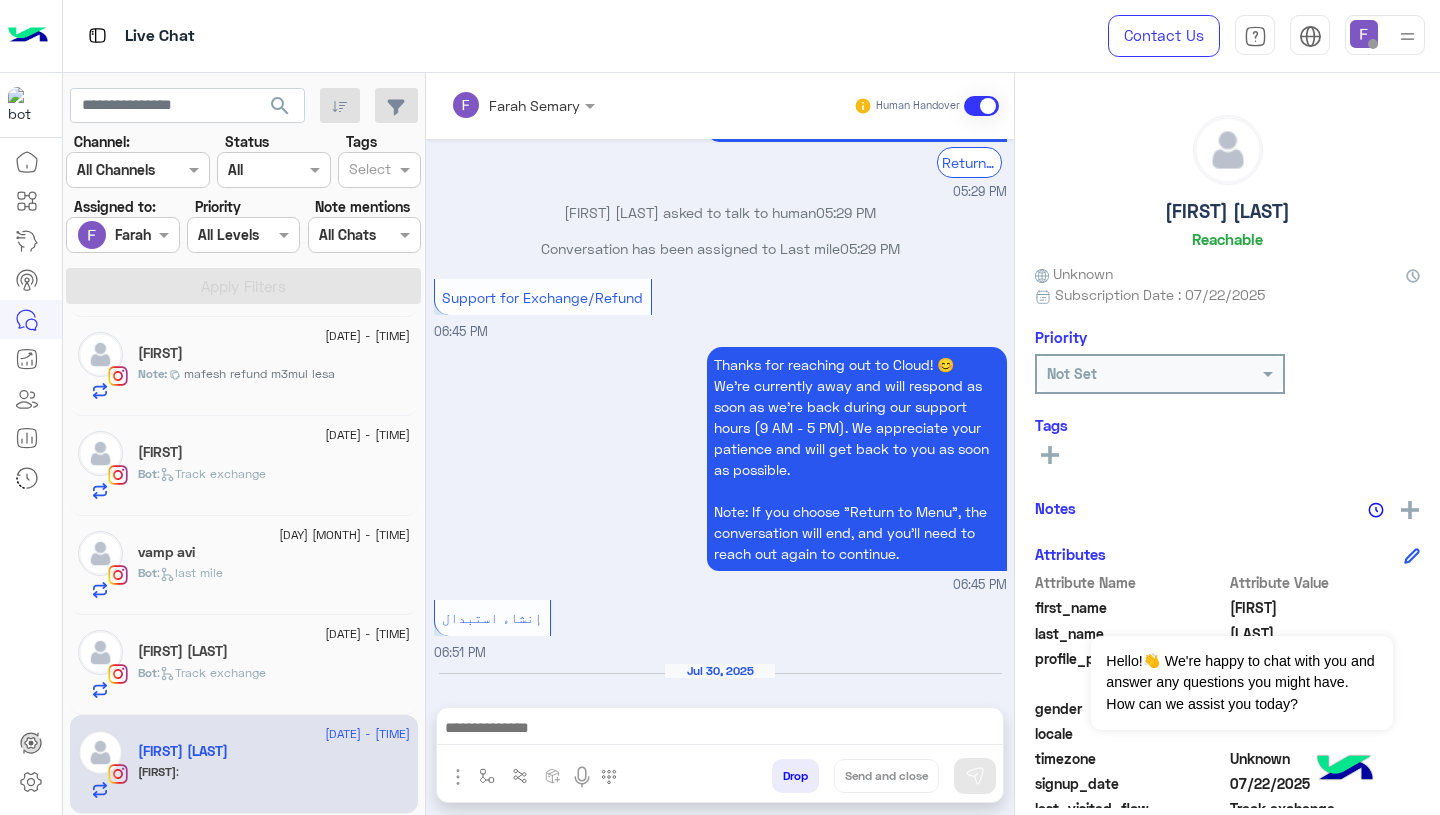 click at bounding box center (720, 730) 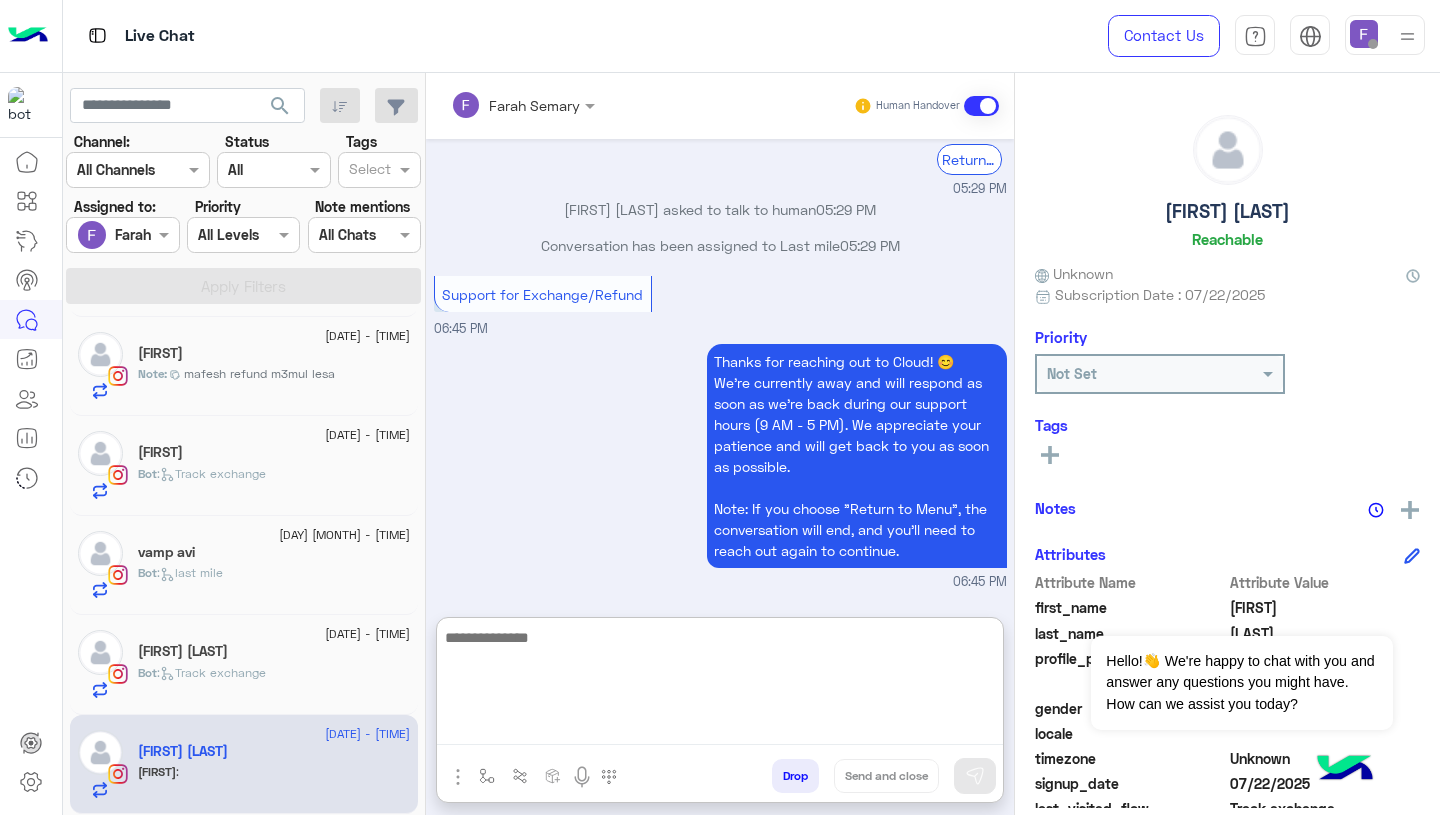 paste on "**********" 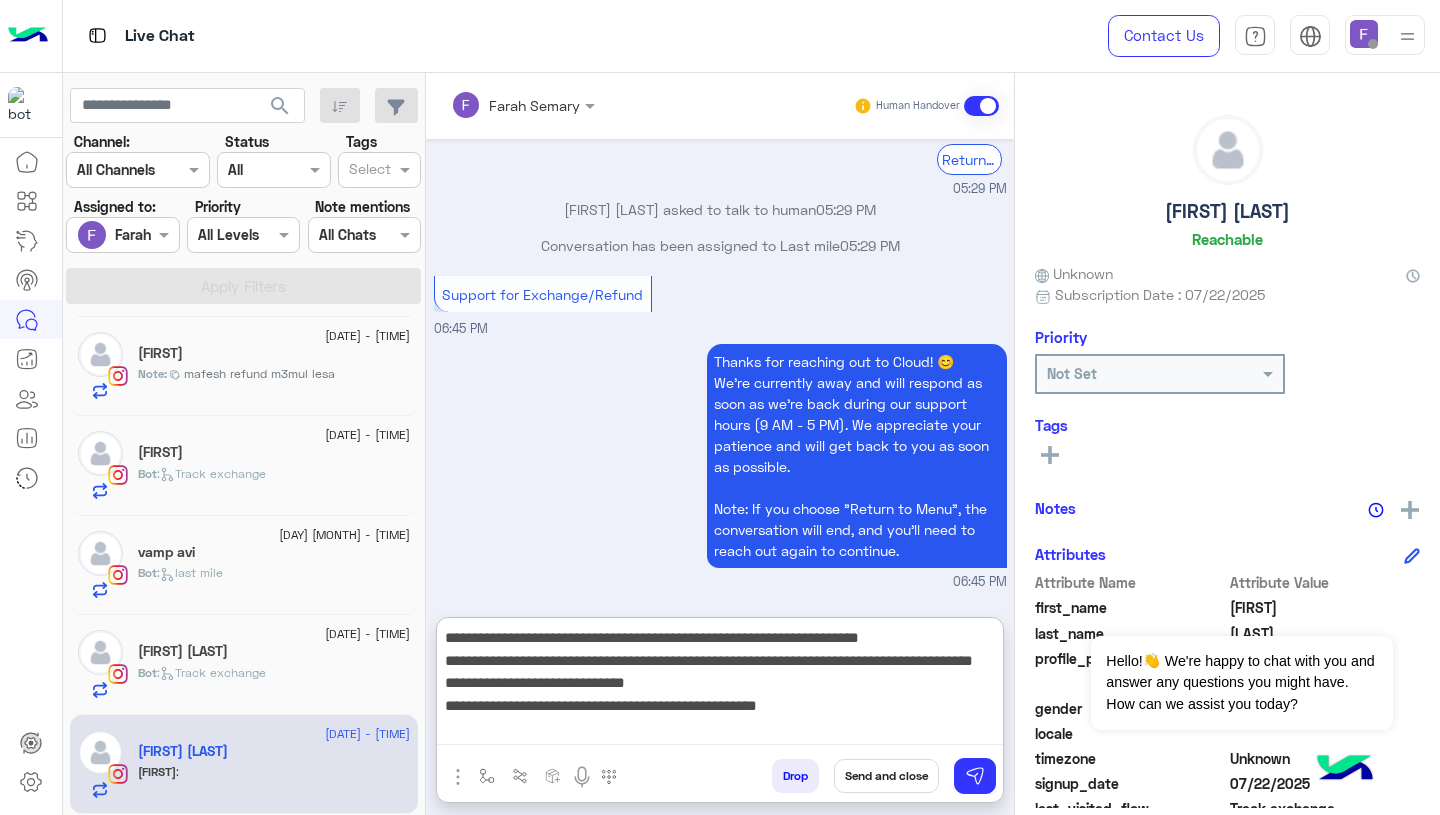 type on "**********" 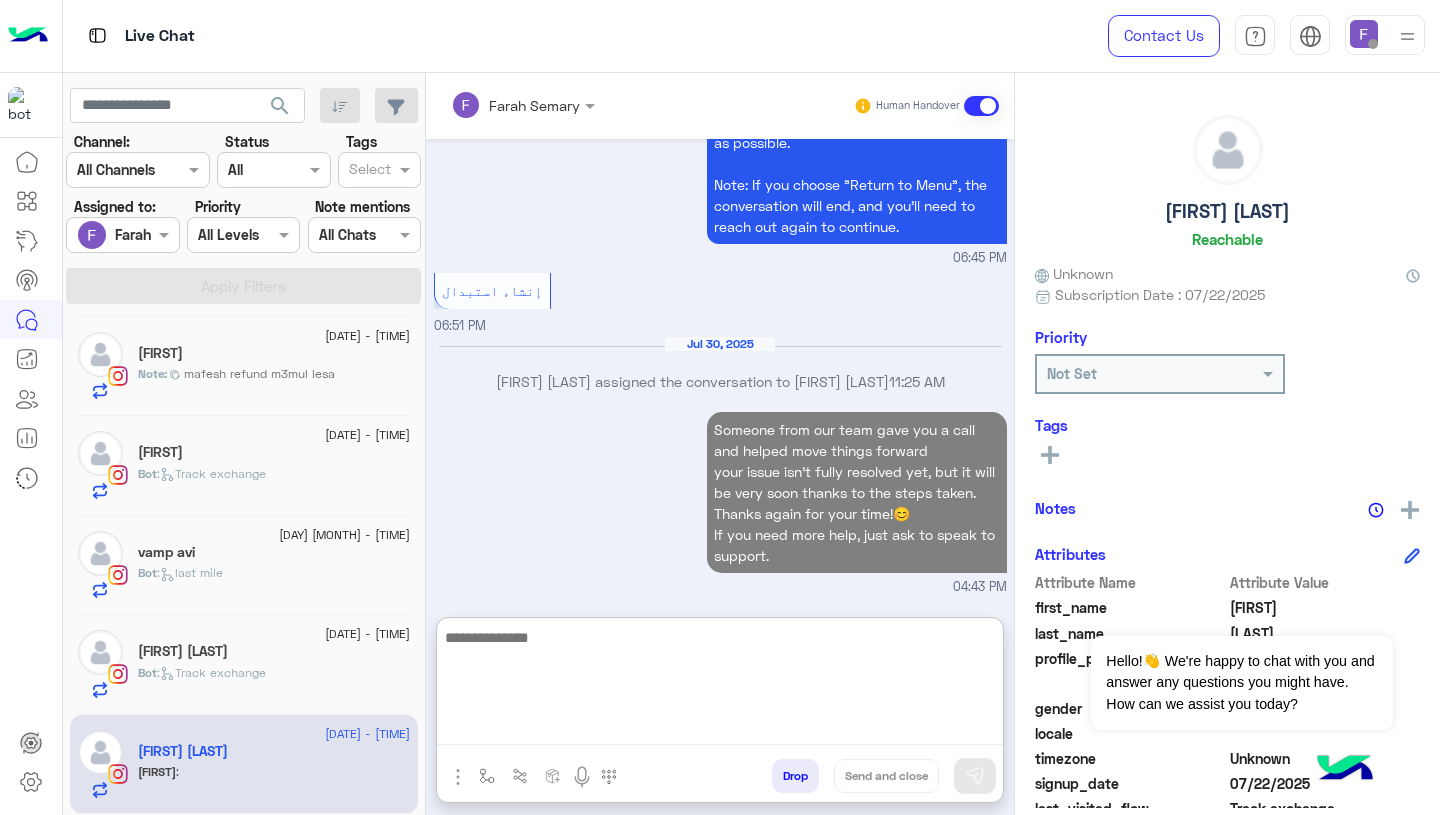 scroll, scrollTop: 5542, scrollLeft: 0, axis: vertical 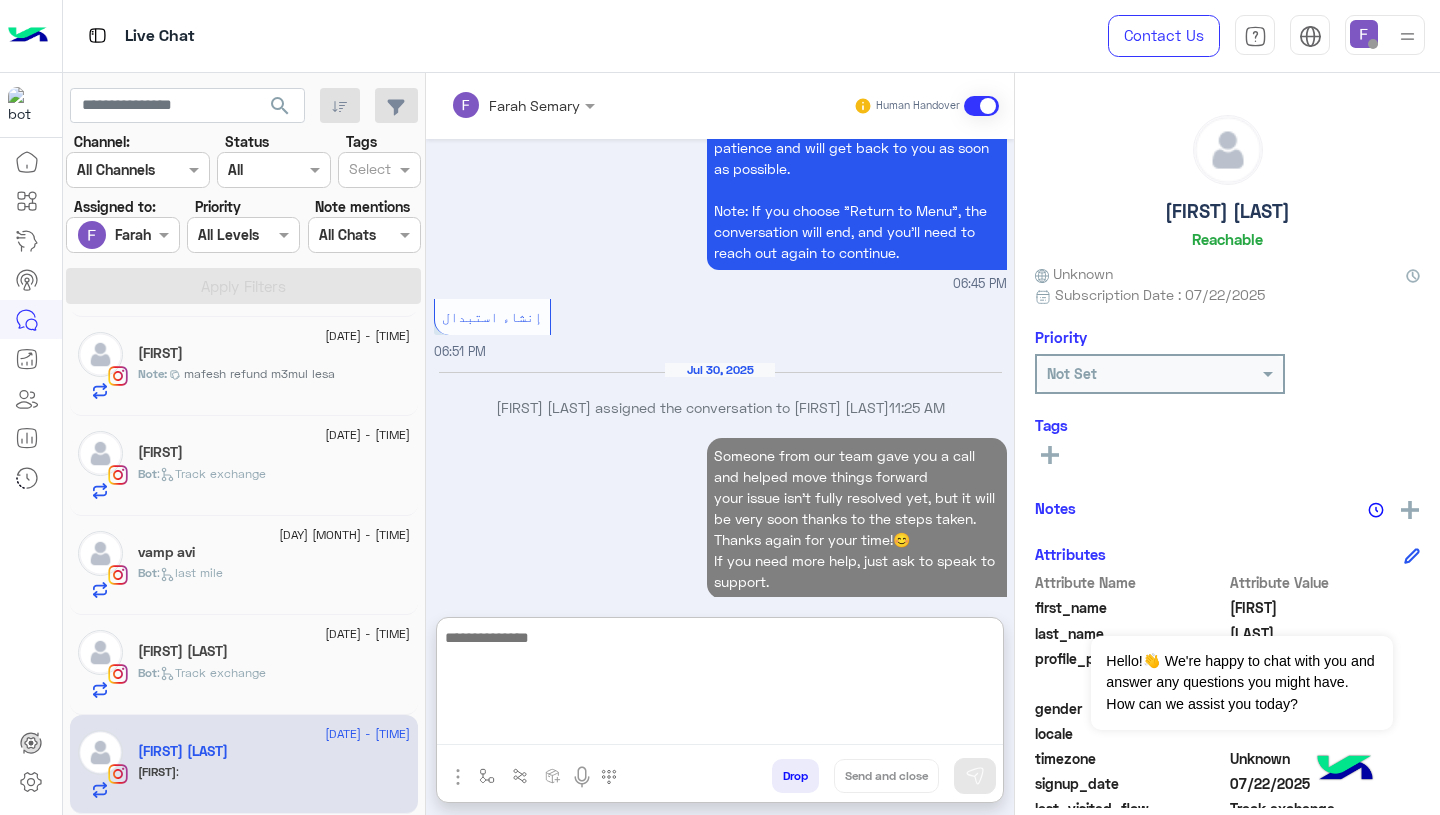 click on "Bot :   Track exchange" 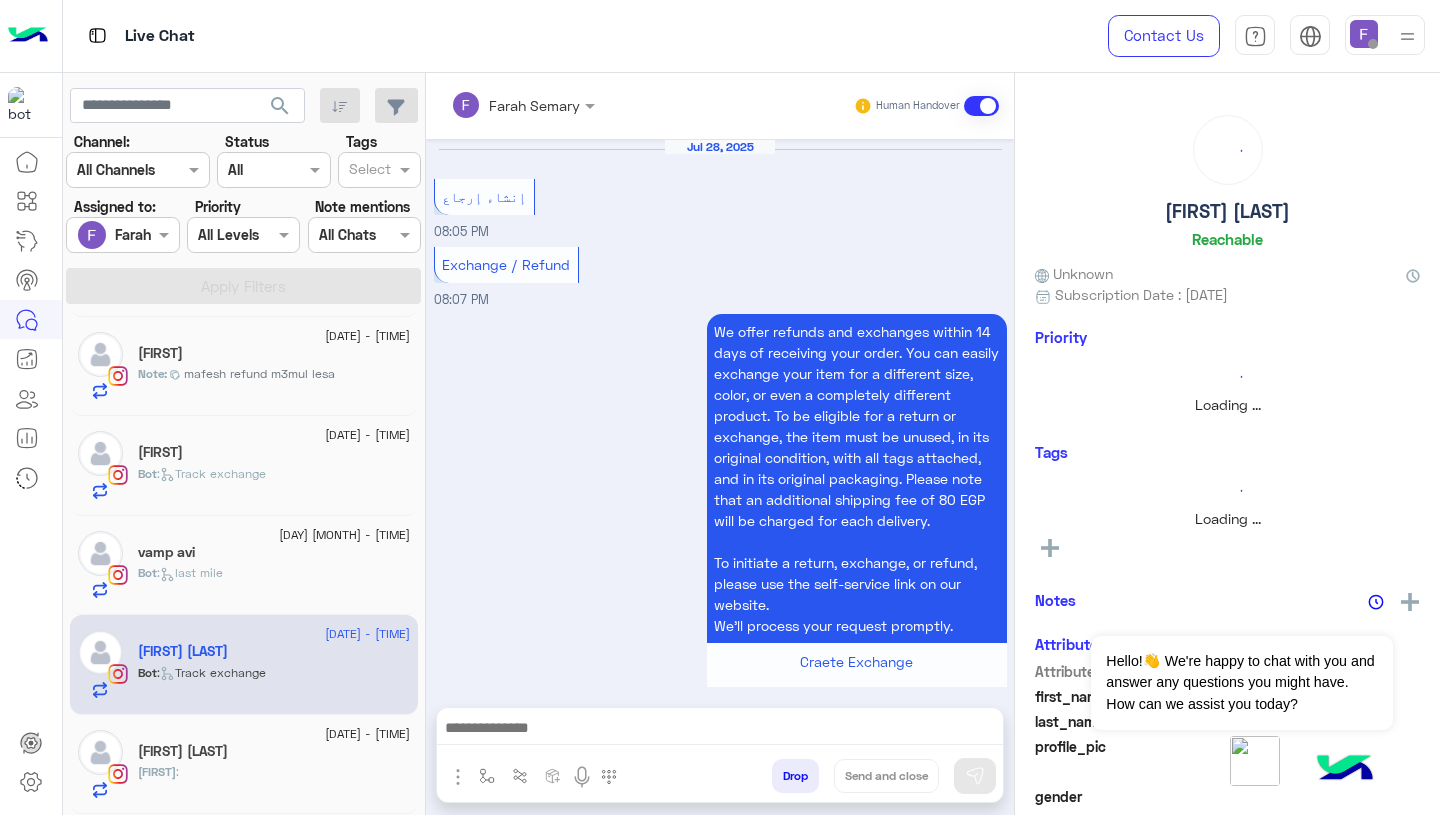 scroll, scrollTop: 2236, scrollLeft: 0, axis: vertical 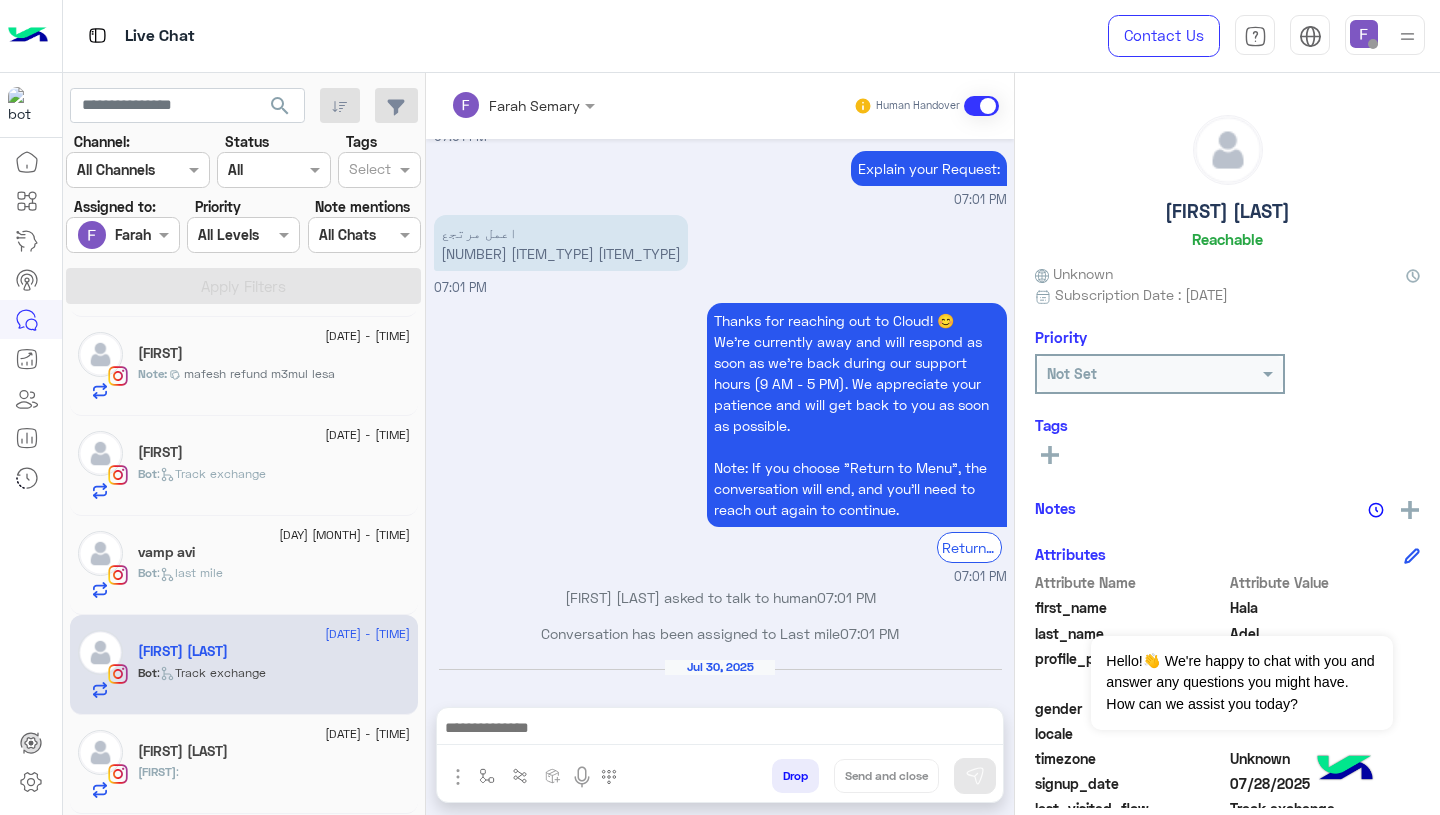 click at bounding box center (720, 730) 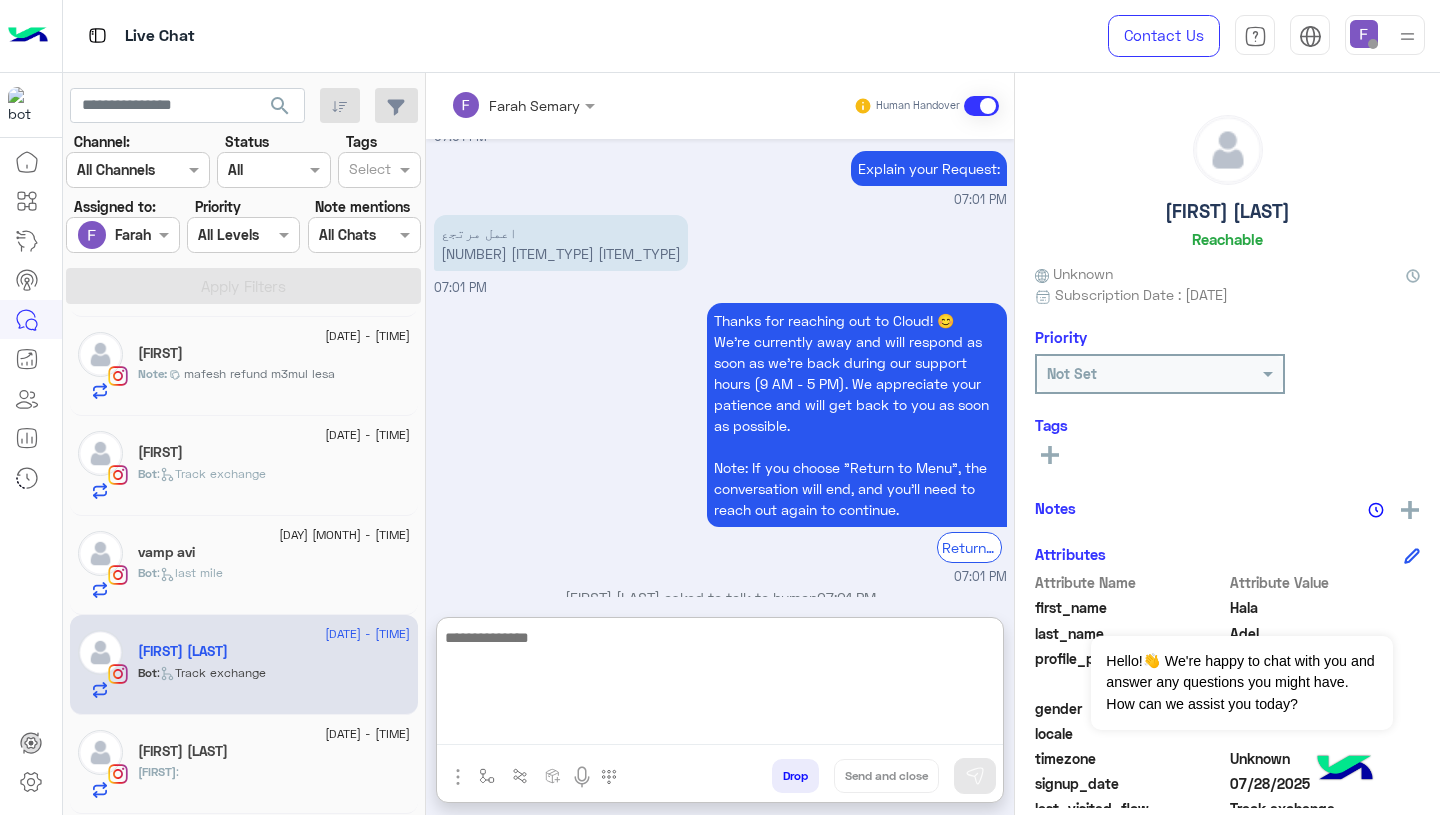 paste on "**********" 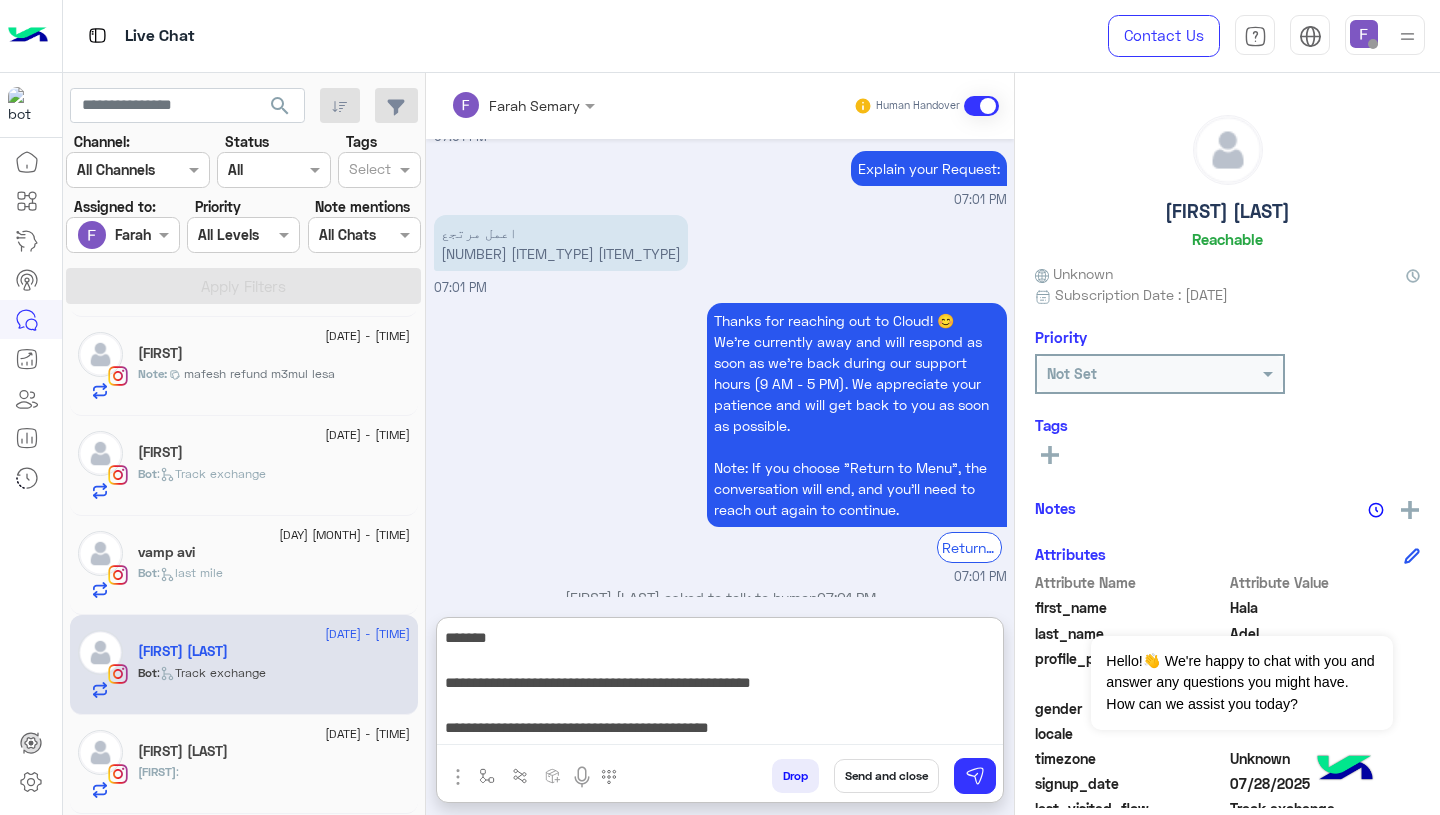 scroll, scrollTop: 308, scrollLeft: 0, axis: vertical 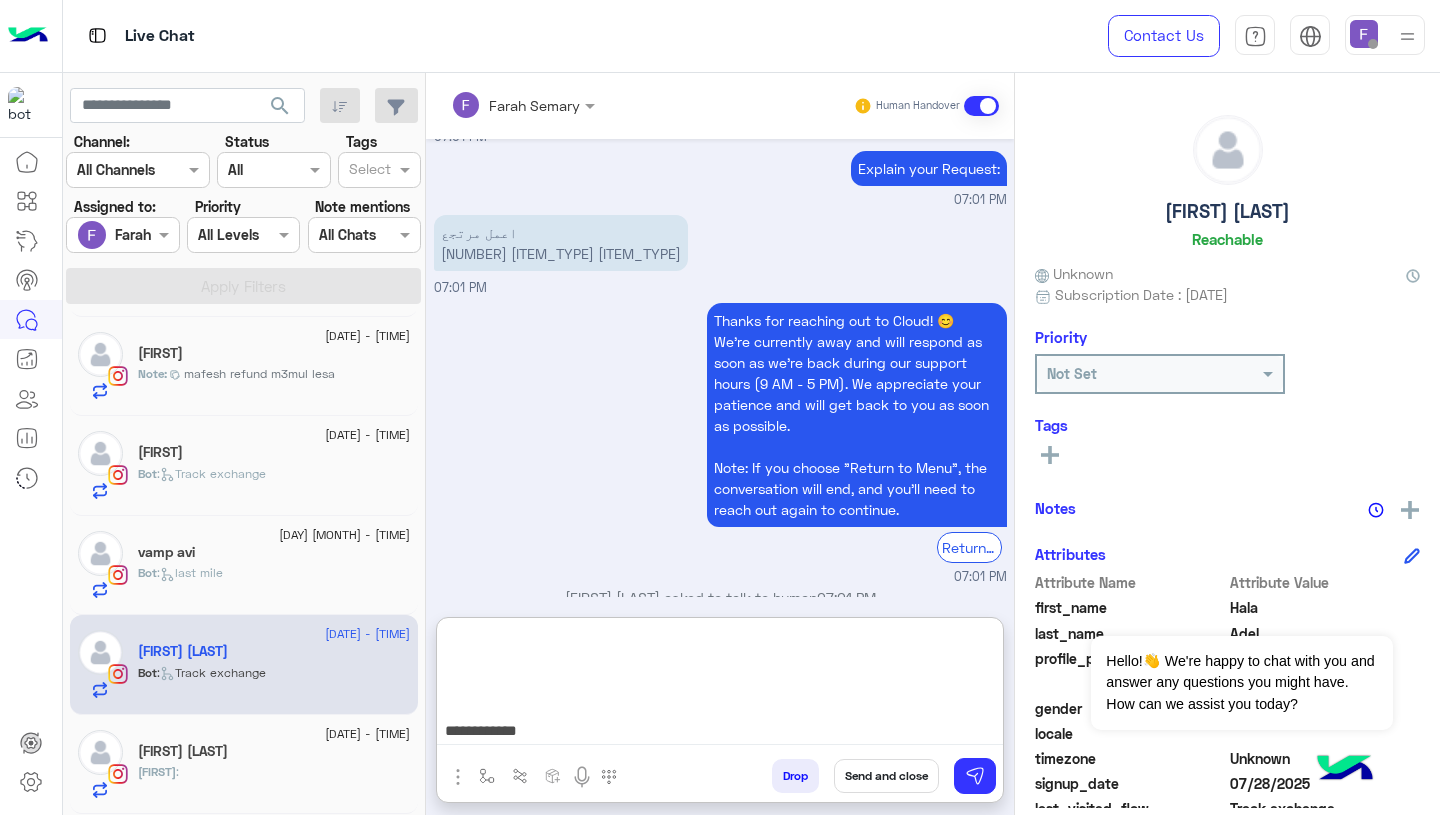 click on "**********" at bounding box center [720, 685] 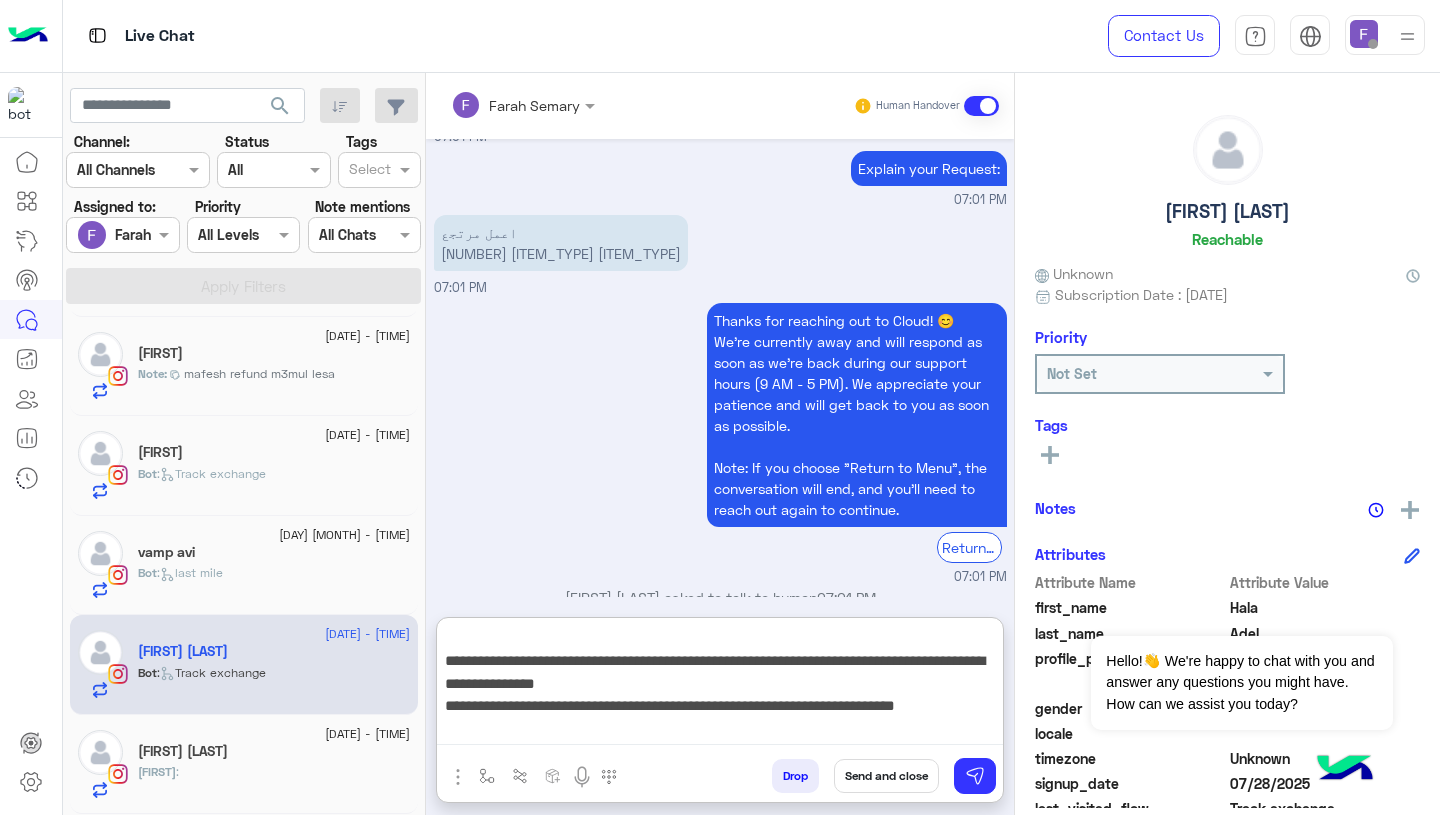 scroll, scrollTop: 0, scrollLeft: 0, axis: both 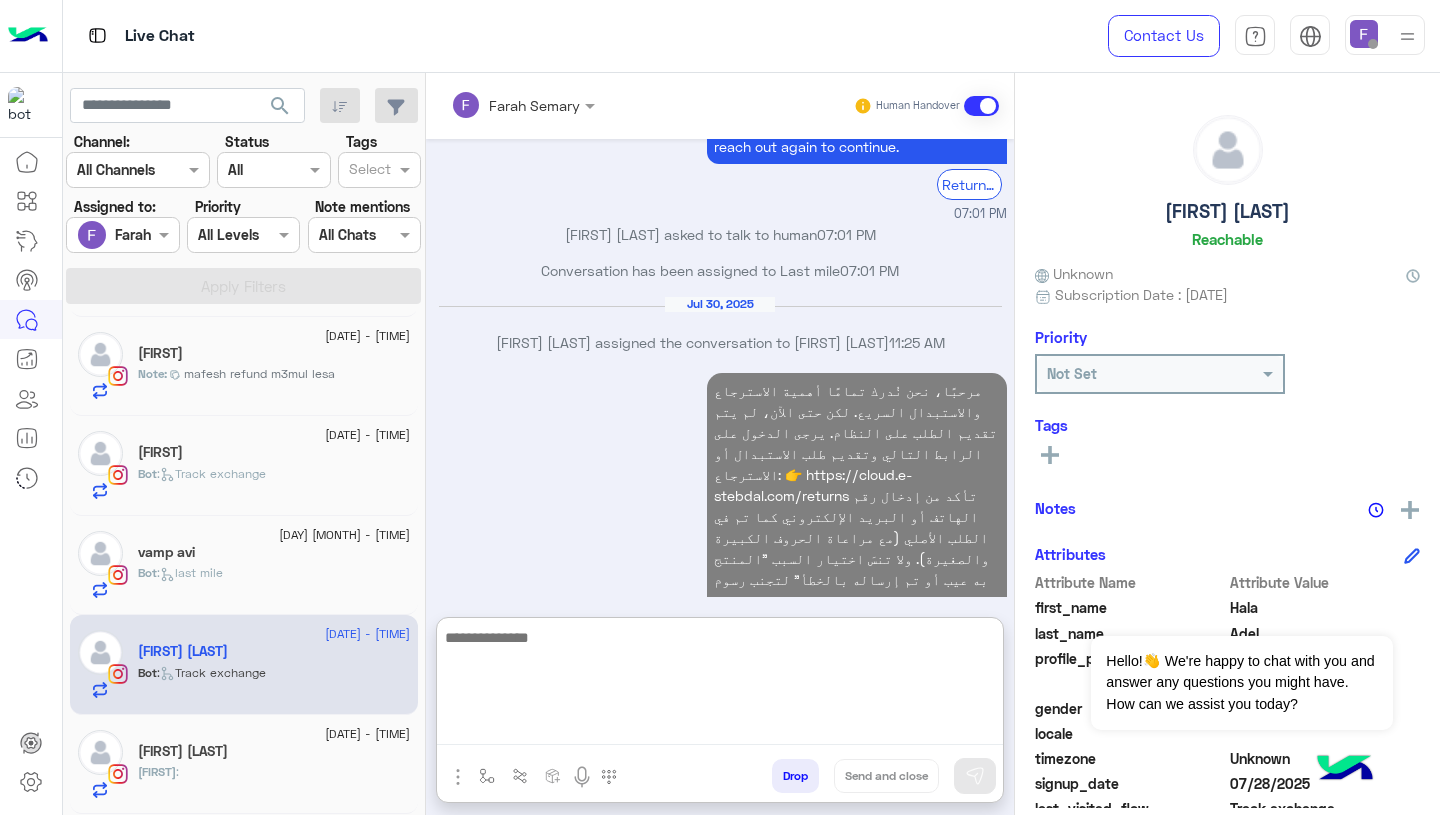click on "vamp avi" 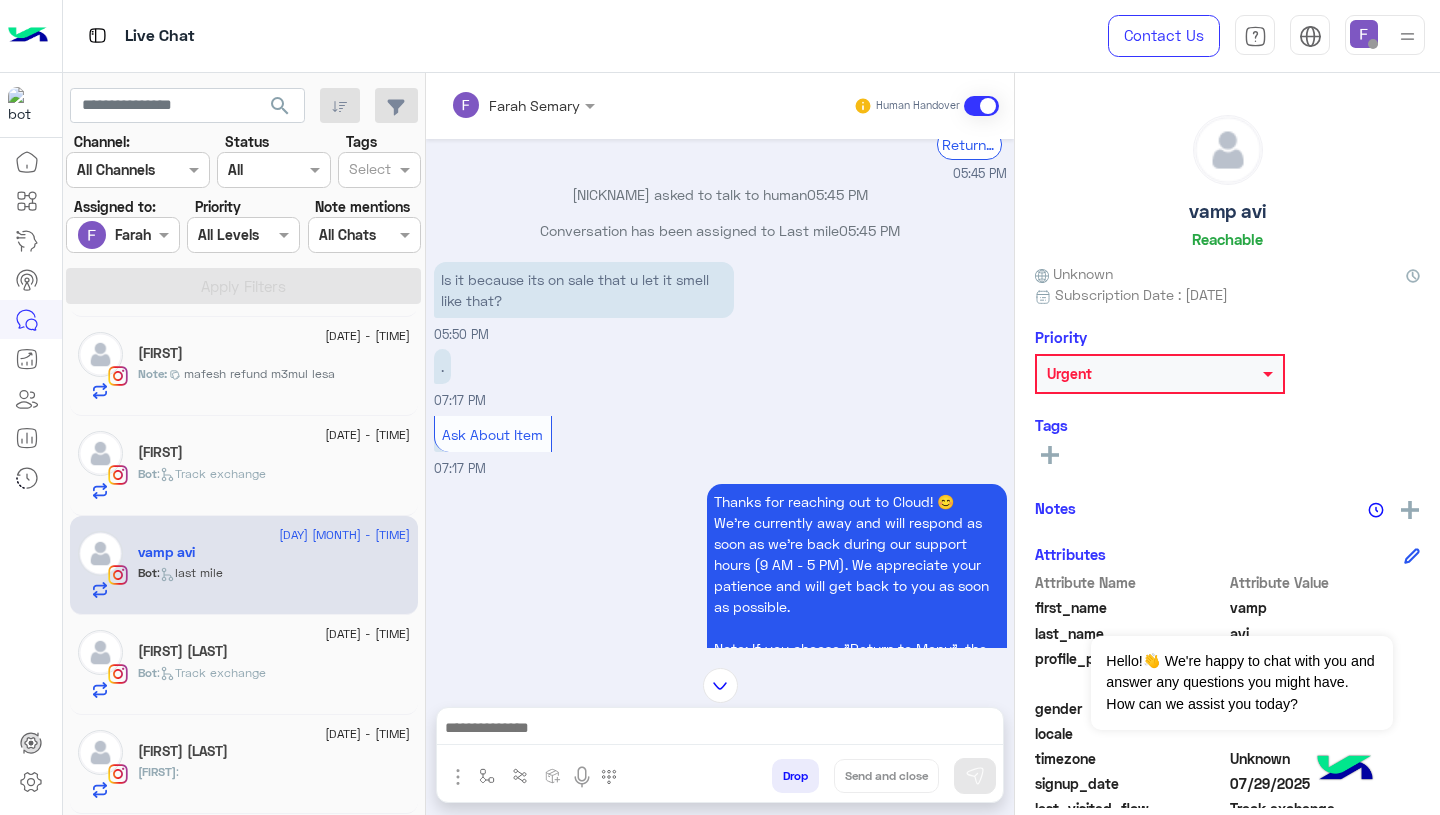 scroll, scrollTop: 986, scrollLeft: 0, axis: vertical 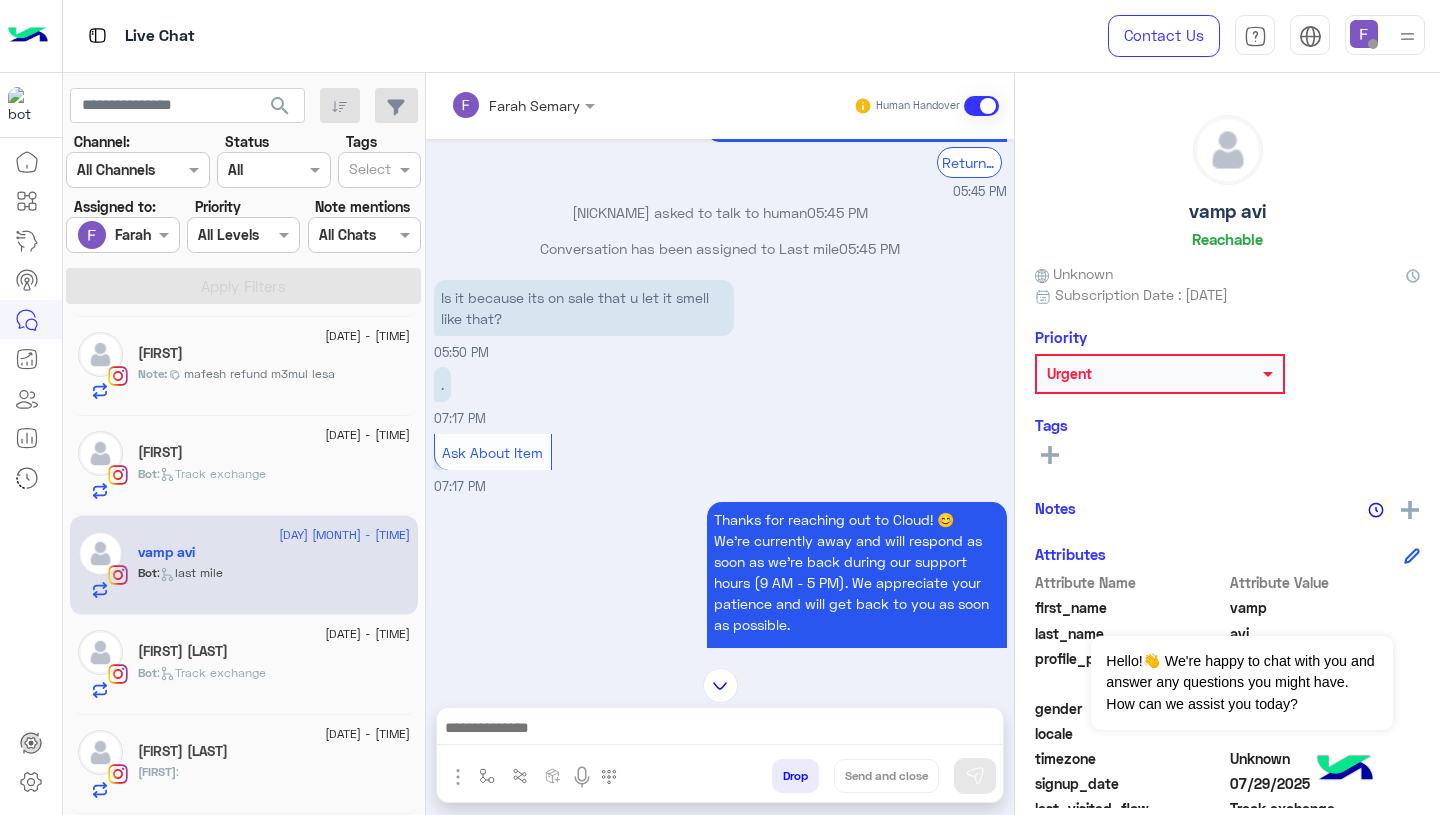 click on "Is it because its on sale that u let it smell like that?" at bounding box center [584, 308] 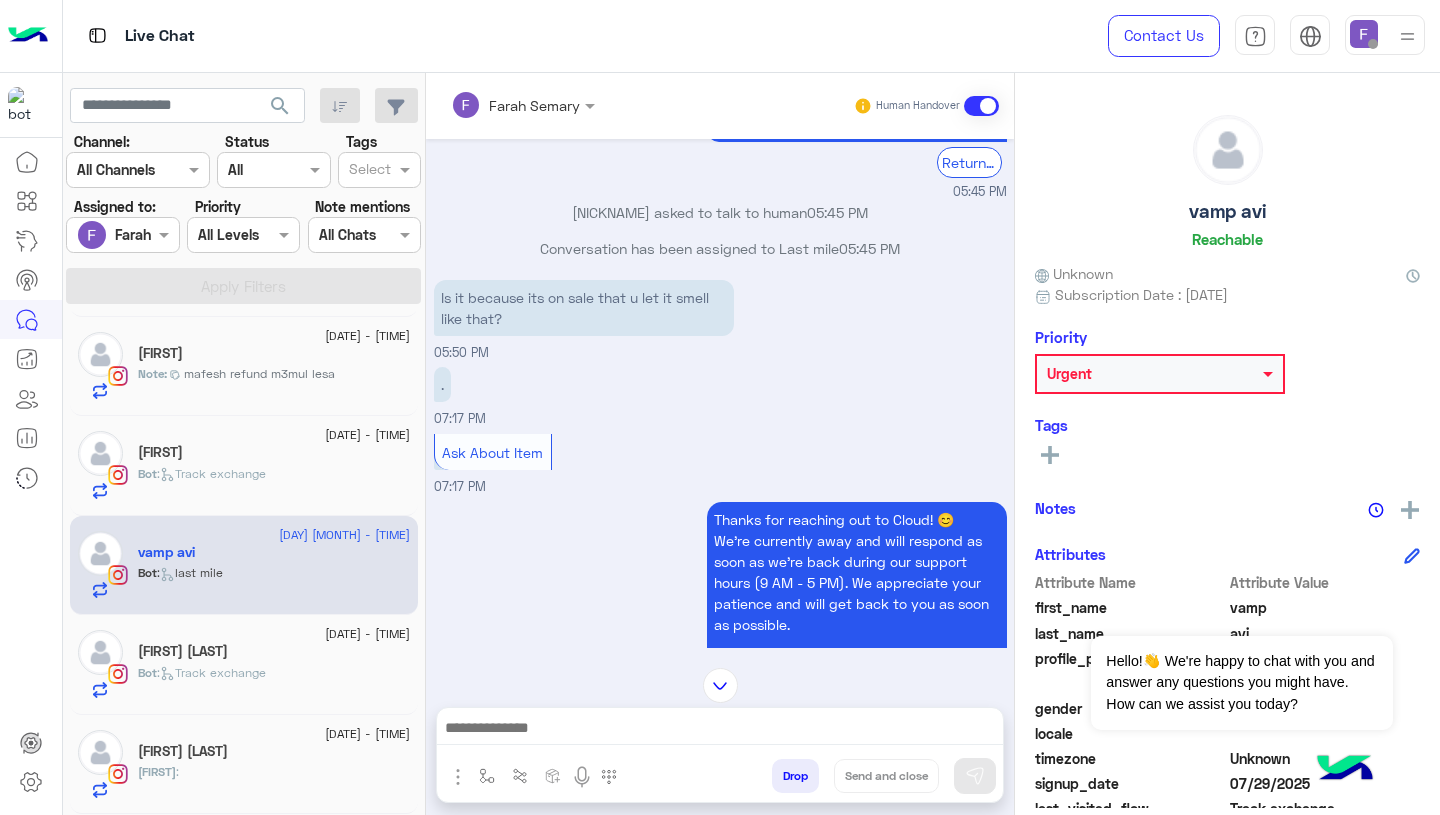 click on "Is it because its on sale that u let it smell like that?" at bounding box center [584, 308] 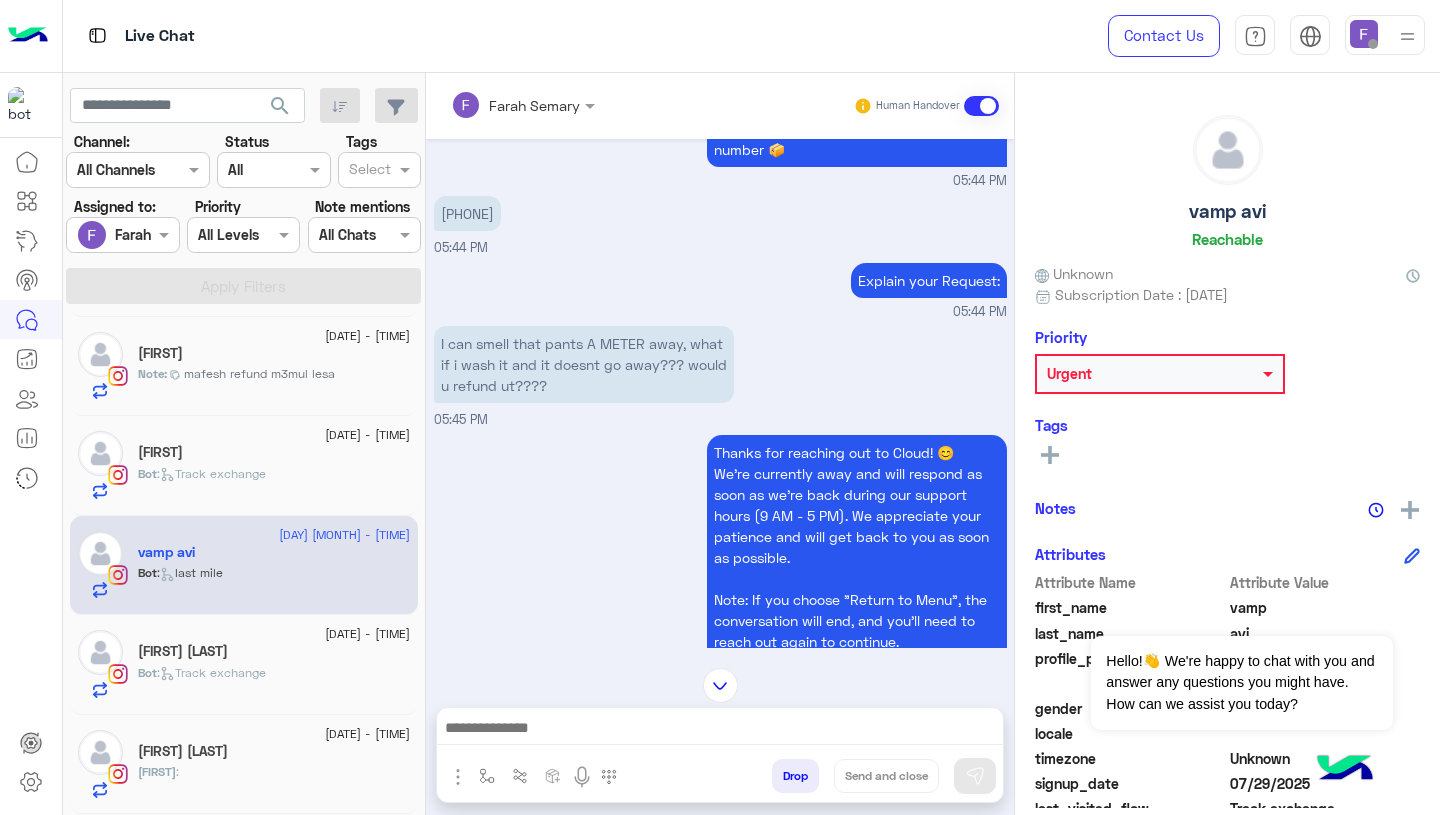 scroll, scrollTop: 463, scrollLeft: 0, axis: vertical 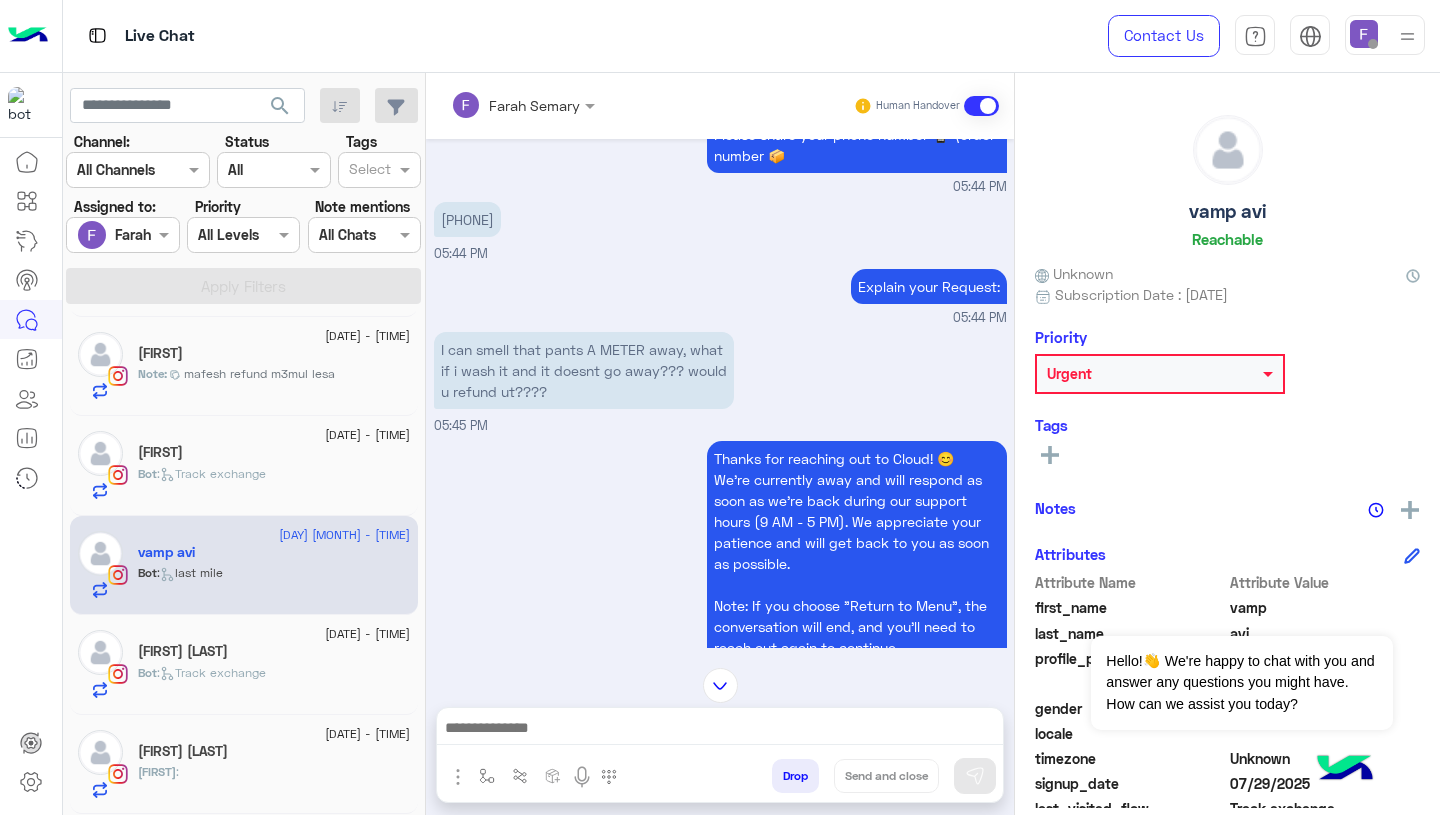 click on "I can smell that pants A METER away, what if i wash it and it doesnt go away??? would u refund ut????" at bounding box center [584, 370] 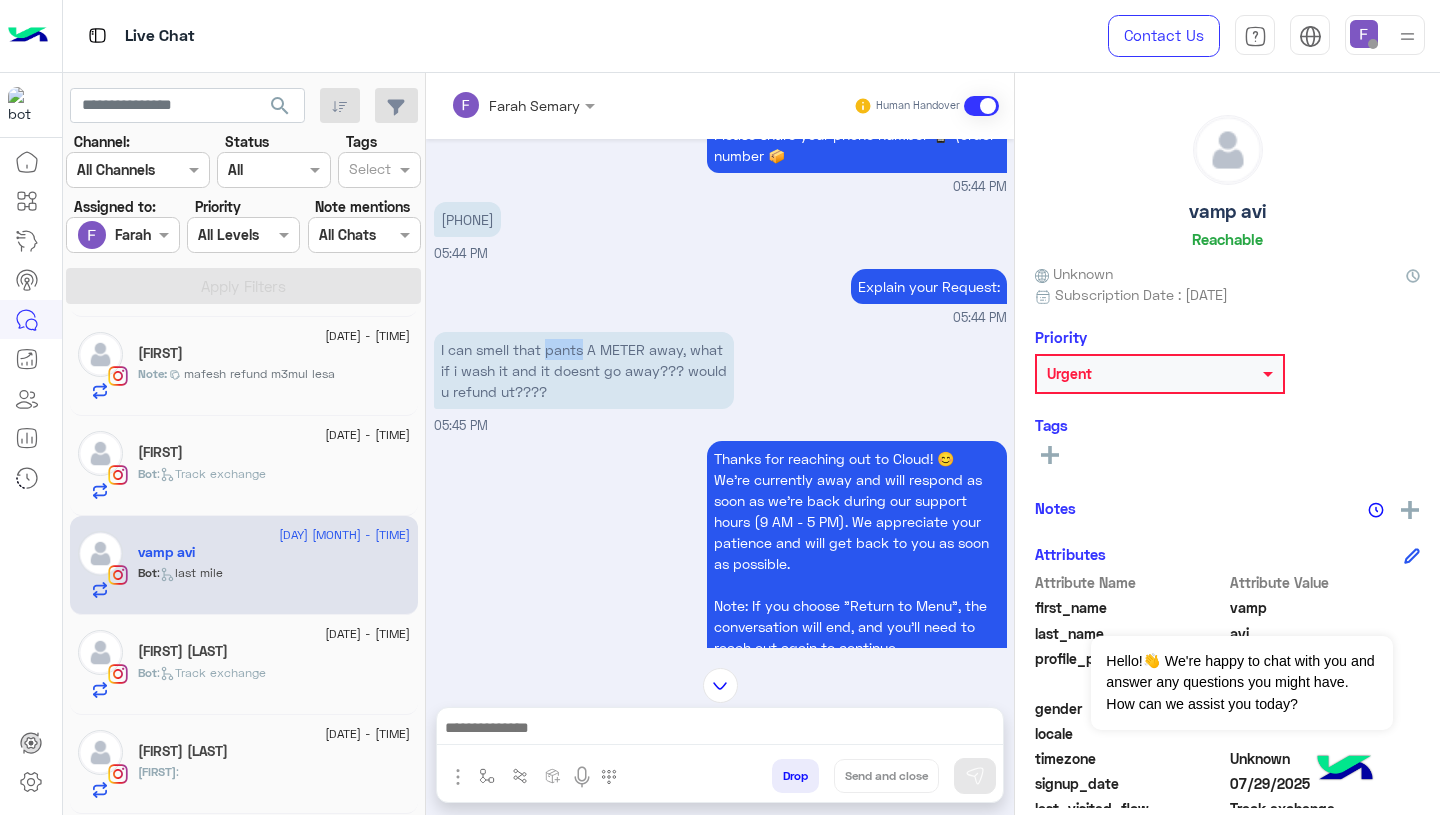 click on "I can smell that pants A METER away, what if i wash it and it doesnt go away??? would u refund ut????" at bounding box center (584, 370) 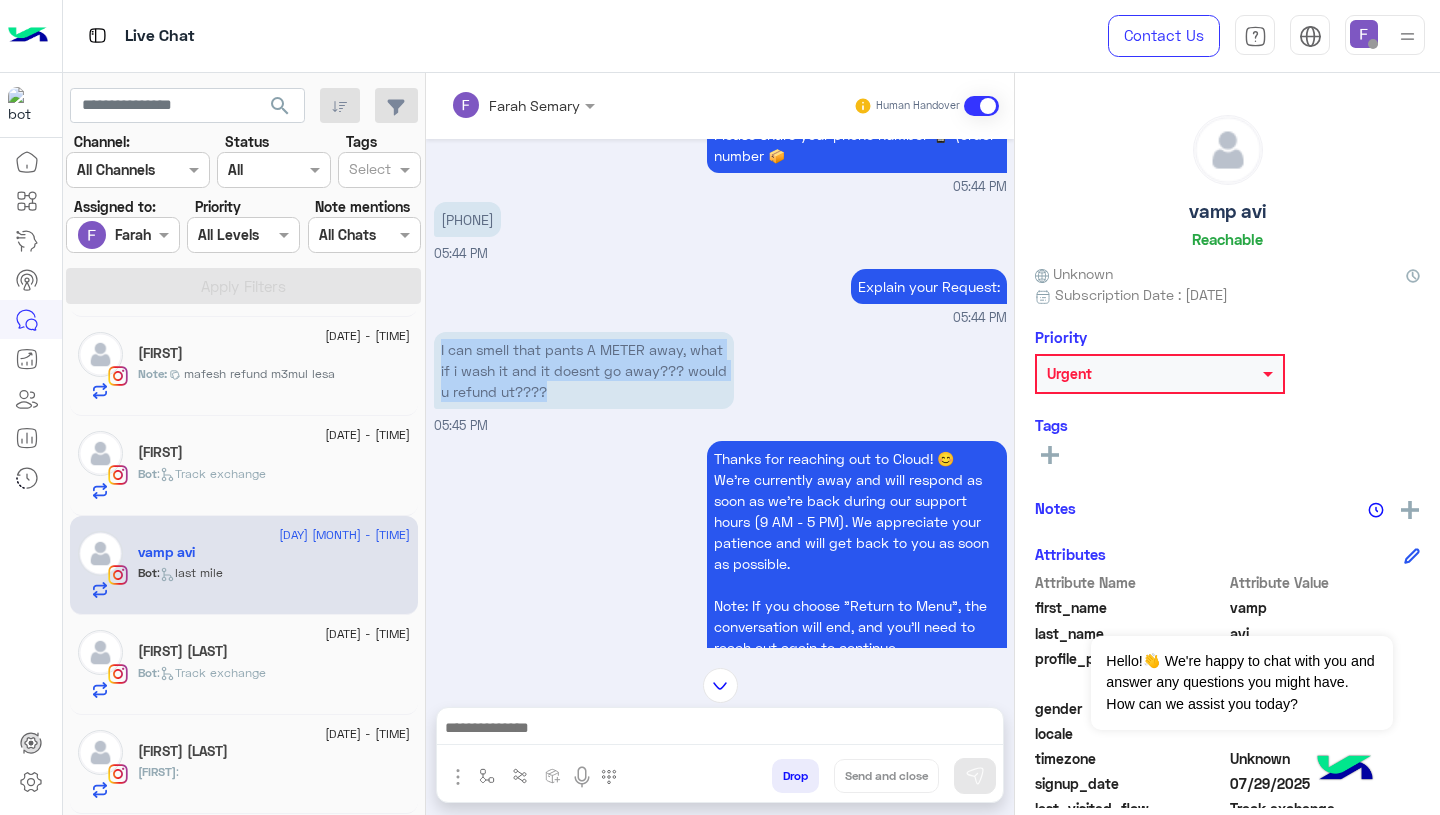 click on "I can smell that pants A METER away, what if i wash it and it doesnt go away??? would u refund ut????" at bounding box center [584, 370] 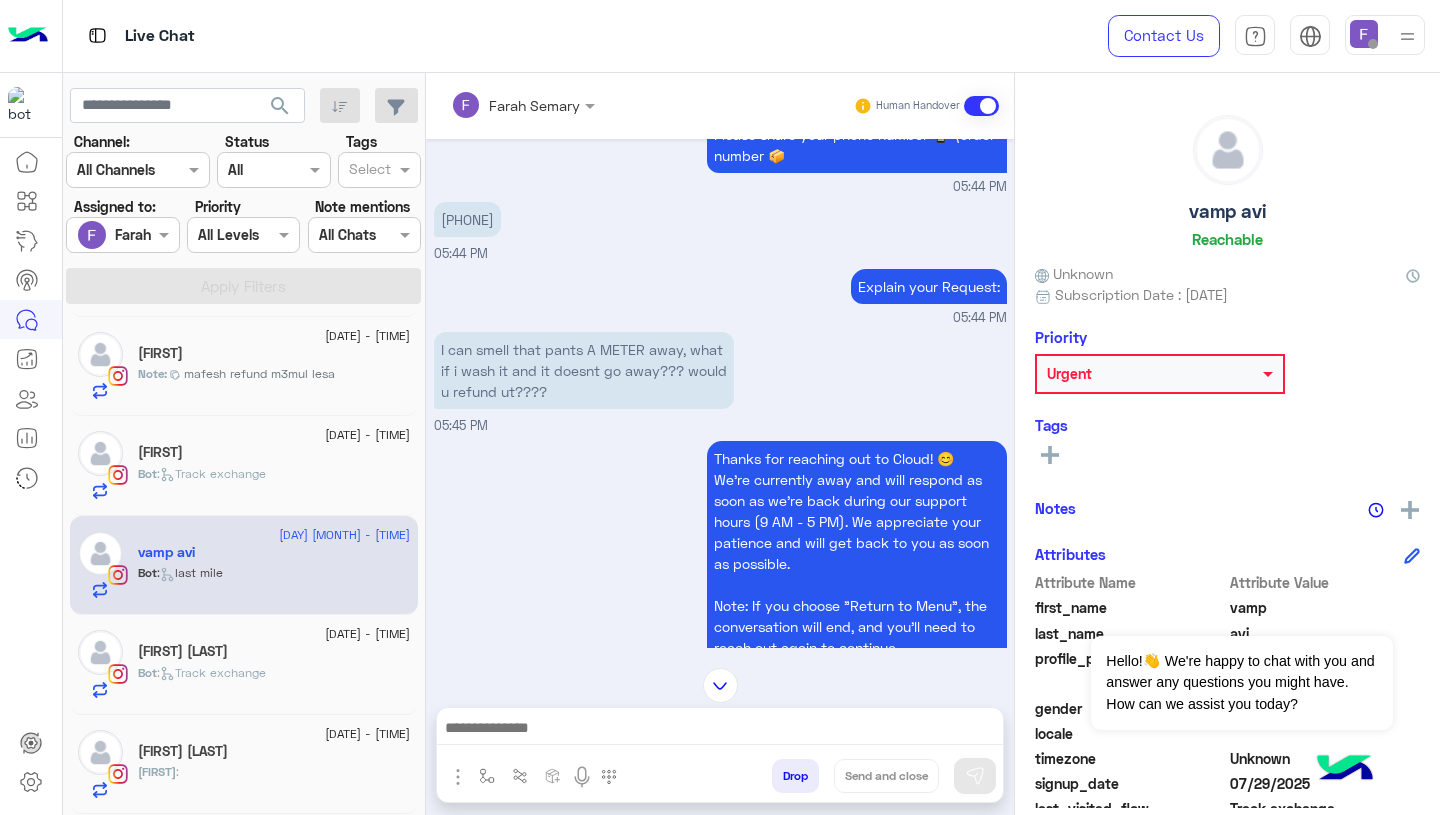 click at bounding box center (720, 730) 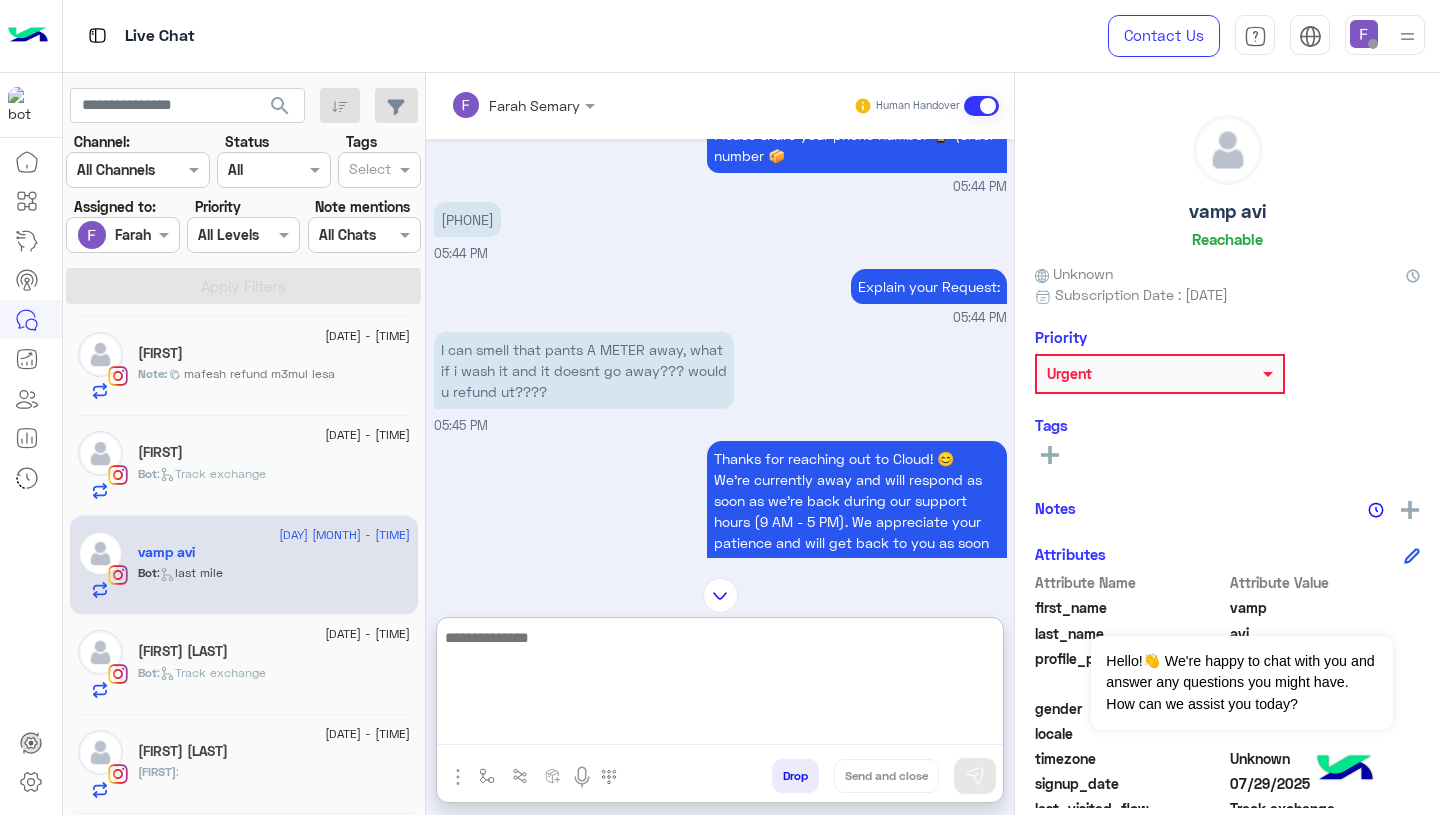paste on "**********" 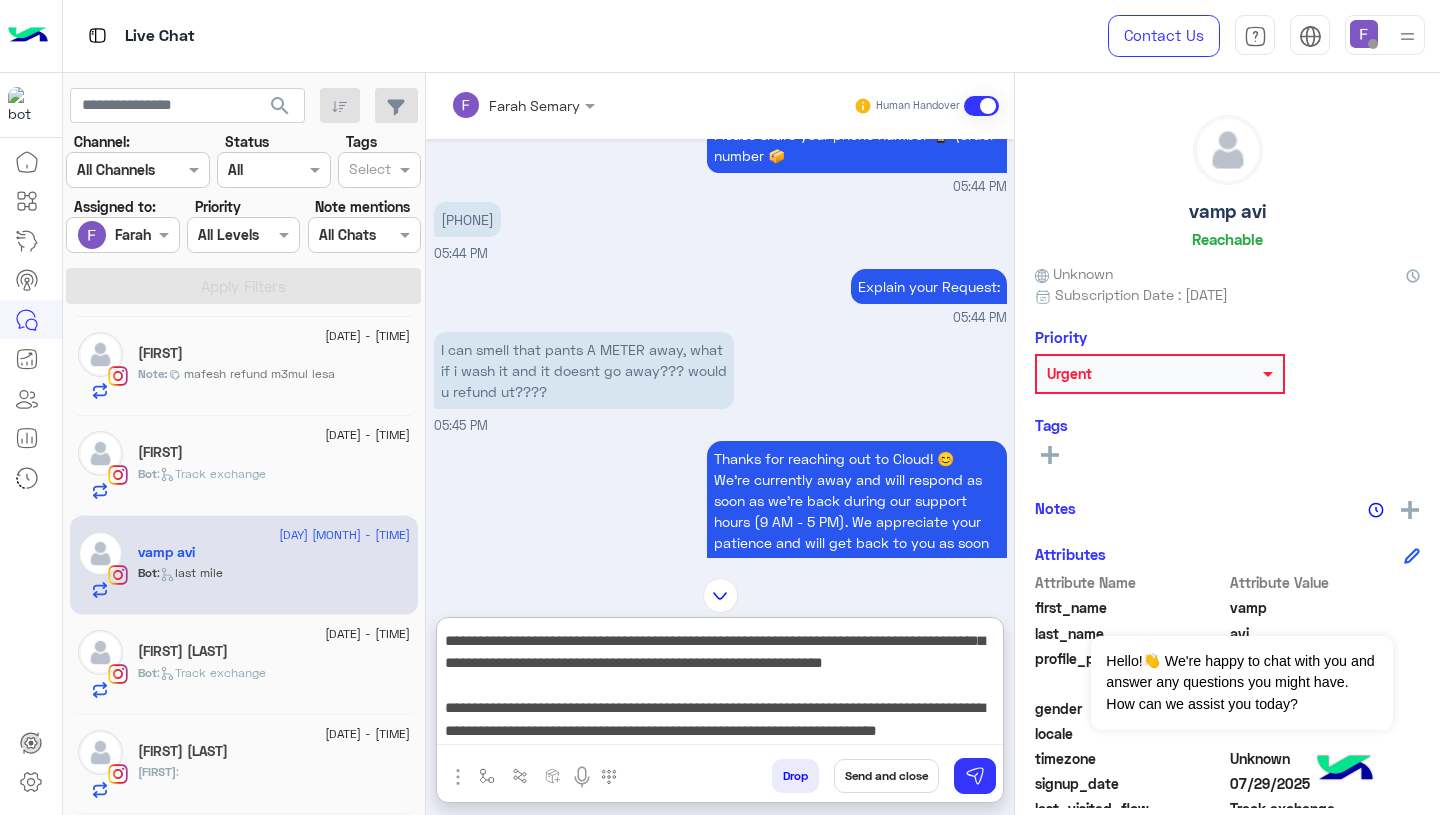 scroll, scrollTop: 0, scrollLeft: 0, axis: both 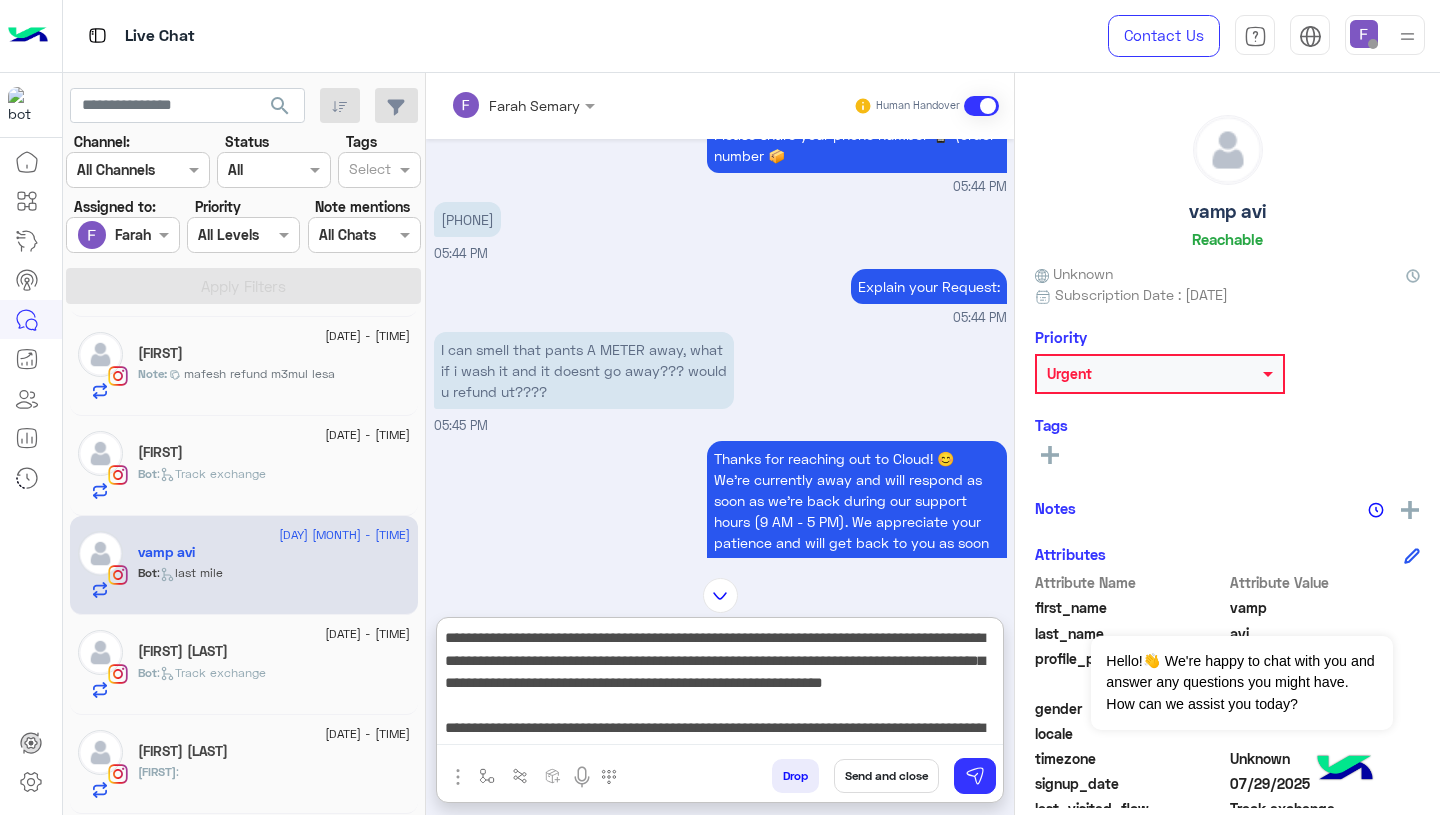 click on "**********" at bounding box center [720, 685] 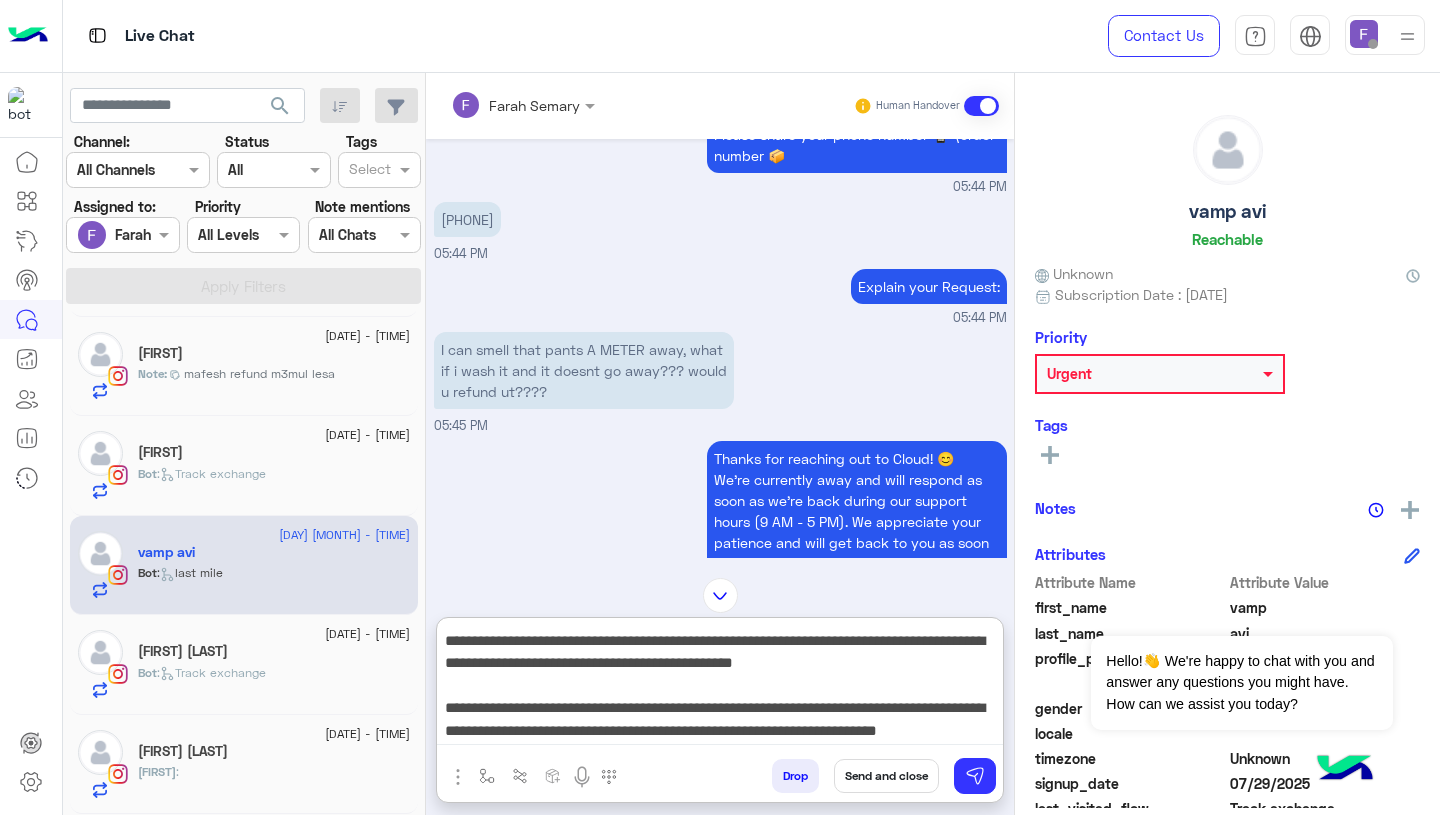 scroll, scrollTop: 87, scrollLeft: 0, axis: vertical 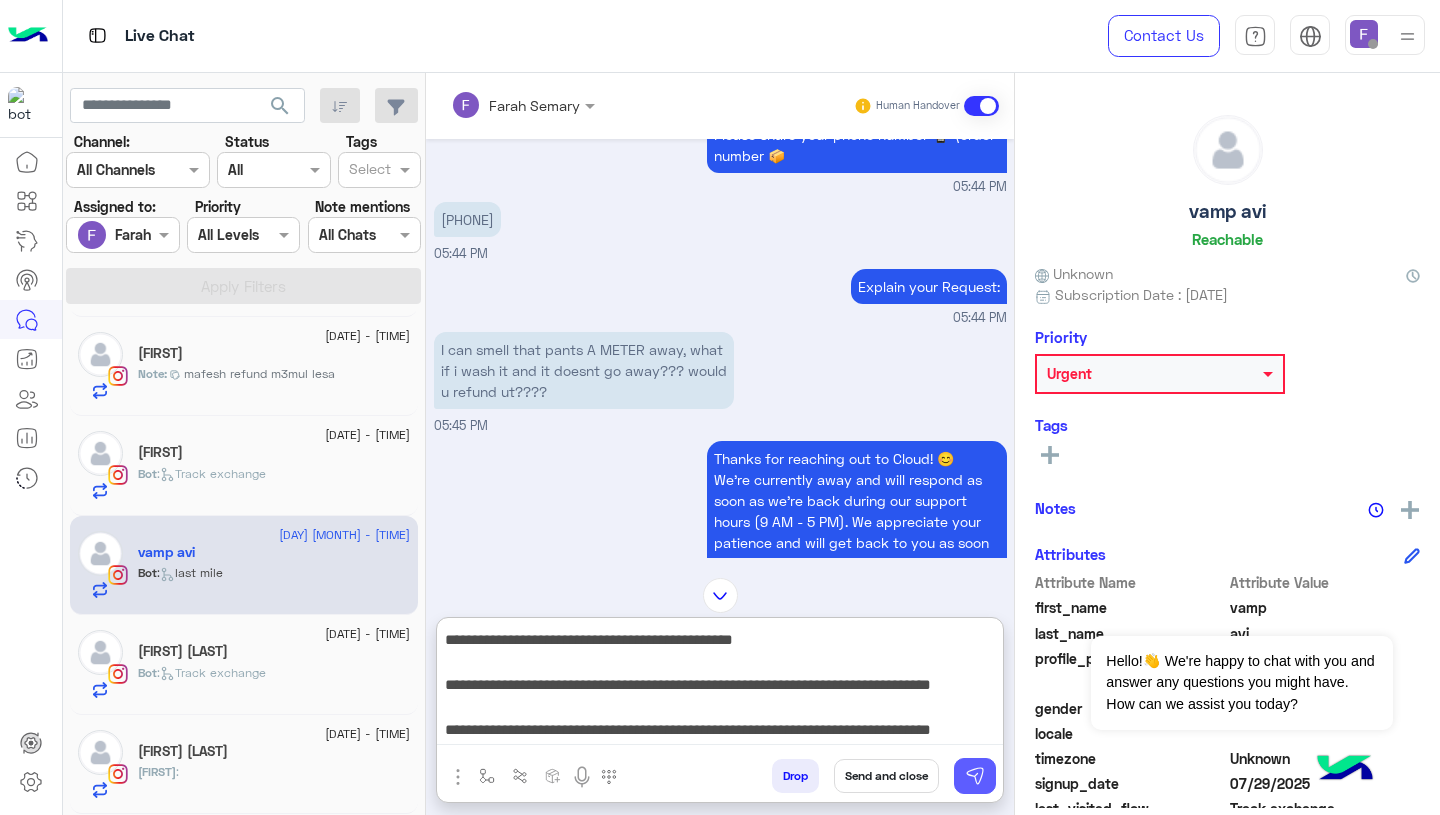 type on "**********" 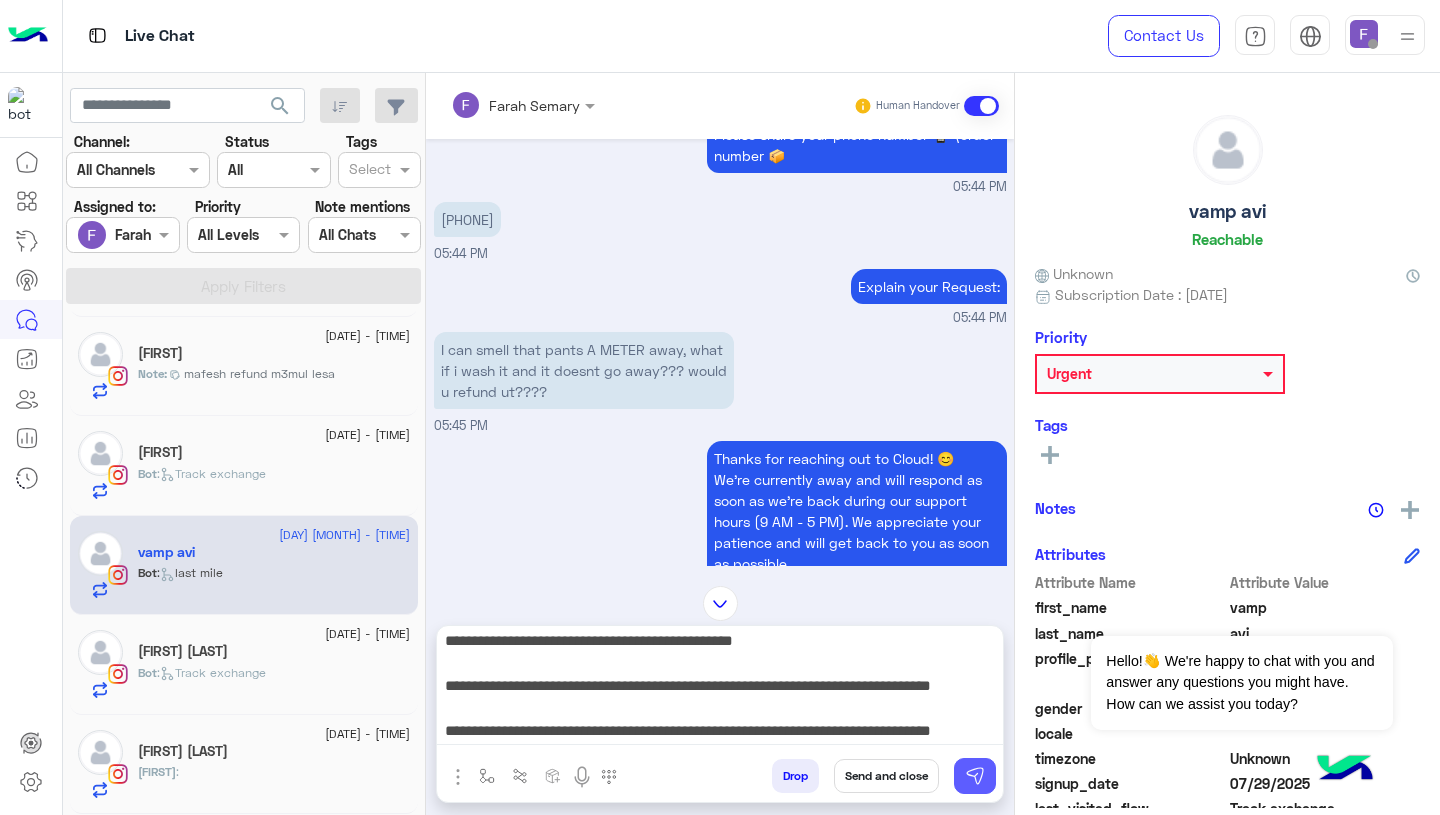 click at bounding box center (975, 776) 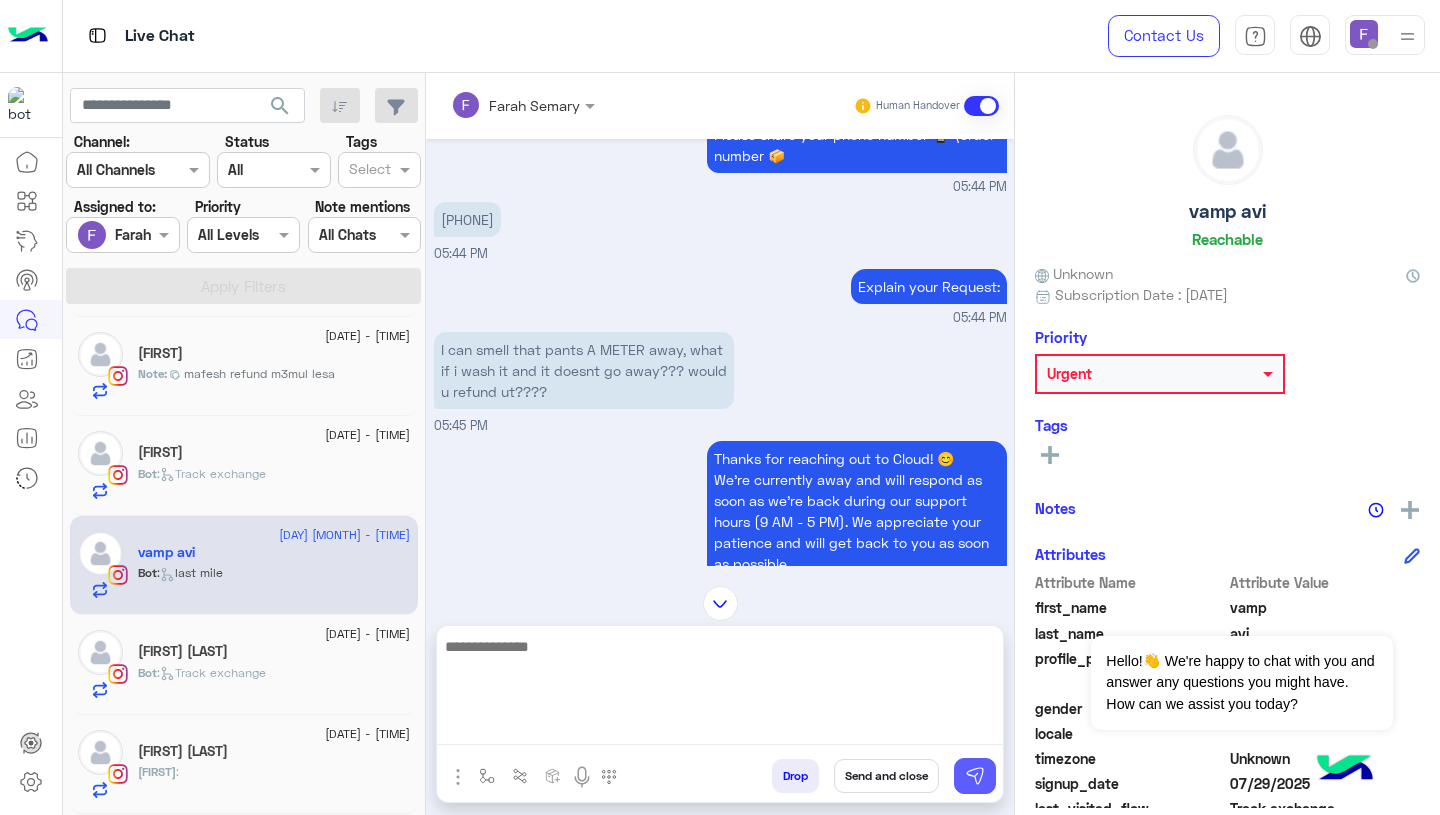 scroll, scrollTop: 0, scrollLeft: 0, axis: both 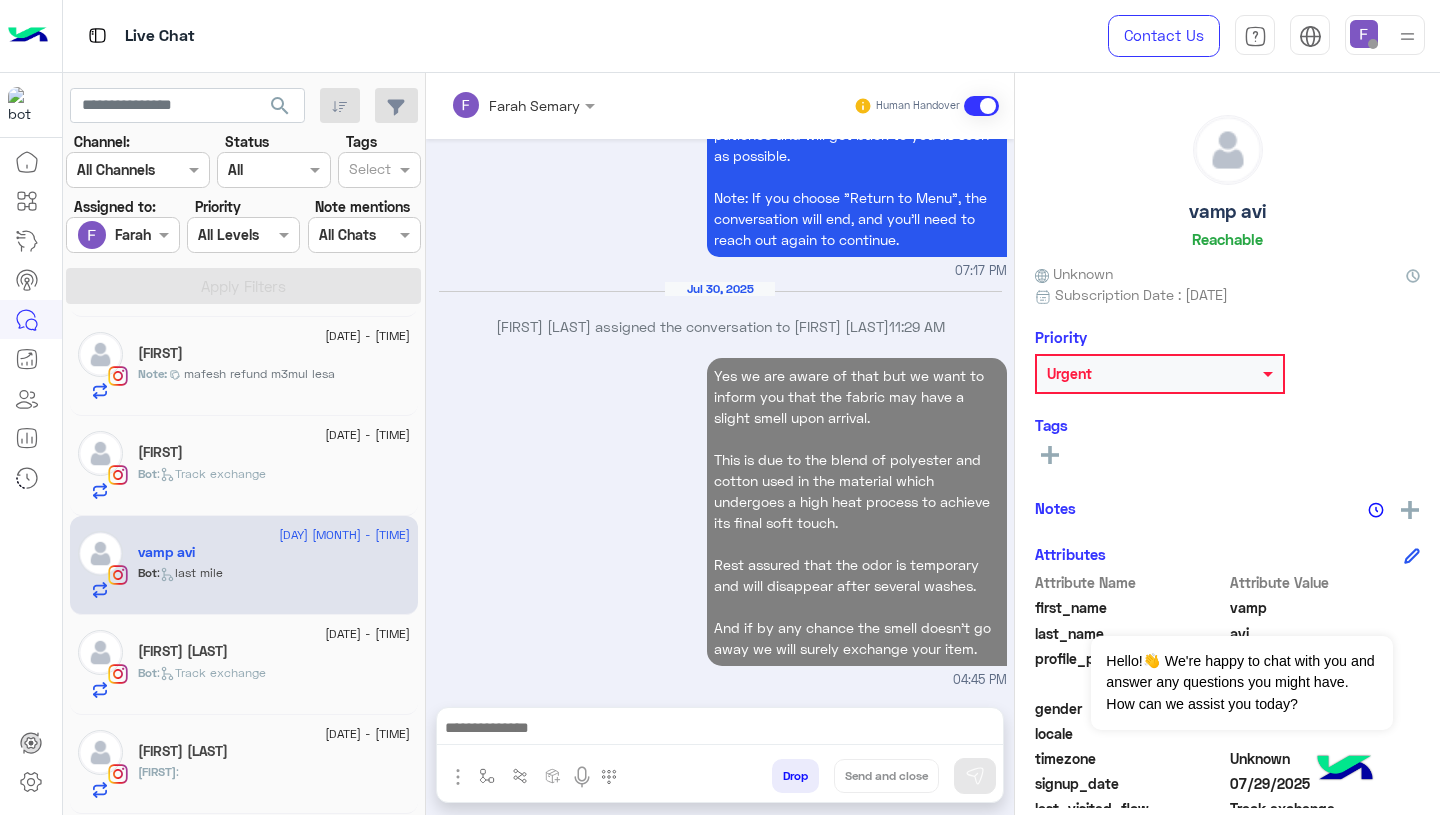 click on "[FULL_NAME]" 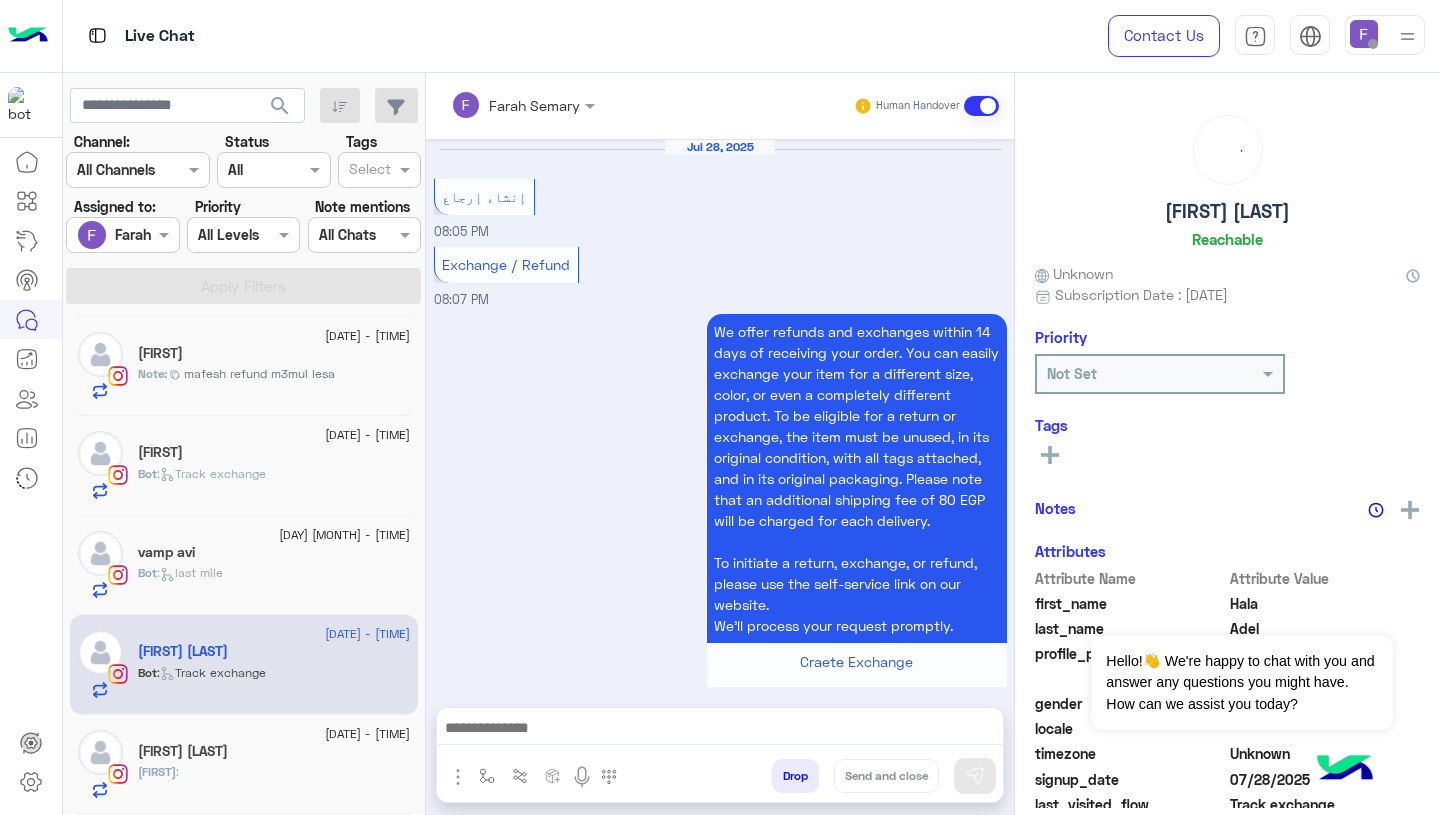 scroll, scrollTop: 2236, scrollLeft: 0, axis: vertical 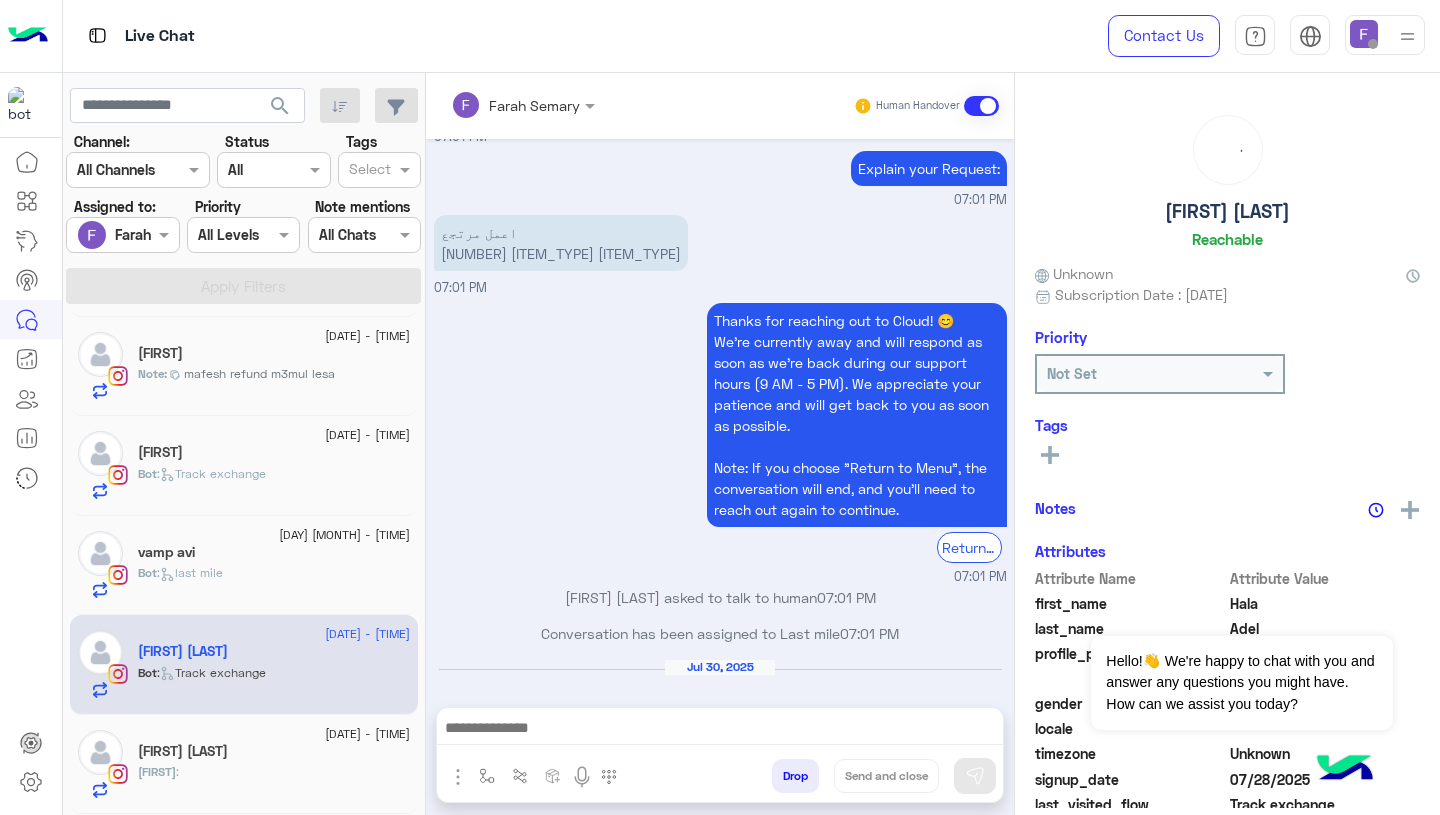 click on "vamp avi" 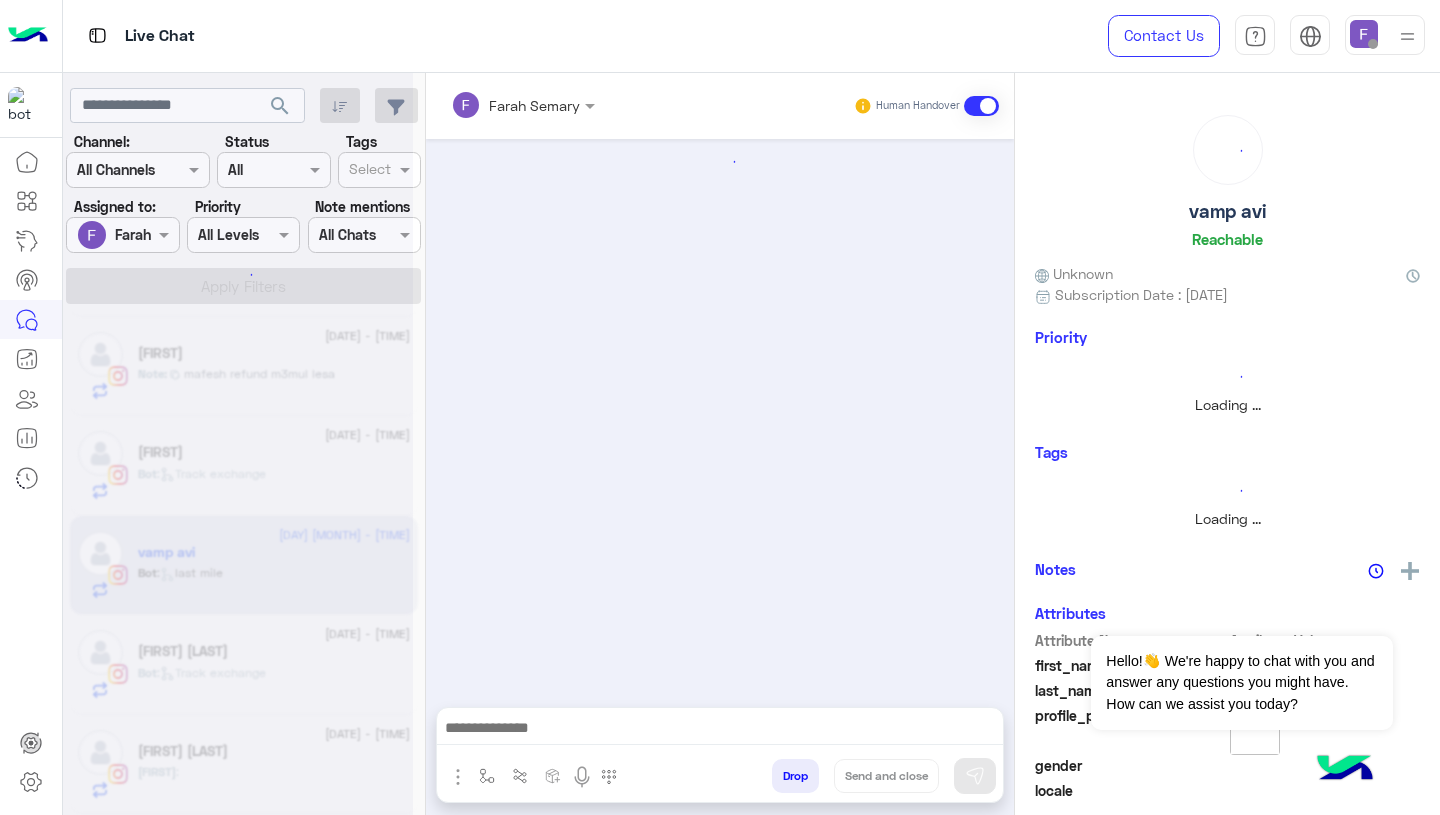 scroll, scrollTop: 0, scrollLeft: 0, axis: both 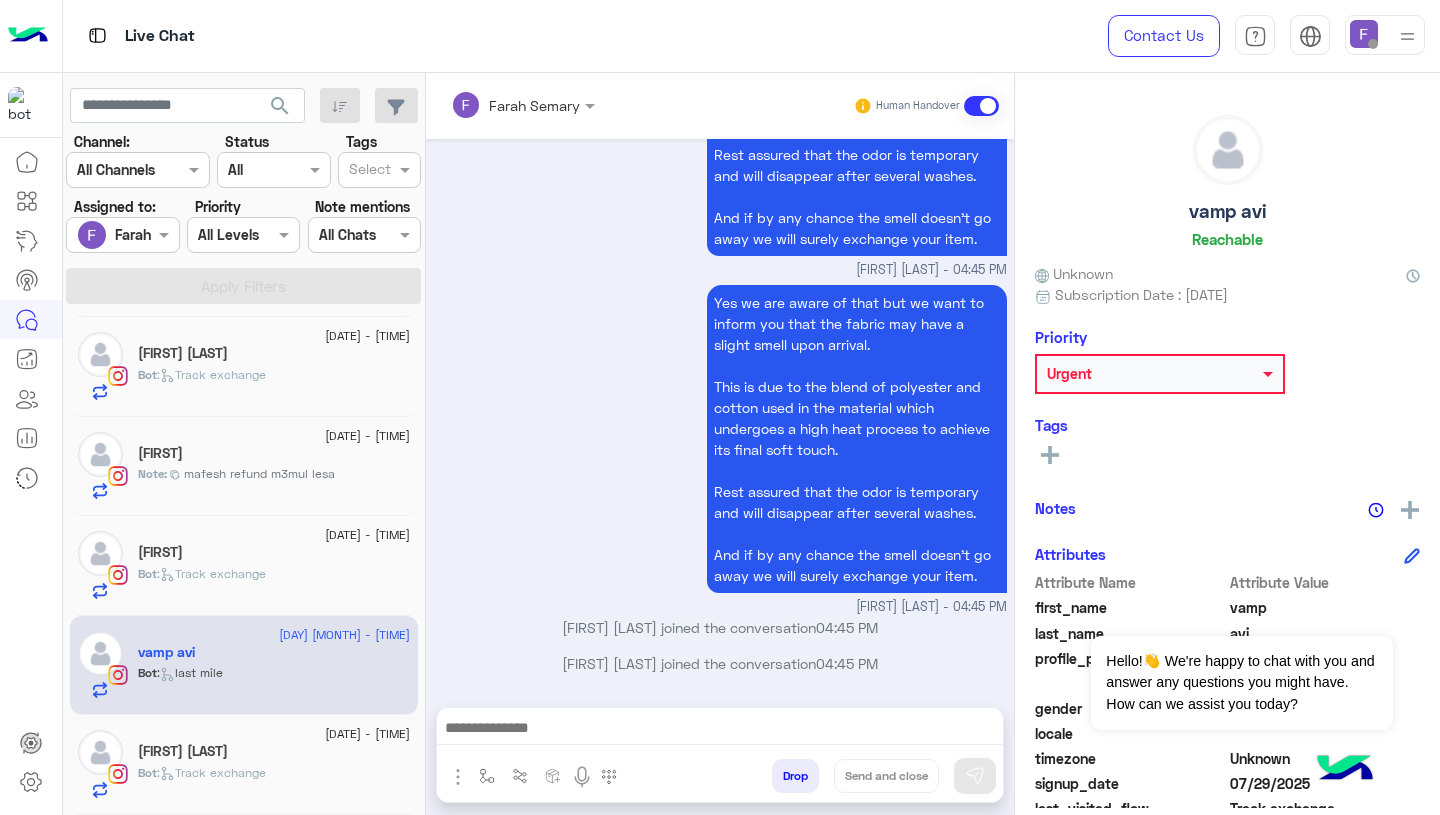 click on "[FULL_NAME]" 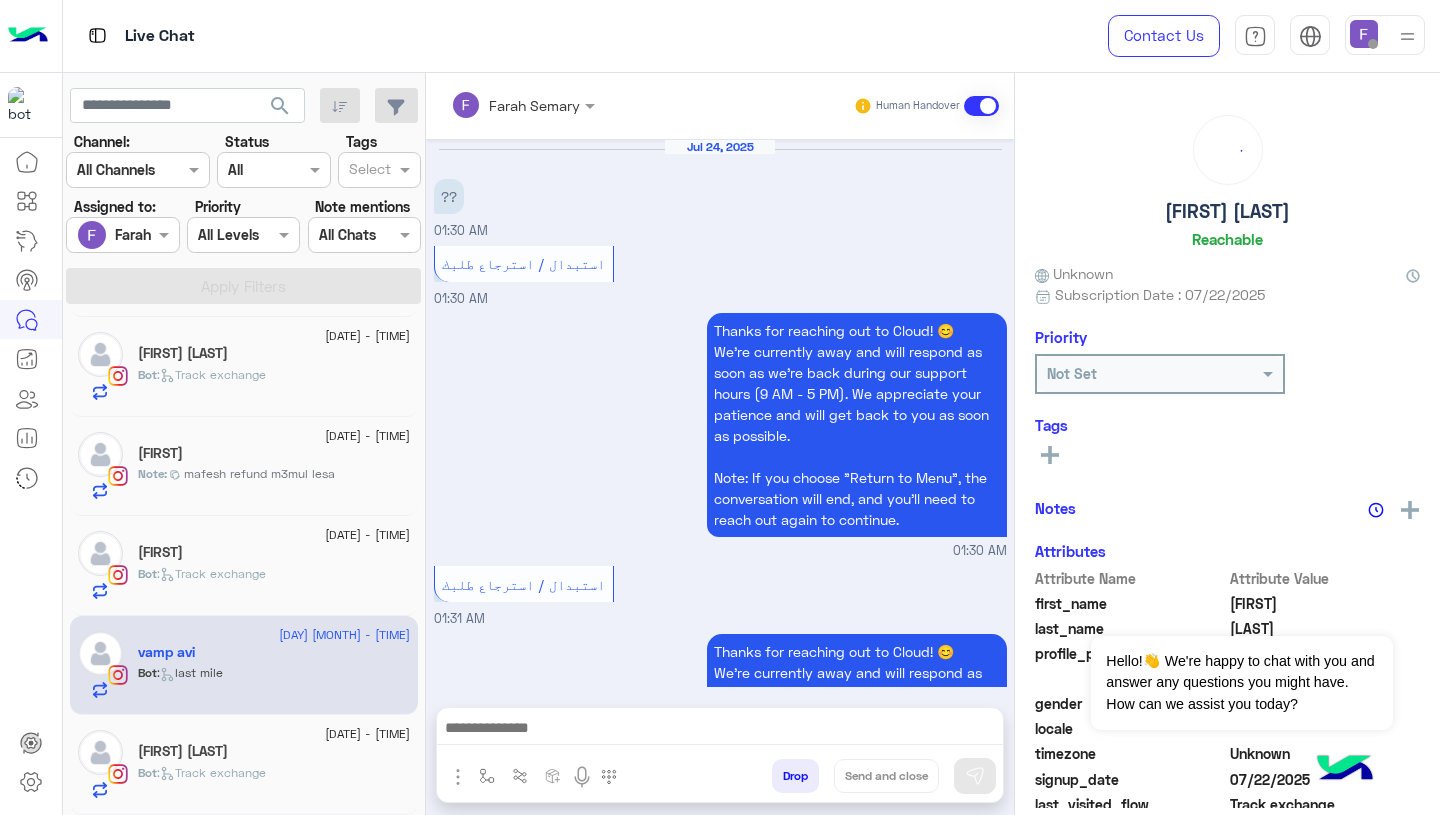 scroll, scrollTop: 1770, scrollLeft: 0, axis: vertical 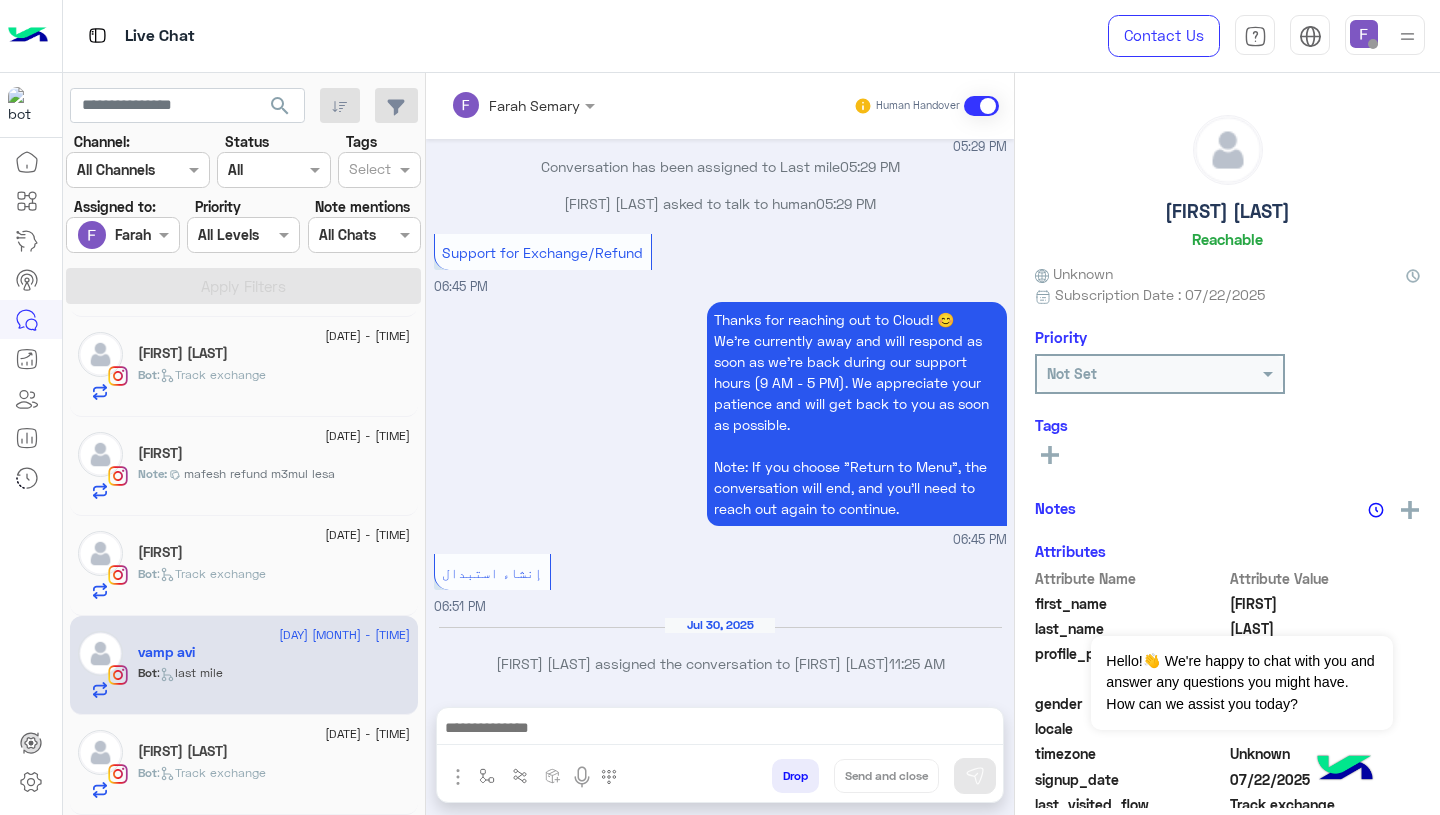 click on "Bot :   Track exchange" 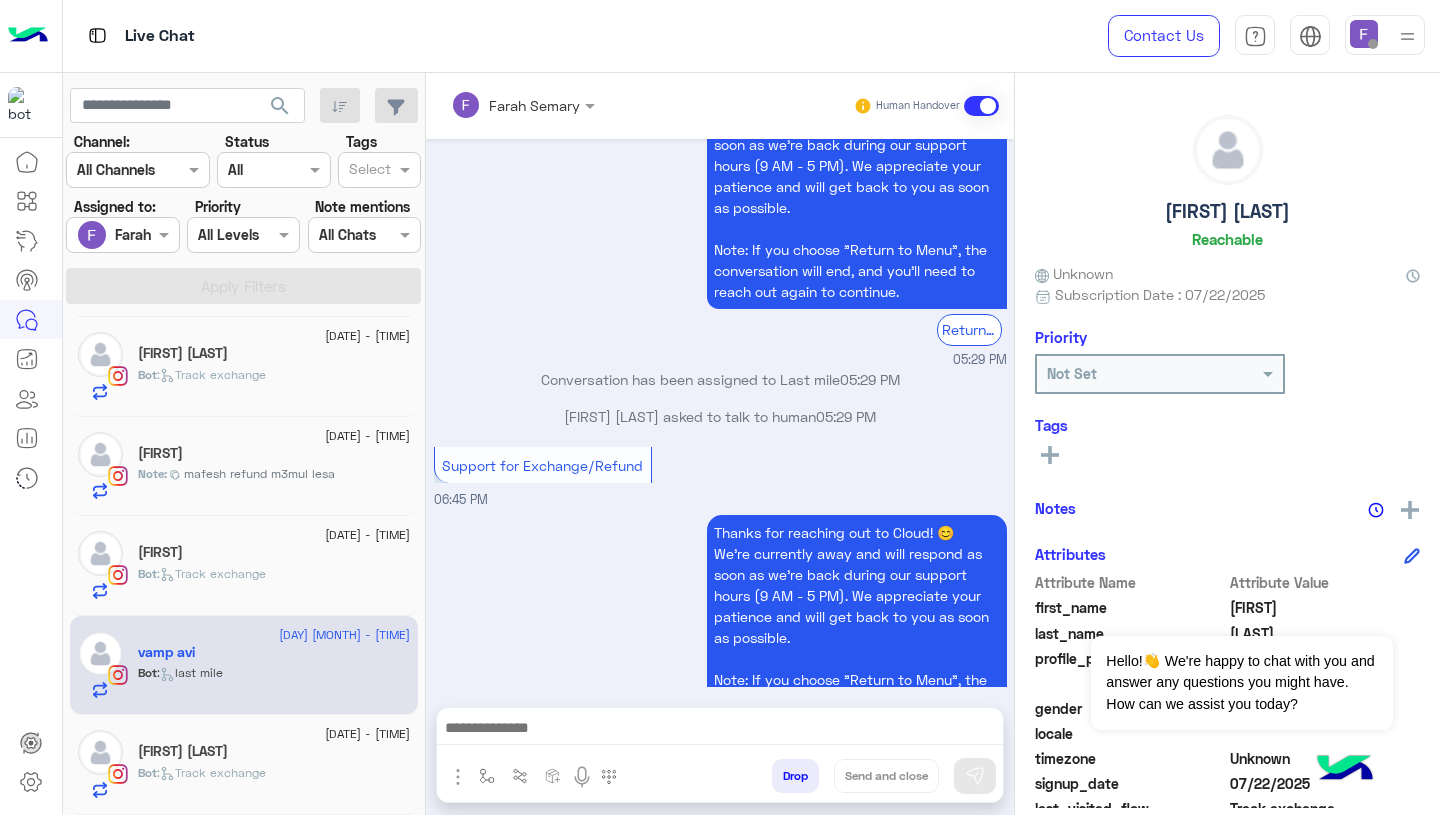 scroll, scrollTop: 1770, scrollLeft: 0, axis: vertical 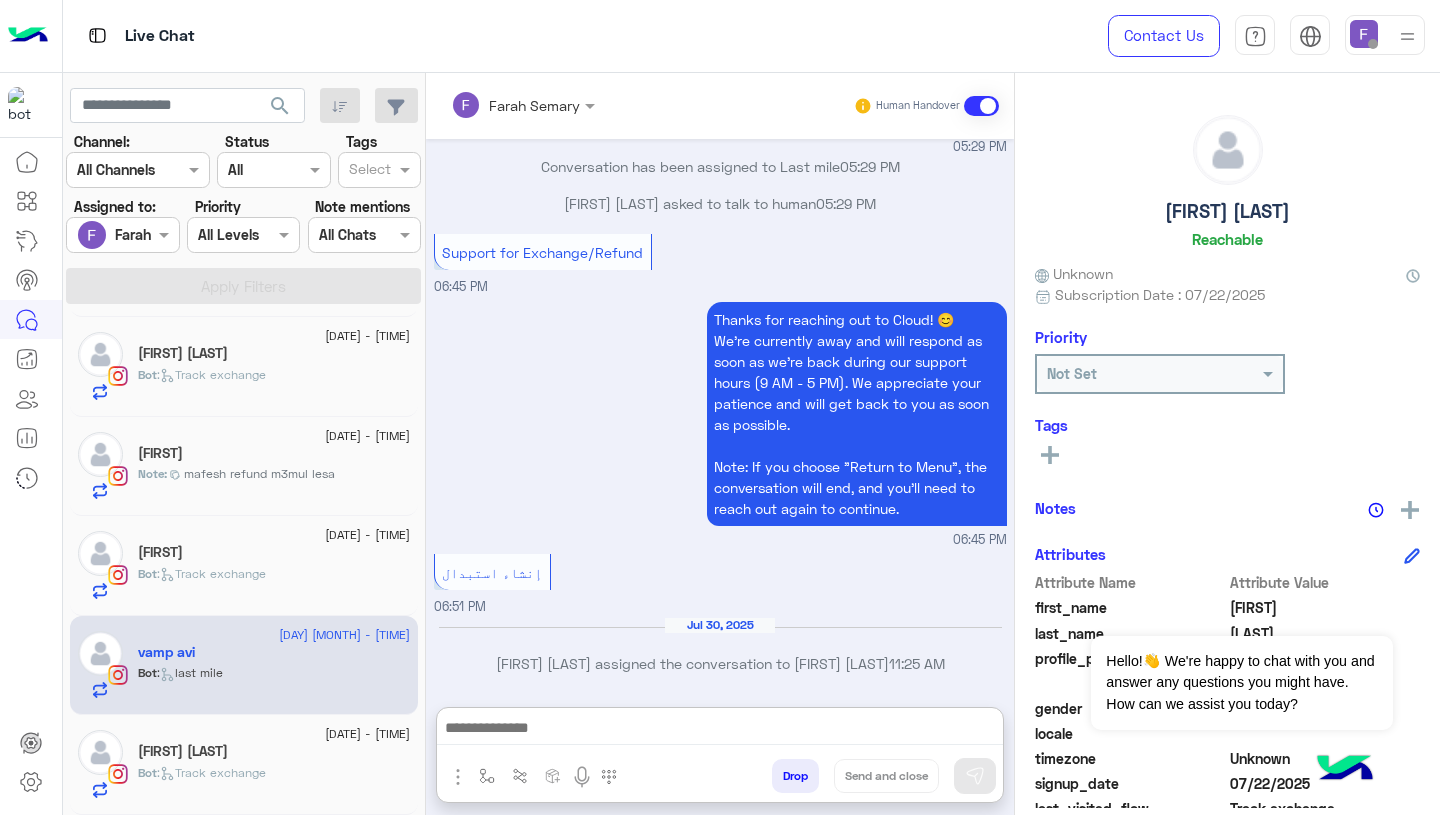 click at bounding box center [720, 730] 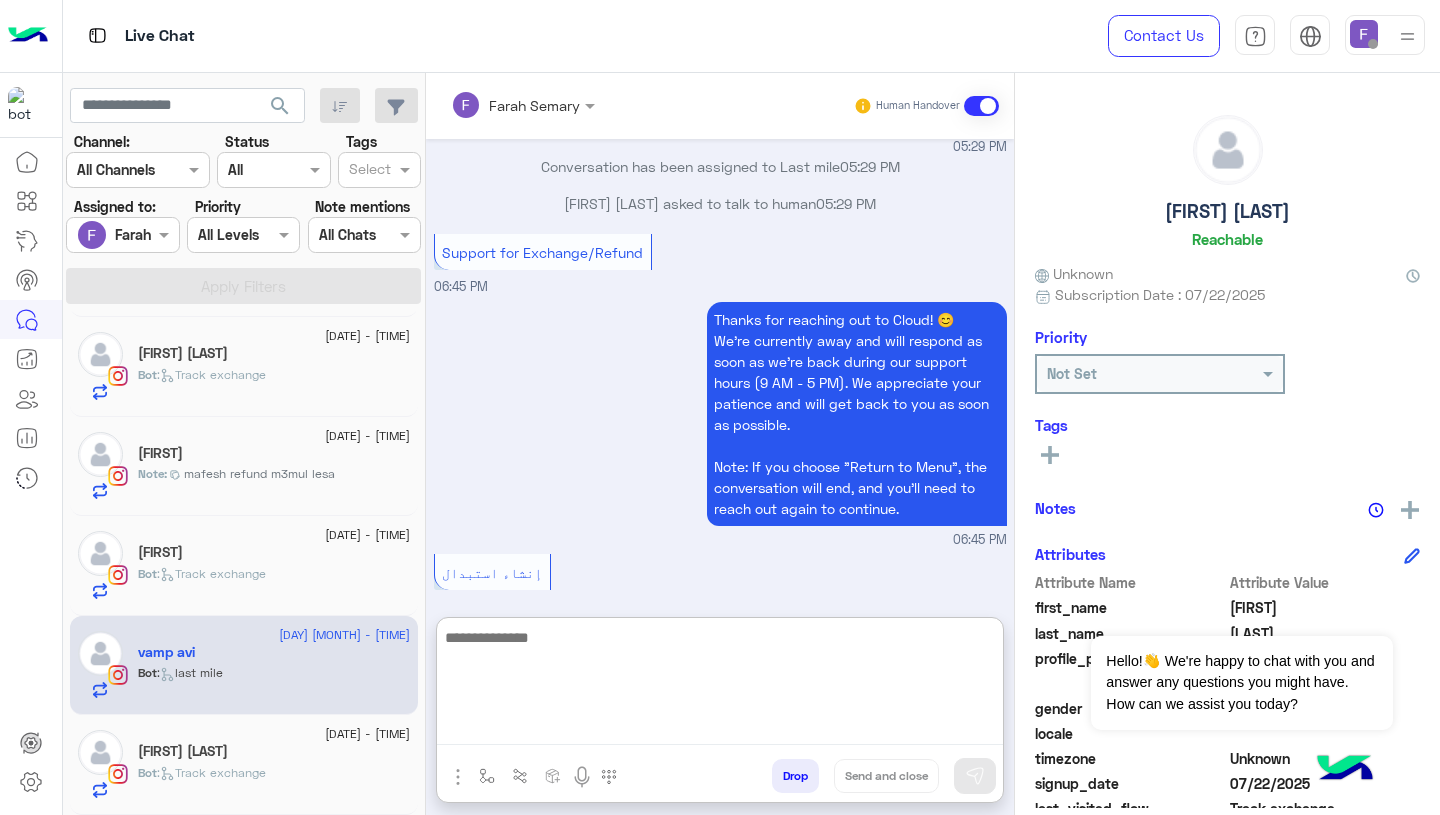 paste on "**********" 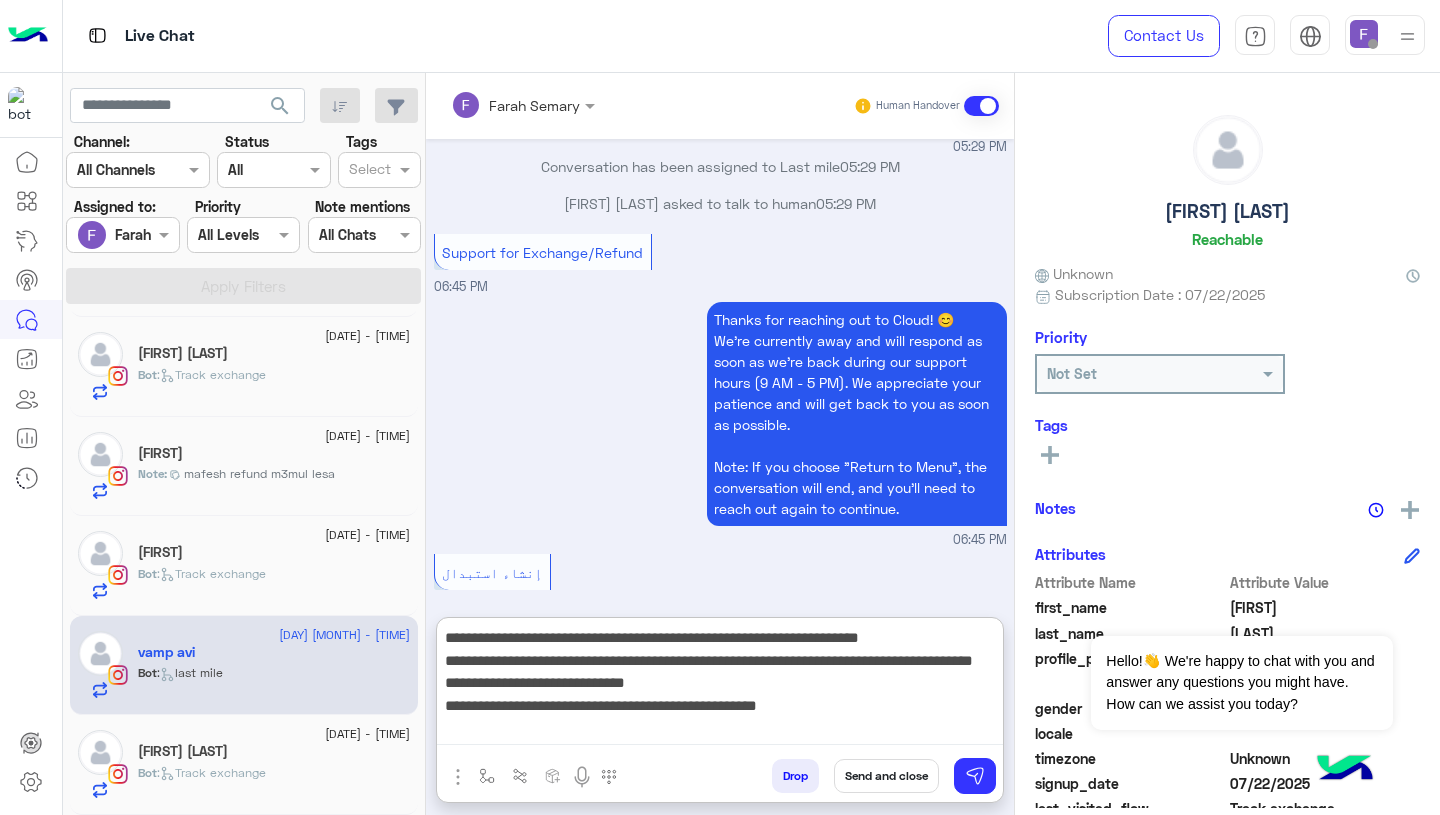 type 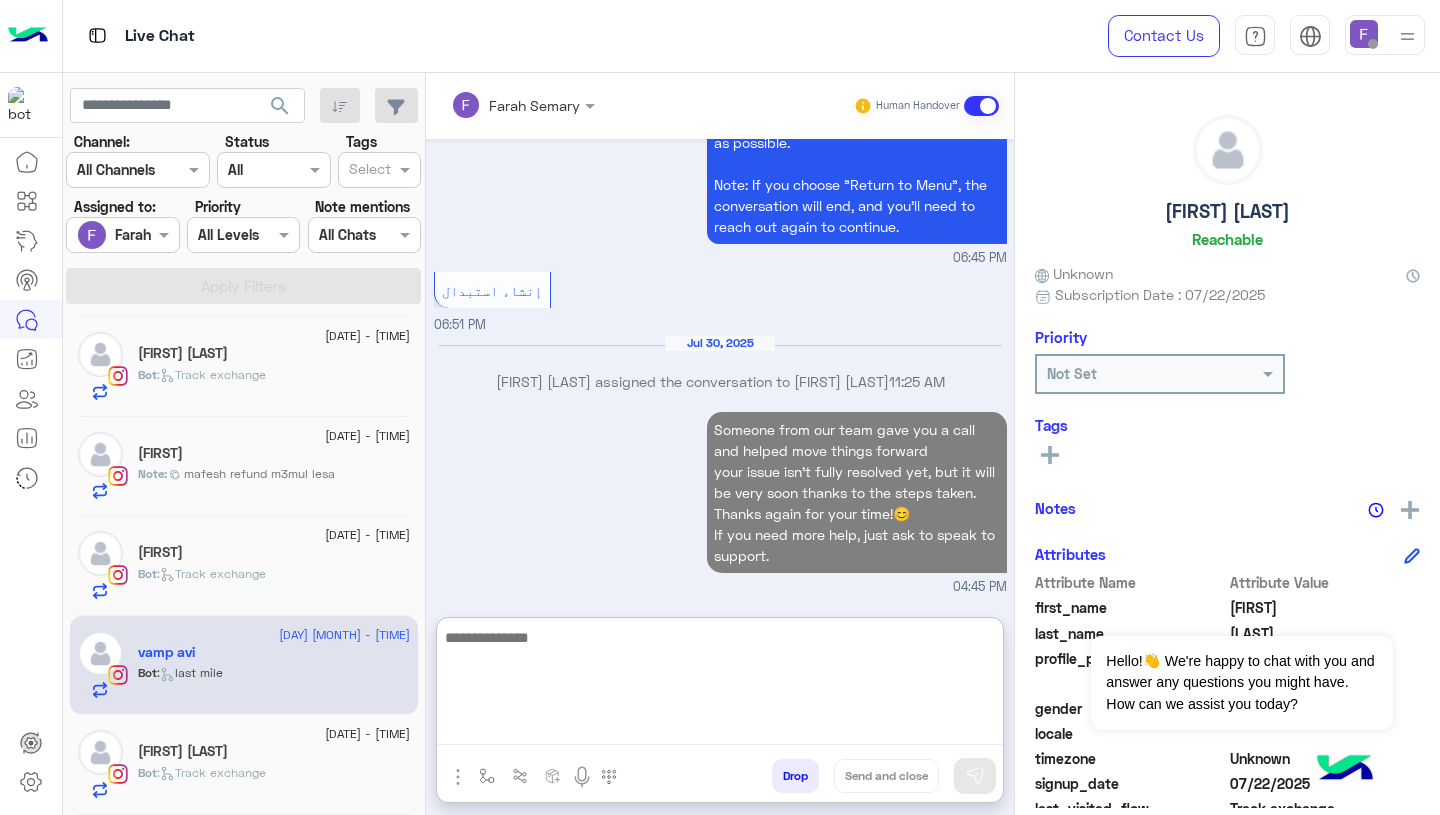 click on "Someone from our team gave you a call and helped move things forward  your issue isn’t fully resolved yet, but it will be very soon thanks to the steps taken. Thanks again for your time!😊  If you need more help, just ask to speak to support.   04:45 PM" at bounding box center [720, 502] 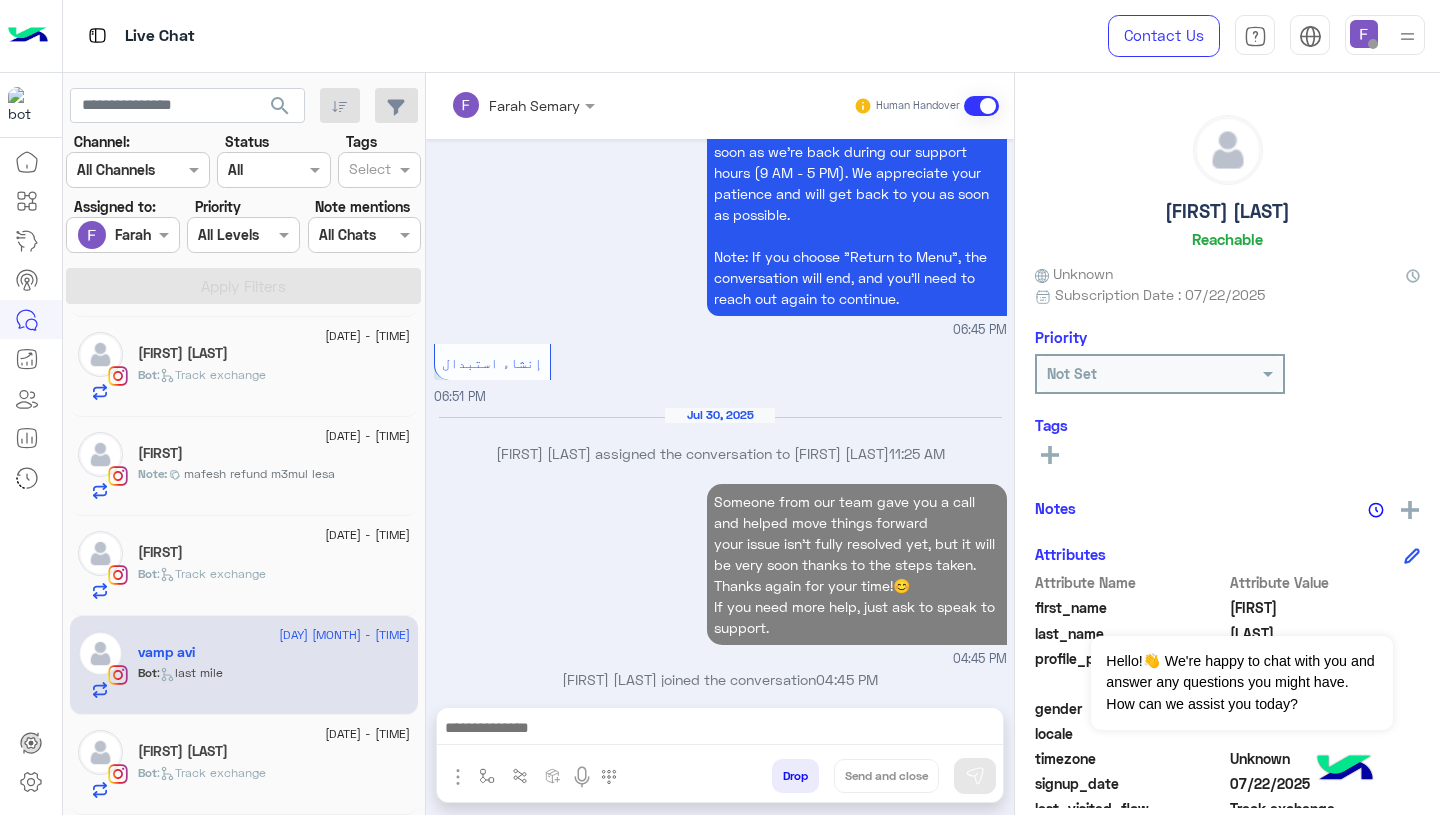 scroll, scrollTop: 2017, scrollLeft: 0, axis: vertical 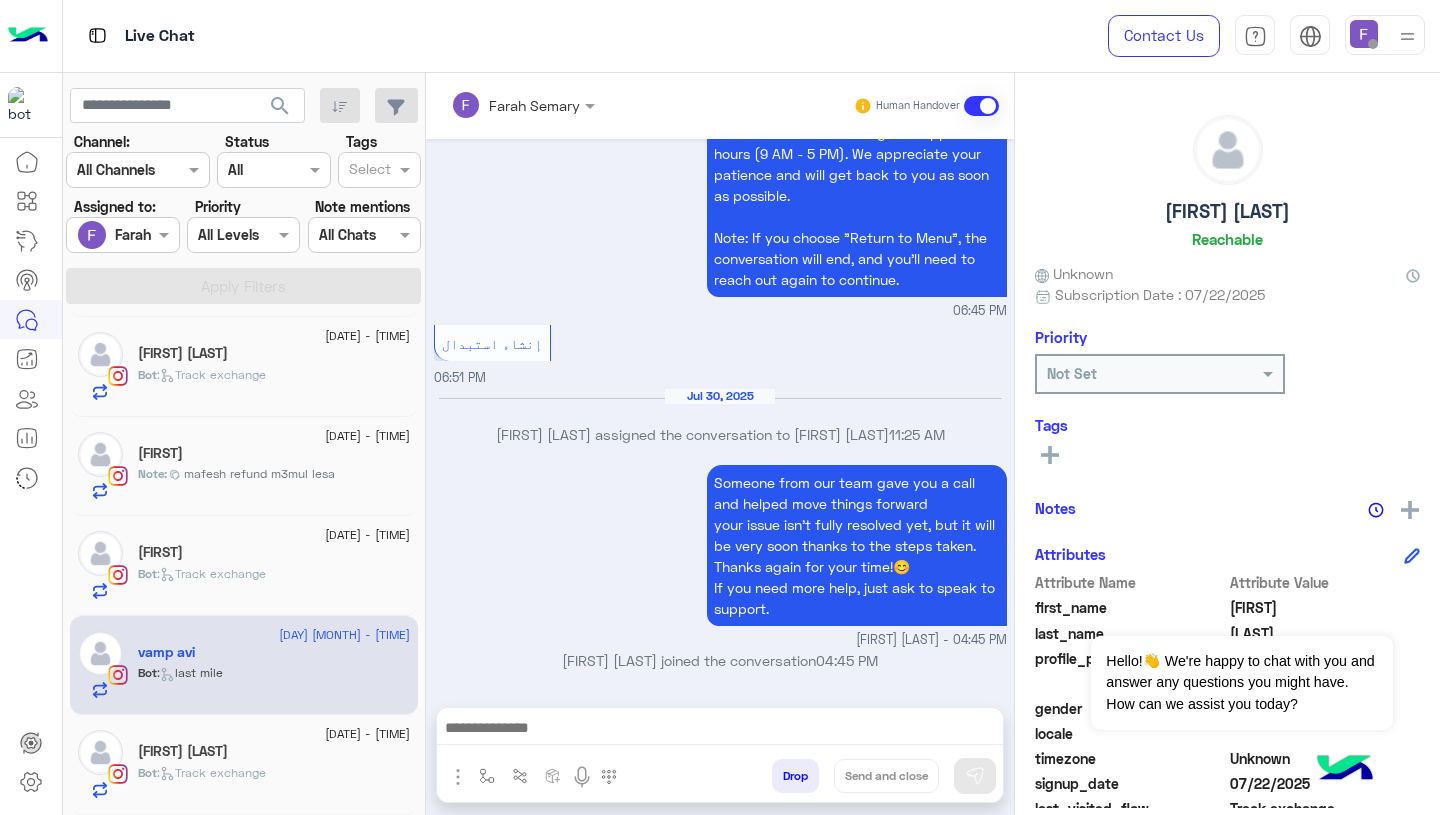 click on "Bot :   Track exchange" 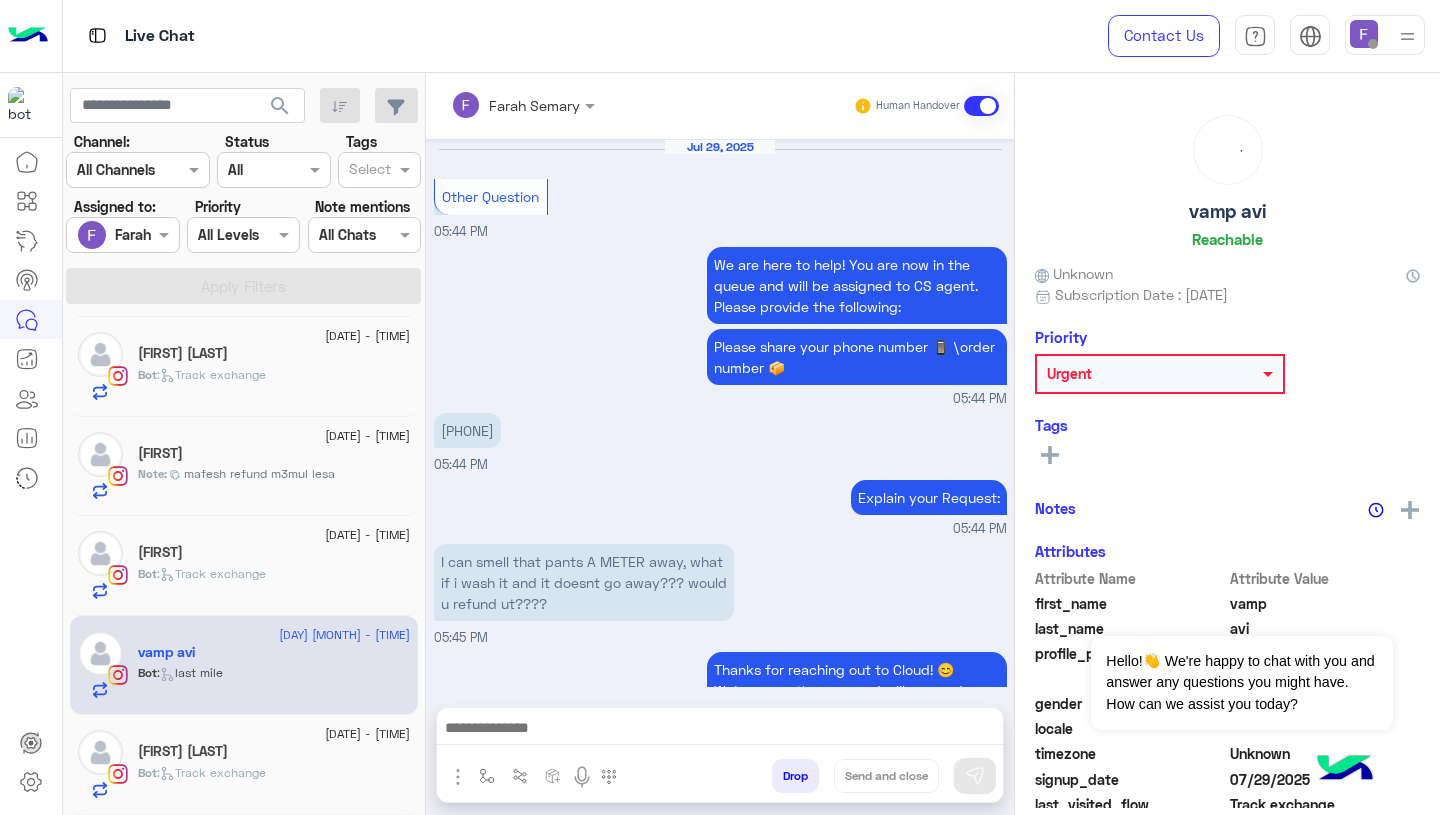 scroll, scrollTop: 1947, scrollLeft: 0, axis: vertical 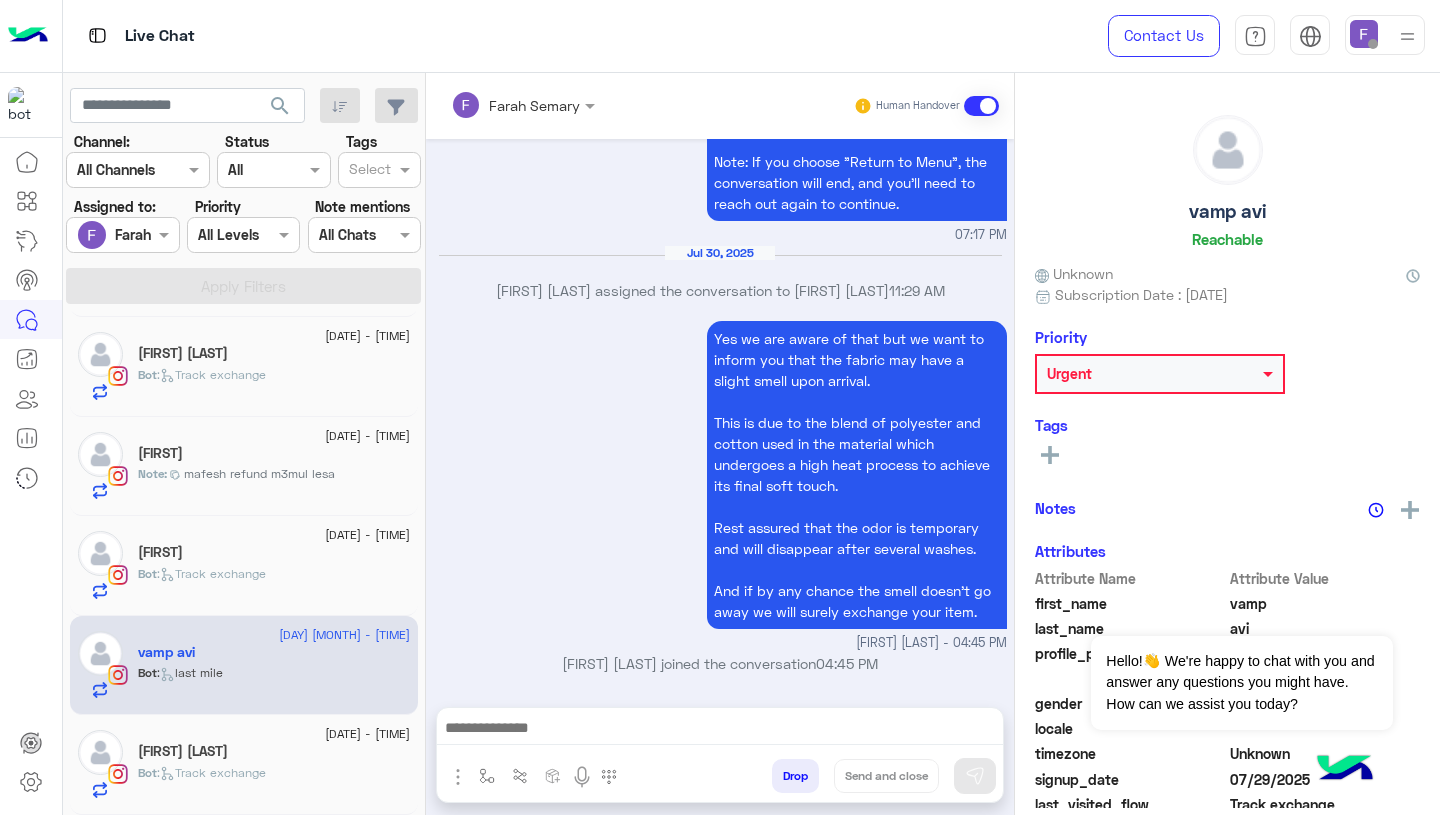 click on "[FULL_NAME]" 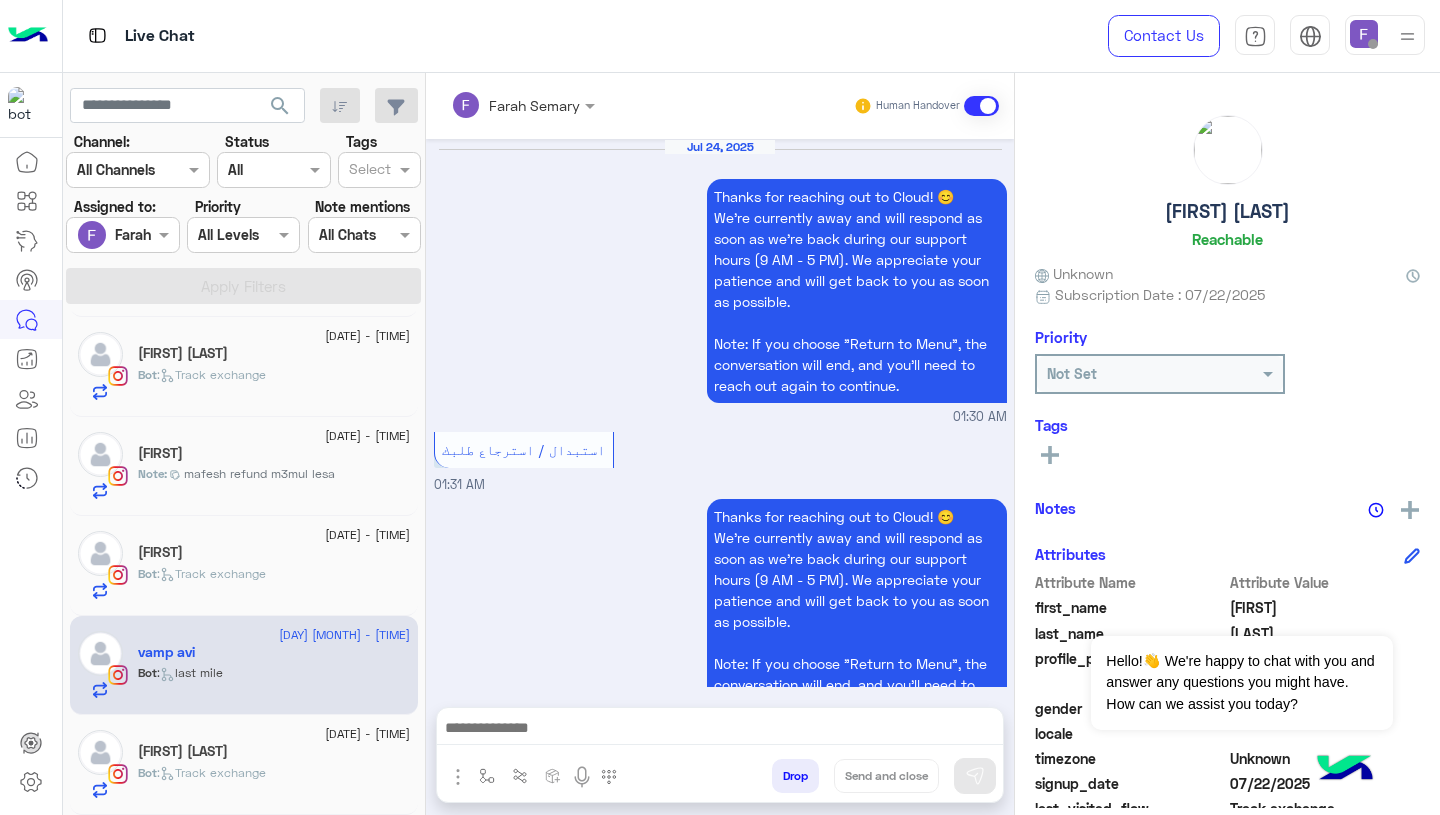 scroll, scrollTop: 1883, scrollLeft: 0, axis: vertical 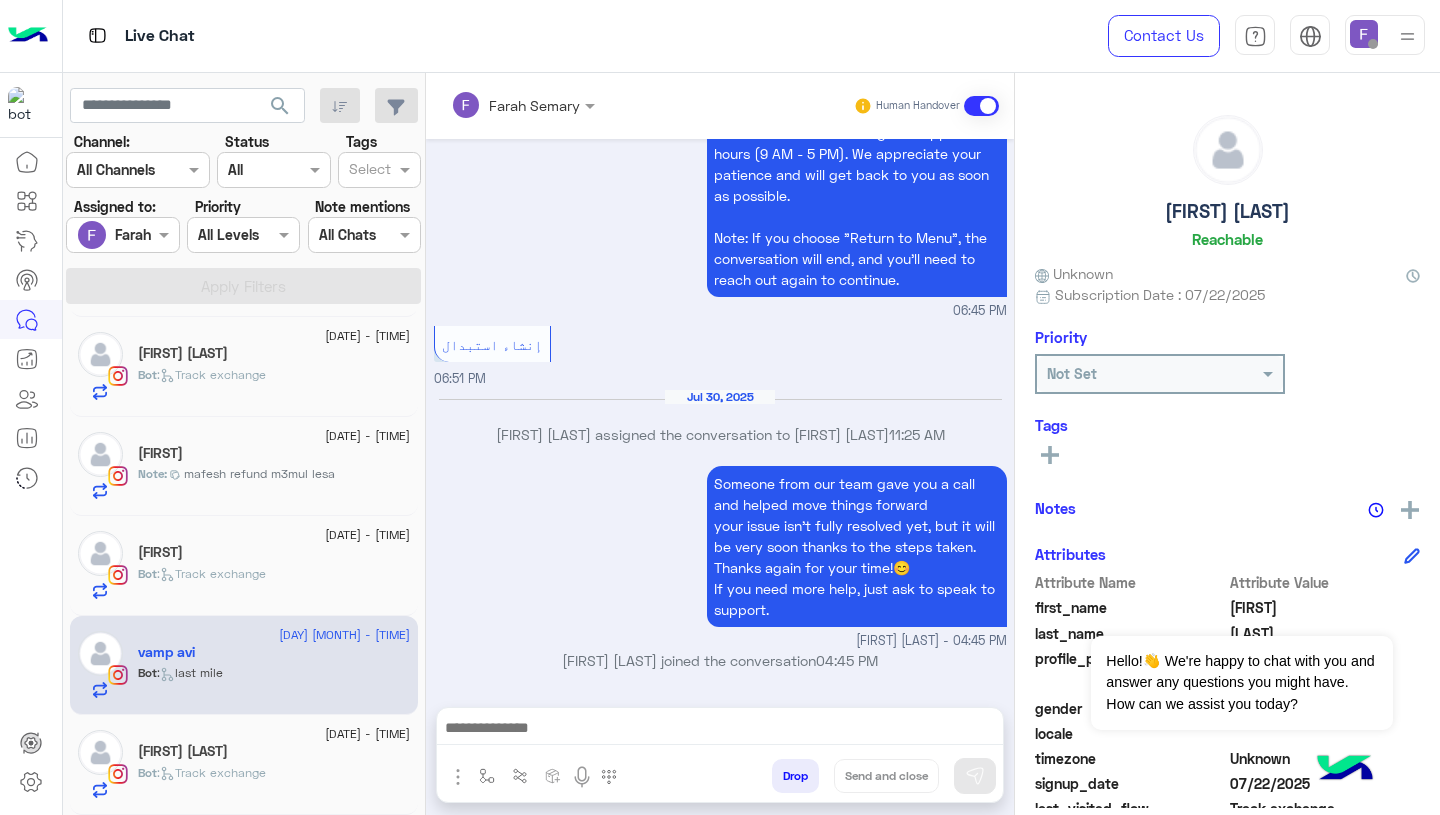 click on ":   Track exchange" 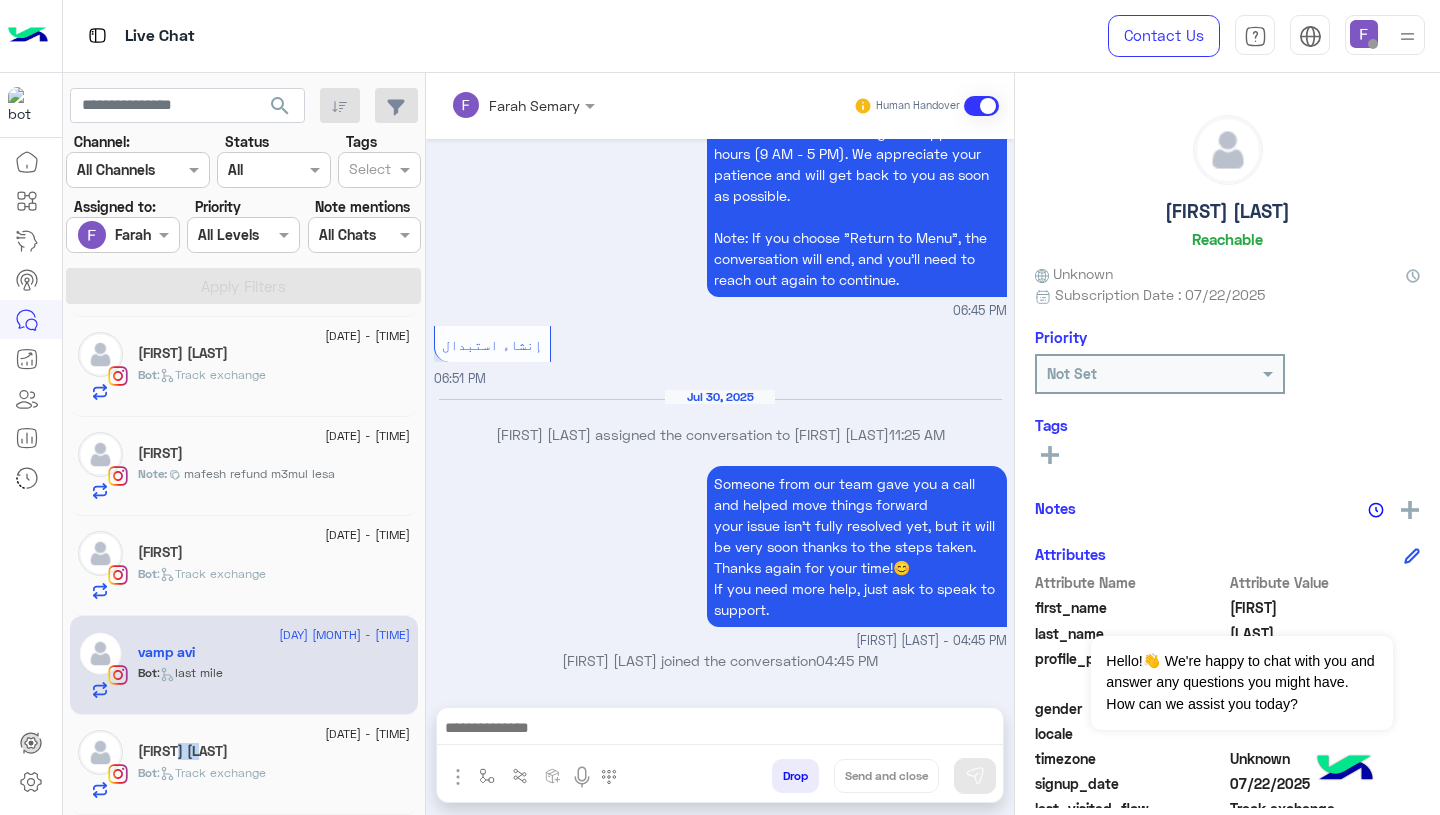 click on "[FULL_NAME]" 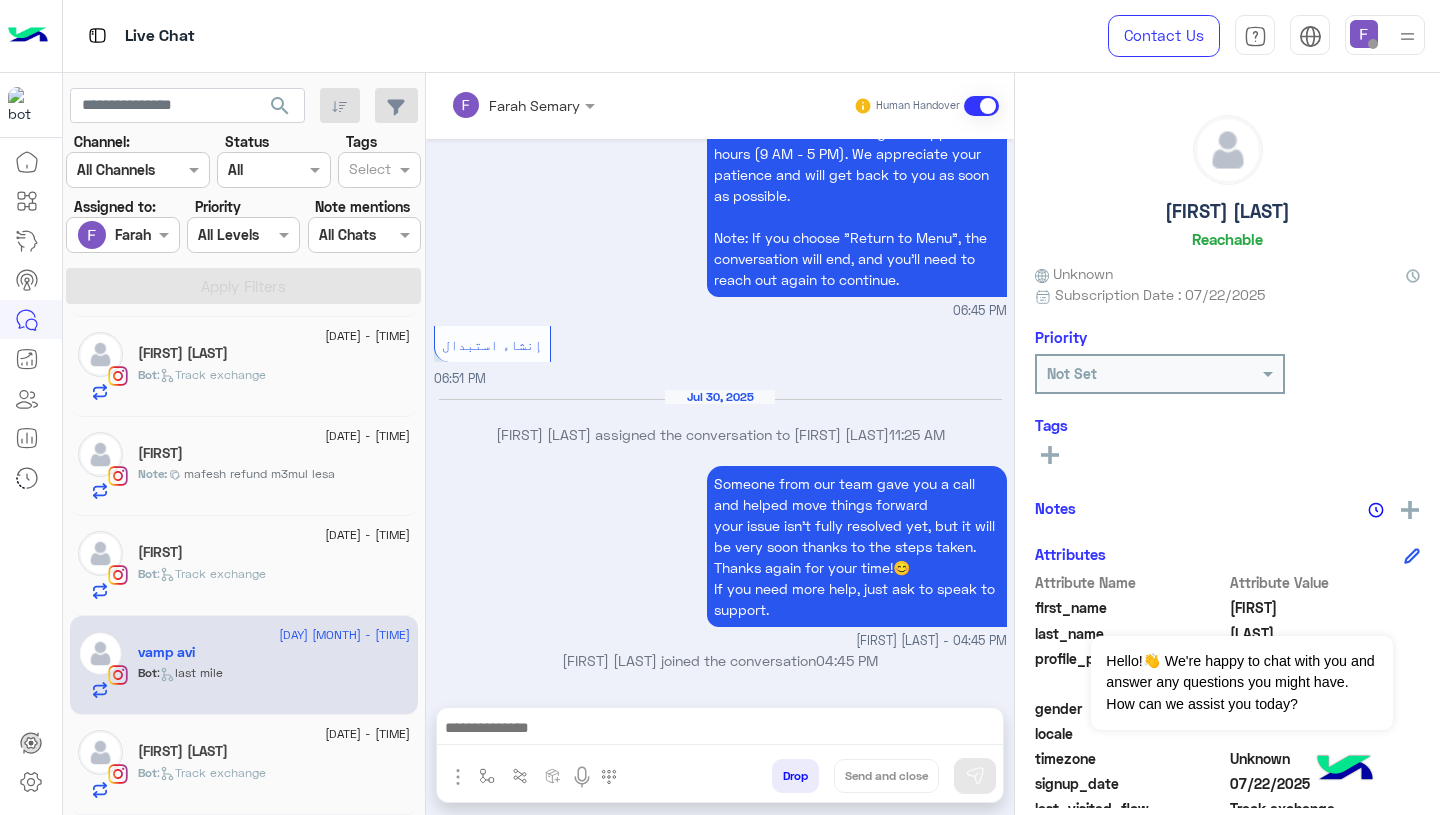 click on "[FULL_NAME]" 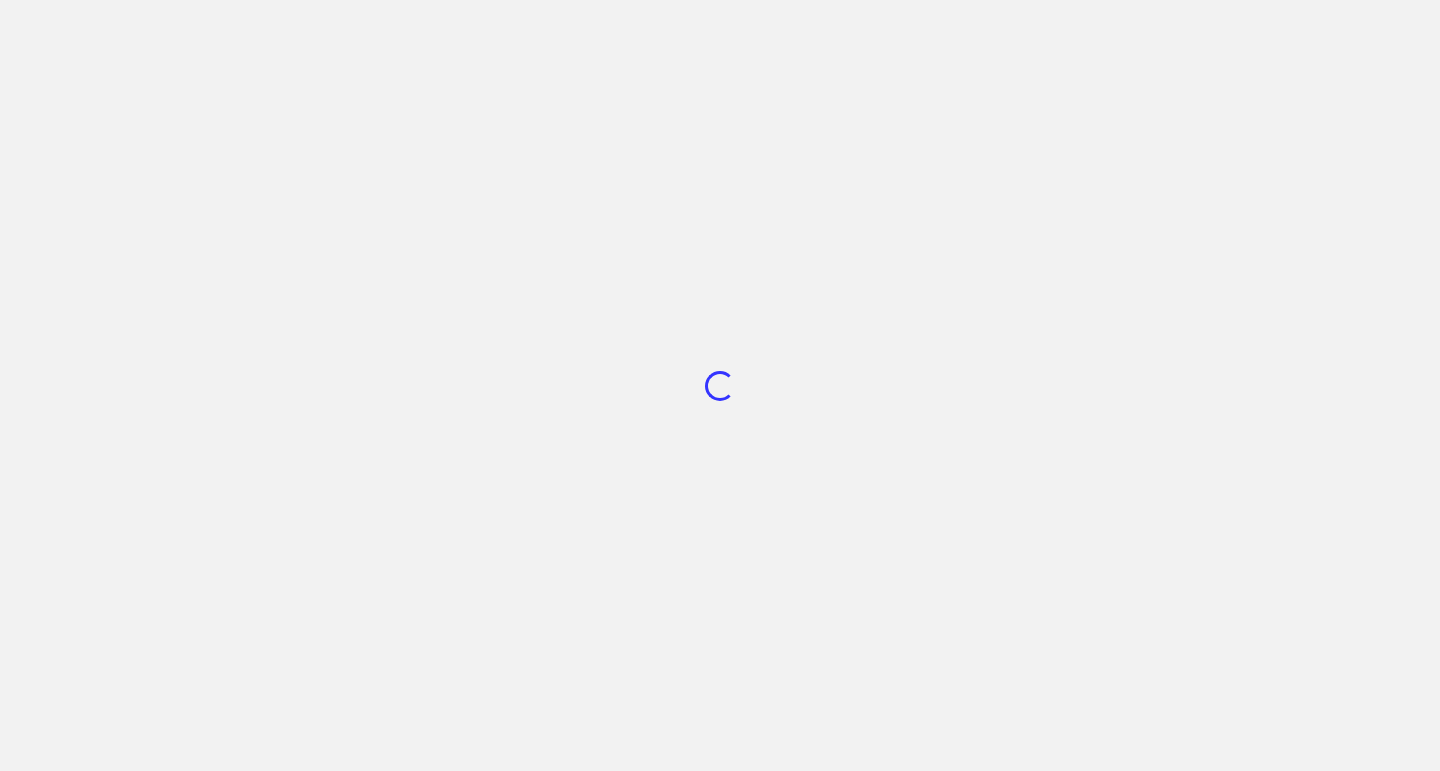 scroll, scrollTop: 0, scrollLeft: 0, axis: both 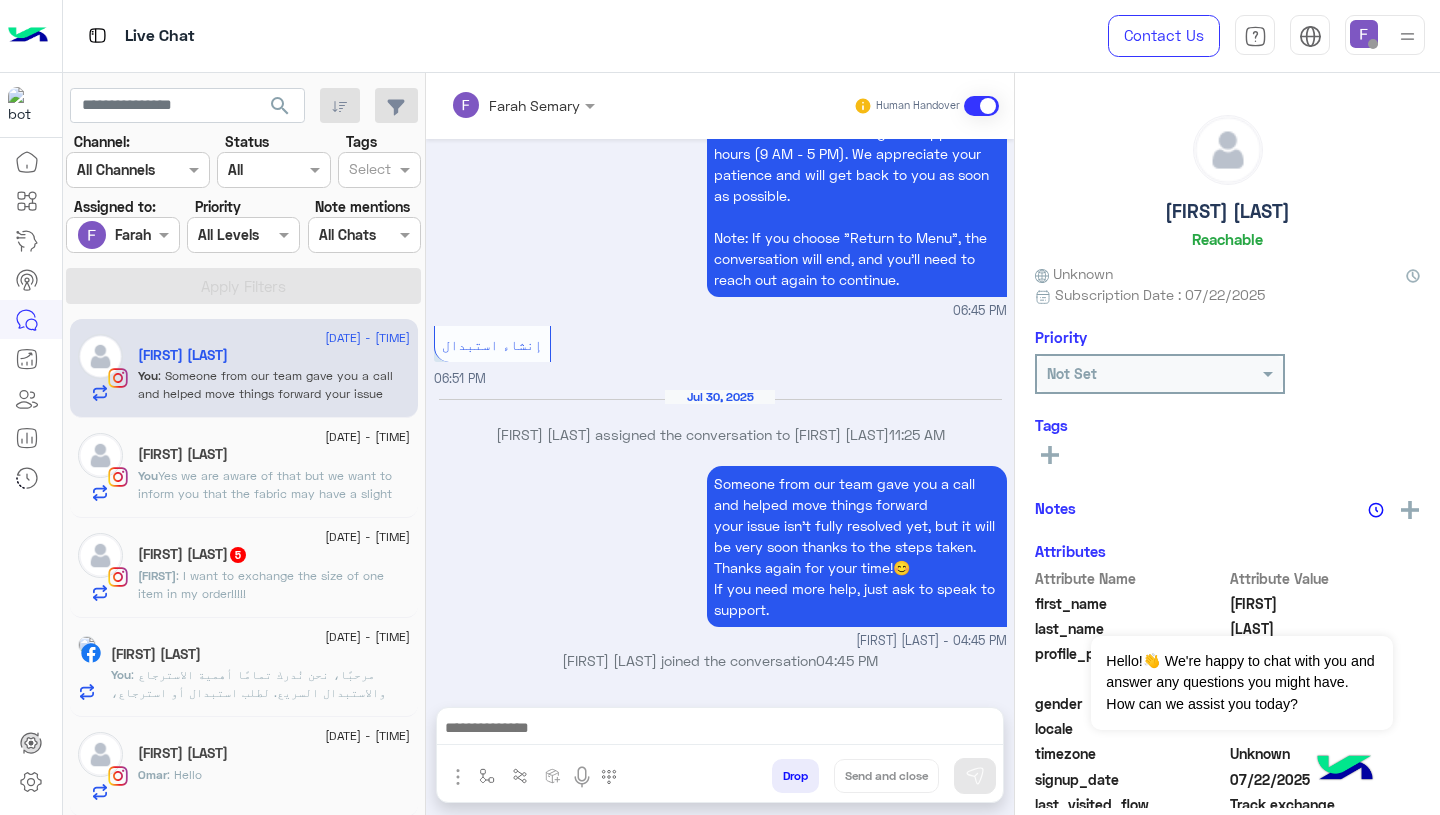 click at bounding box center [1364, 34] 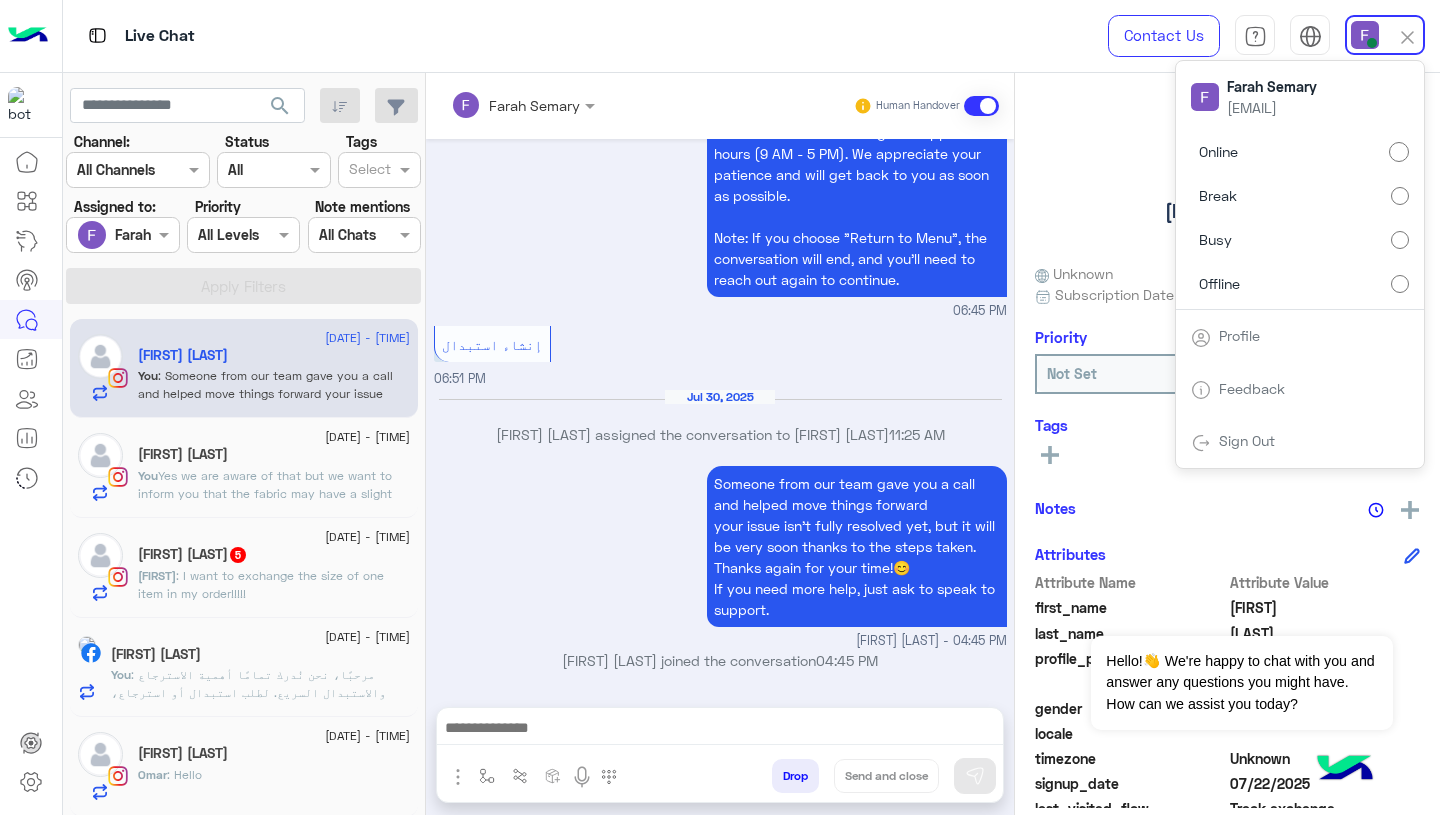 click on ": مرحبًا، نحن نُدرك تمامًا أهمية الاسترجاع والاستبدال السريع. لطلب استبدال أو استرجاع، فقط اضغط على زر "استبدال" من خلال موقعنا واتبع الخطوات عبر الرابط التالي: 👉 https://cloud.e-stebdal.com/returns تأكد من إدخال رقم الهاتف أو البريد الإلكتروني بالضبط كما تم استخدامه في الطلب (مع مراعاة الحروف الكبيرة والصغيرة). كما يُرجى اختيار سبب الطلب كـ "المنتج به عيب أو تم إرساله بالخطأ" لتجنب رسوم الشحن. سيتم مراجعة طلبك خلال 24 ساعة. إذا احتجت أي مساعدة، نحن دائمًا هنا لدعمك!" 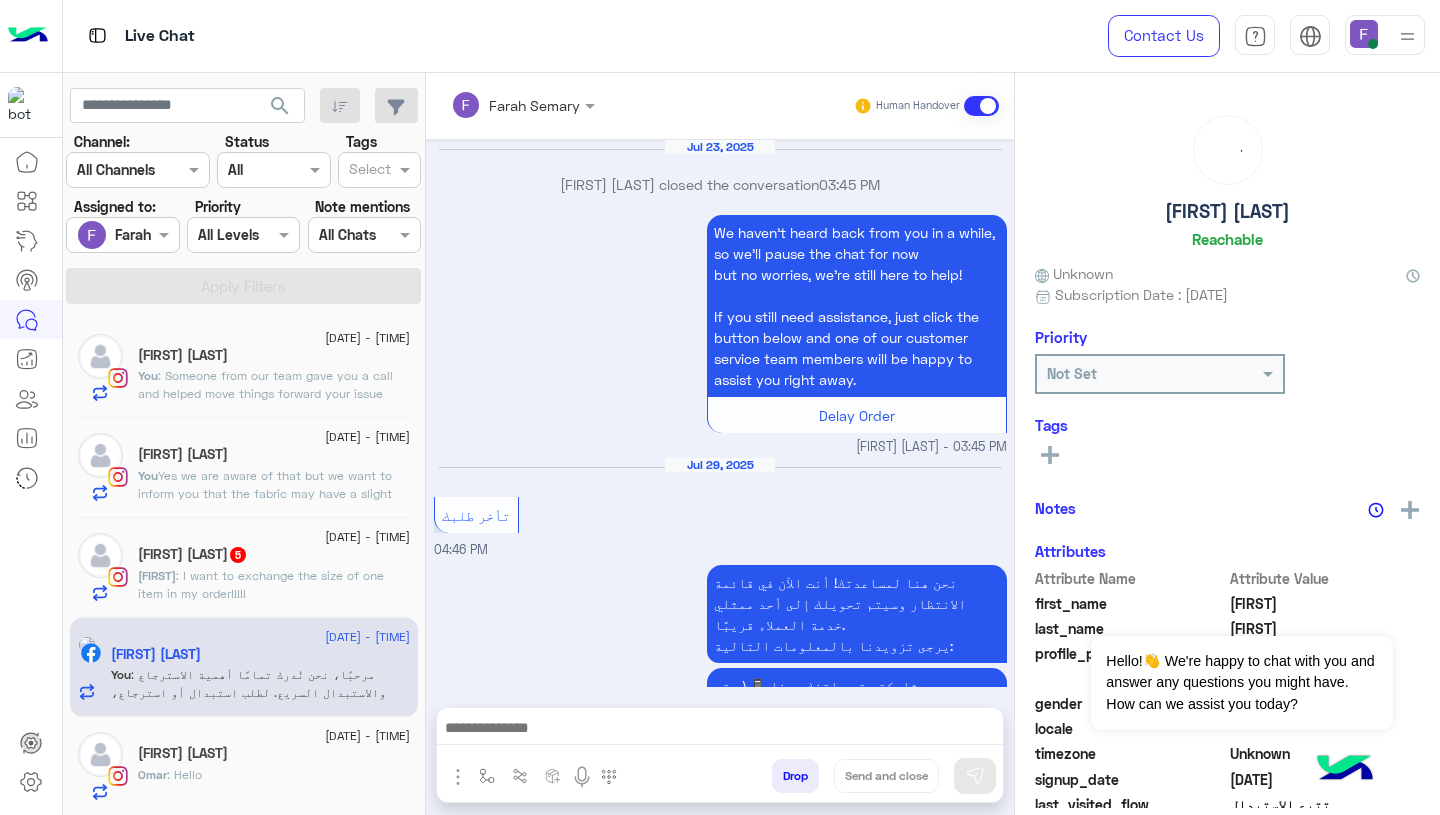 scroll, scrollTop: 1874, scrollLeft: 0, axis: vertical 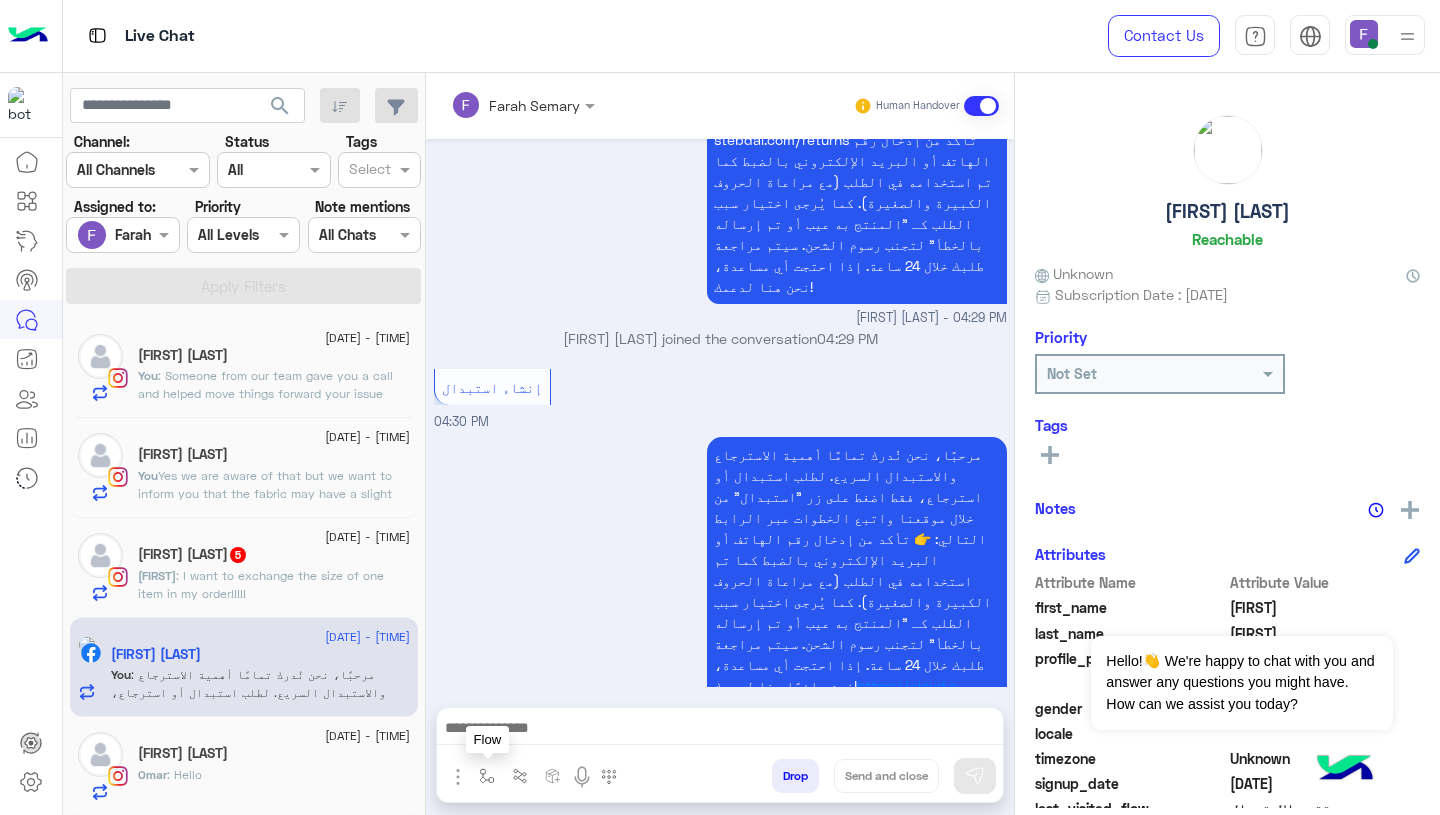 click at bounding box center (487, 775) 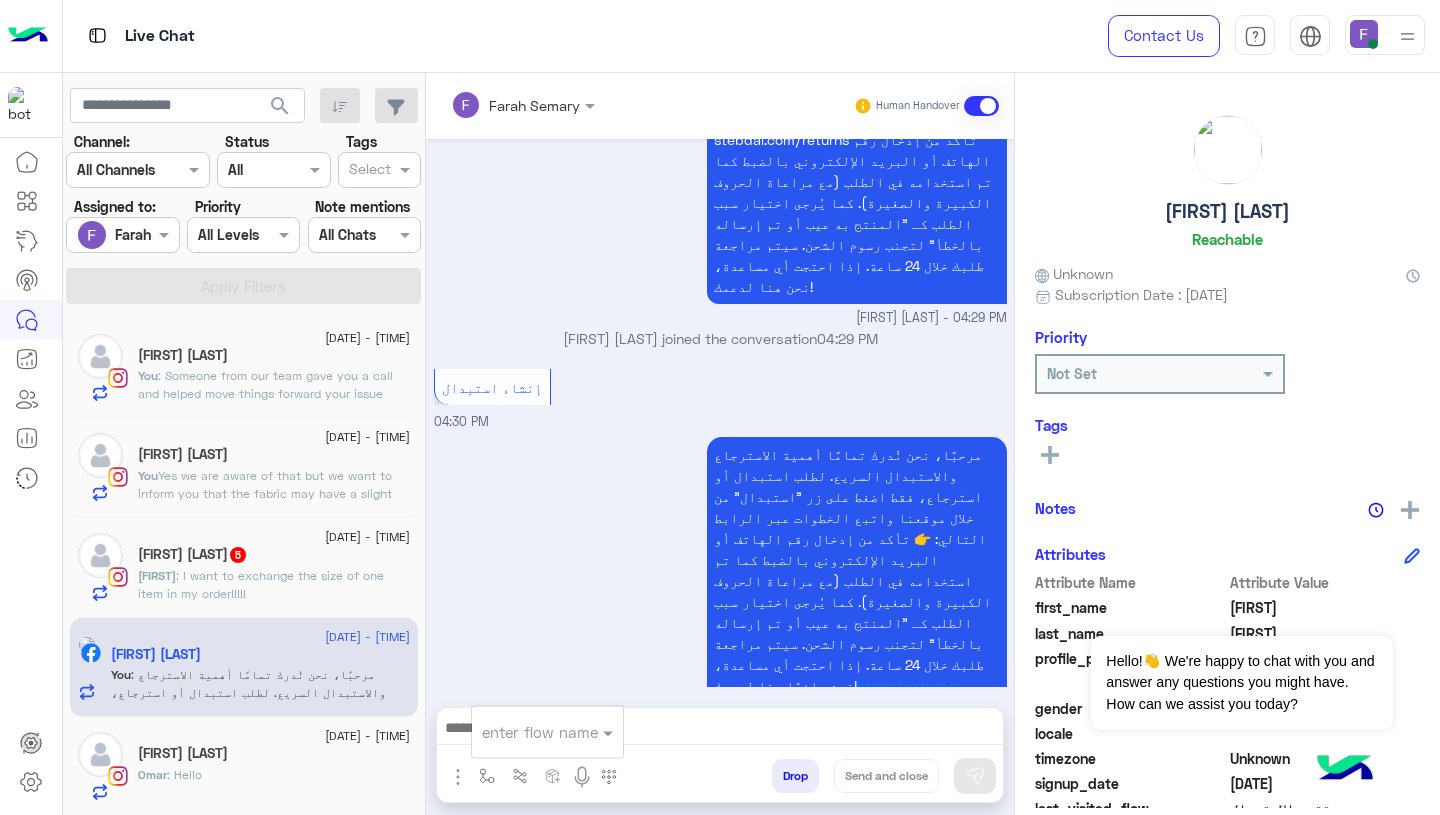 click at bounding box center (523, 732) 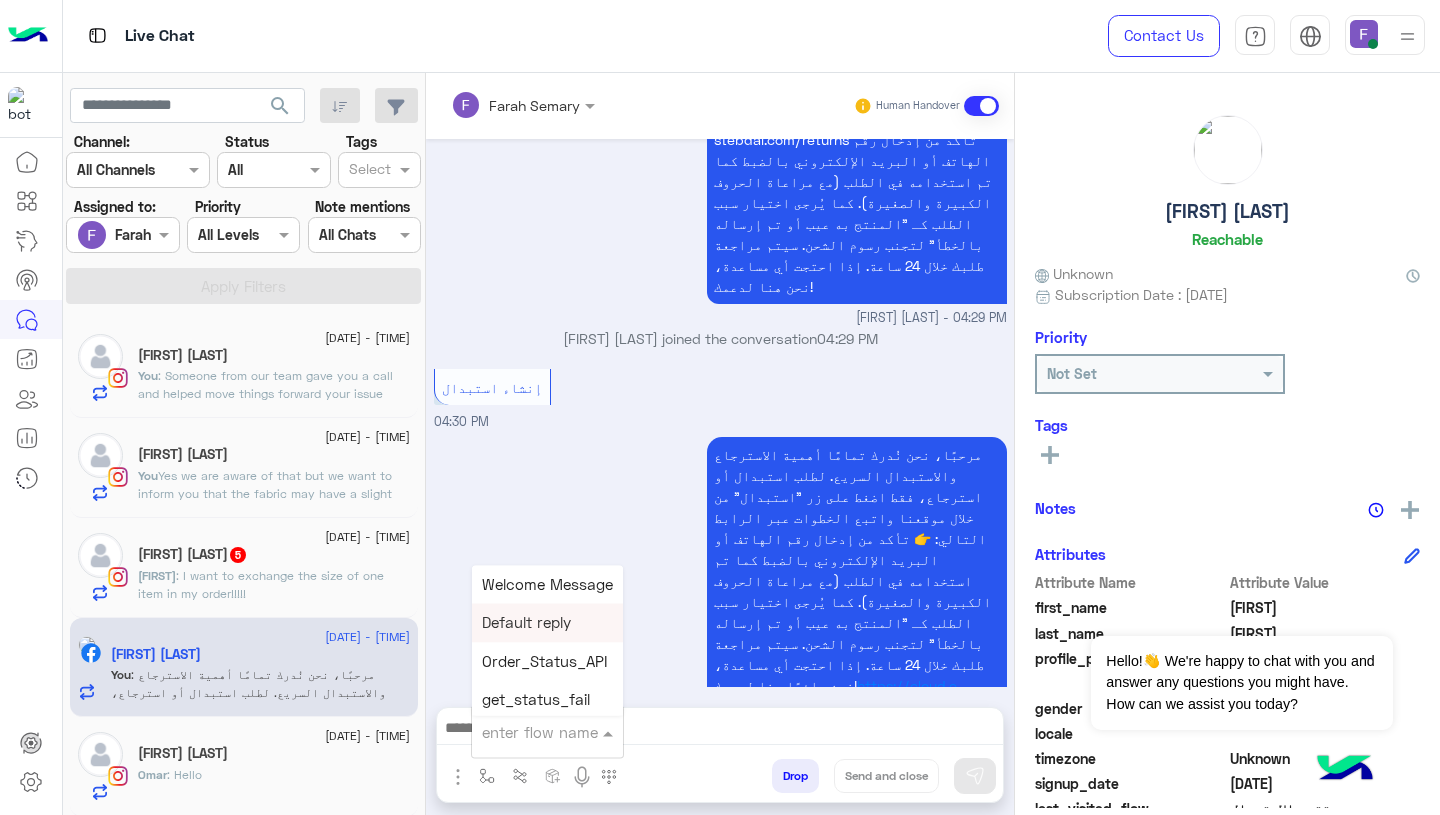 click on "Farah Semary -  04:41 PM" at bounding box center [720, 738] 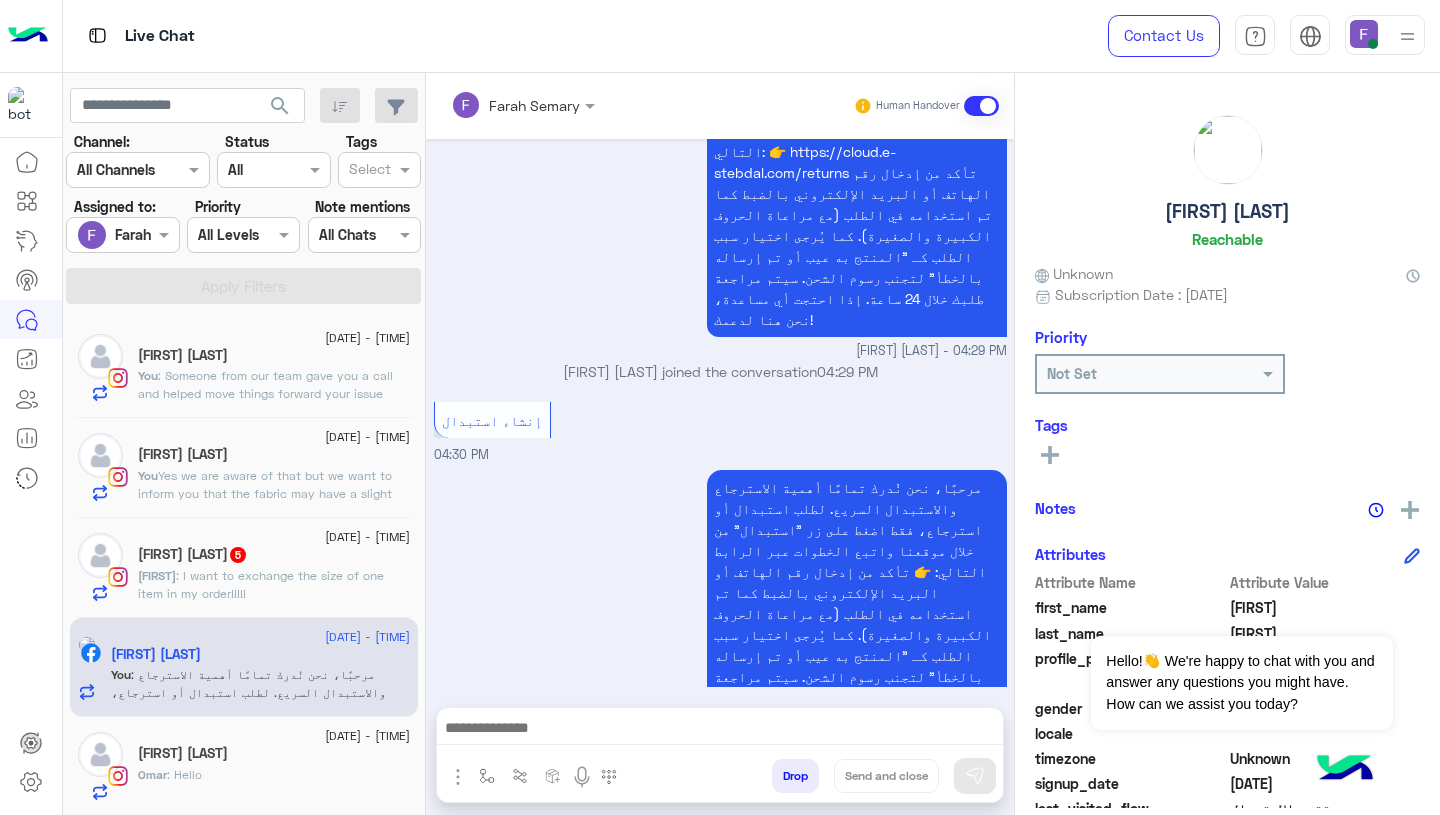 scroll, scrollTop: 1874, scrollLeft: 0, axis: vertical 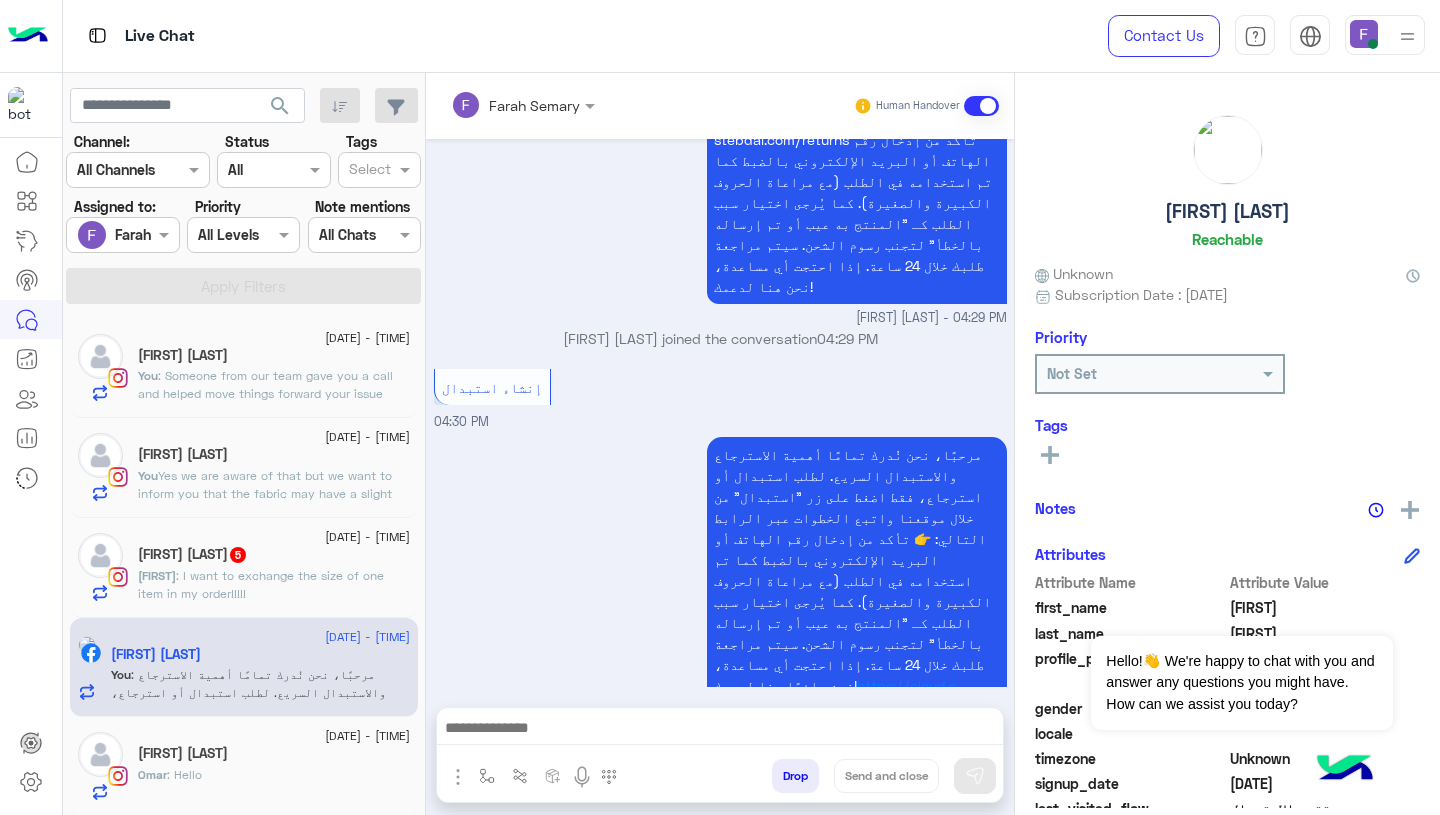 click at bounding box center (497, 105) 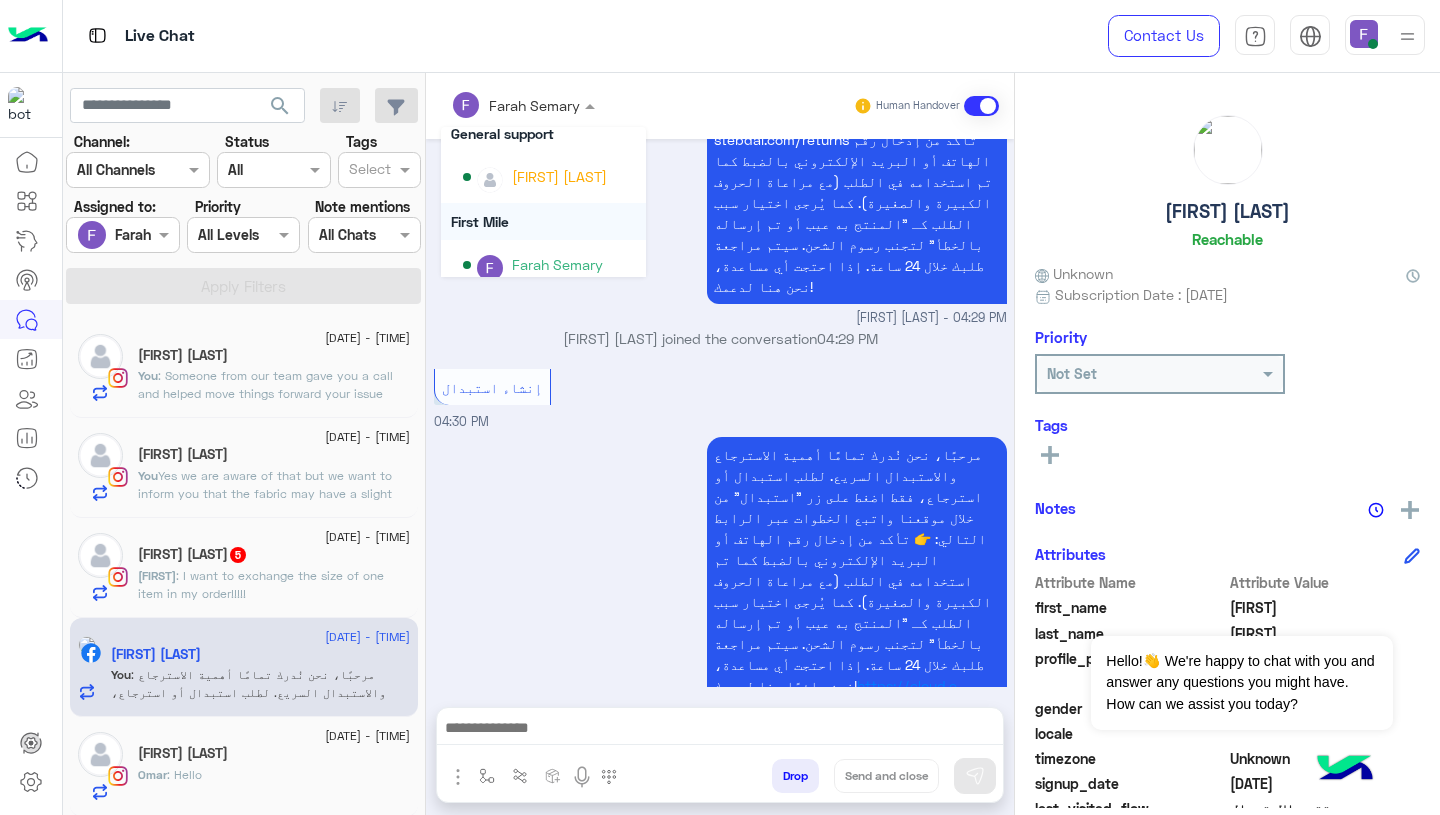 scroll, scrollTop: 252, scrollLeft: 0, axis: vertical 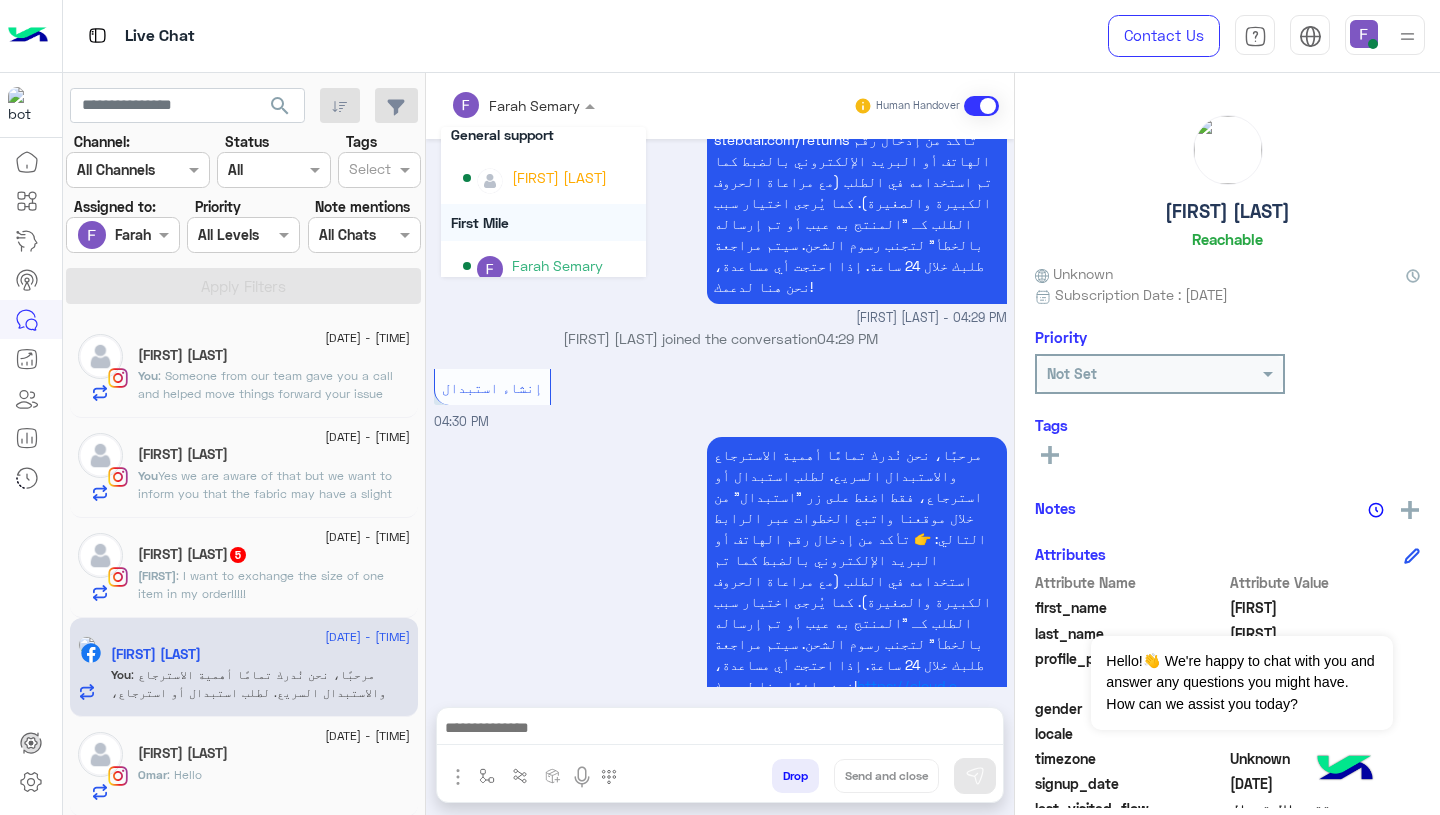 click on "First Mile" at bounding box center [543, 222] 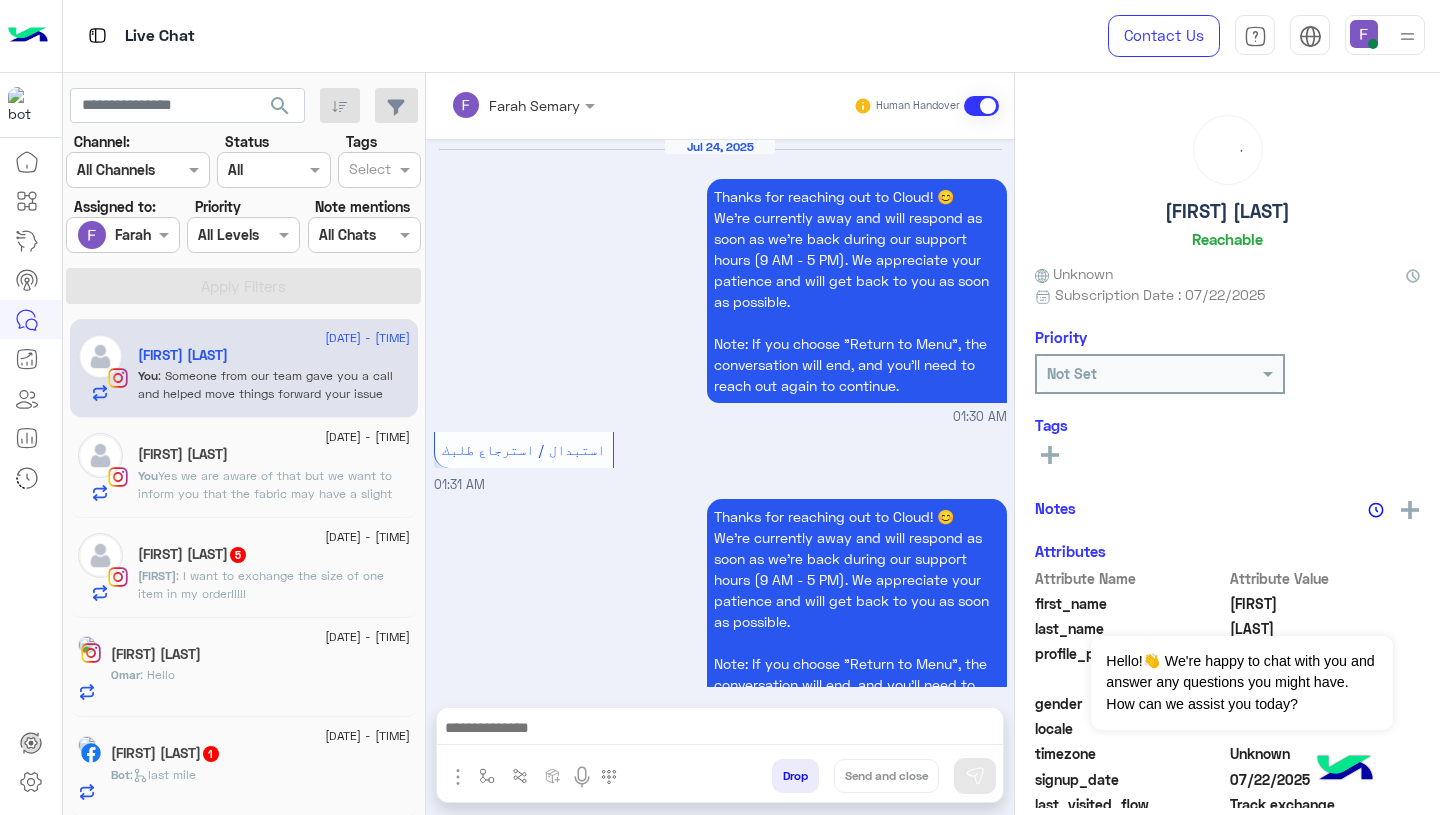 scroll, scrollTop: 1883, scrollLeft: 0, axis: vertical 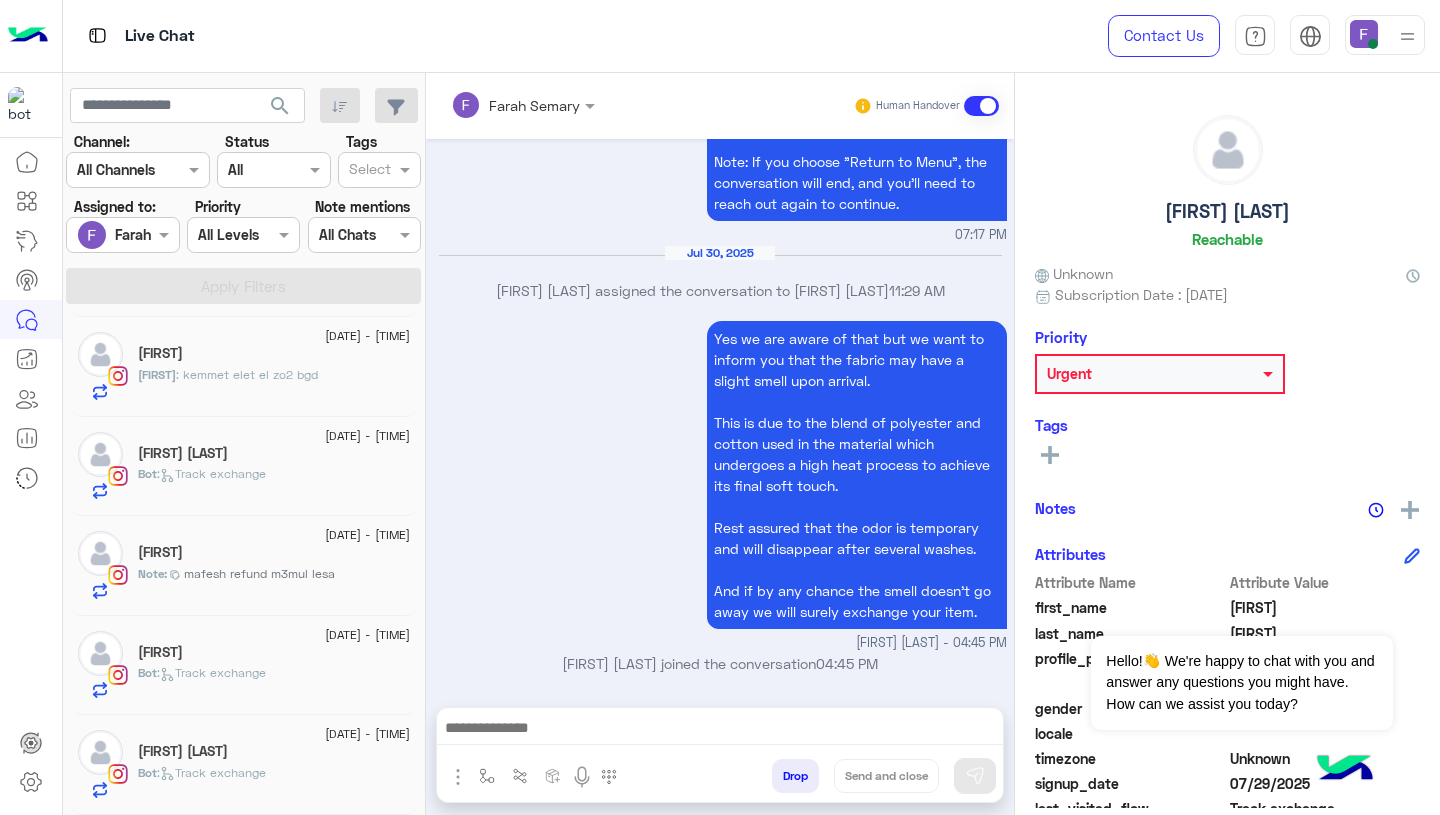 click on "Bot :   Track exchange" 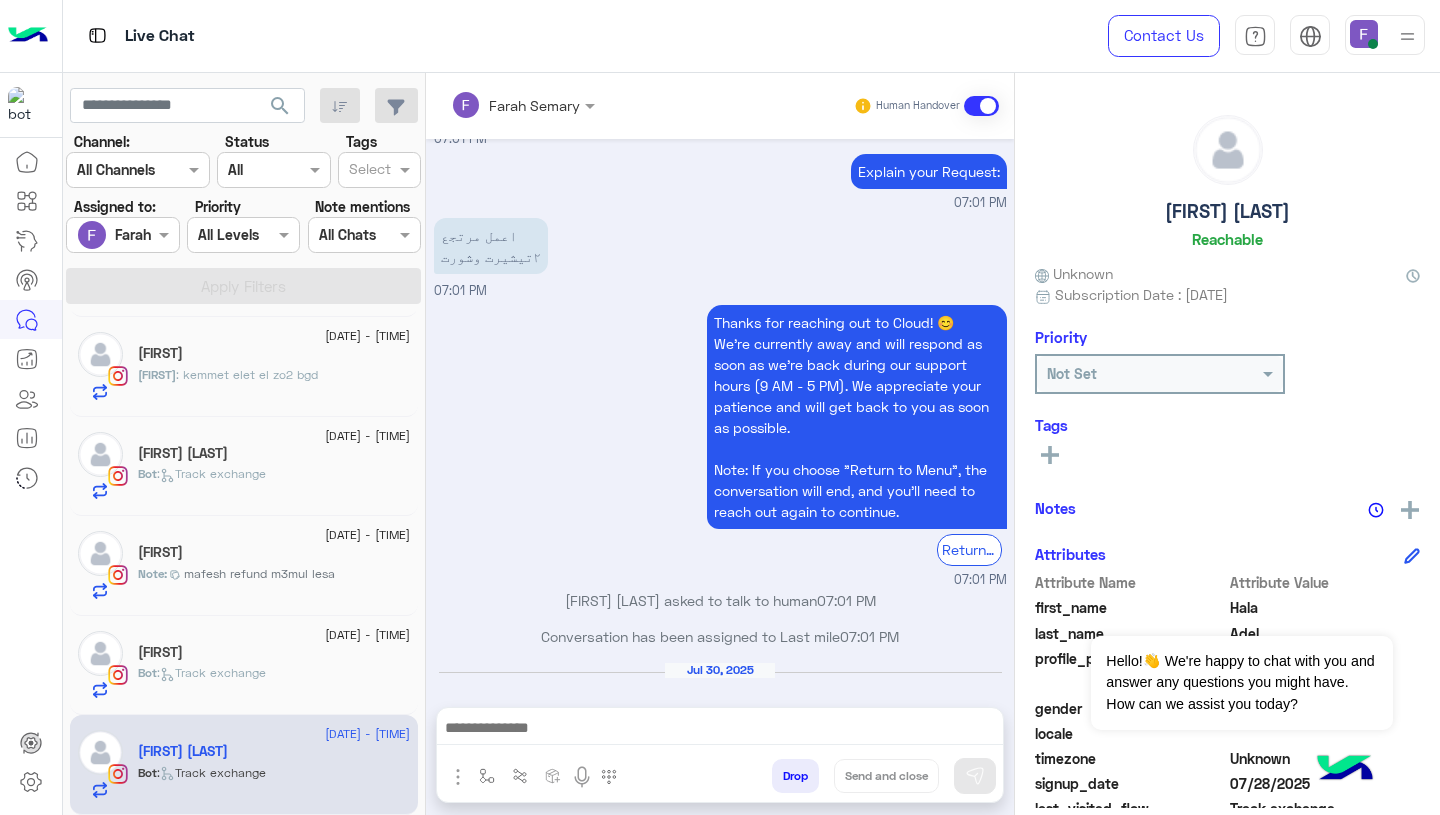 scroll, scrollTop: 4681, scrollLeft: 0, axis: vertical 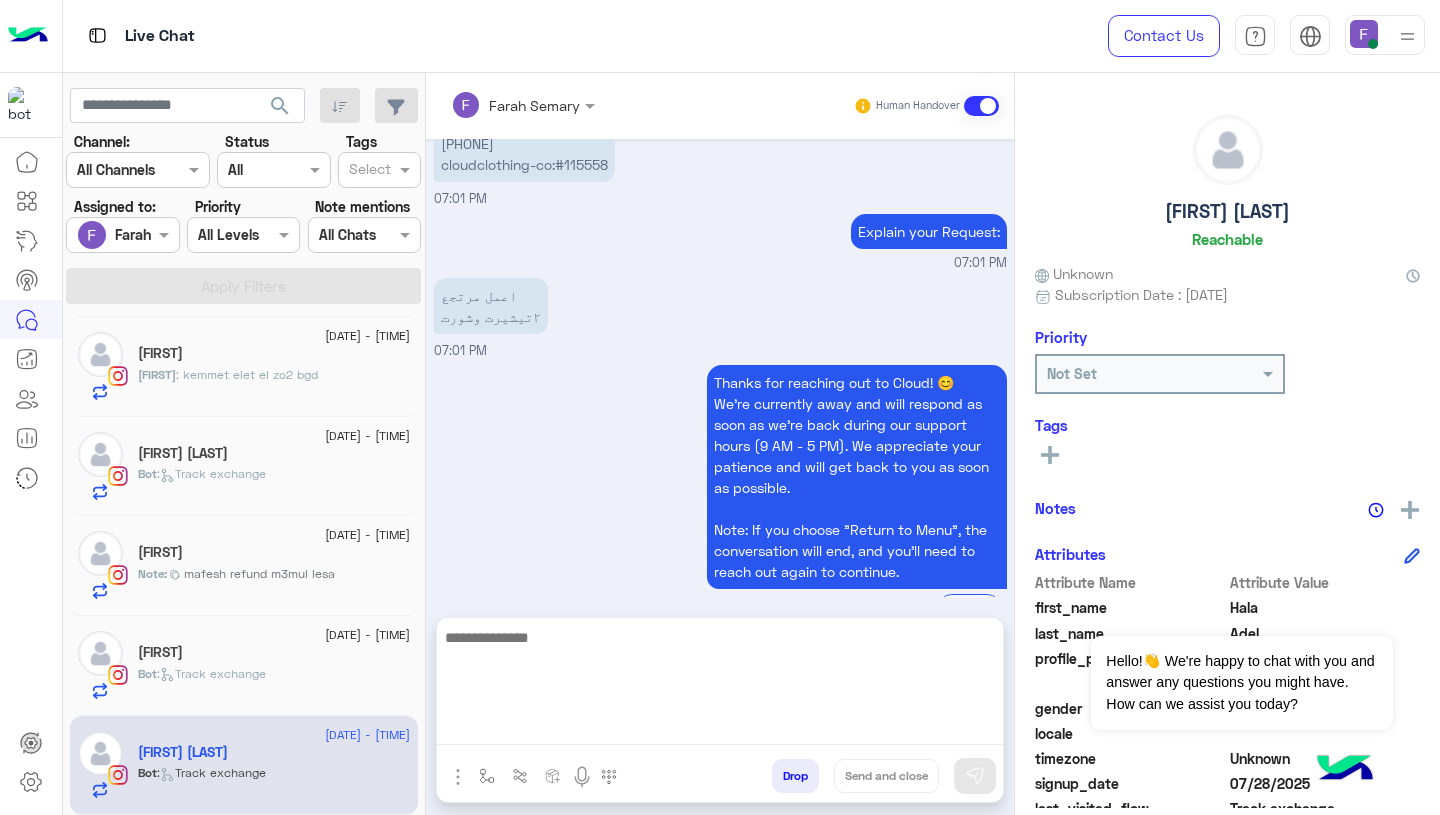 click at bounding box center (720, 685) 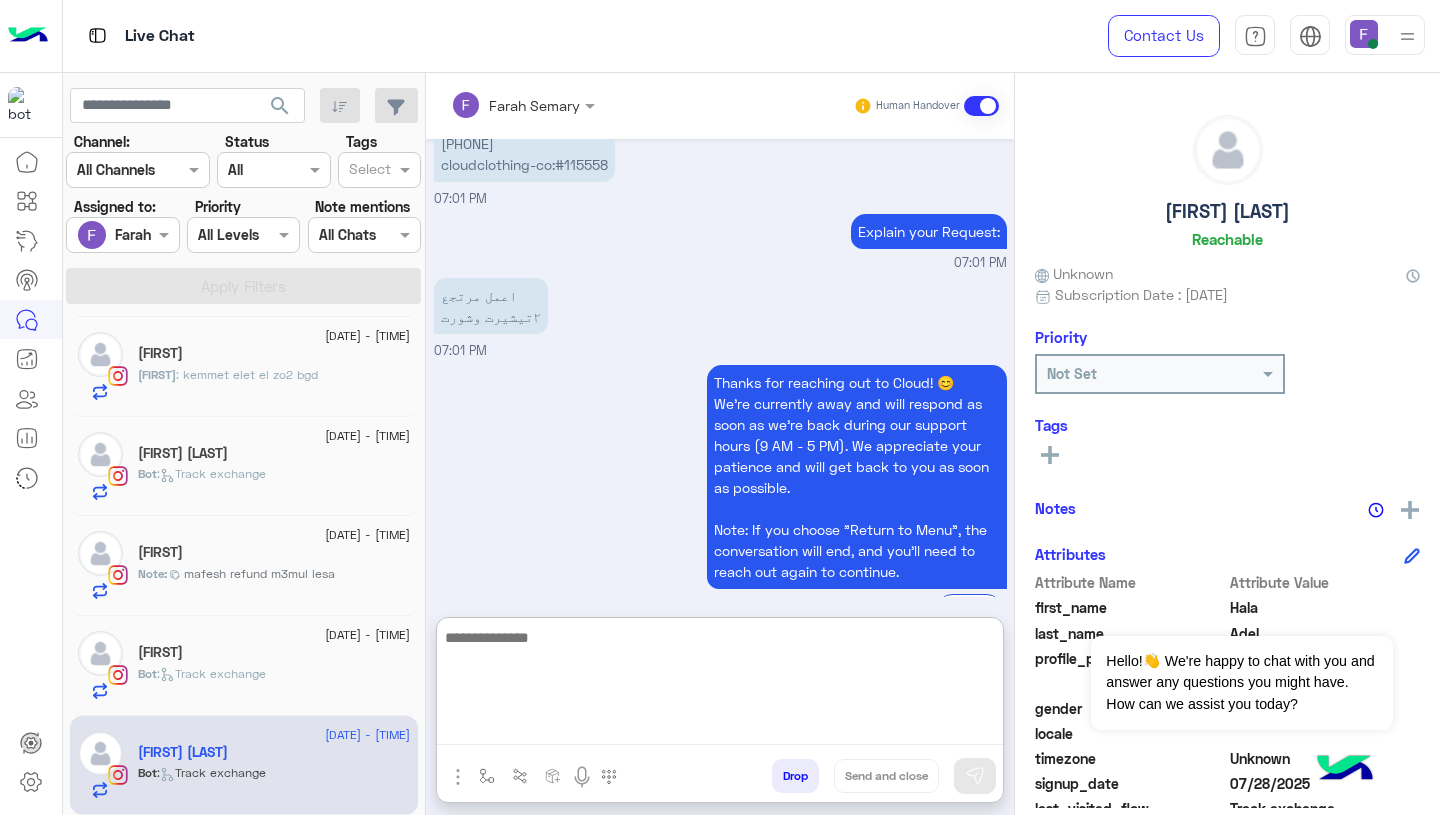 paste on "**********" 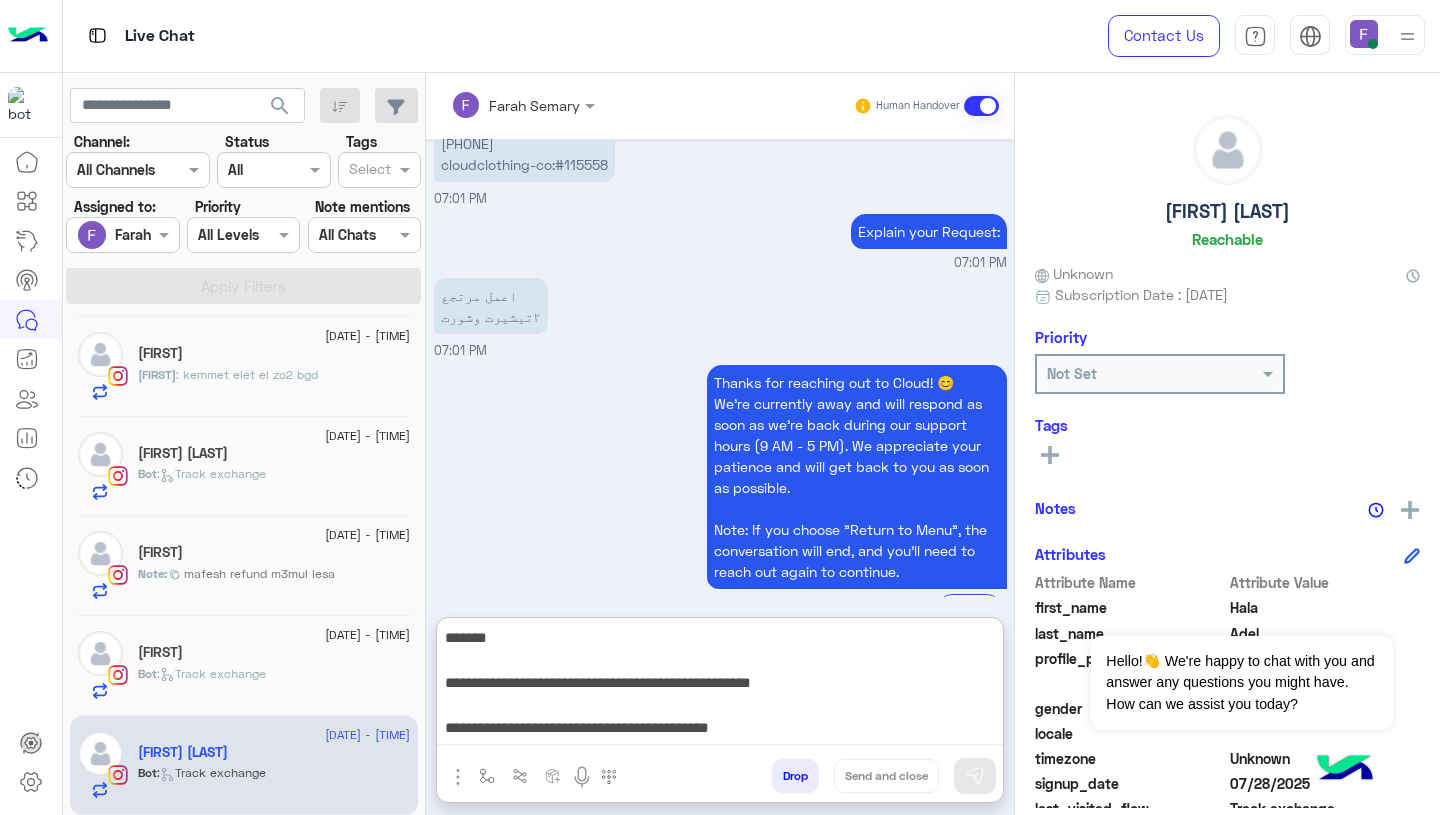 scroll, scrollTop: 308, scrollLeft: 0, axis: vertical 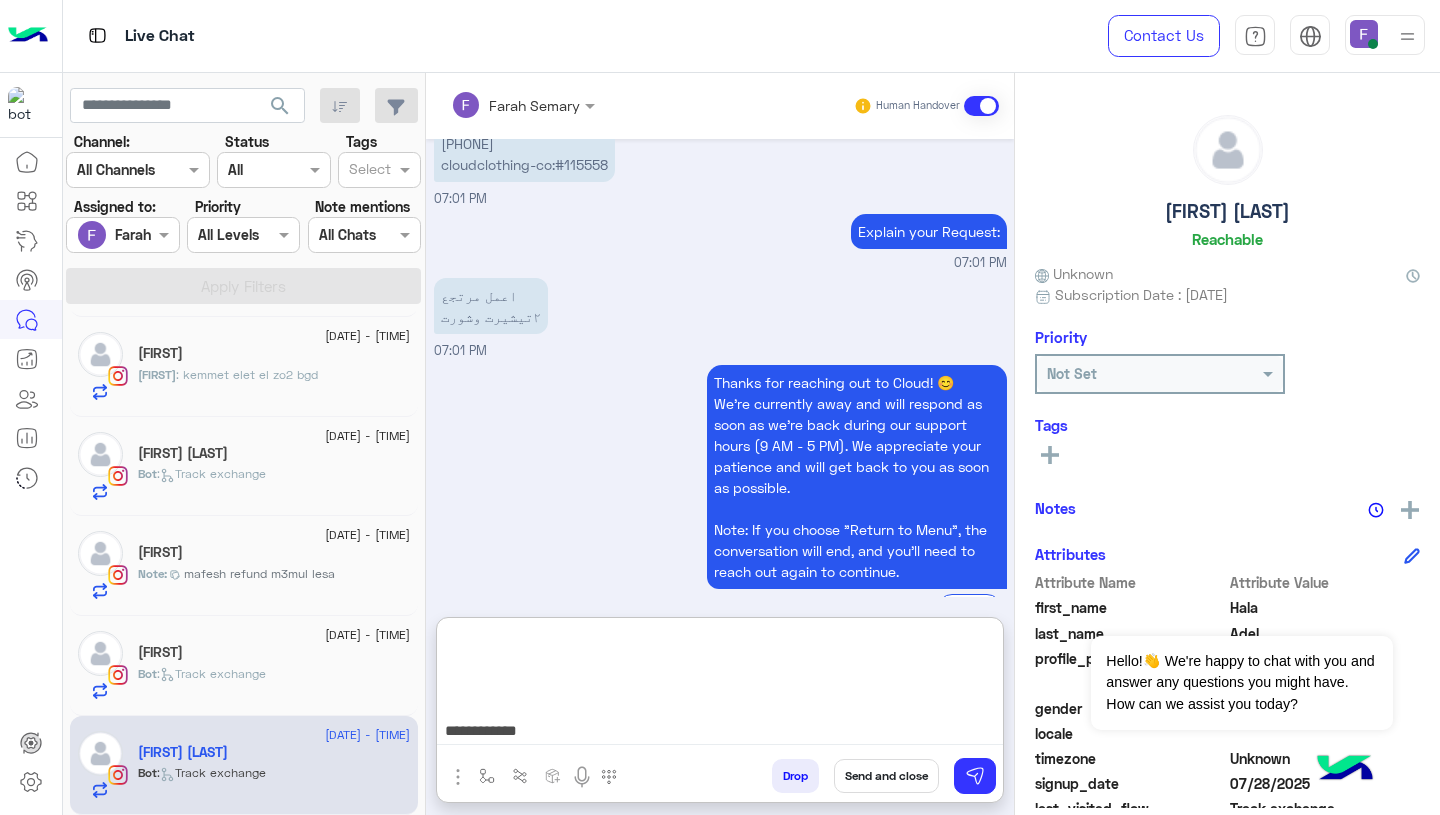 click on "**********" at bounding box center [720, 685] 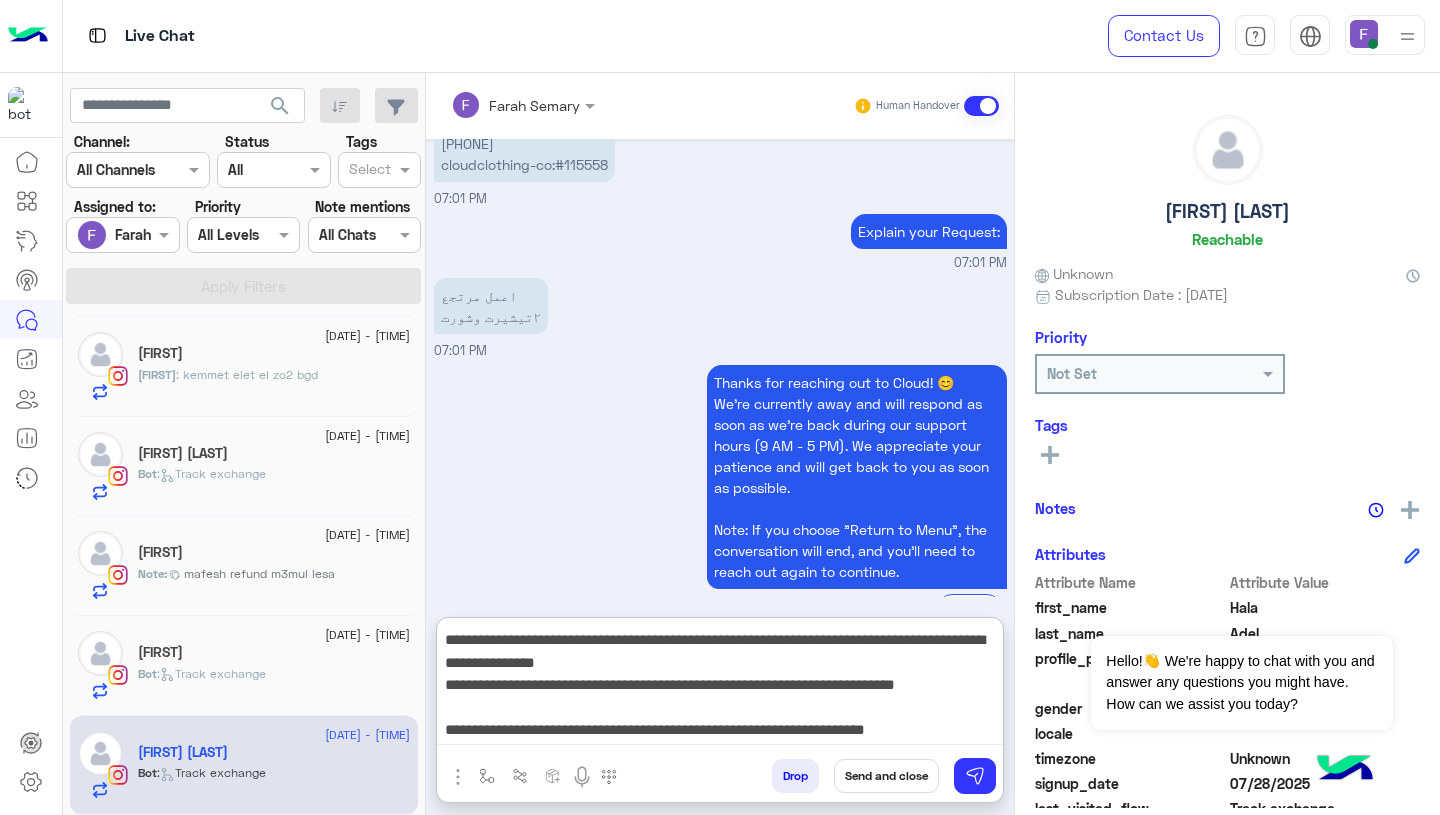 scroll, scrollTop: 222, scrollLeft: 0, axis: vertical 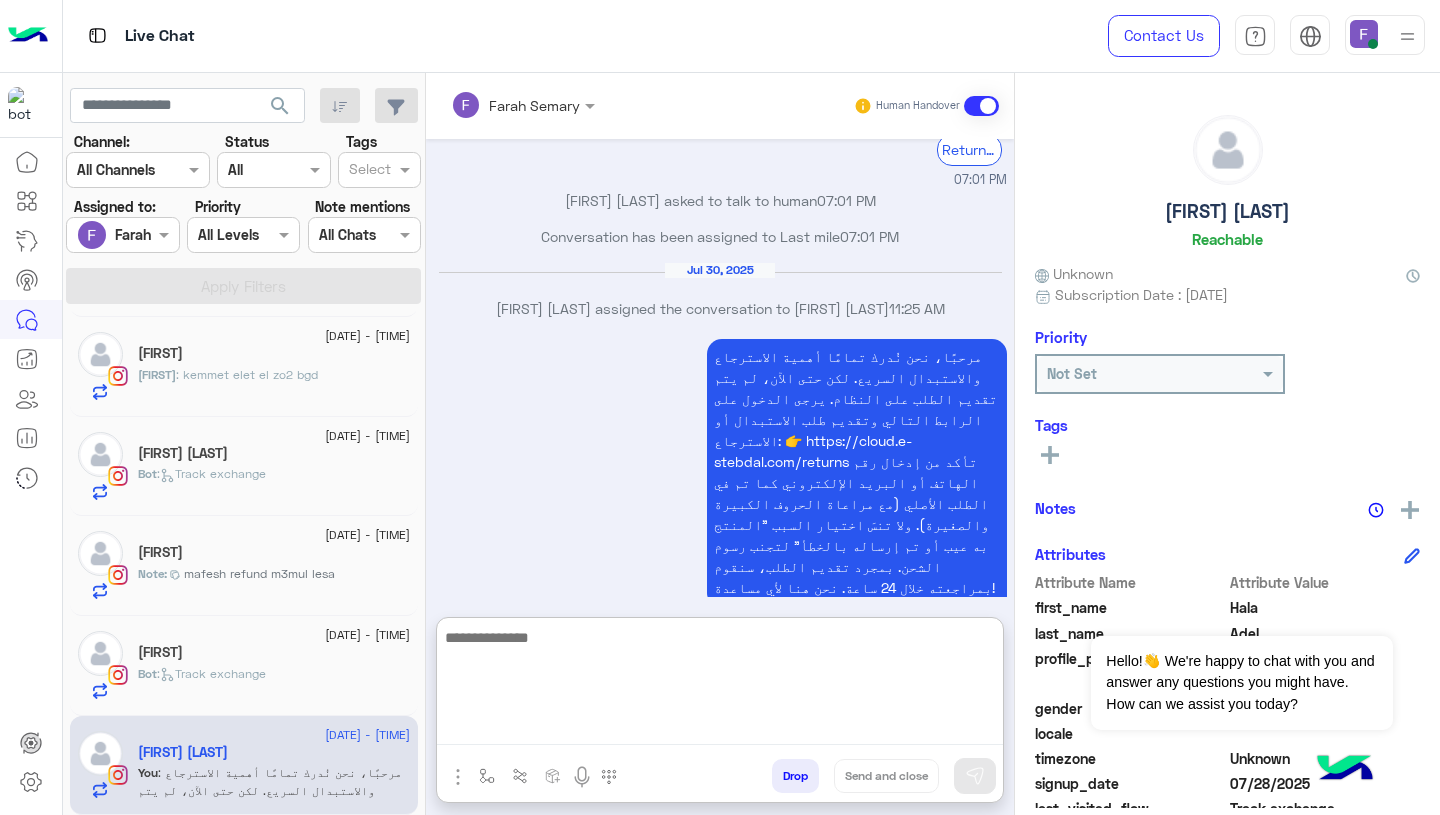 click on "[FULL_NAME]" 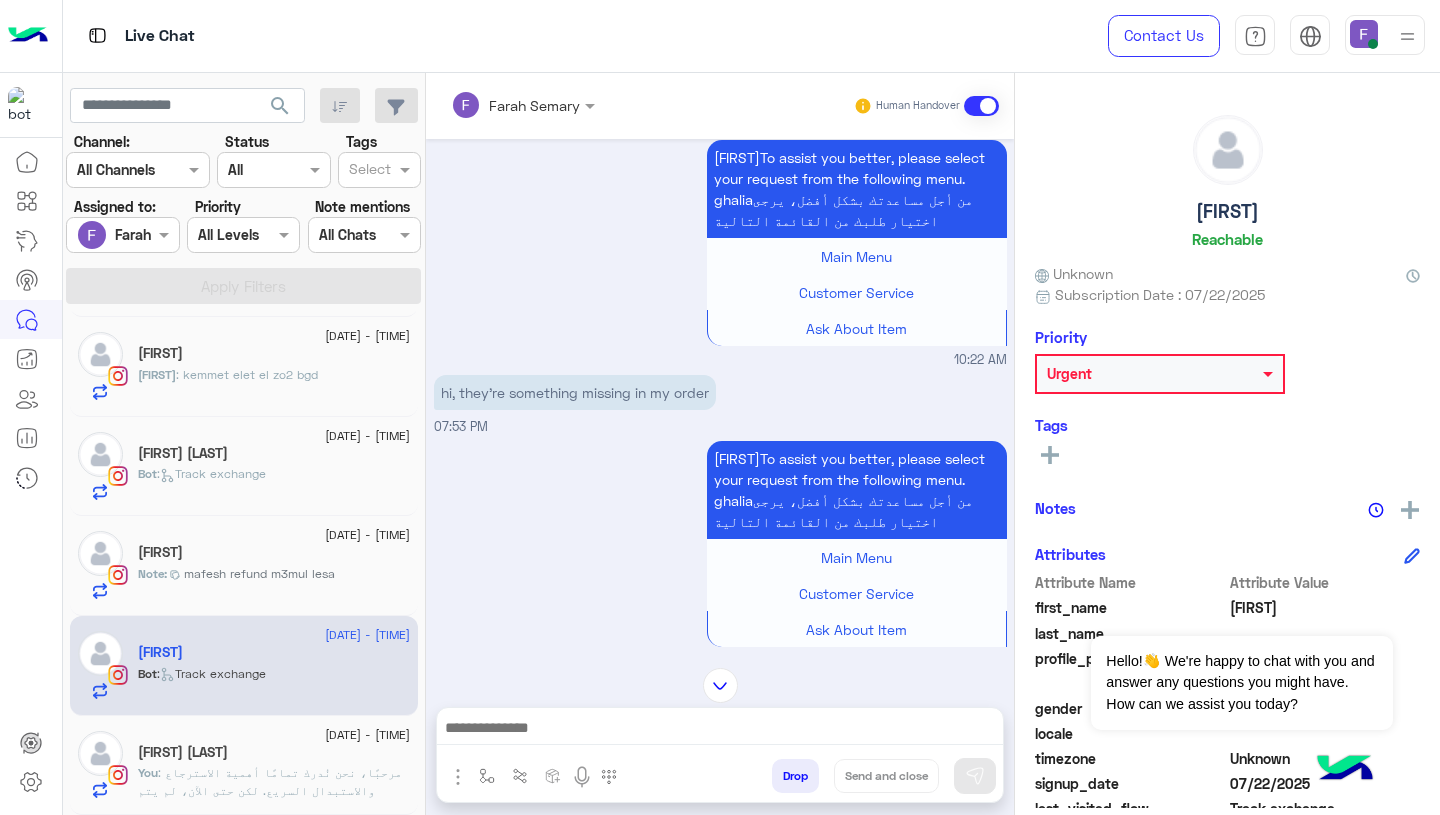 scroll, scrollTop: 1180, scrollLeft: 0, axis: vertical 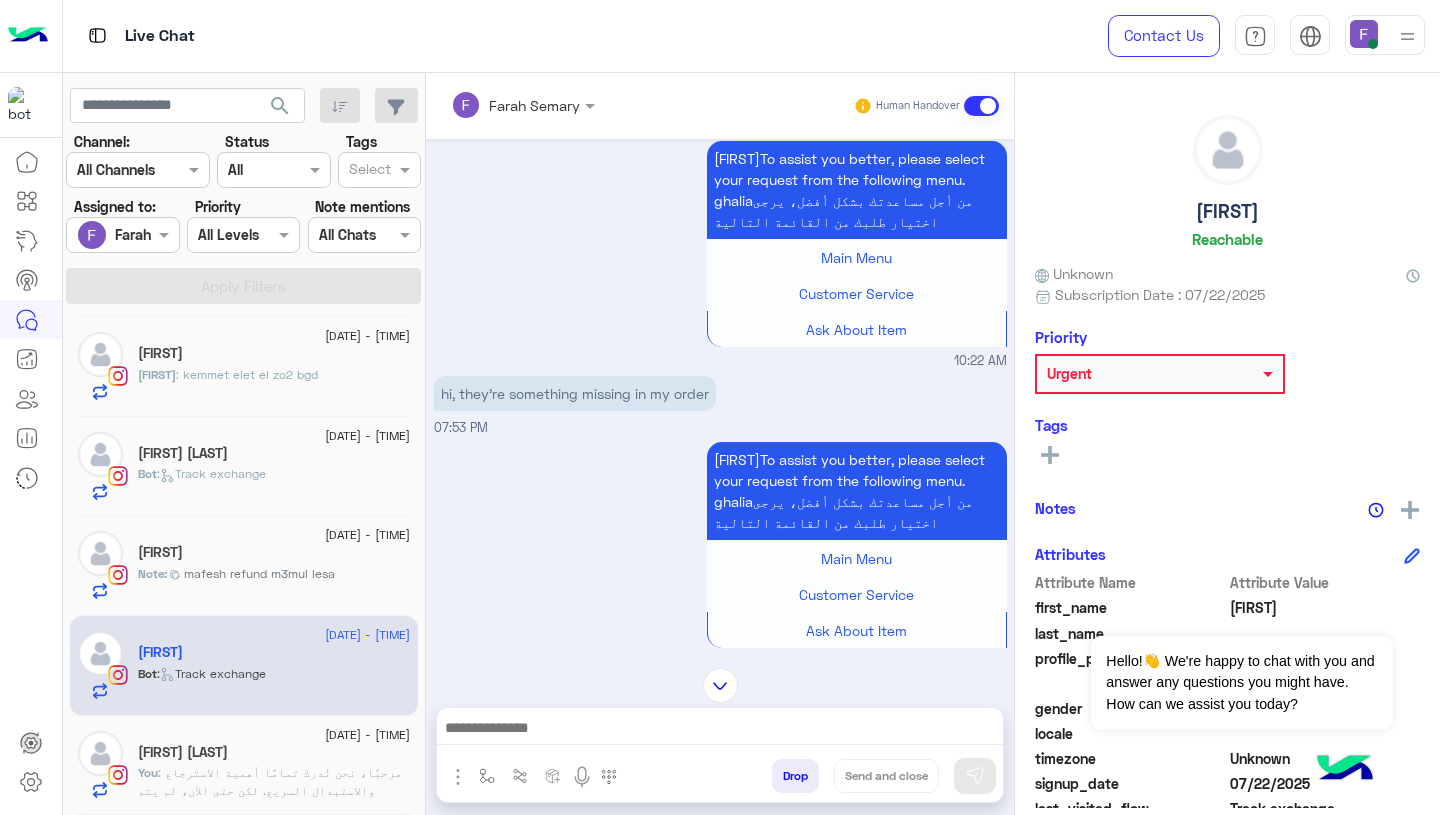 click on "hi, they’re something missing in my order" at bounding box center [575, 393] 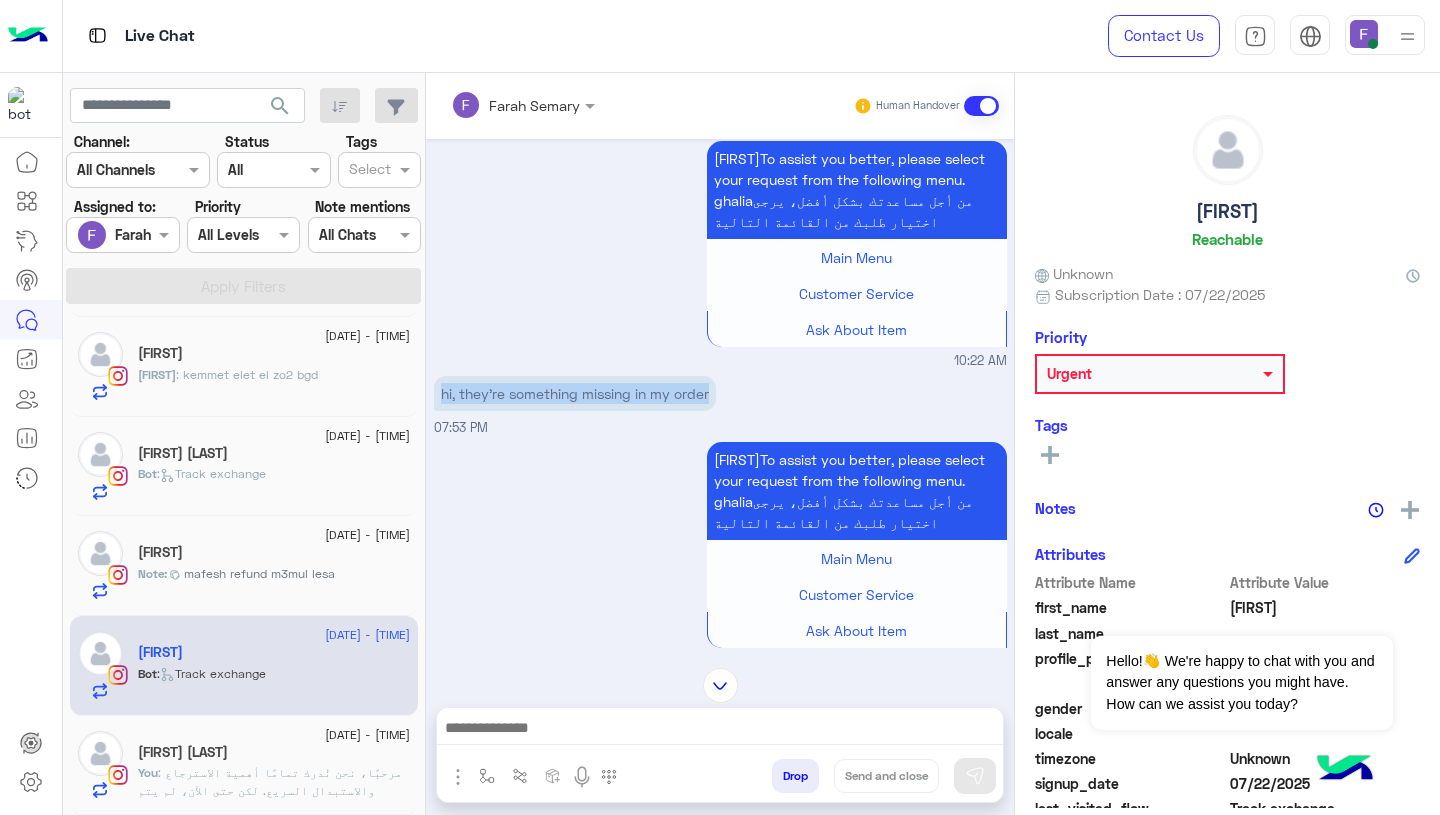 click on "hi, they’re something missing in my order" at bounding box center [575, 393] 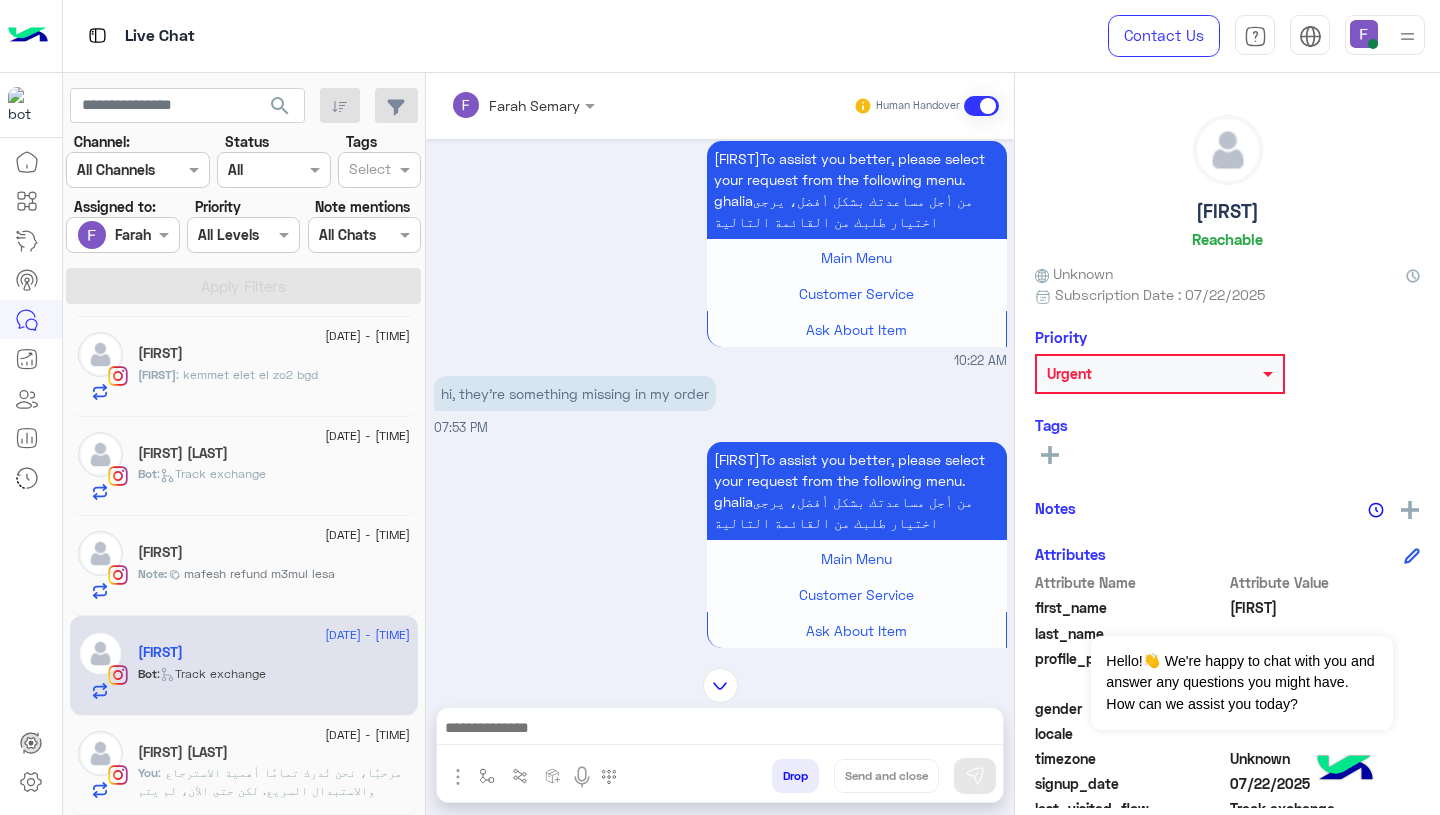 click at bounding box center (720, 730) 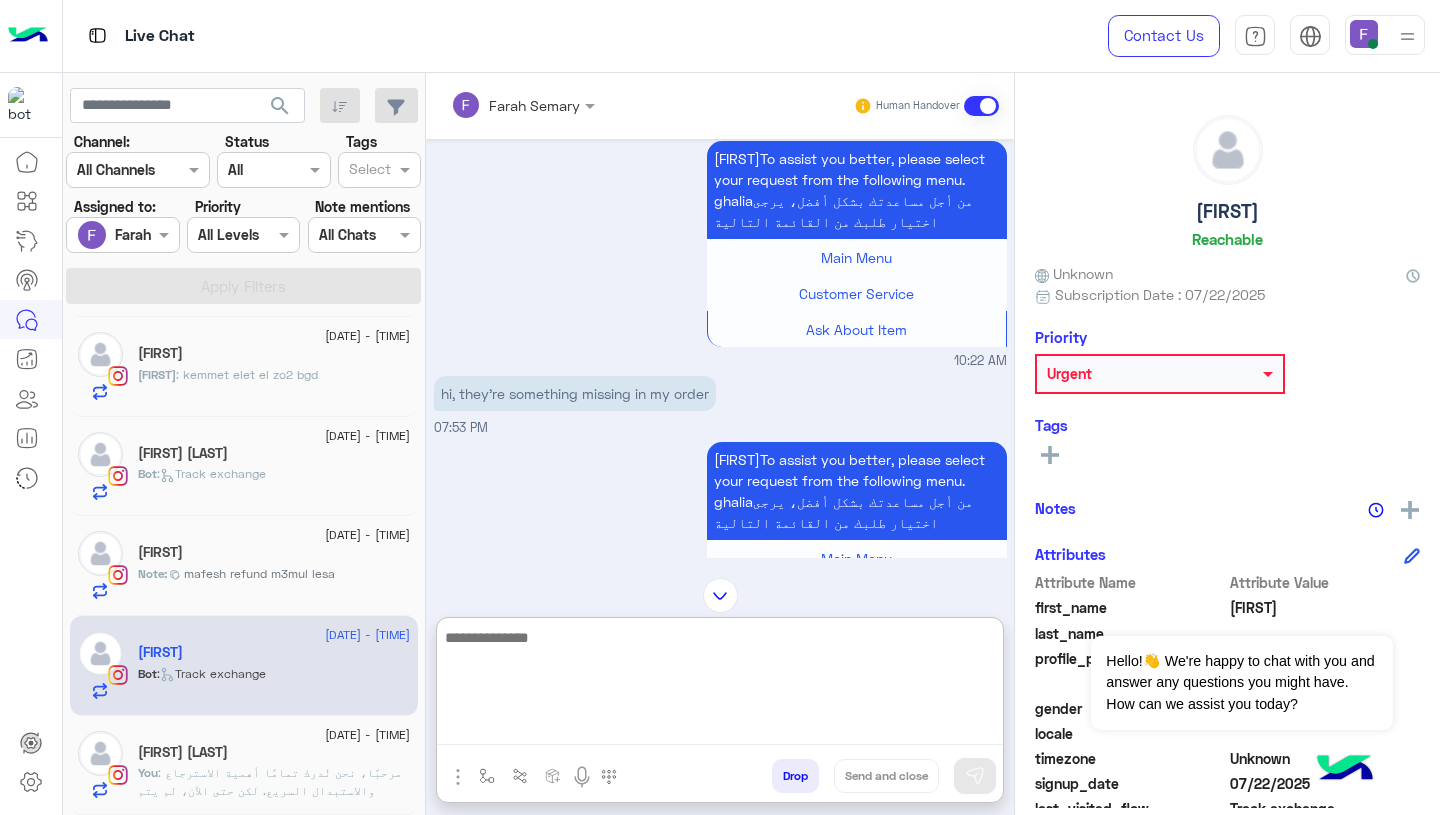 paste on "**********" 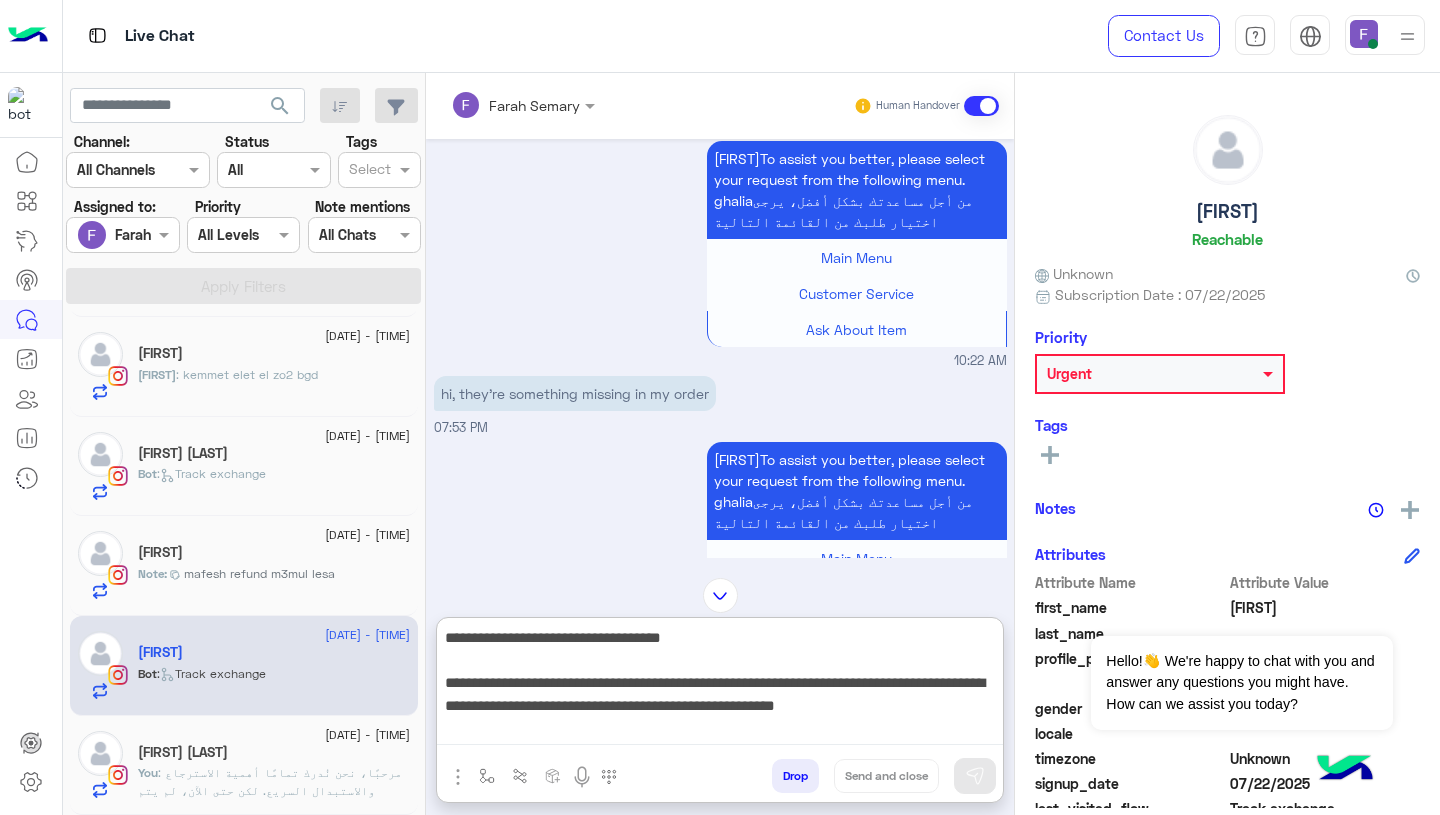 scroll, scrollTop: 106, scrollLeft: 0, axis: vertical 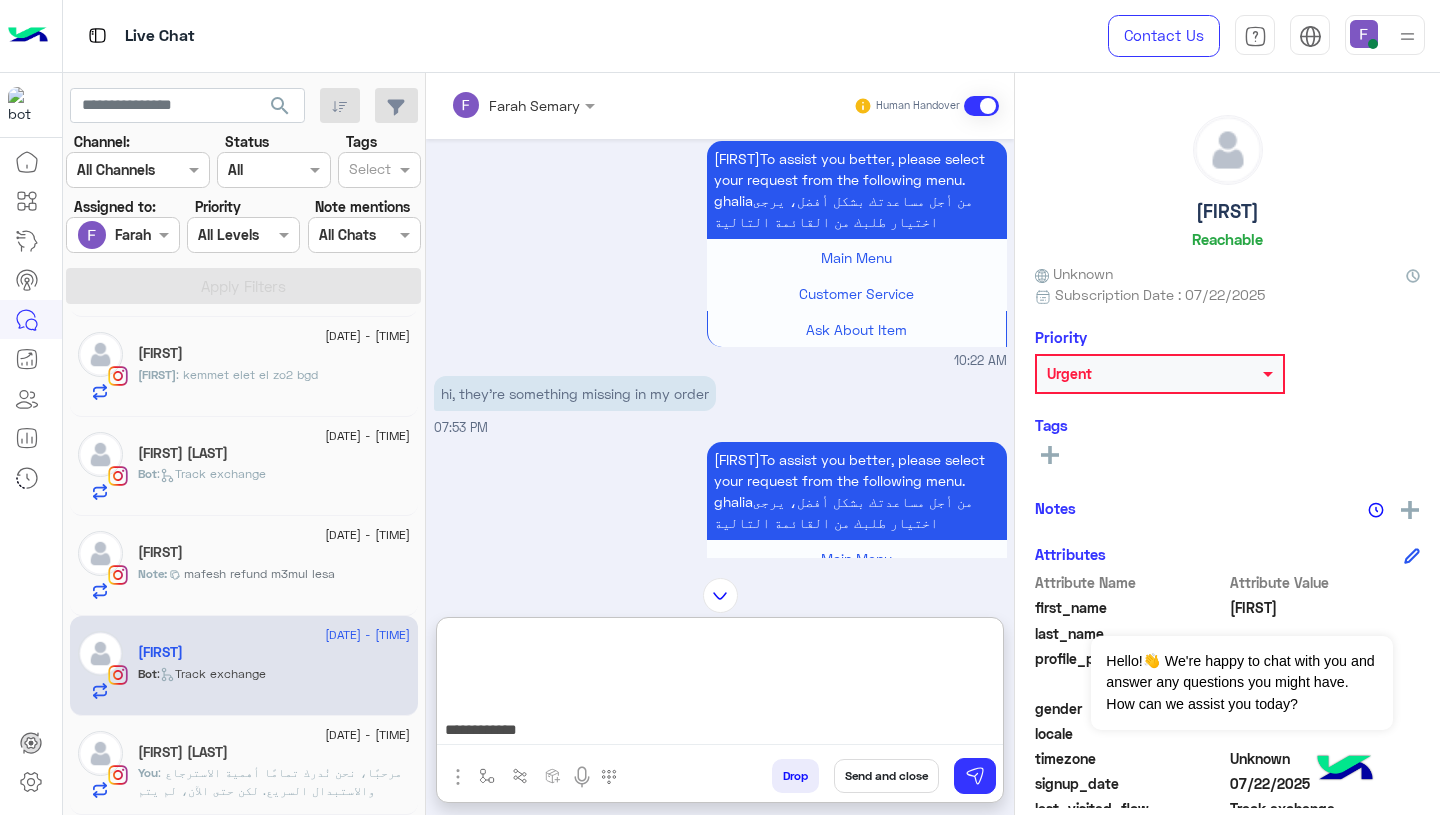 click on "**********" at bounding box center (720, 685) 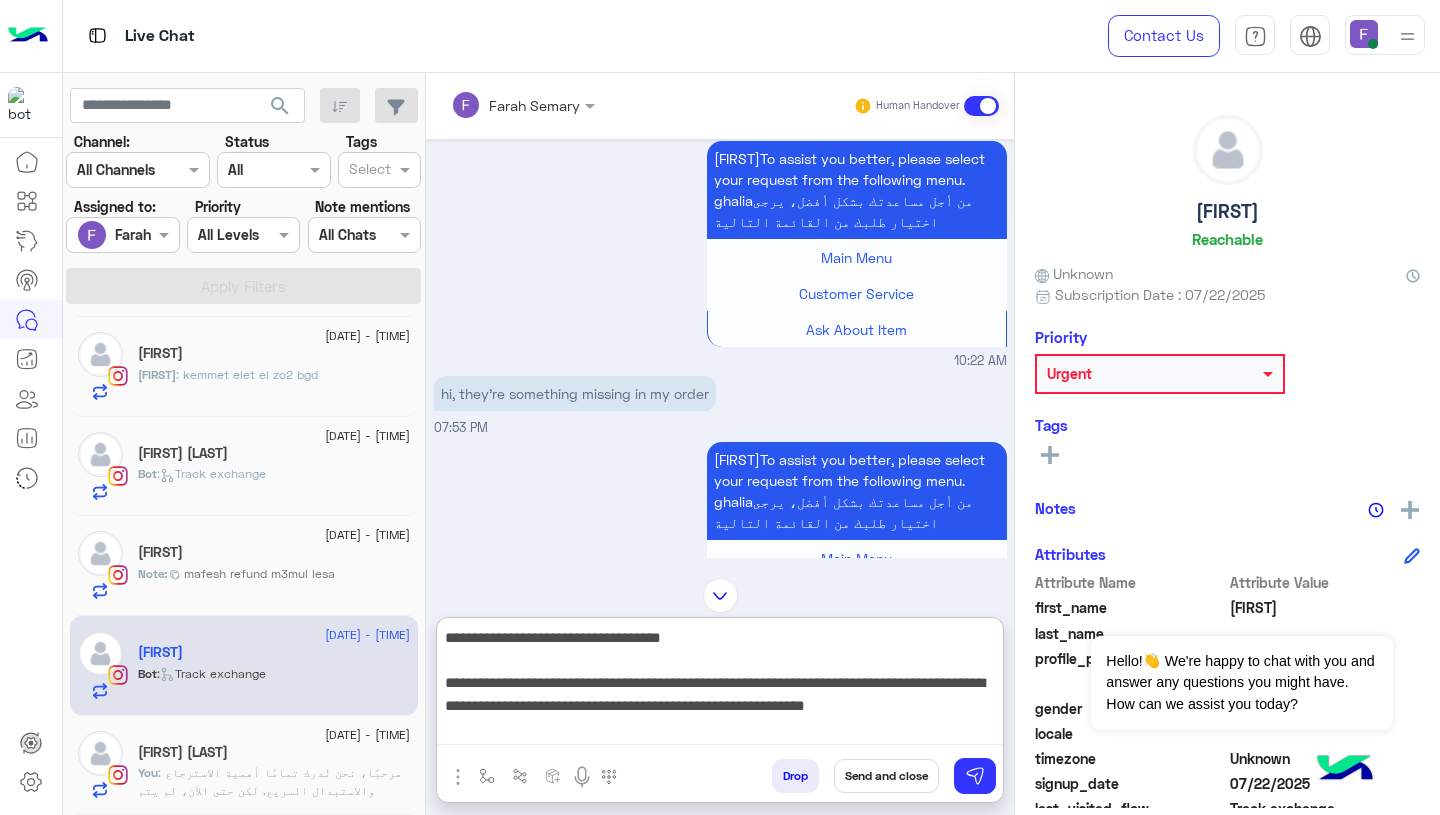 scroll, scrollTop: 0, scrollLeft: 0, axis: both 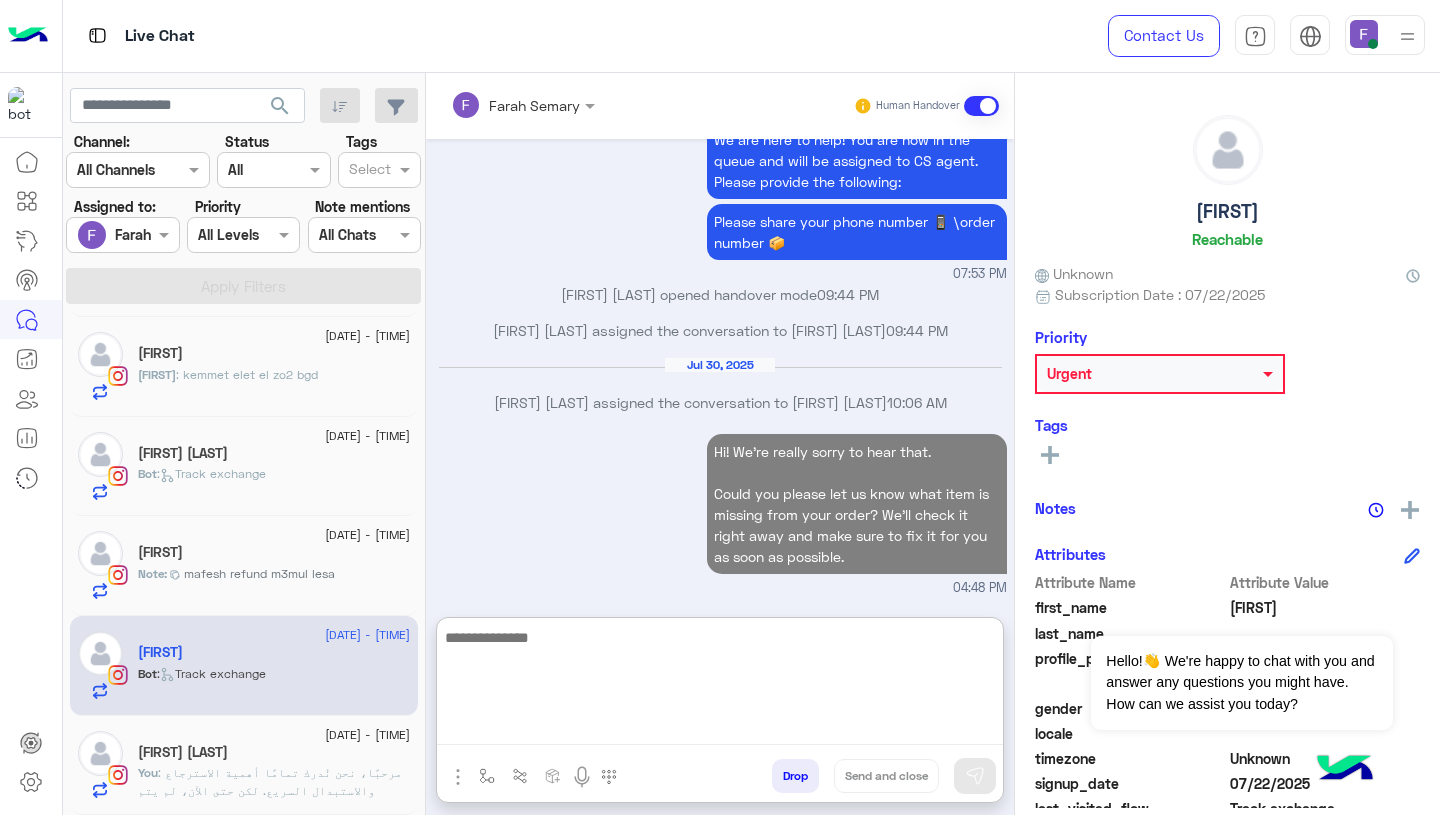 click on "Urgent" 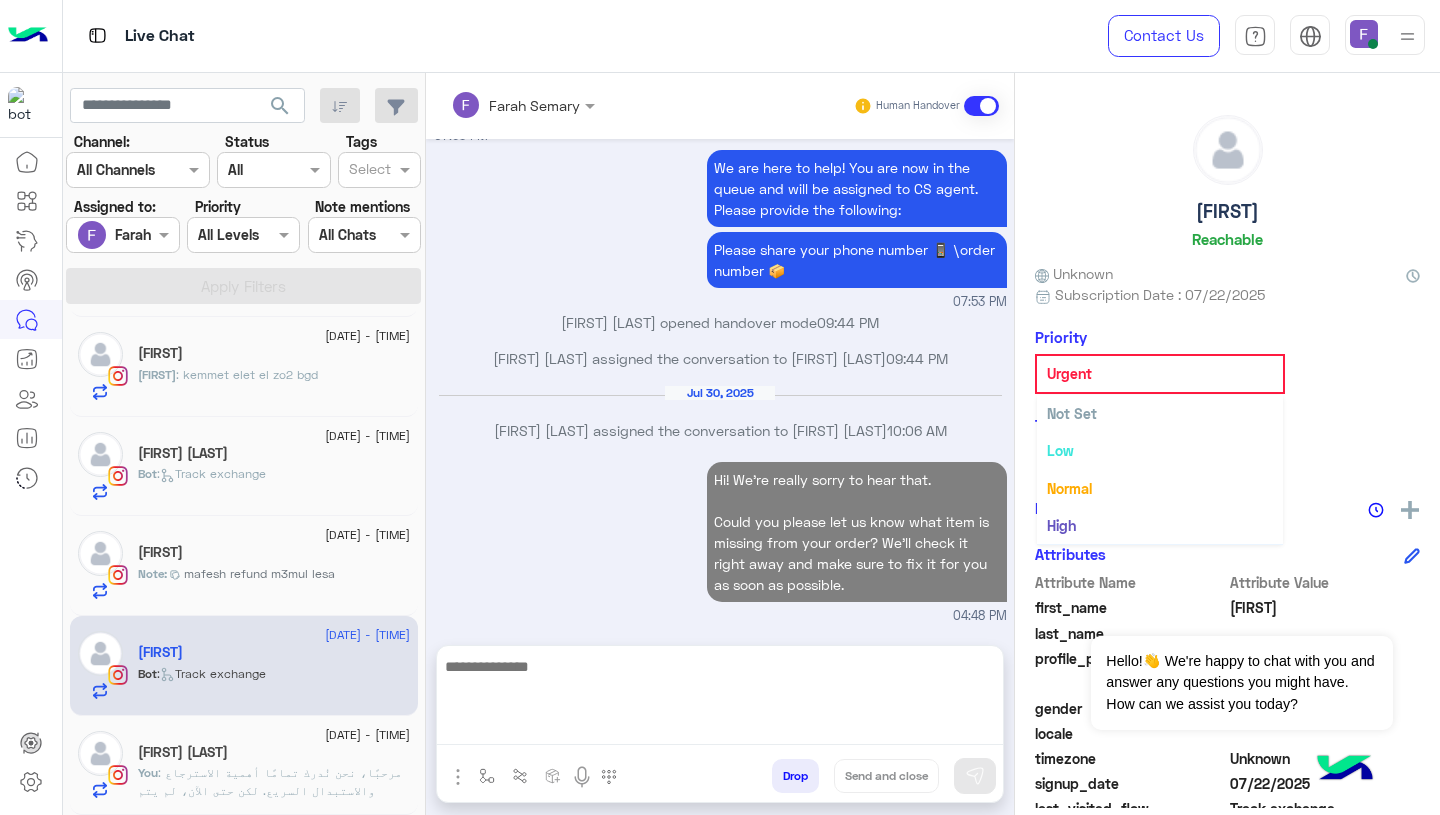 scroll, scrollTop: 1964, scrollLeft: 0, axis: vertical 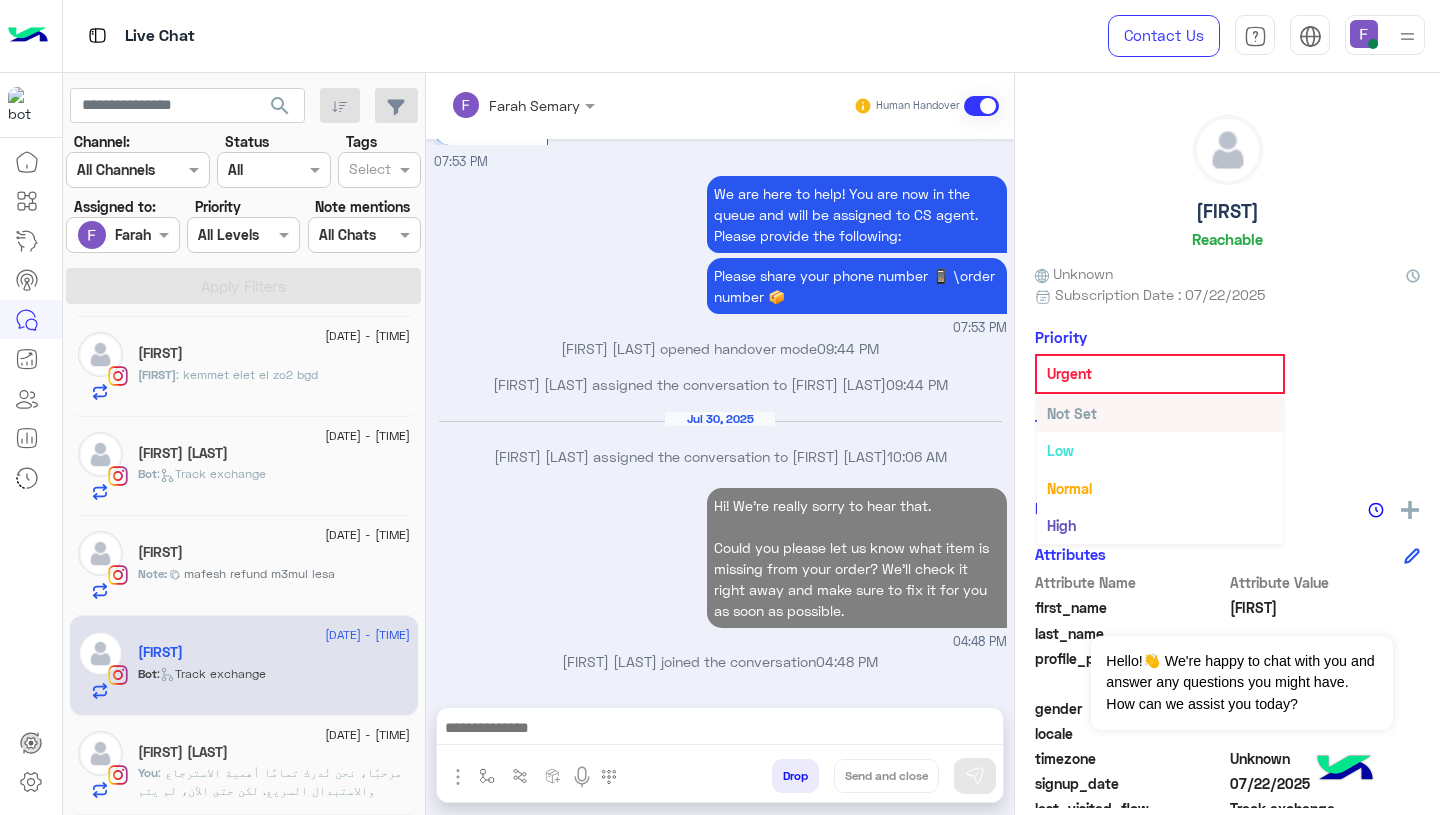 click on "Not Set" at bounding box center (1072, 413) 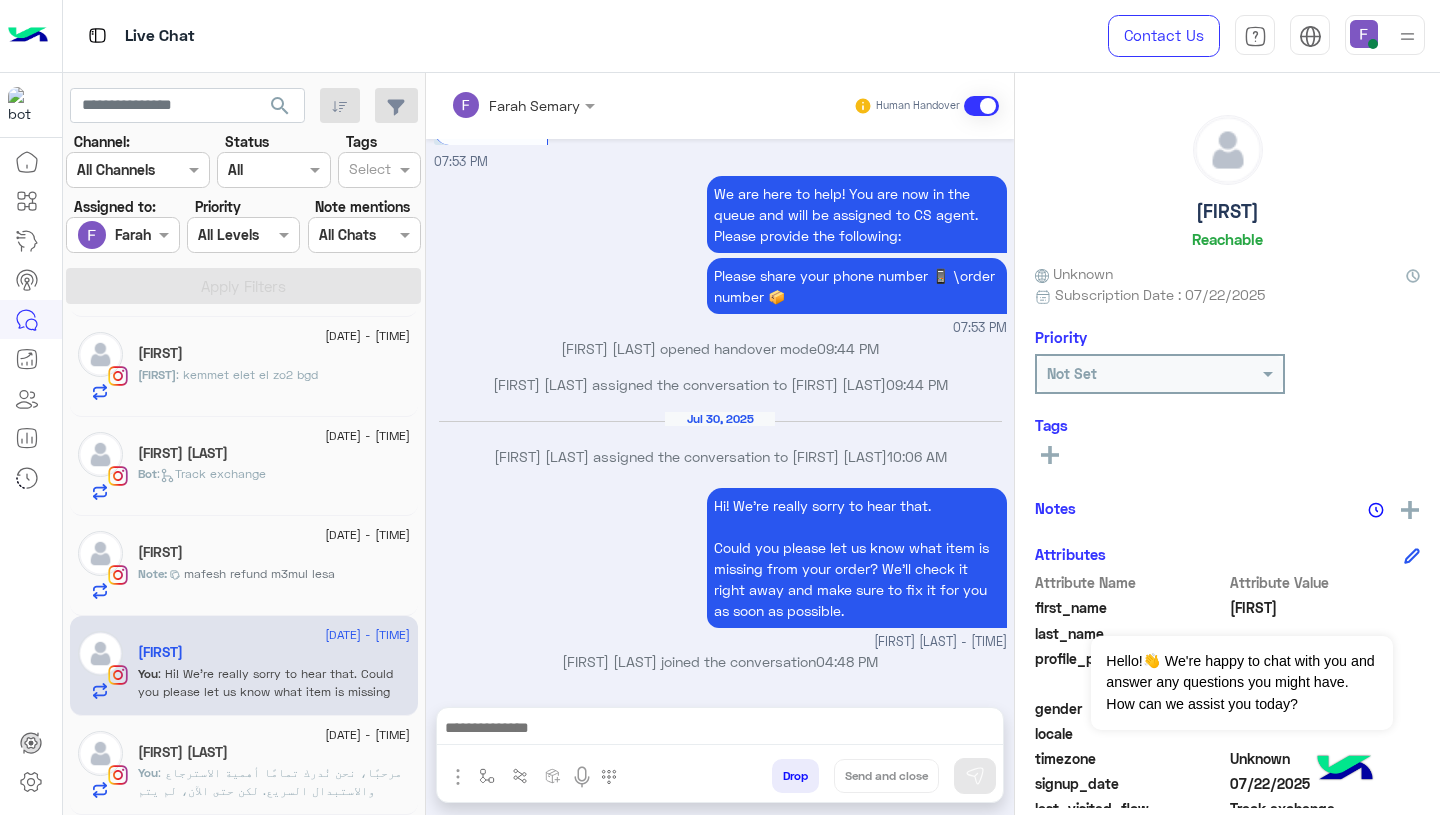click on "Hi! We're really sorry to hear that. Could you please let us know what item is missing from your order? We'll check it right away and make sure to fix it for you as soon as possible.  Farah Semary -  04:48 PM" at bounding box center (720, 567) 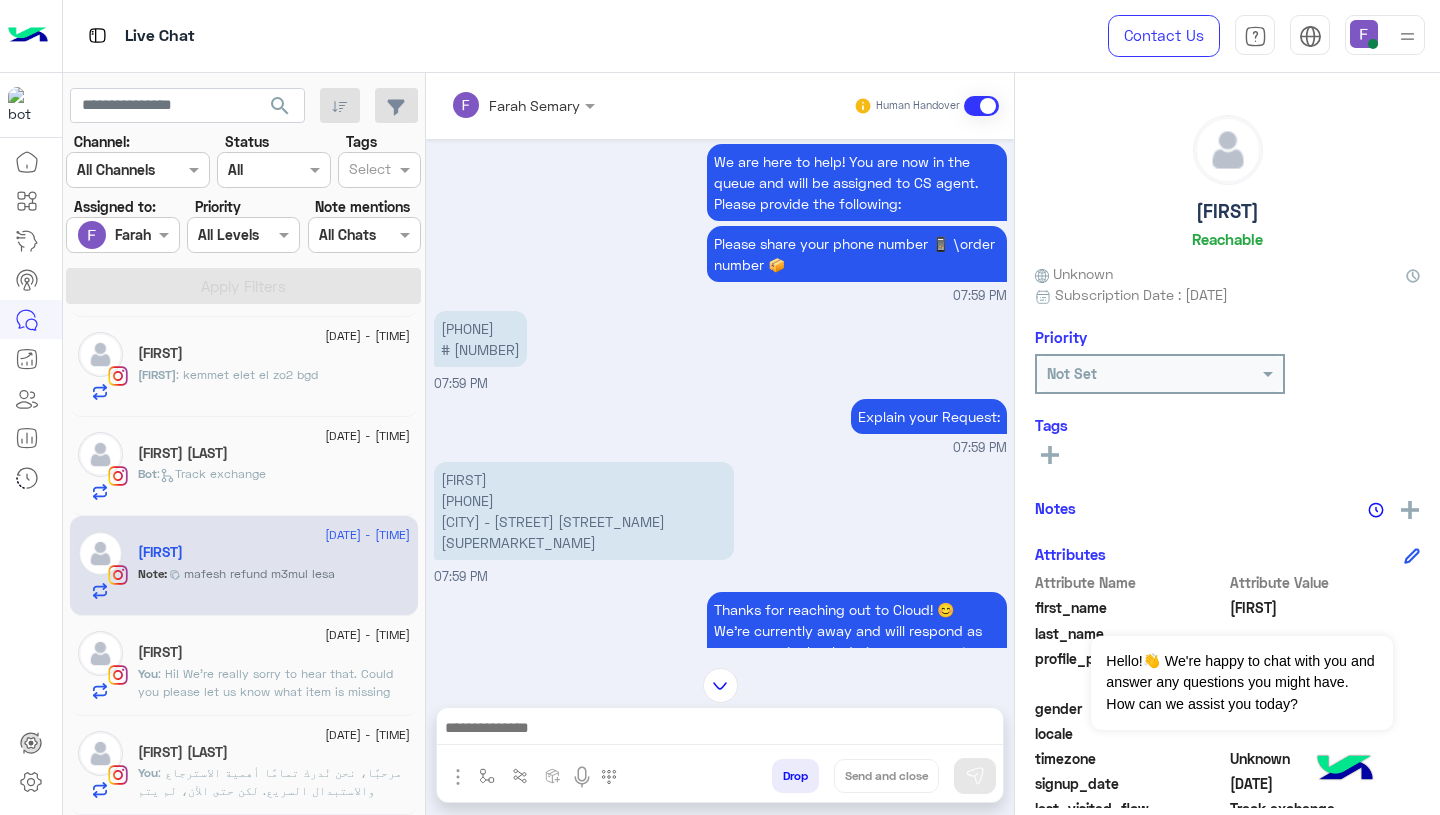 scroll, scrollTop: 1455, scrollLeft: 0, axis: vertical 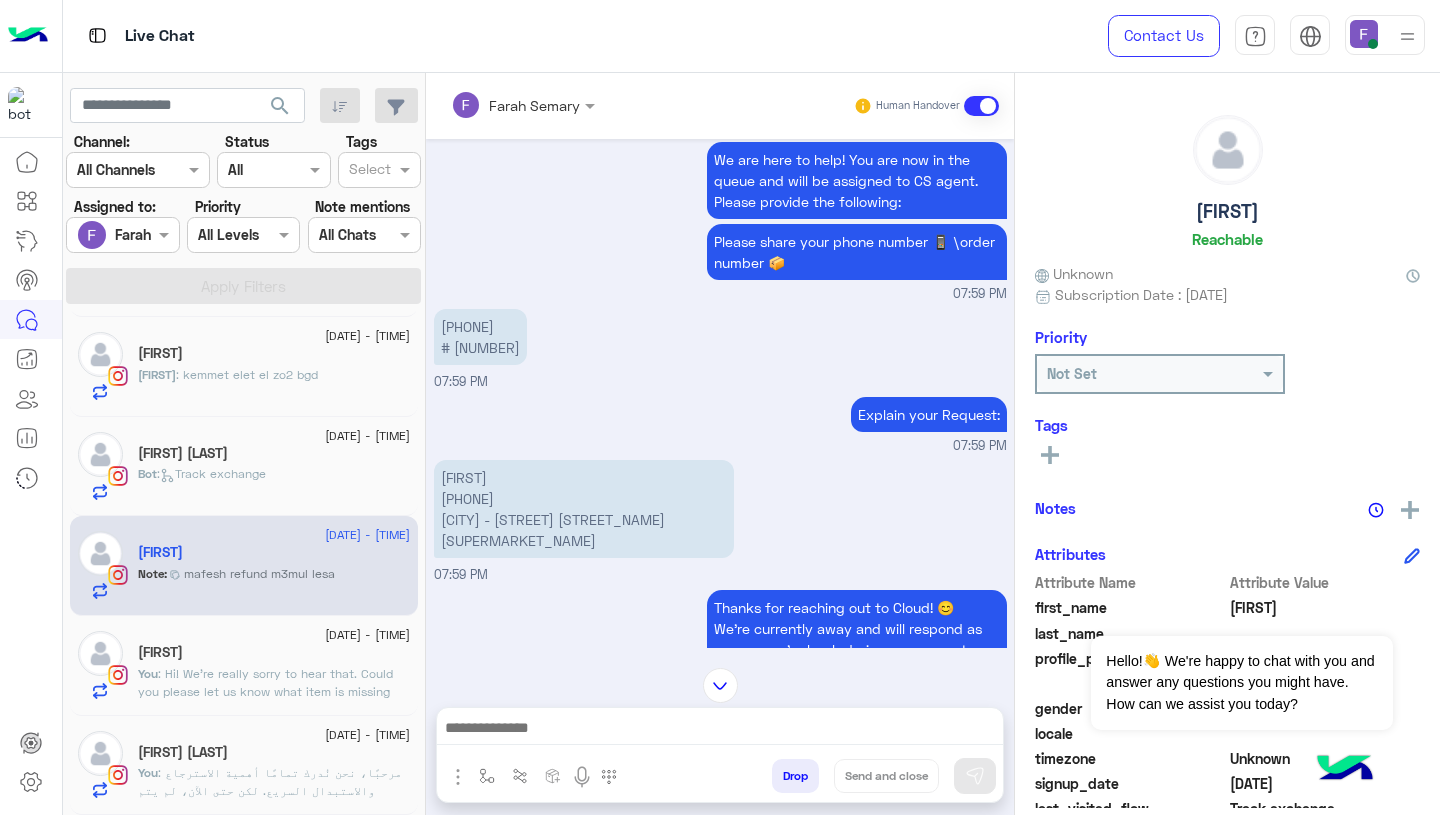 click on "01227287628  #115217" at bounding box center (480, 337) 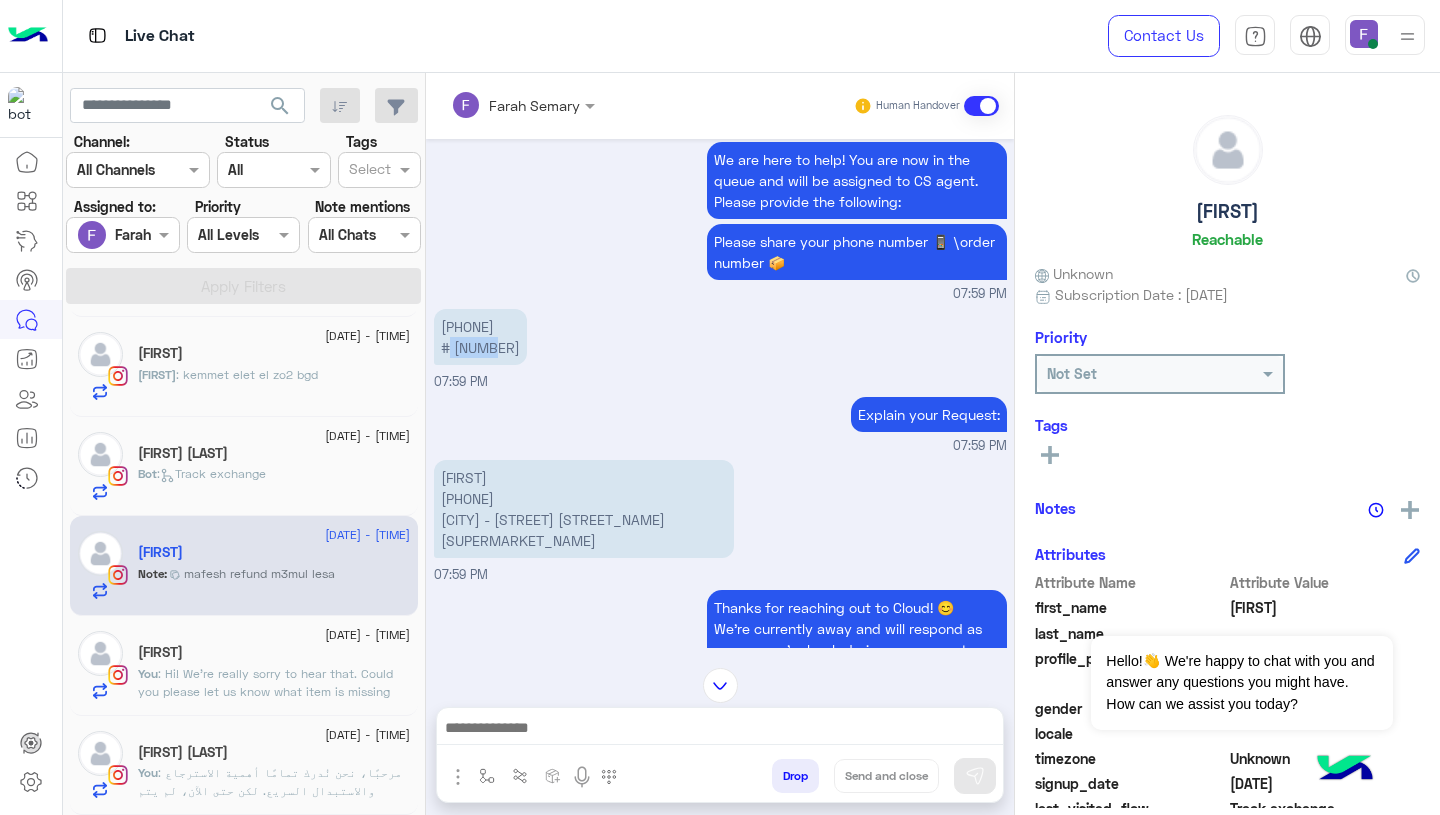 click on "01227287628  #115217" at bounding box center [480, 337] 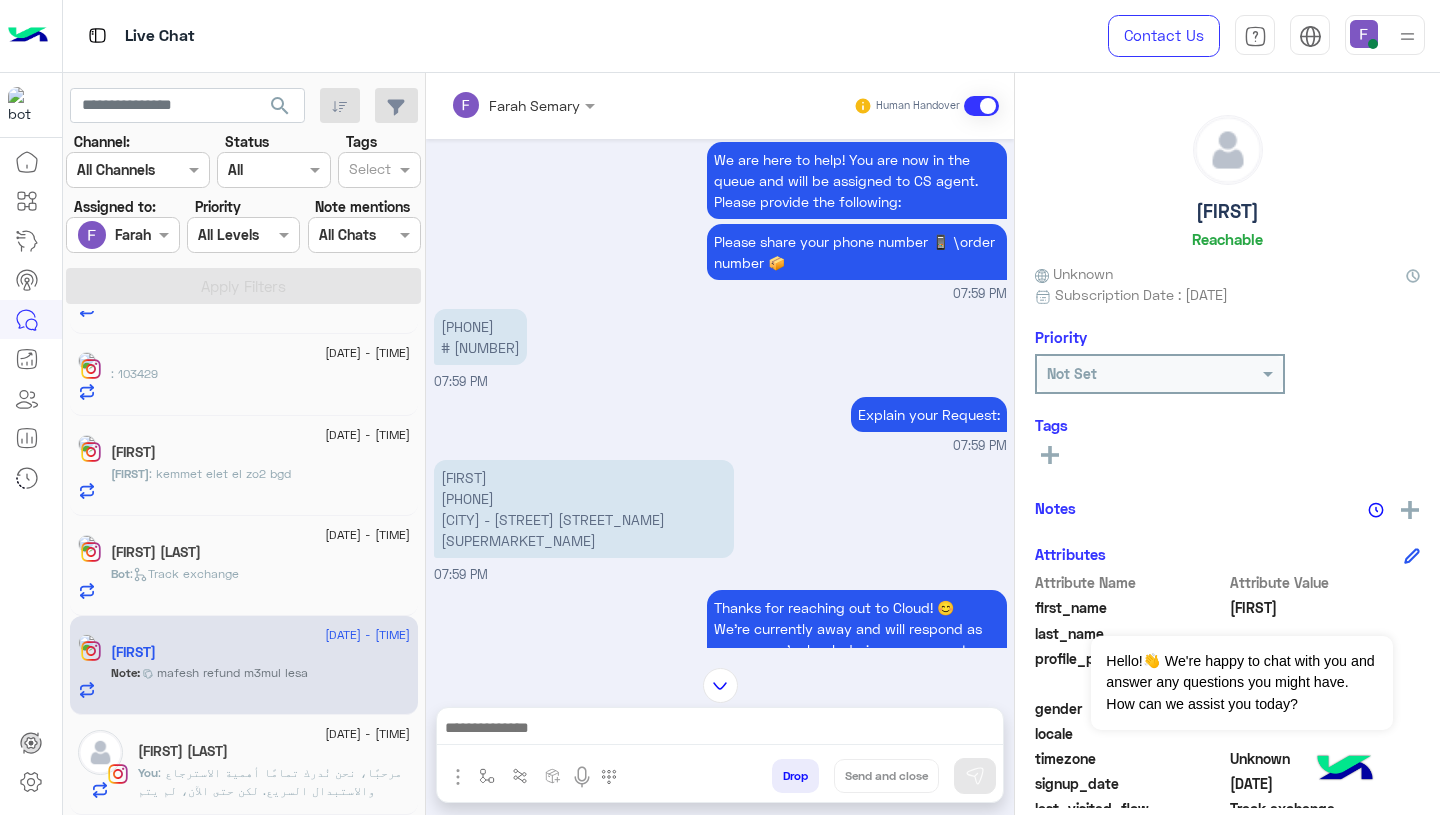 click on "Jana  01224632328 Tanta - kornish elmorshaha- menshawy supermarket" at bounding box center (584, 509) 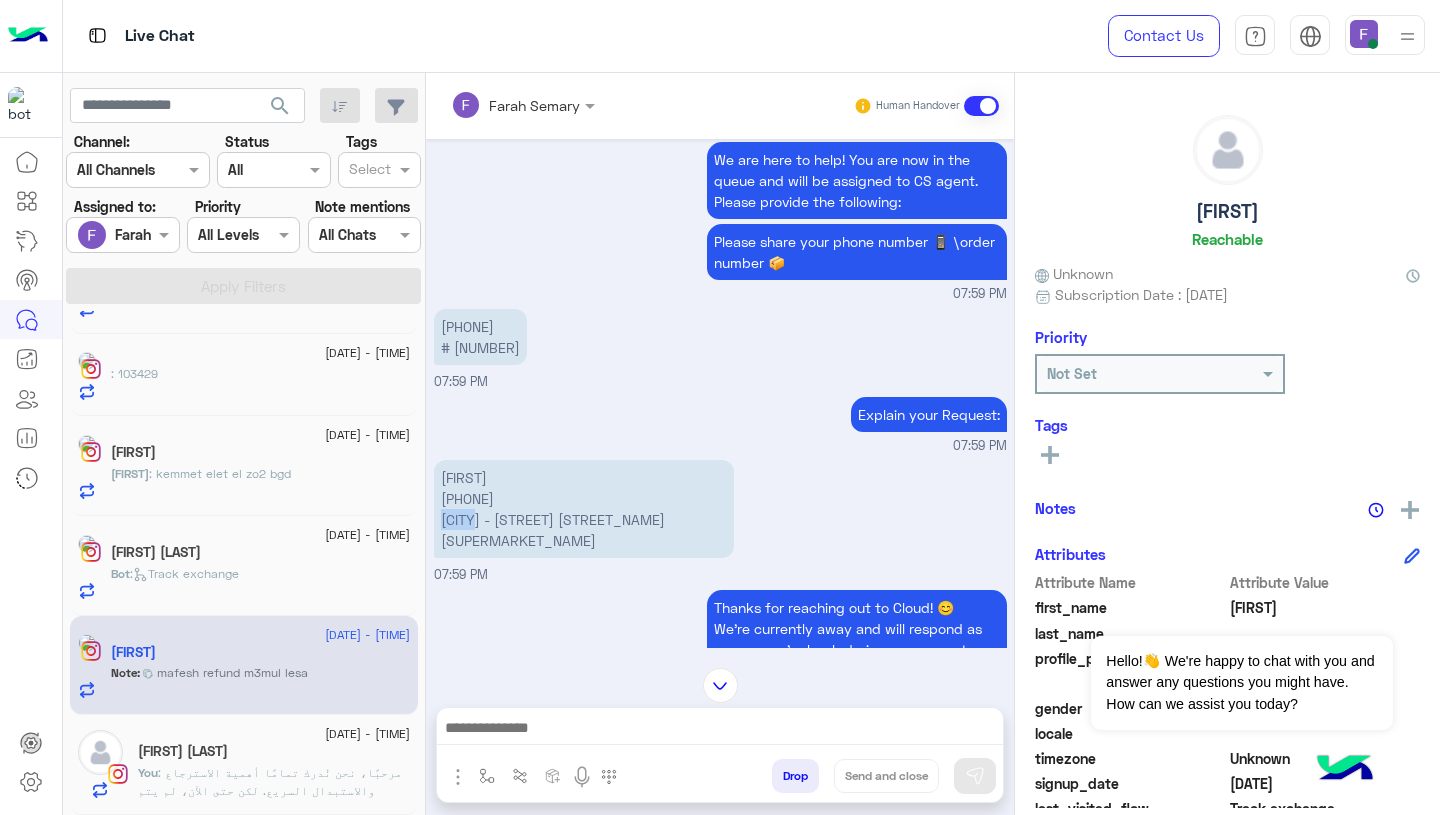 click on "Jana  01224632328 Tanta - kornish elmorshaha- menshawy supermarket" at bounding box center [584, 509] 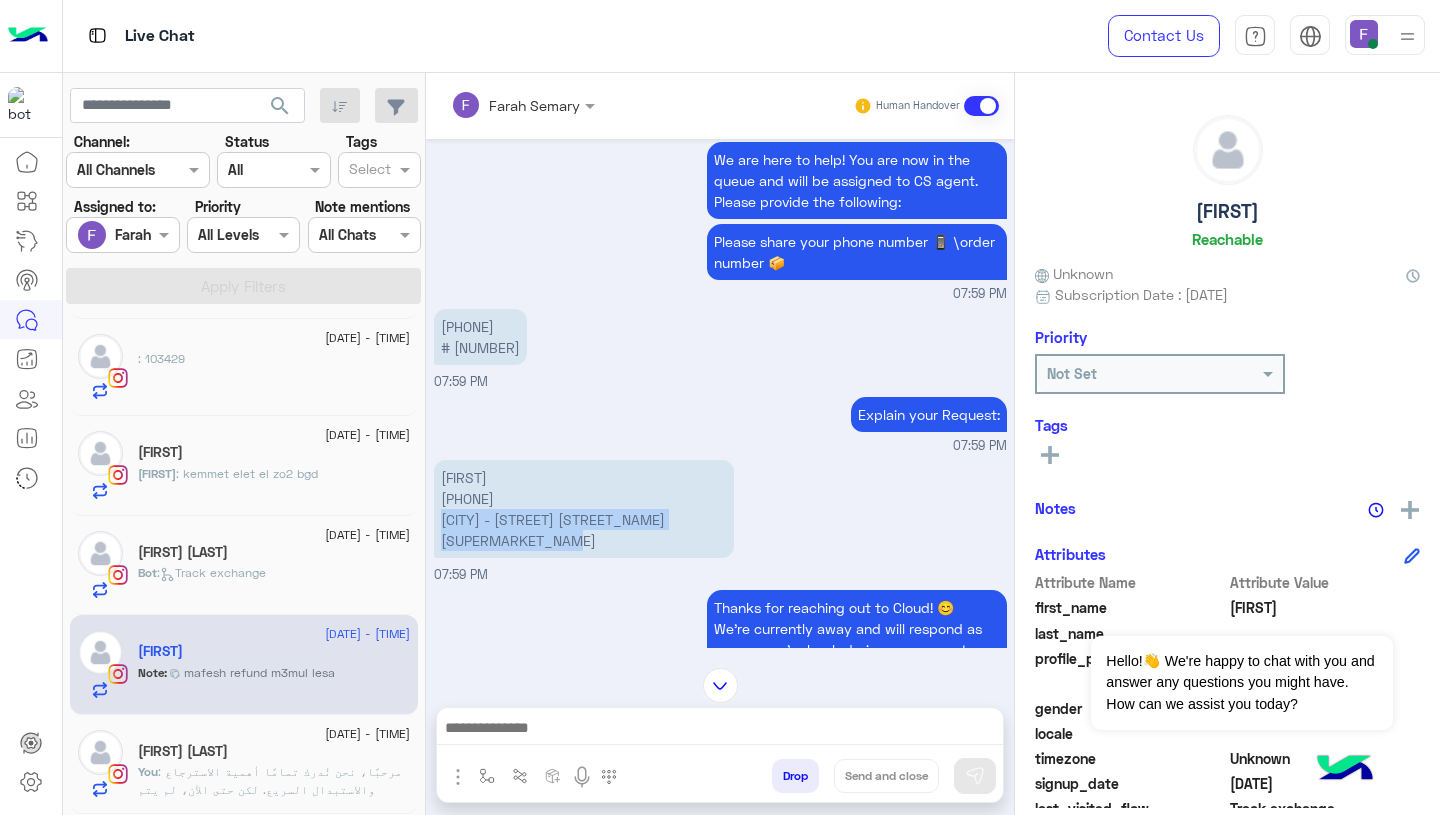 click on "Jana  01224632328 Tanta - kornish elmorshaha- menshawy supermarket" at bounding box center (584, 509) 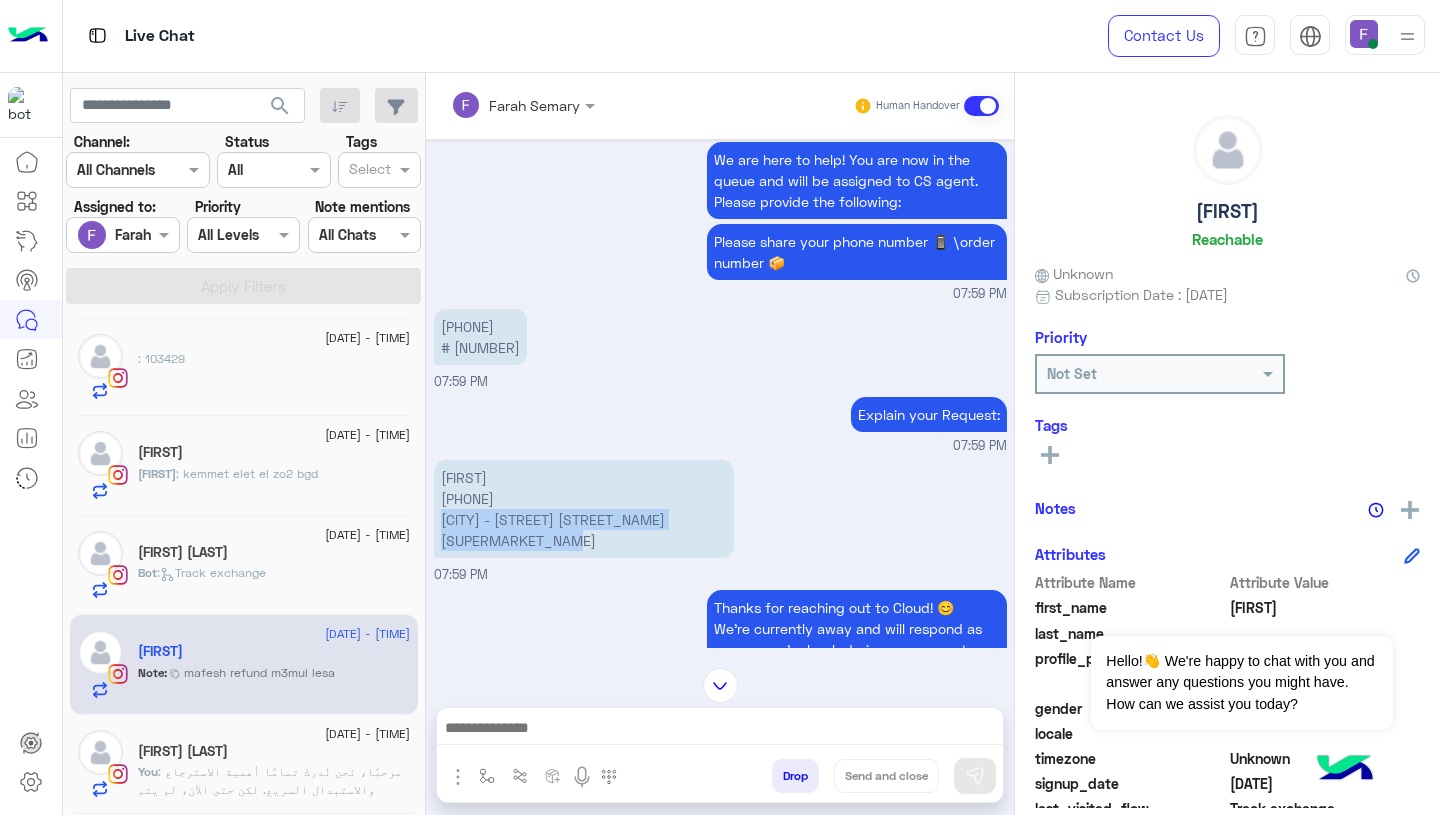 click on "Jana  01224632328 Tanta - kornish elmorshaha- menshawy supermarket   07:59 PM" at bounding box center (720, 520) 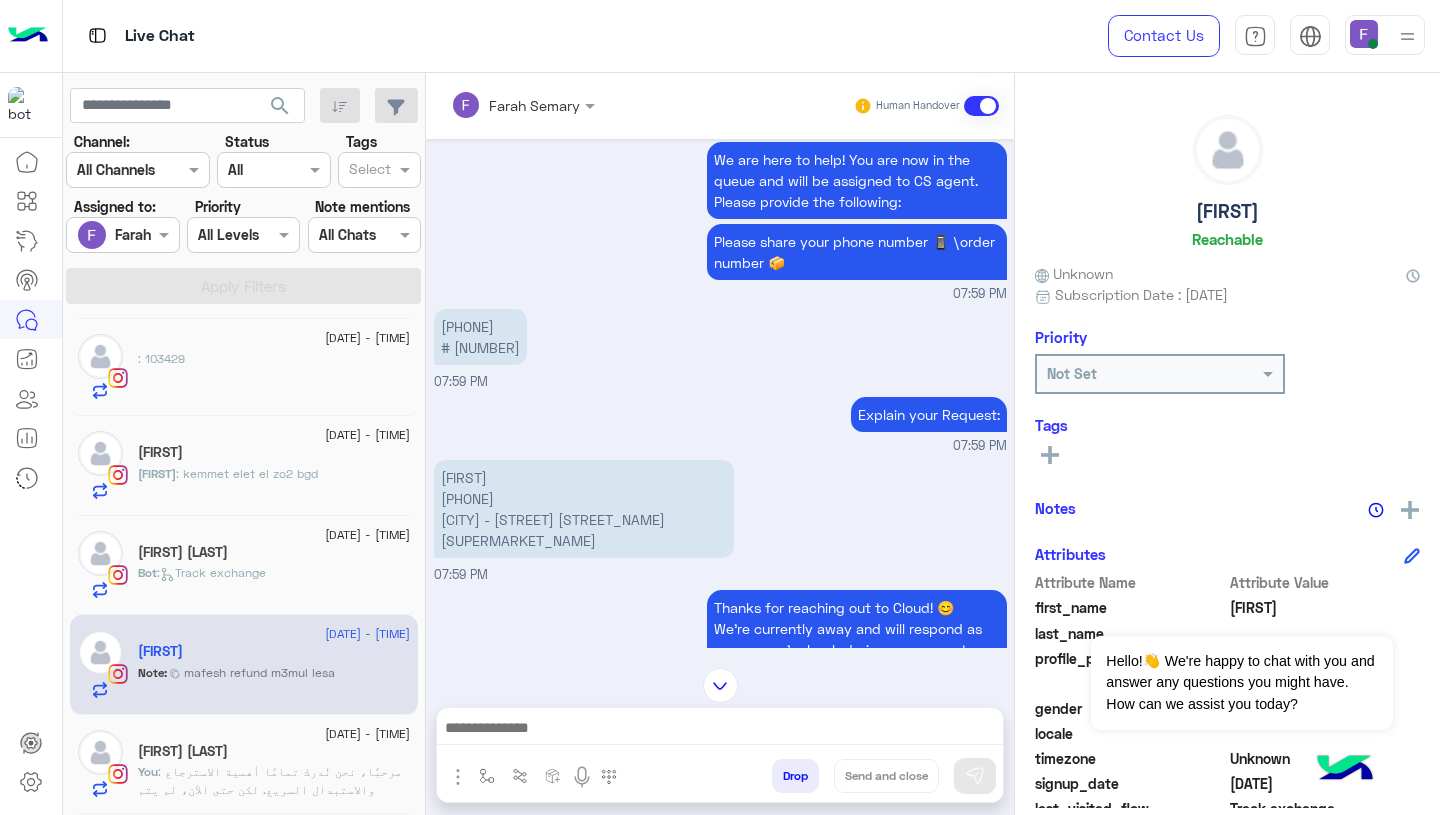 scroll, scrollTop: 1991, scrollLeft: 0, axis: vertical 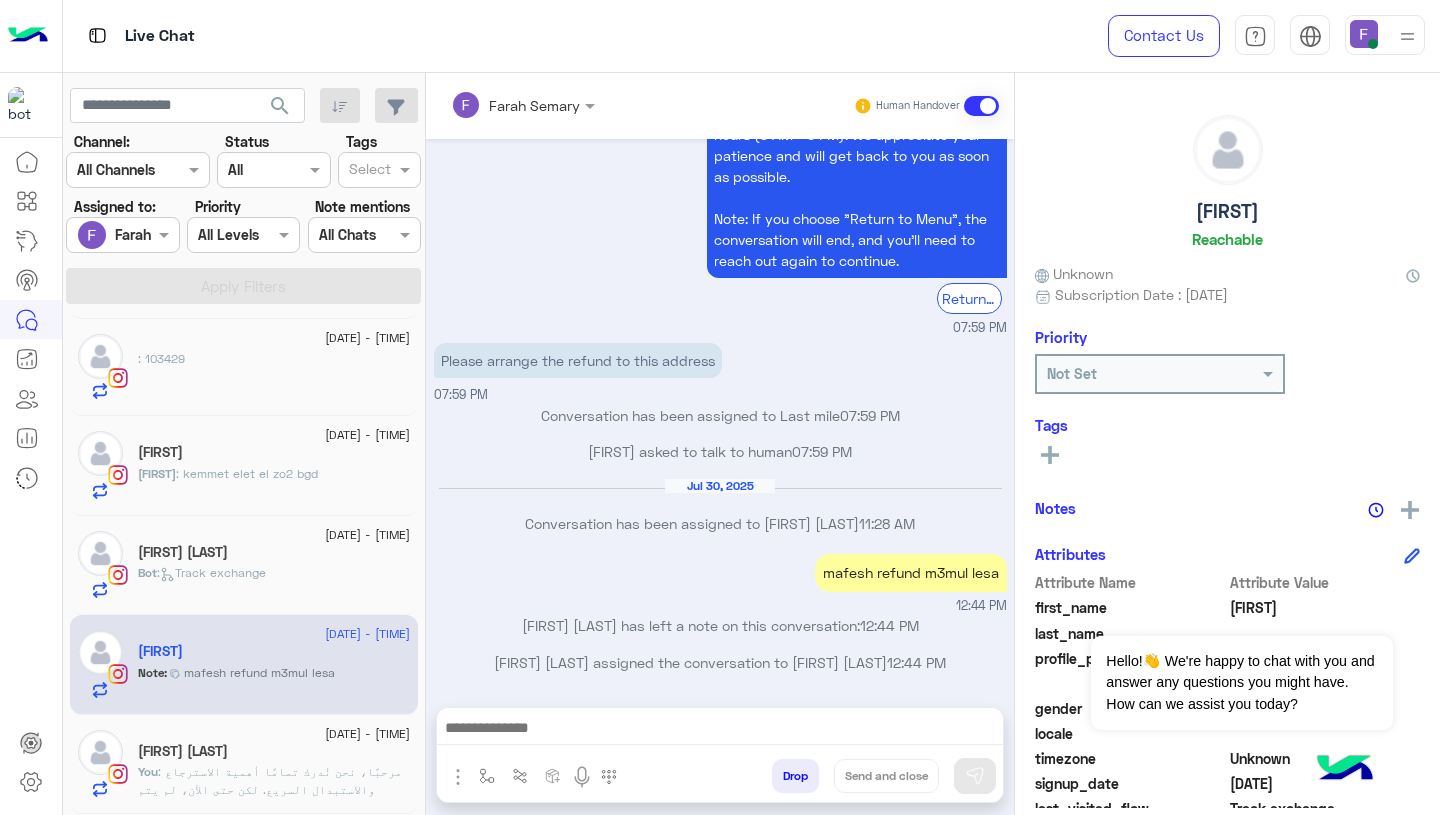 click on "Please arrange the refund to this address" at bounding box center (578, 360) 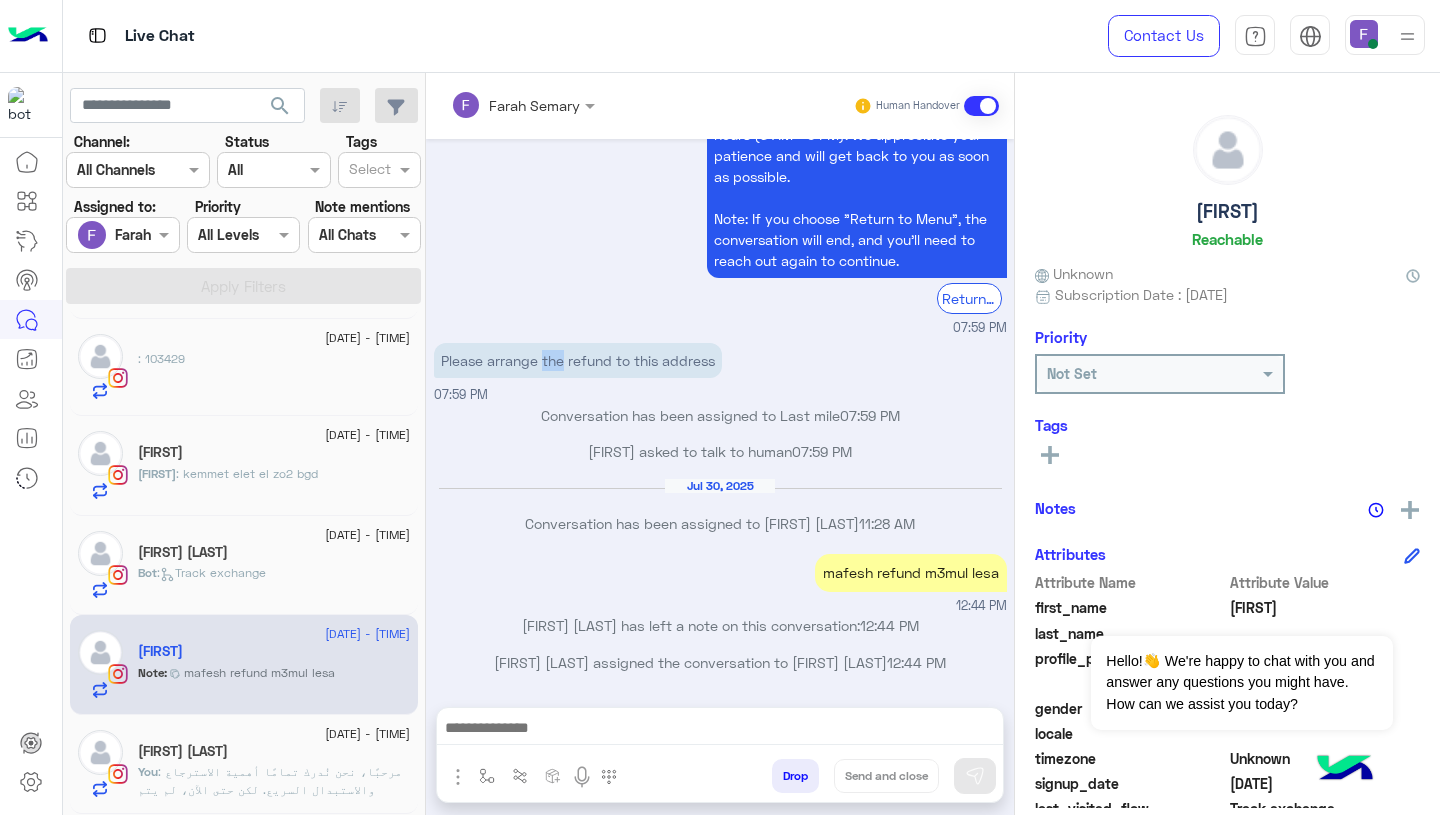 click on "Please arrange the refund to this address" at bounding box center (578, 360) 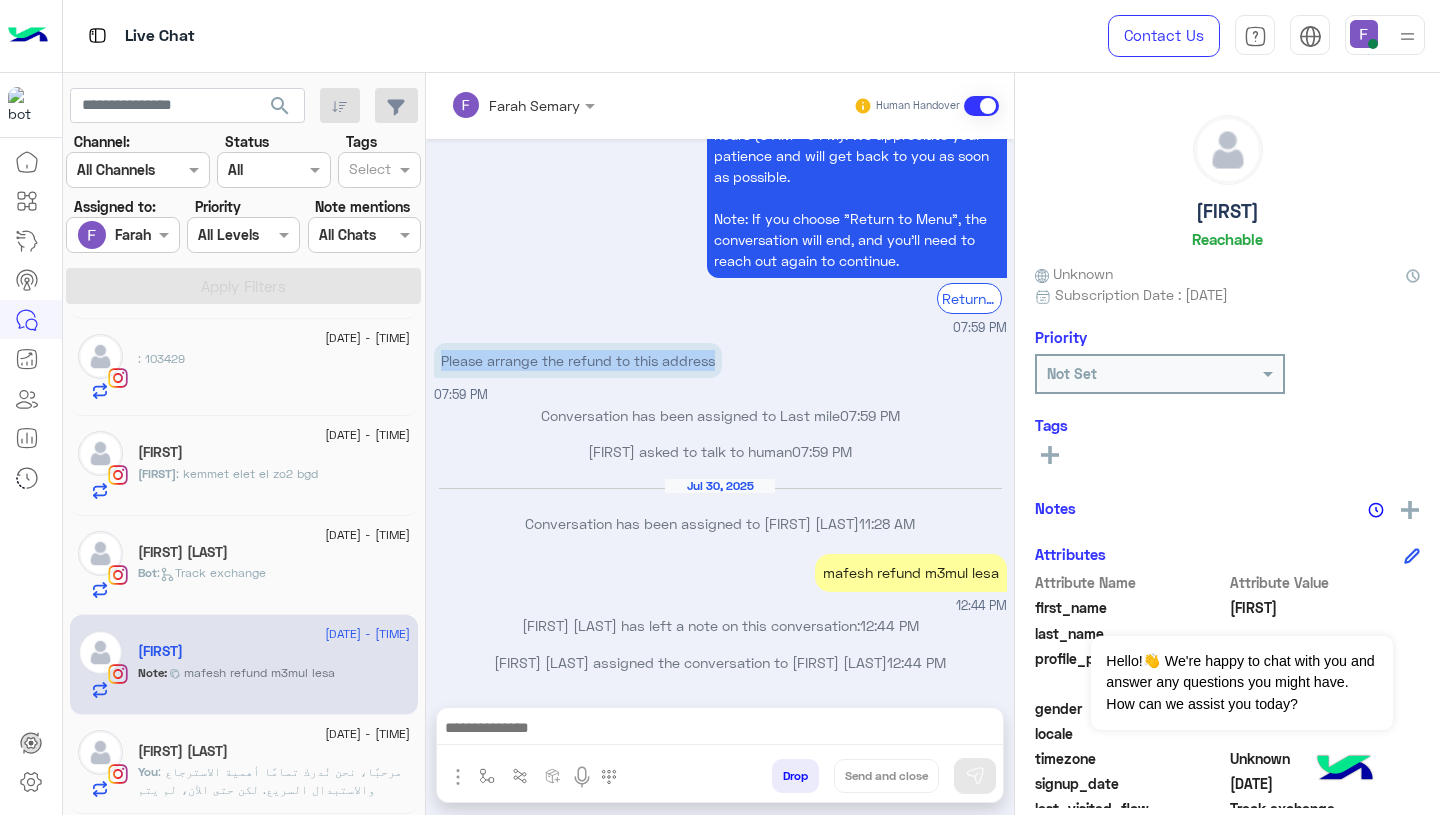 click on "Please arrange the refund to this address" at bounding box center (578, 360) 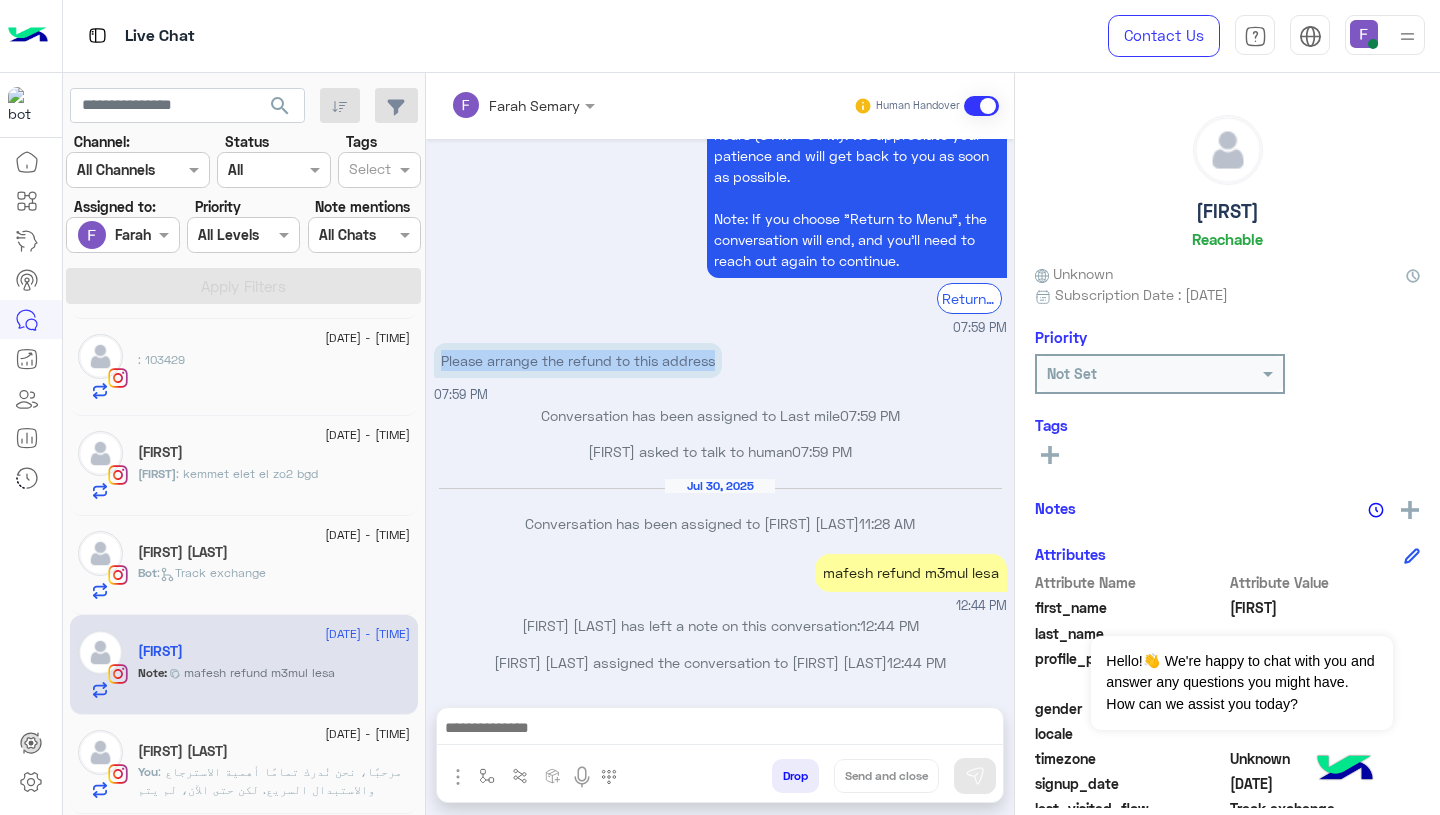 scroll, scrollTop: 2394, scrollLeft: 0, axis: vertical 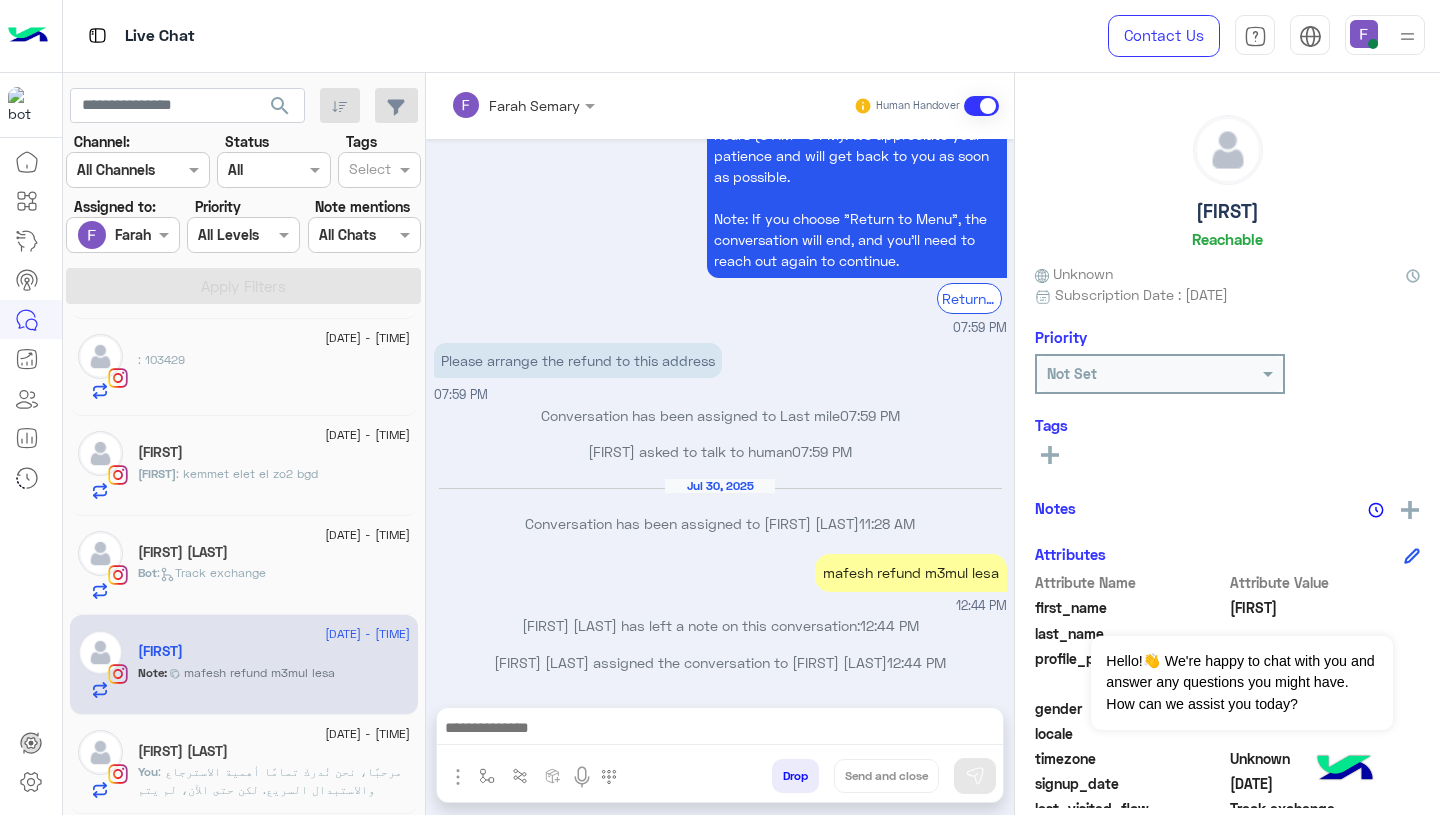 click at bounding box center [720, 733] 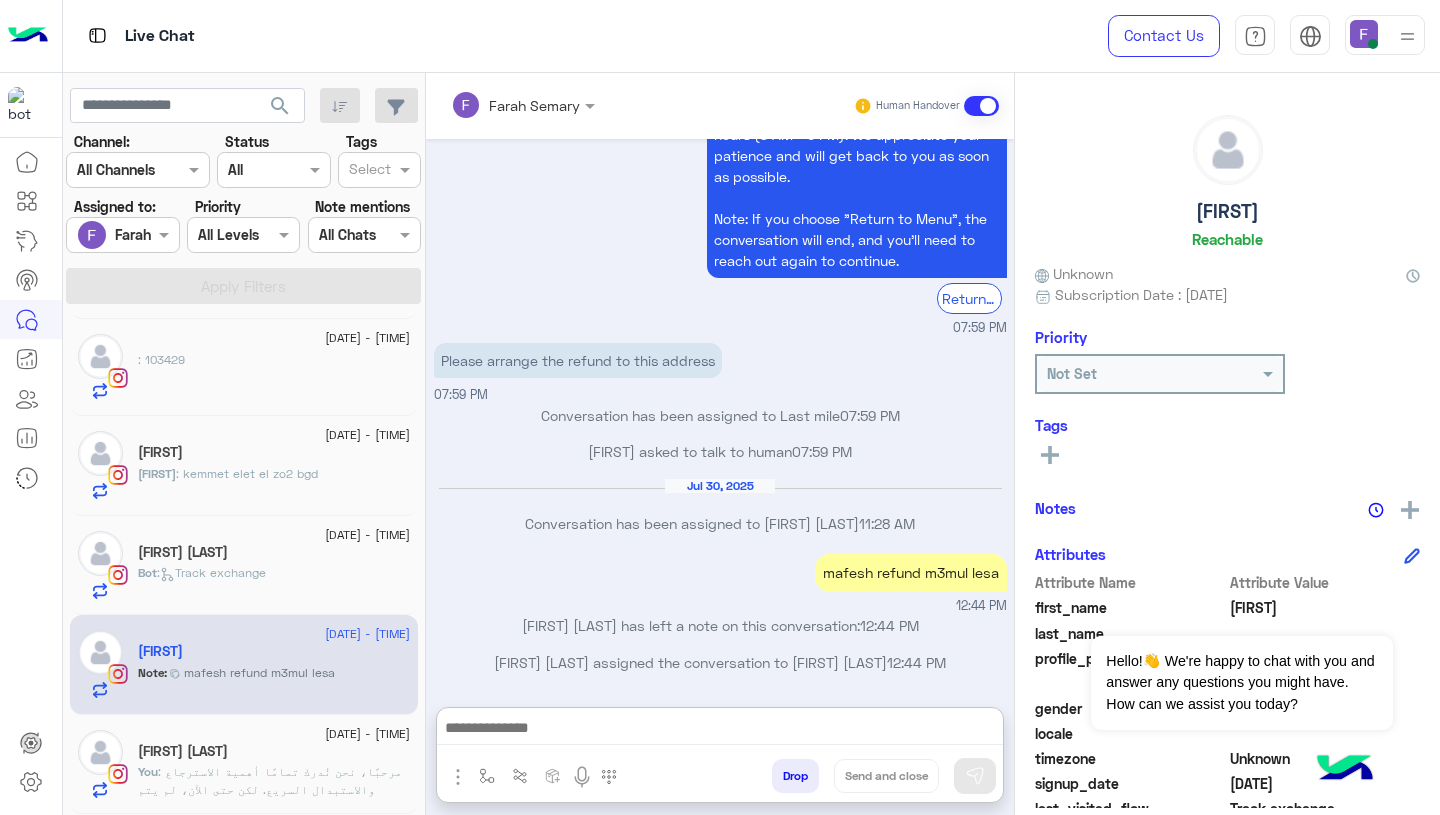 click at bounding box center [720, 730] 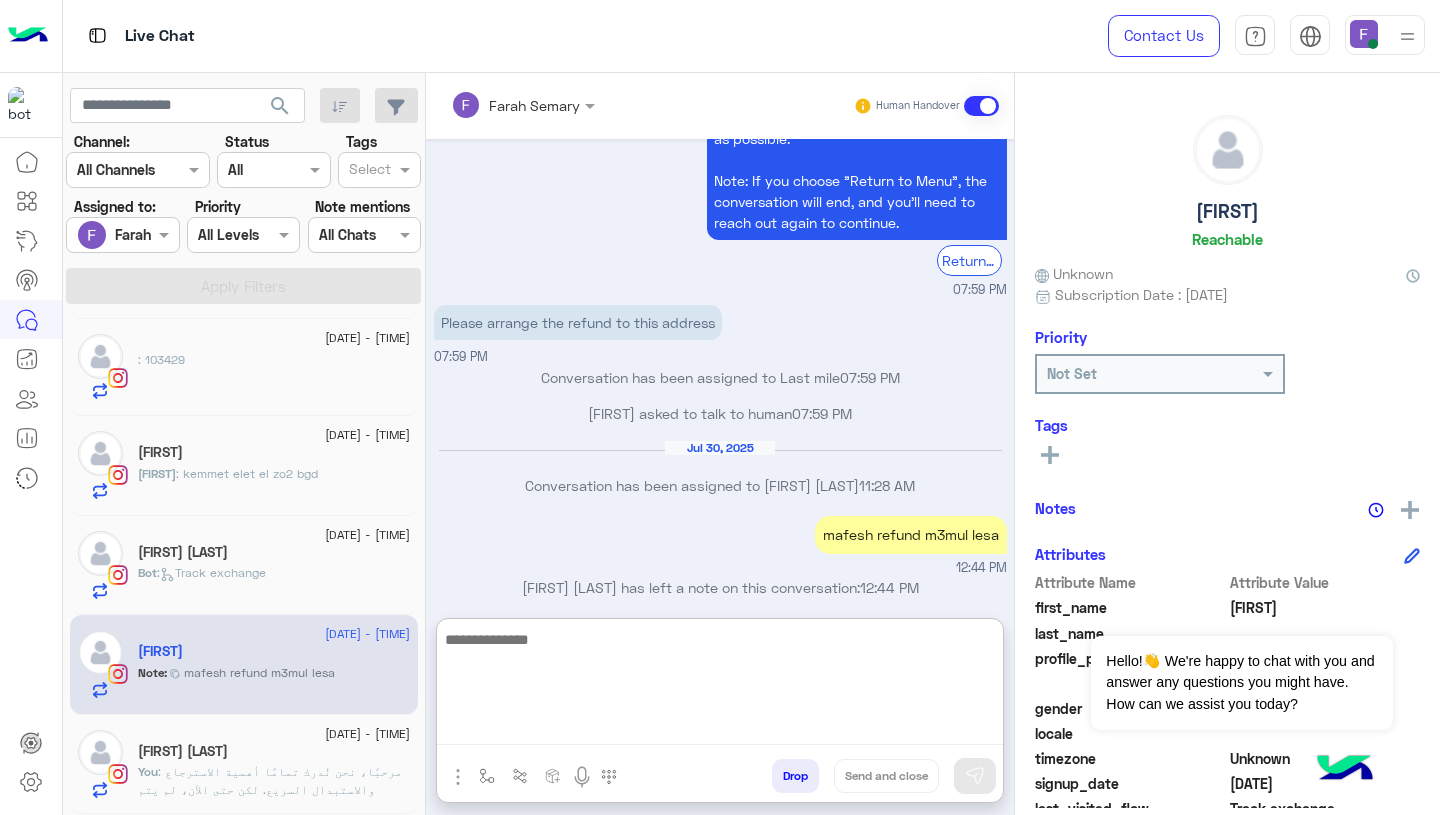 paste on "**********" 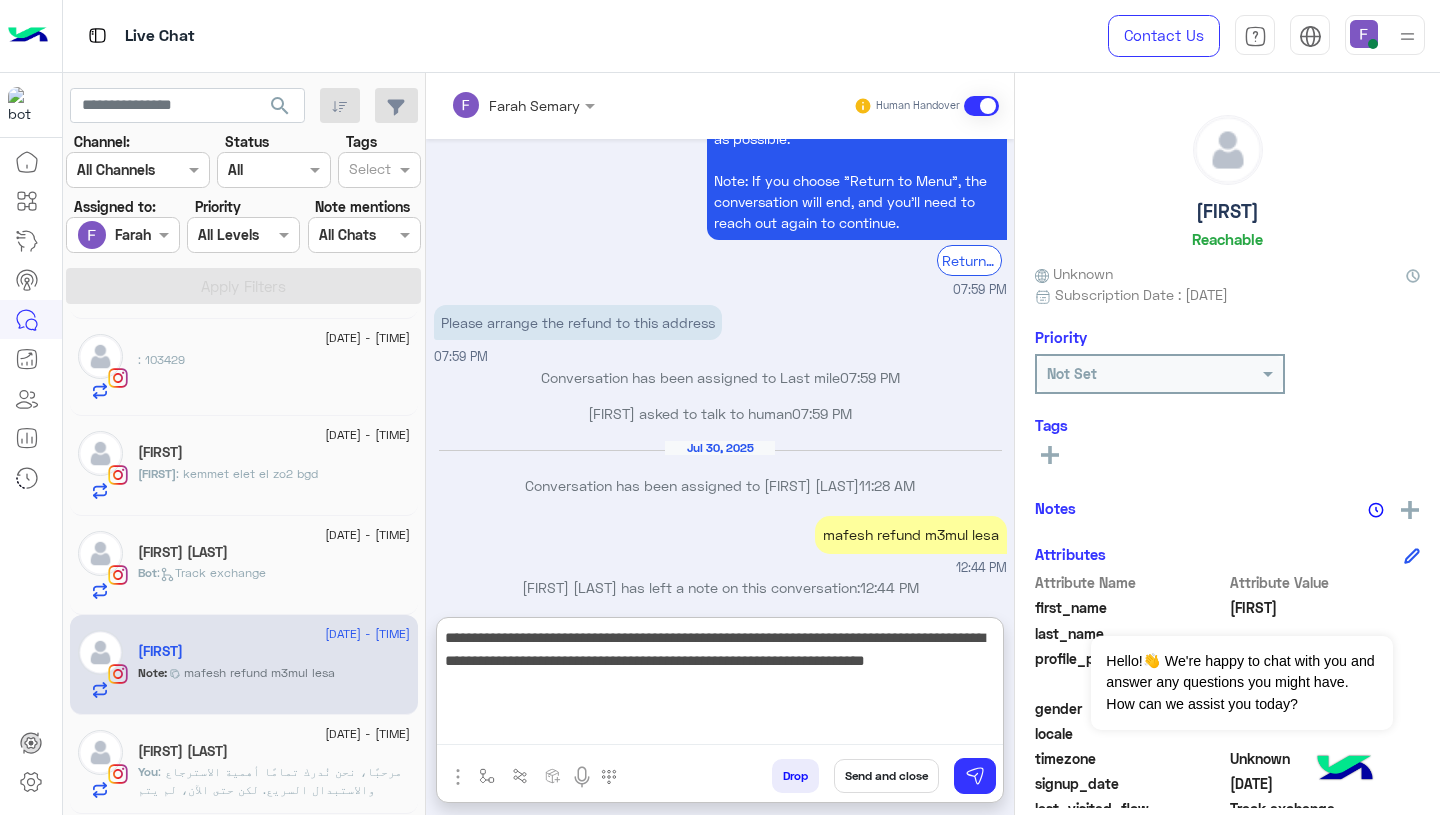 scroll, scrollTop: 83, scrollLeft: 0, axis: vertical 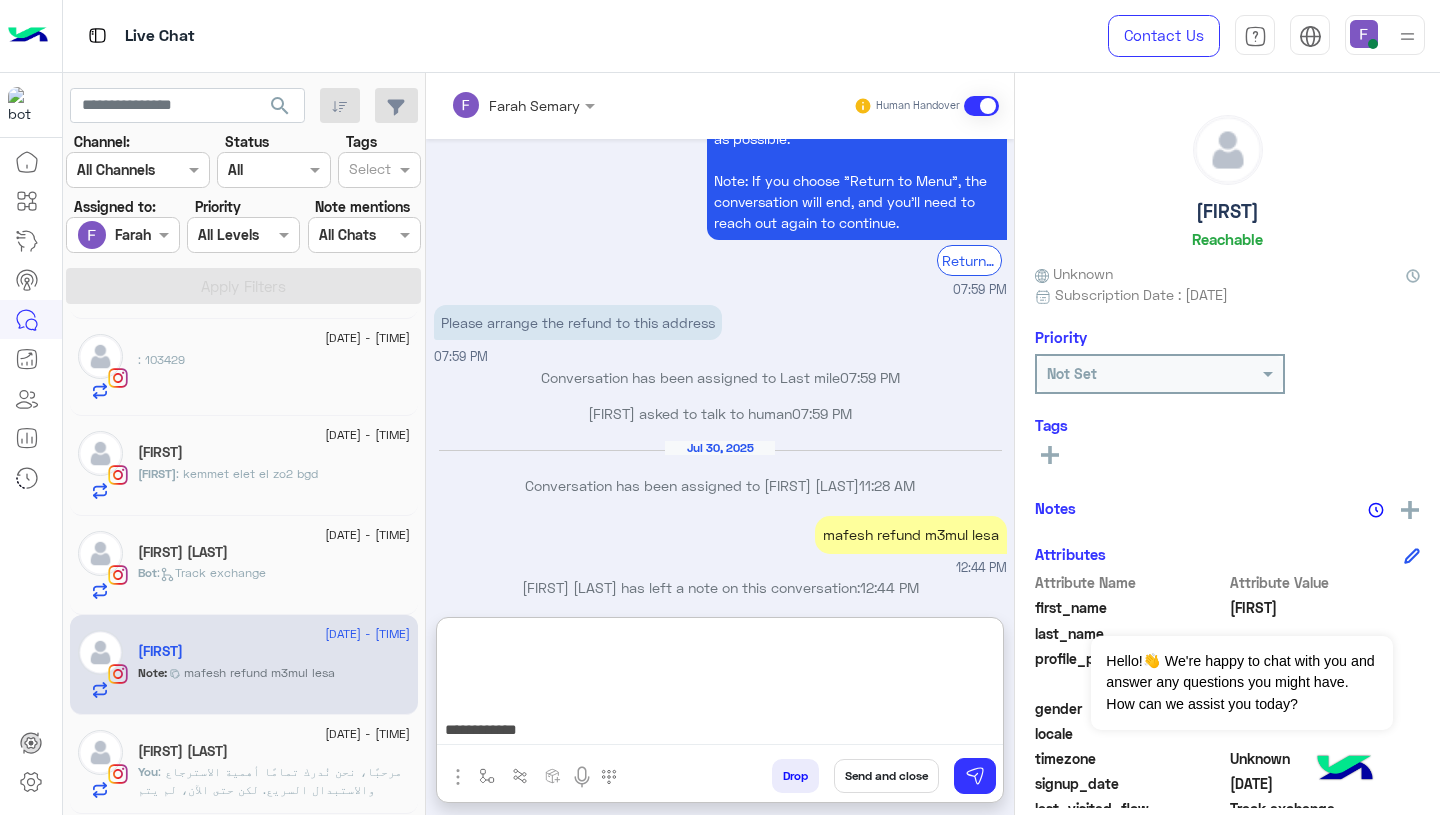 click on "**********" at bounding box center [720, 685] 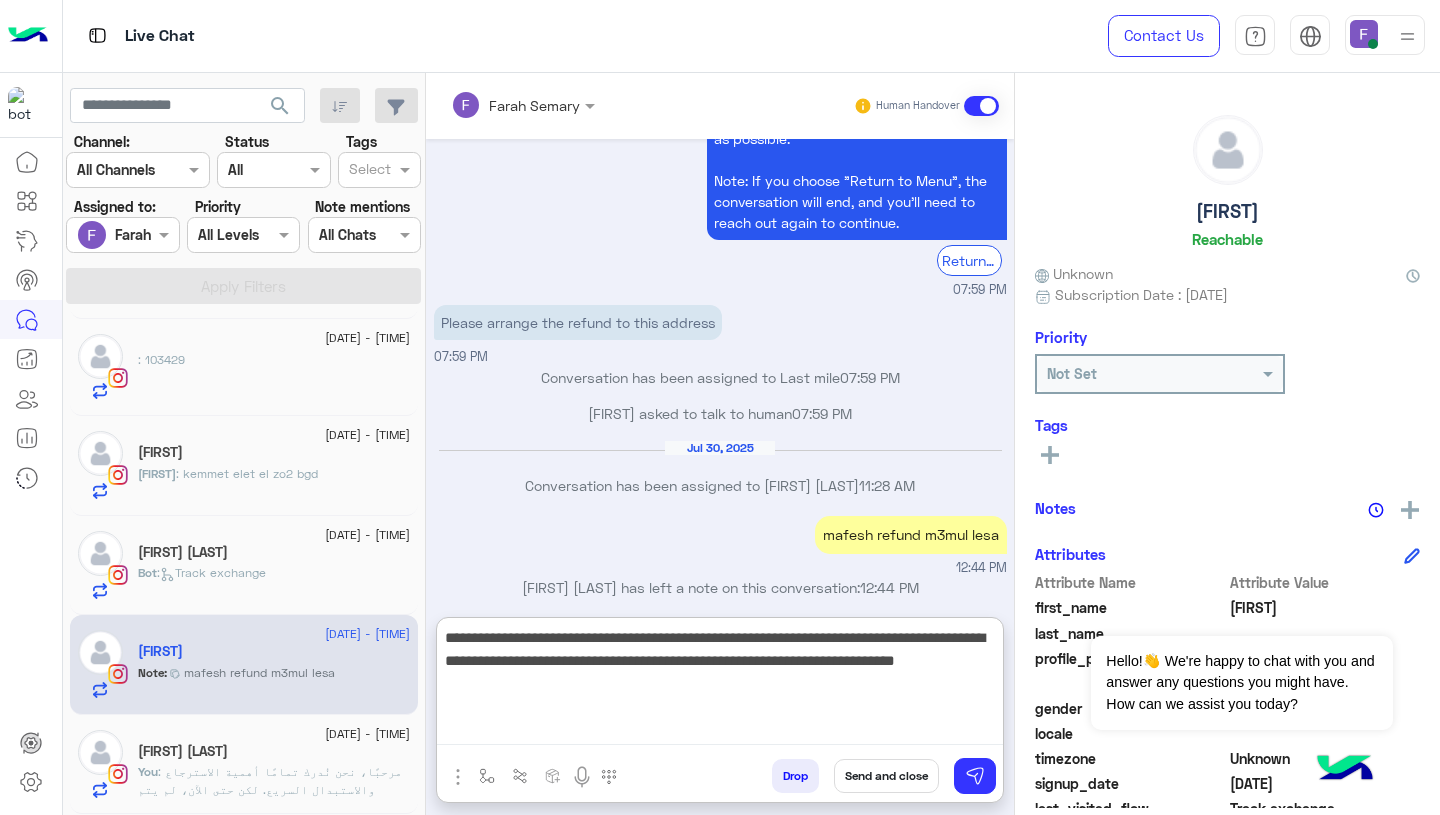 scroll, scrollTop: 0, scrollLeft: 0, axis: both 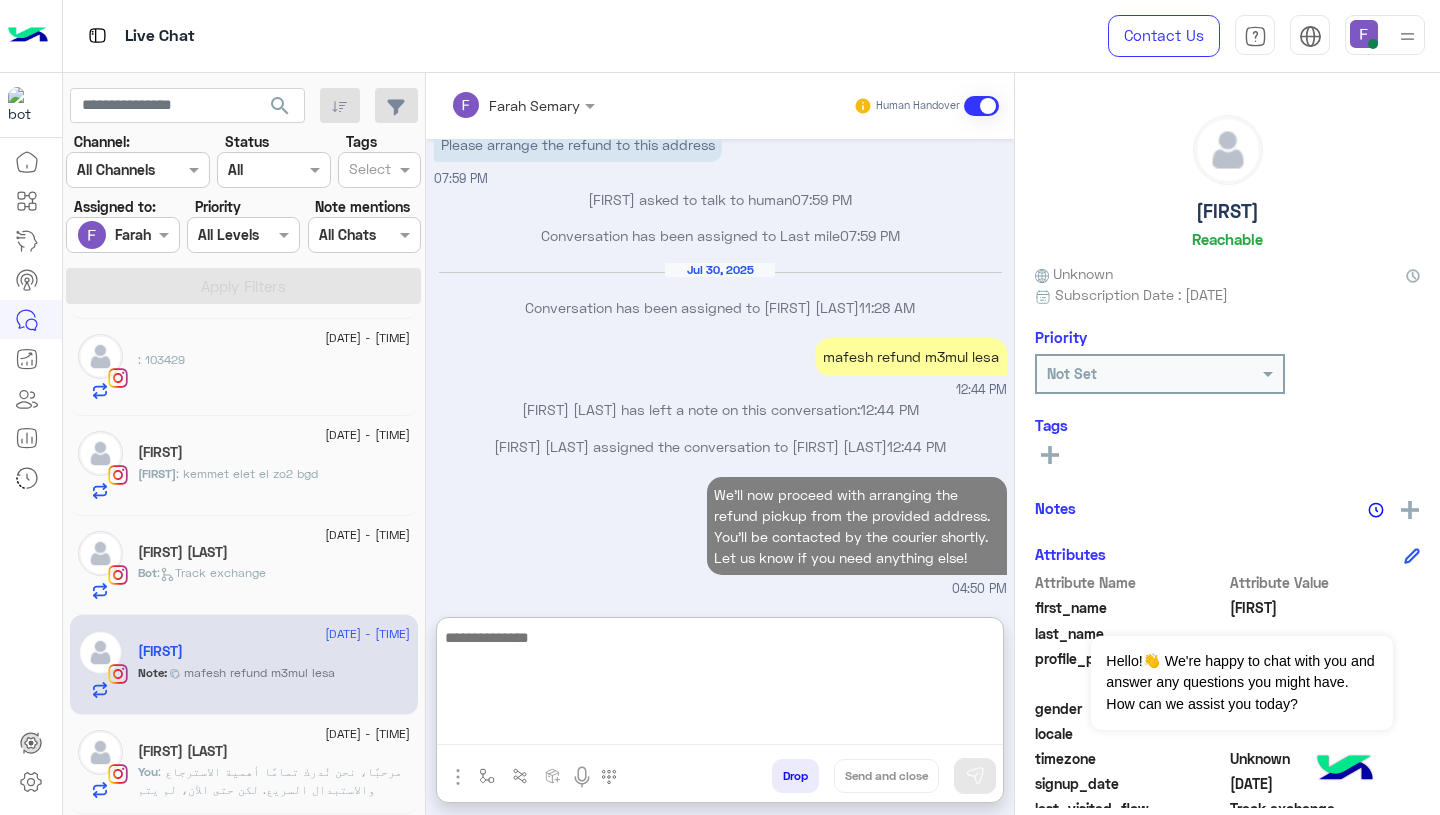 click on "Maram Ahmed has left a note on this conversation:   12:44 PM" at bounding box center (720, 409) 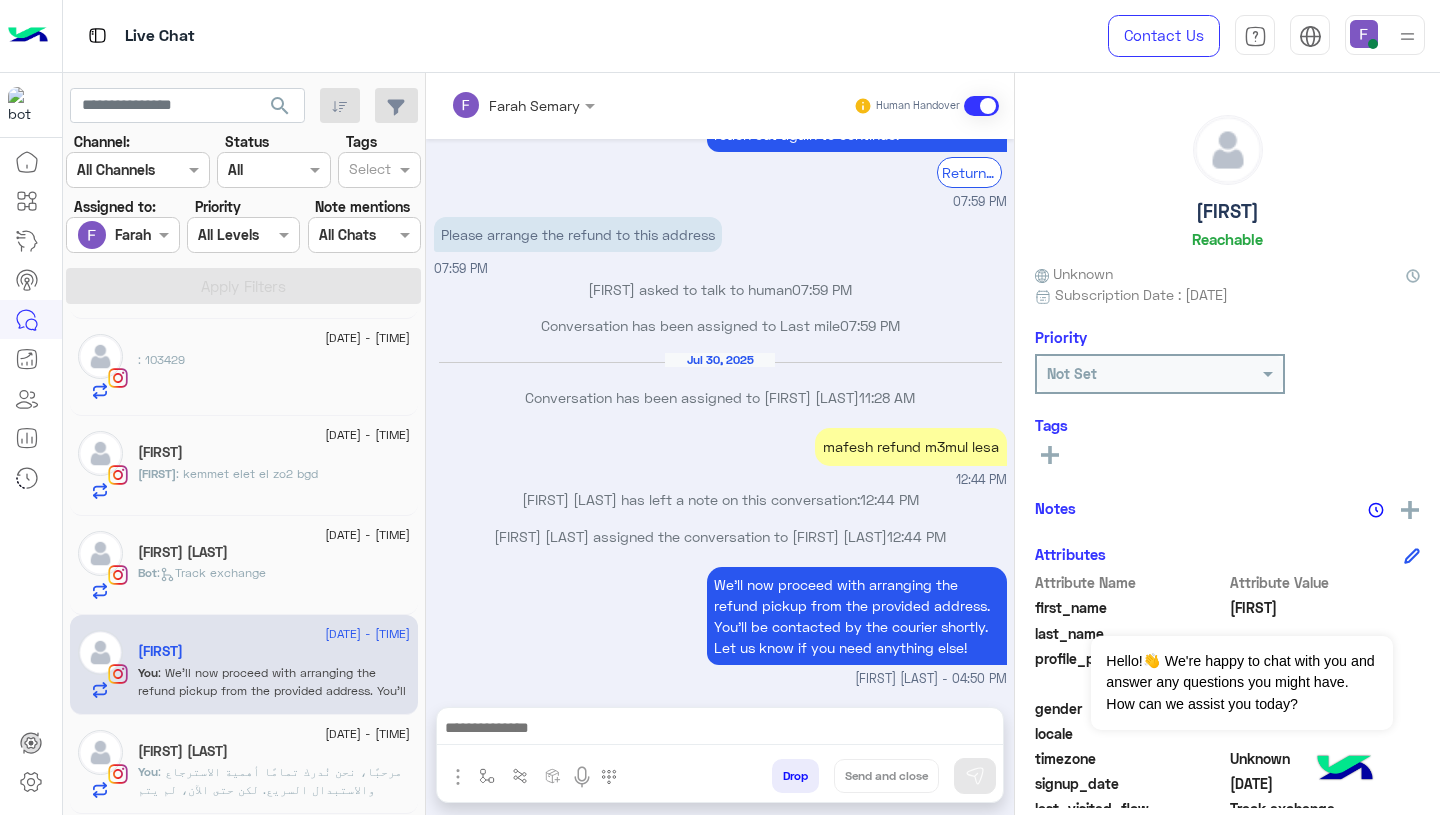 scroll, scrollTop: 2154, scrollLeft: 0, axis: vertical 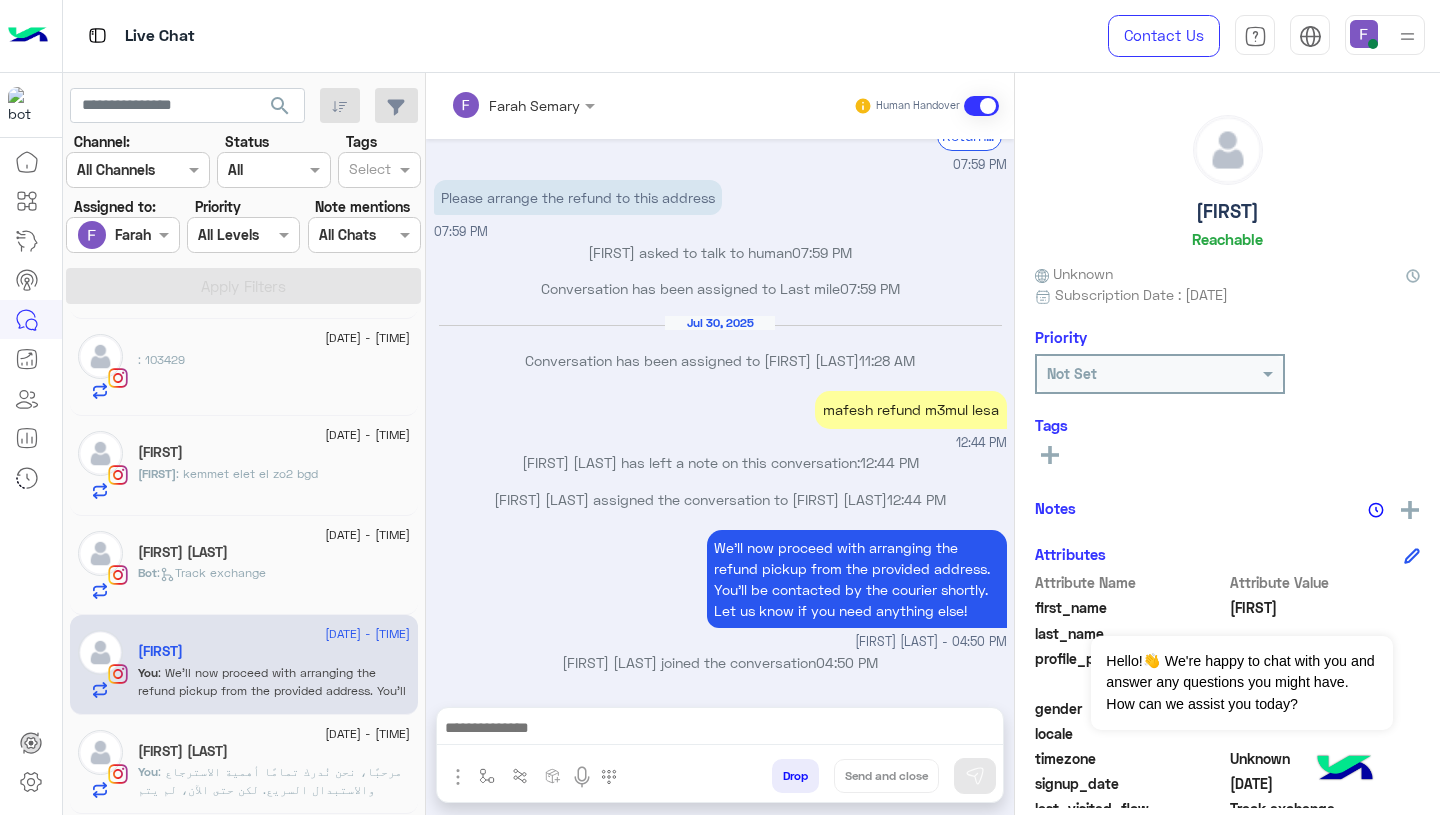 click on "Bot :   Track exchange" 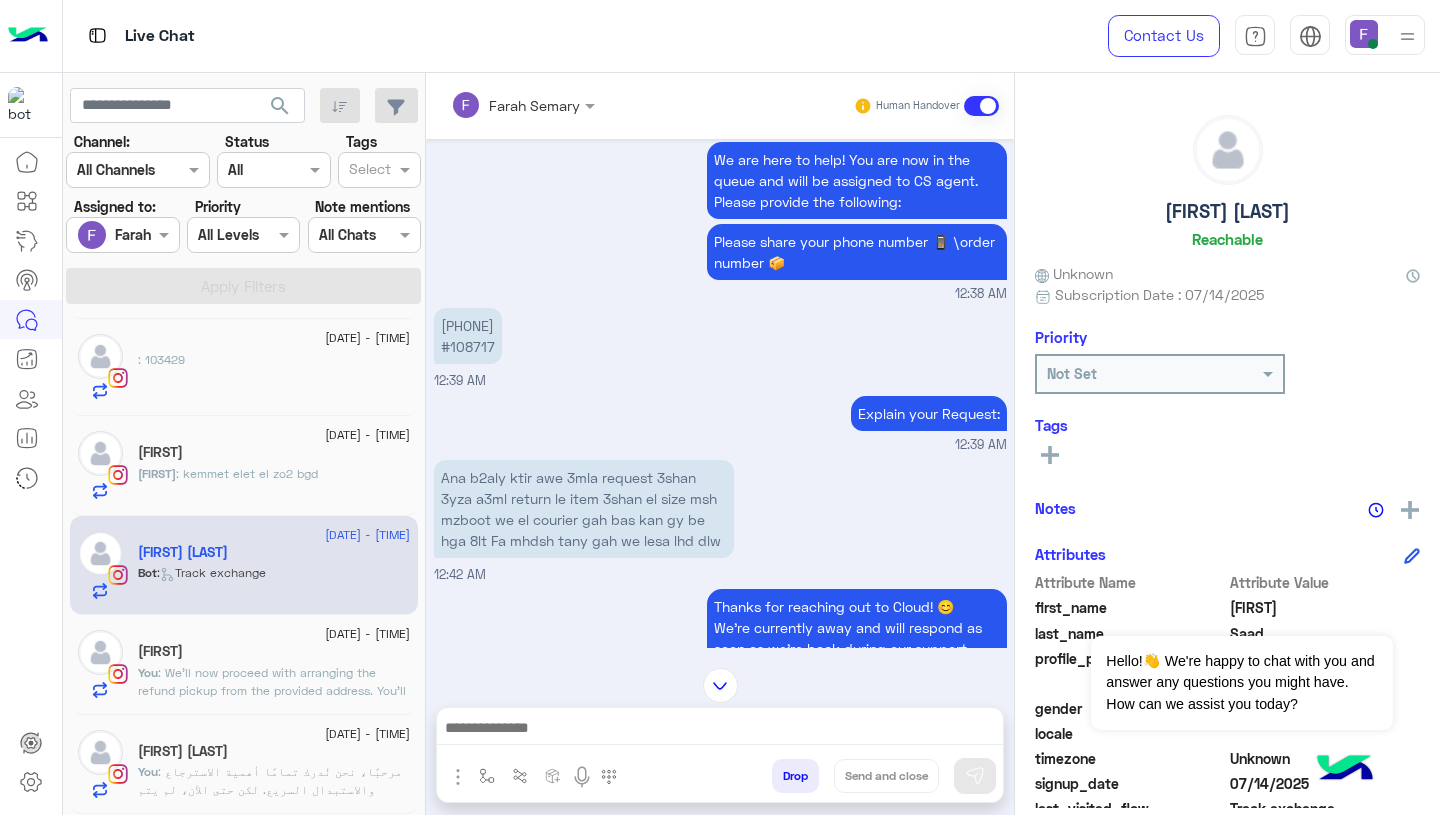 scroll, scrollTop: 1878, scrollLeft: 0, axis: vertical 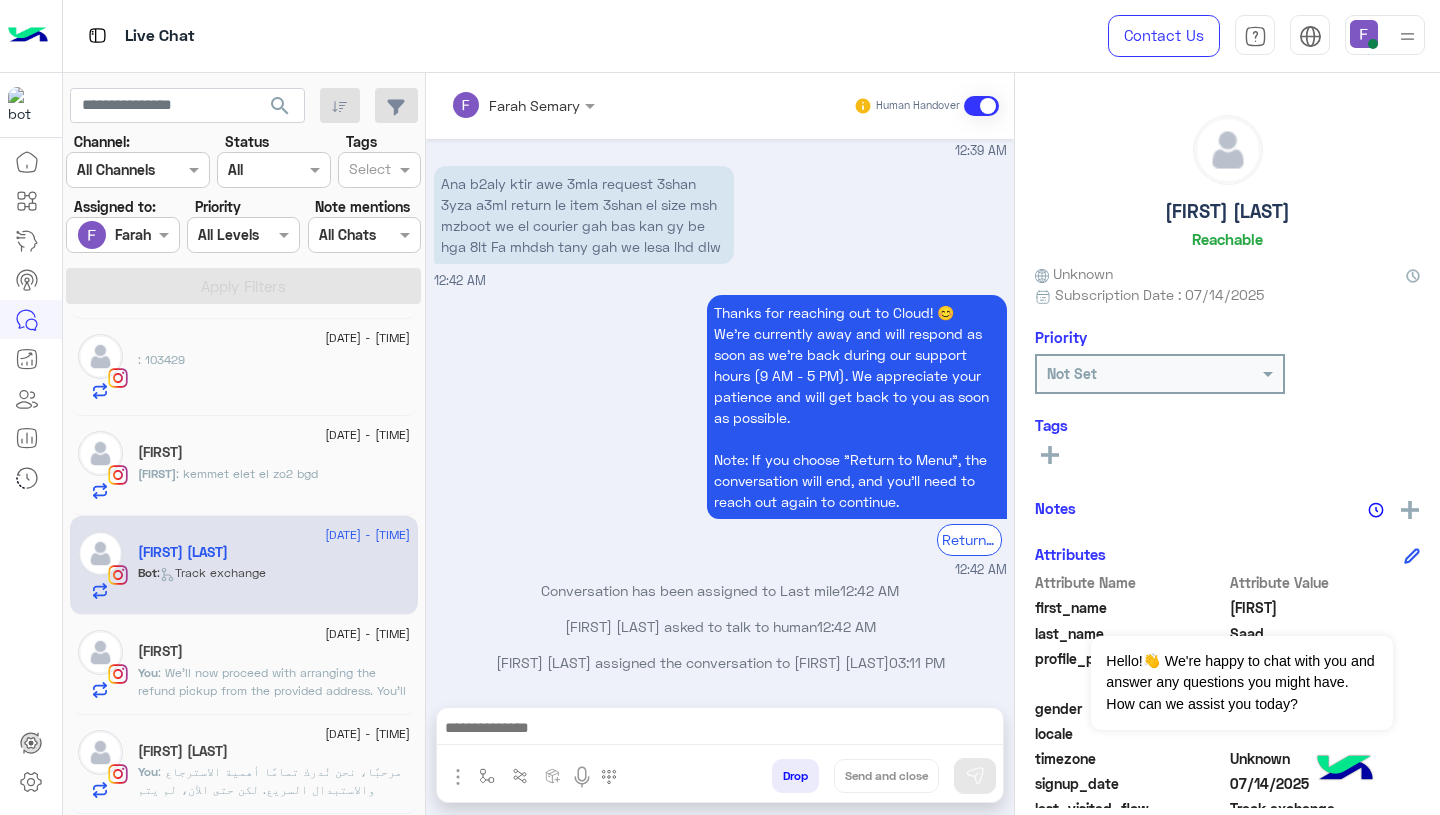 click on "jana : kemmet elet el zo2 bgd" 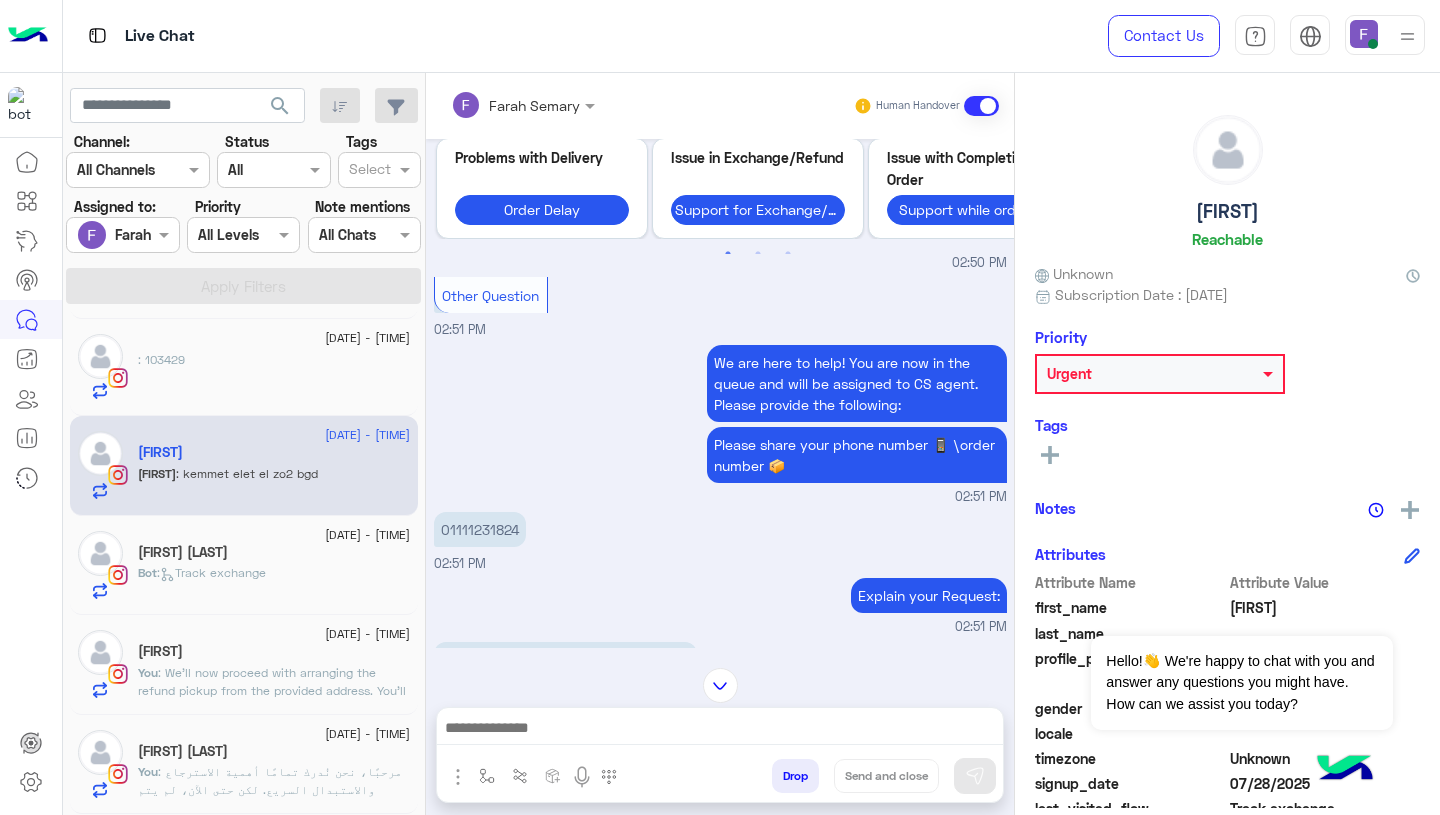 scroll, scrollTop: 10, scrollLeft: 0, axis: vertical 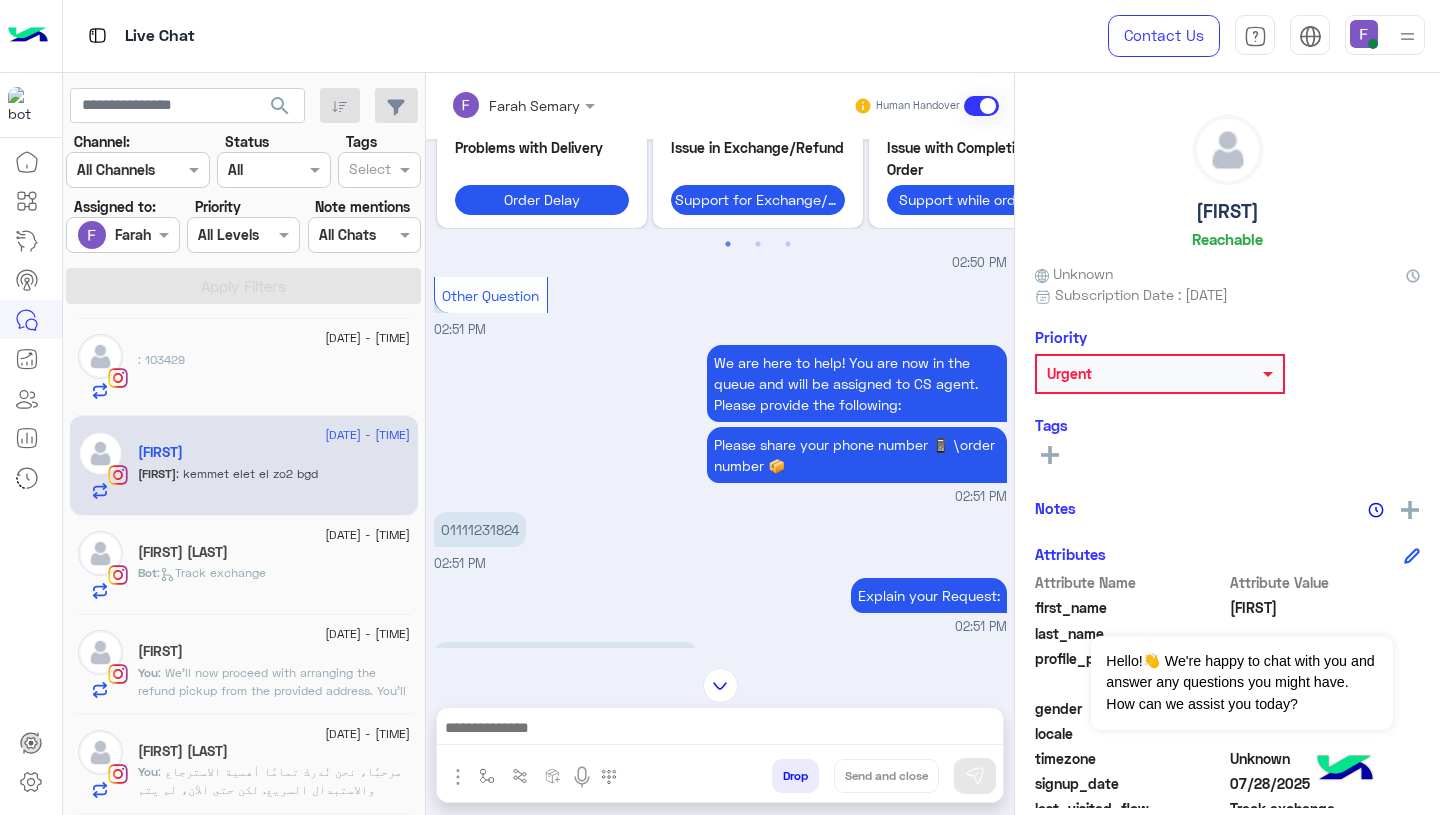click at bounding box center (720, 730) 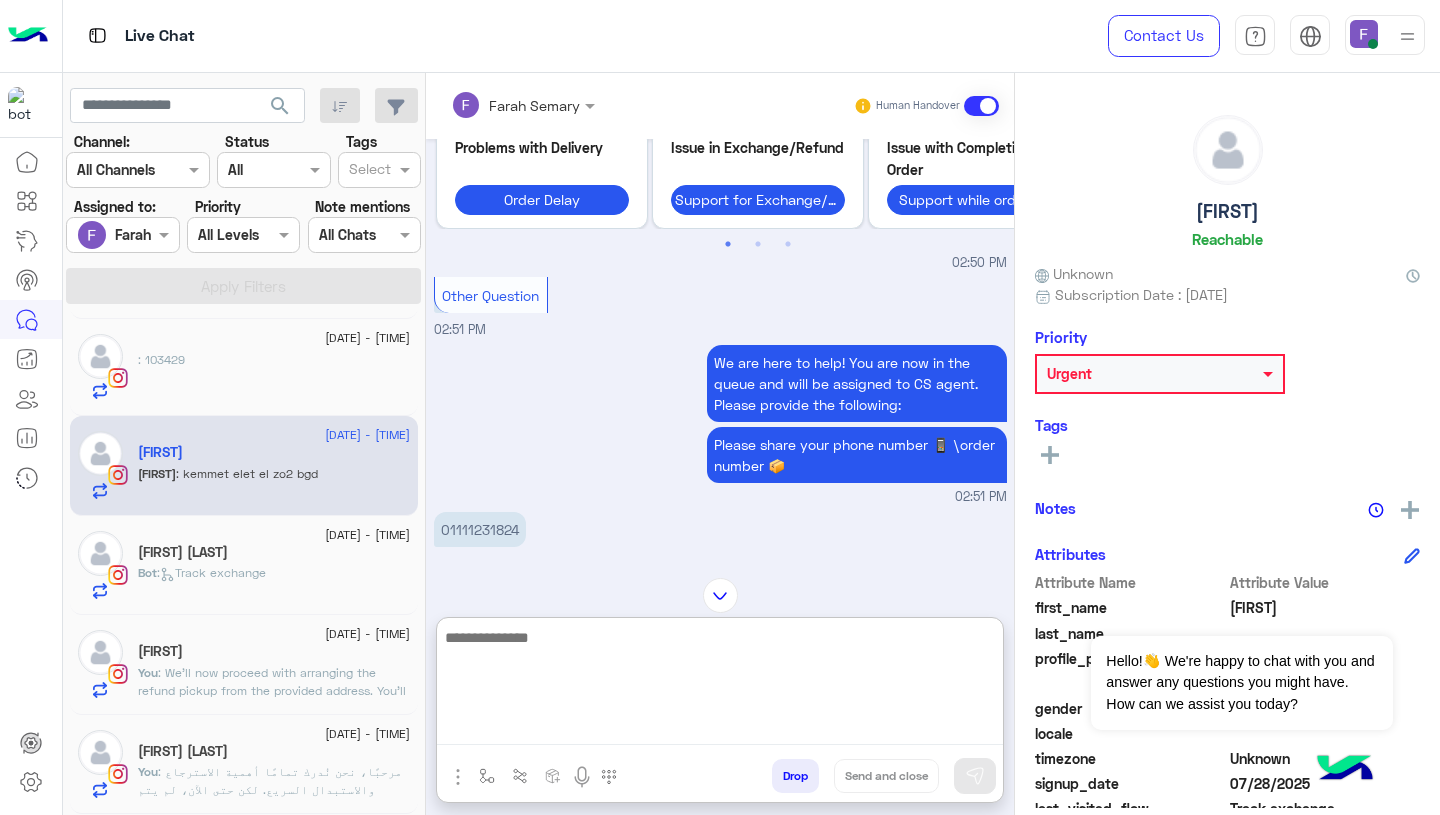 paste on "**********" 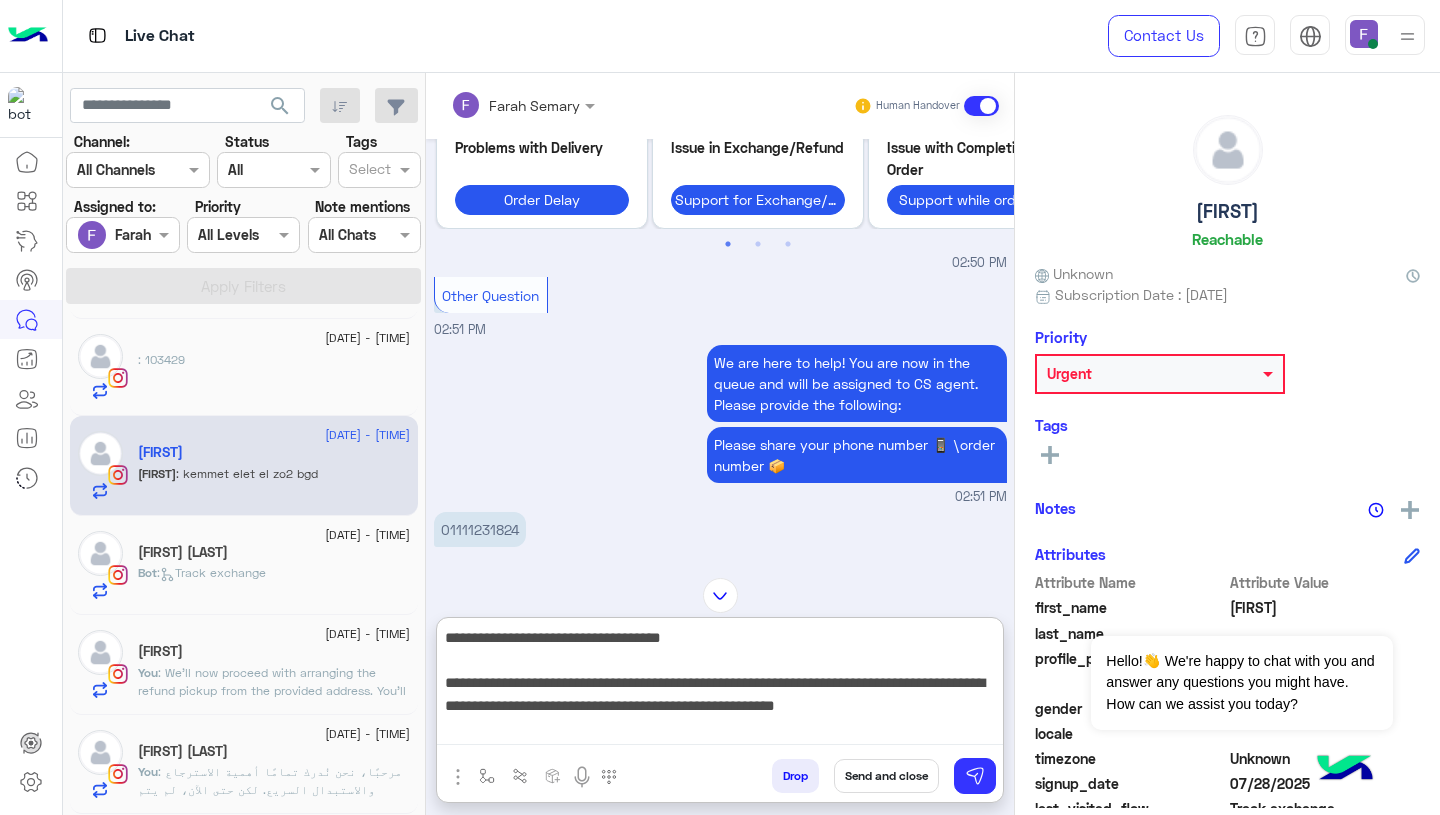 scroll, scrollTop: 106, scrollLeft: 0, axis: vertical 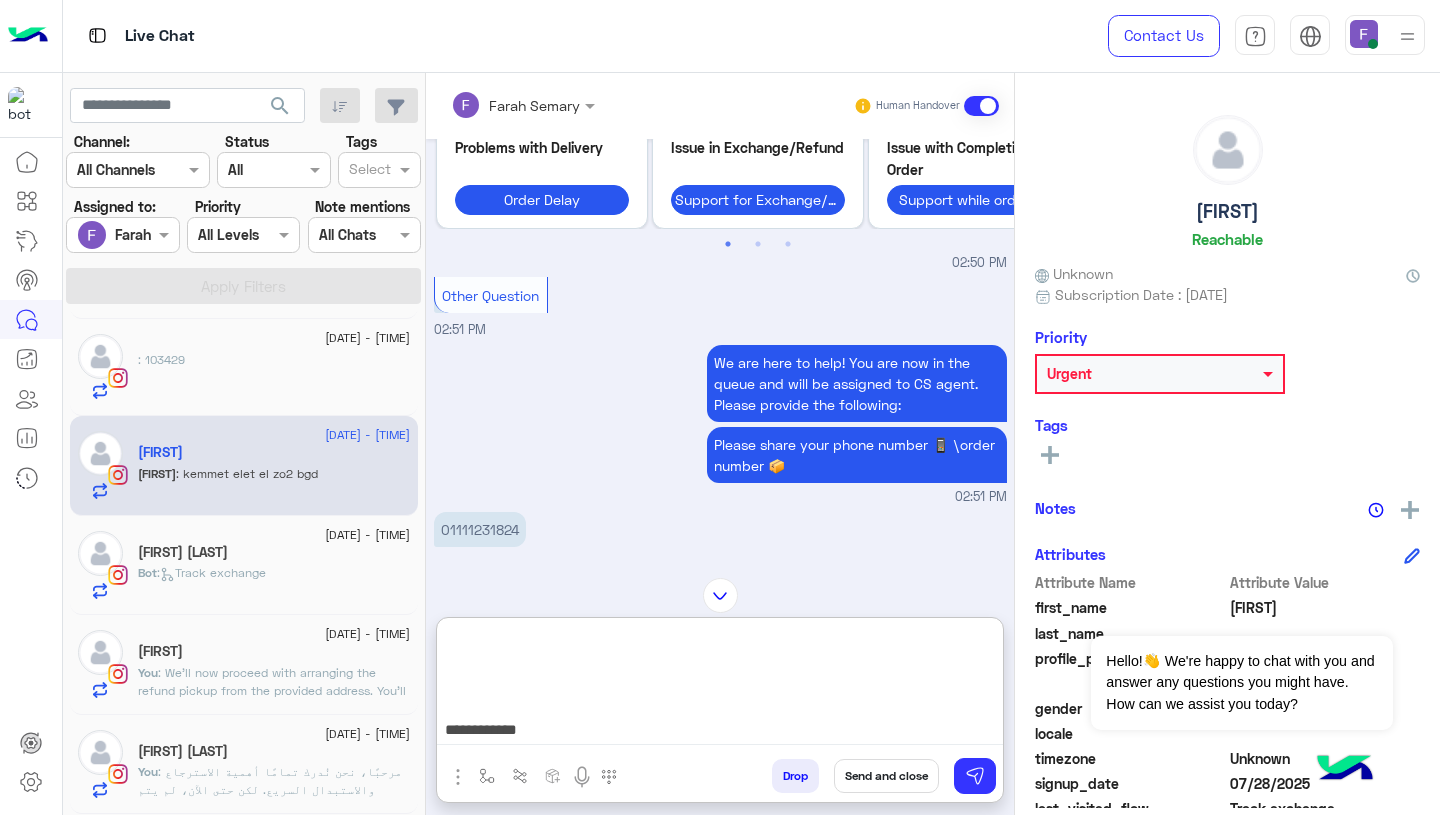 click on "**********" at bounding box center (720, 685) 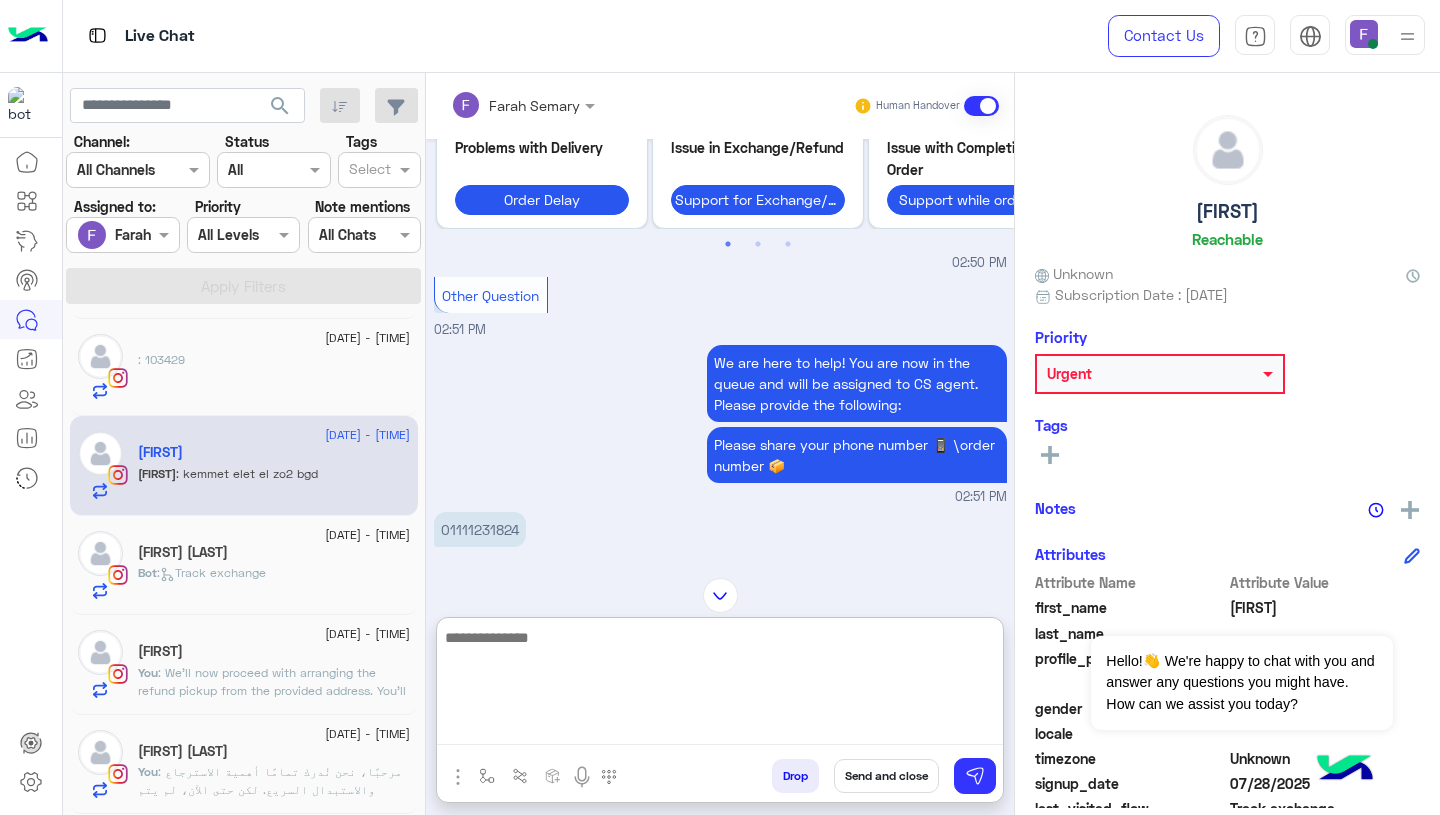 scroll, scrollTop: 0, scrollLeft: 0, axis: both 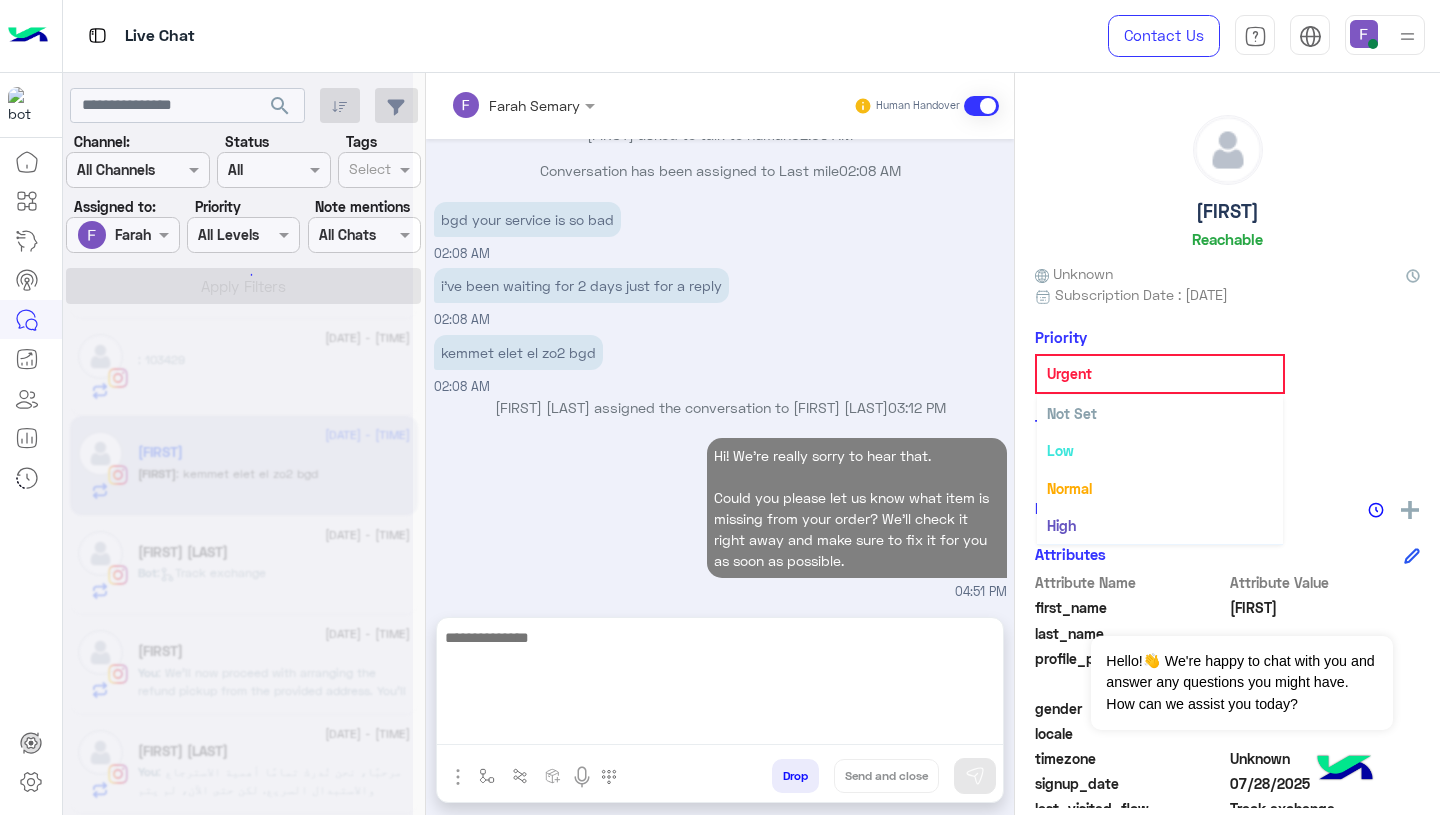 click on "Urgent" 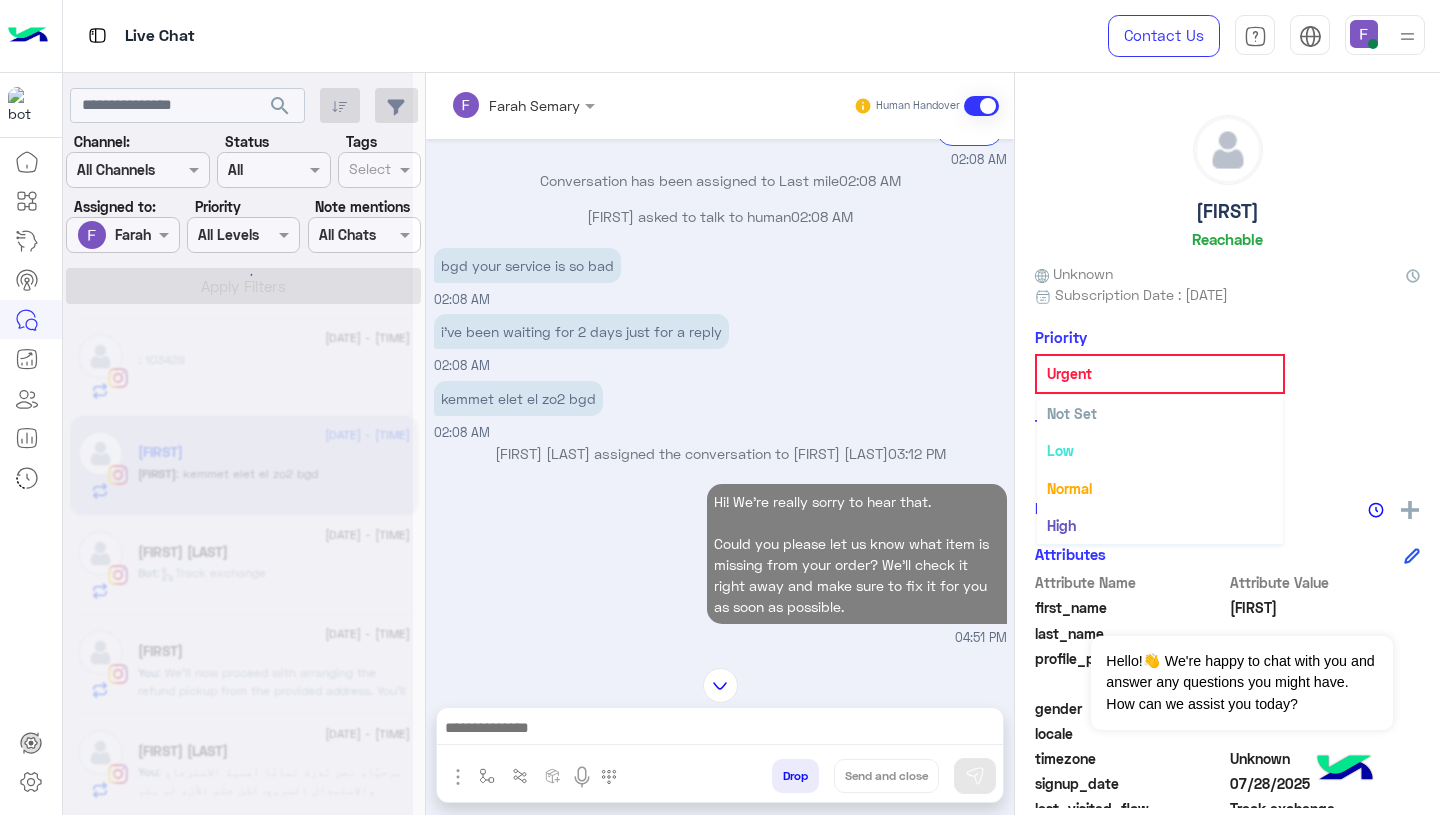 scroll, scrollTop: 0, scrollLeft: 0, axis: both 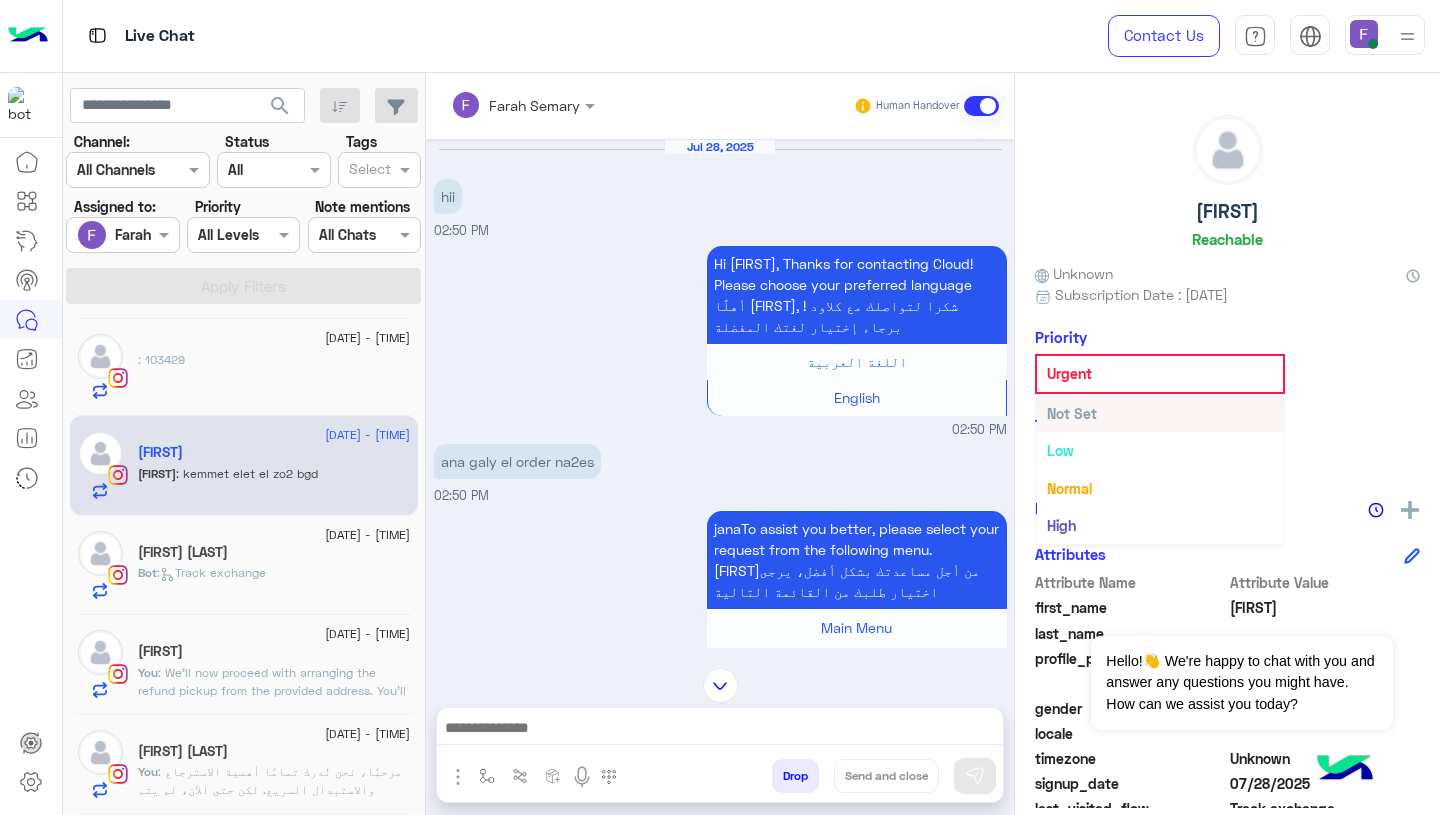 click on "Not Set" at bounding box center [1160, 413] 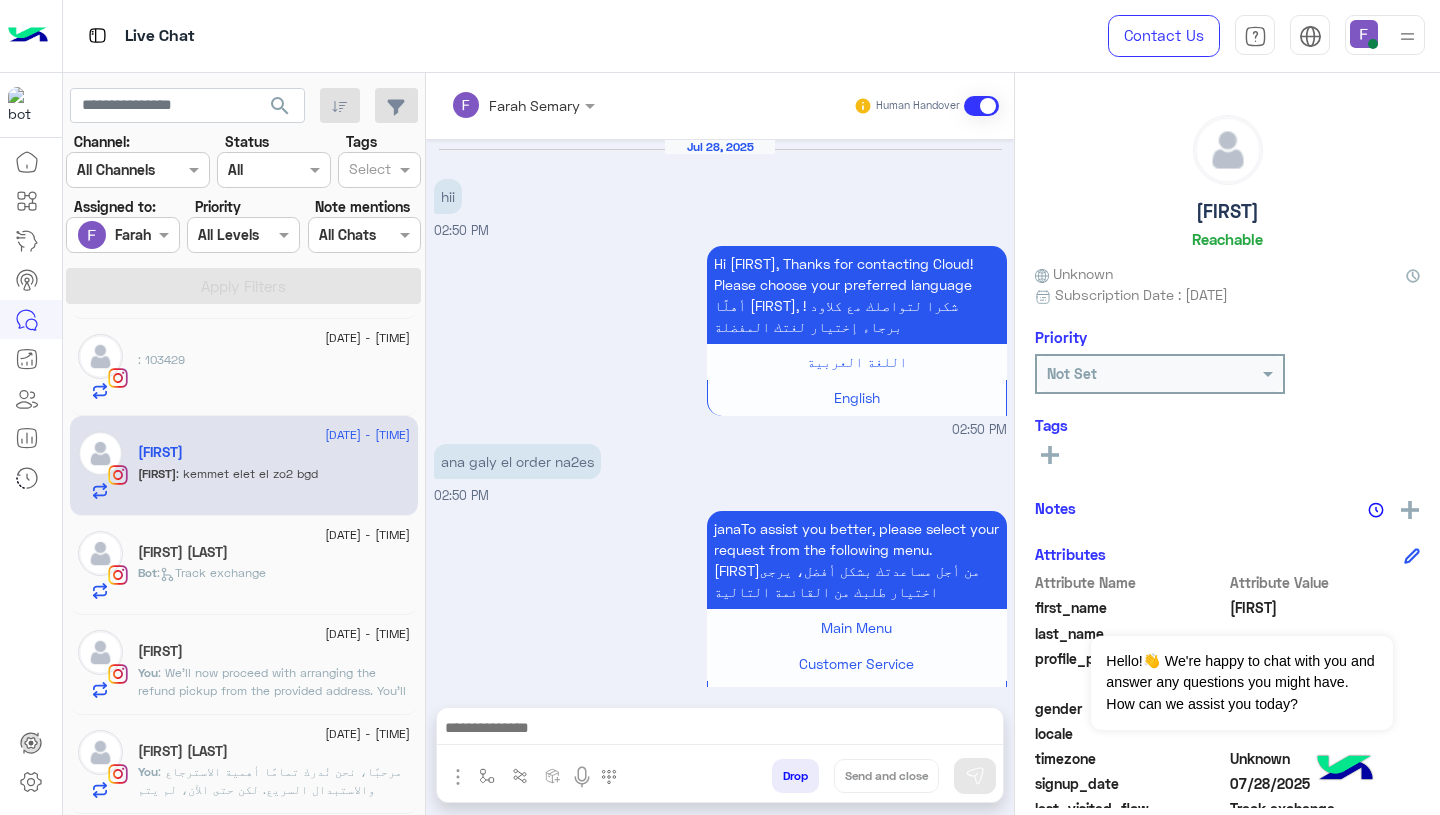 scroll, scrollTop: 3239, scrollLeft: 0, axis: vertical 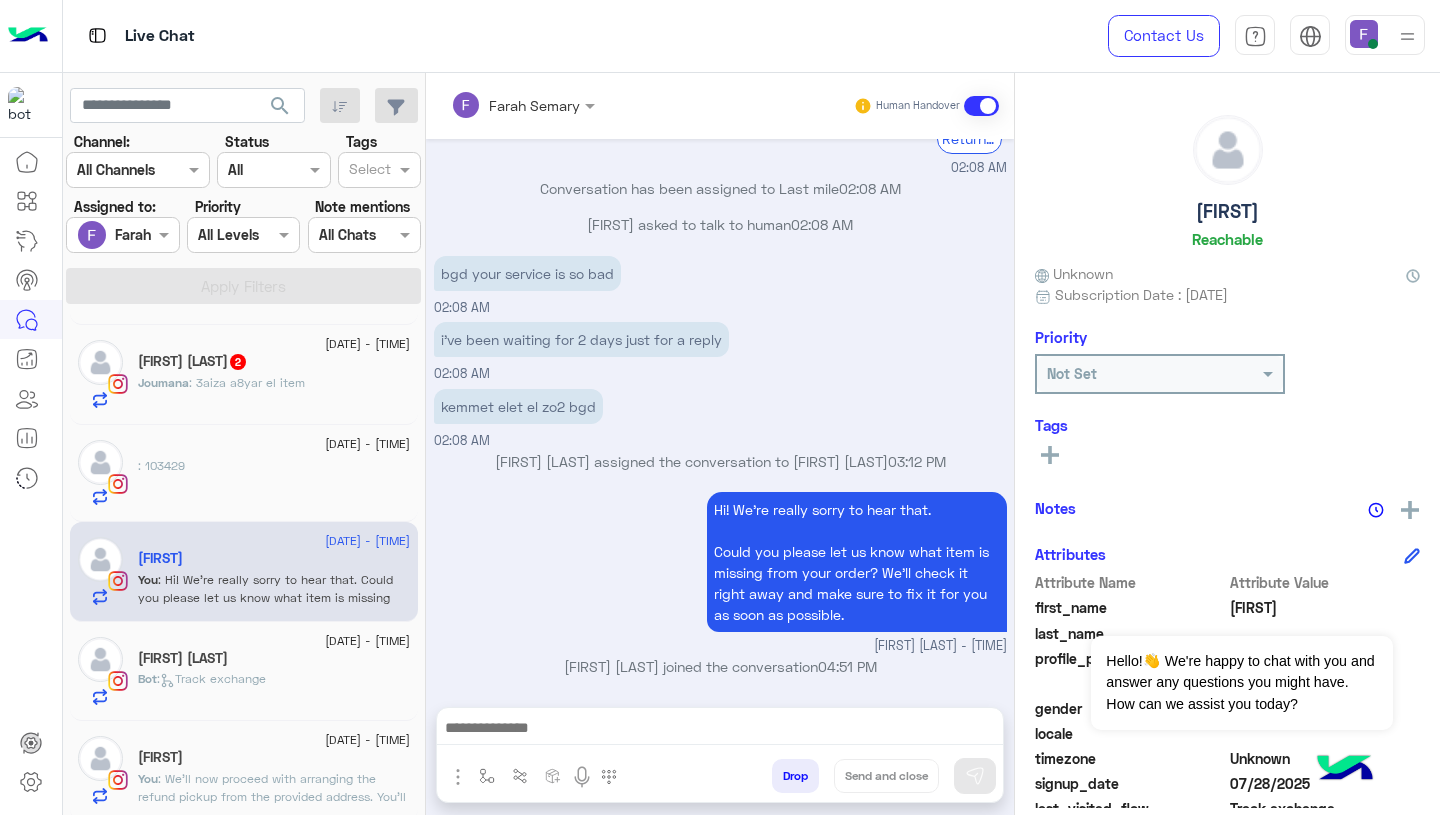 click on "[DAY] [MONTH] - [TIME]" 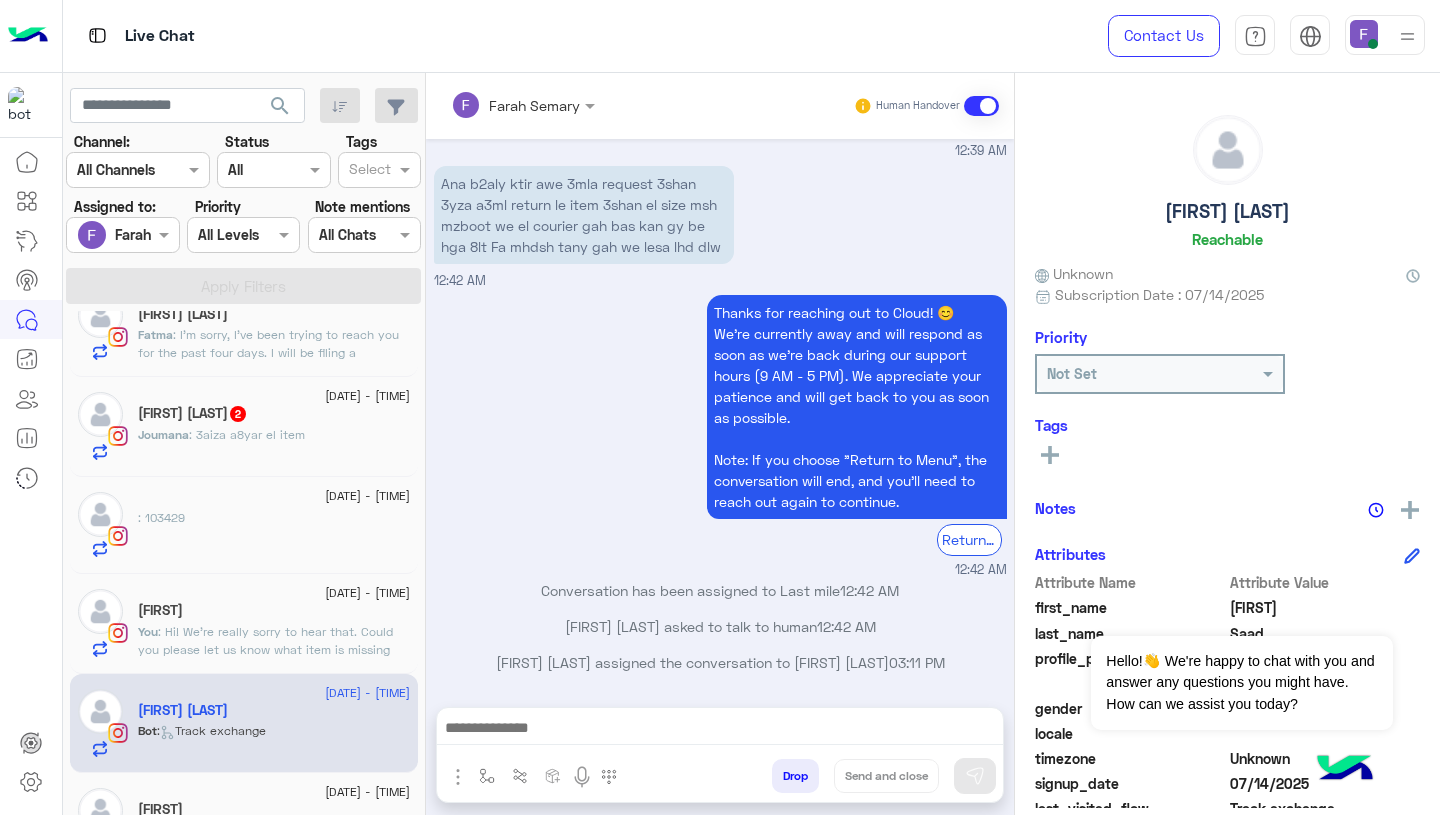 click on "Joumana Ashraf  2" 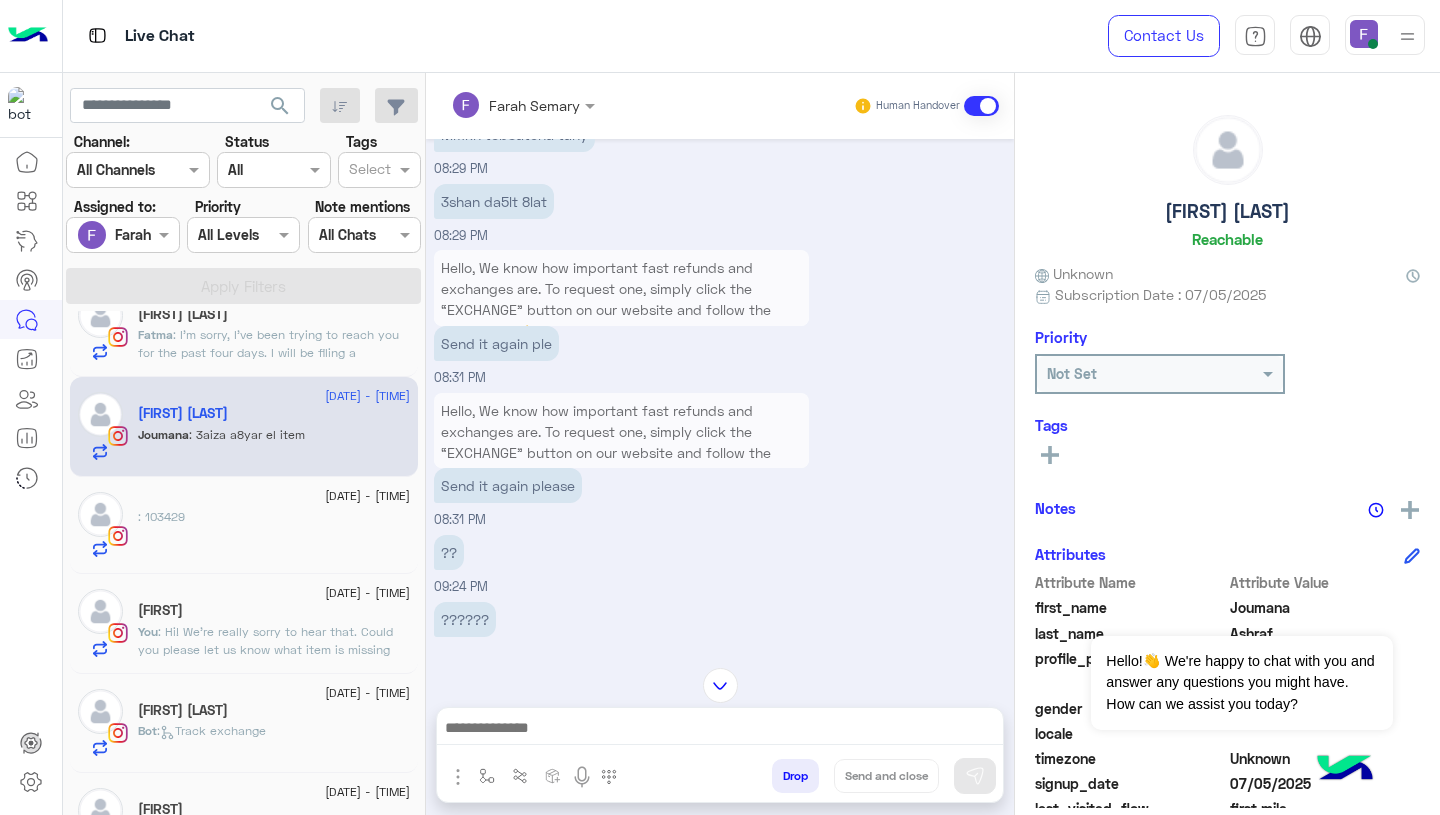 click at bounding box center [720, 730] 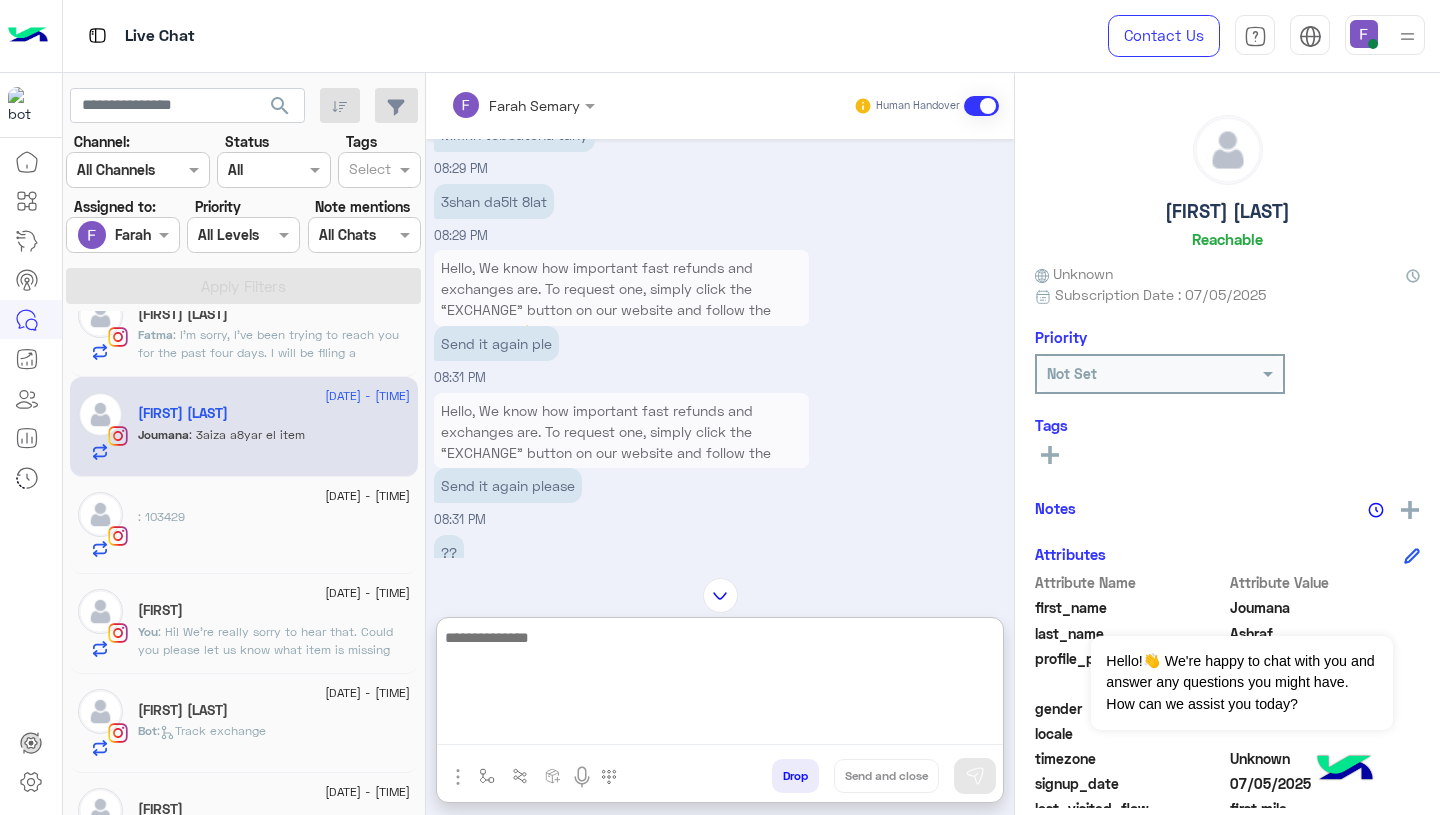 paste on "**********" 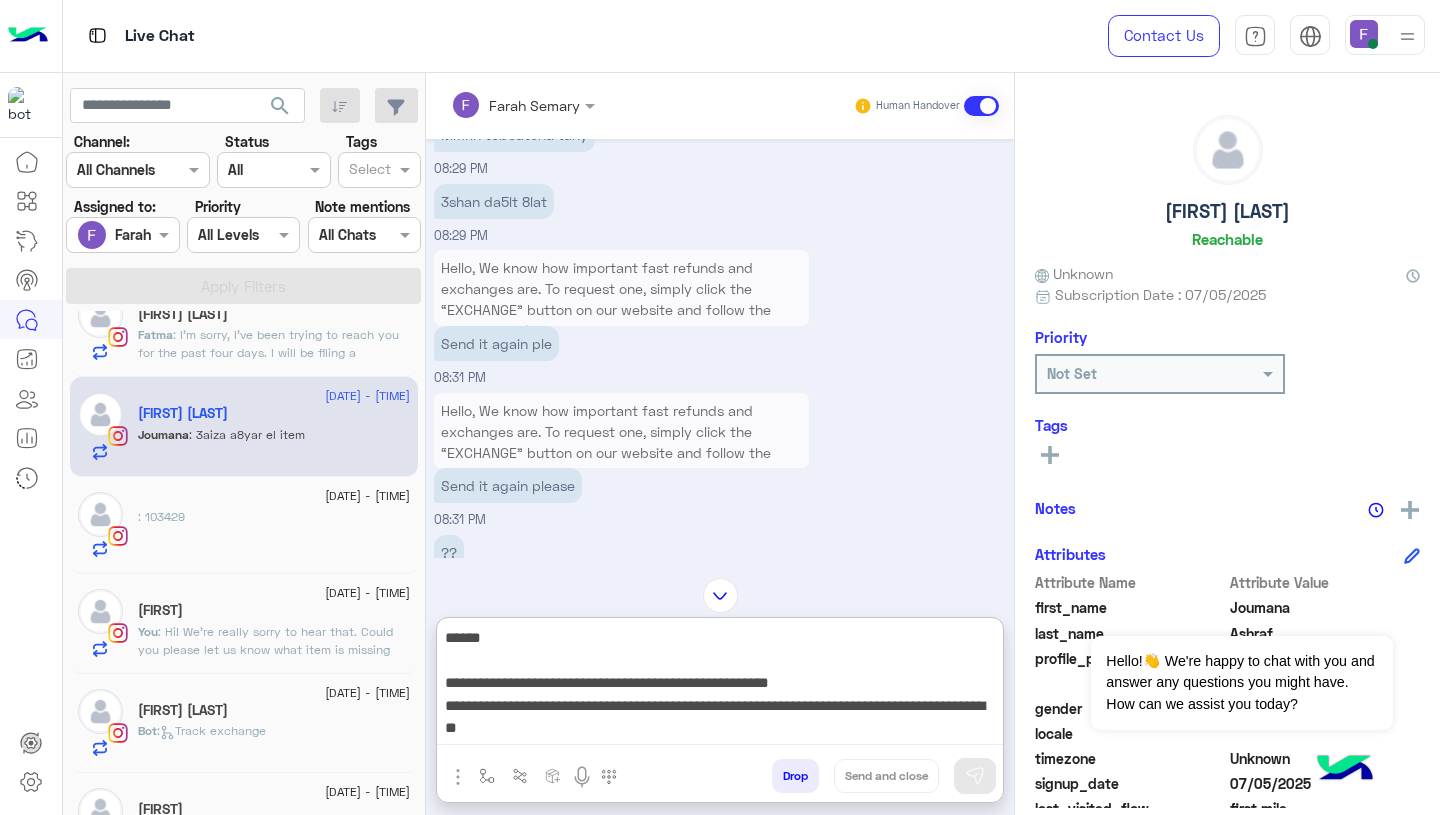 scroll, scrollTop: 173, scrollLeft: 0, axis: vertical 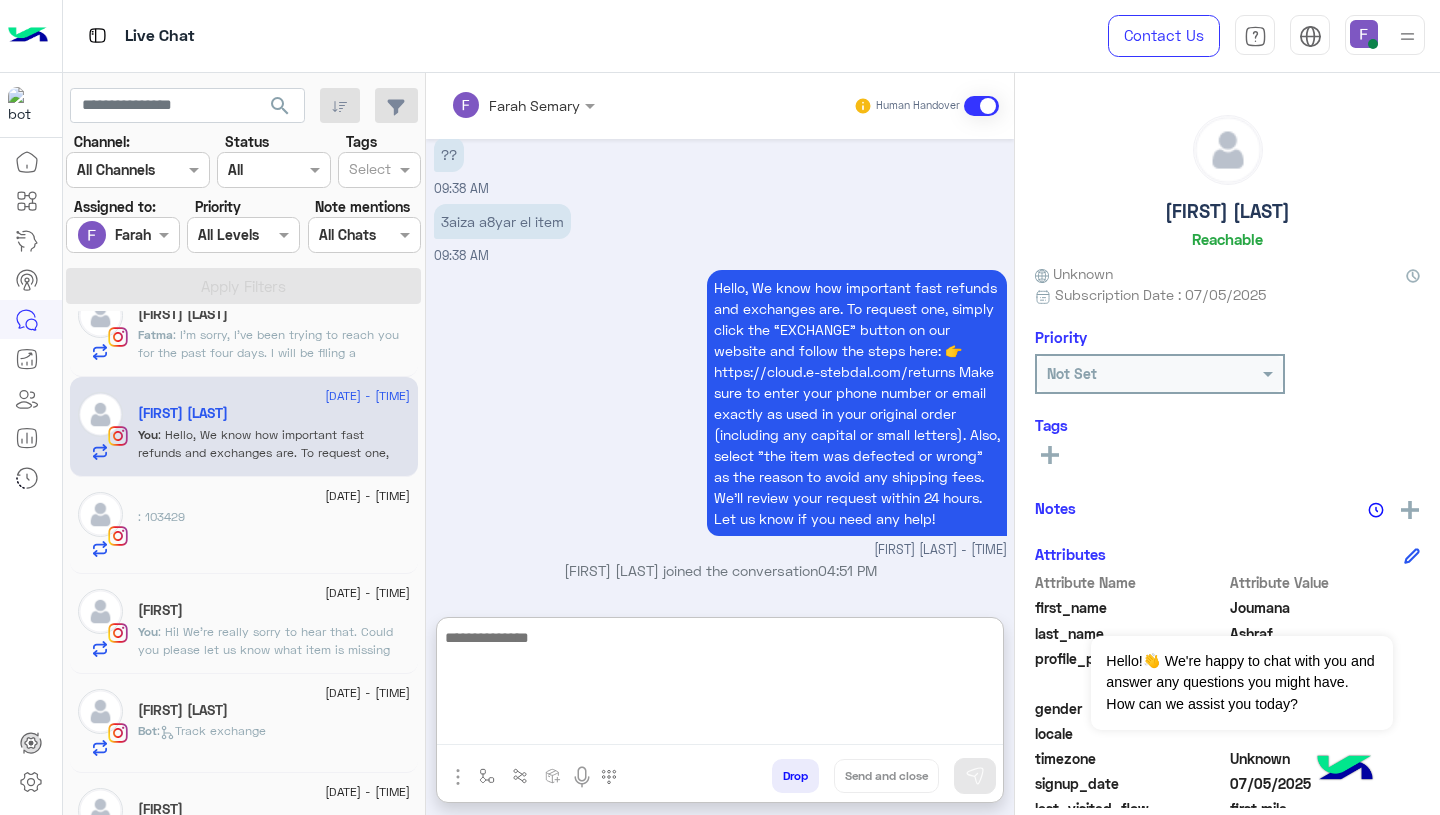 click on ": I’m sorry, I’ve been trying to reach you for the past four days. I will be filing a complaint with the Consumer Protection Authority and posting about this on social media" 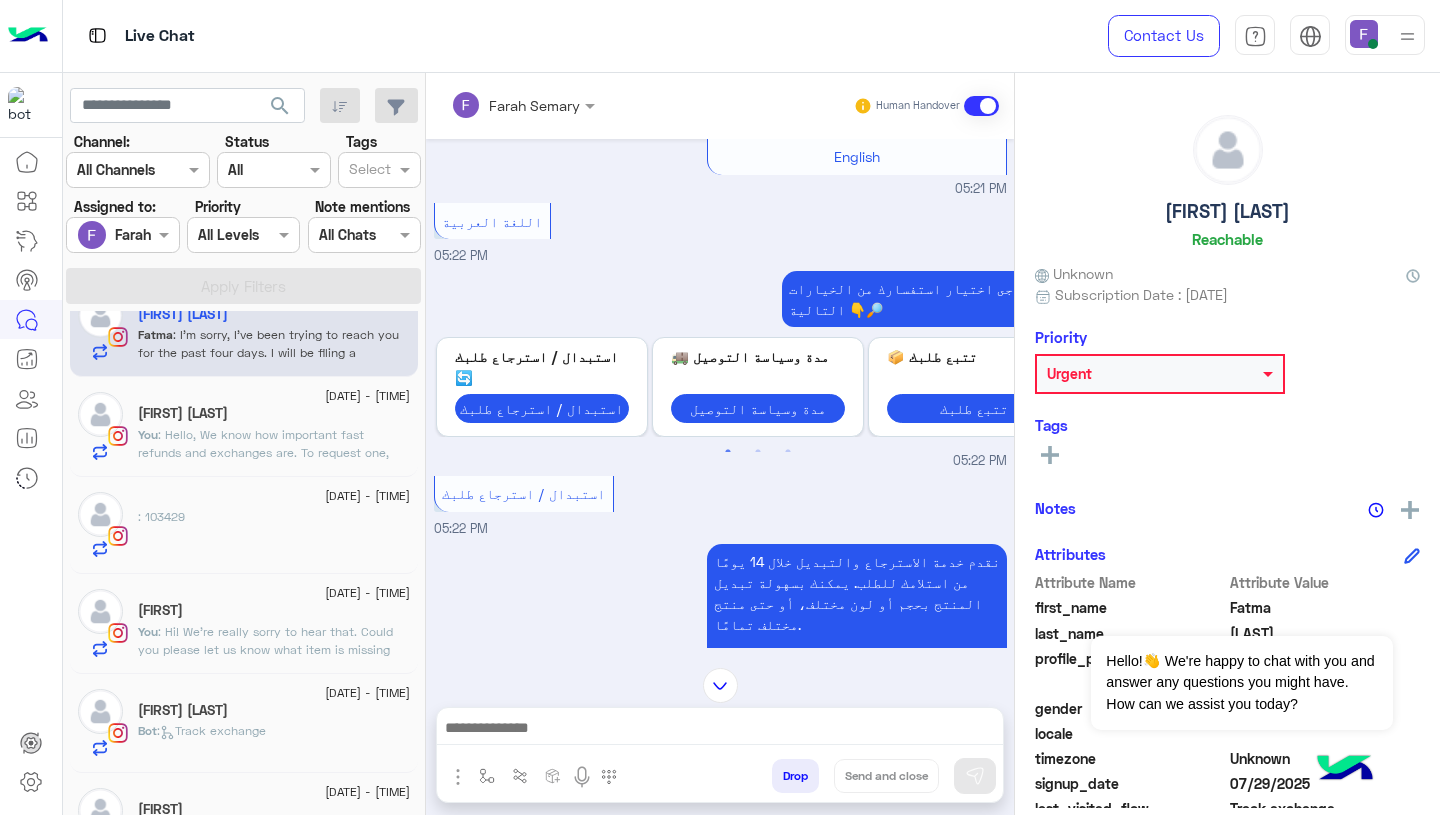 scroll, scrollTop: 224, scrollLeft: 0, axis: vertical 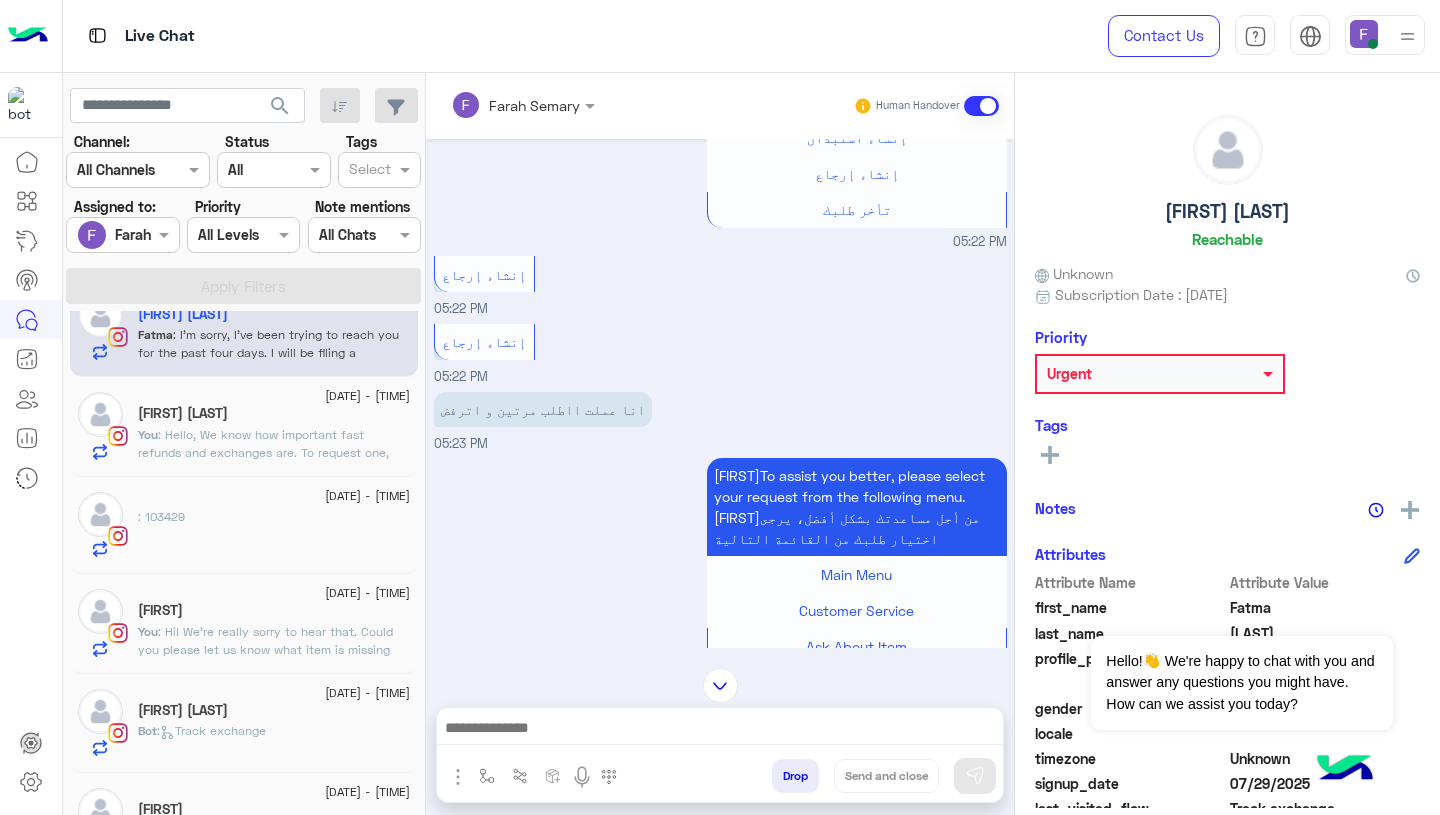 click at bounding box center [720, 730] 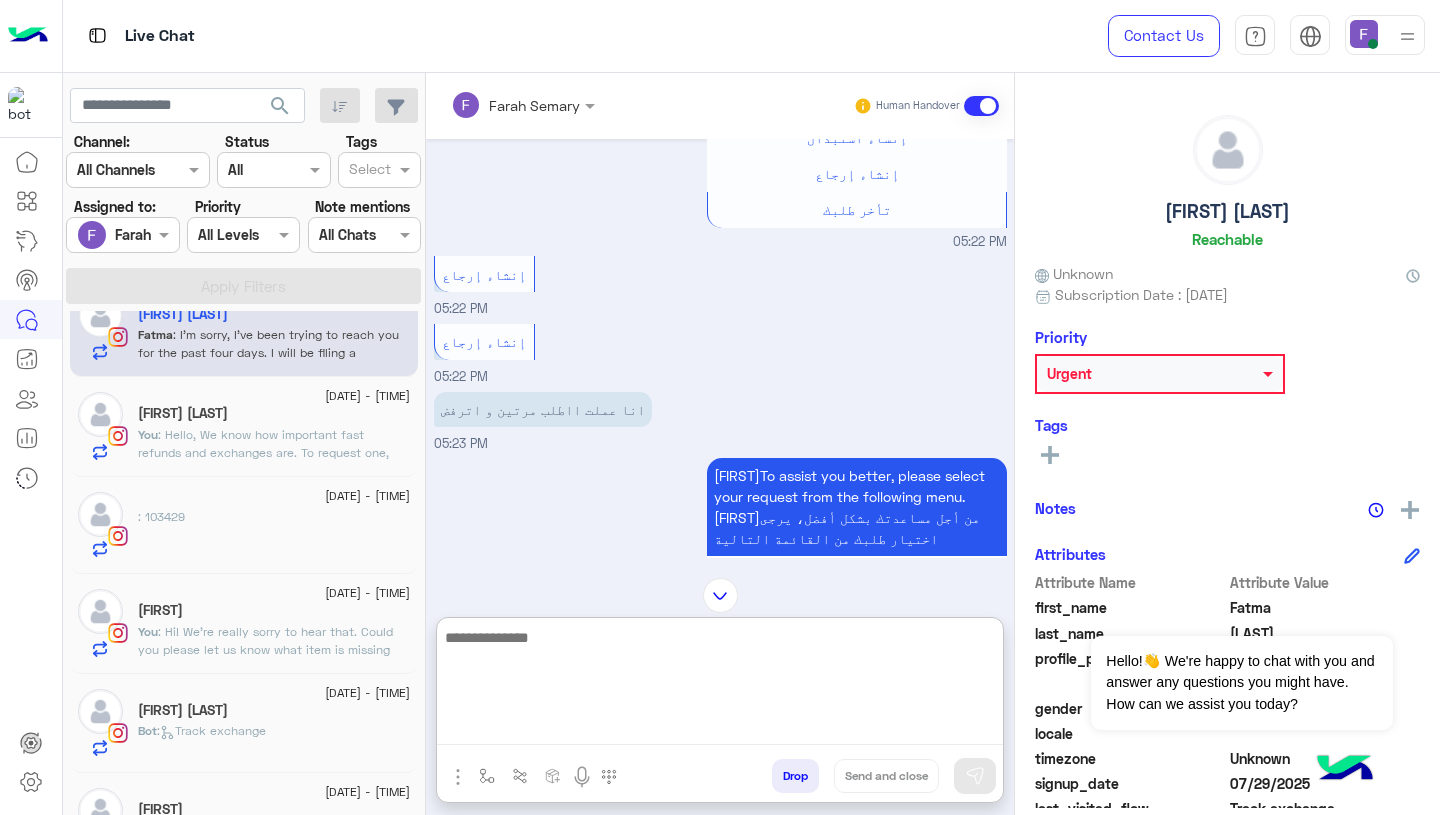 paste on "**********" 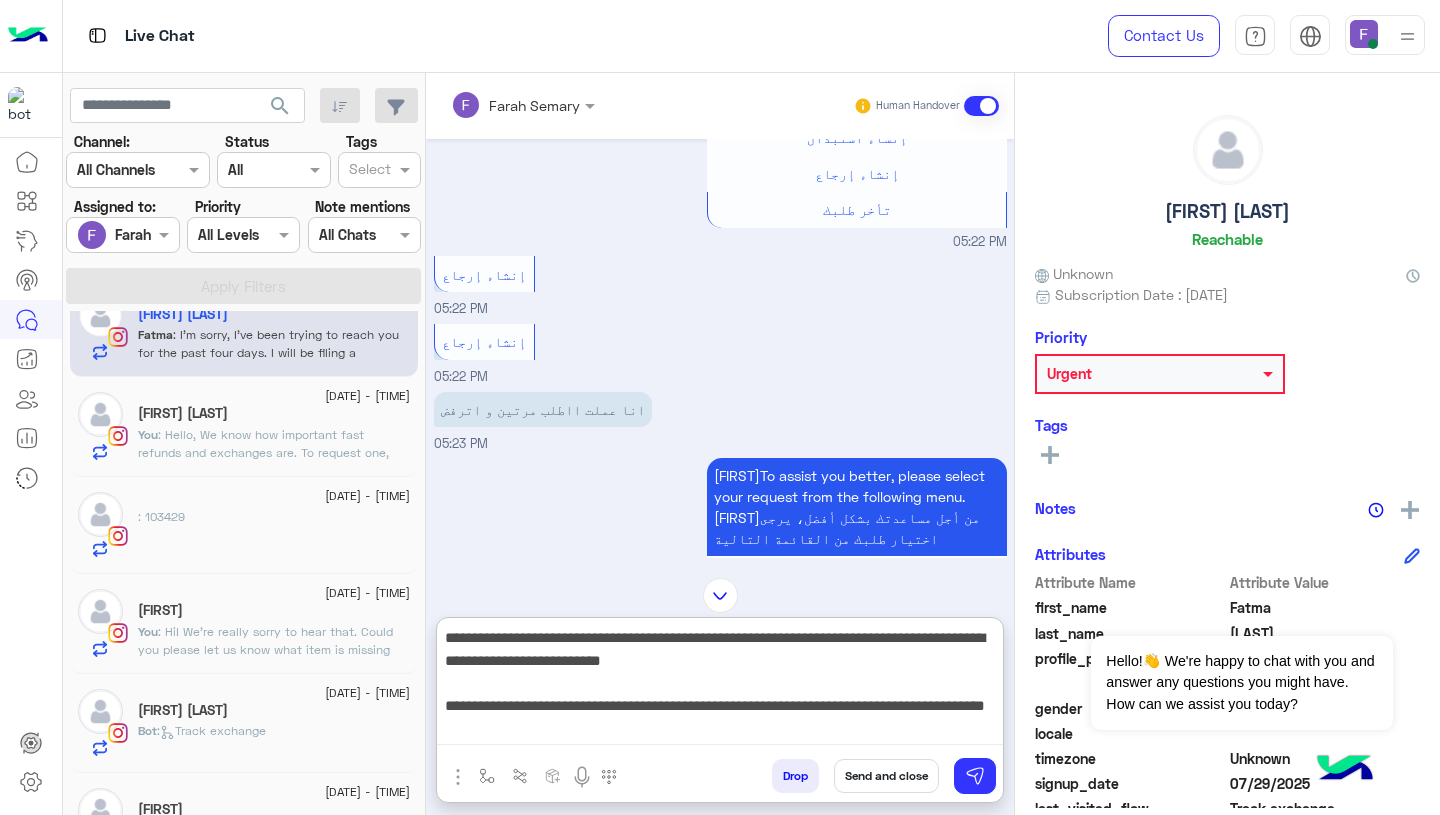 scroll, scrollTop: 173, scrollLeft: 0, axis: vertical 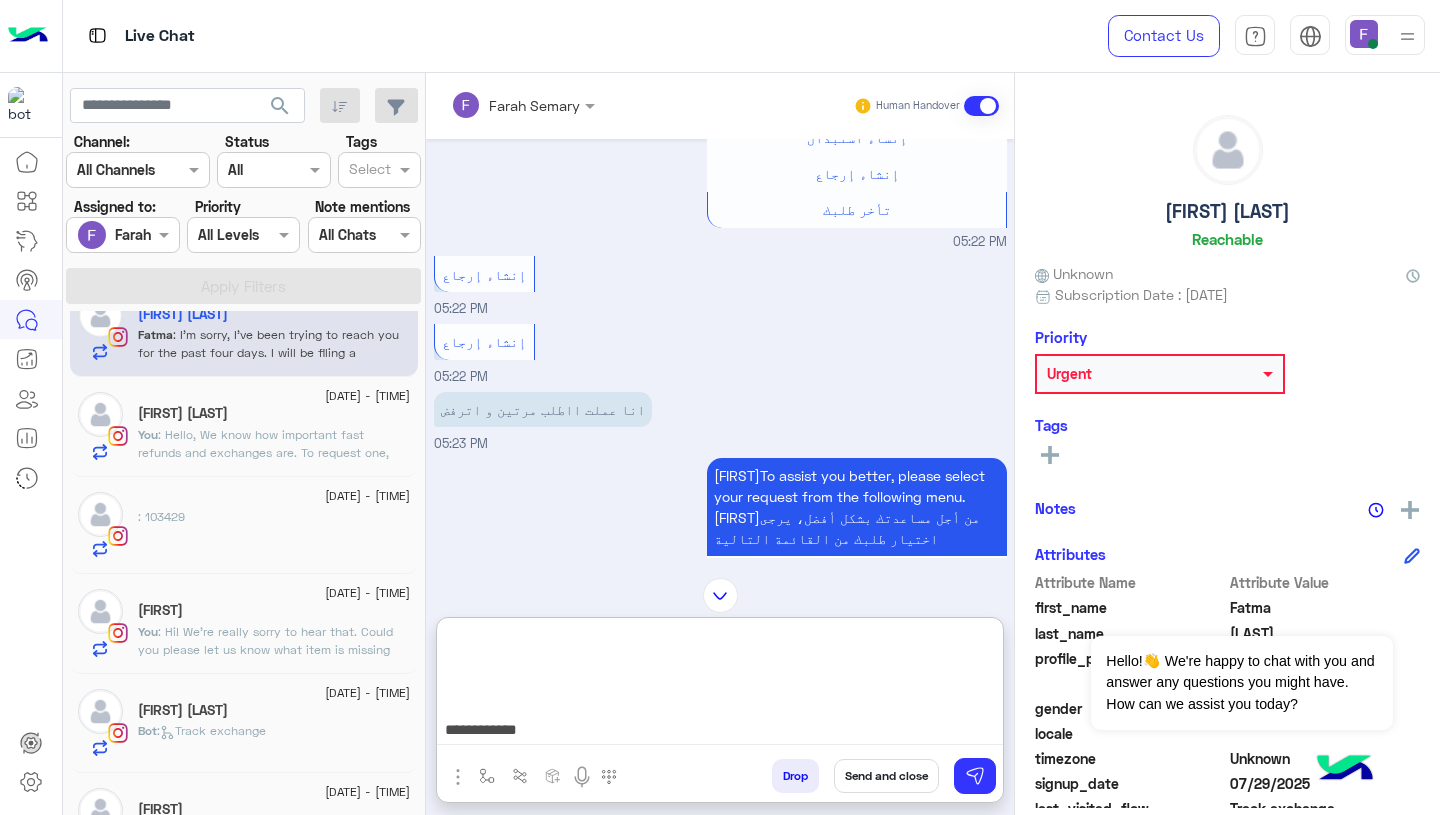 click on "**********" at bounding box center (720, 685) 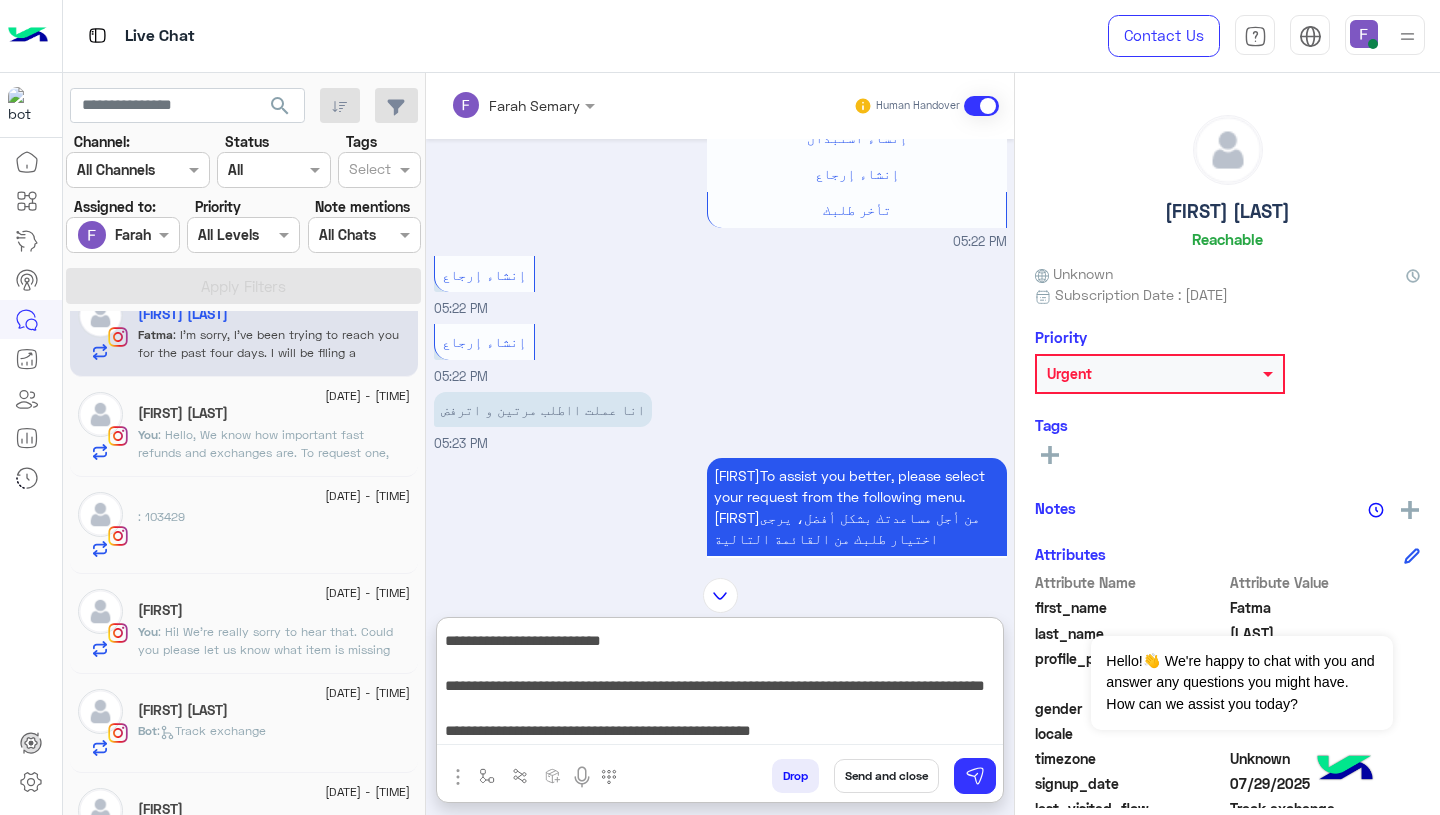 scroll, scrollTop: 15, scrollLeft: 0, axis: vertical 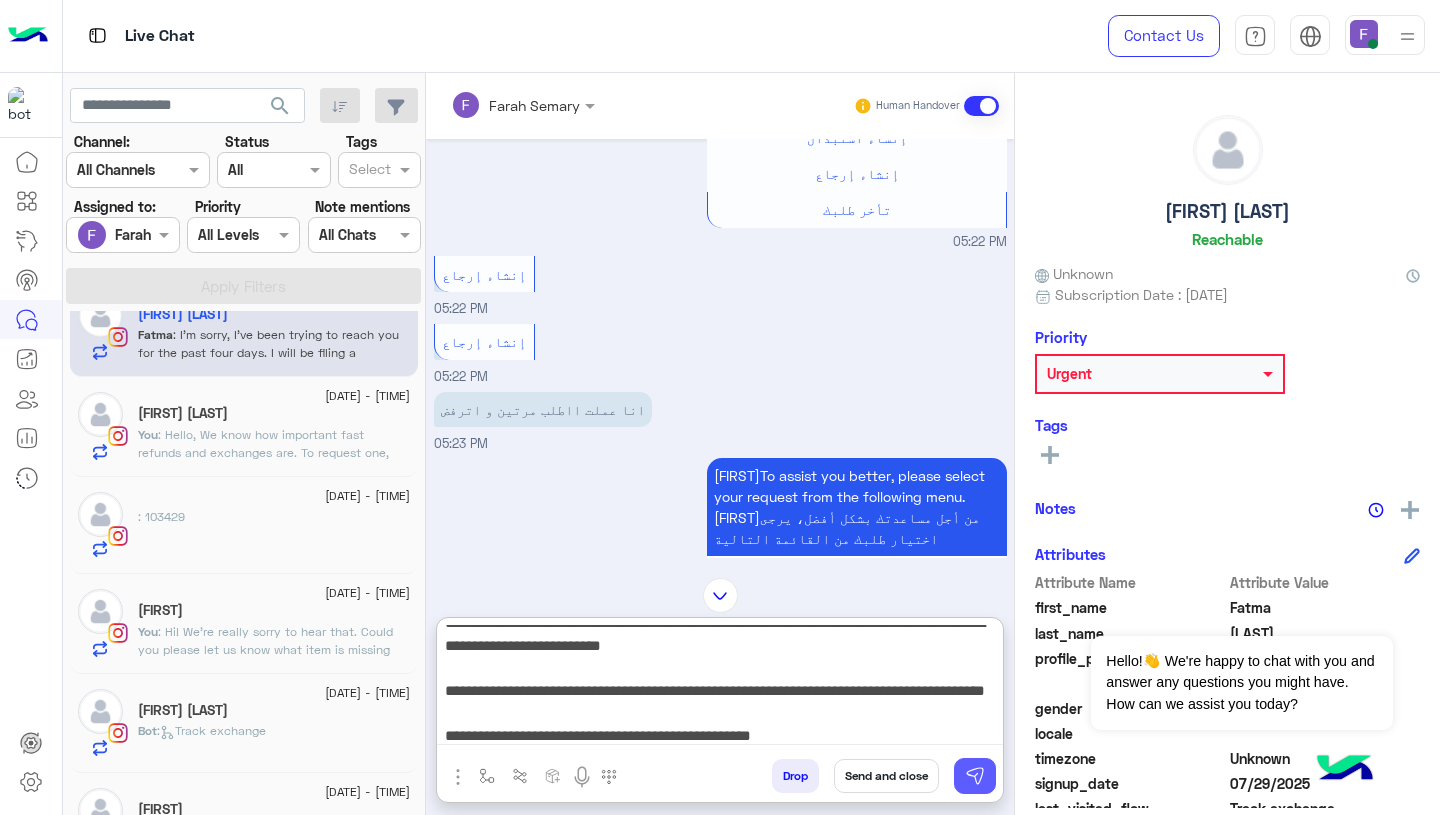 type on "**********" 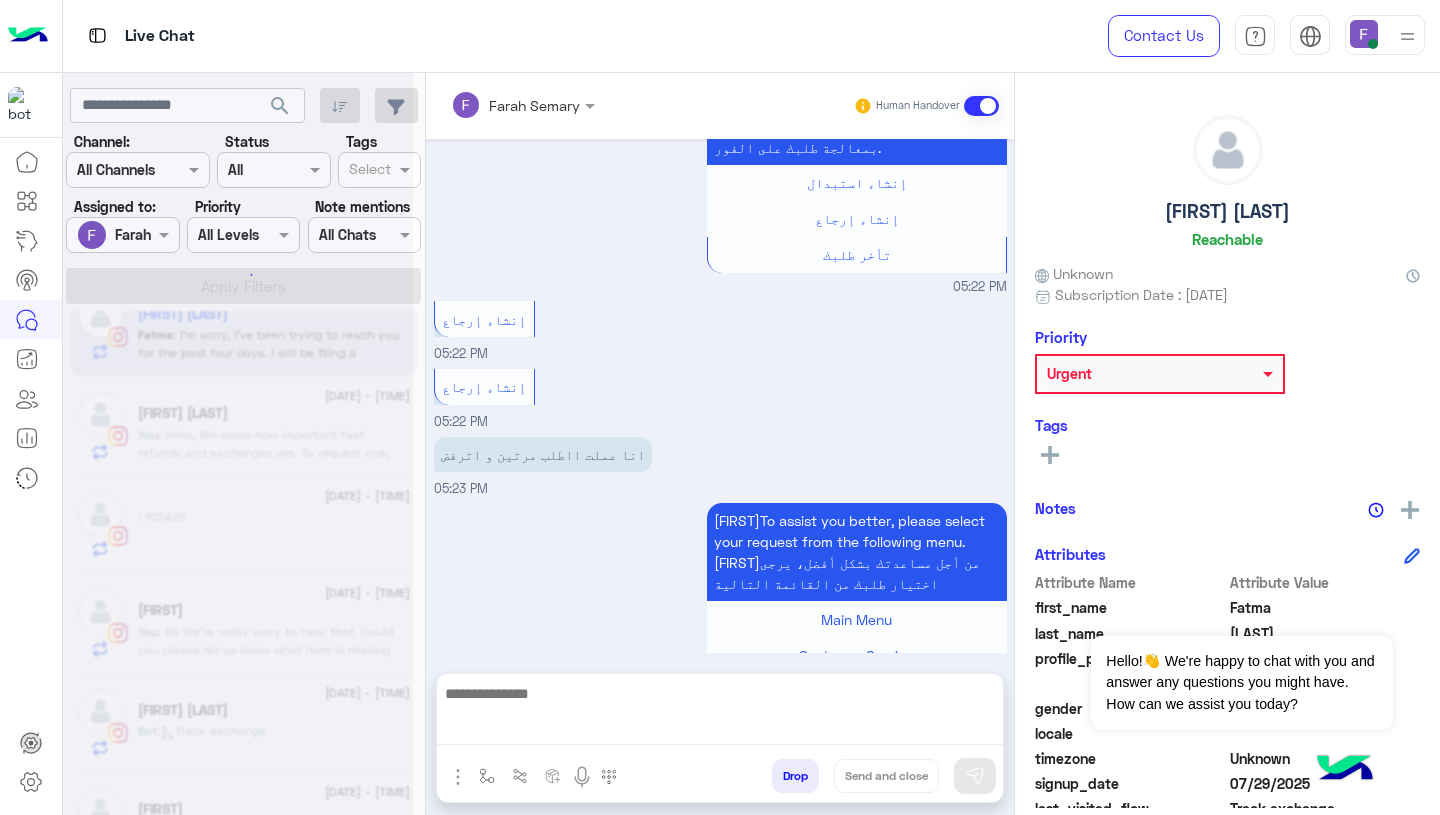 scroll, scrollTop: 0, scrollLeft: 0, axis: both 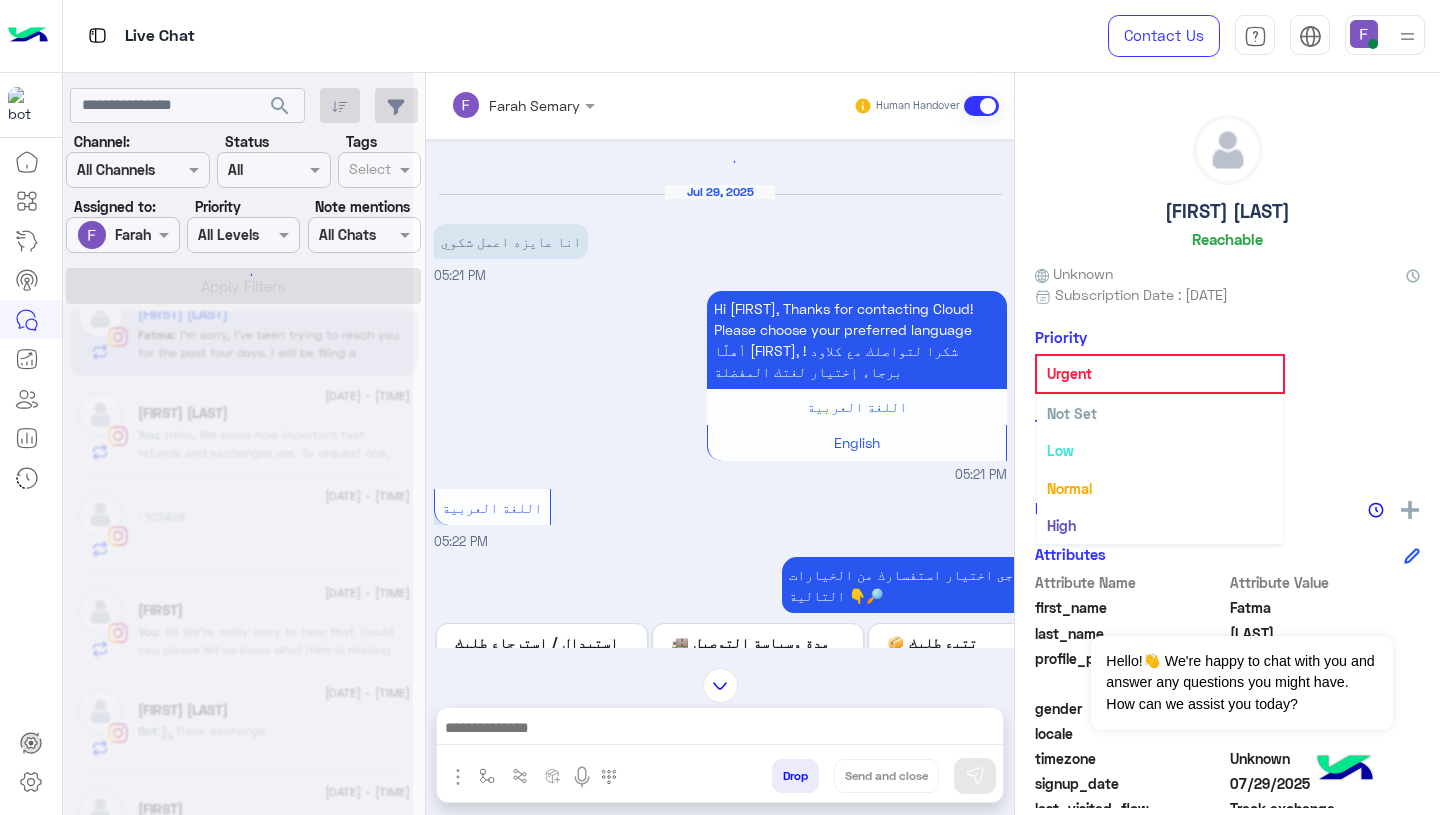 click on "Urgent" 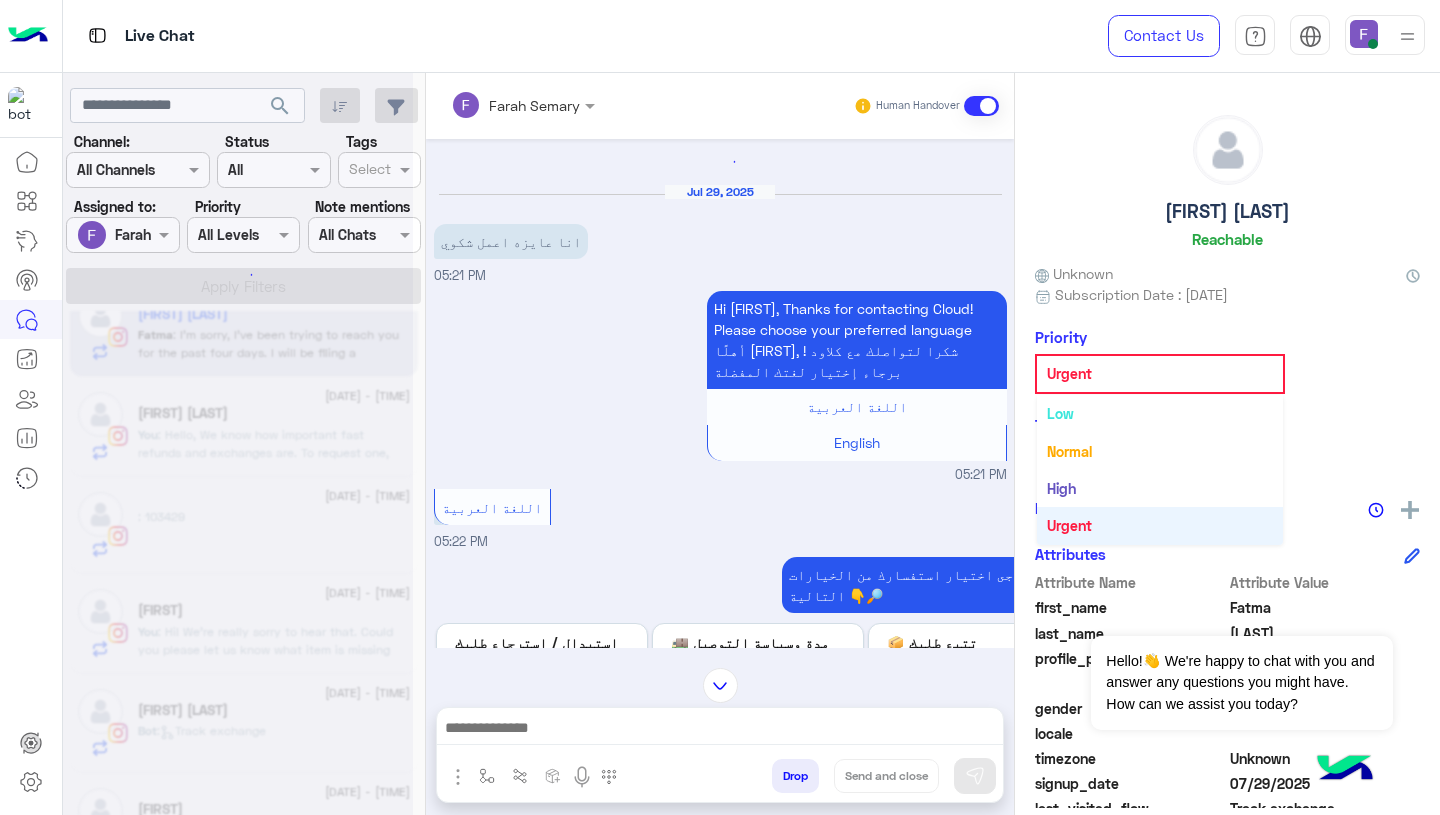 scroll, scrollTop: 3223, scrollLeft: 0, axis: vertical 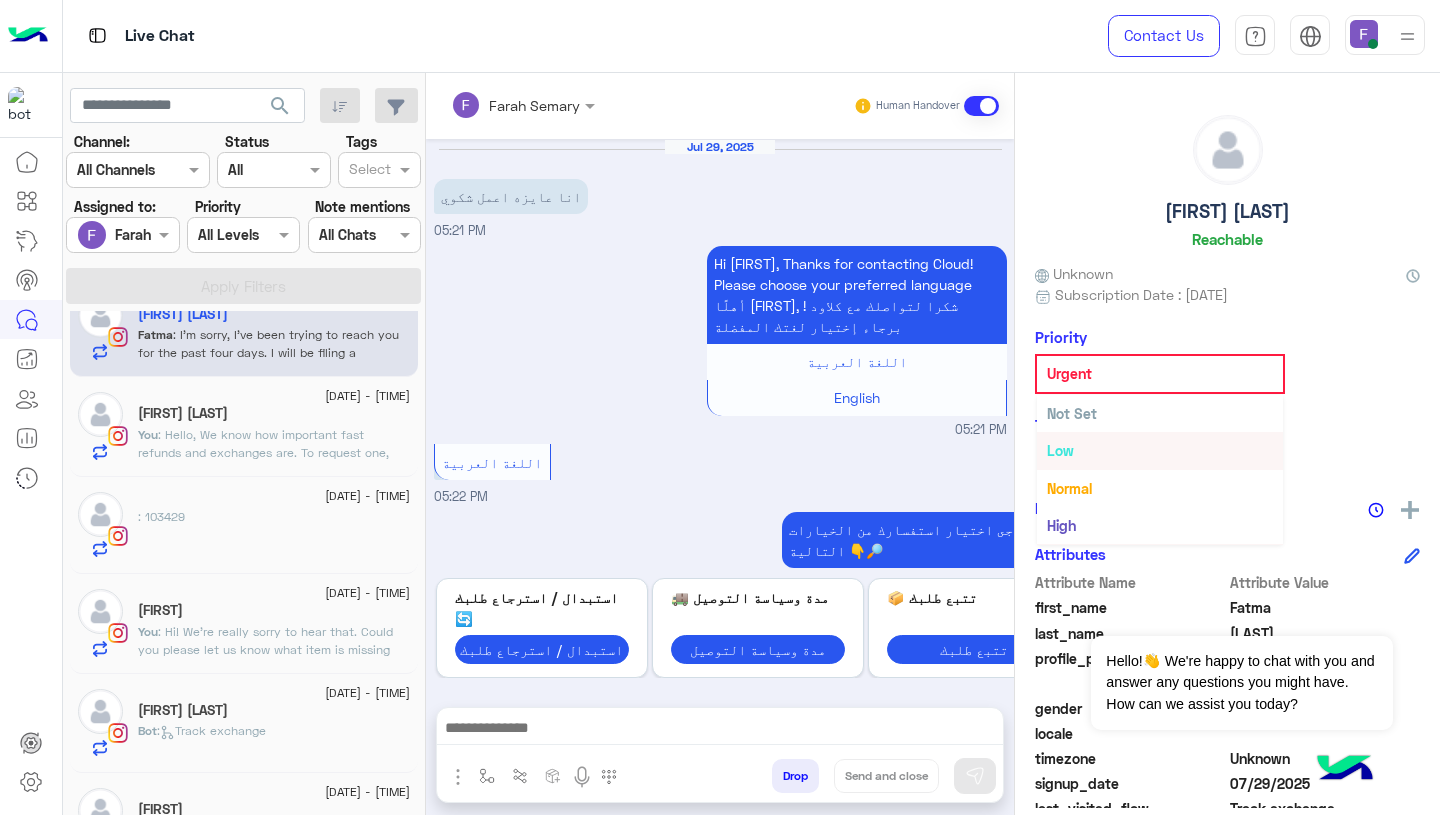 click on "Not Set" at bounding box center (1072, 413) 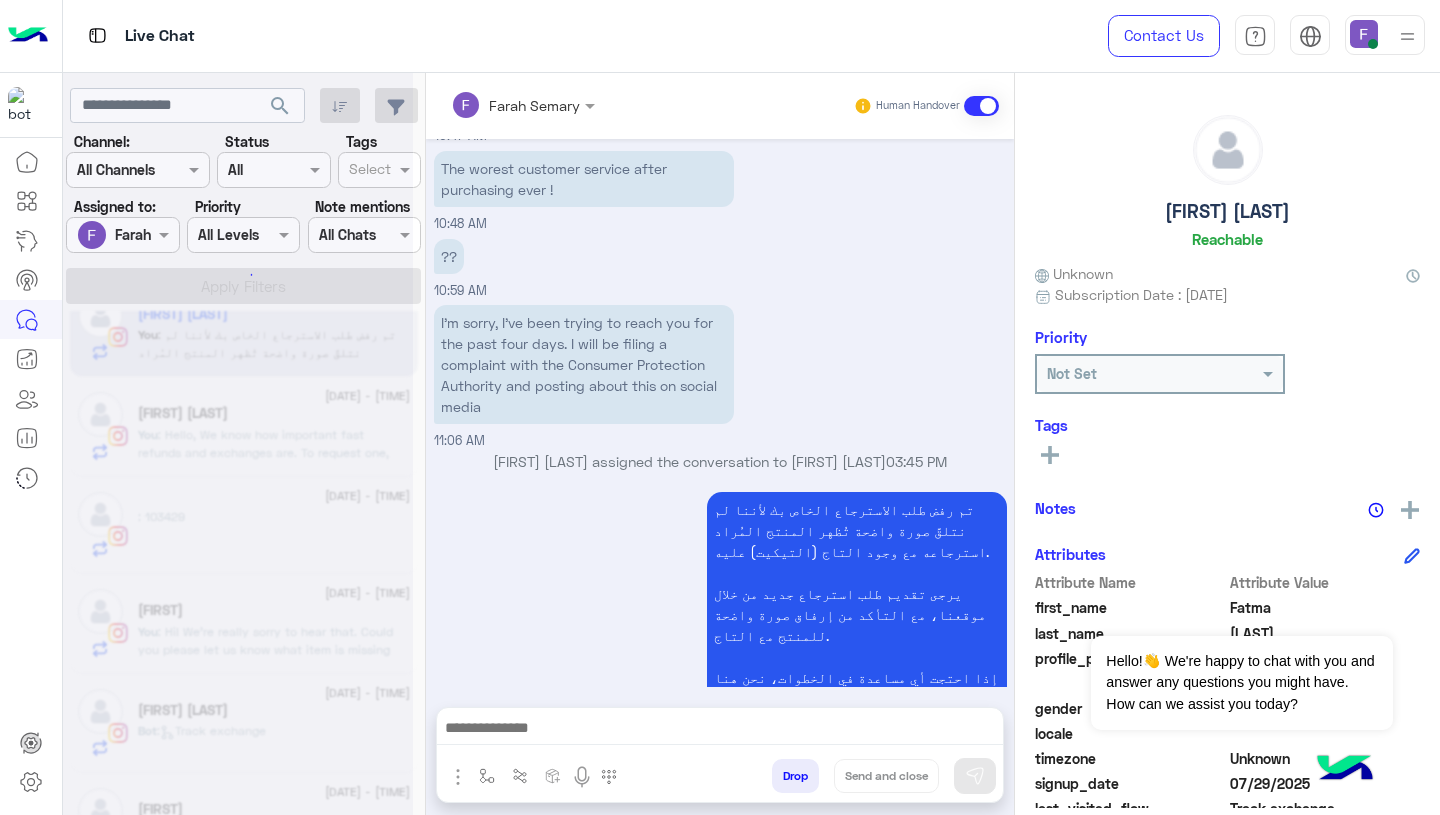 scroll, scrollTop: 3214, scrollLeft: 0, axis: vertical 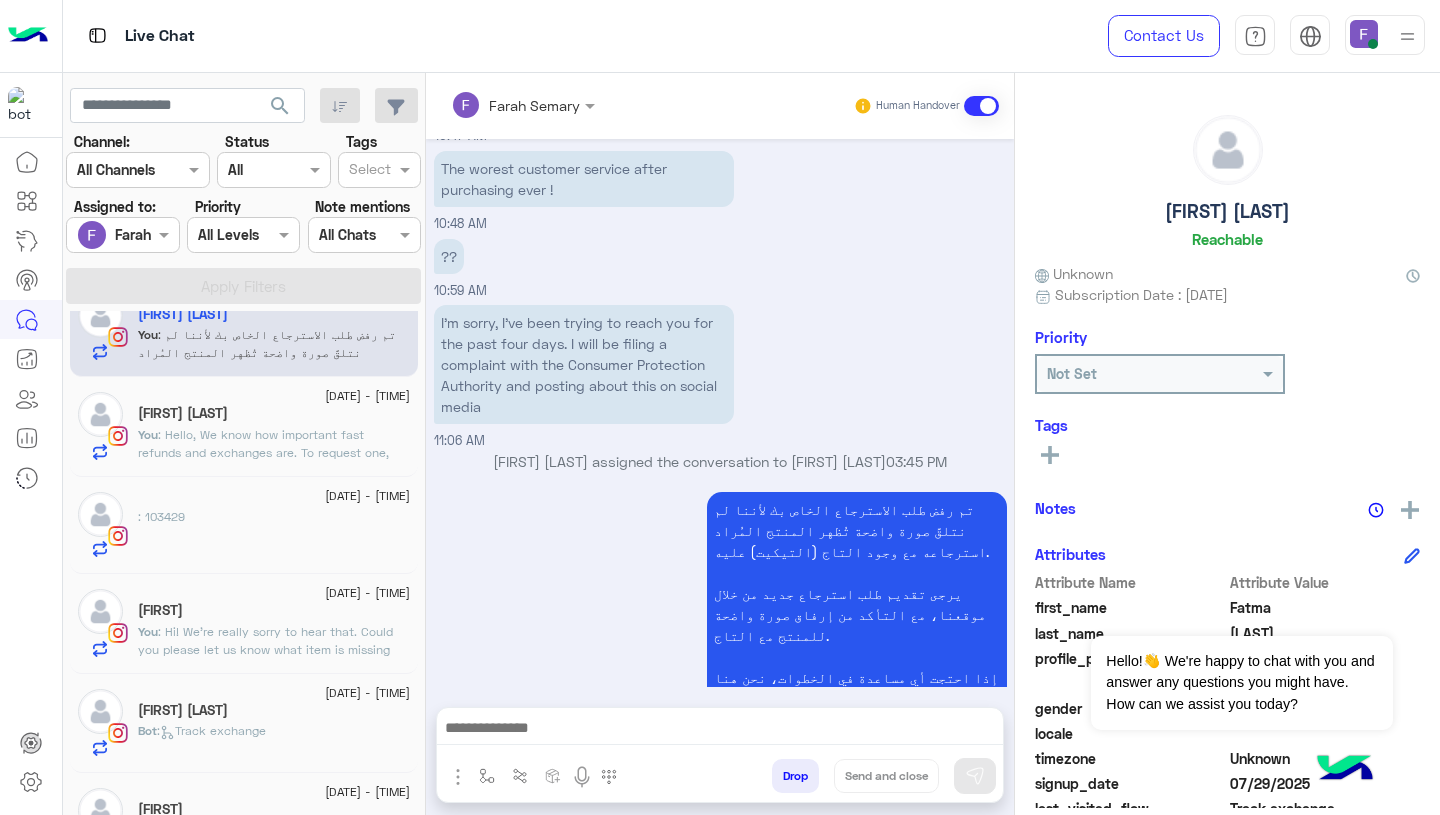 click on "تم رفض طلب الاسترجاع الخاص بك لأننا لم نتلقَّ صورة واضحة تُظهر المنتج المُراد استرجاعه مع وجود التاج (التيكيت) عليه. يرجى تقديم طلب استرجاع جديد من خلال موقعنا، مع التأكد من إرفاق صورة واضحة للمنتج مع التاج. إذا احتجت أي مساعدة في الخطوات، نحن هنا لدعمك!  Farah Semary -  04:53 PM" at bounding box center [720, 613] 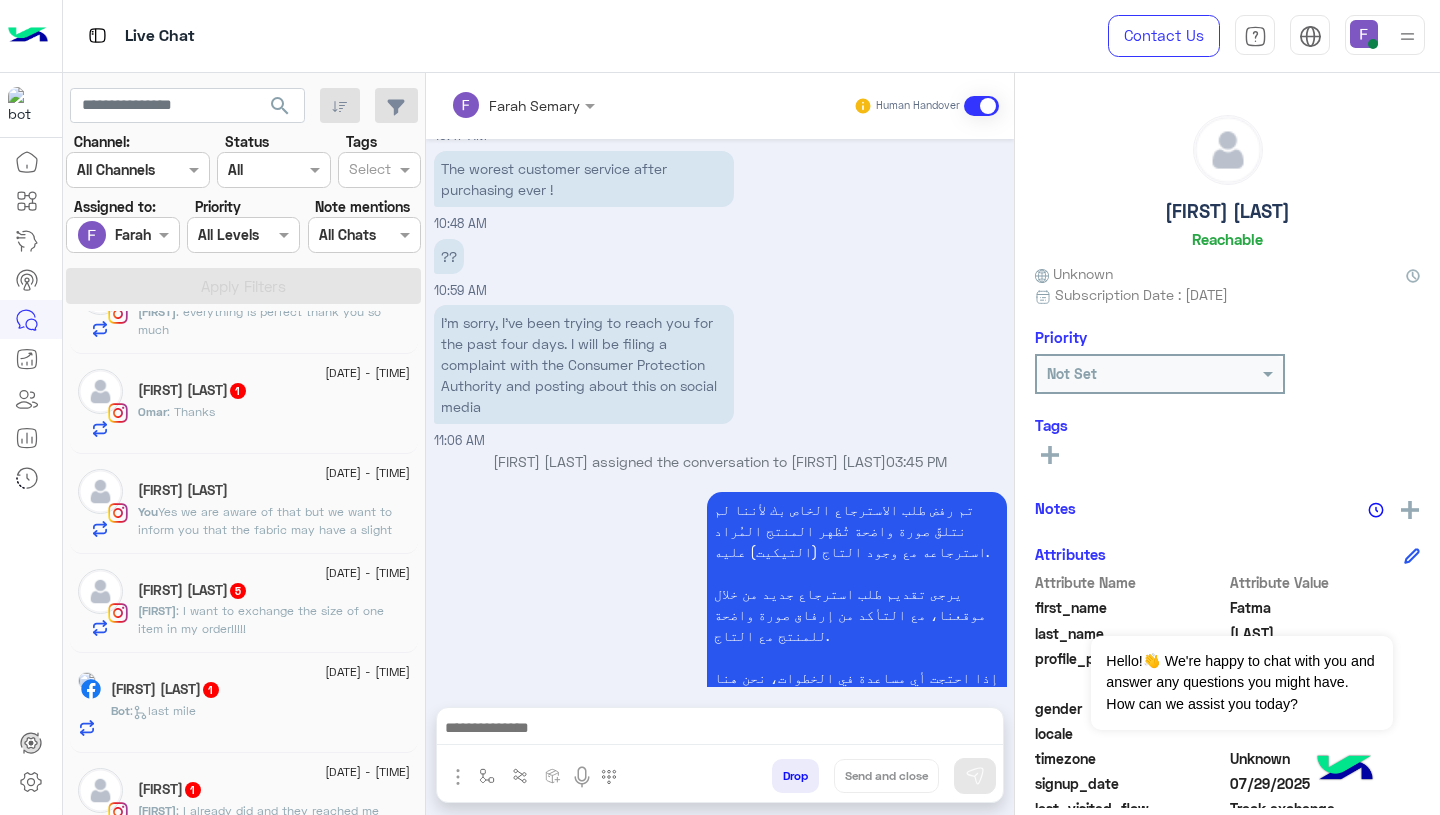 scroll, scrollTop: 165, scrollLeft: 0, axis: vertical 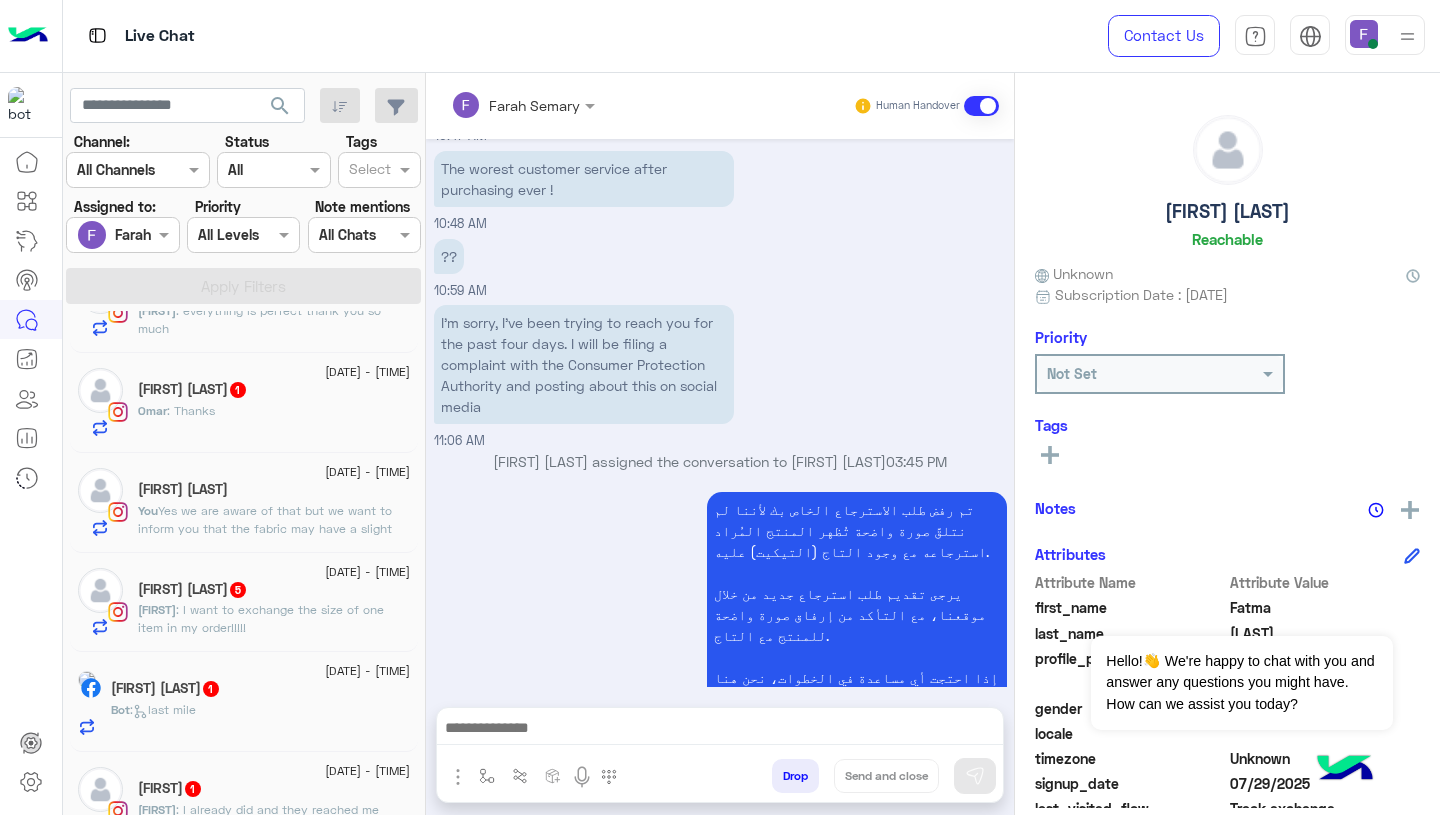 click on "vamp avi" 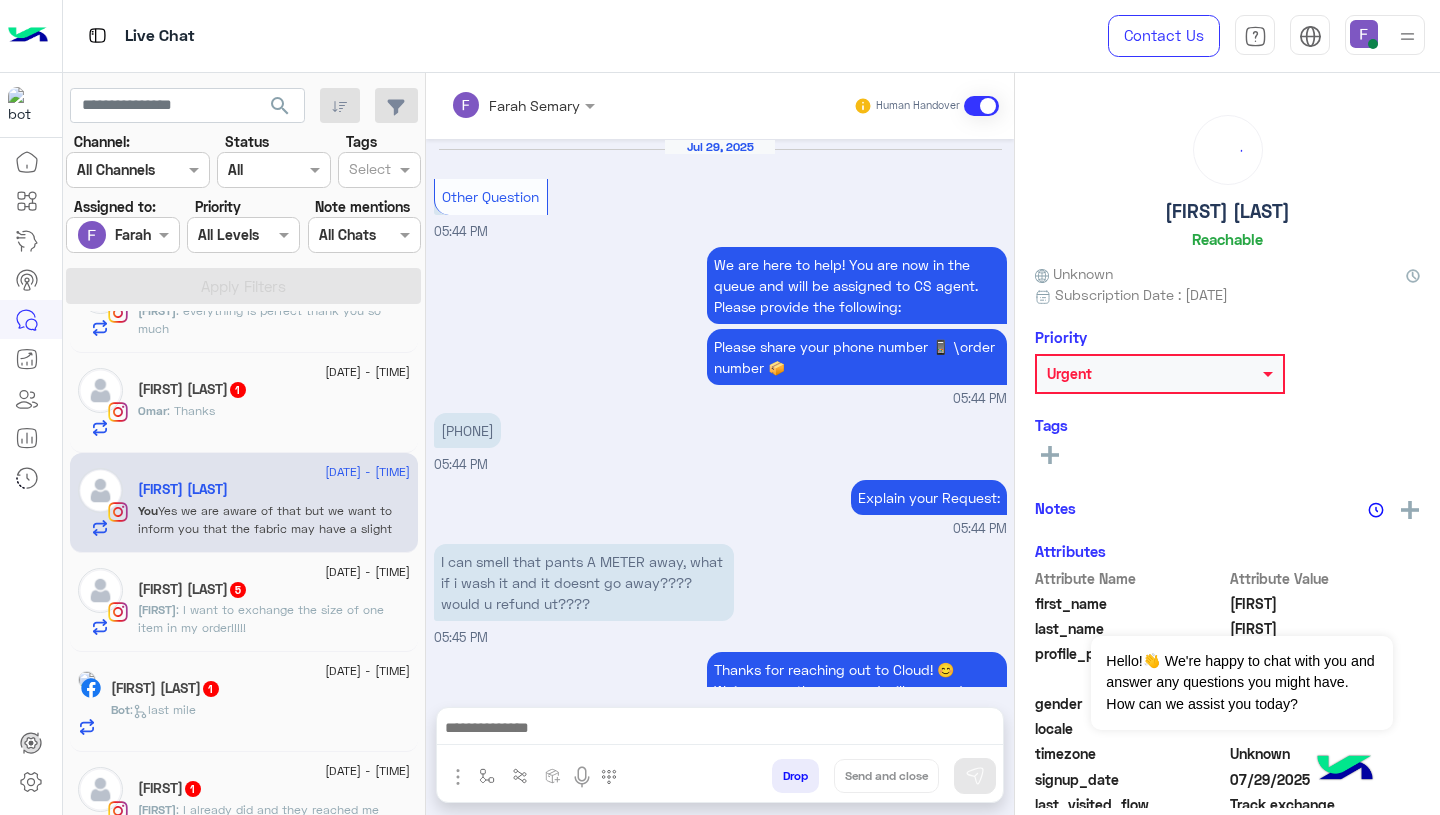 scroll, scrollTop: 1947, scrollLeft: 0, axis: vertical 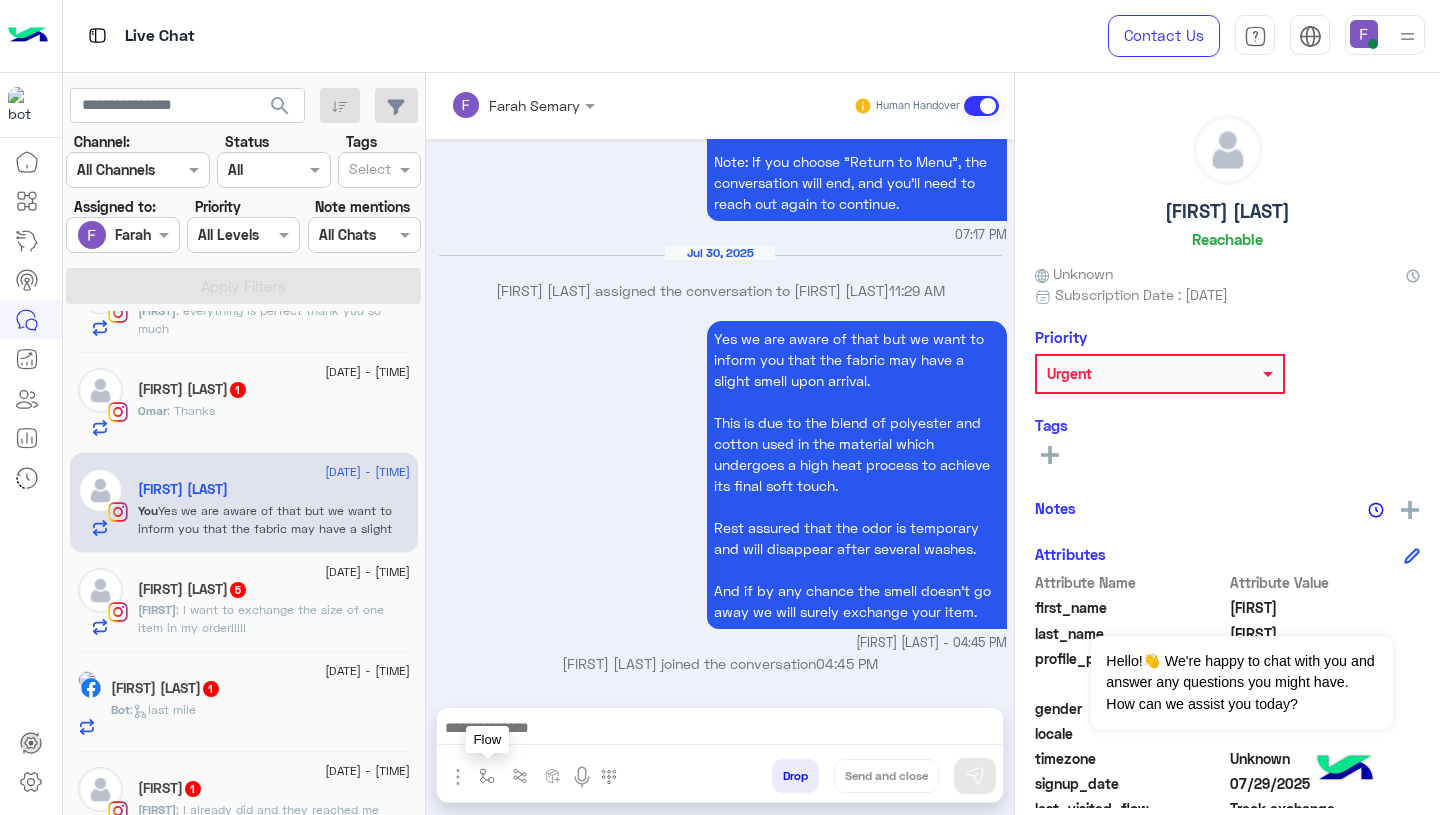 click at bounding box center (487, 775) 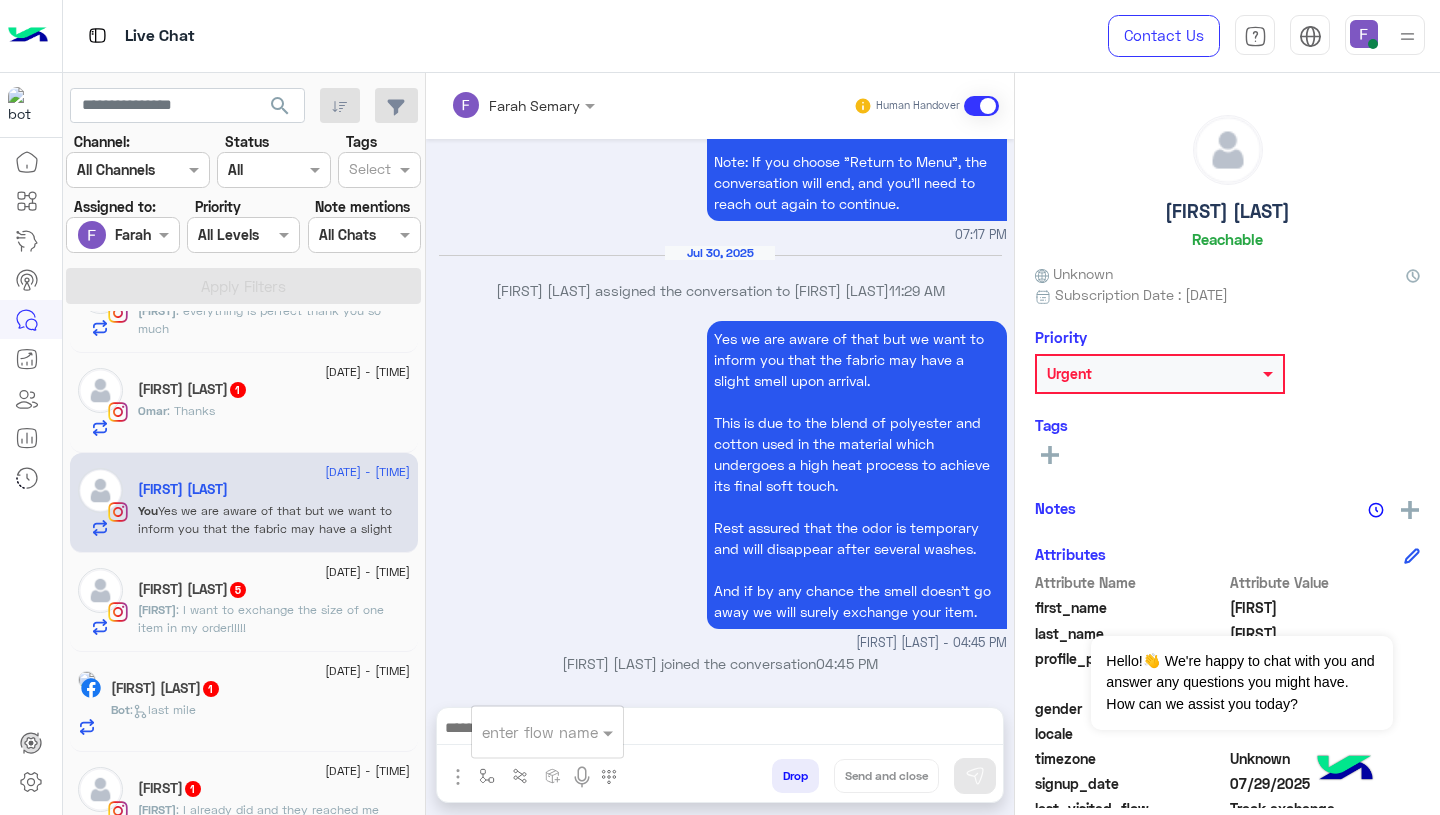 click on "enter flow name" at bounding box center (540, 732) 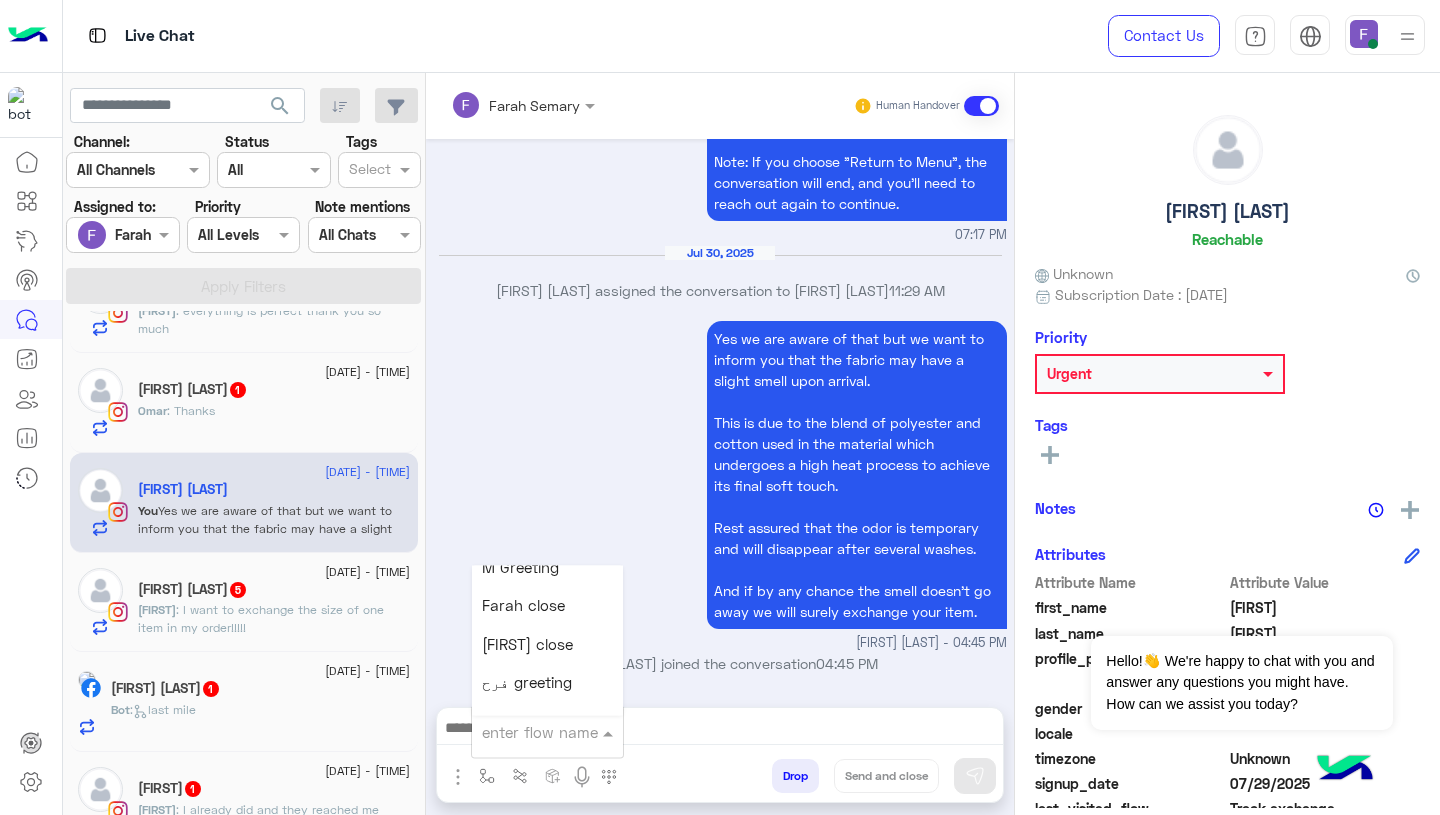 scroll, scrollTop: 2548, scrollLeft: 0, axis: vertical 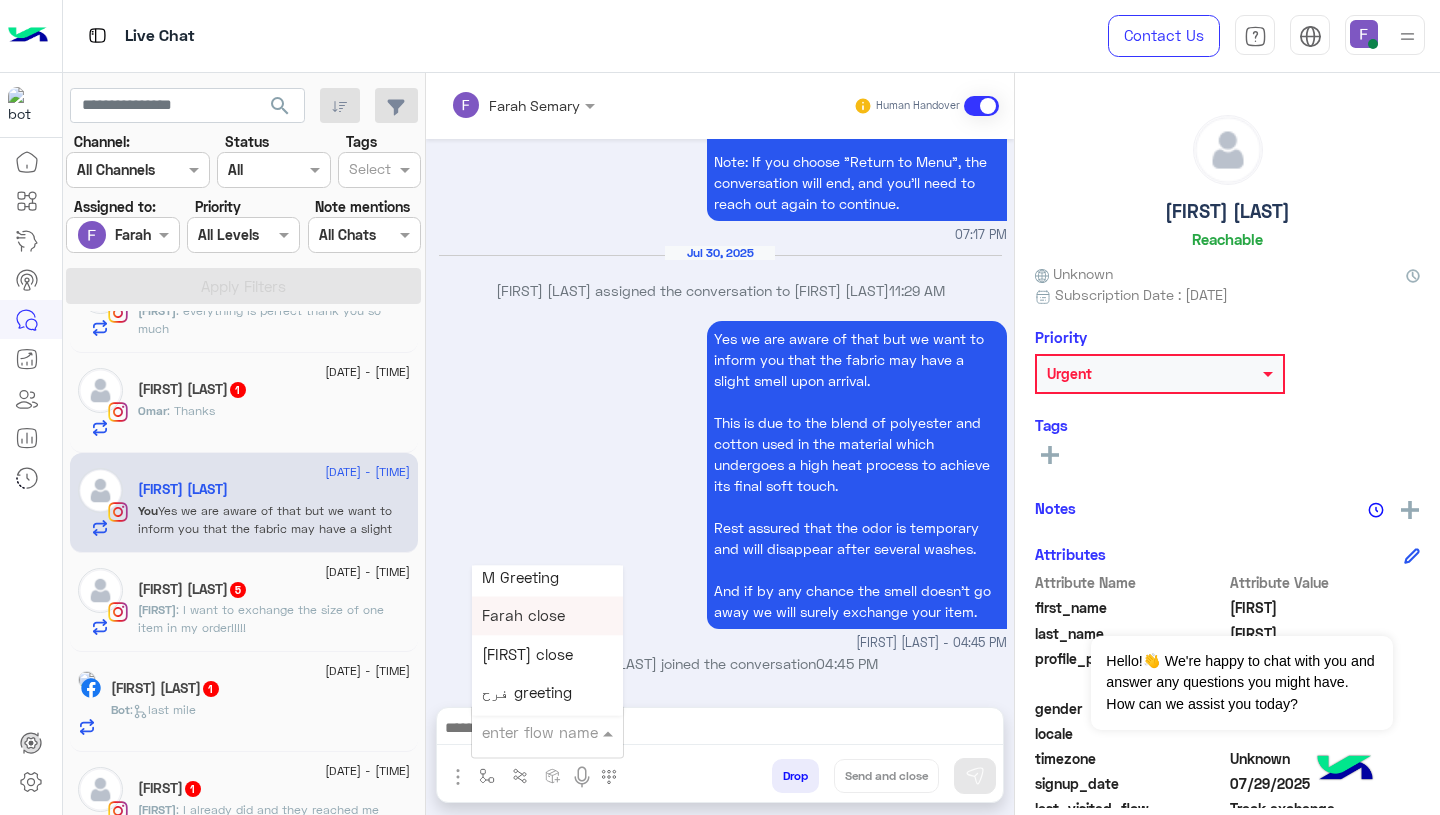 click on "Farah close" at bounding box center (523, 616) 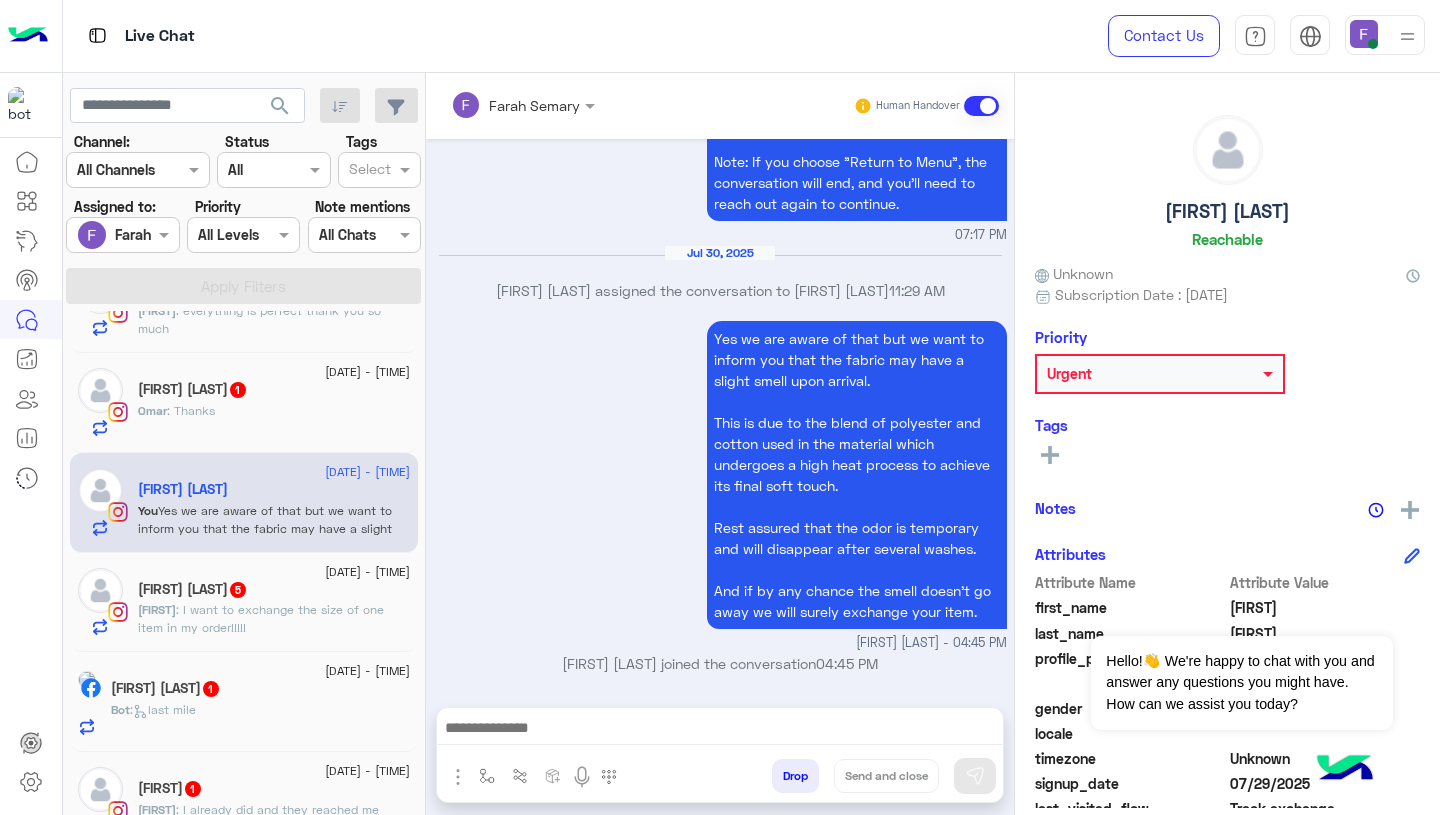 type on "**********" 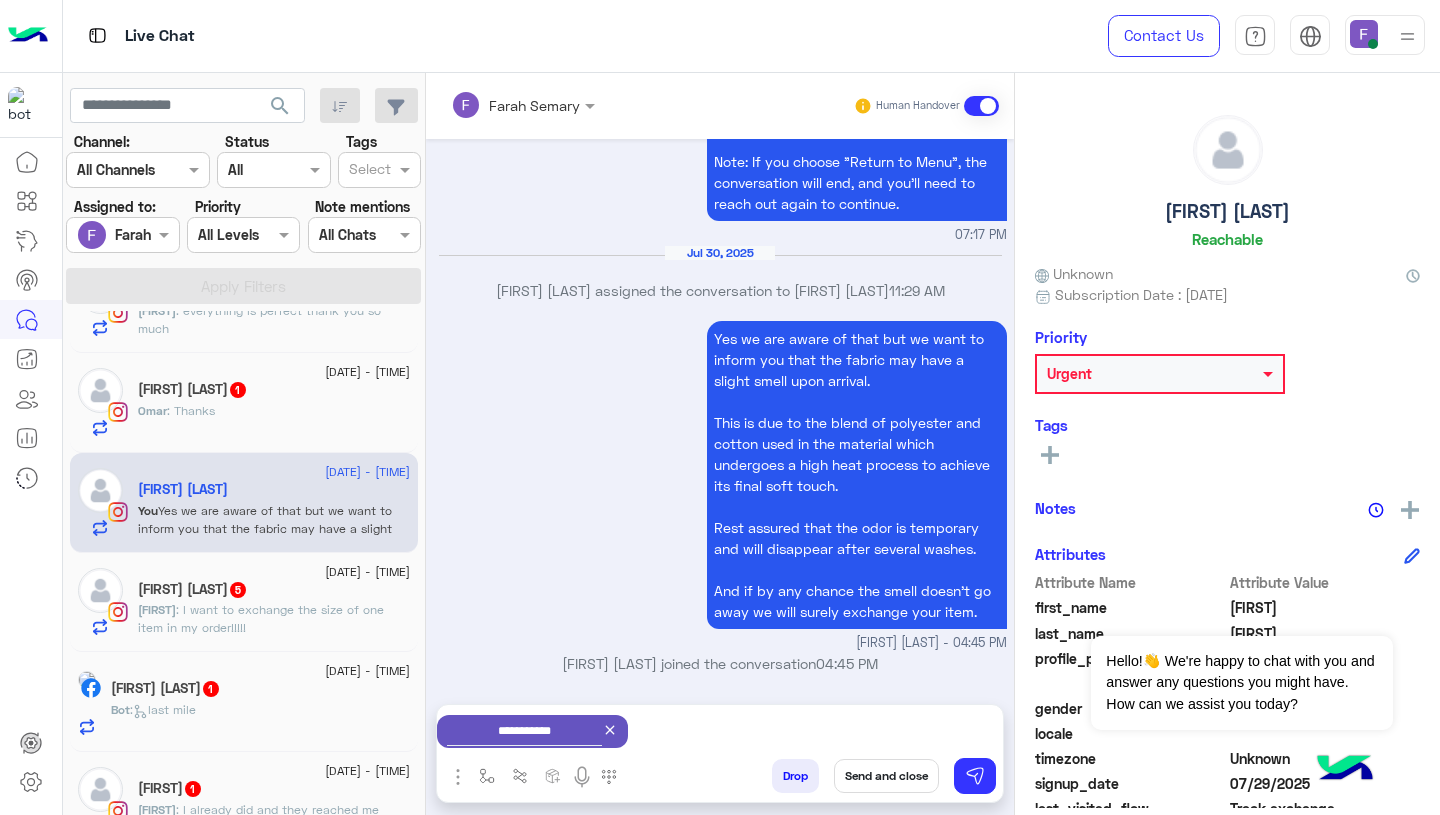 click on "Send and close" at bounding box center [886, 776] 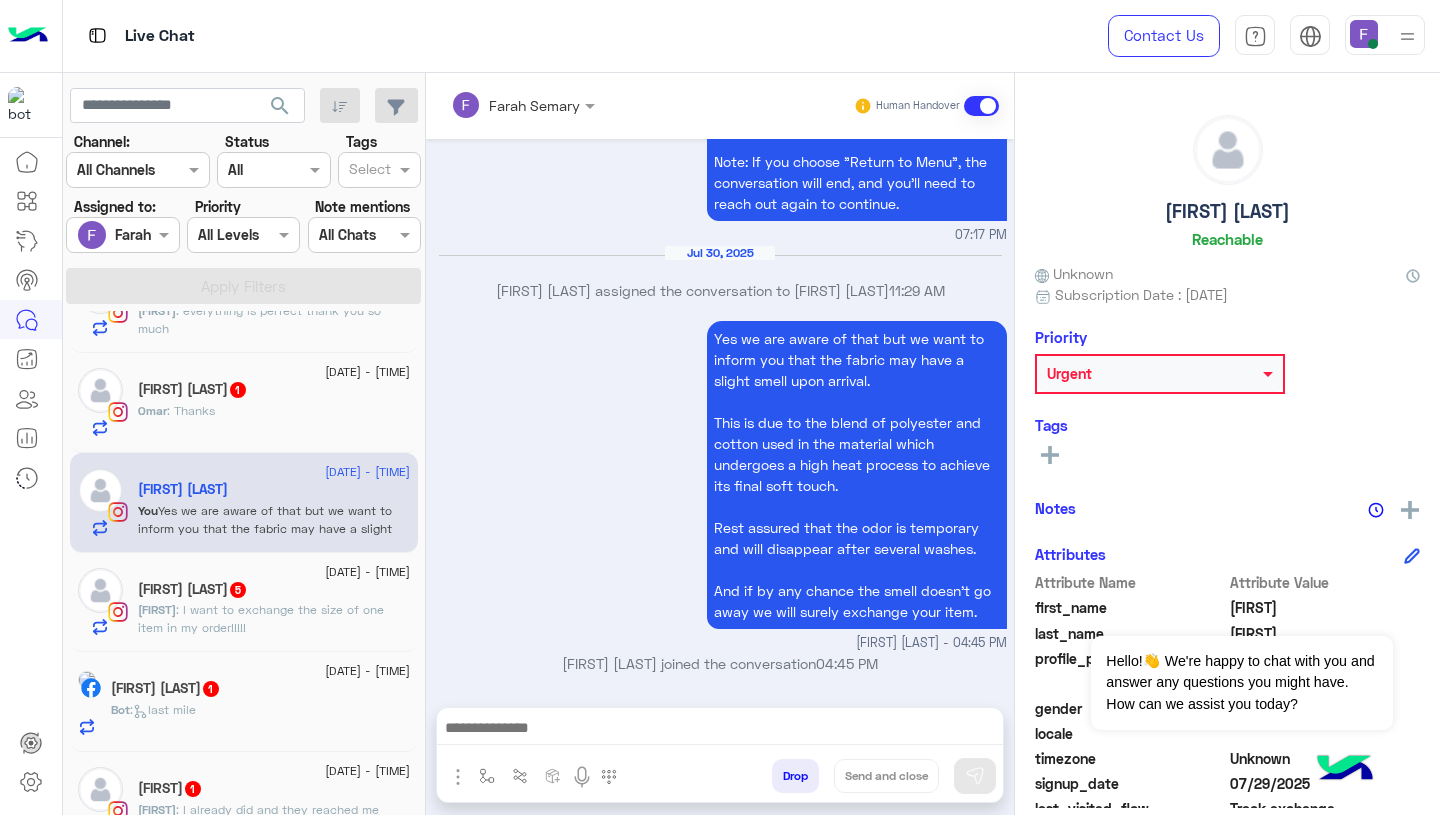 scroll, scrollTop: 1984, scrollLeft: 0, axis: vertical 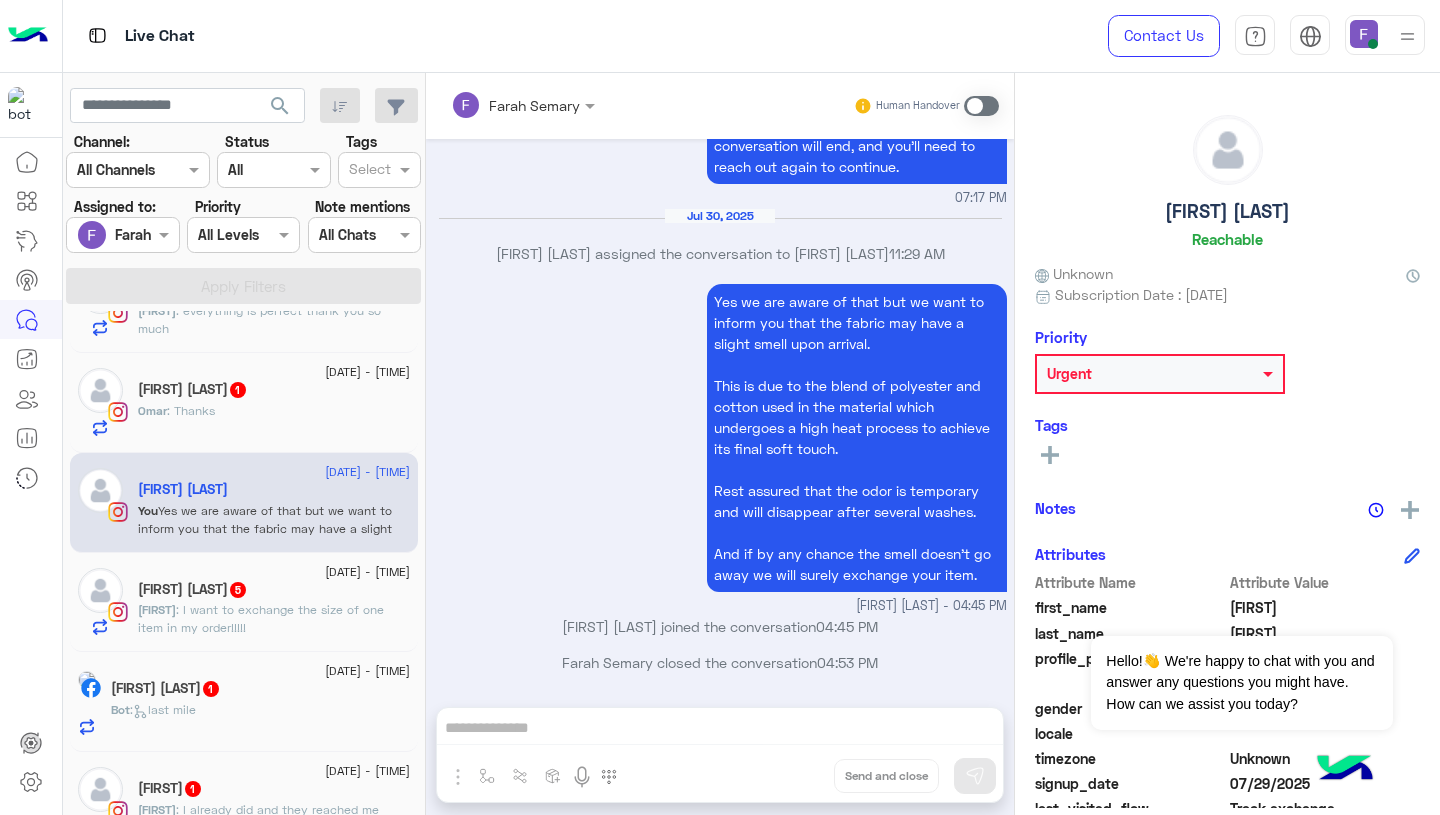 click on "Omar : Thanks" 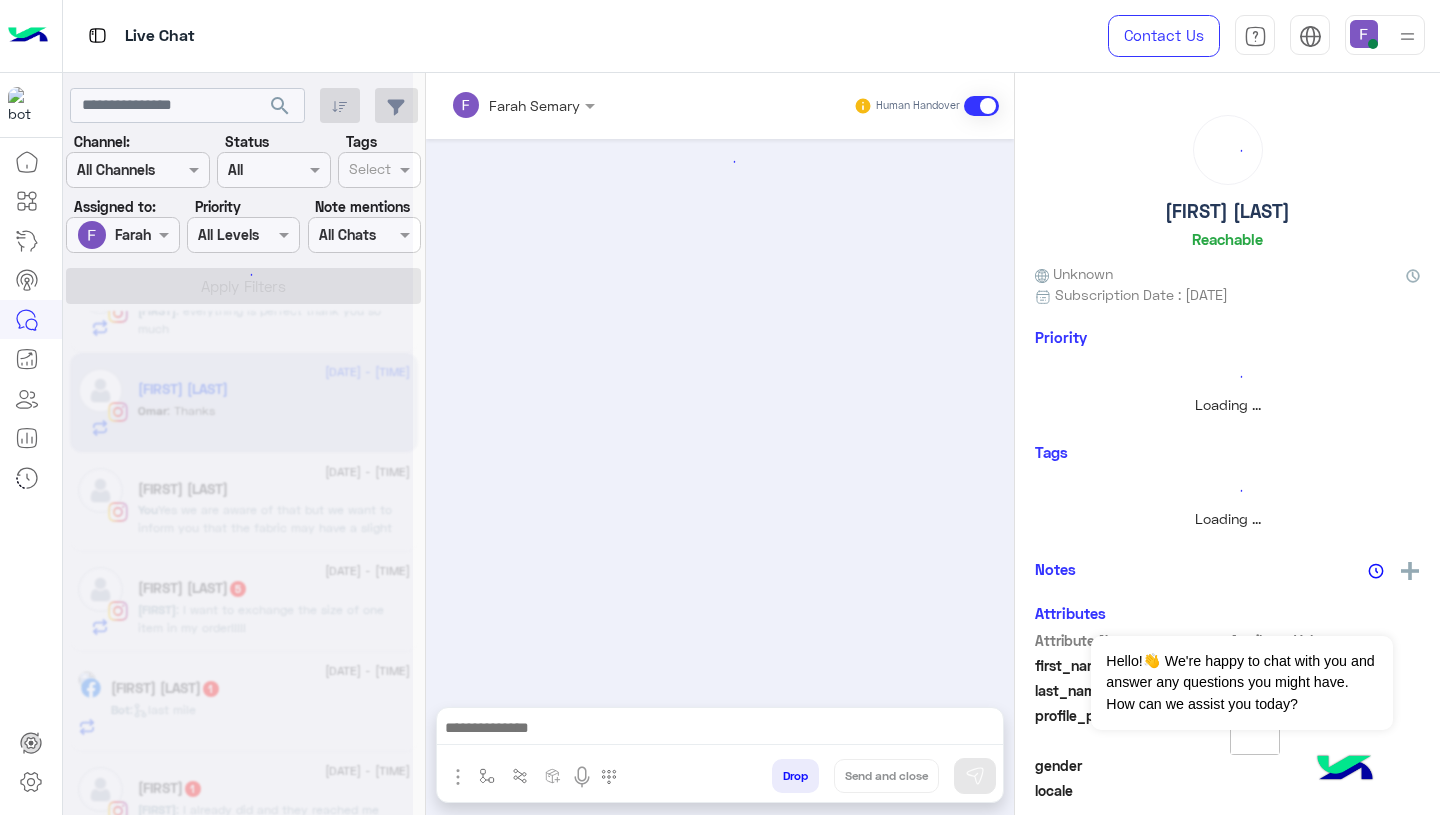 scroll, scrollTop: 0, scrollLeft: 0, axis: both 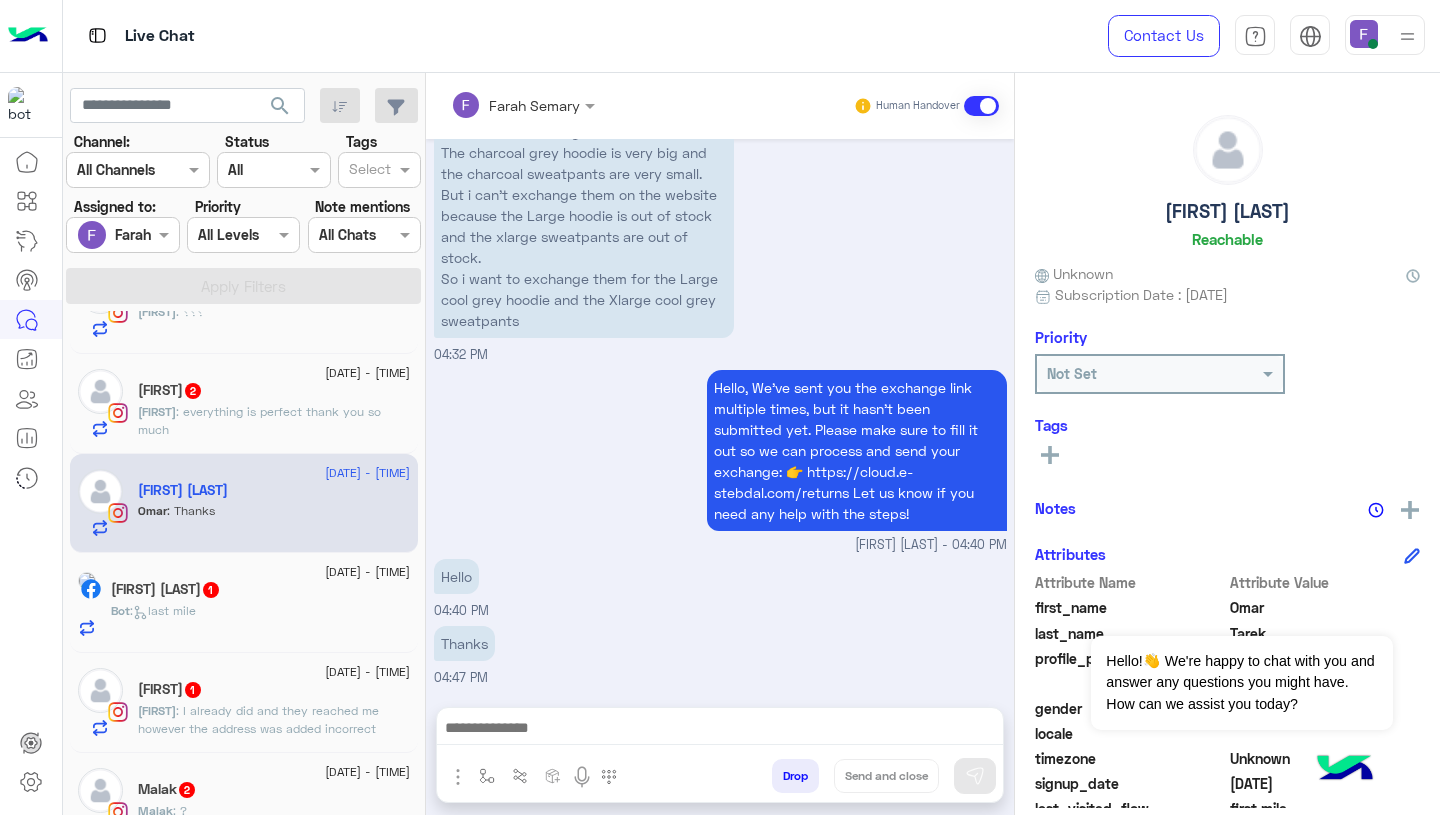 click on "Drop" at bounding box center (795, 776) 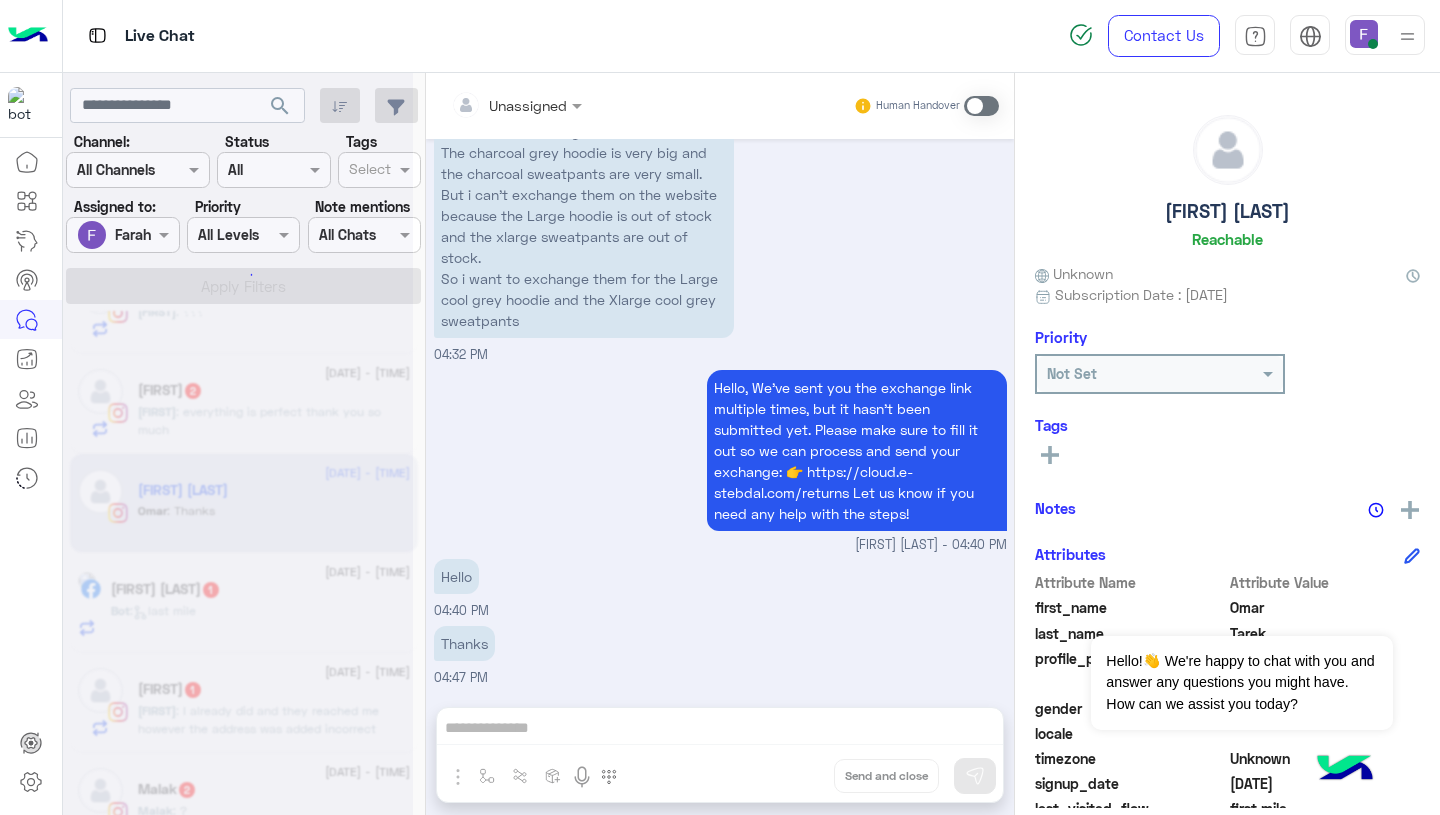 scroll, scrollTop: 2011, scrollLeft: 0, axis: vertical 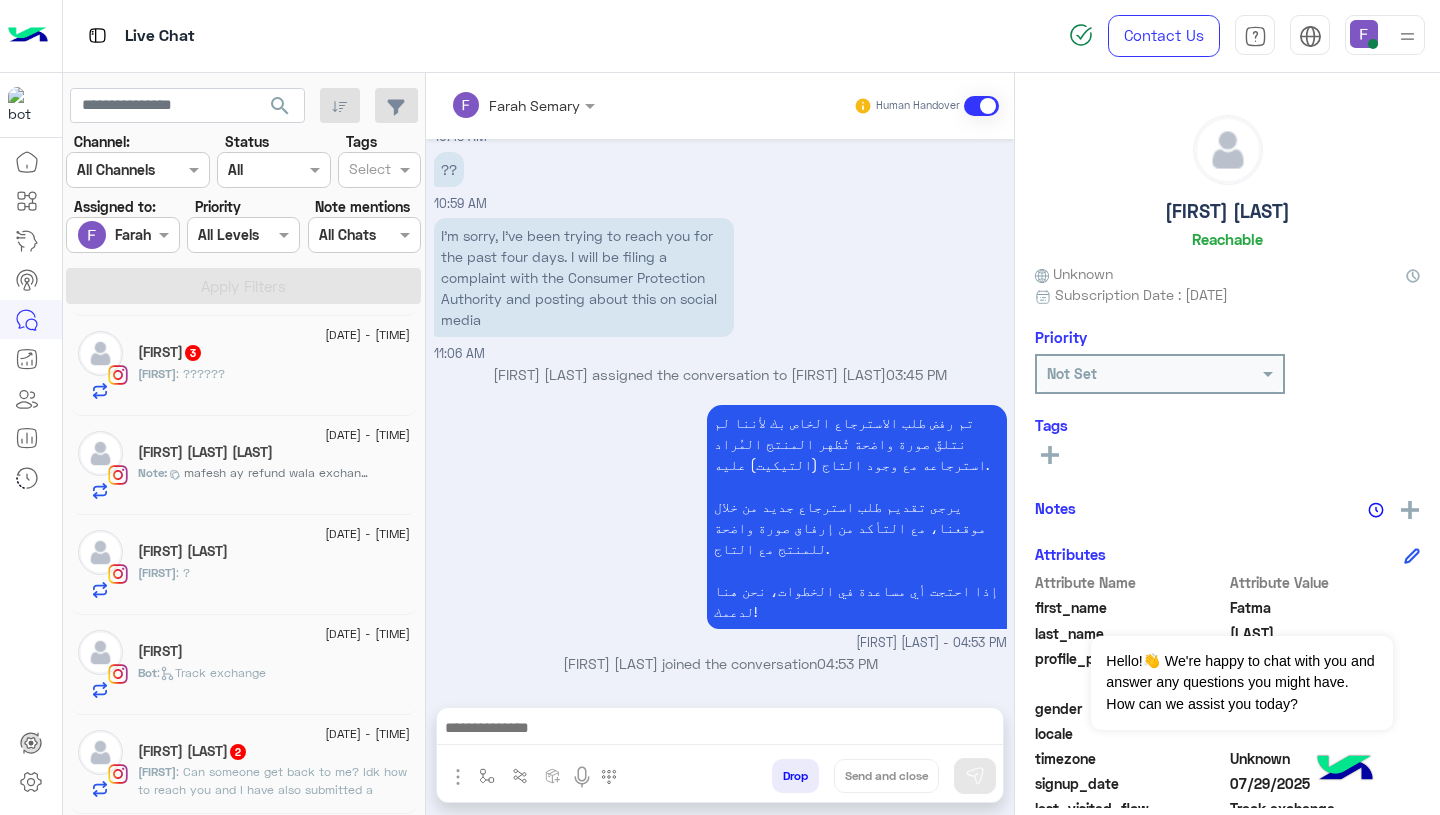click on ": Can someone get back to me? Idk how to reach you and I have also submitted a ticket" 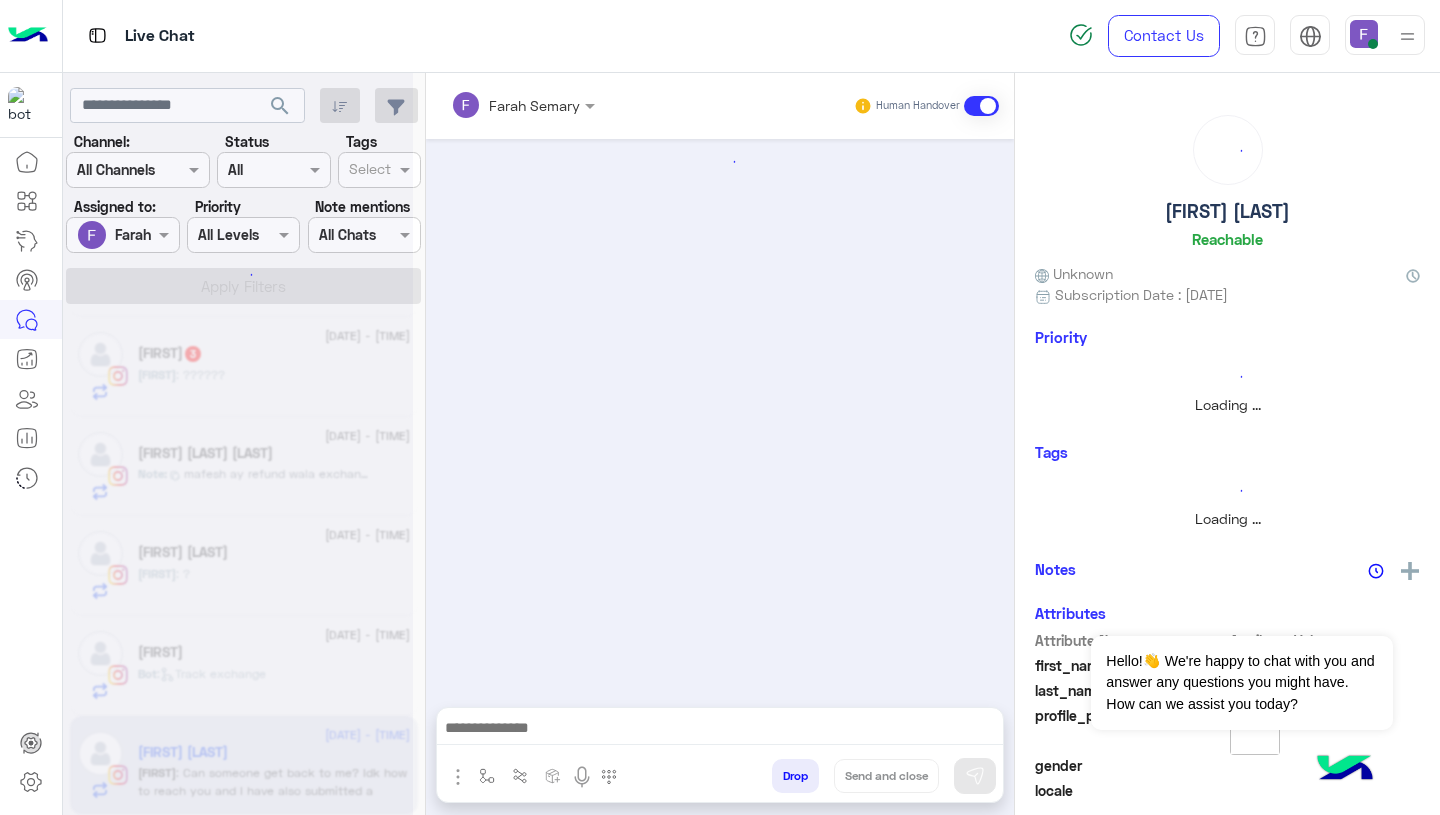 scroll, scrollTop: 1499, scrollLeft: 0, axis: vertical 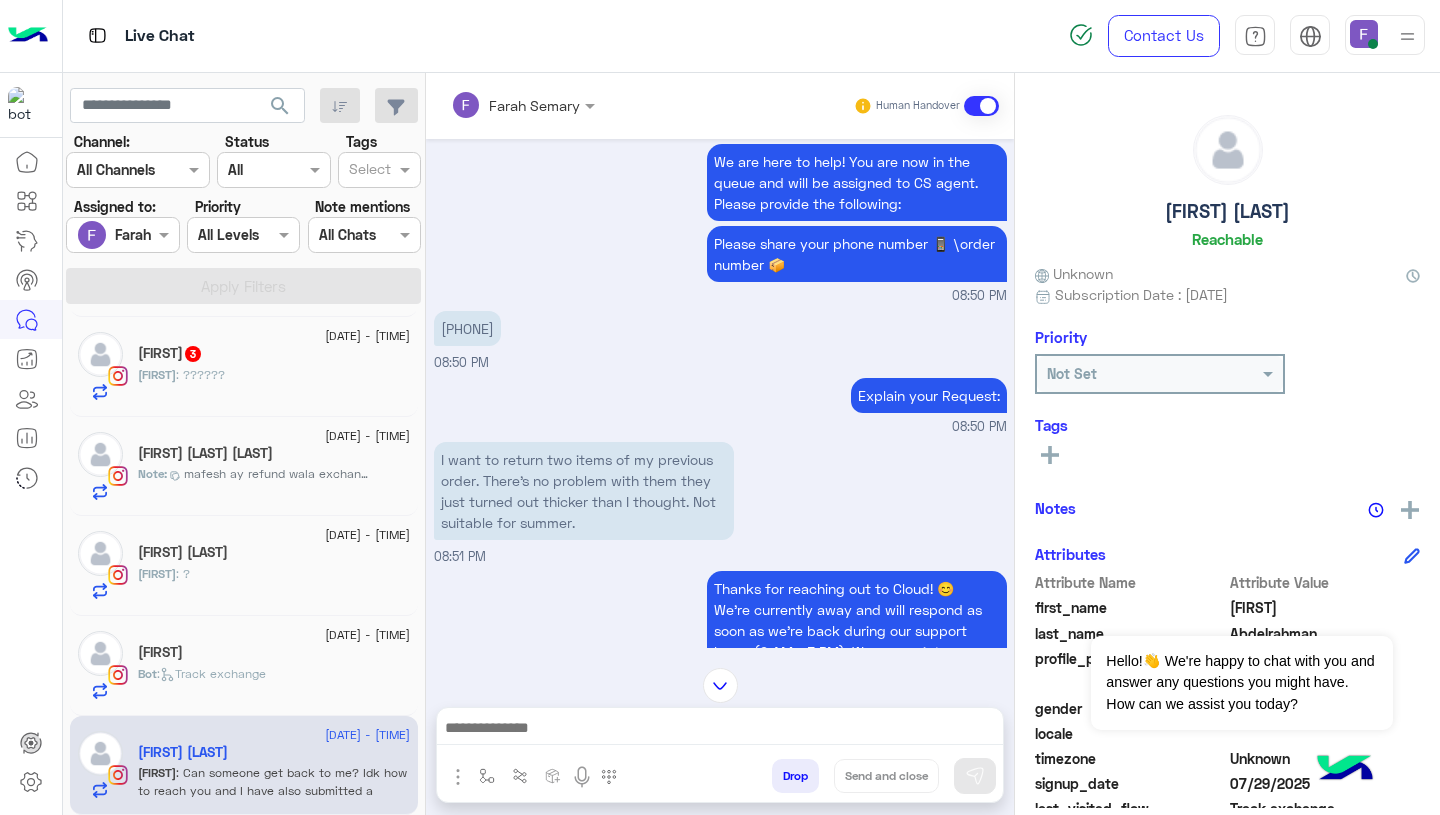 click at bounding box center [720, 730] 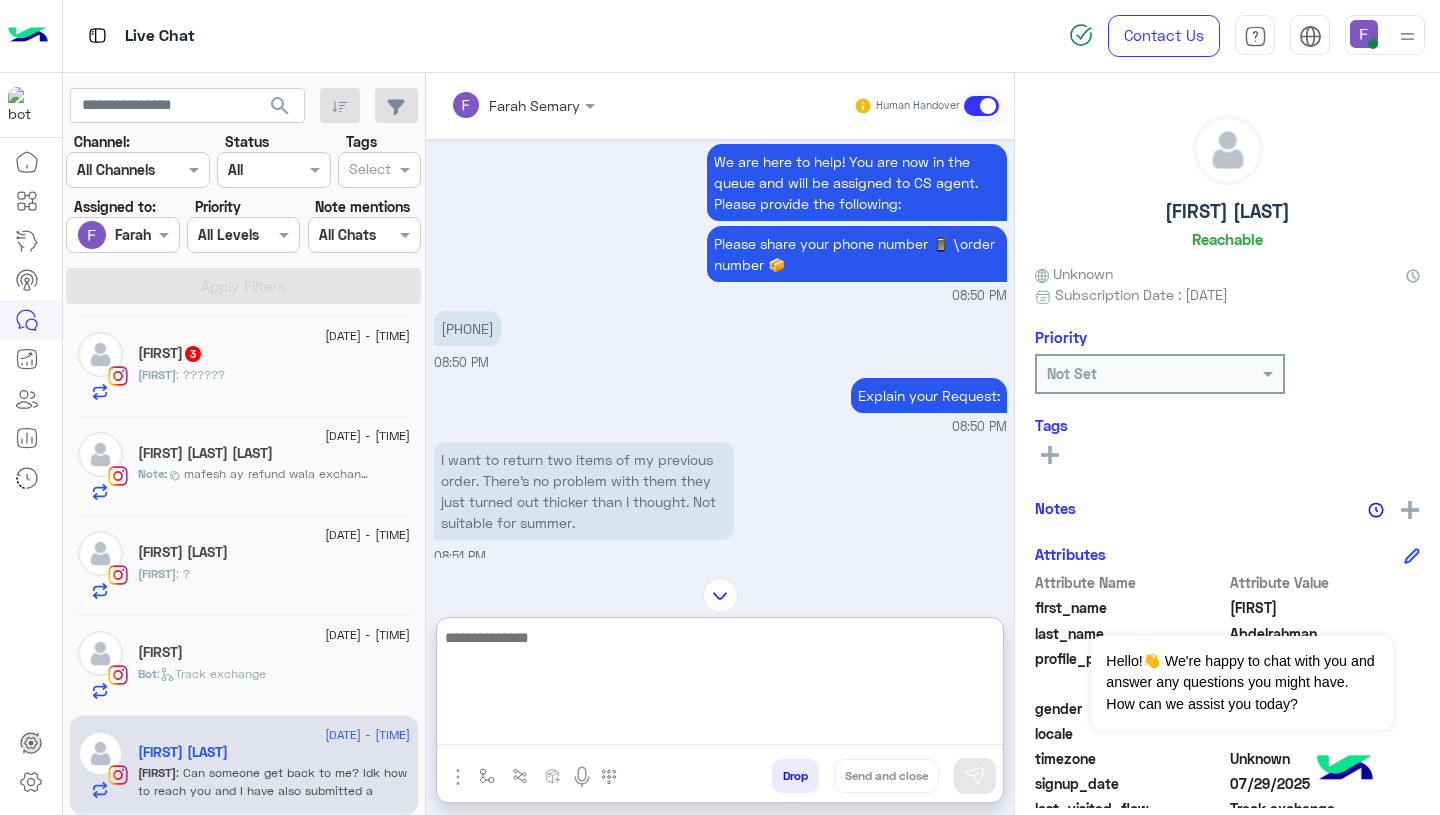 paste on "**********" 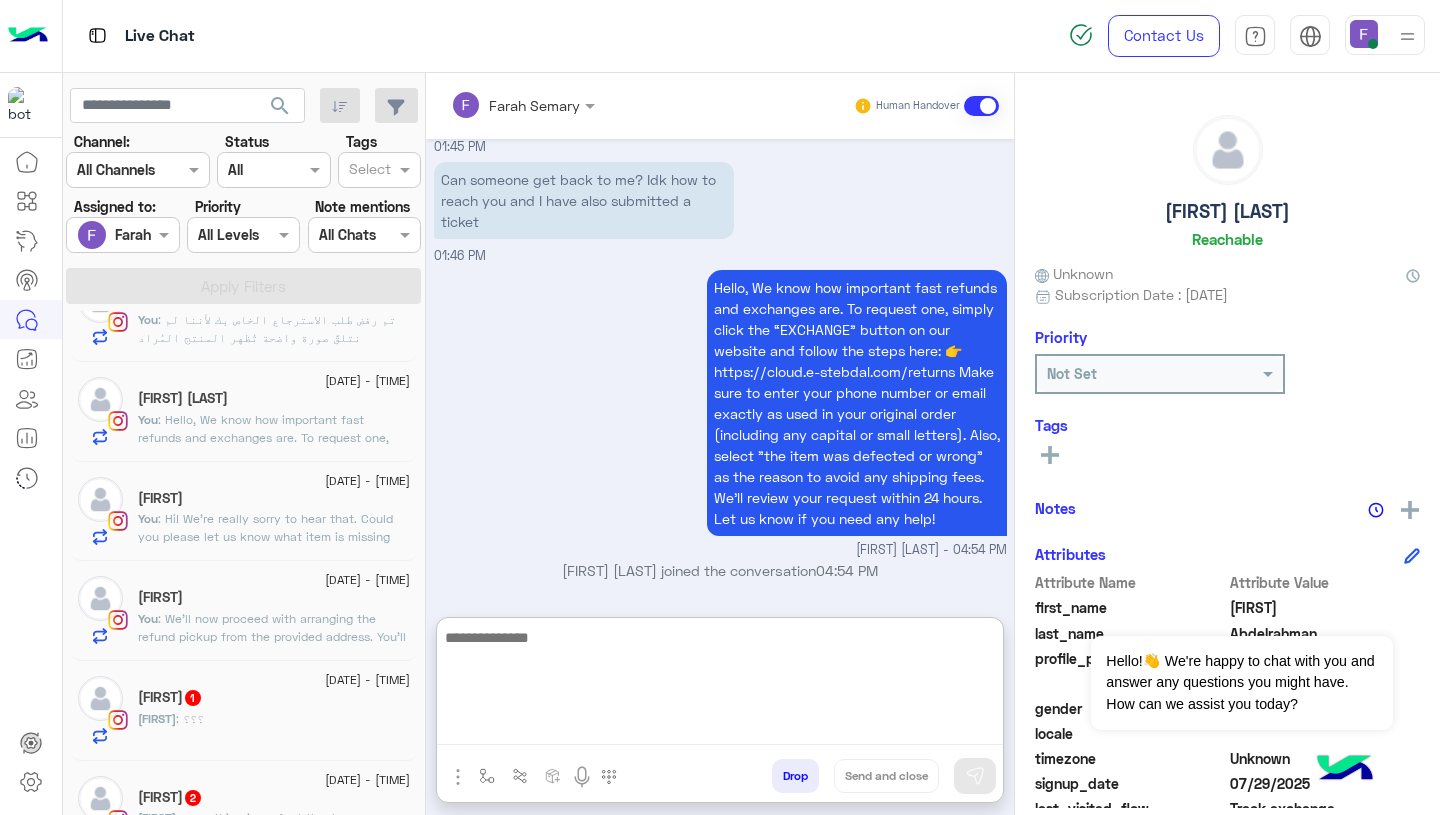 click on ": We’ll now proceed with arranging the refund pickup from the provided address. You’ll be contacted by the courier shortly. Let us know if you need anything else!" 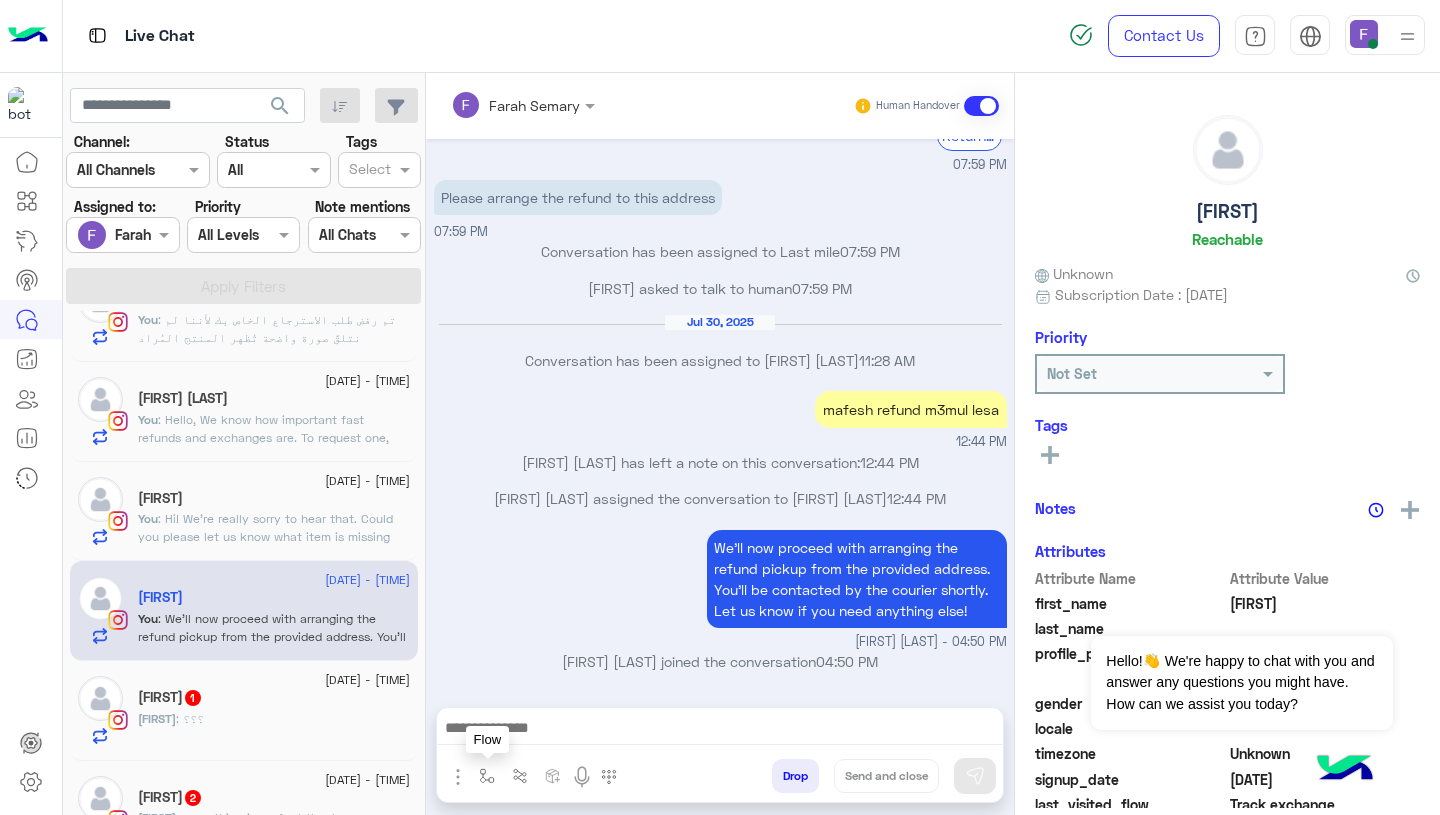 click at bounding box center (487, 776) 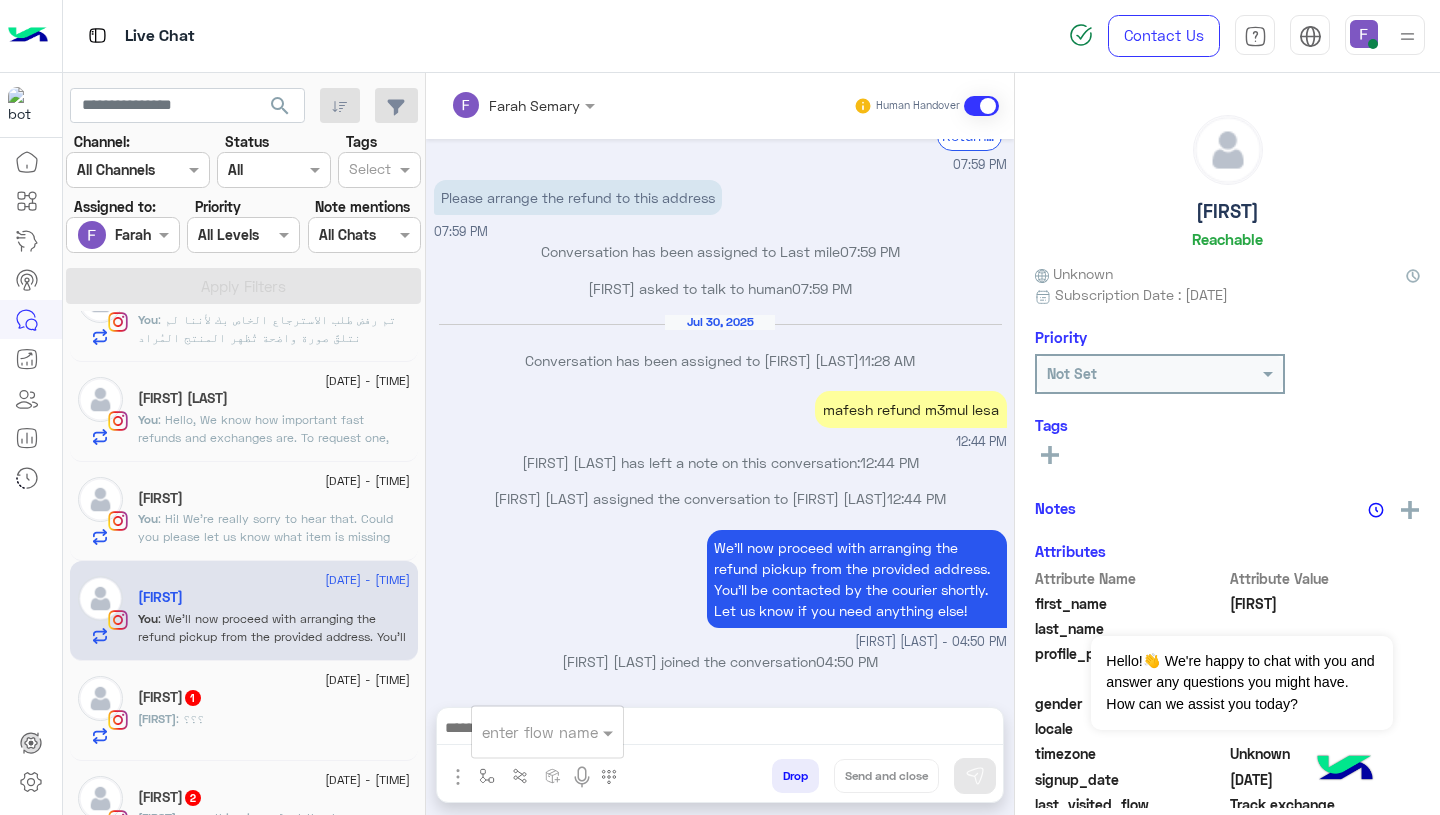 click at bounding box center [523, 732] 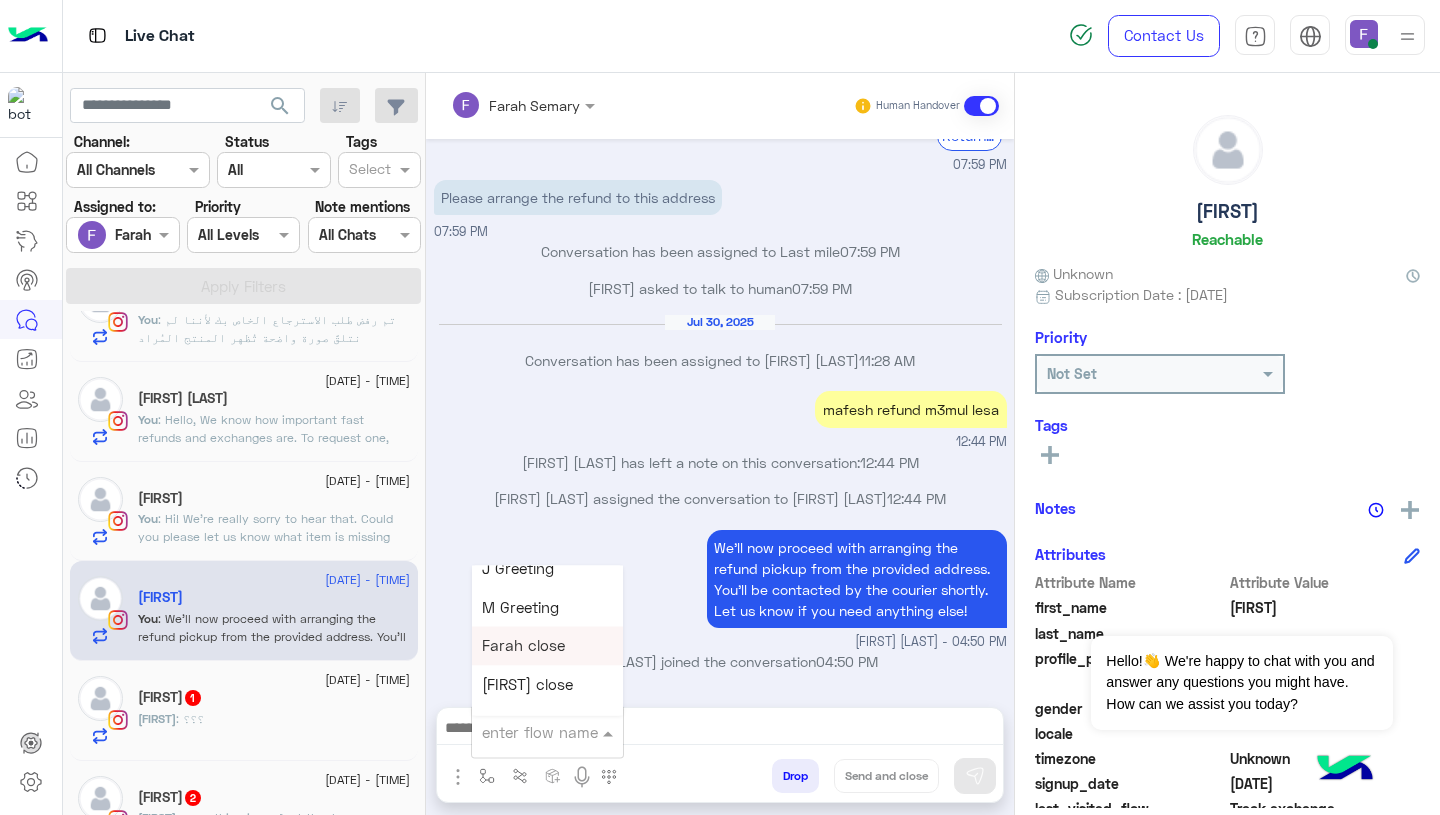click on "Farah close" at bounding box center [547, 646] 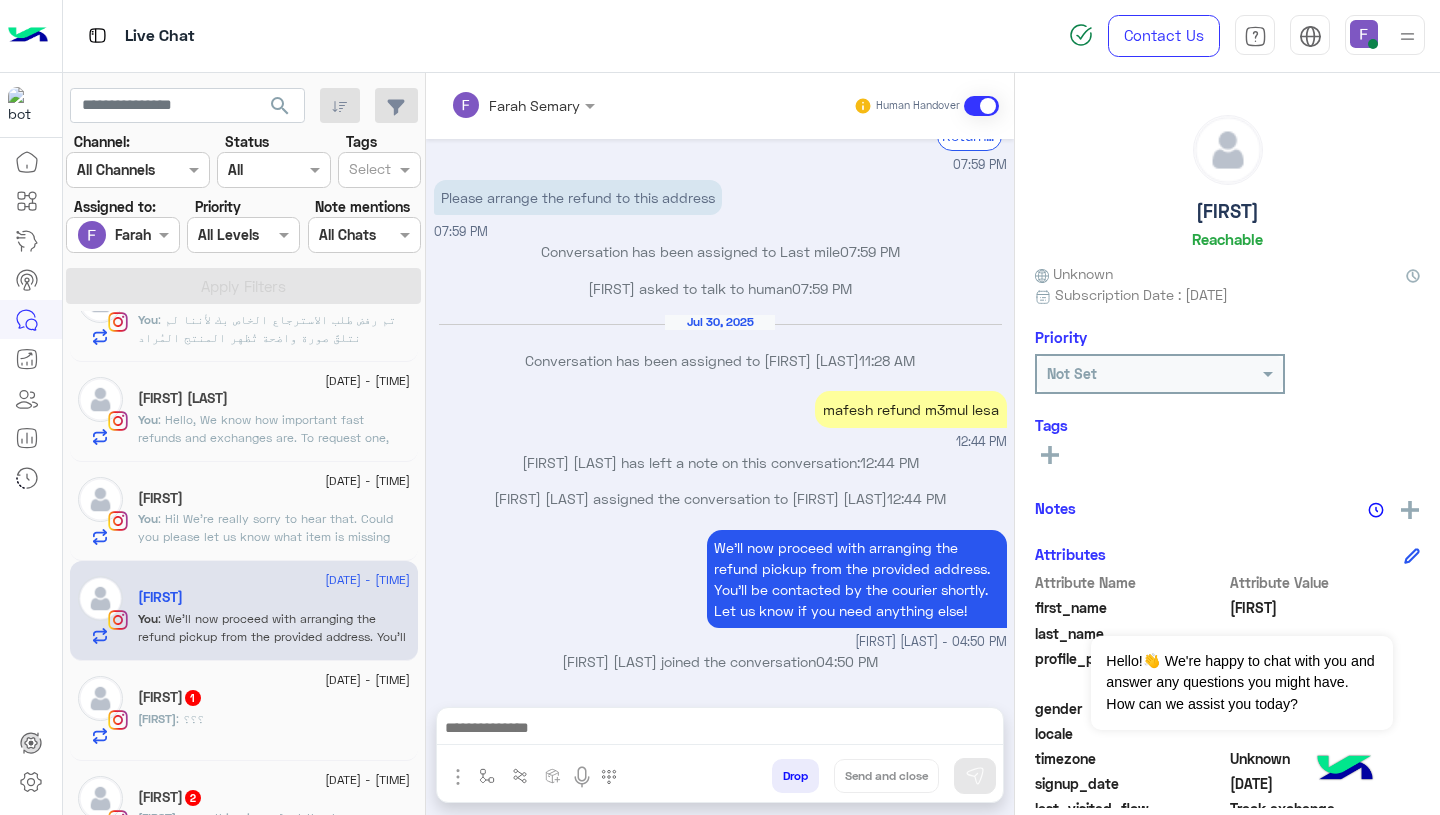 type on "**********" 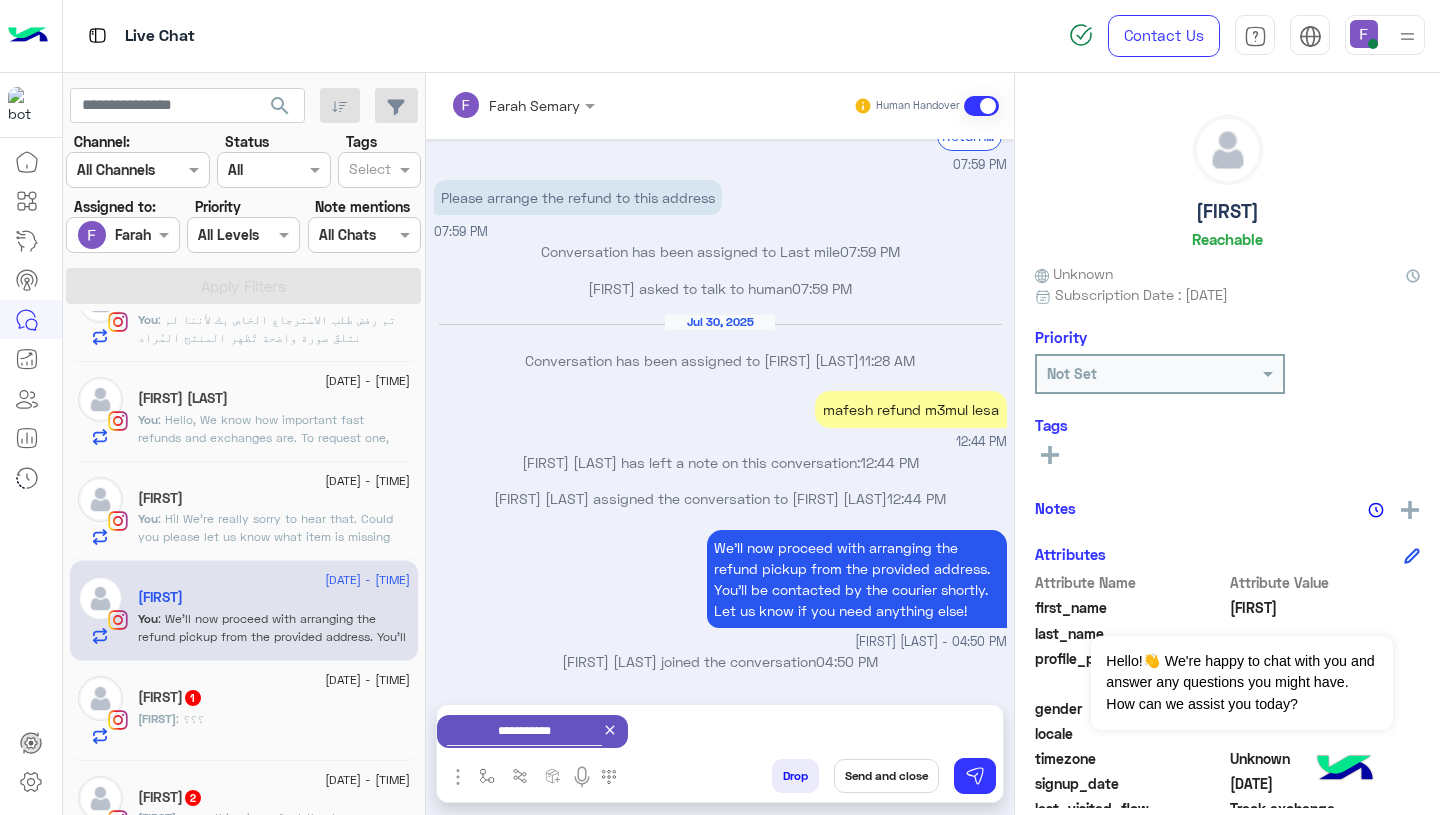 click on "Send and close" at bounding box center (886, 776) 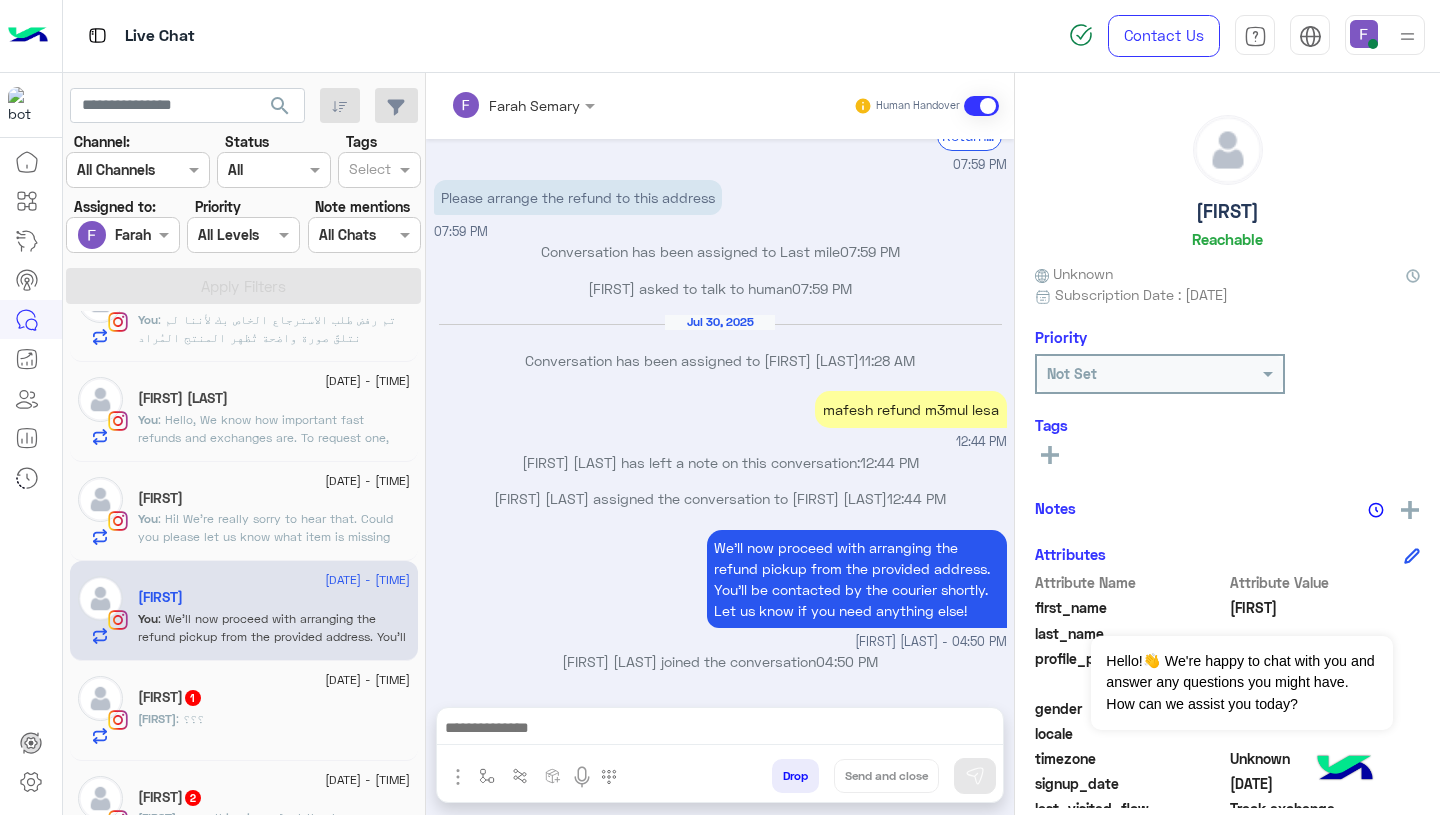 click on ": Hi! We're really sorry to hear that.
Could you please let us know what item is missing from your order? We'll check it right away and make sure to fix it for you as soon as possible." 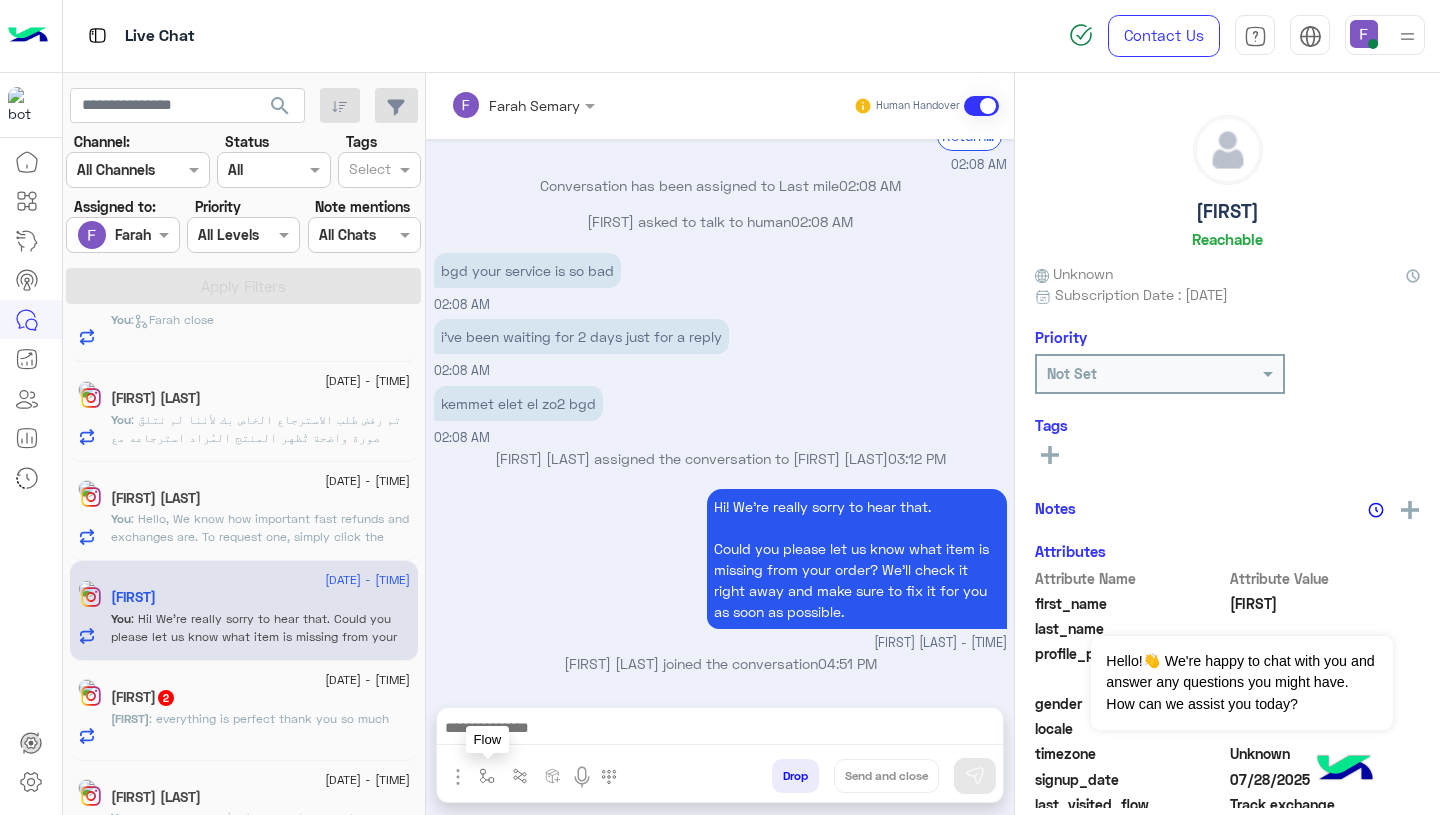 click at bounding box center (487, 776) 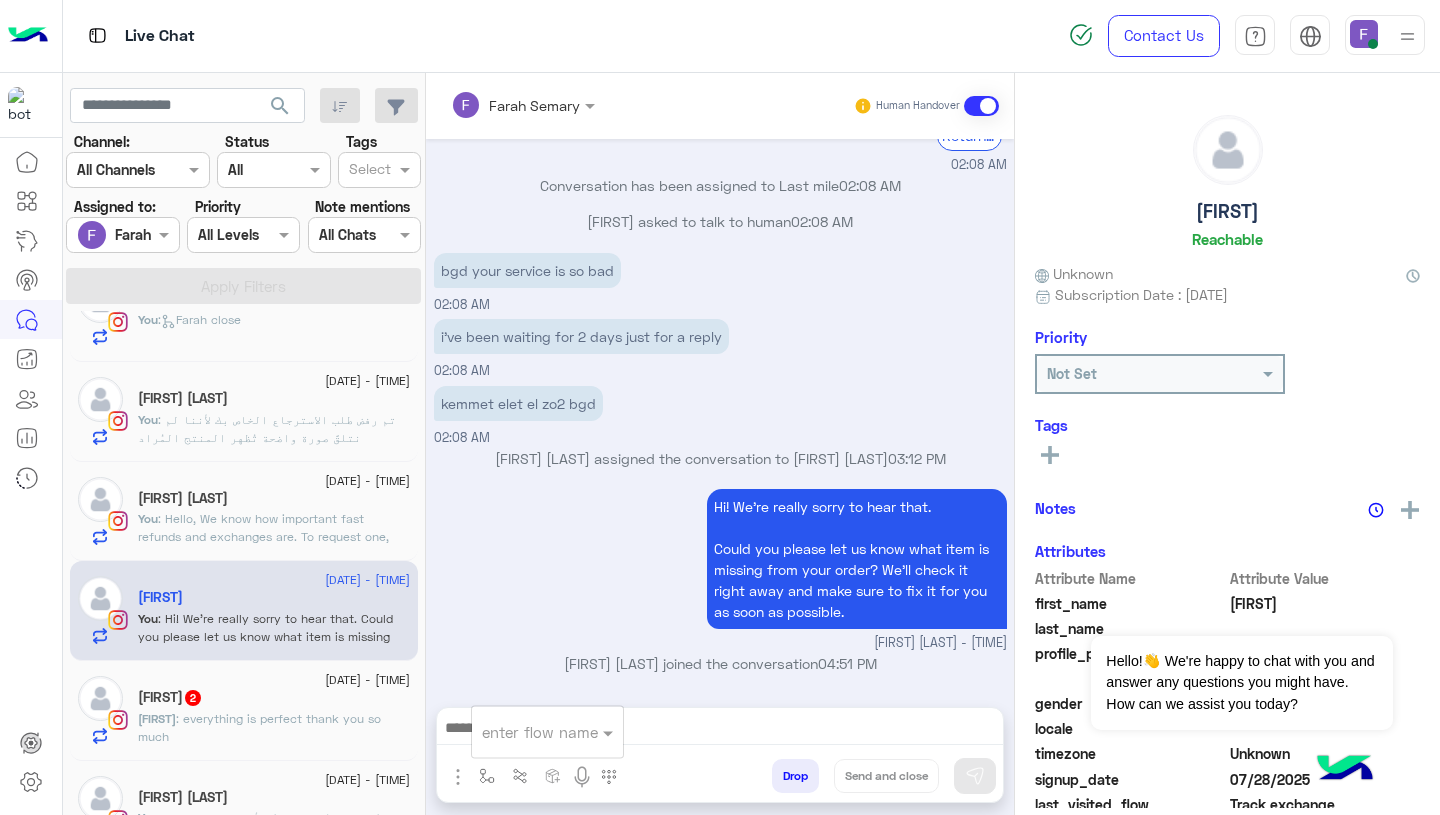 click at bounding box center (523, 732) 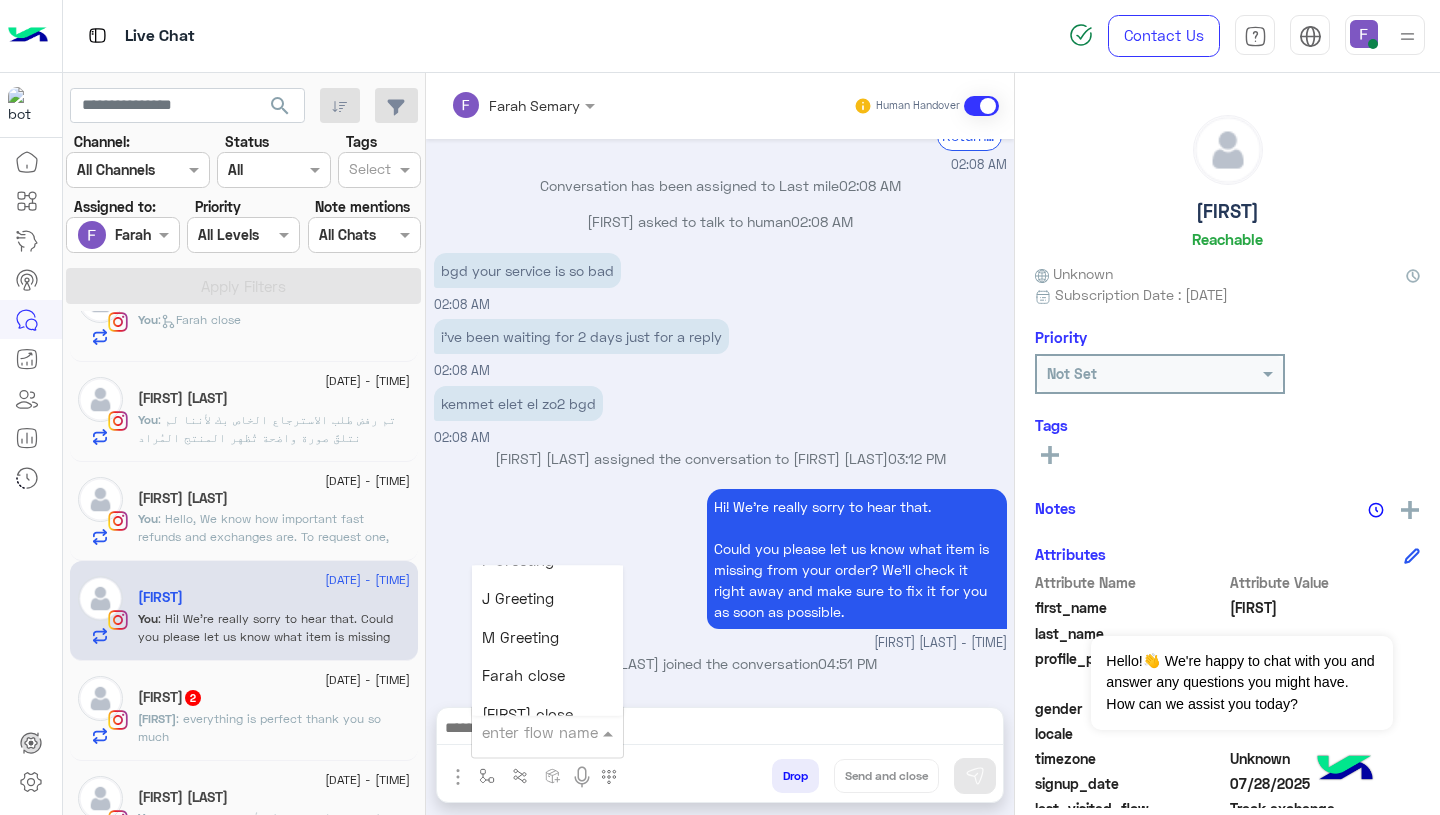 click on "Farah close" at bounding box center [523, 676] 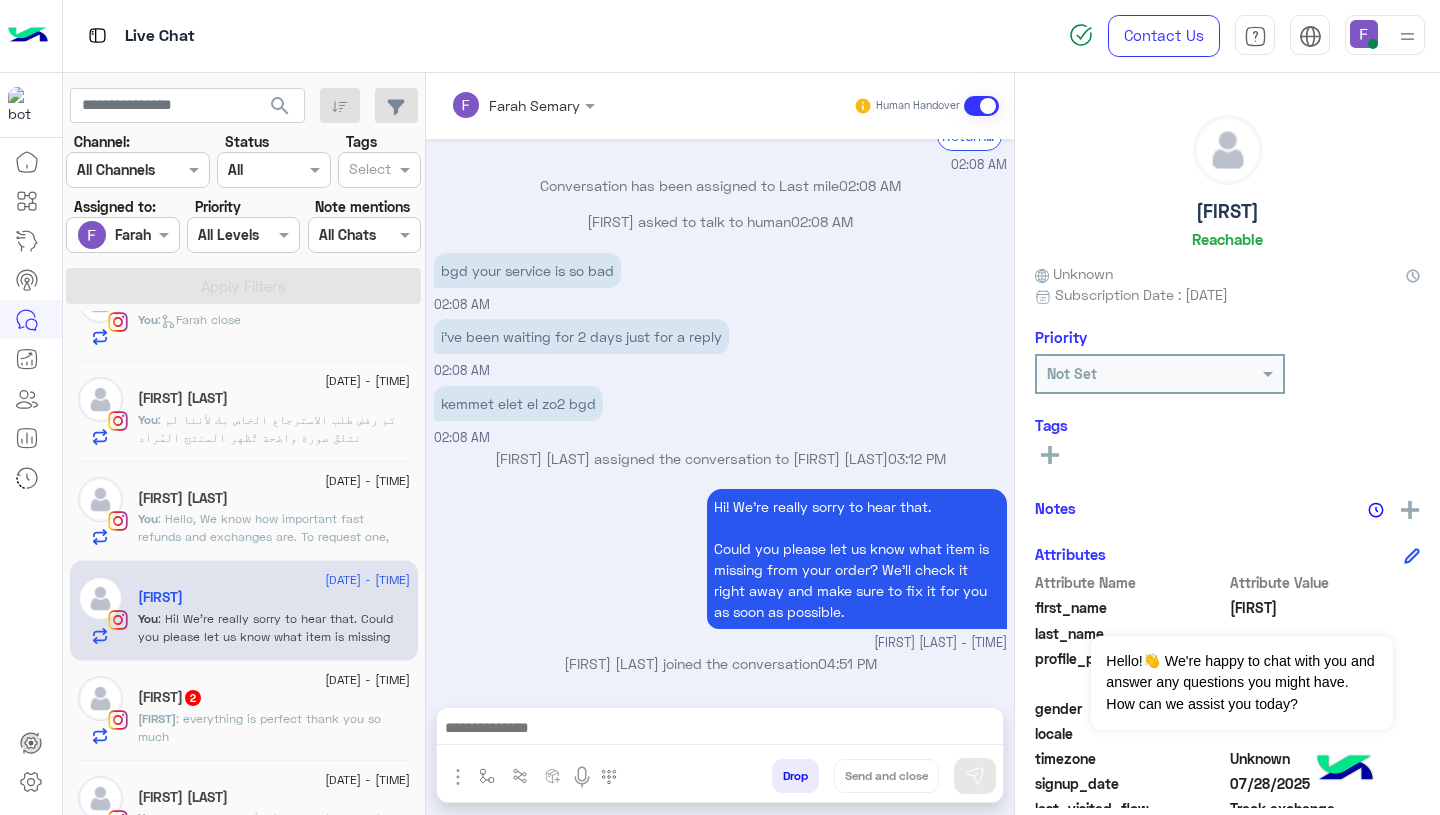 type on "**********" 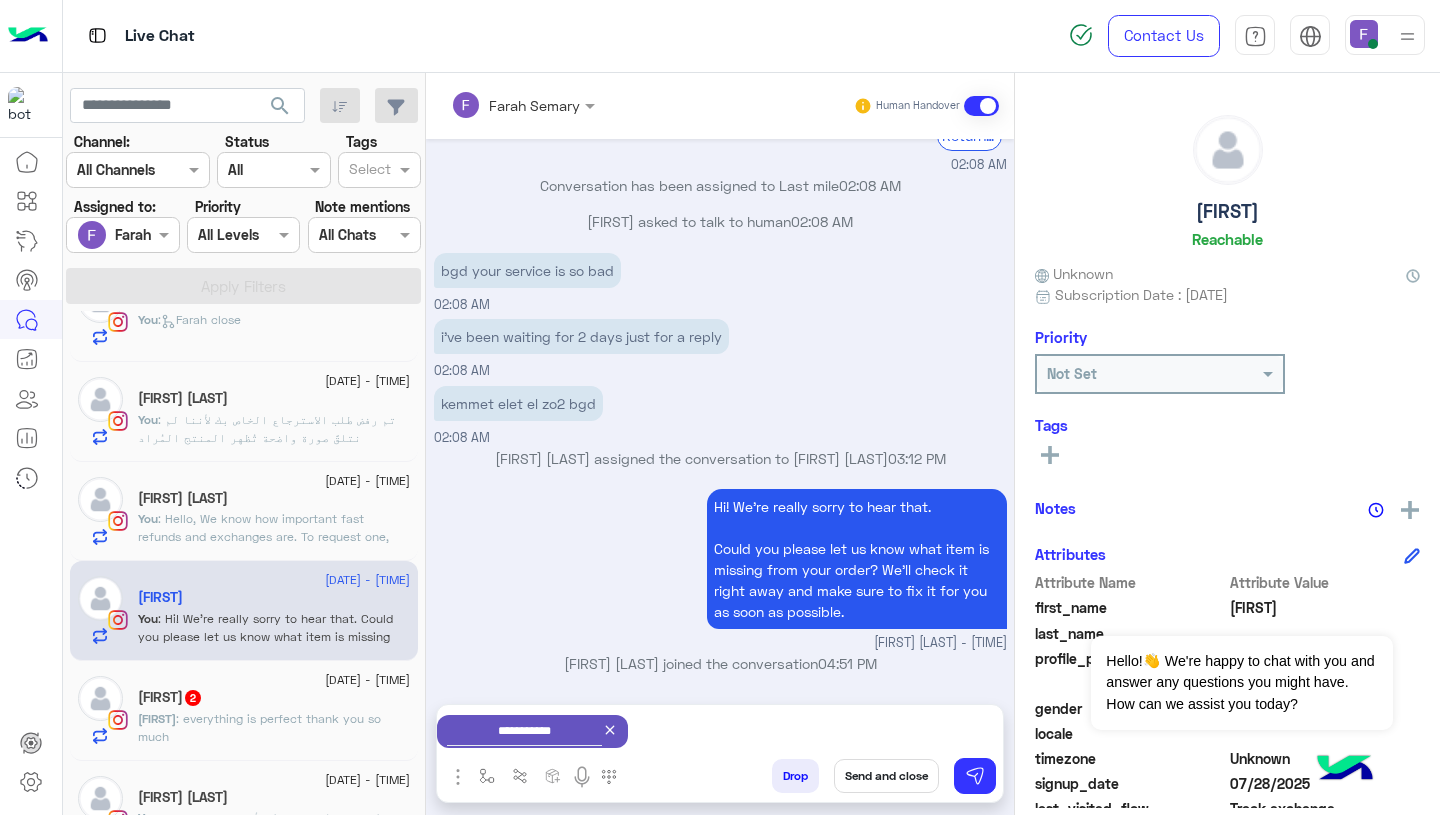click on "Drop   Send and close" at bounding box center (817, 780) 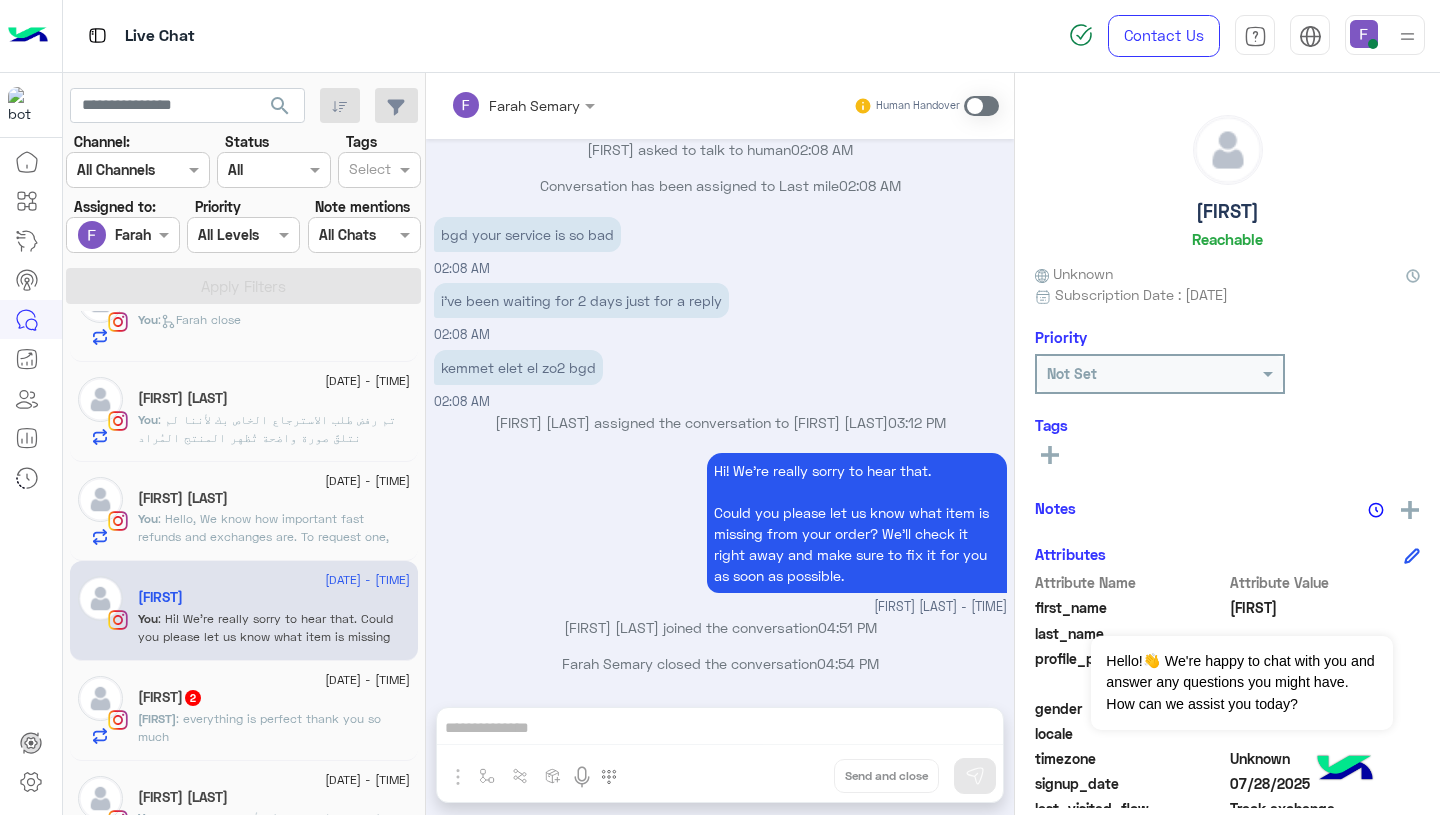 click on "Joumana Ashraf" 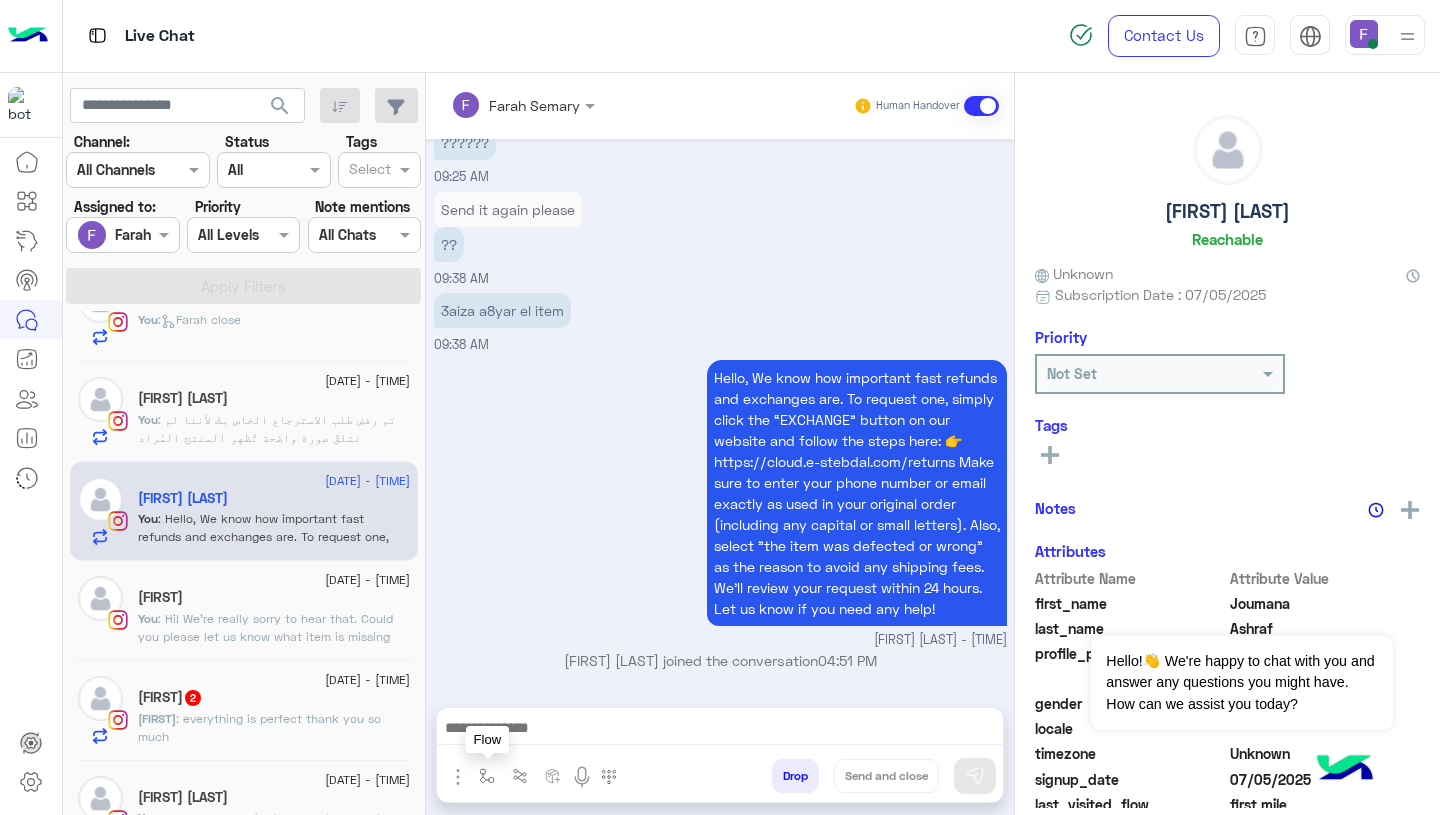 click at bounding box center (487, 776) 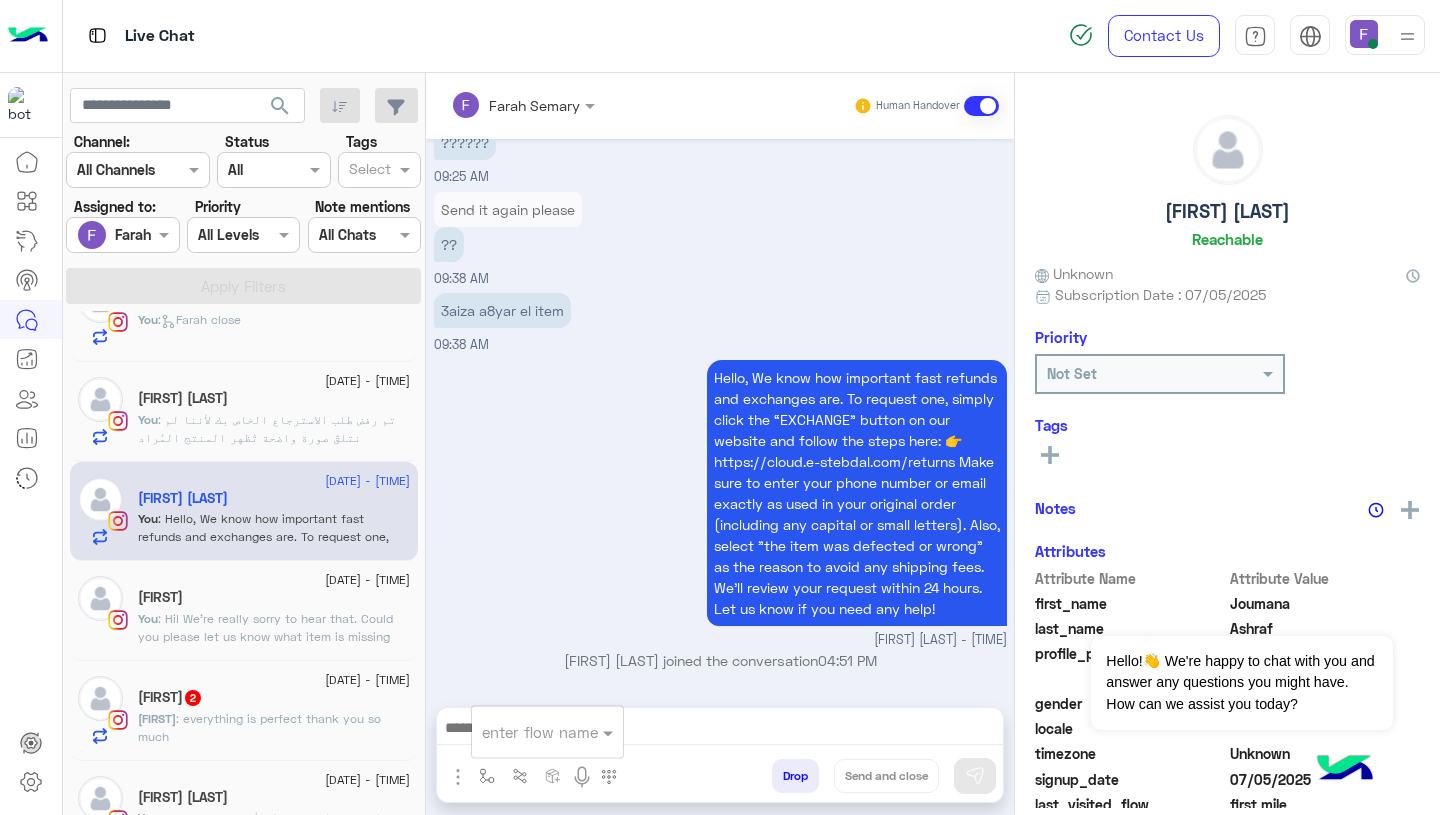 click at bounding box center (523, 732) 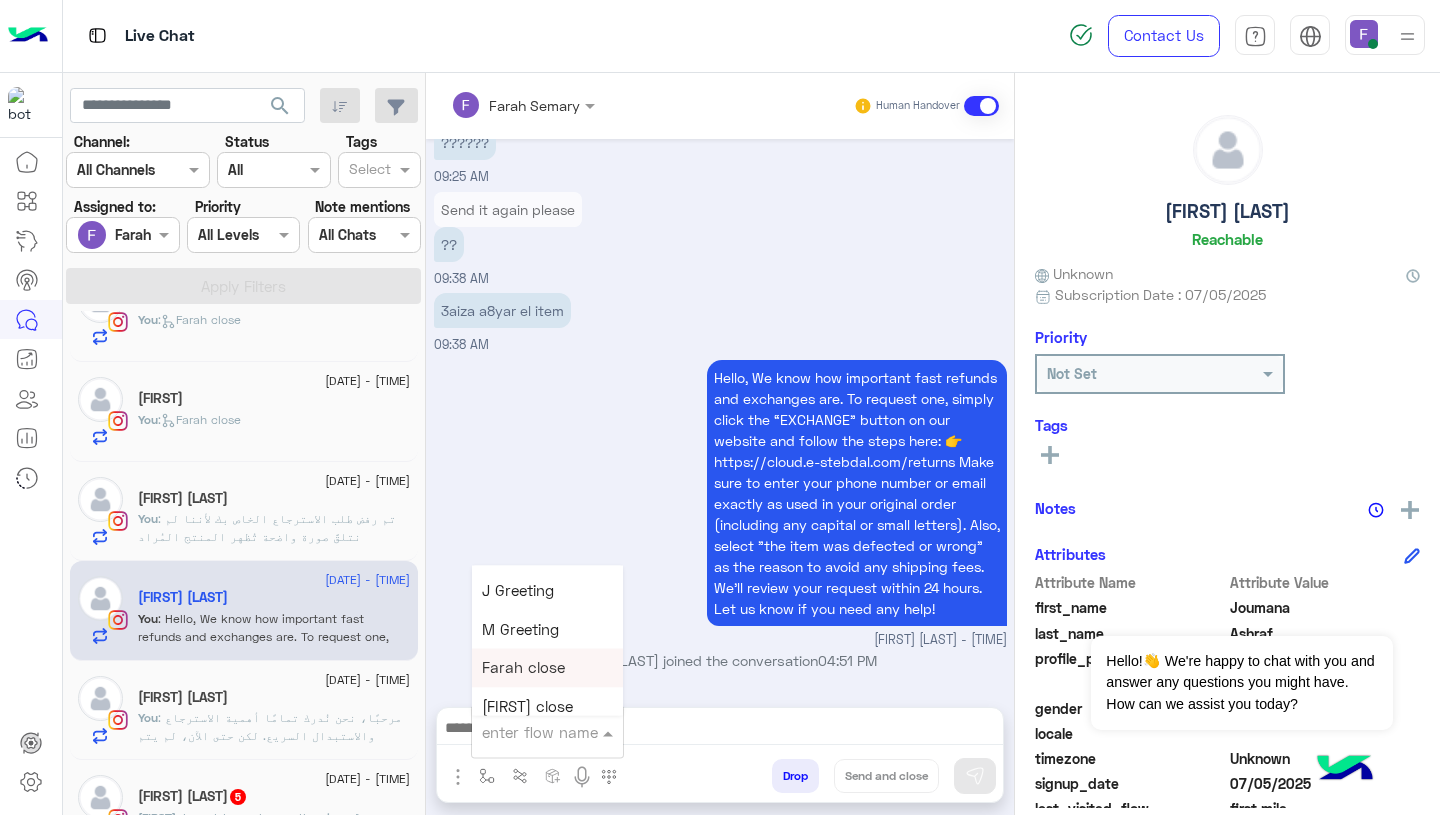 click on "Farah close" at bounding box center (523, 668) 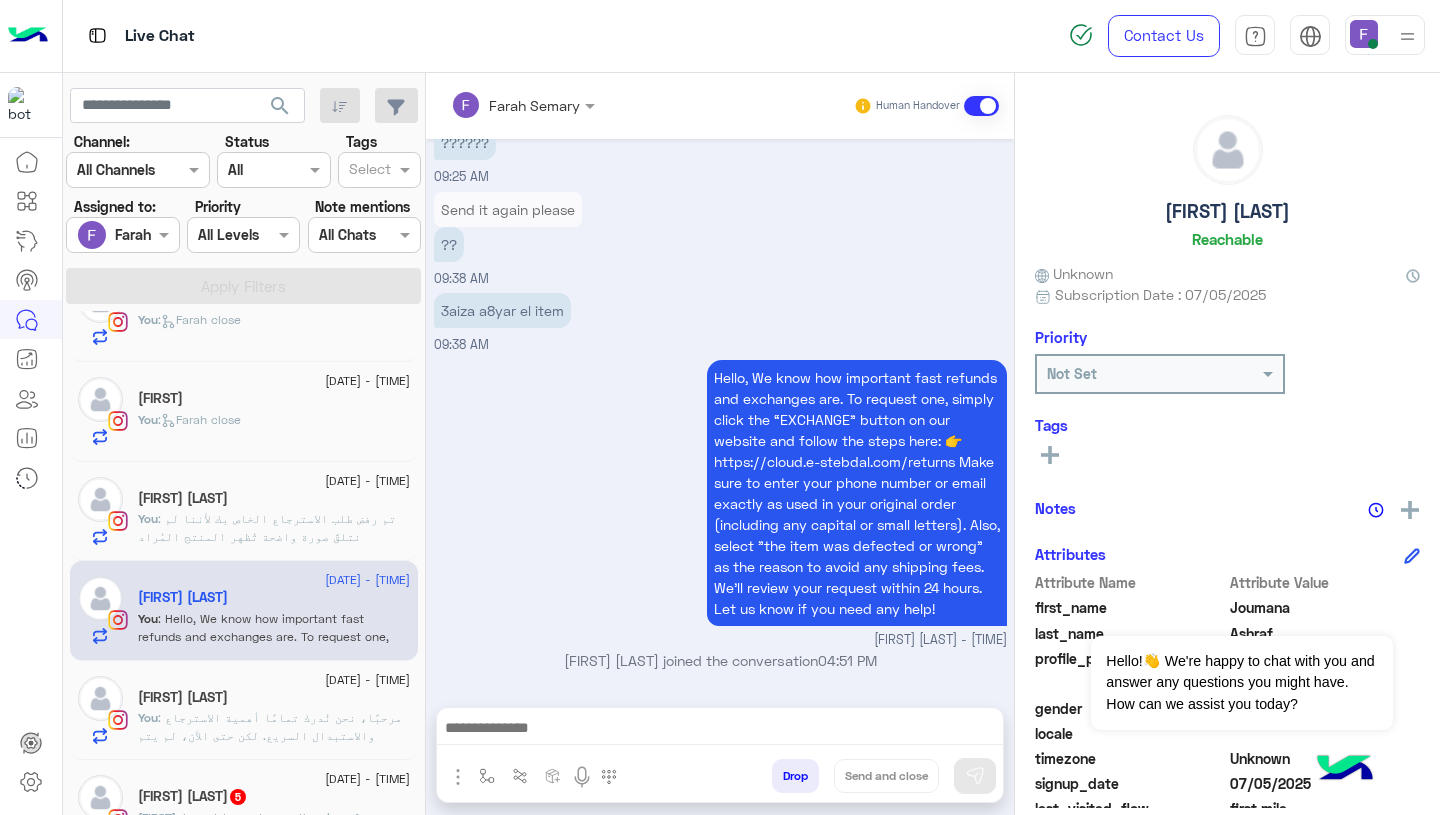 type on "**********" 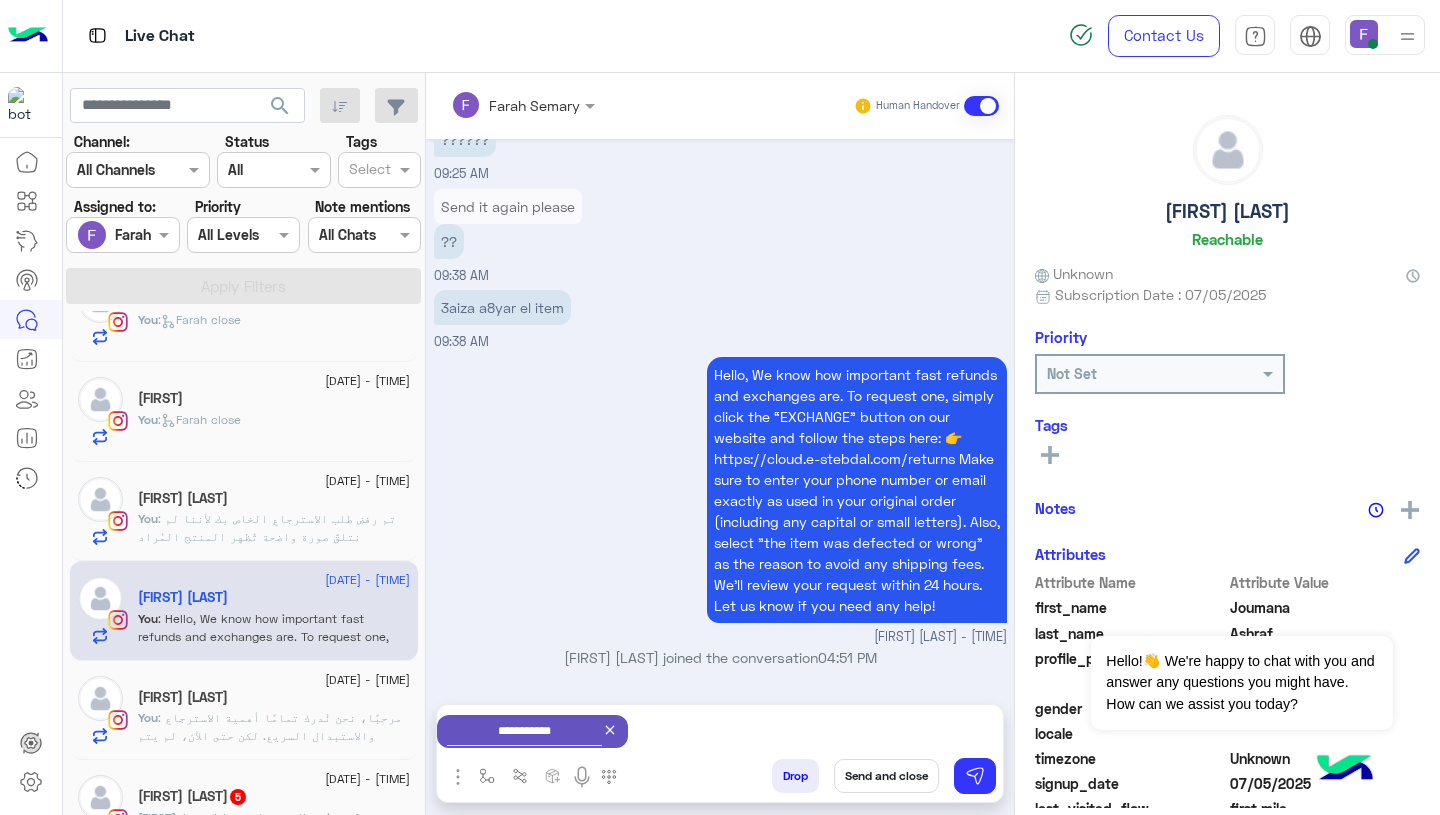 click on "Send and close" at bounding box center (886, 776) 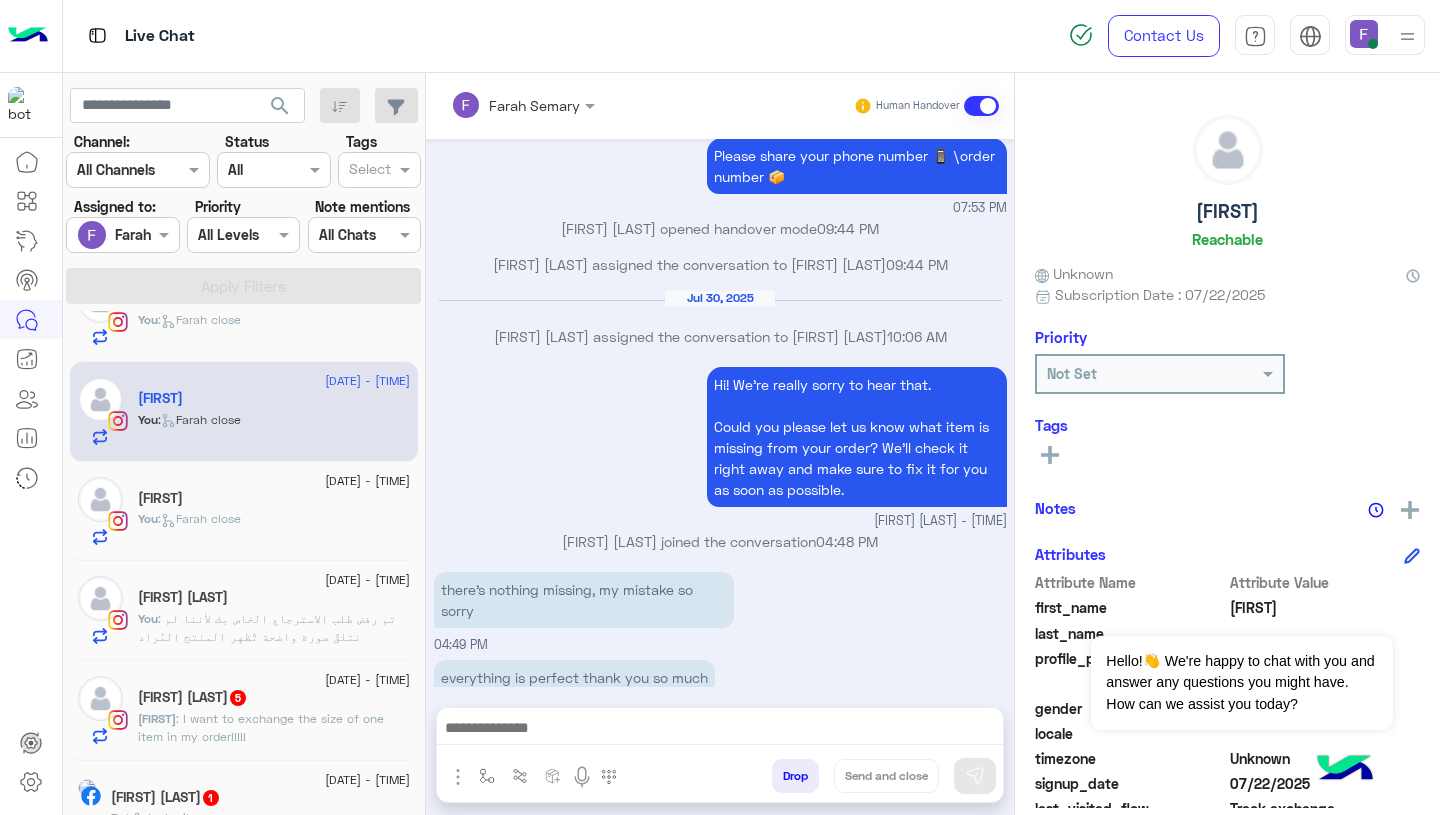 scroll, scrollTop: 4400, scrollLeft: 0, axis: vertical 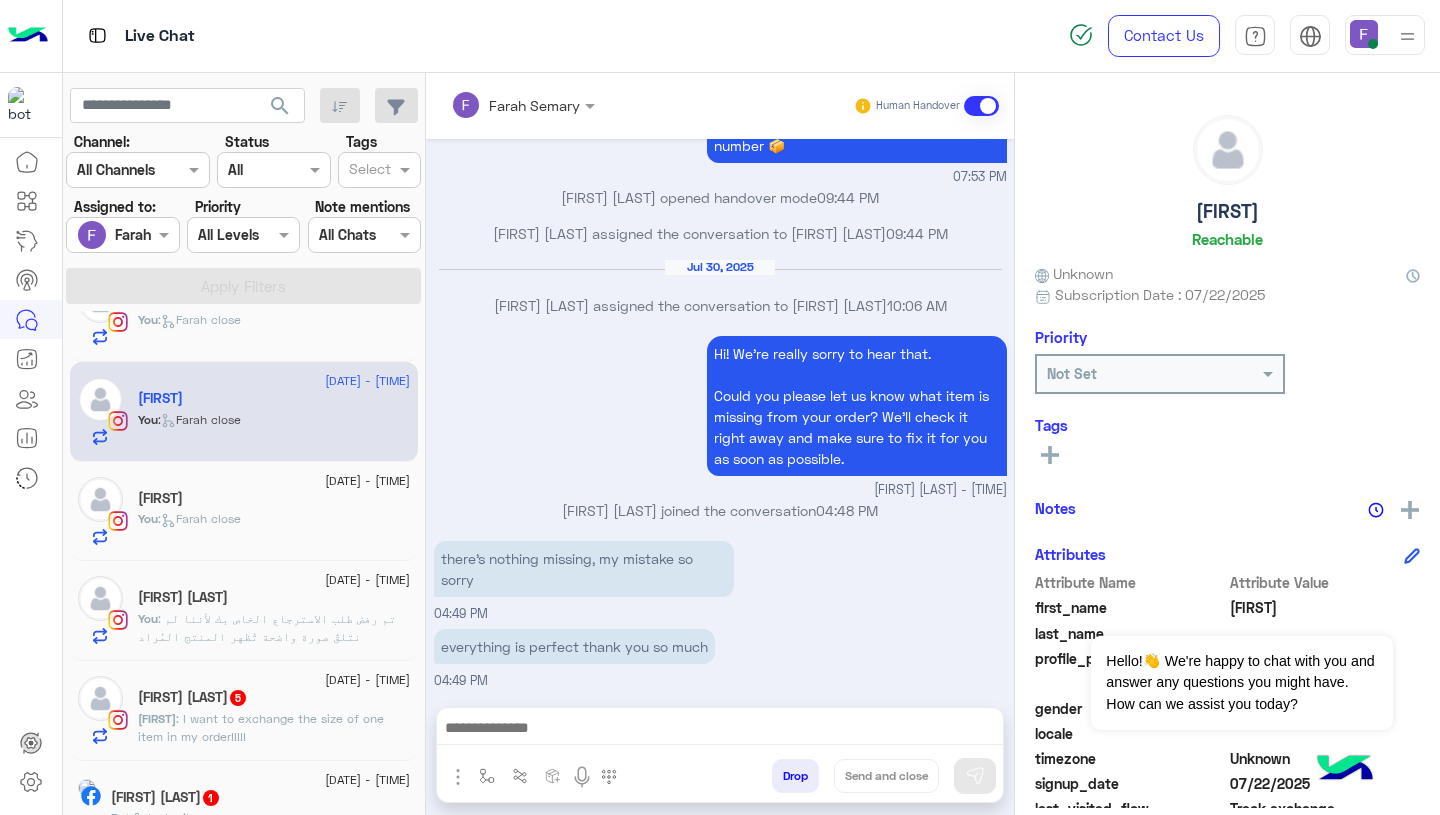 click on "everything is perfect thank you so much" at bounding box center [574, 646] 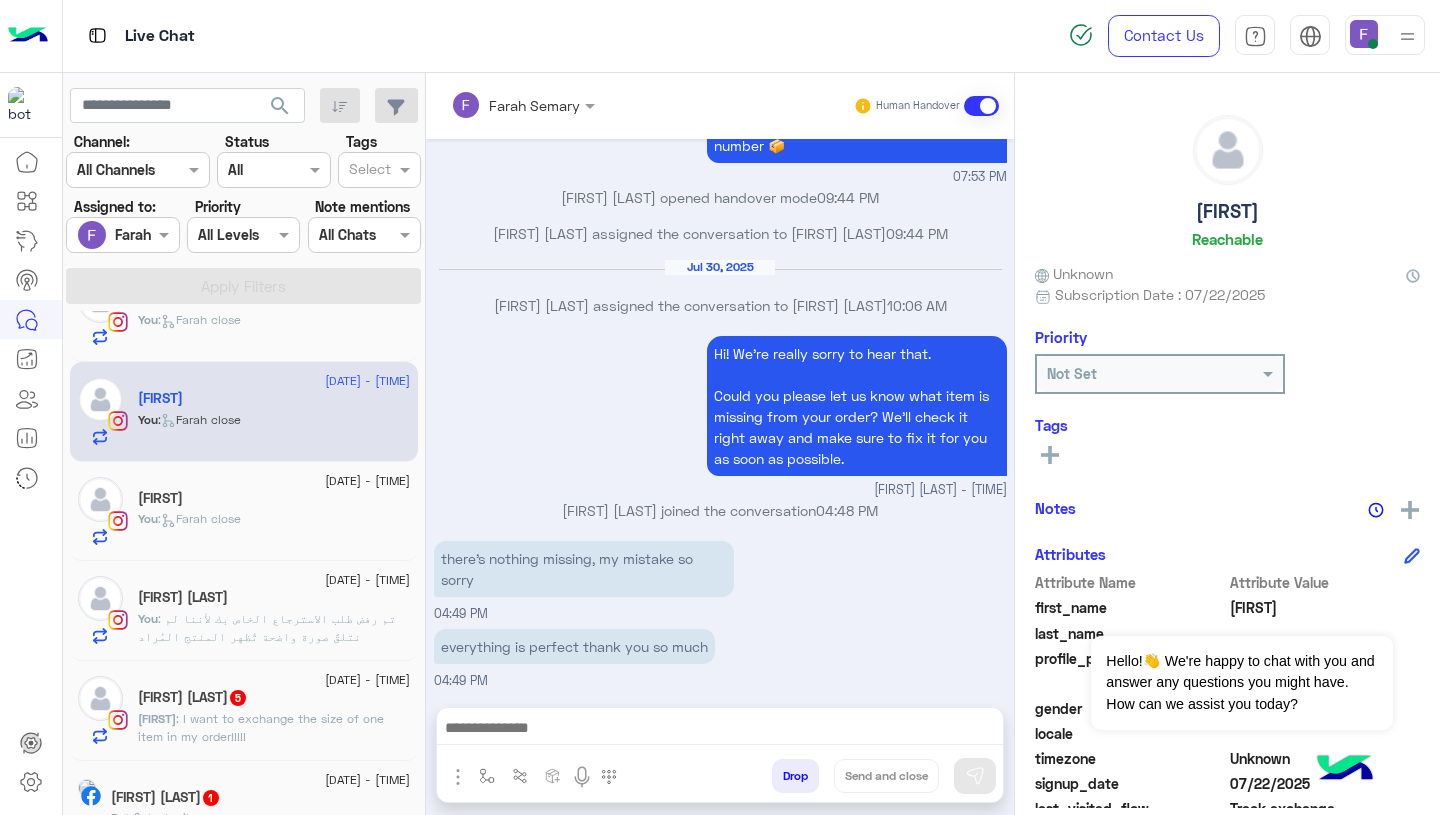 click on "everything is perfect thank you so much" at bounding box center (574, 646) 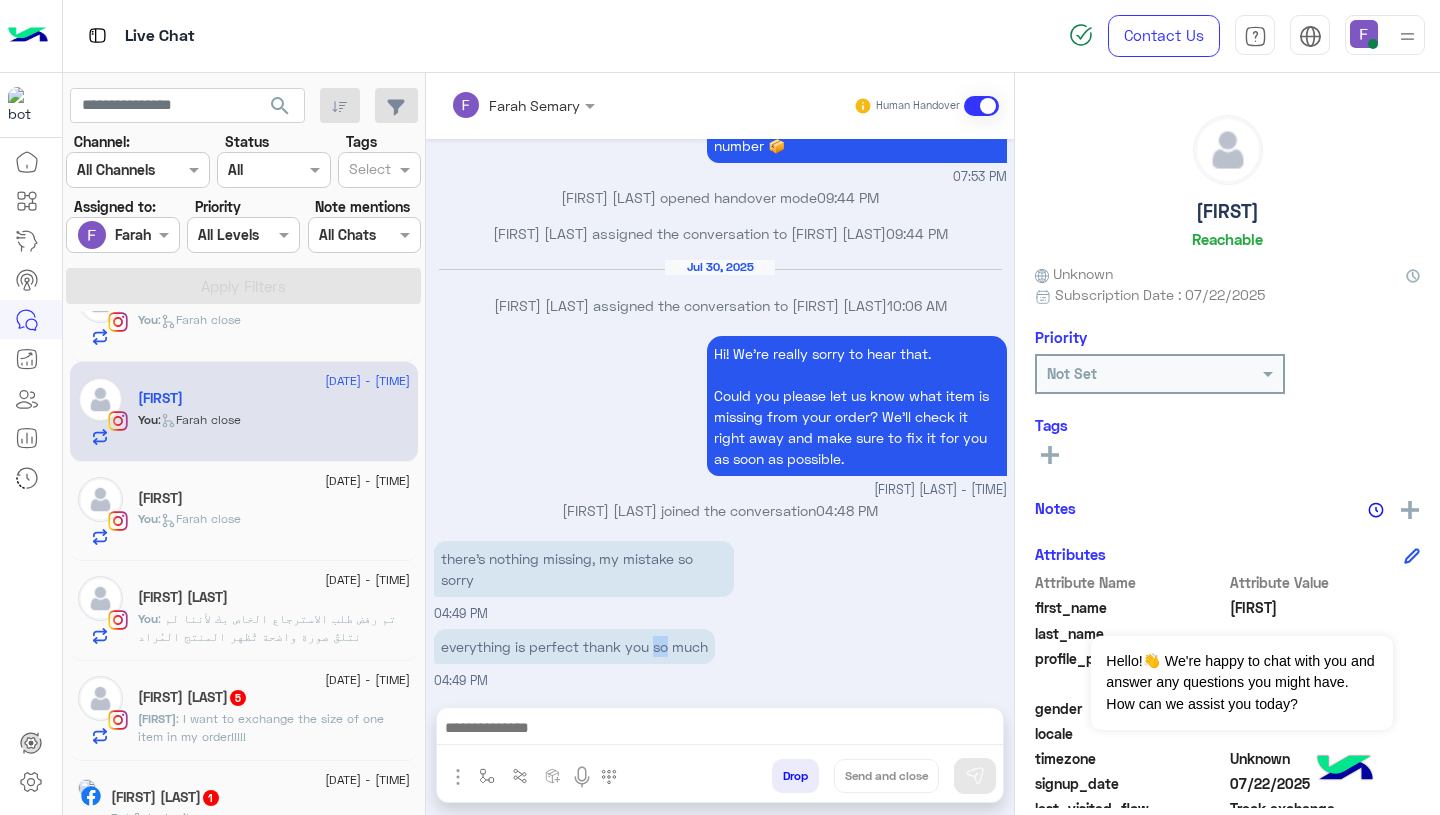 click on "everything is perfect thank you so much" at bounding box center (574, 646) 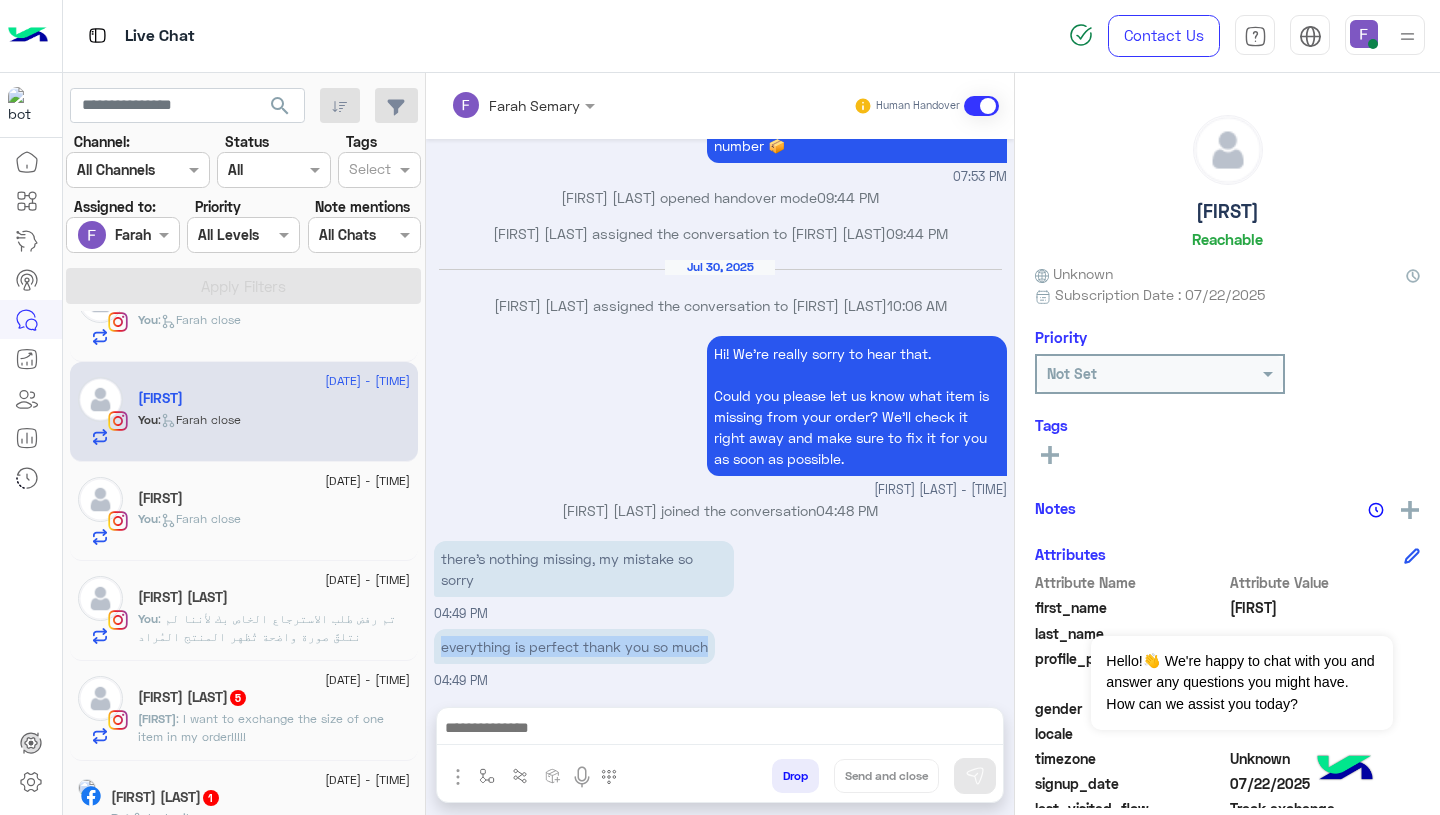 click on "everything is perfect thank you so much" at bounding box center (574, 646) 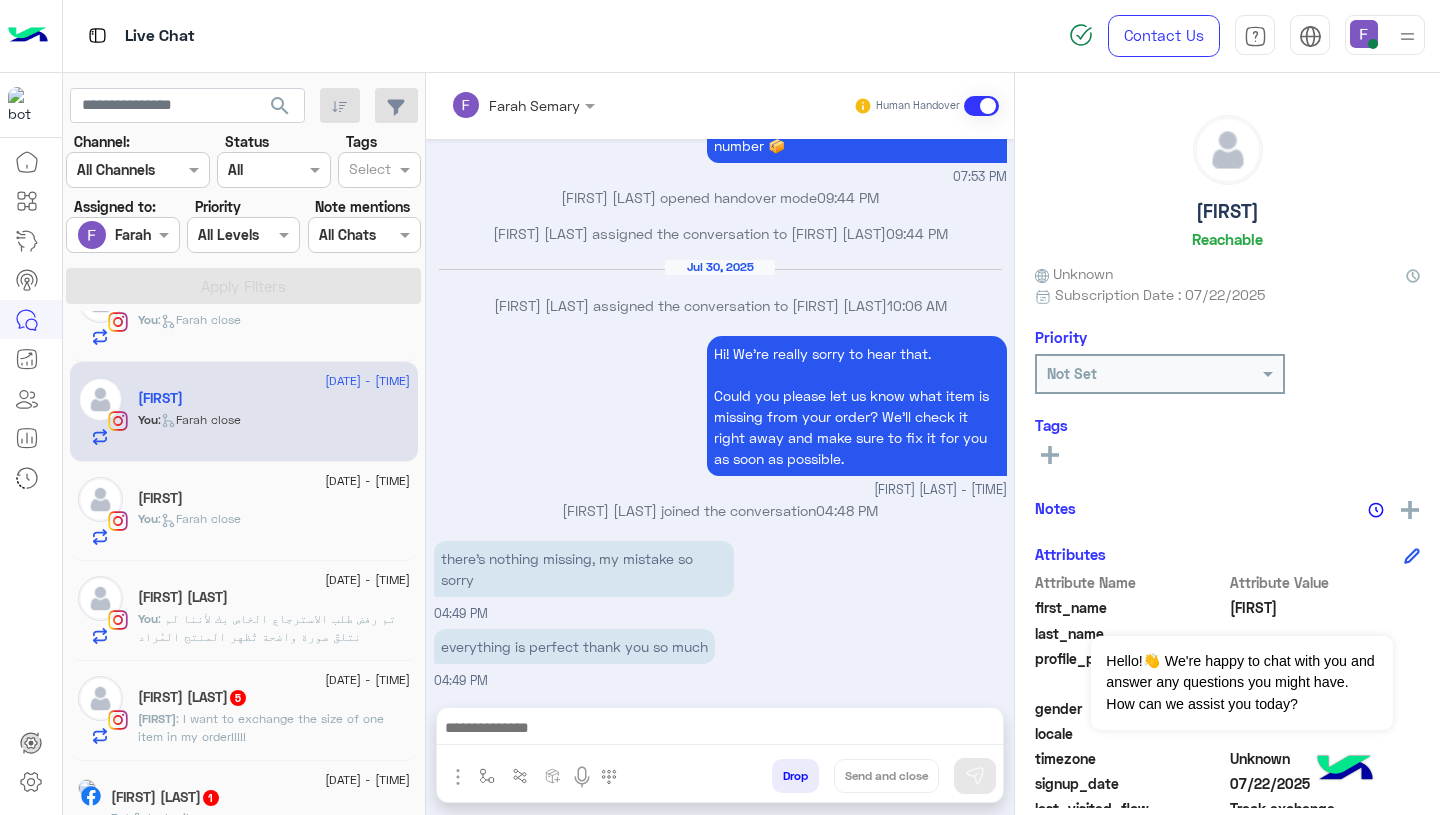 click at bounding box center (720, 730) 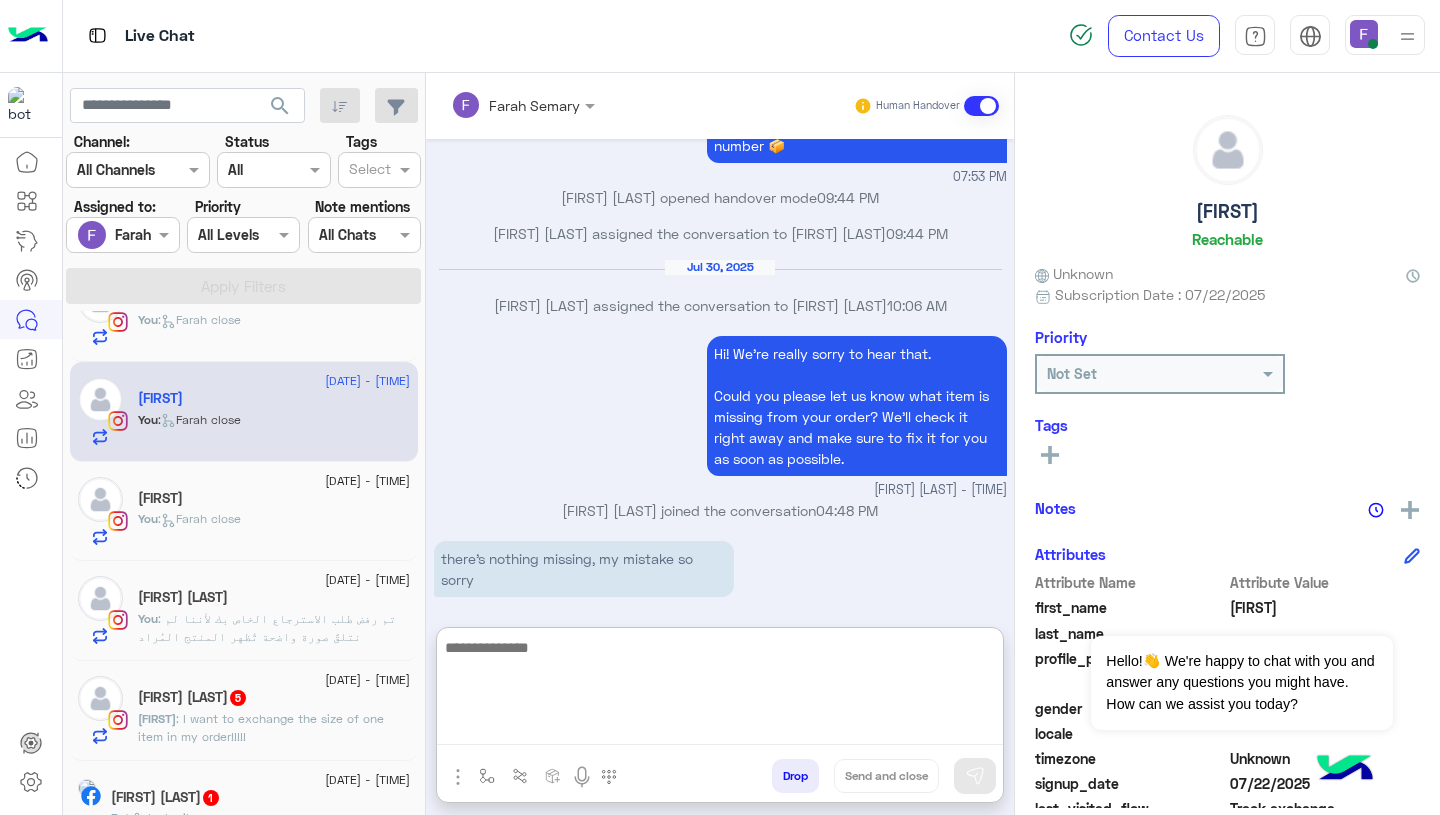 paste on "**********" 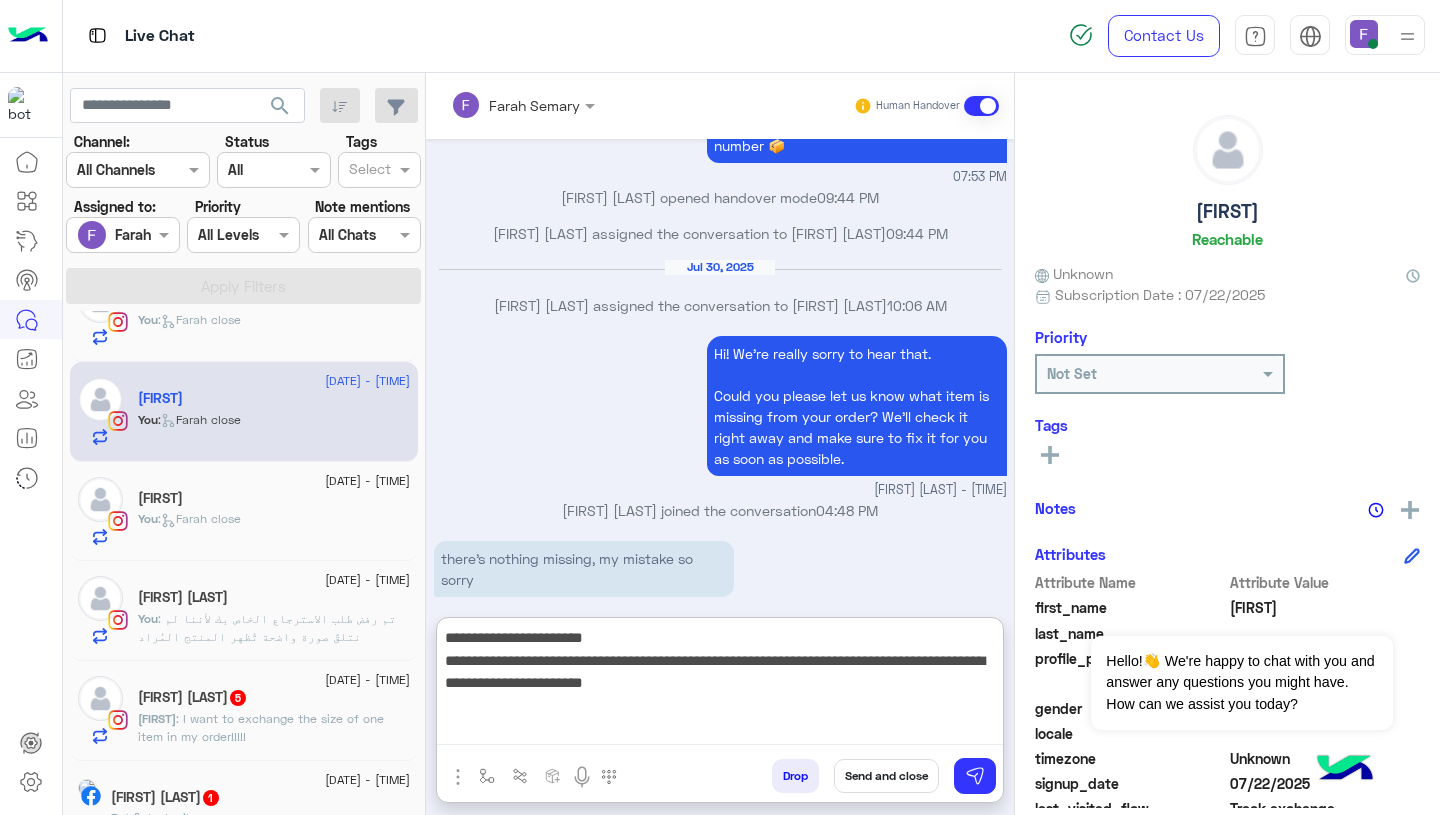 scroll, scrollTop: 83, scrollLeft: 0, axis: vertical 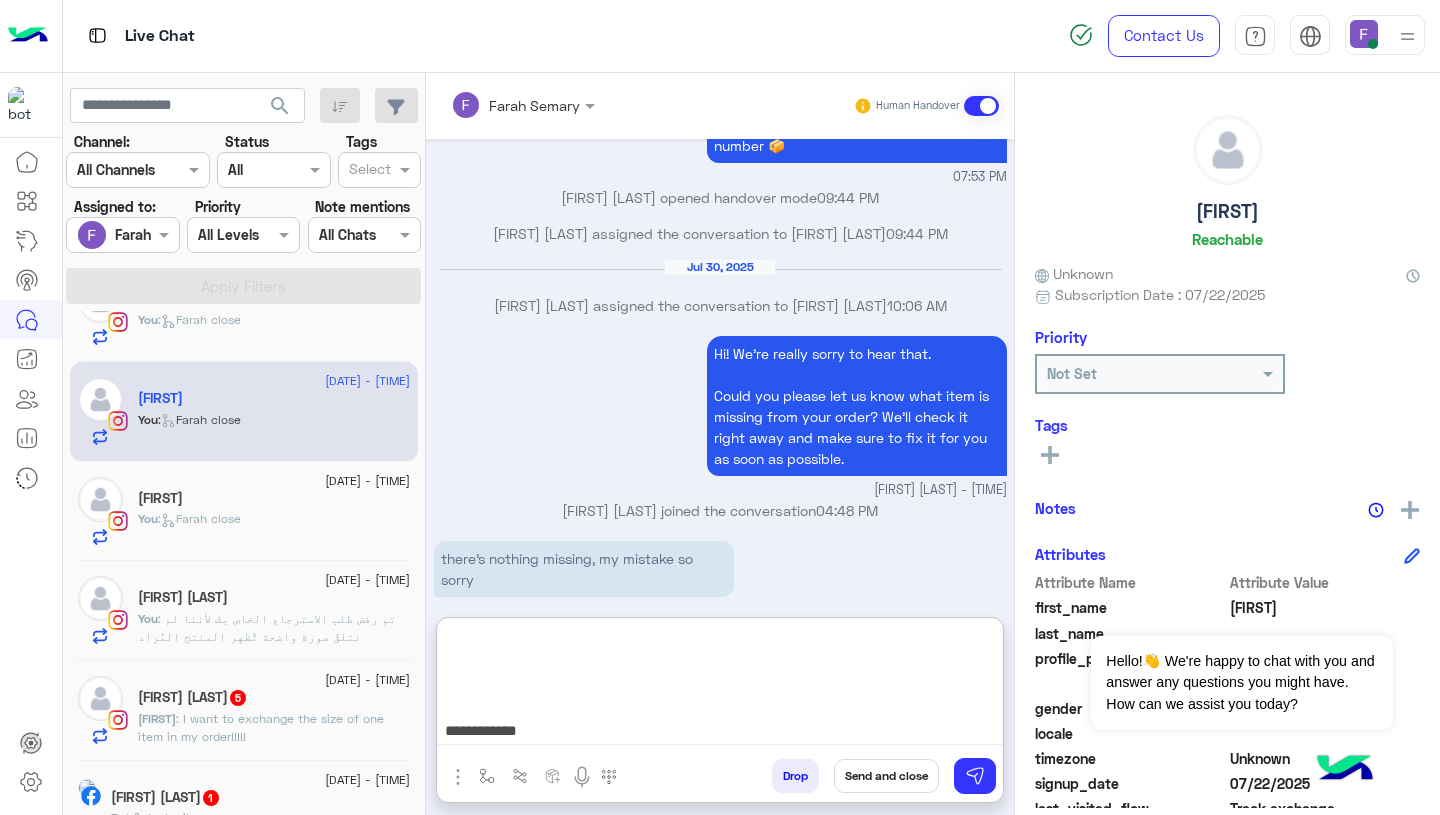 click on "**********" at bounding box center [720, 685] 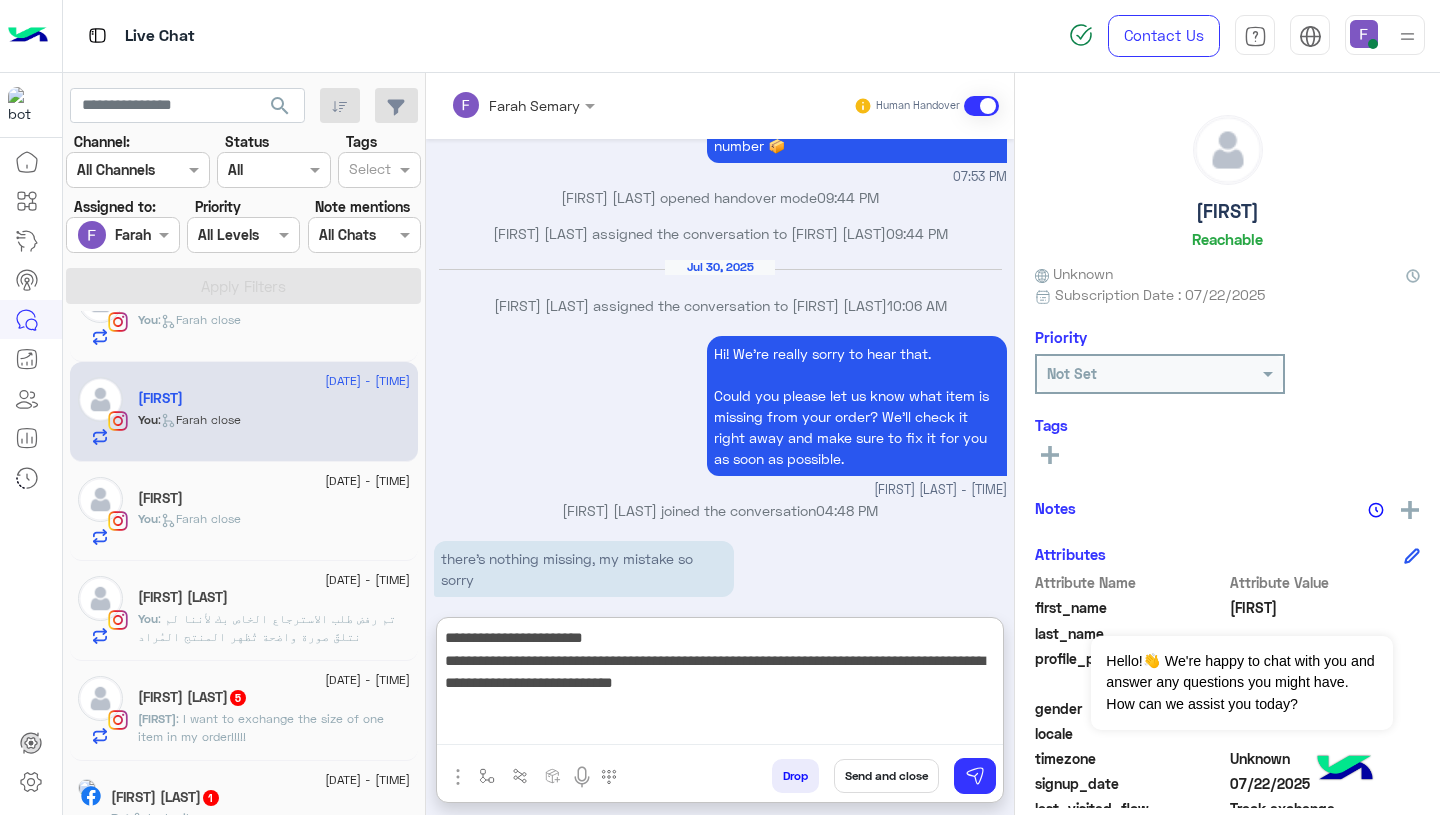 scroll, scrollTop: 0, scrollLeft: 0, axis: both 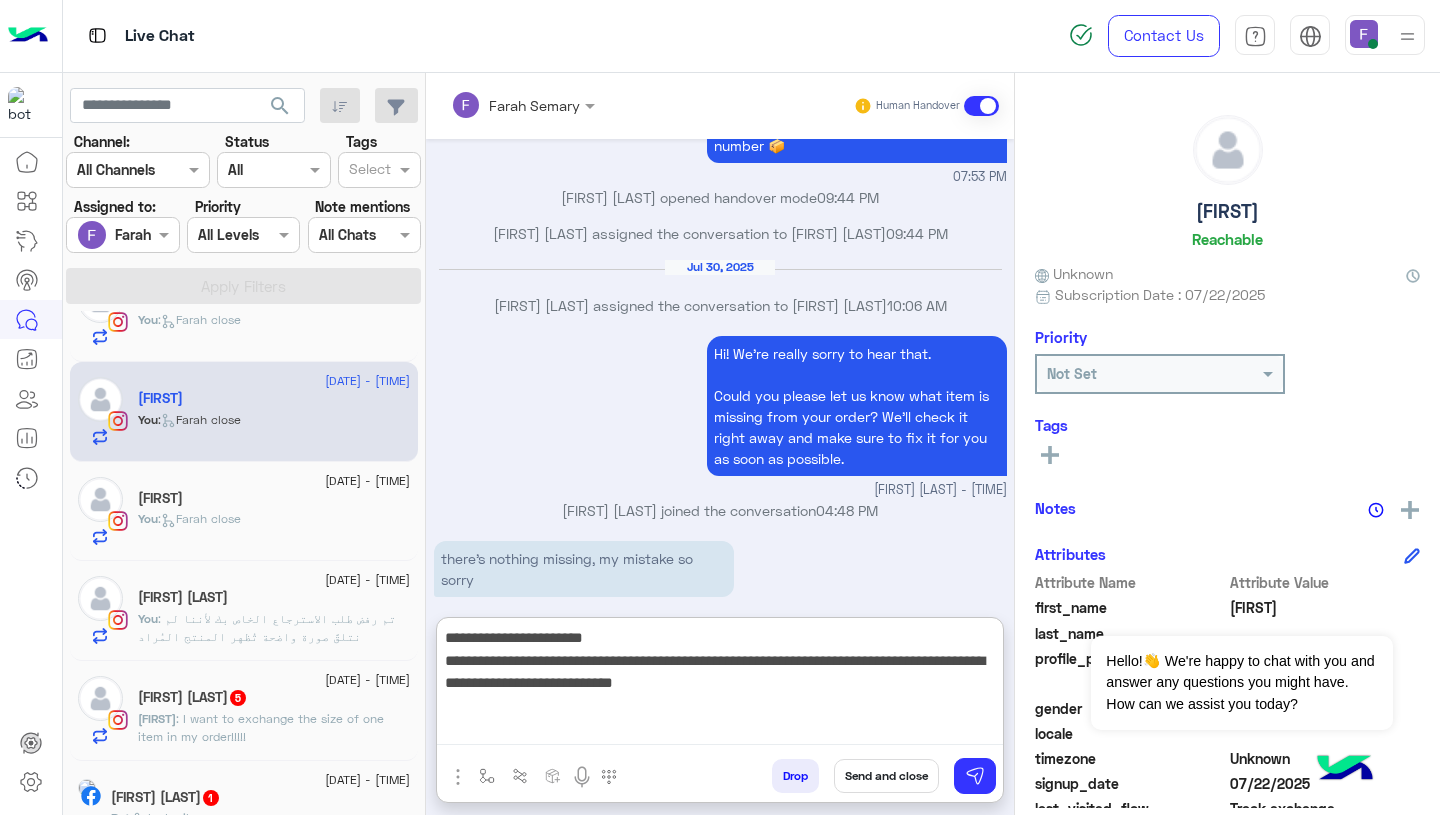 type 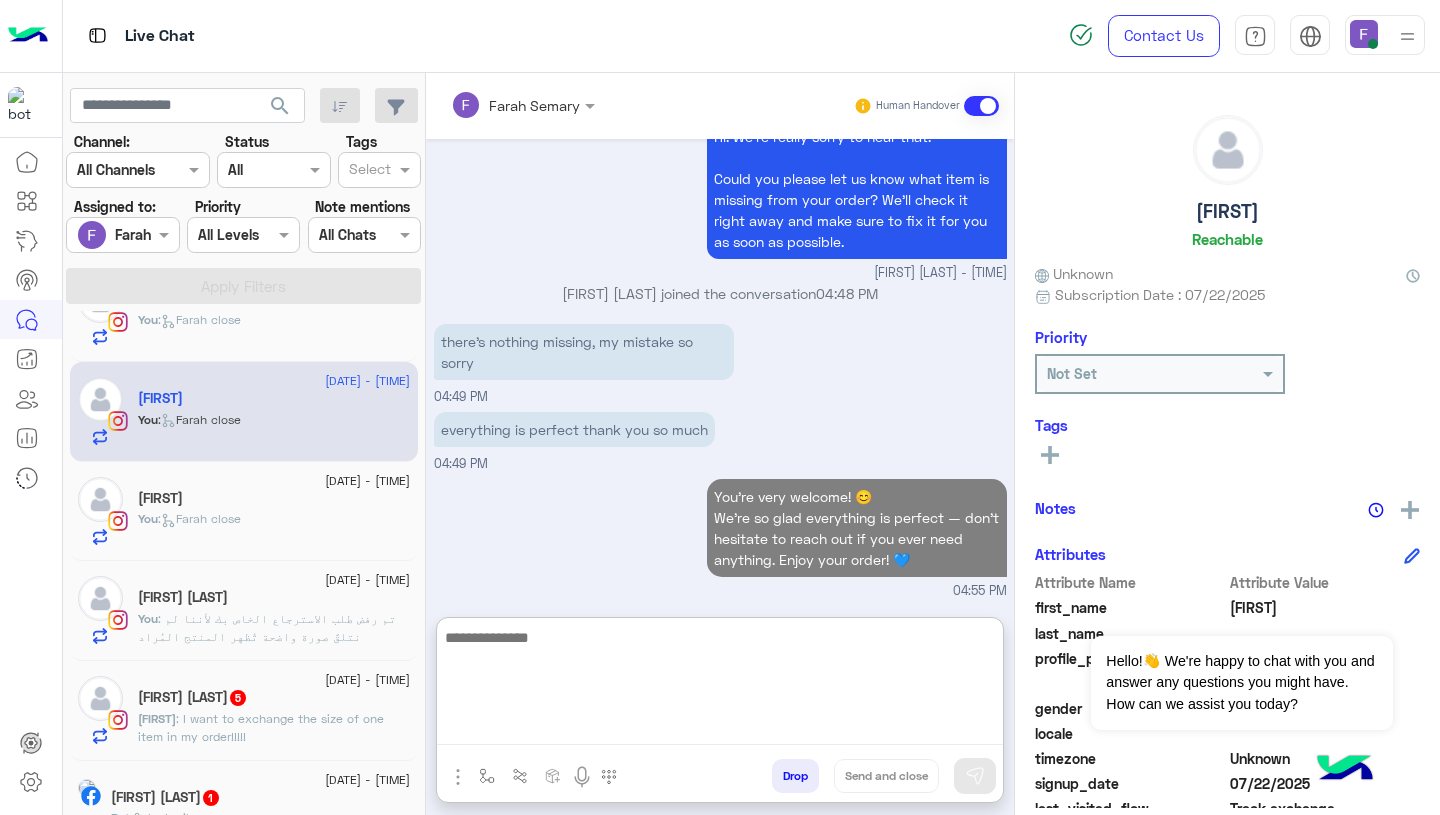 click on "Drop" at bounding box center [795, 776] 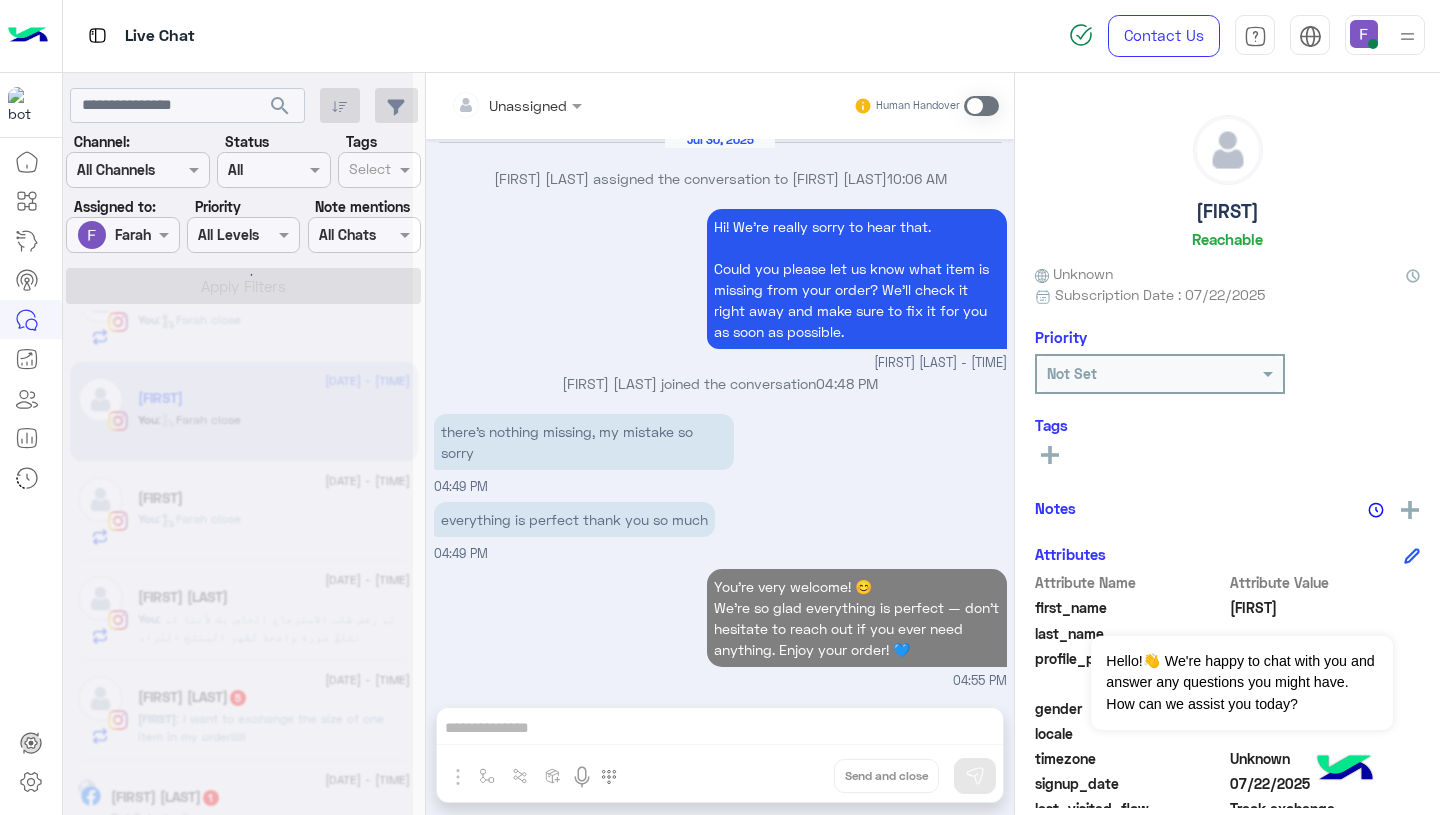 scroll, scrollTop: 4563, scrollLeft: 0, axis: vertical 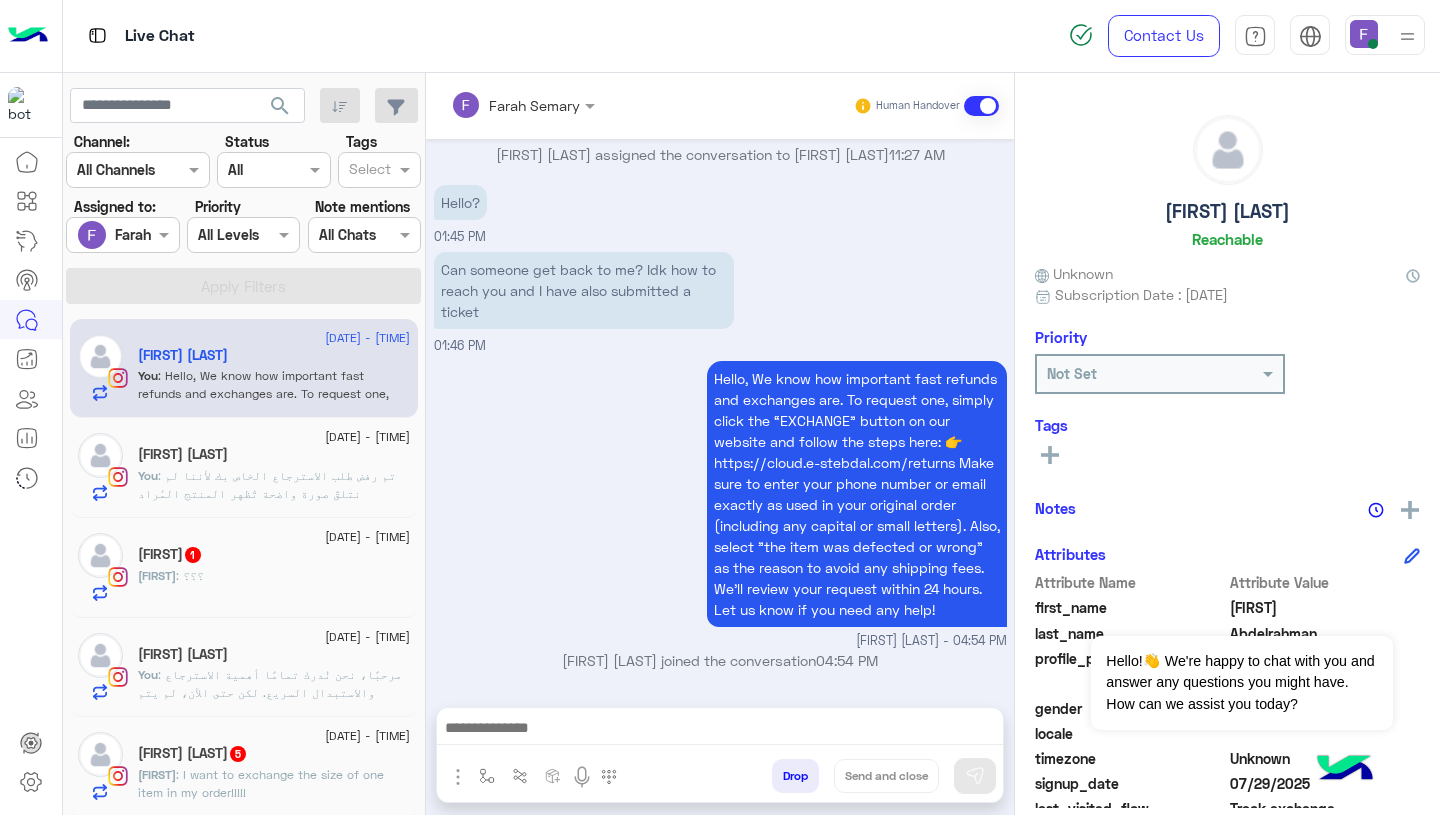 click on ": تم رفض طلب الاسترجاع الخاص بك لأننا لم نتلقَّ صورة واضحة تُظهر المنتج المُراد استرجاعه مع وجود التاج (التيكيت) عليه.
يرجى تقديم طلب استرجاع جديد من خلال موقعنا، مع التأكد من إرفاق صورة واضحة للمنتج مع التاج.
إذا احتجت أي مساعدة في الخطوات، نحن هنا لدعمك!" 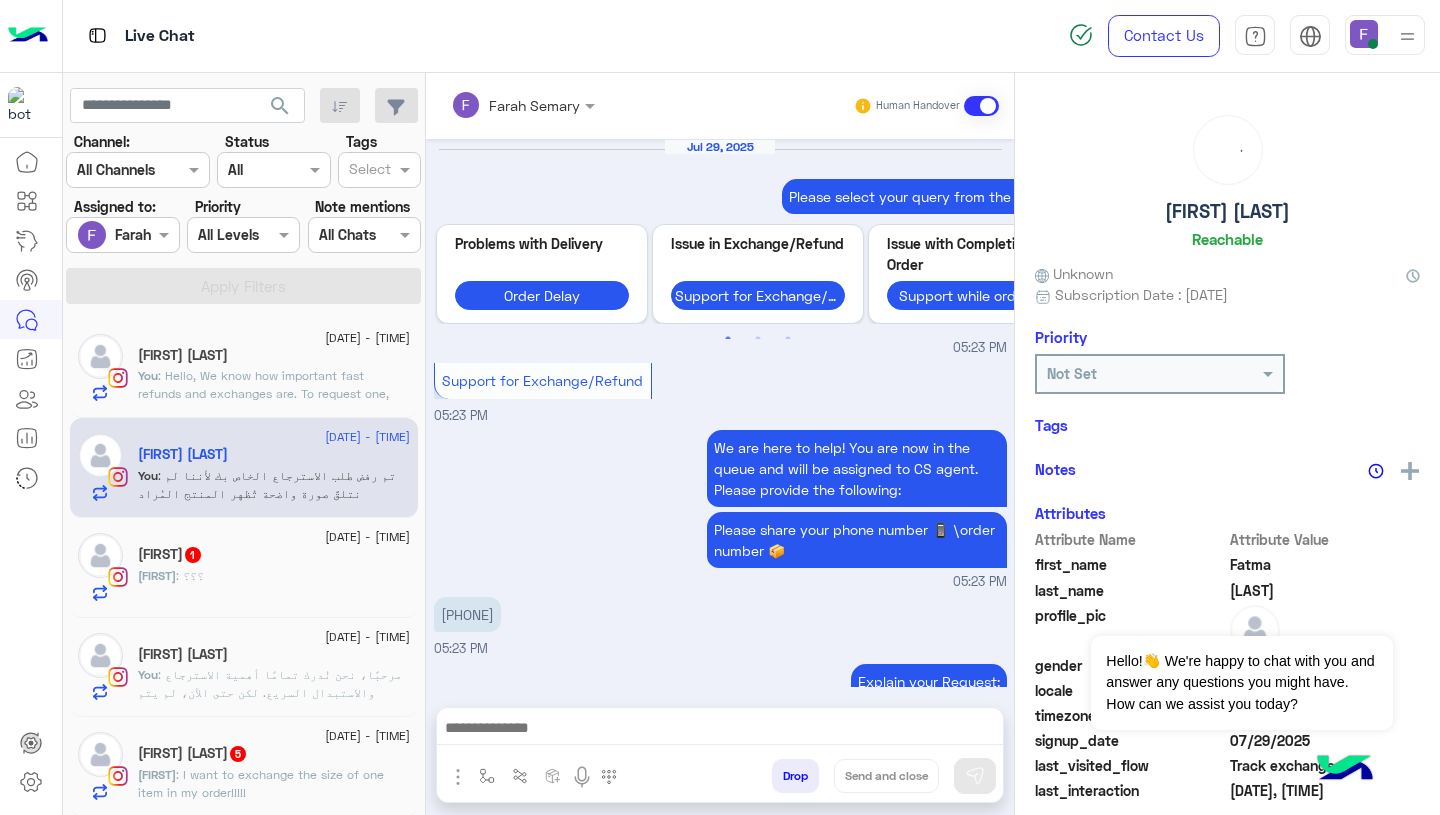 scroll, scrollTop: 1683, scrollLeft: 0, axis: vertical 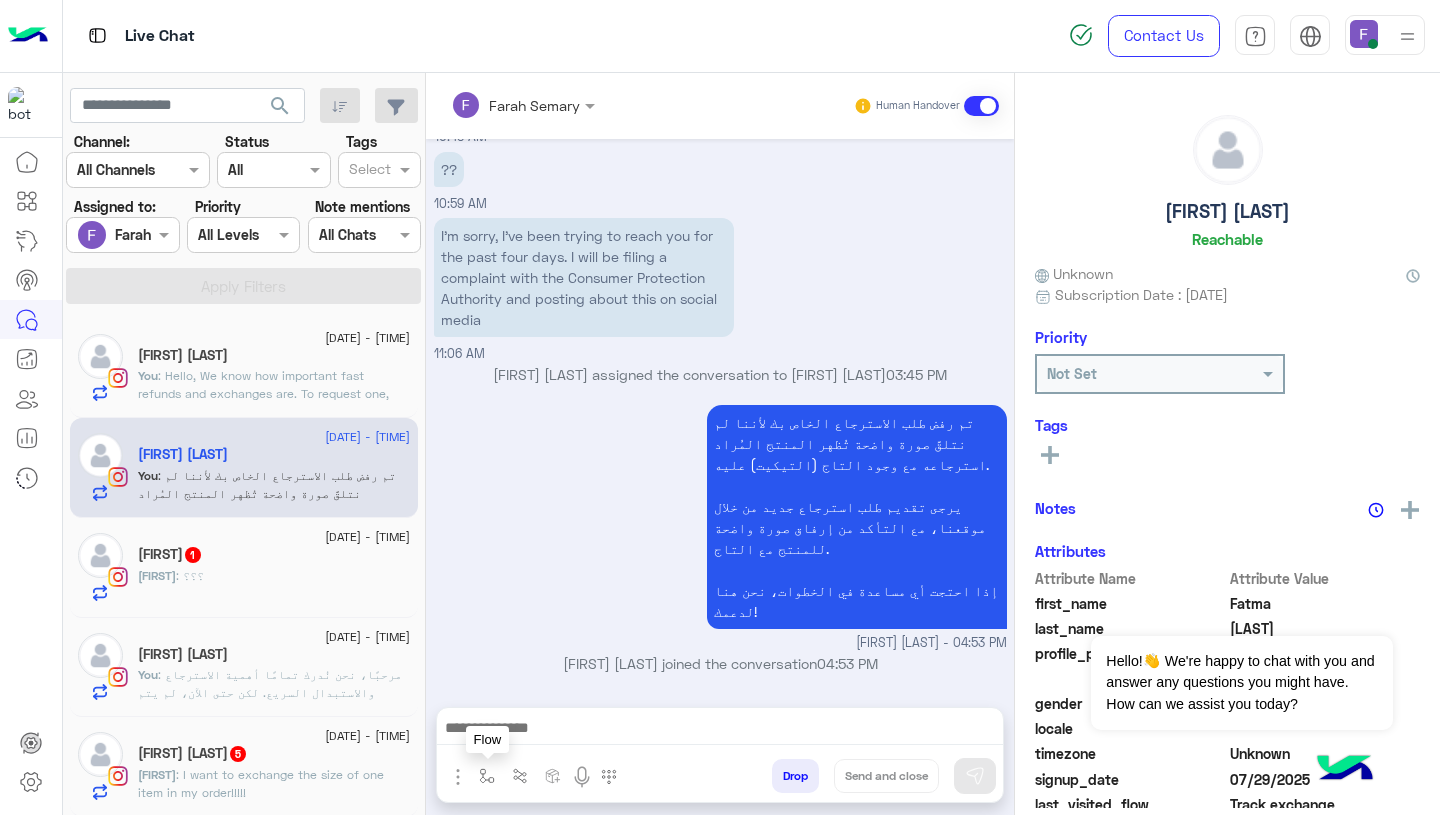 click at bounding box center [487, 775] 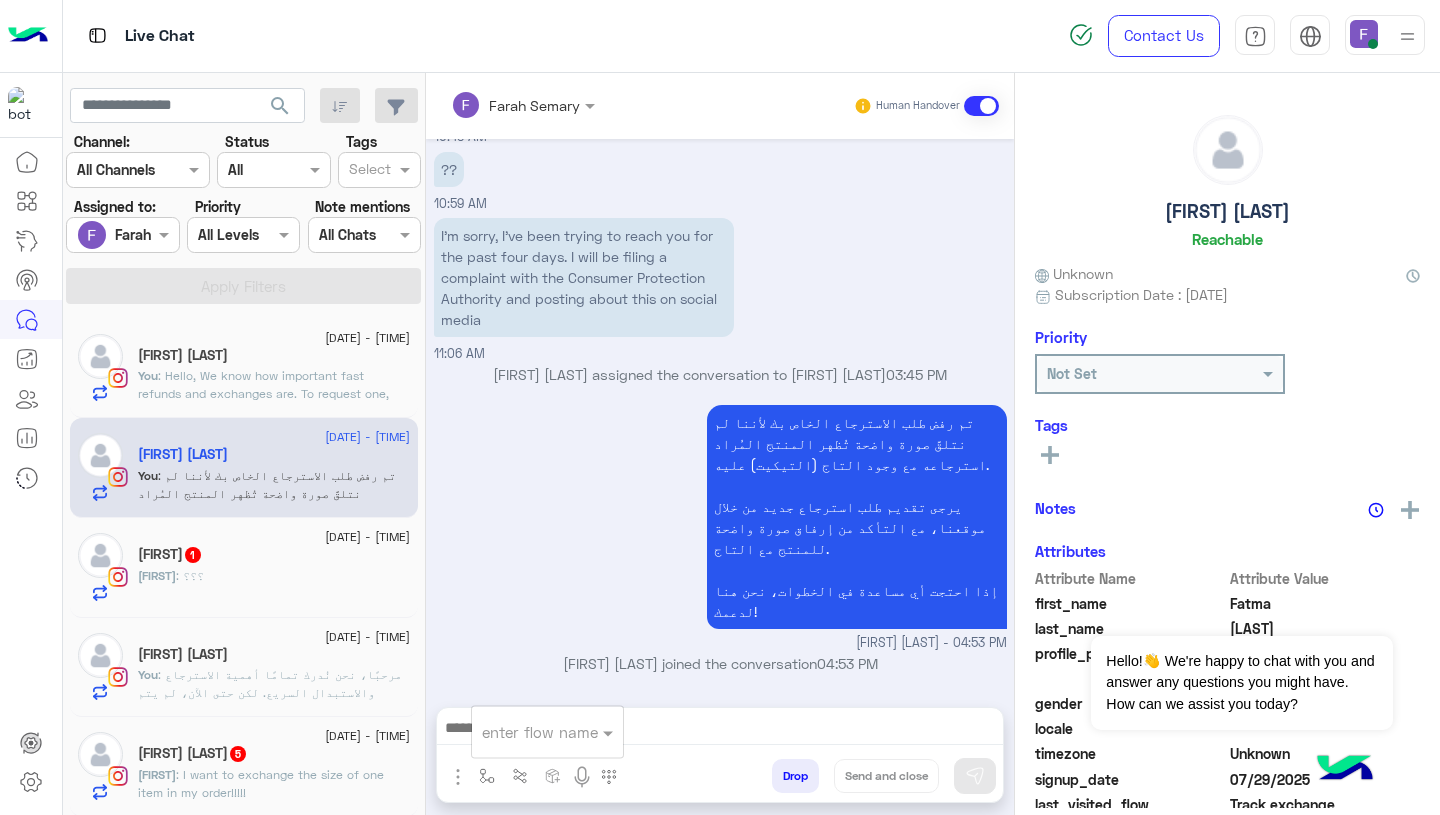 click at bounding box center (523, 732) 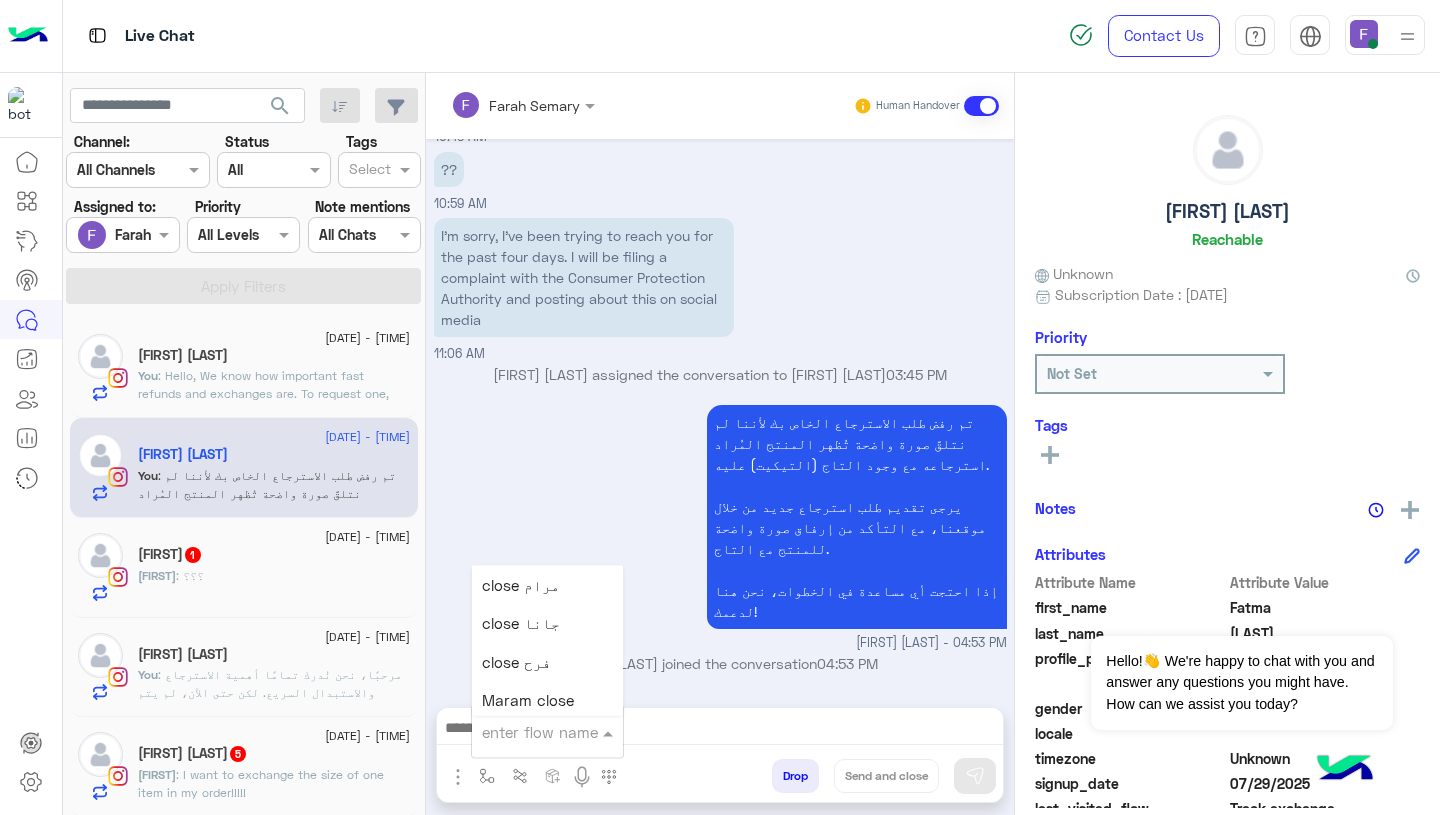 scroll, scrollTop: 2814, scrollLeft: 0, axis: vertical 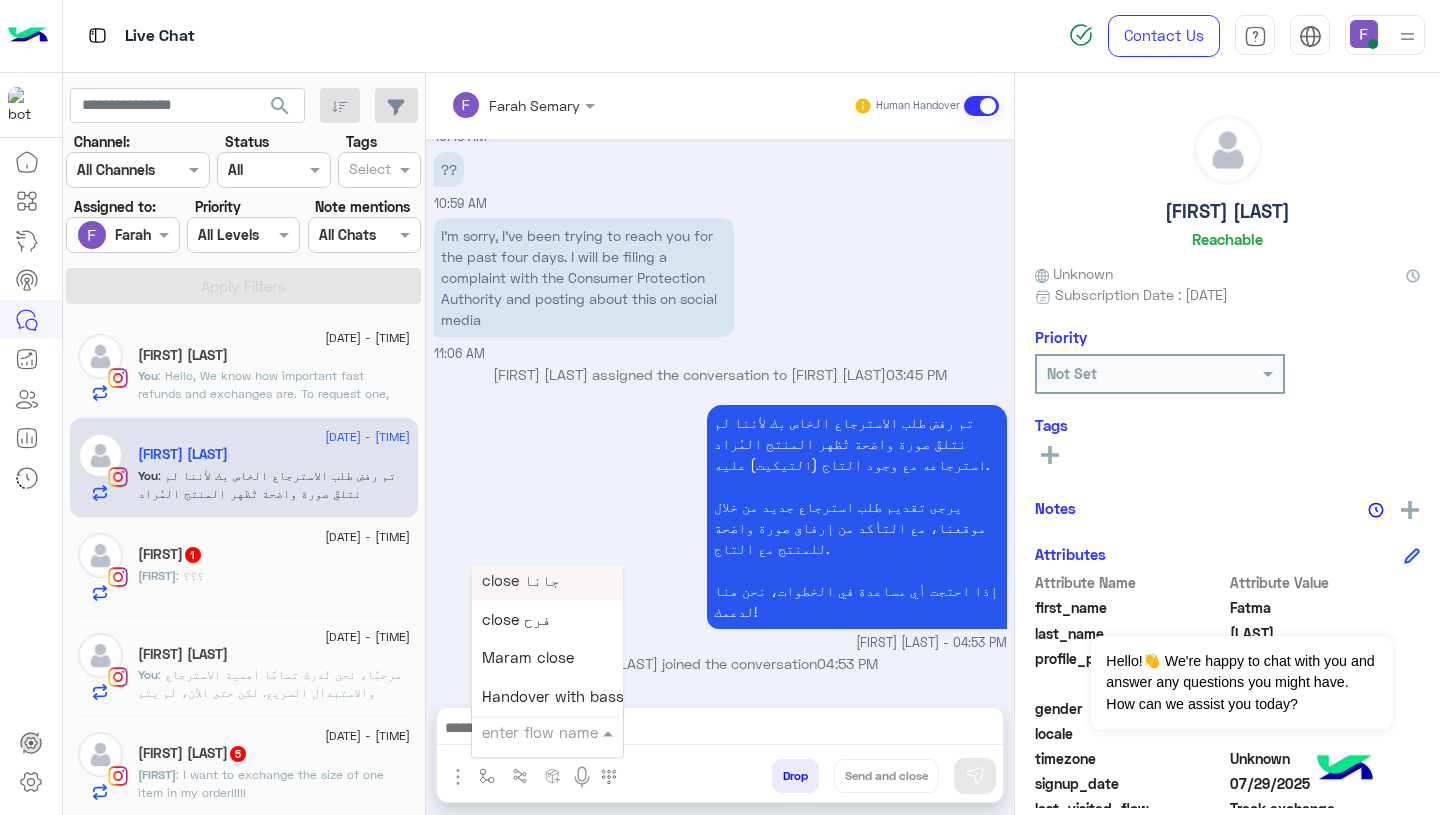 click on "تم رفض طلب الاسترجاع الخاص بك لأننا لم نتلقَّ صورة واضحة تُظهر المنتج المُراد استرجاعه مع وجود التاج (التيكيت) عليه. يرجى تقديم طلب استرجاع جديد من خلال موقعنا، مع التأكد من إرفاق صورة واضحة للمنتج مع التاج. إذا احتجت أي مساعدة في الخطوات، نحن هنا لدعمك!  Farah Semary -  04:53 PM" at bounding box center (720, 526) 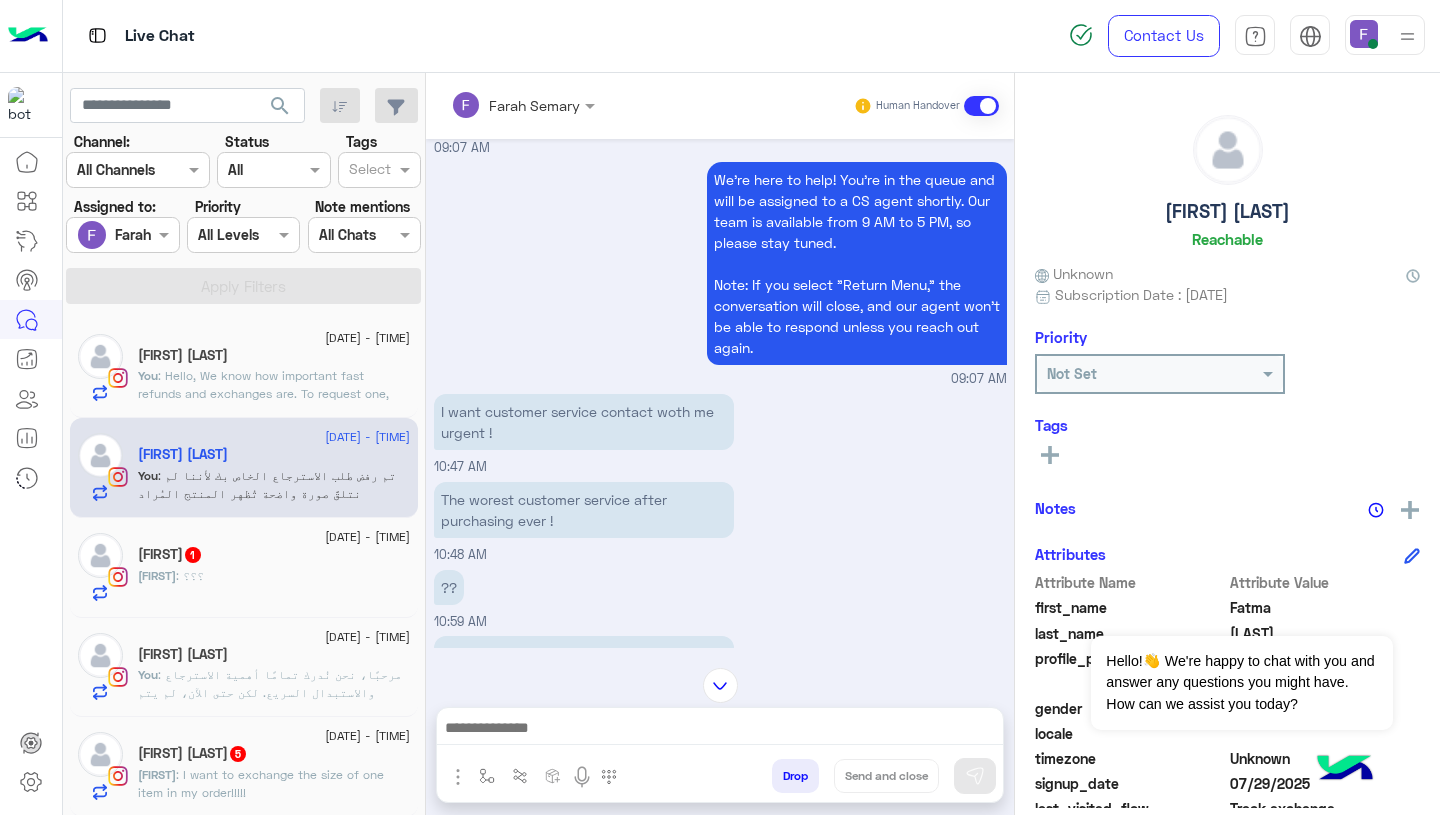 scroll, scrollTop: 3214, scrollLeft: 0, axis: vertical 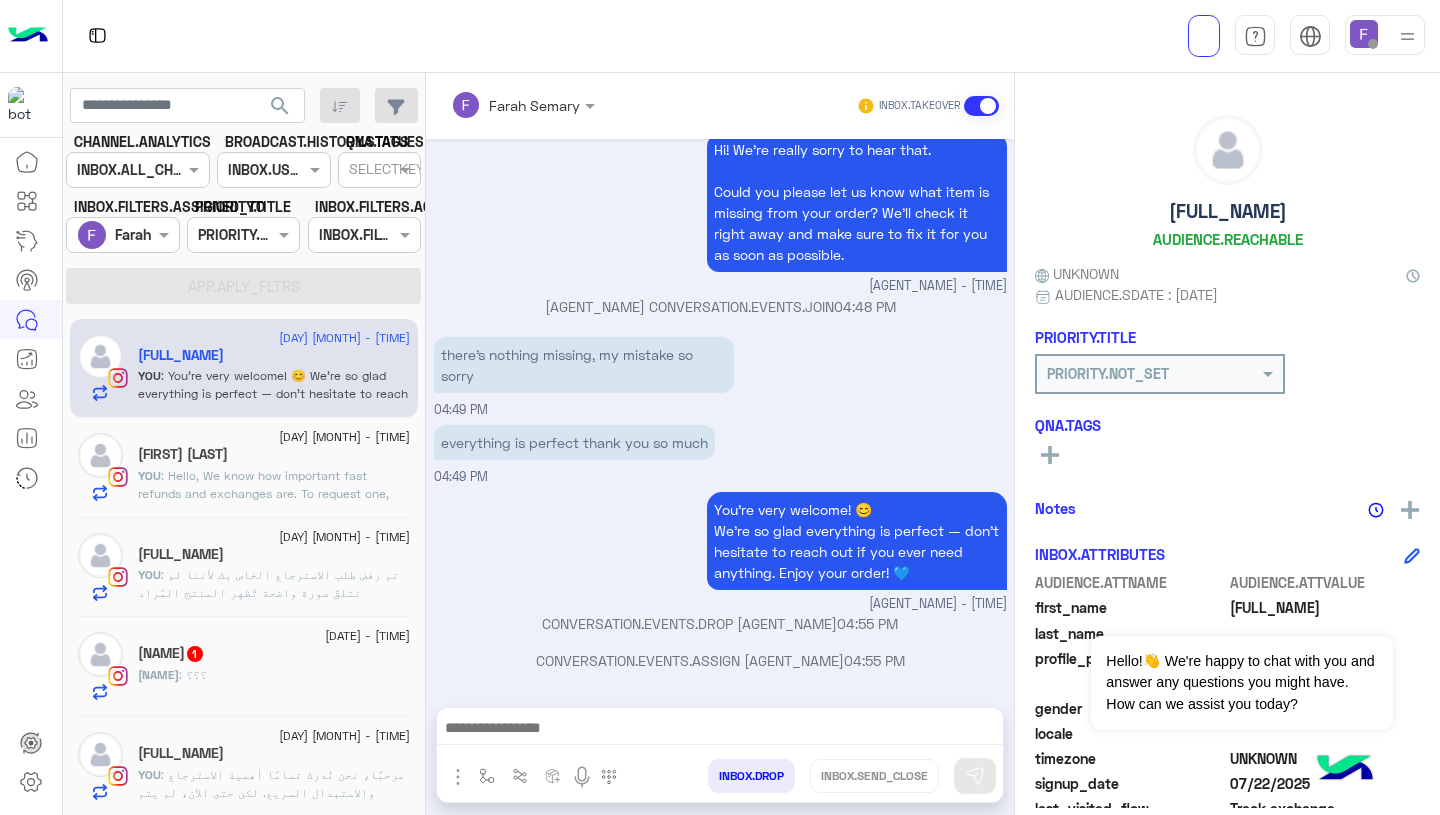 click on "[FIRST] [LAST]" 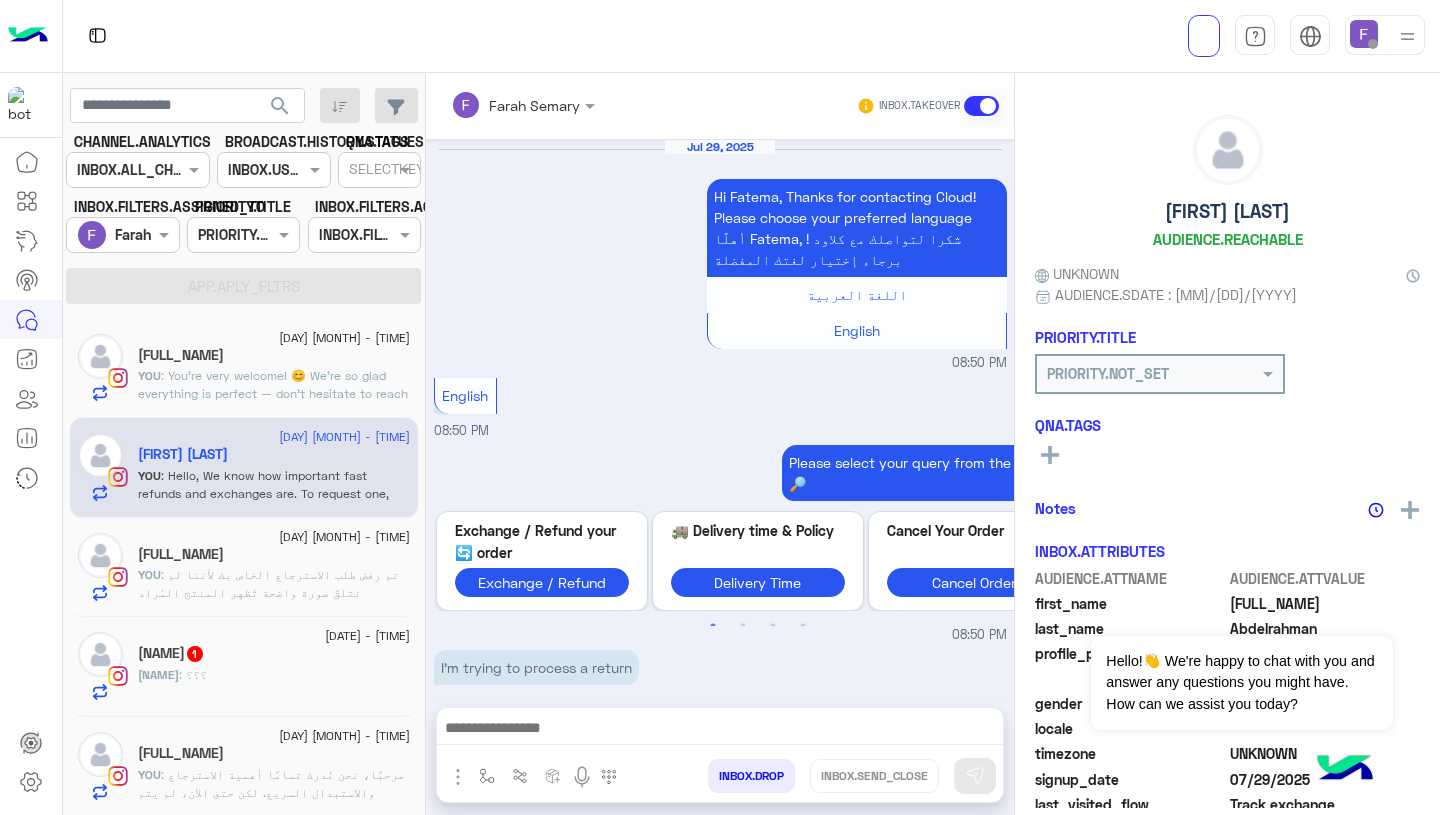 scroll, scrollTop: 1965, scrollLeft: 0, axis: vertical 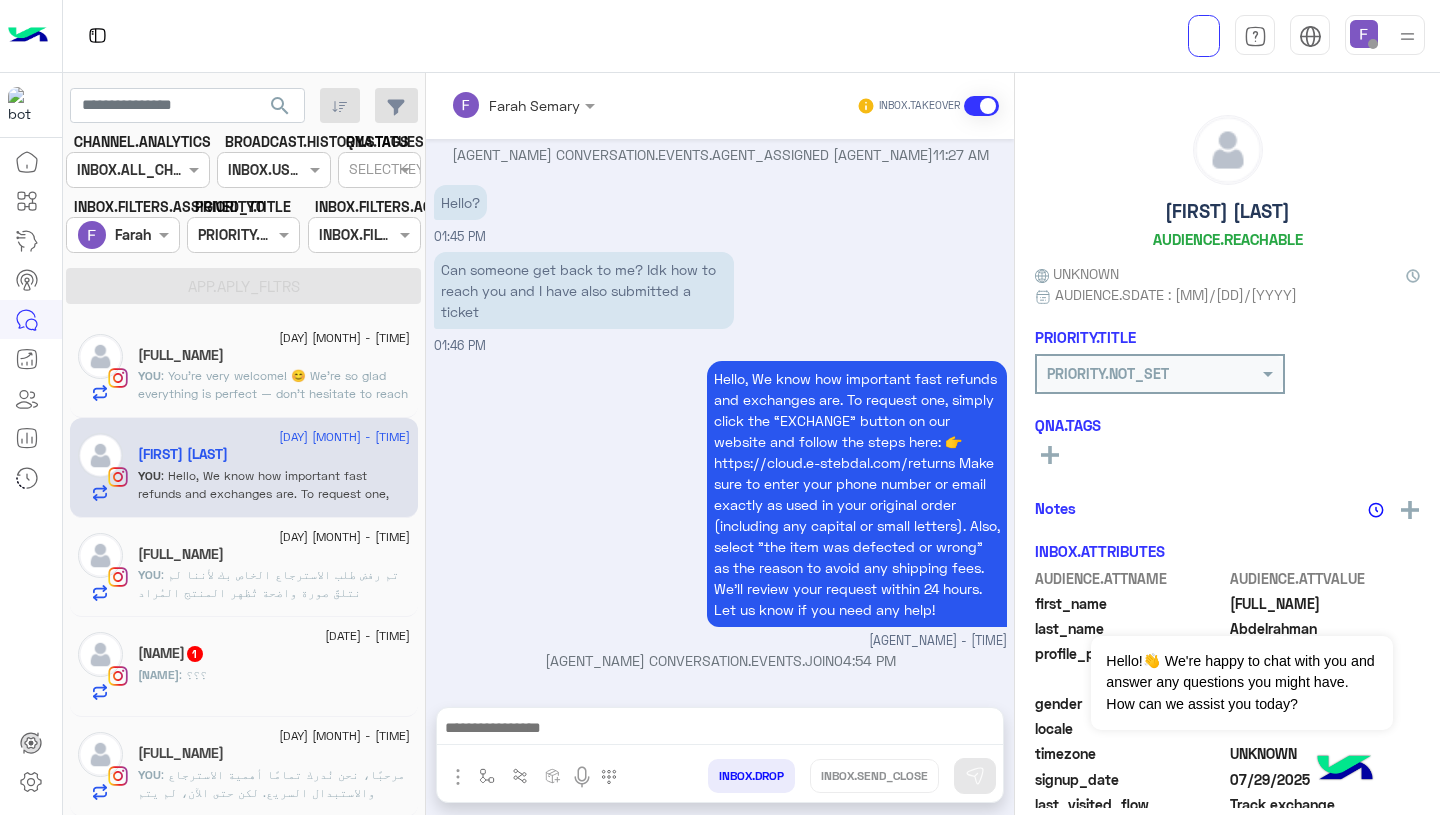 click on ": You're very welcome! 😊
We're so glad everything is perfect — don’t hesitate to reach out if you ever need anything. Enjoy your order! 💙" 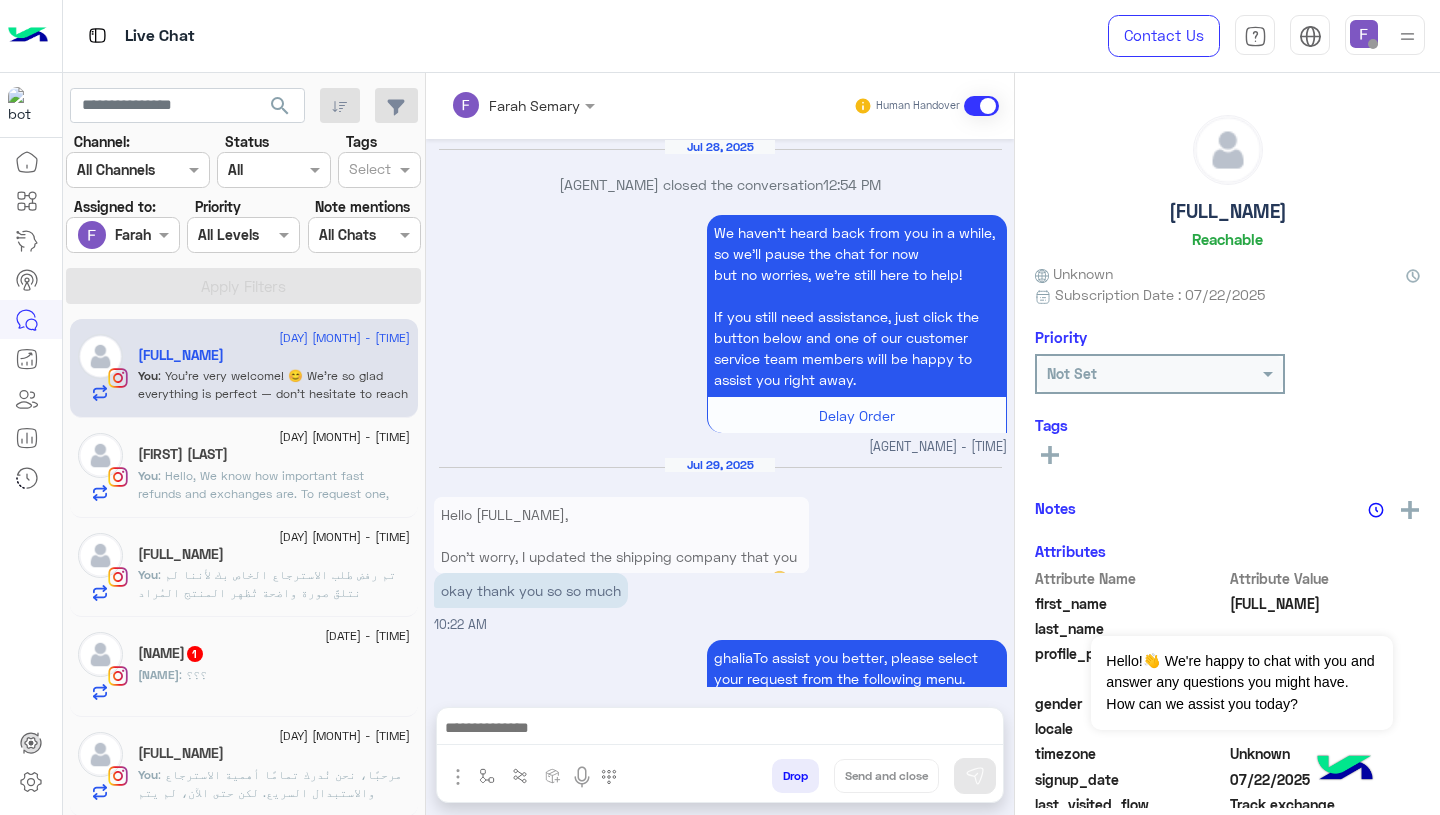 scroll, scrollTop: 1672, scrollLeft: 0, axis: vertical 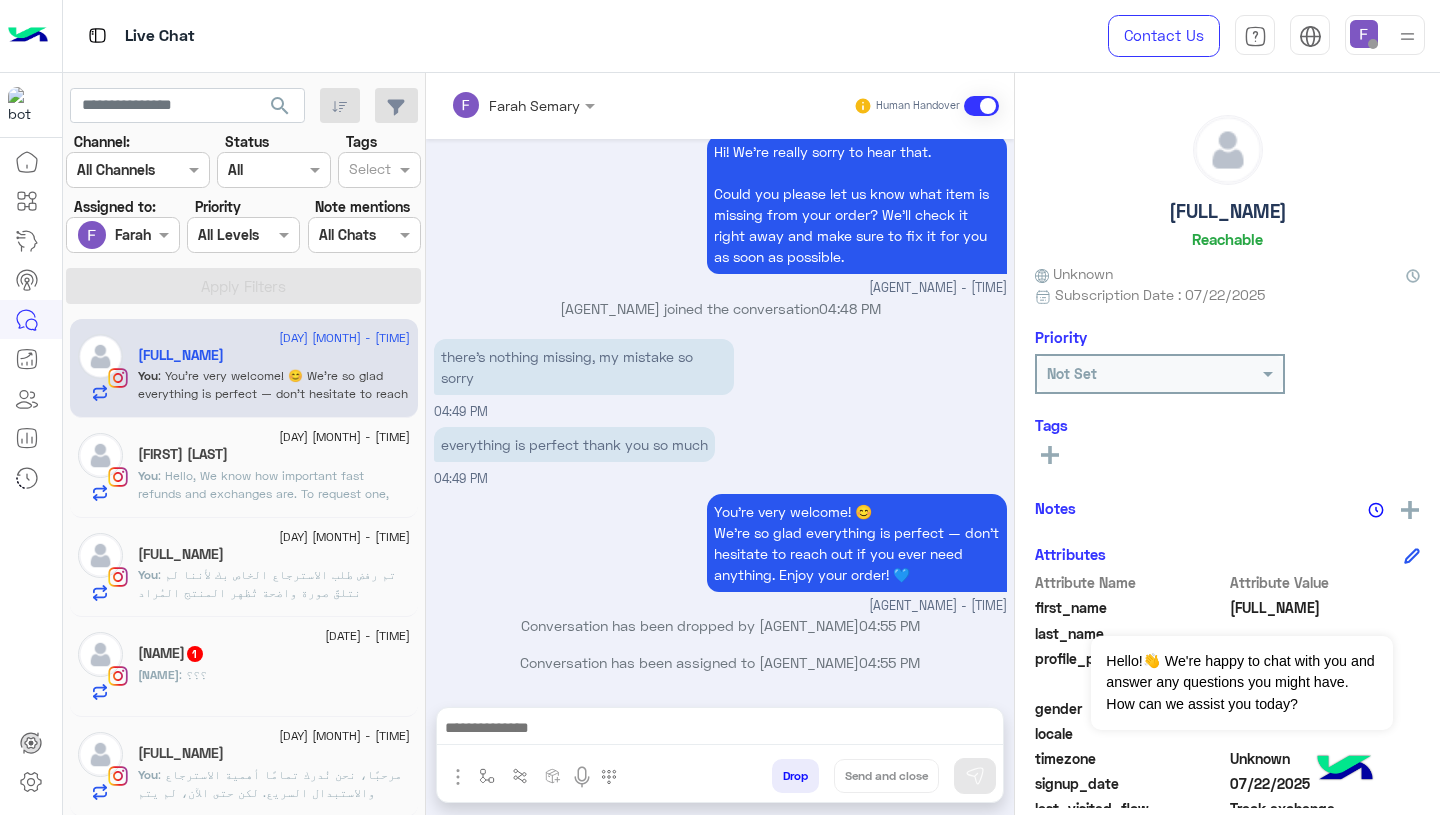 click on "Drop" at bounding box center [795, 776] 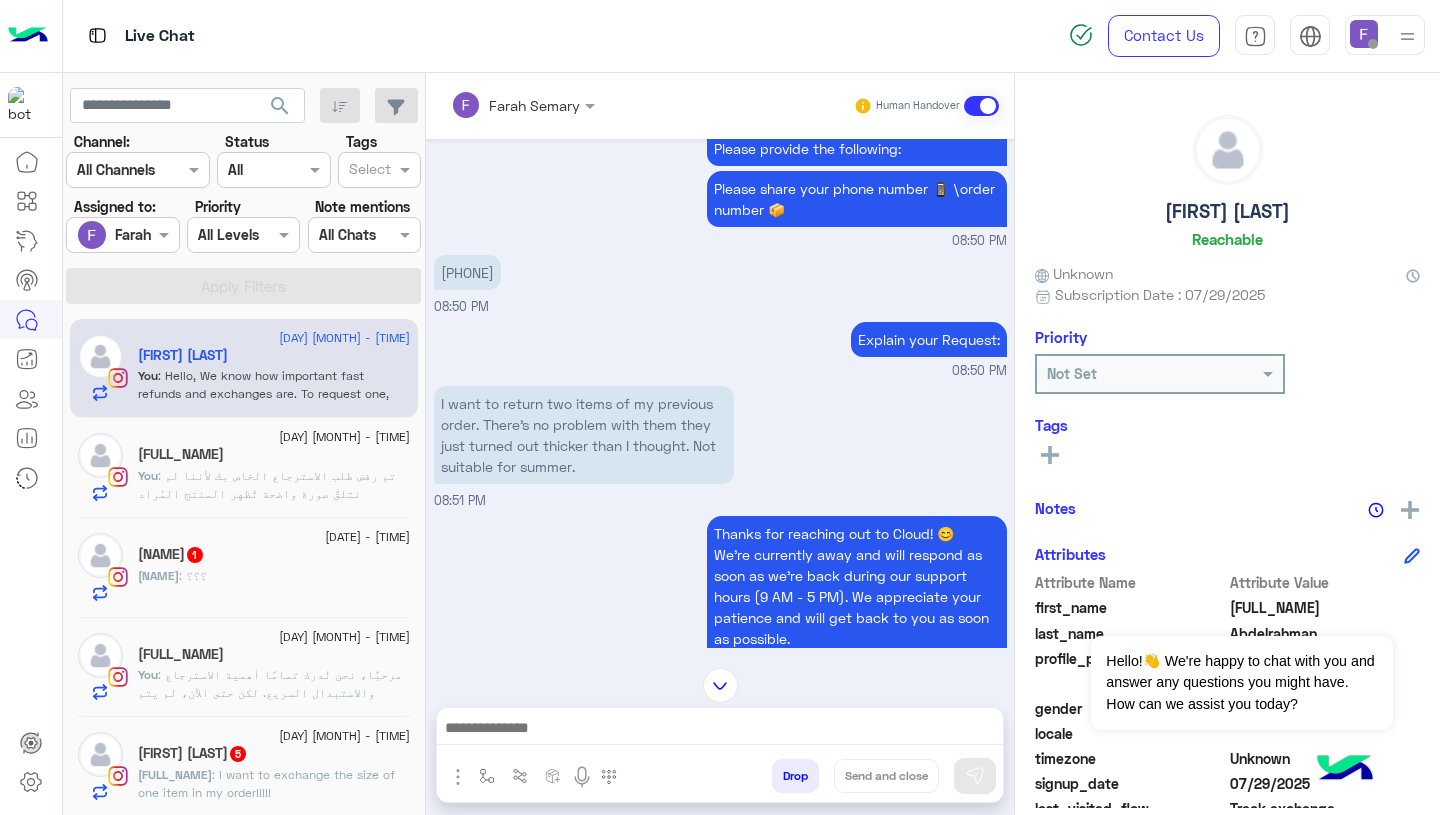scroll, scrollTop: 1183, scrollLeft: 0, axis: vertical 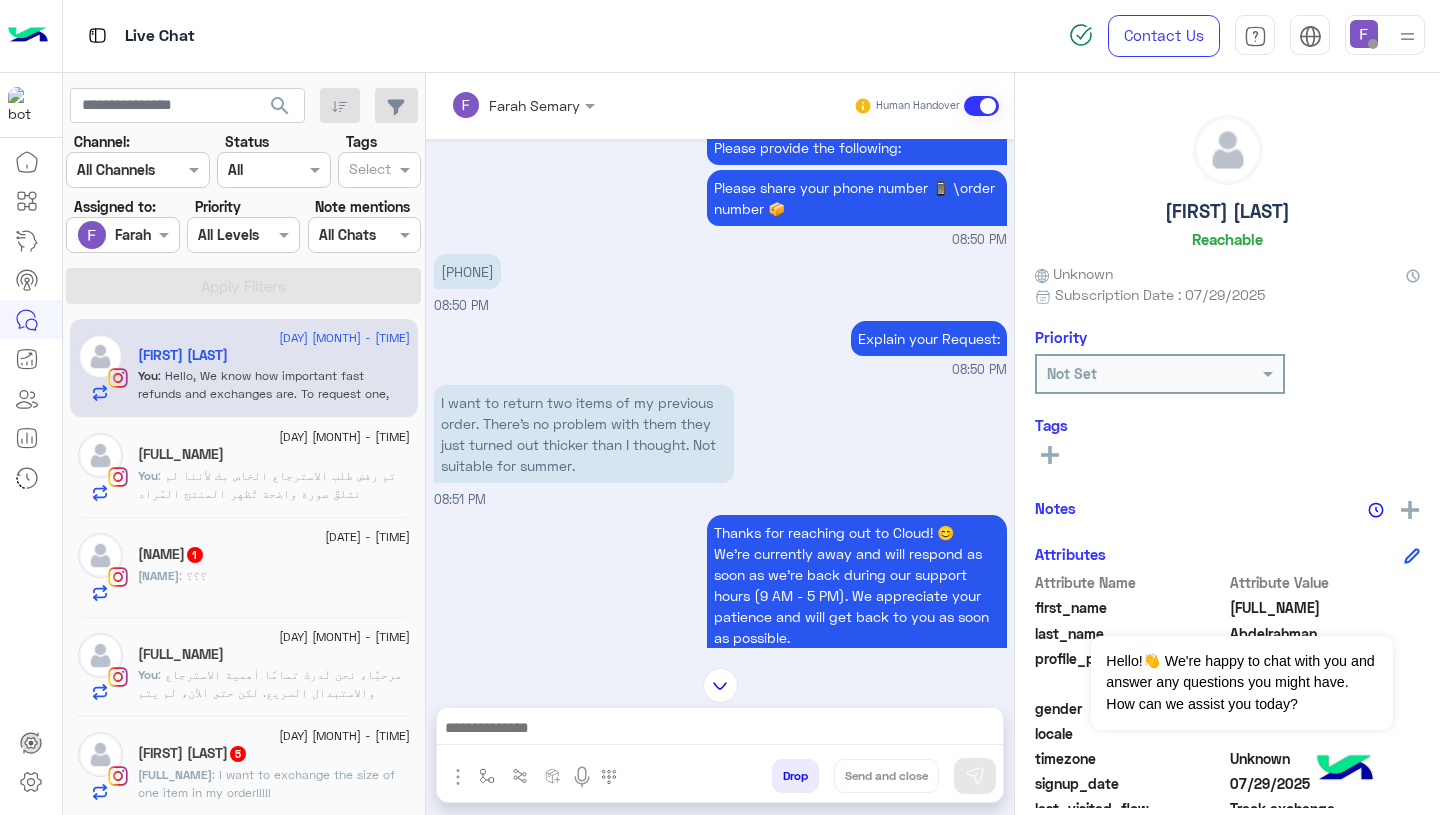 click on ": تم رفض طلب الاسترجاع الخاص بك لأننا لم نتلقَّ صورة واضحة تُظهر المنتج المُراد استرجاعه مع وجود التاج (التيكيت) عليه.
يرجى تقديم طلب استرجاع جديد من خلال موقعنا، مع التأكد من إرفاق صورة واضحة للمنتج مع التاج.
إذا احتجت أي مساعدة في الخطوات، نحن هنا لدعمك!" 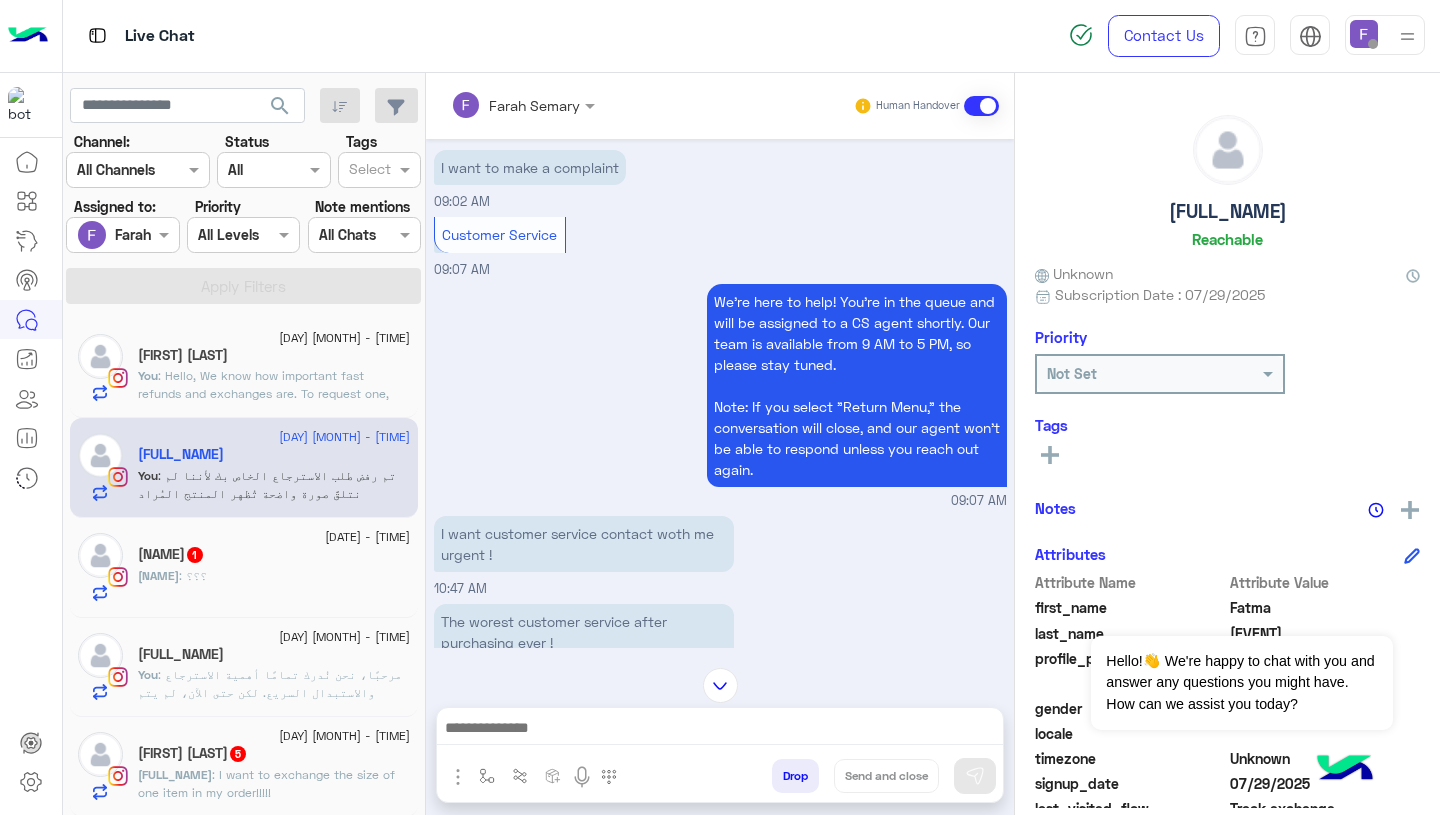 scroll, scrollTop: 3214, scrollLeft: 0, axis: vertical 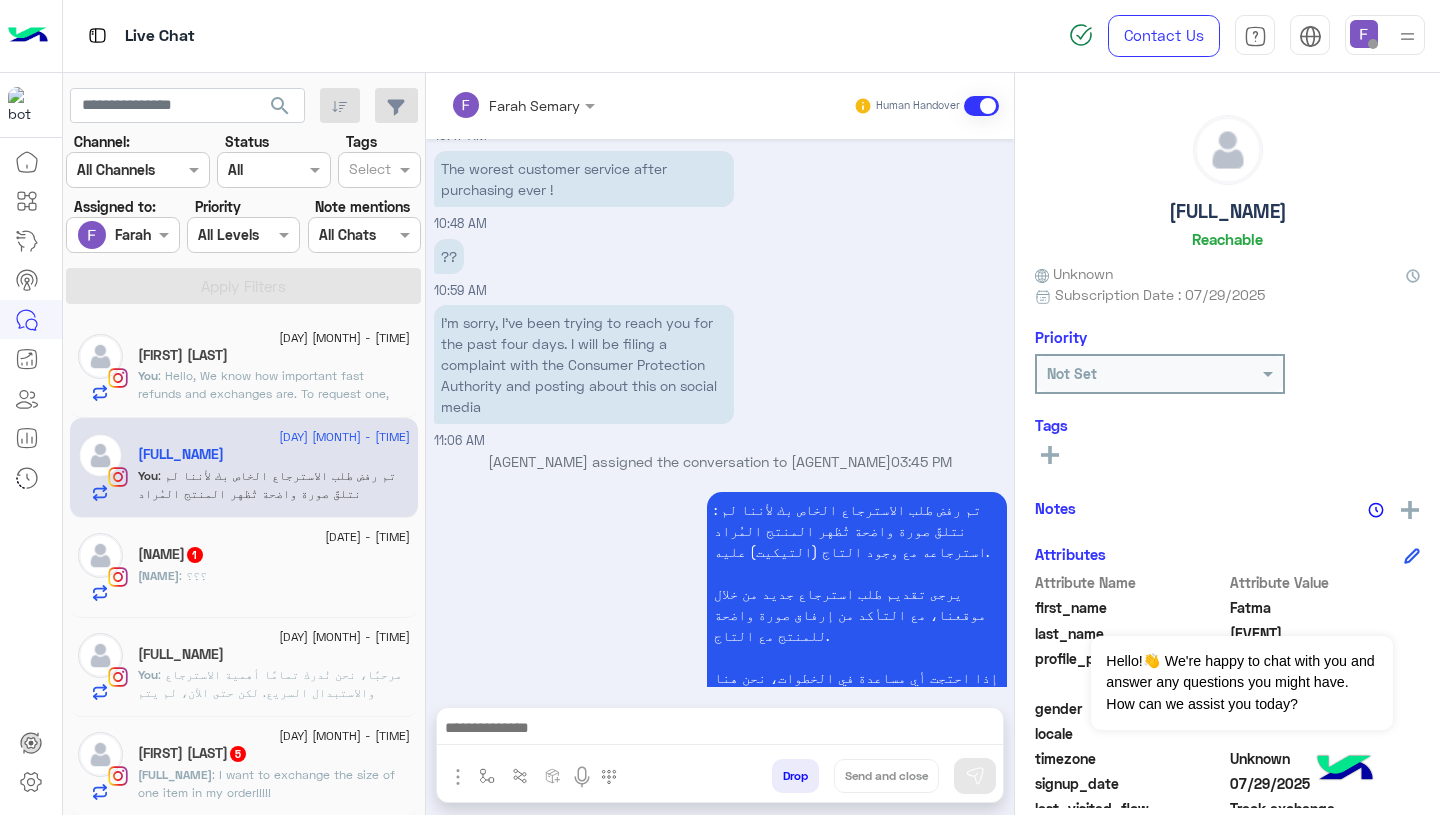 click on ": مرحبًا،
نحن نُدرك تمامًا أهمية الاسترجاع والاستبدال السريع.
لكن حتى الآن، لم يتم تقديم الطلب على النظام.
يرجى الدخول على الرابط التالي وتقديم طلب الاستبدال أو الاسترجاع:
👉 https://cloud.e-stebdal.com/returns
تأكد من إدخال رقم الهاتف أو البريد الإلكتروني كما تم في الطلب الأصلي (مع مراعاة الحروف الكبيرة والصغيرة).
ولا تنسَ اختيار السبب "المنتج به عيب أو تم إرساله بالخطأ" لتجنب رسوم الشحن.
بمجرد تقديم الطلب، سنقوم بمراجعته خلال 24 ساعة. نحن هنا لأي مساعدة!" 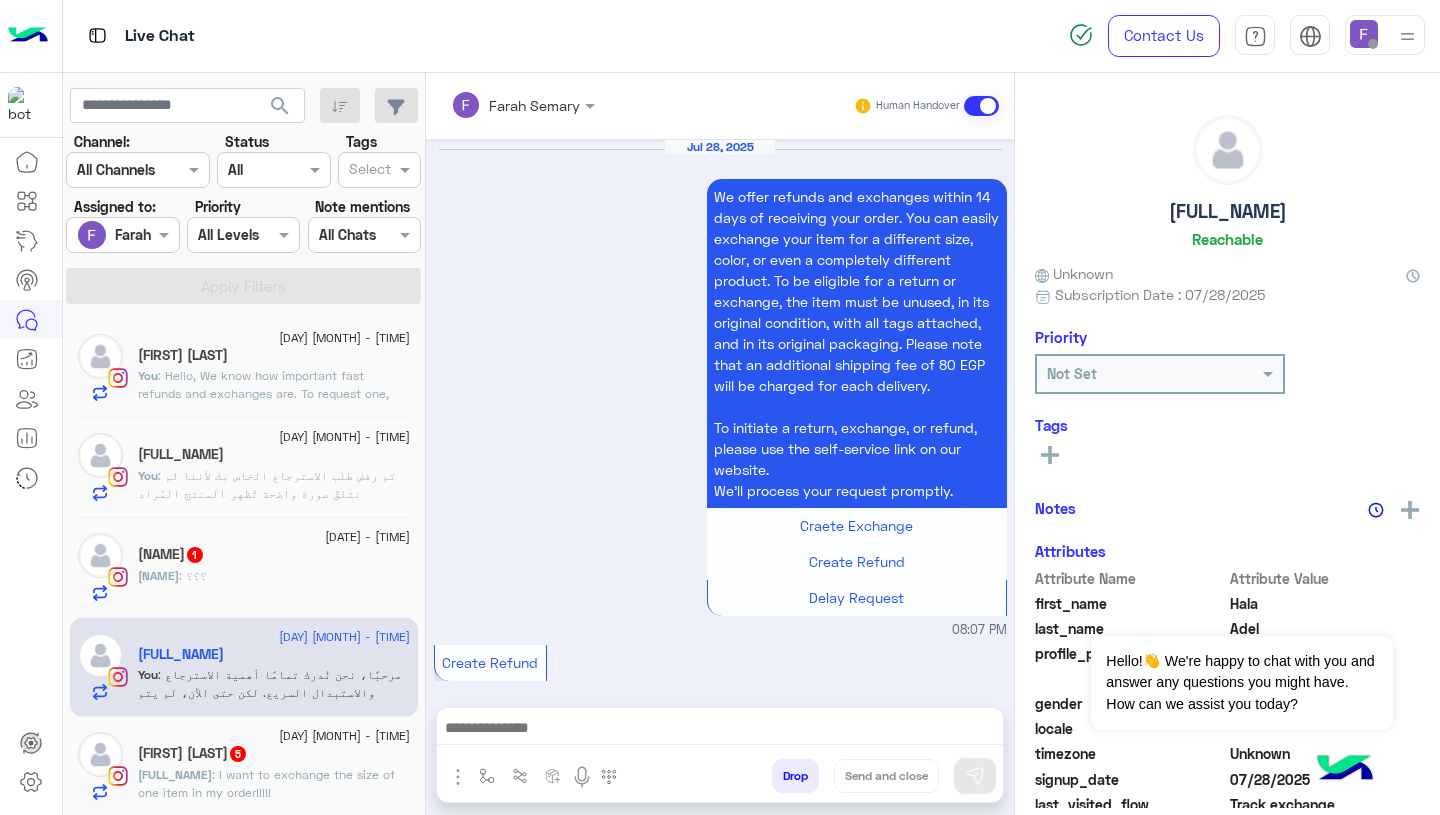 scroll, scrollTop: 2411, scrollLeft: 0, axis: vertical 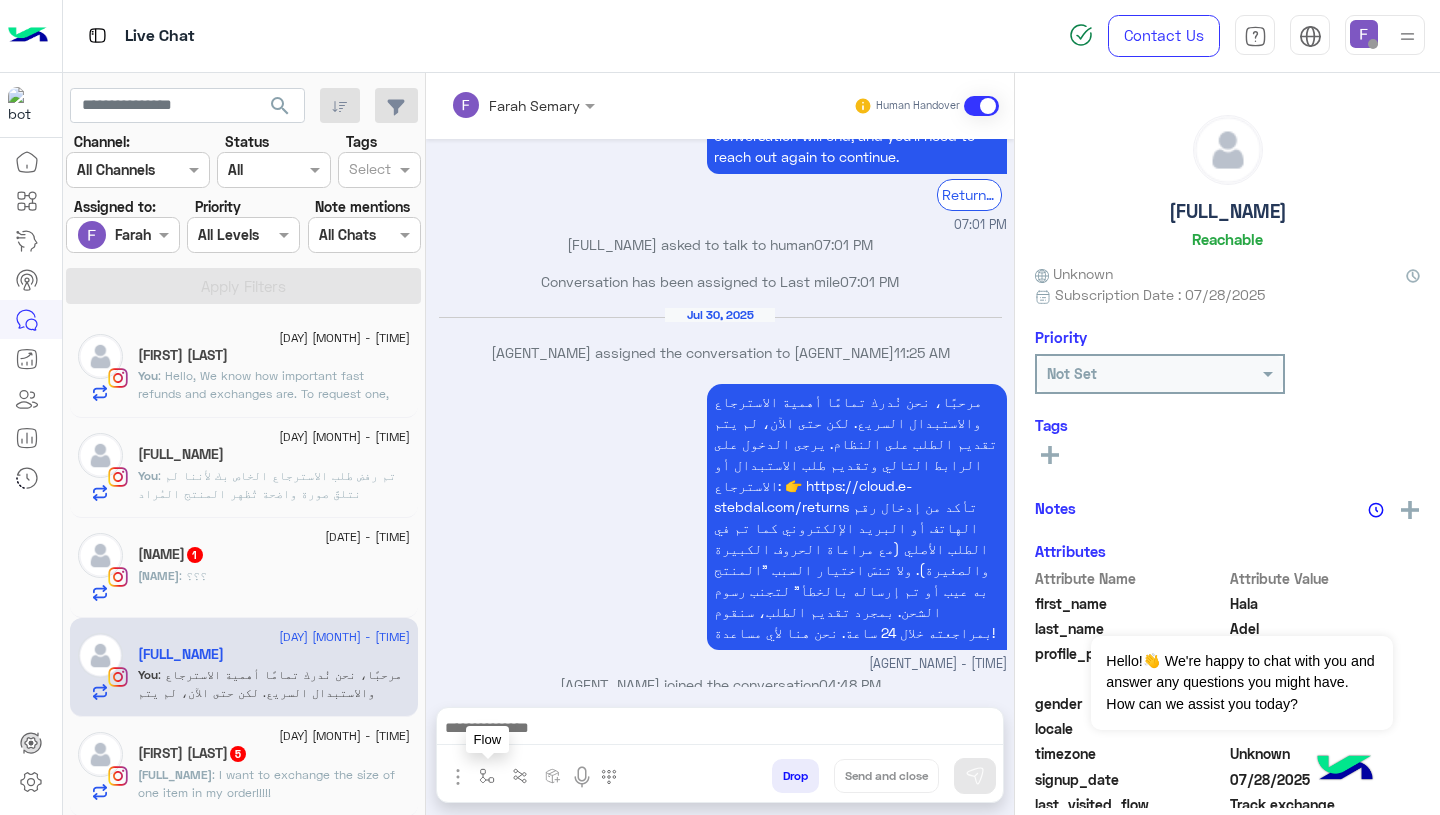 click at bounding box center (487, 776) 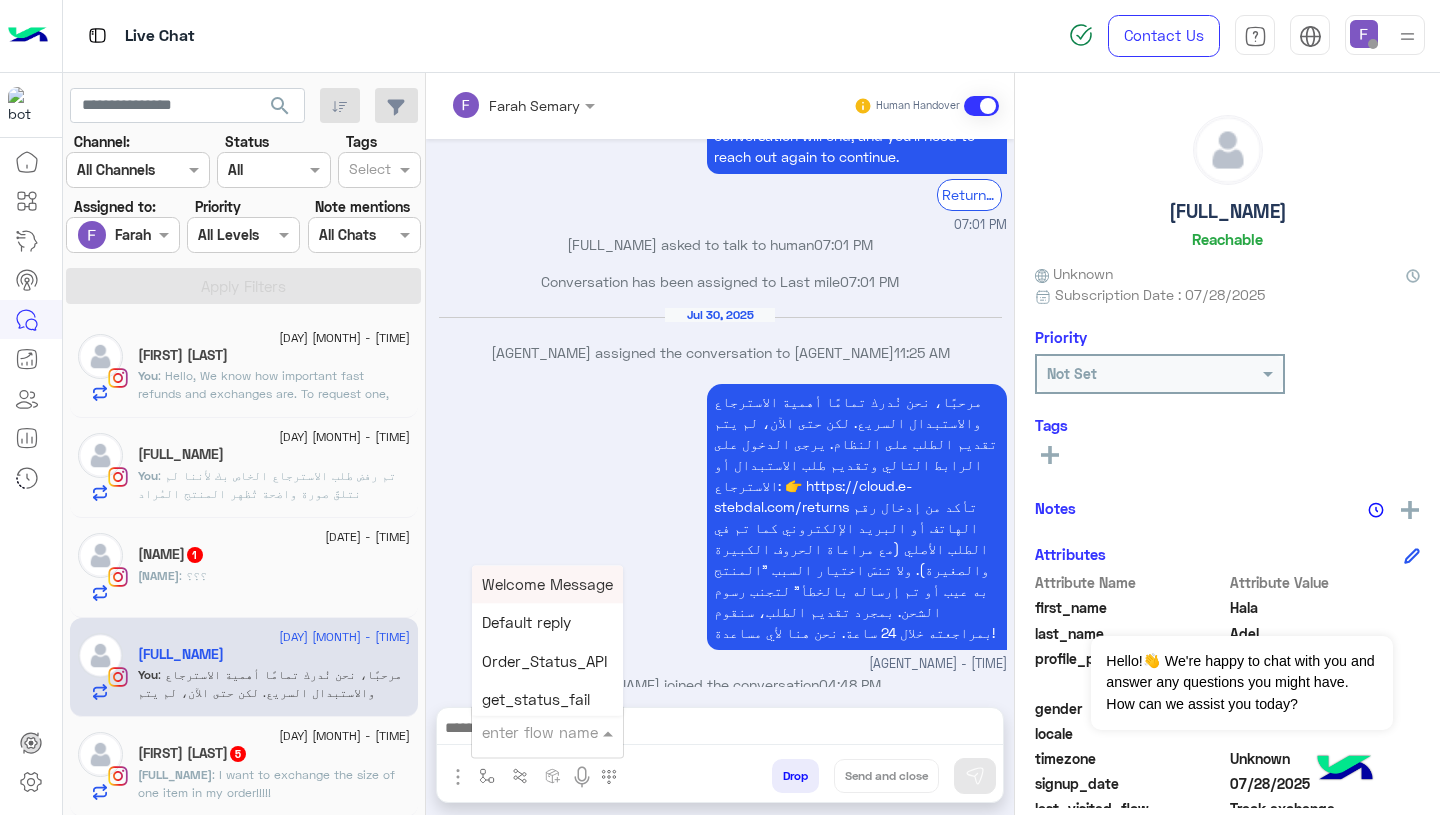 click at bounding box center (523, 732) 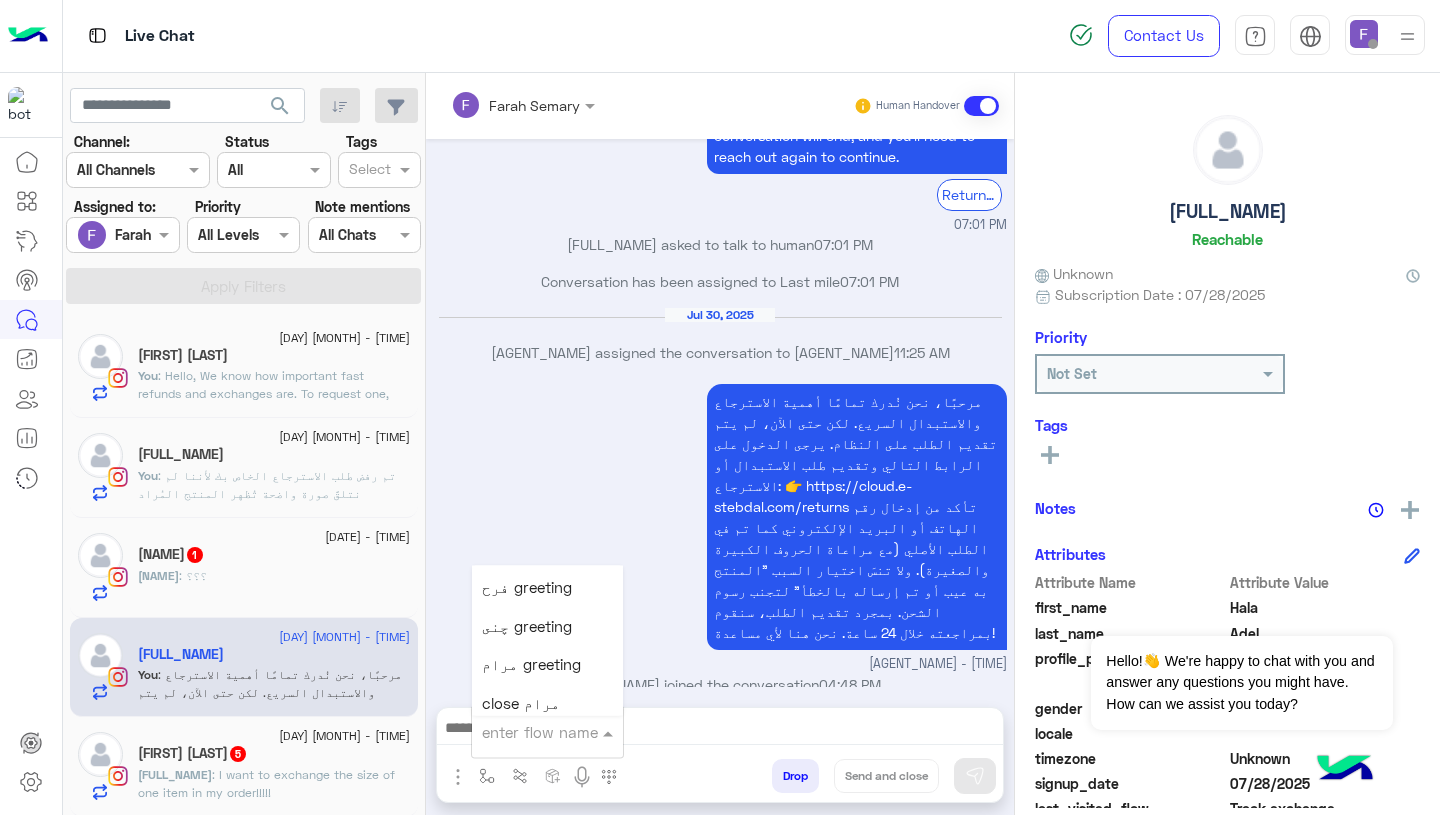 scroll, scrollTop: 2814, scrollLeft: 0, axis: vertical 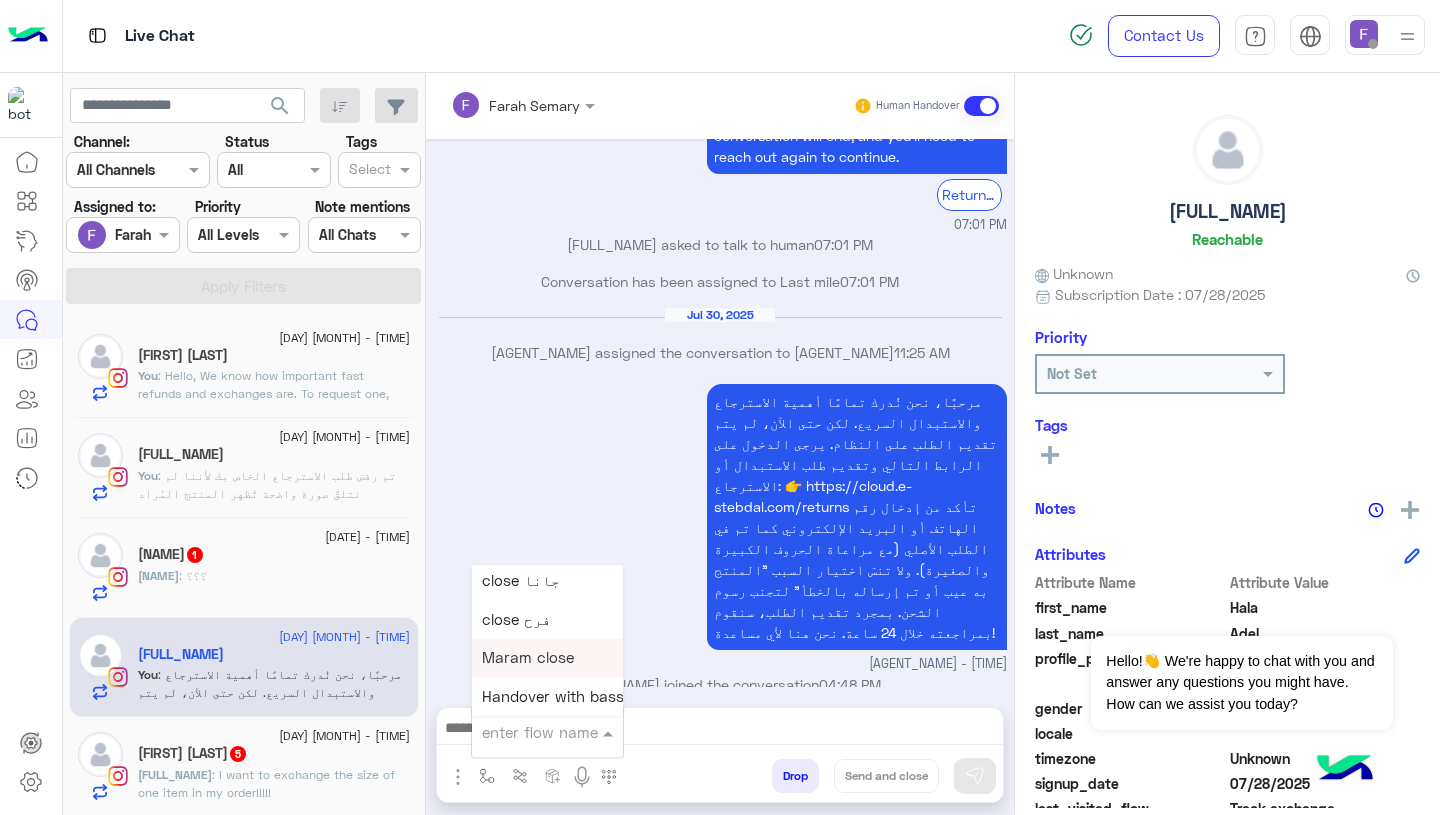 click on "close فرح" at bounding box center [547, 619] 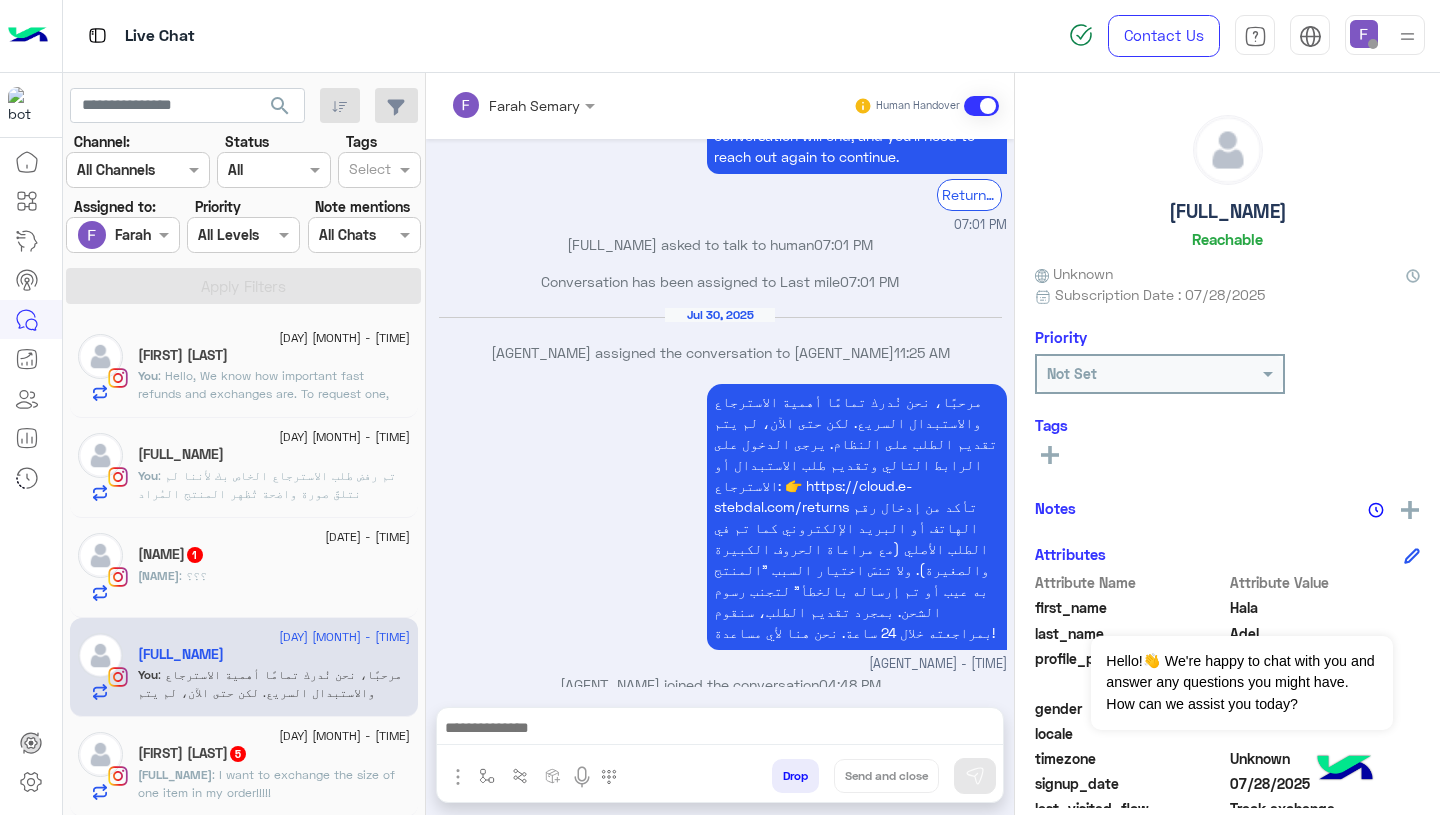 type on "*********" 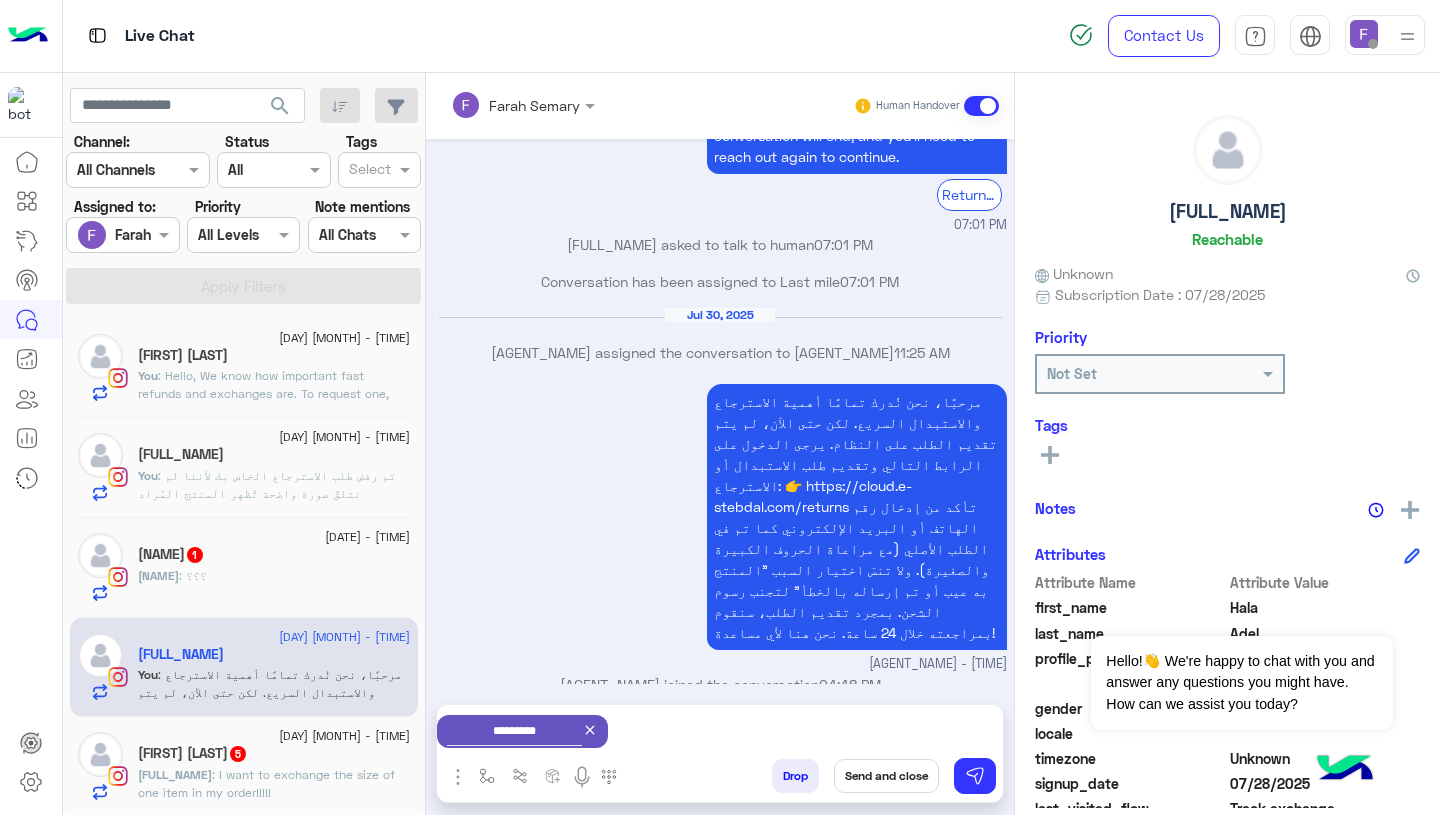 click on "Send and close" at bounding box center (886, 776) 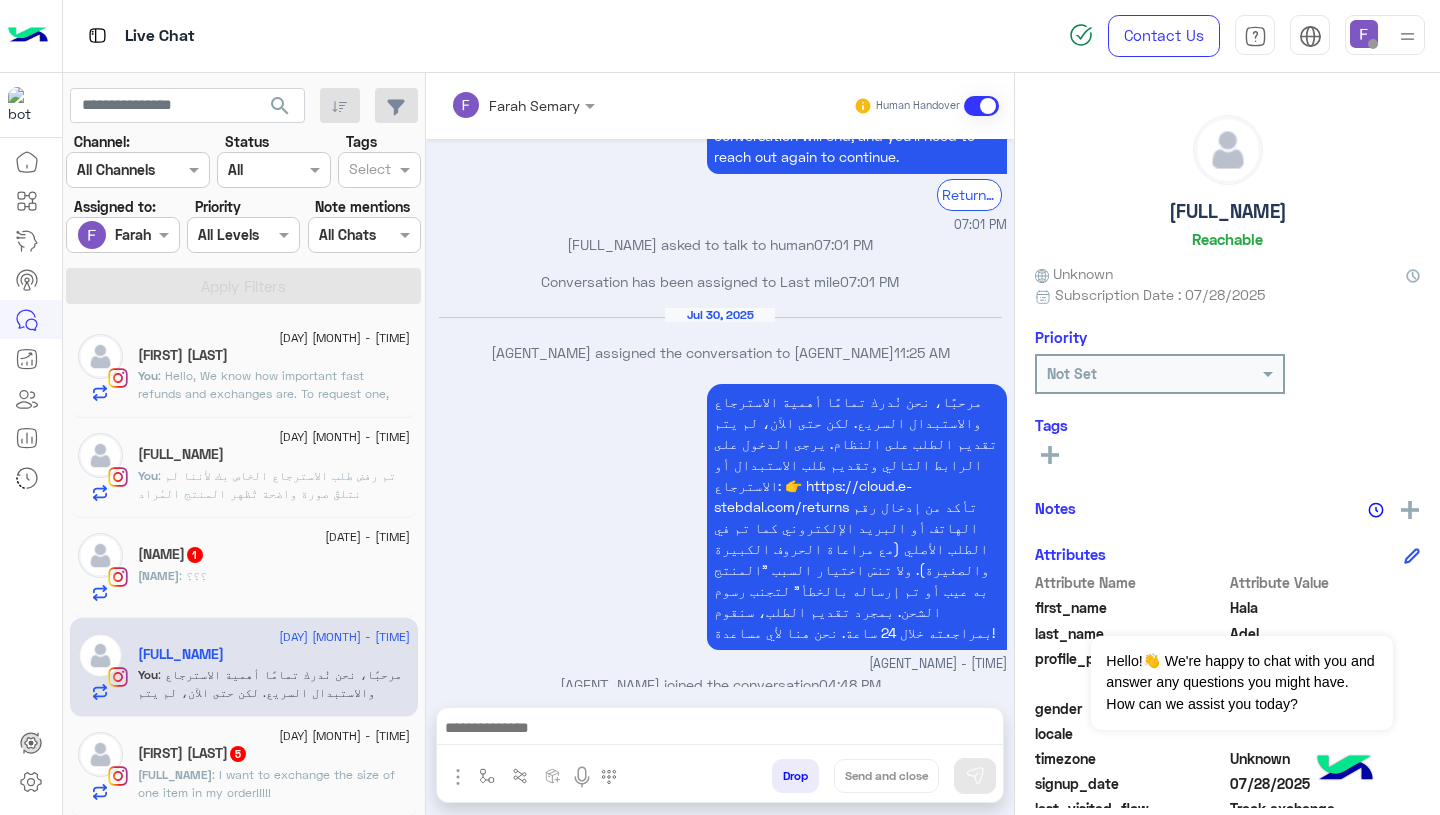 scroll, scrollTop: 2447, scrollLeft: 0, axis: vertical 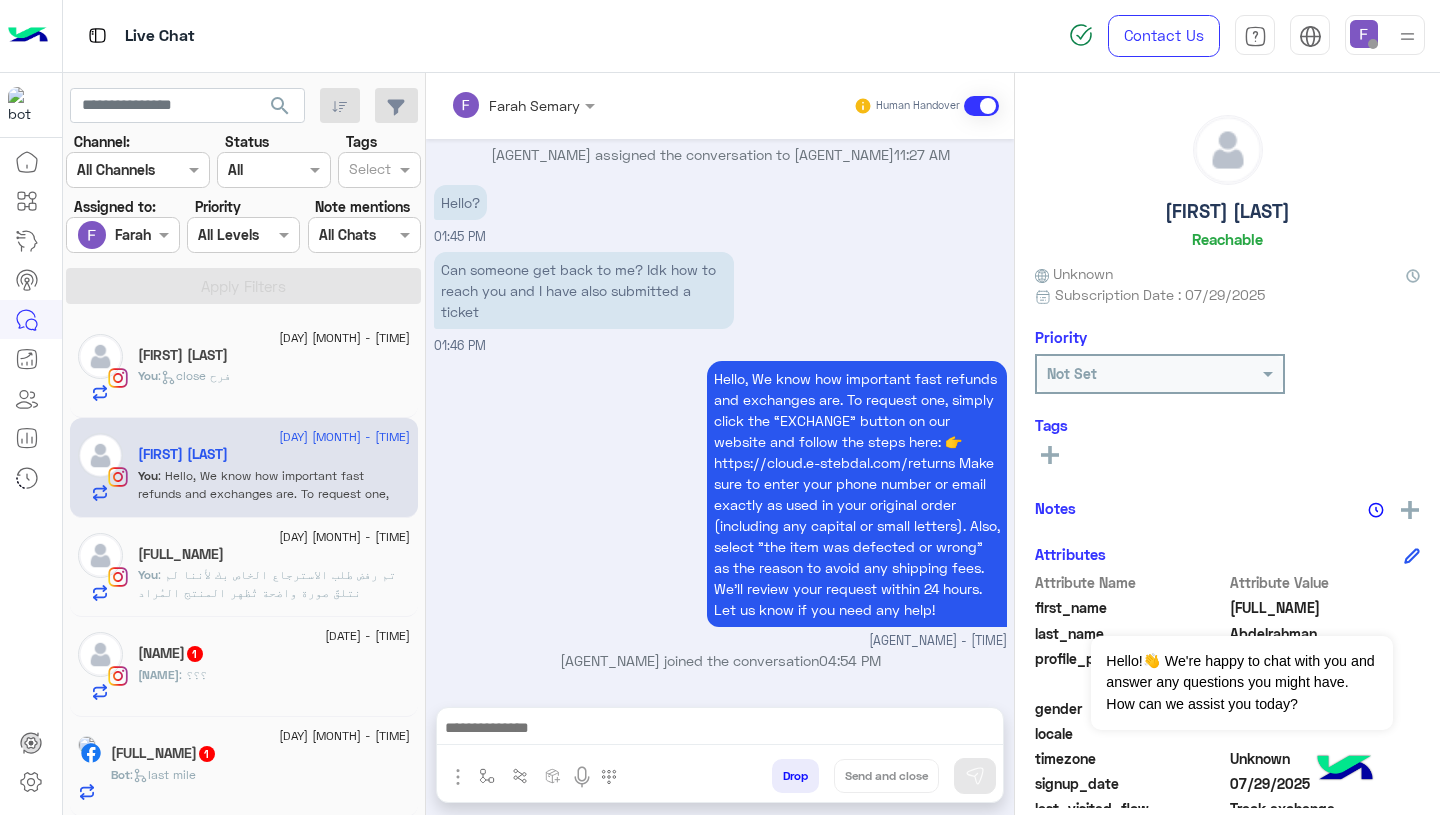click on ": تم رفض طلب الاسترجاع الخاص بك لأننا لم نتلقَّ صورة واضحة تُظهر المنتج المُراد استرجاعه مع وجود التاج (التيكيت) عليه.
يرجى تقديم طلب استرجاع جديد من خلال موقعنا، مع التأكد من إرفاق صورة واضحة للمنتج مع التاج.
إذا احتجت أي مساعدة في الخطوات، نحن هنا لدعمك!" 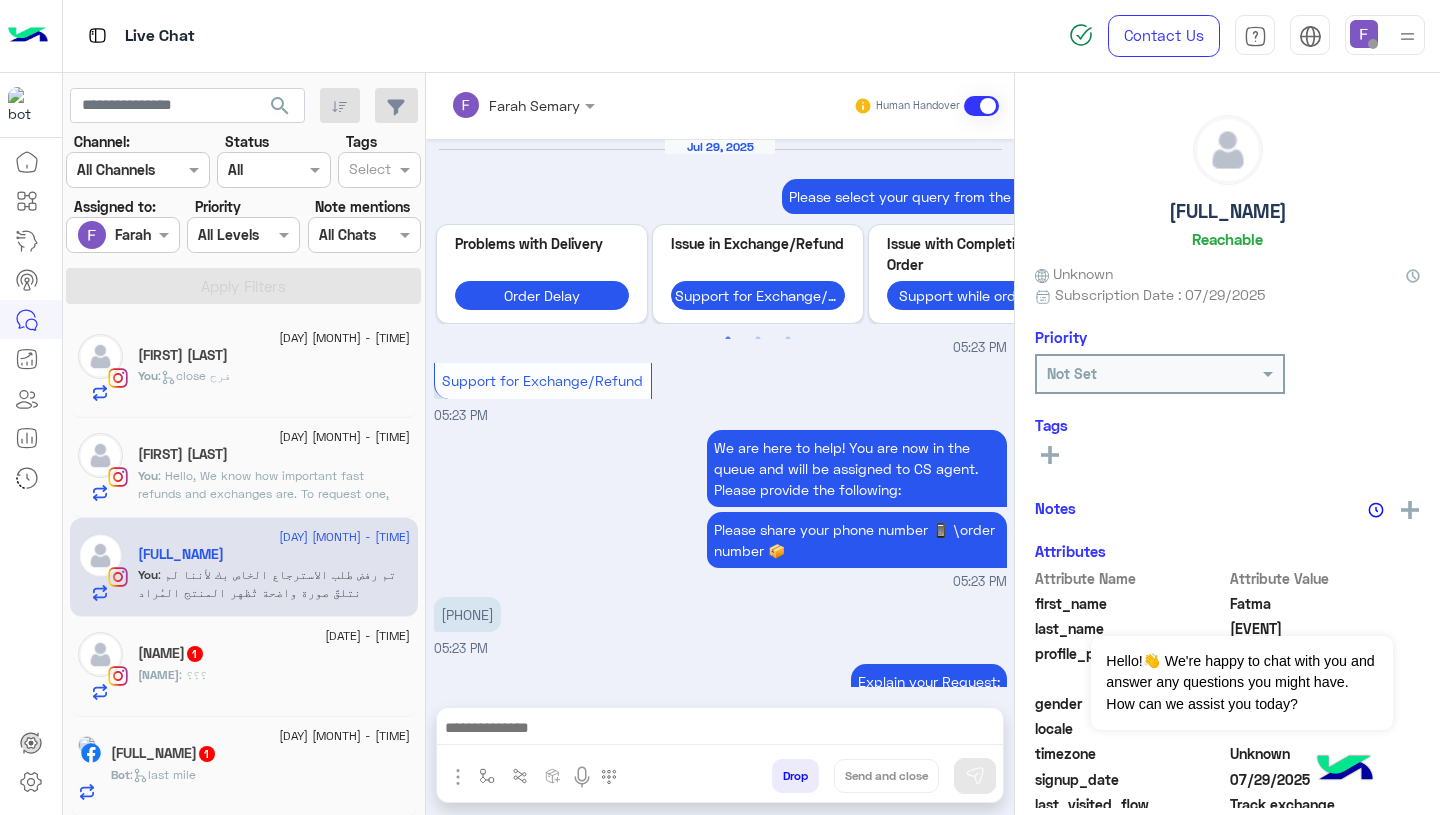 scroll, scrollTop: 1683, scrollLeft: 0, axis: vertical 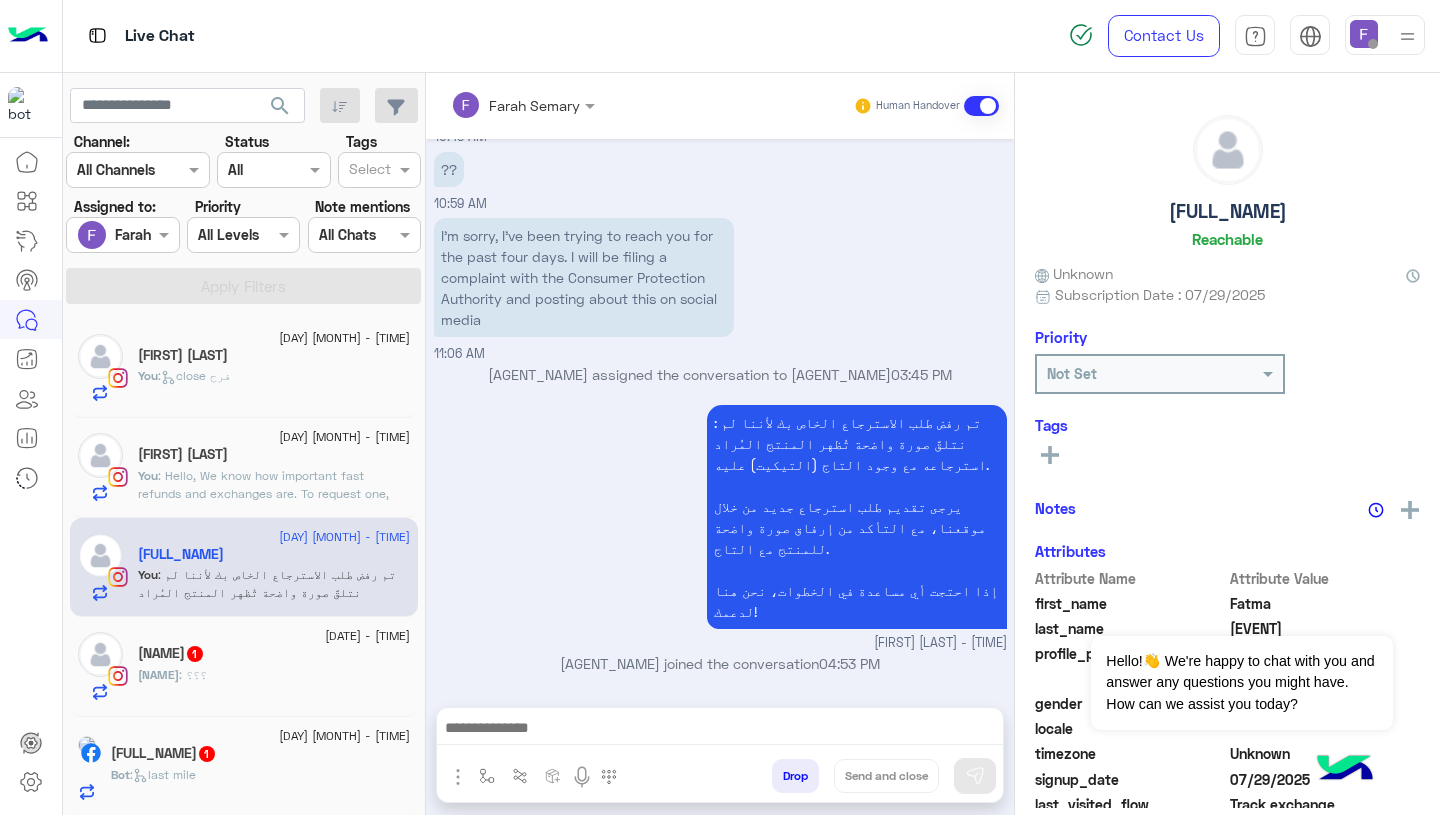 click on ": Hello,
We know how important fast refunds and exchanges are.
To request one, simply click the “EXCHANGE” button on our website and follow the steps here:
👉 https://cloud.e-stebdal.com/returns
Make sure to enter your phone number or email exactly as used in your original order (including any capital or small letters).
Also, select "the item was defected or wrong" as the reason to avoid any shipping fees.
We’ll review your request within 24 hours. Let us know if you need any help!" 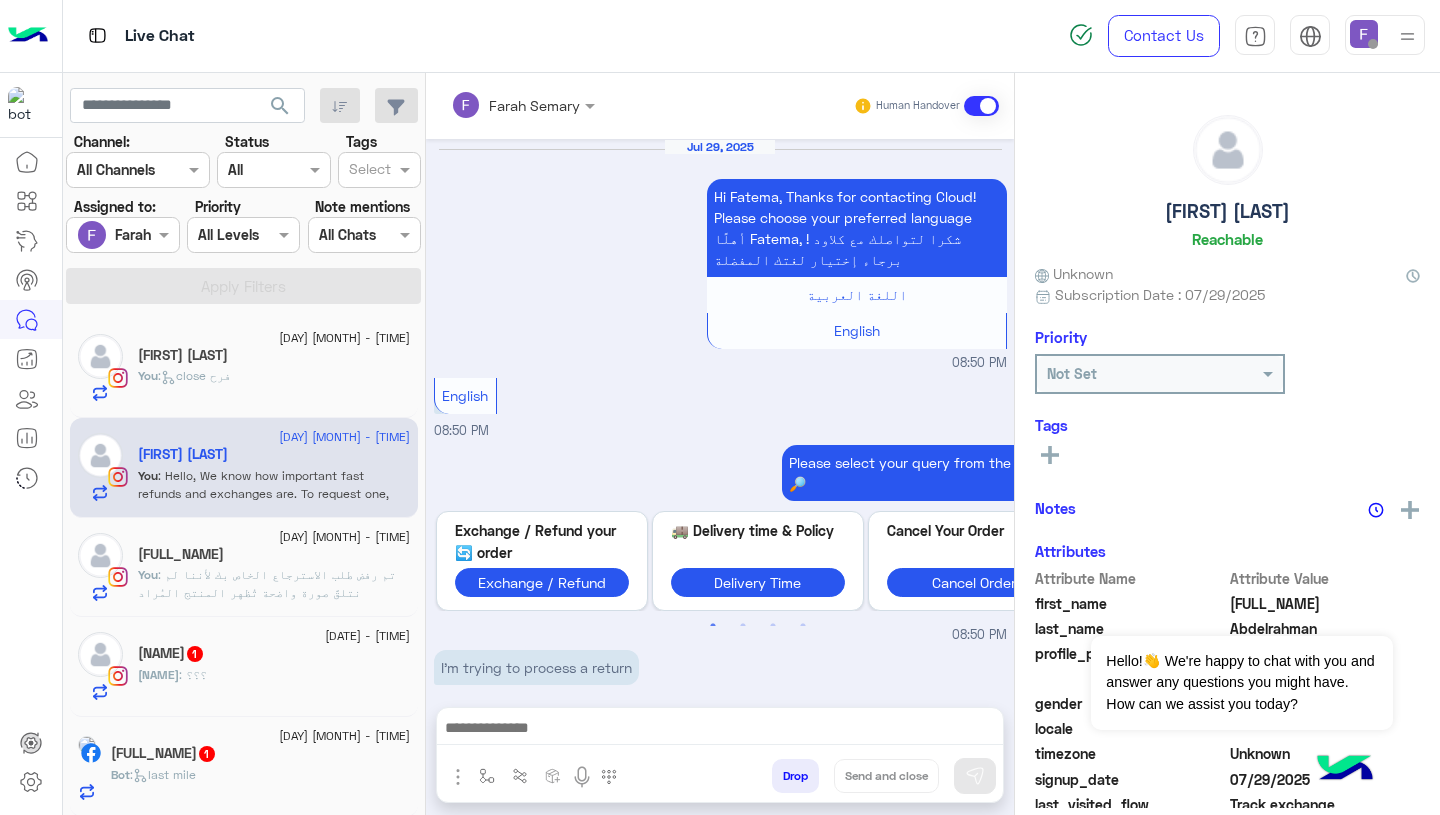 scroll, scrollTop: 1965, scrollLeft: 0, axis: vertical 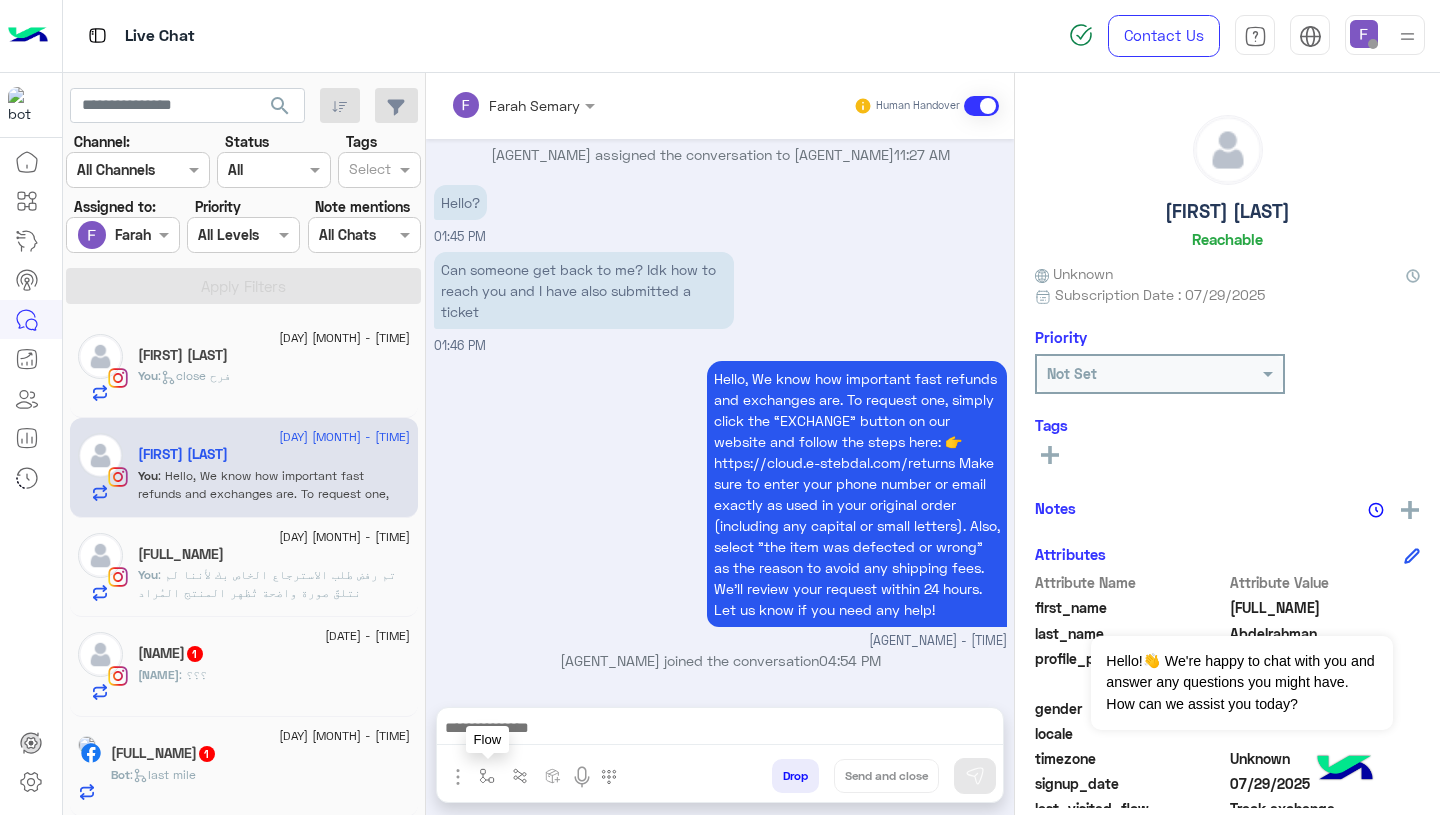 click at bounding box center (487, 776) 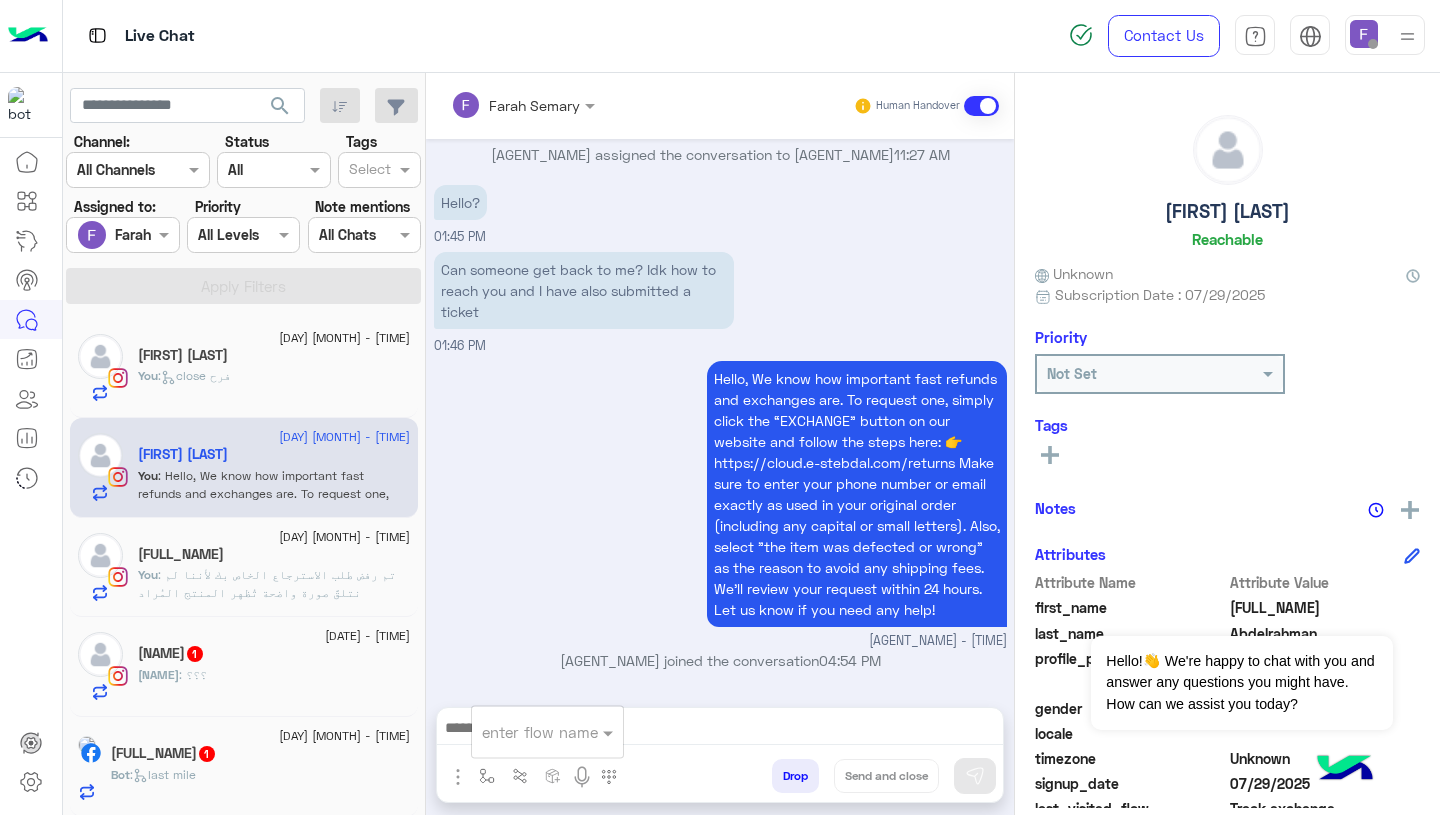 click at bounding box center [523, 732] 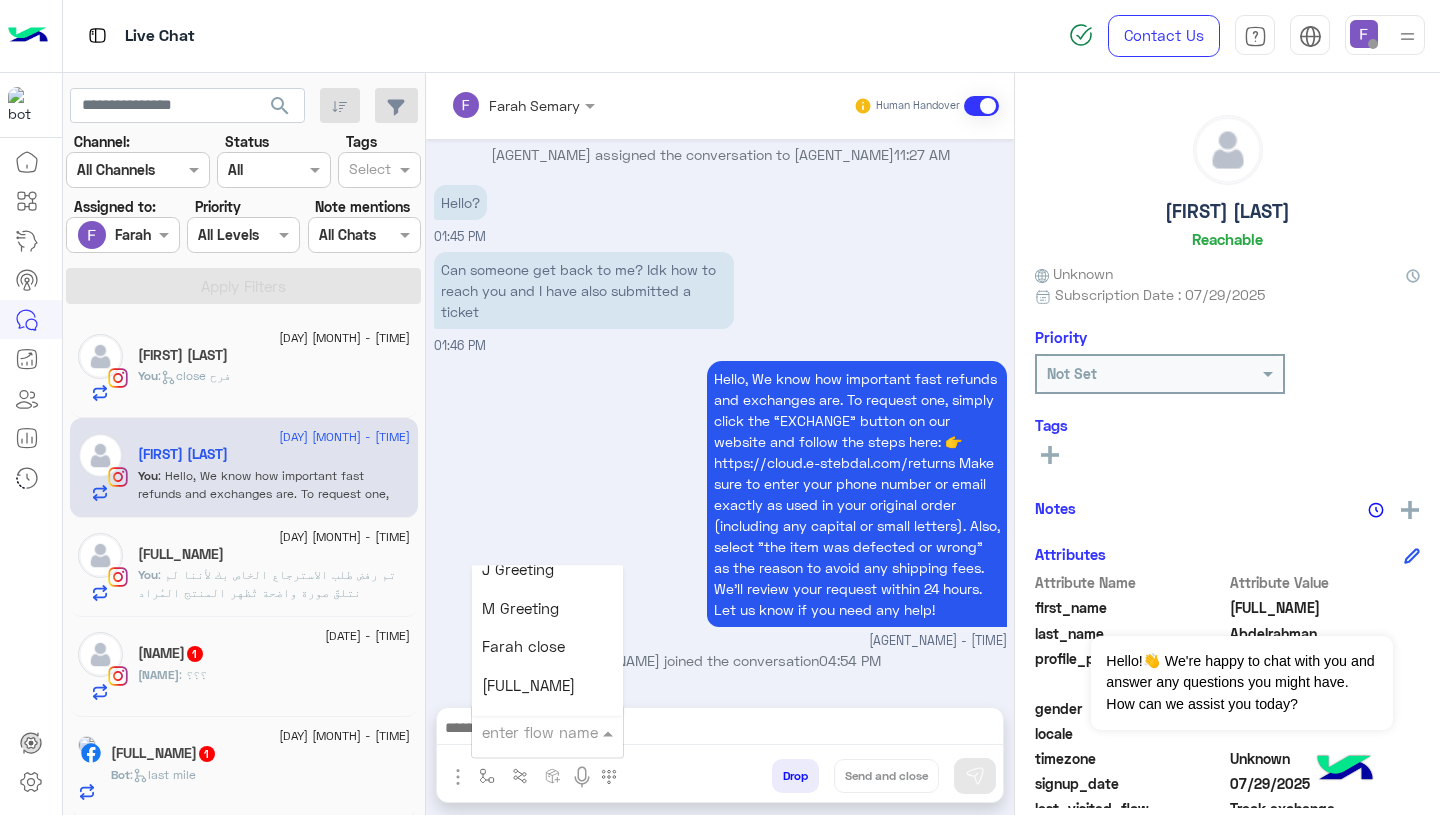 scroll, scrollTop: 2516, scrollLeft: 0, axis: vertical 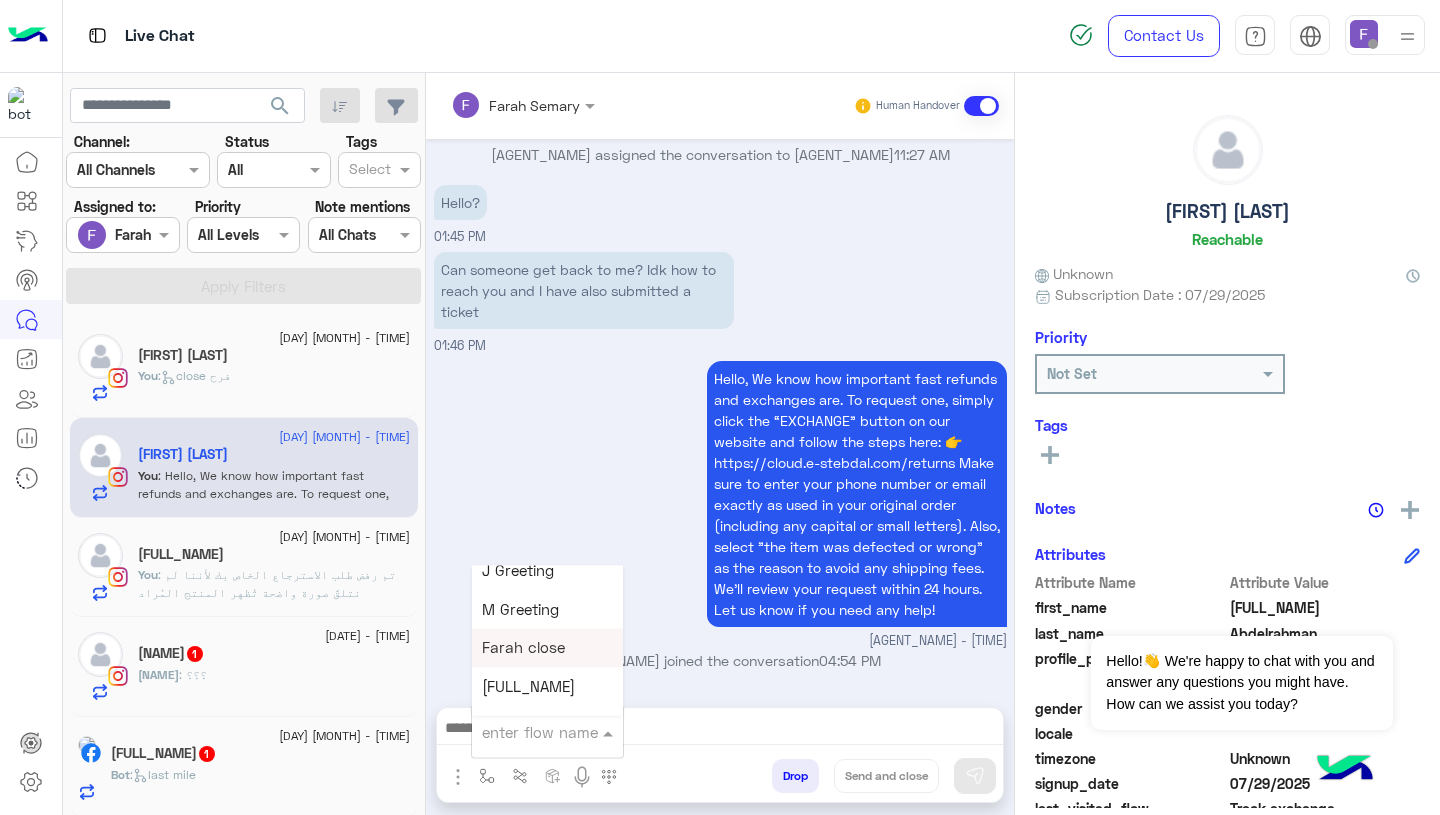 click on "Farah close" at bounding box center [547, 648] 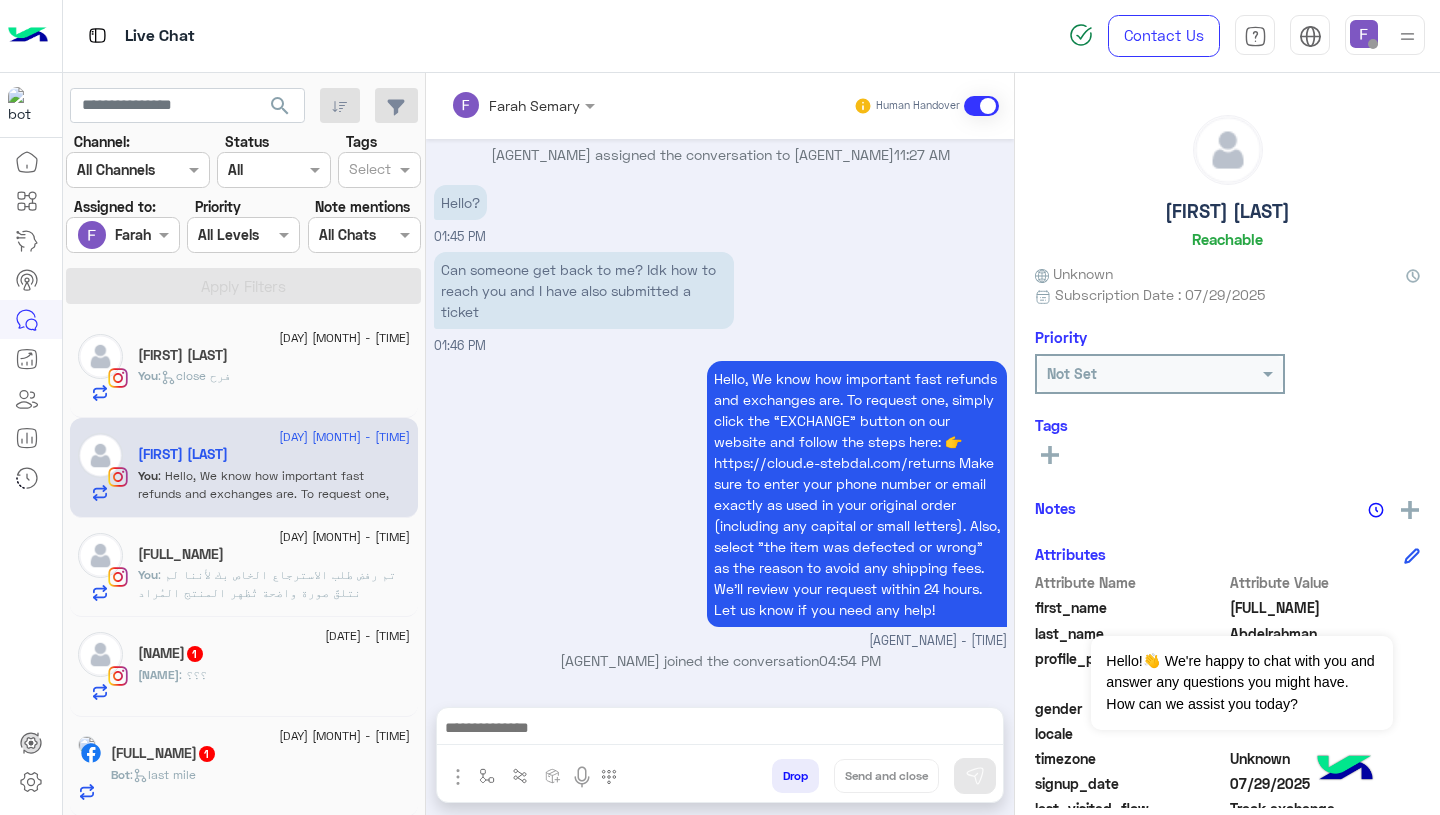type on "**********" 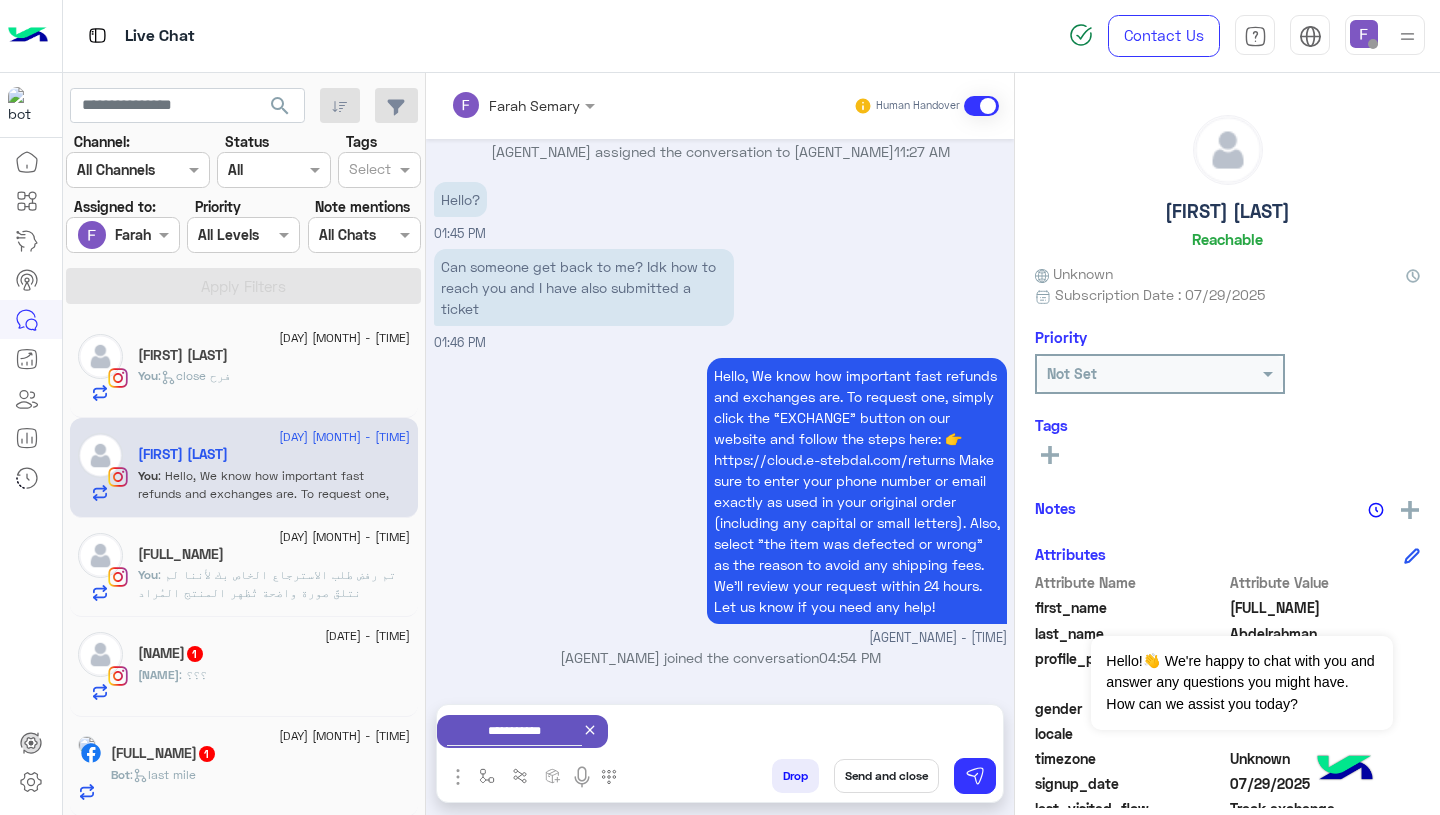 click on "Send and close" at bounding box center [886, 776] 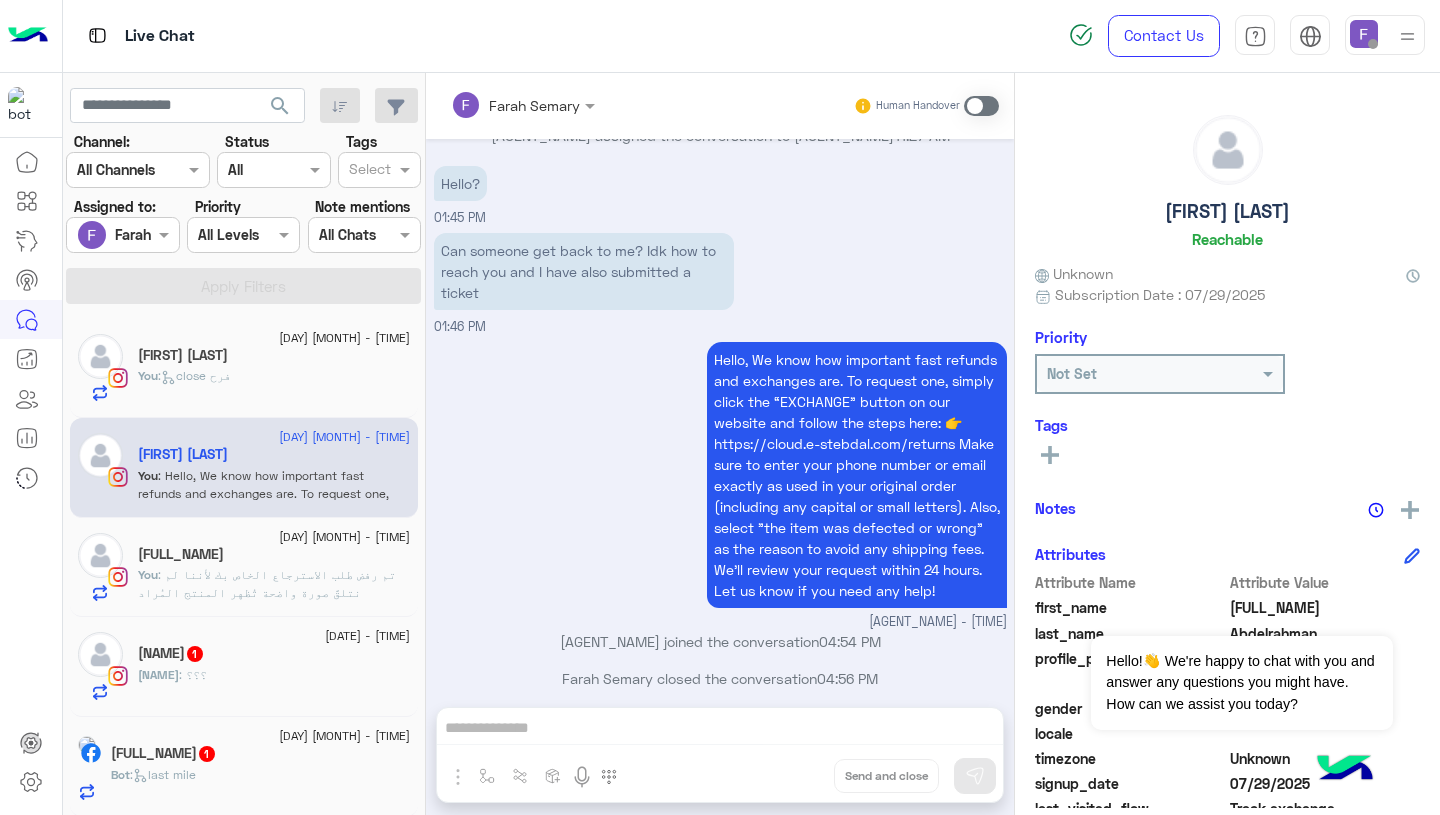 scroll 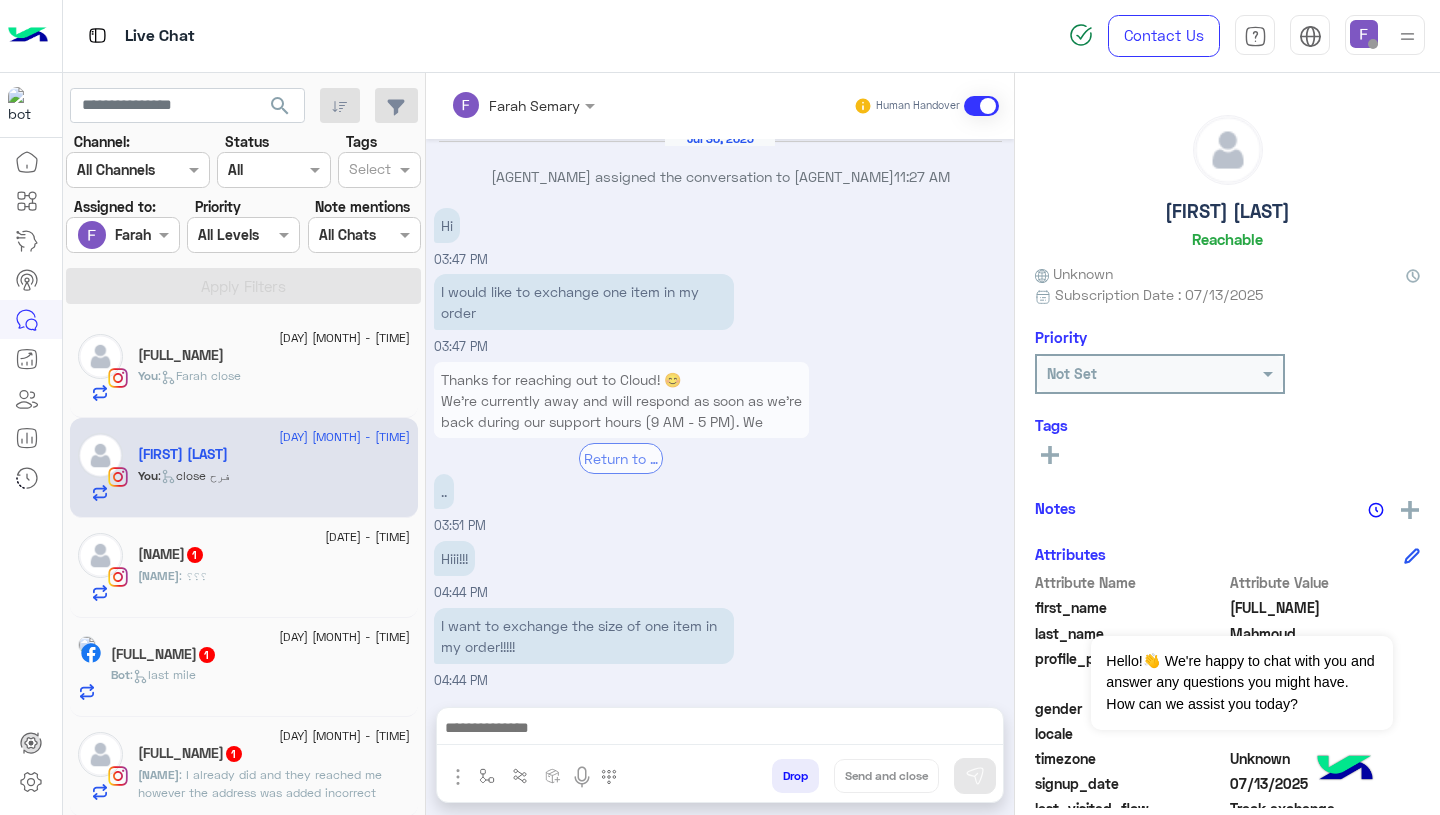 click on "You  :   Farah close" 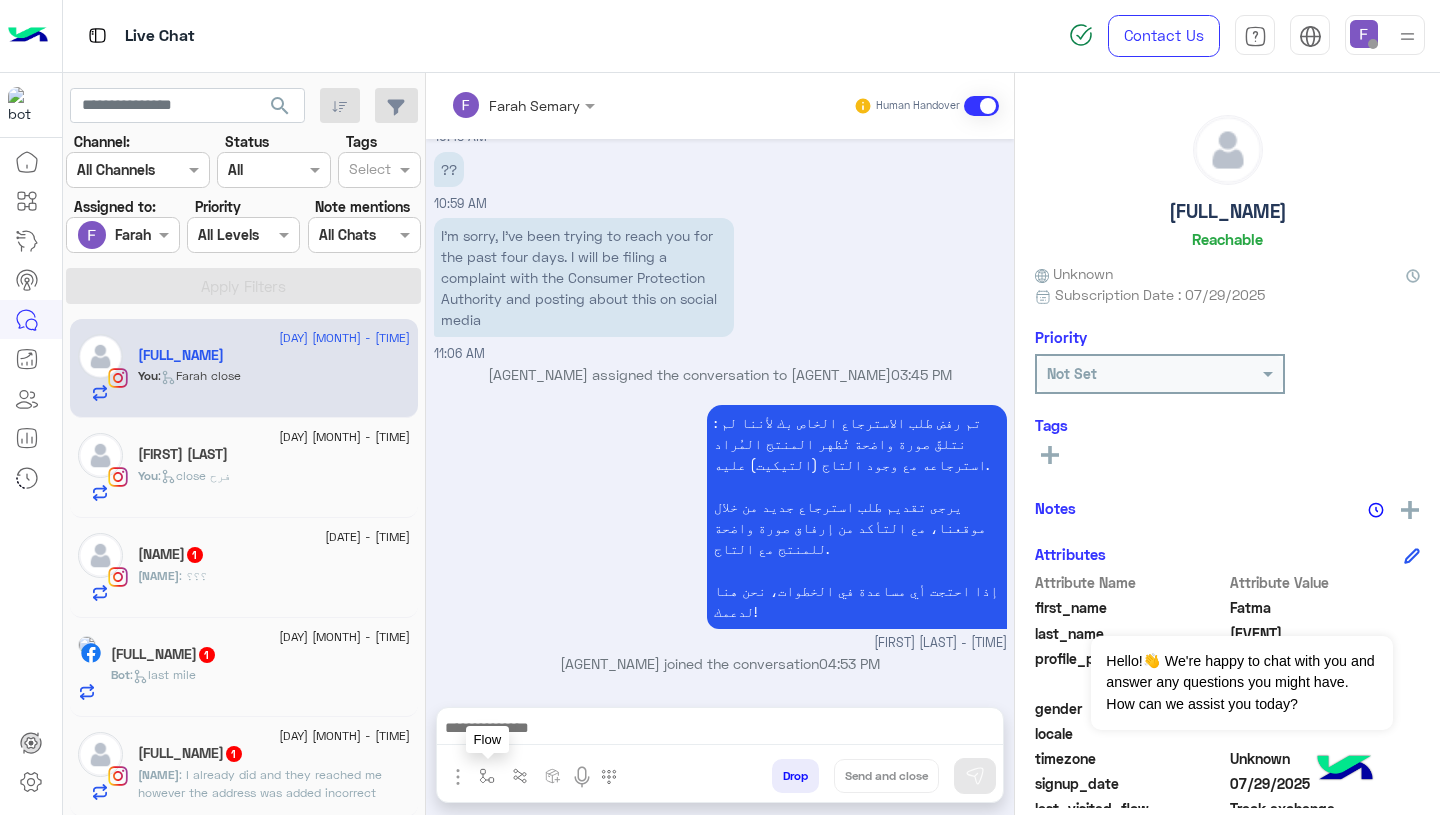 click at bounding box center (487, 776) 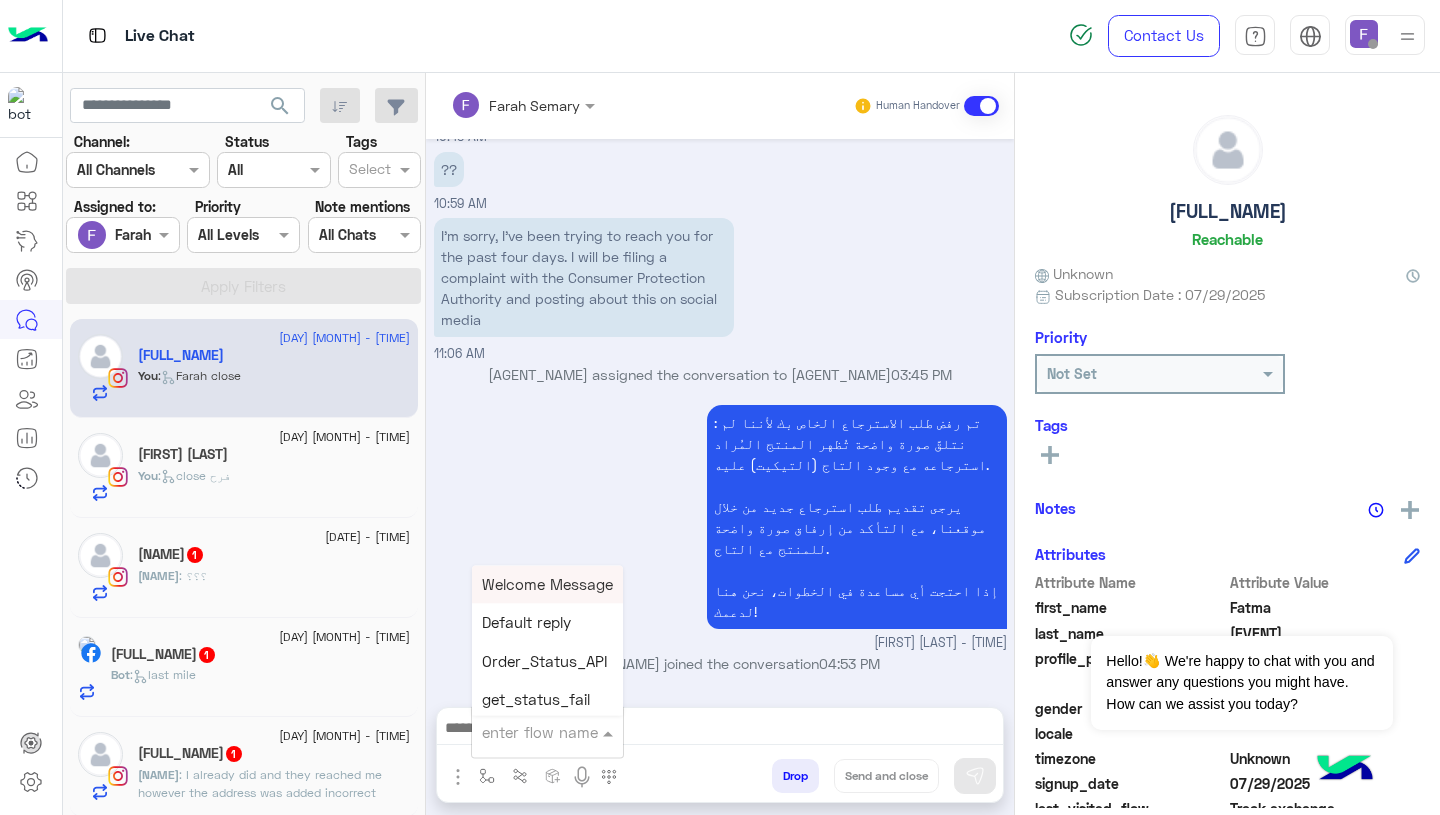 click at bounding box center [523, 732] 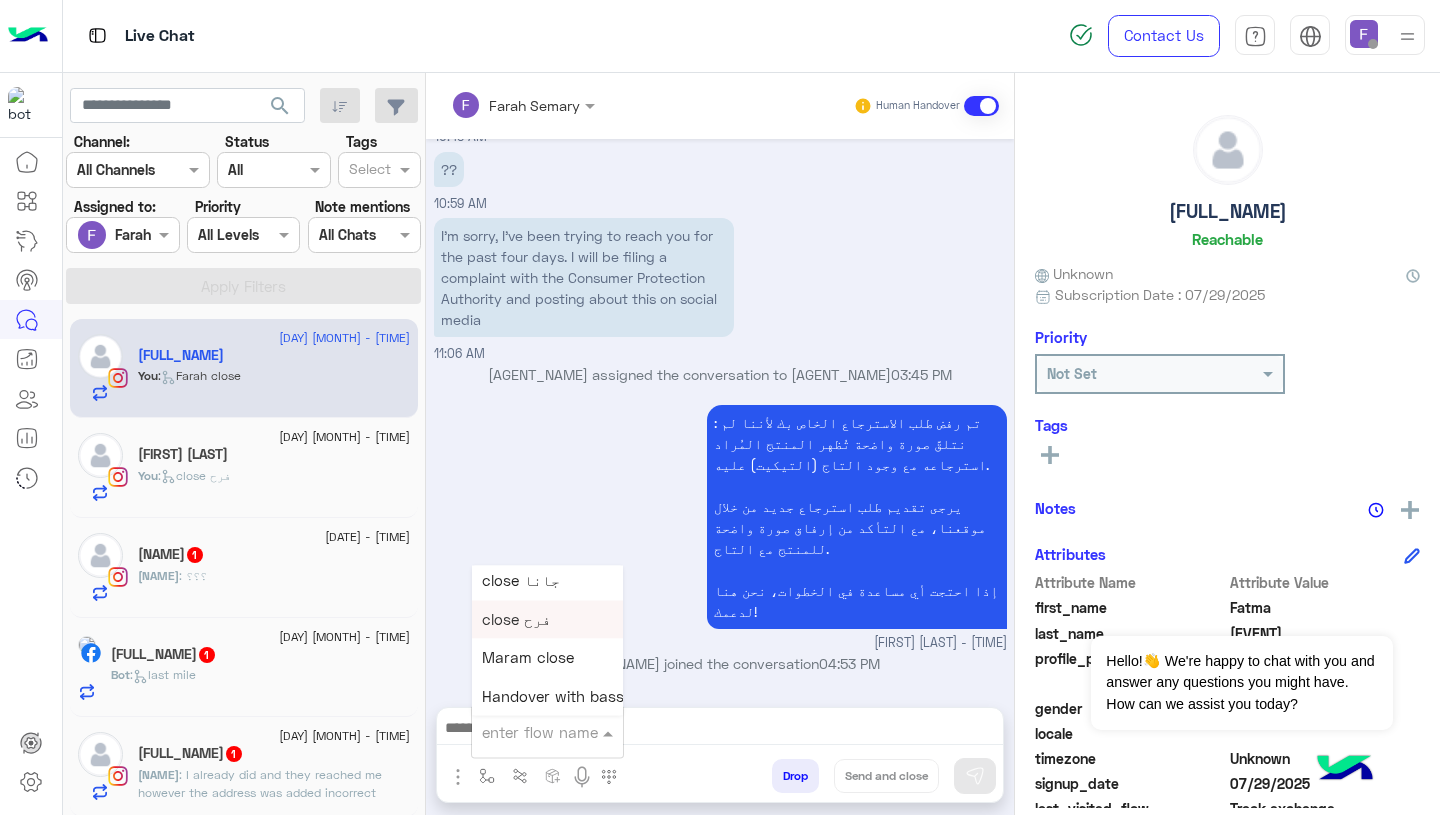 click on "close فرح" at bounding box center (516, 619) 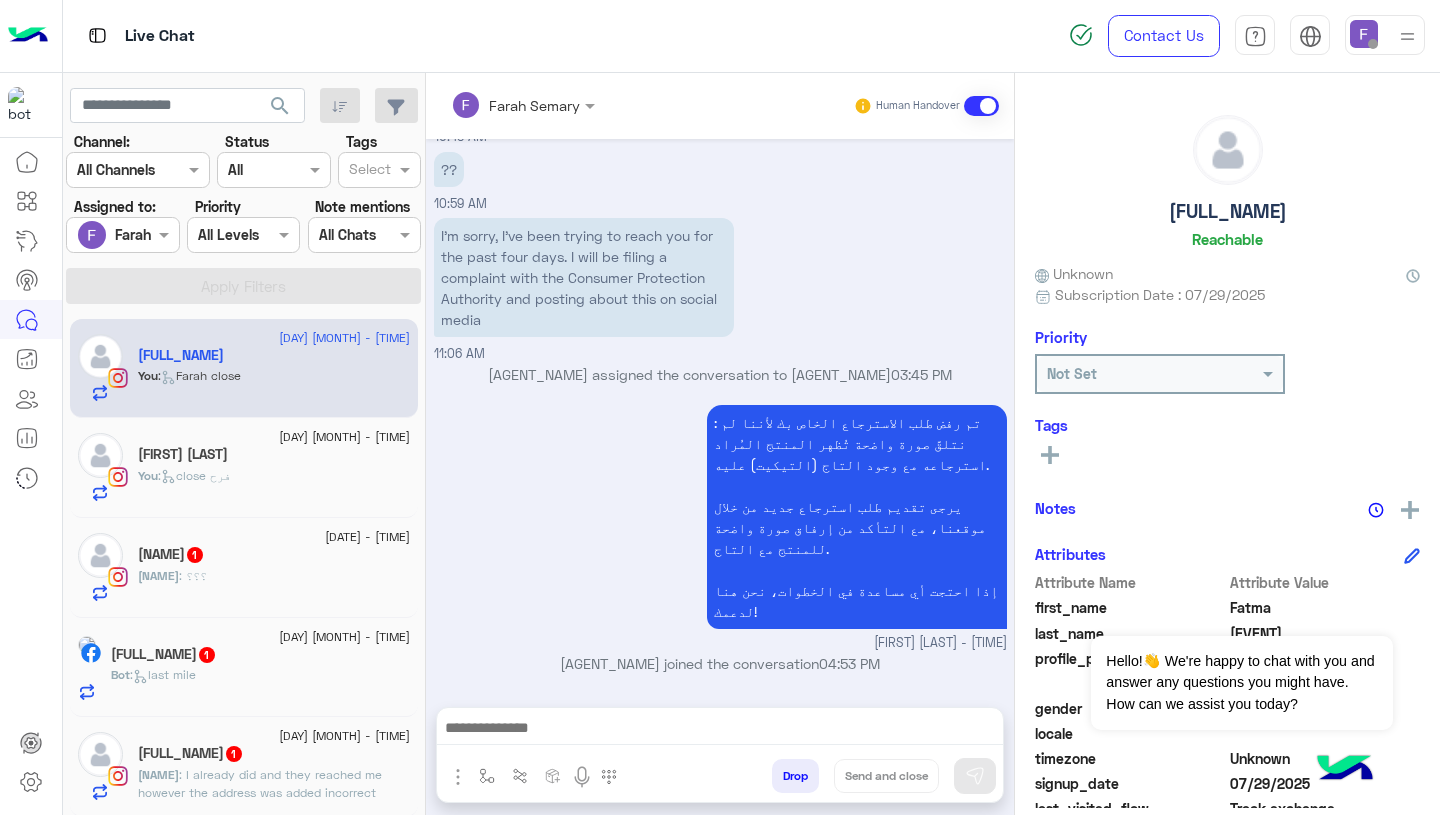 type on "*********" 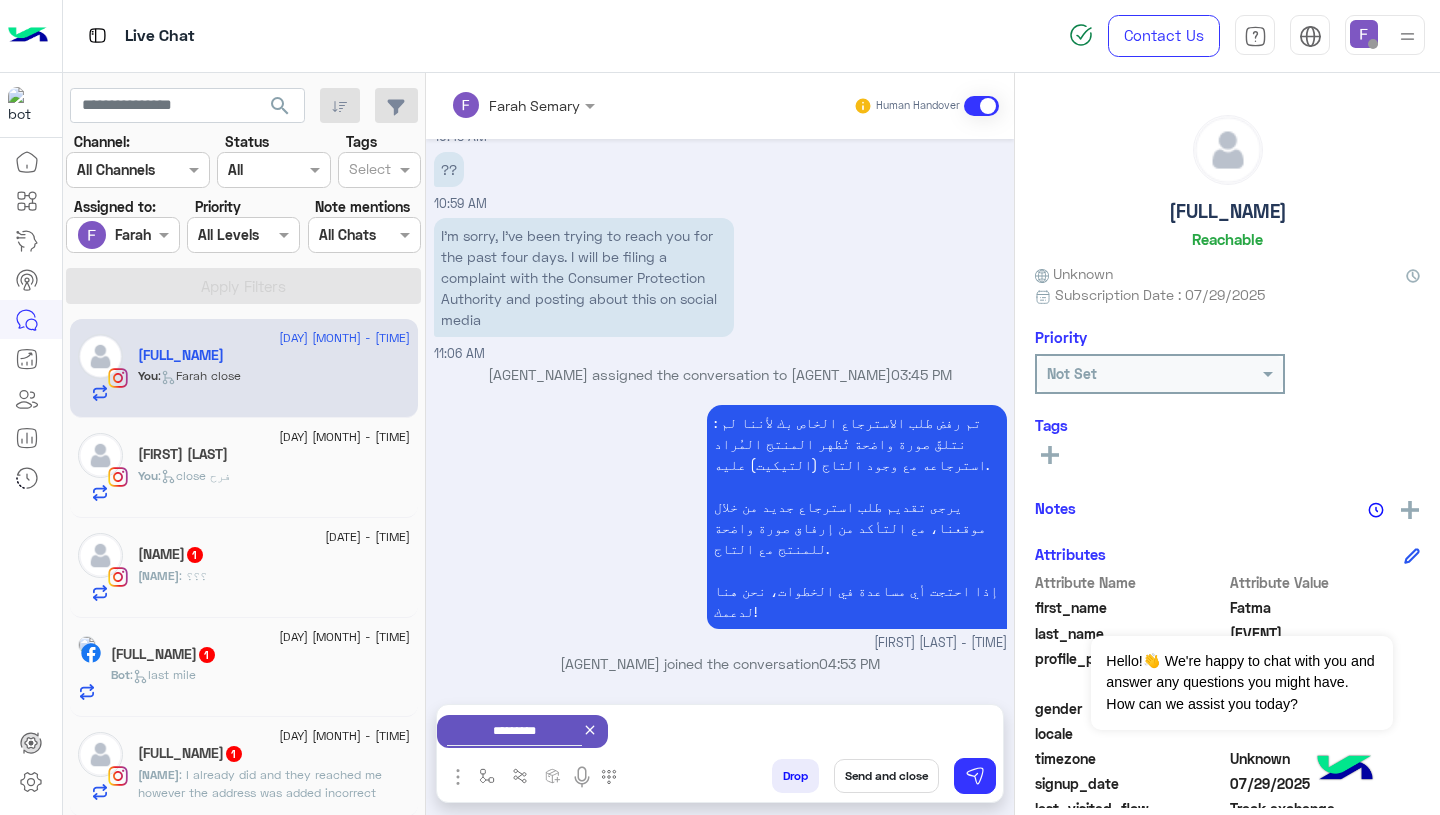 click on "Send and close" at bounding box center [886, 776] 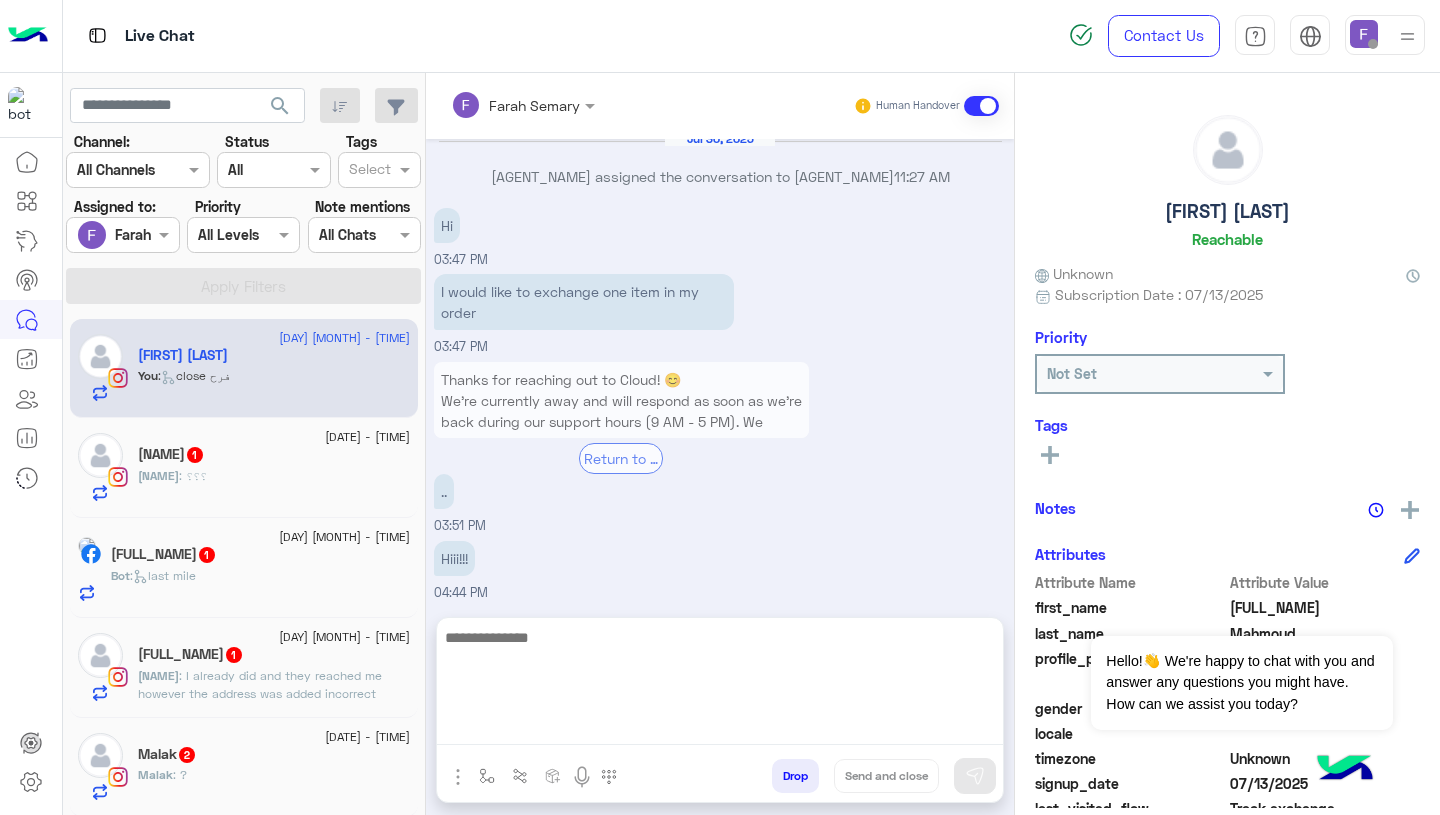 click at bounding box center (720, 685) 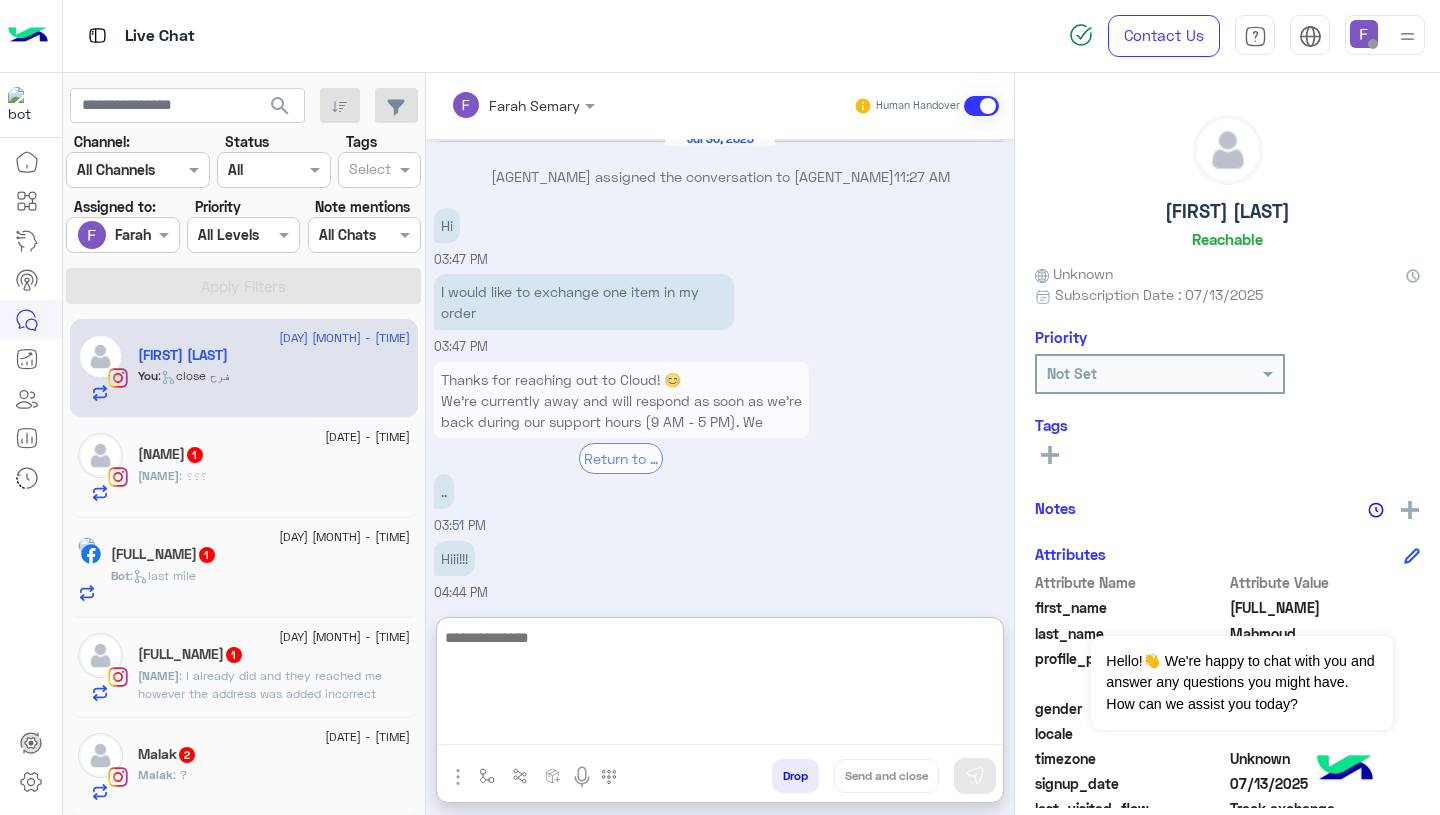 paste on "**********" 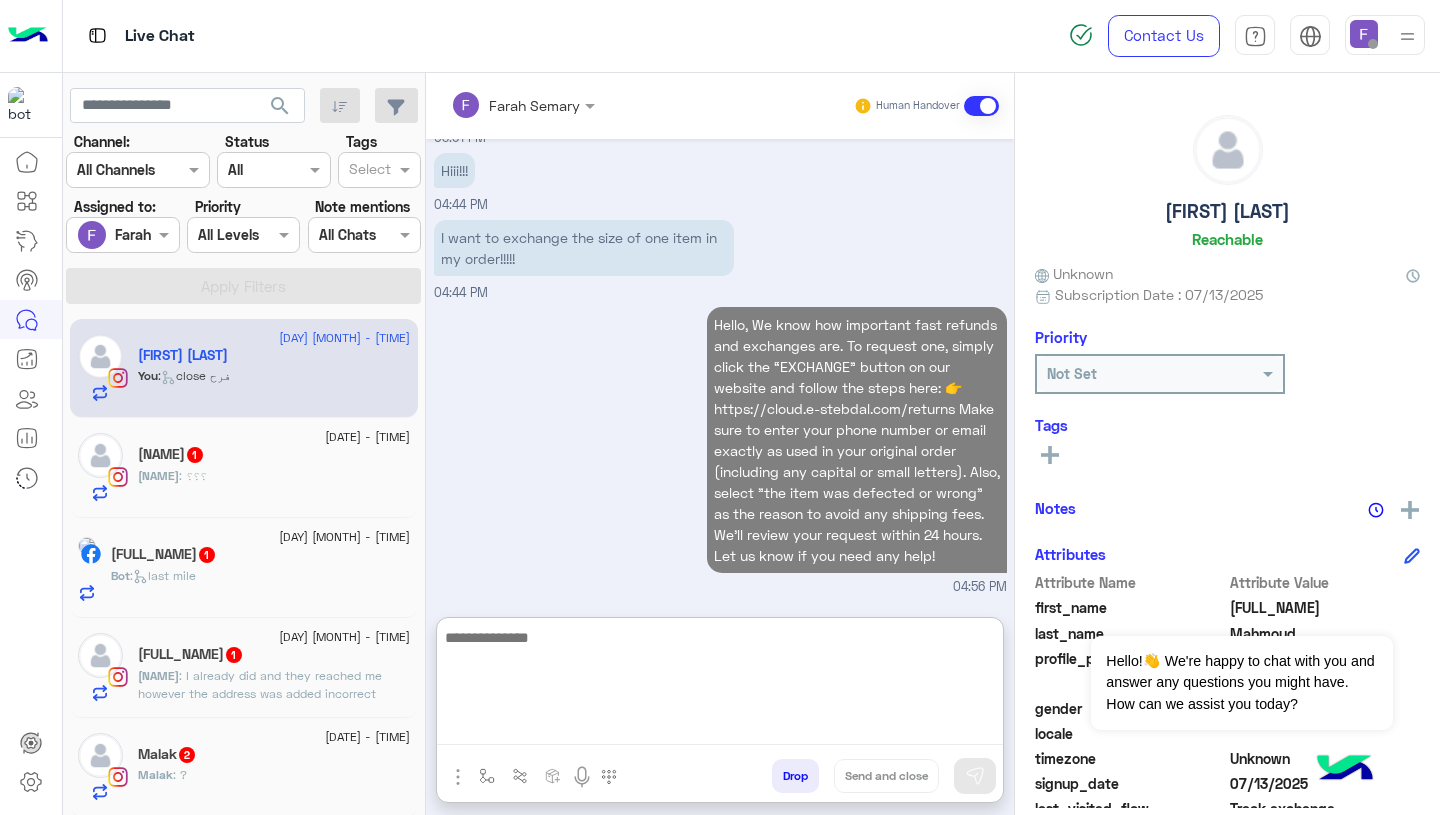 click on "Hello,
We know how important fast refunds and exchanges are.
To request one, simply click the “EXCHANGE” button on our website and follow the steps here:
👉 https://cloud.e-stebdal.com/returns
Make sure to enter your phone number or email exactly as used in your original order (including any capital or small letters).
Also, select "the item was defected or wrong" as the reason to avoid any shipping fees.
We’ll review your request within 24 hours. Let us know if you need any help!      [TIME]" at bounding box center (720, 449) 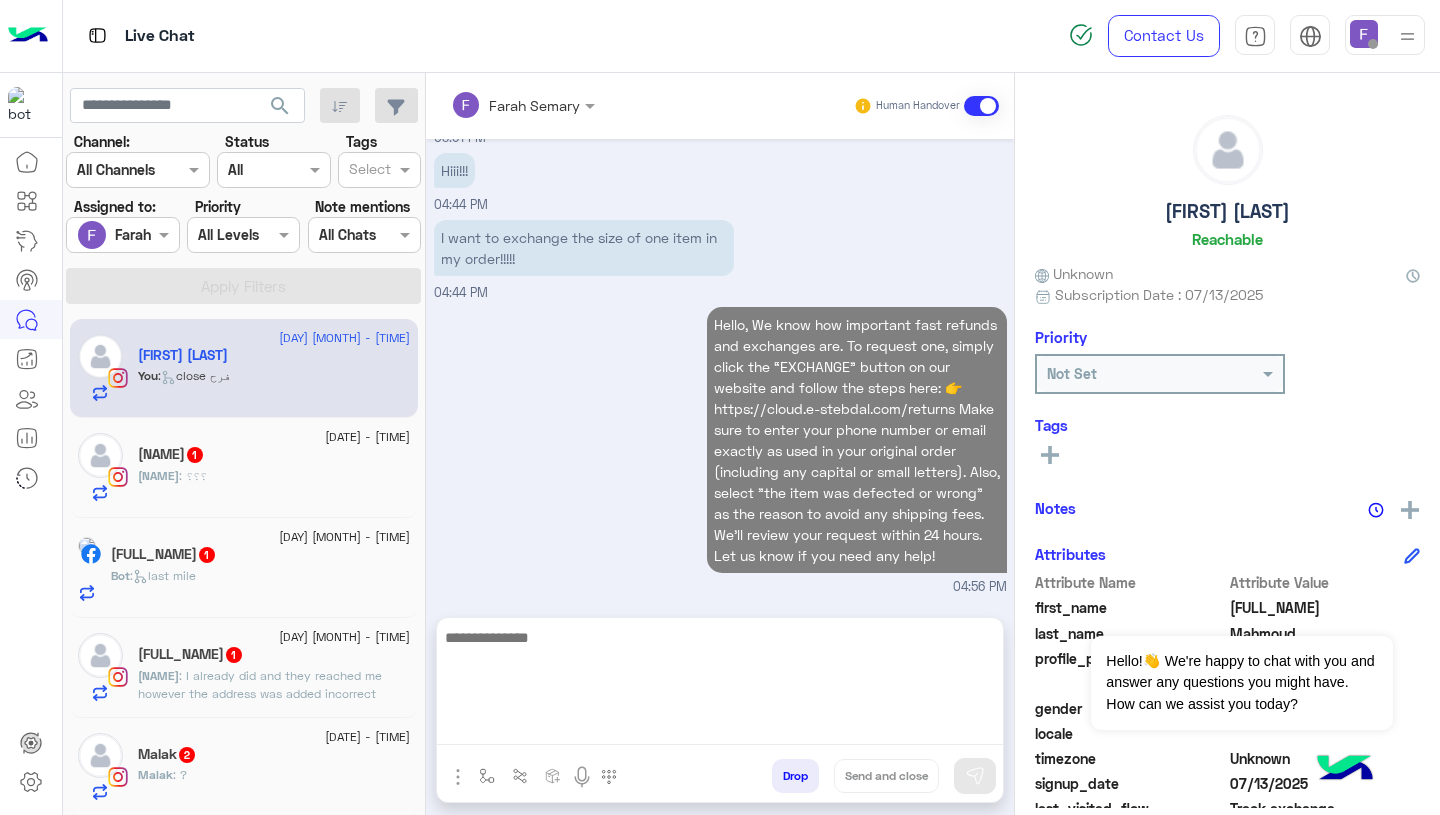 scroll, scrollTop: 2266, scrollLeft: 0, axis: vertical 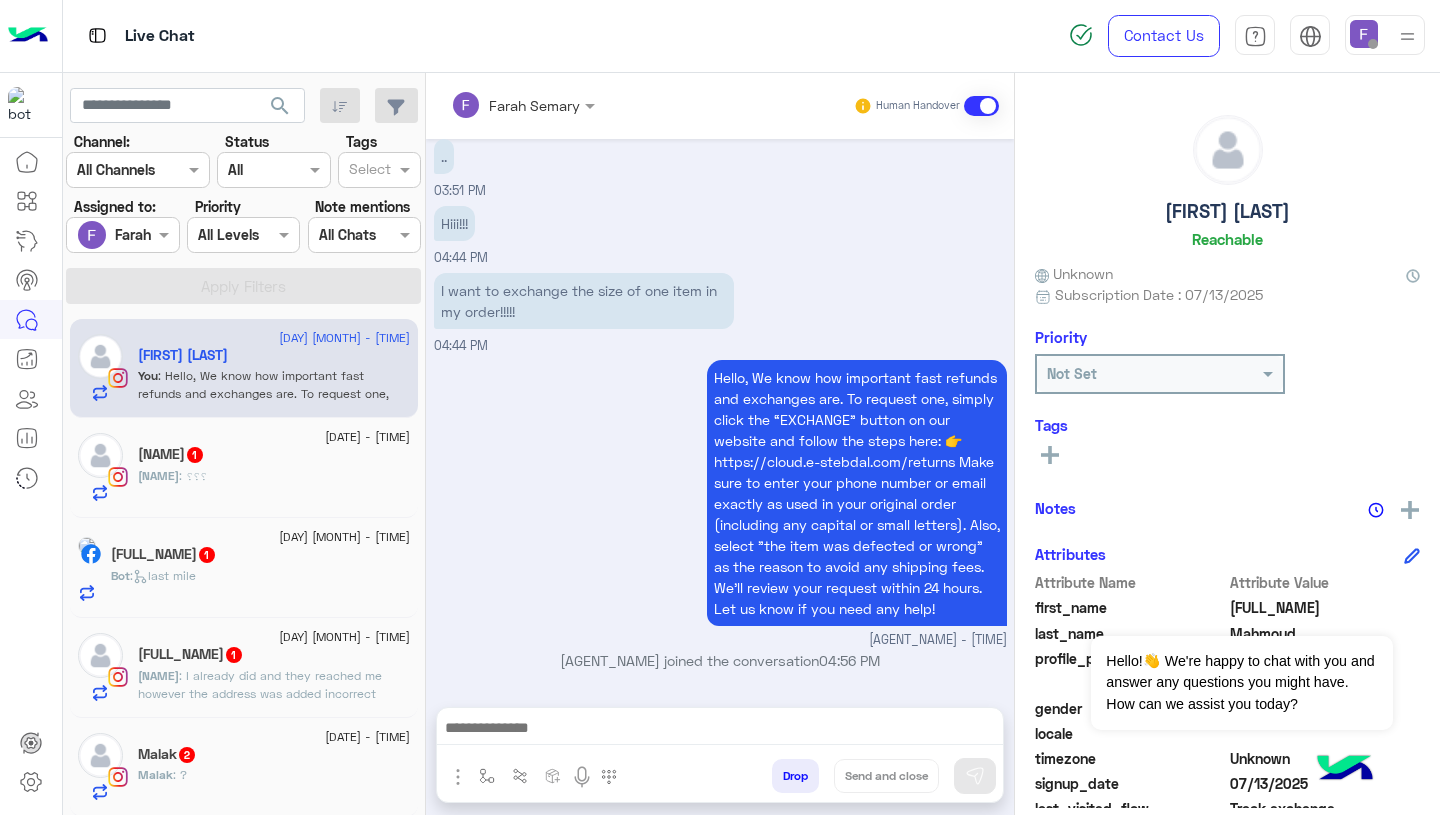 click on "tina : ؟؟؟" 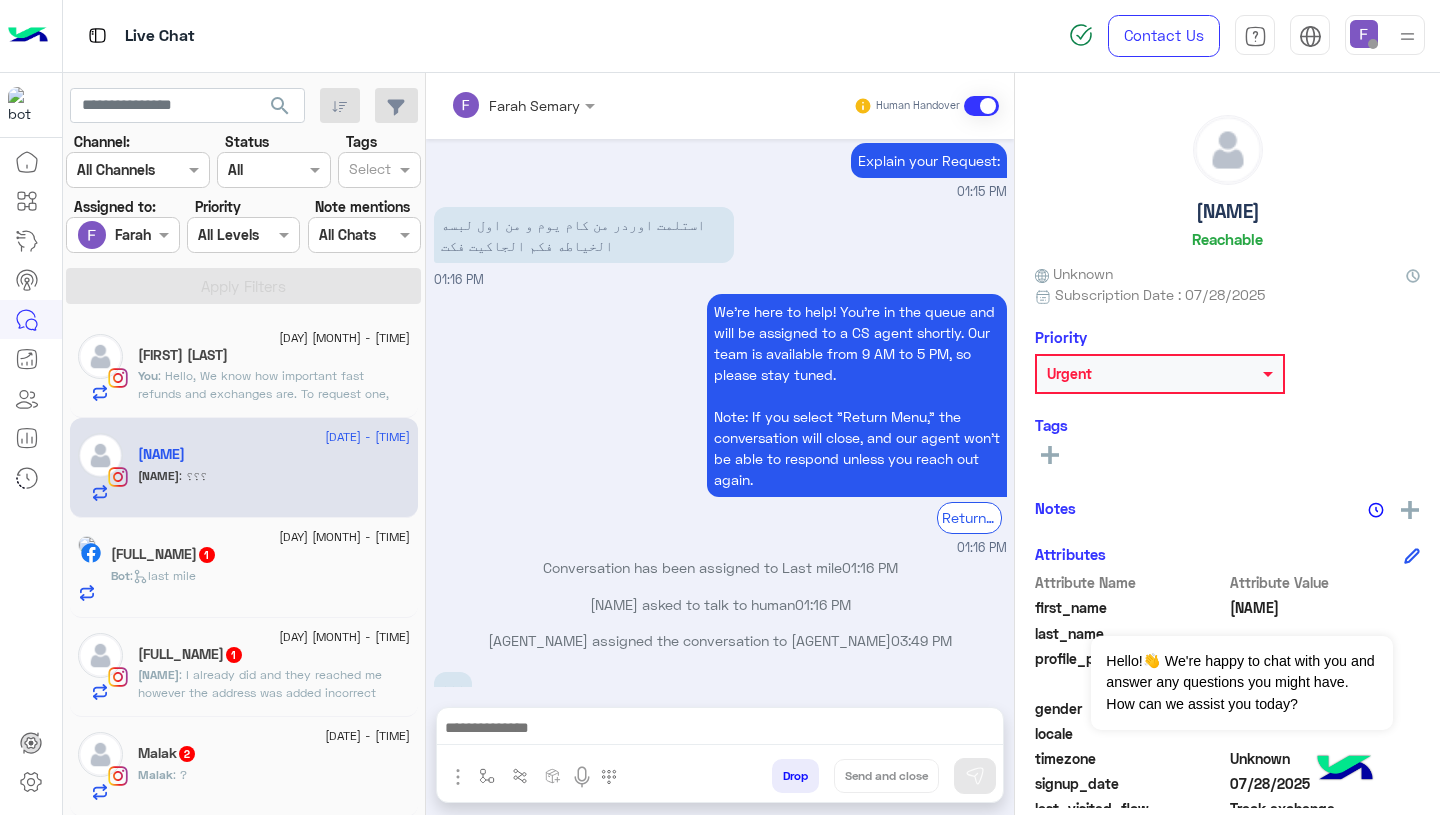 click on "استلمت اوردر من كام يوم و من اول لبسه الخياطه فكم الجاكيت فكت" at bounding box center (584, 235) 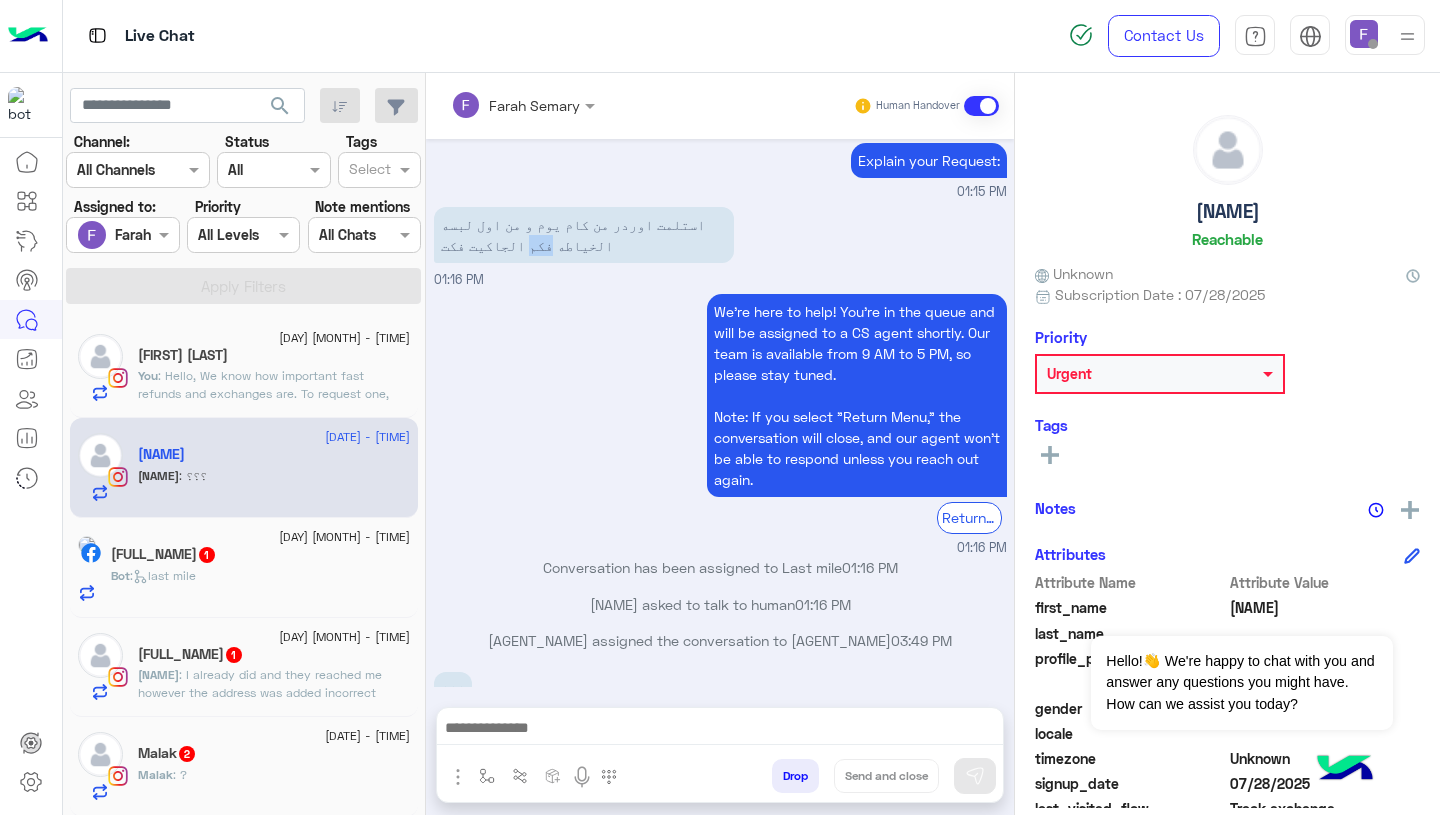 click on "استلمت اوردر من كام يوم و من اول لبسه الخياطه فكم الجاكيت فكت" at bounding box center (584, 235) 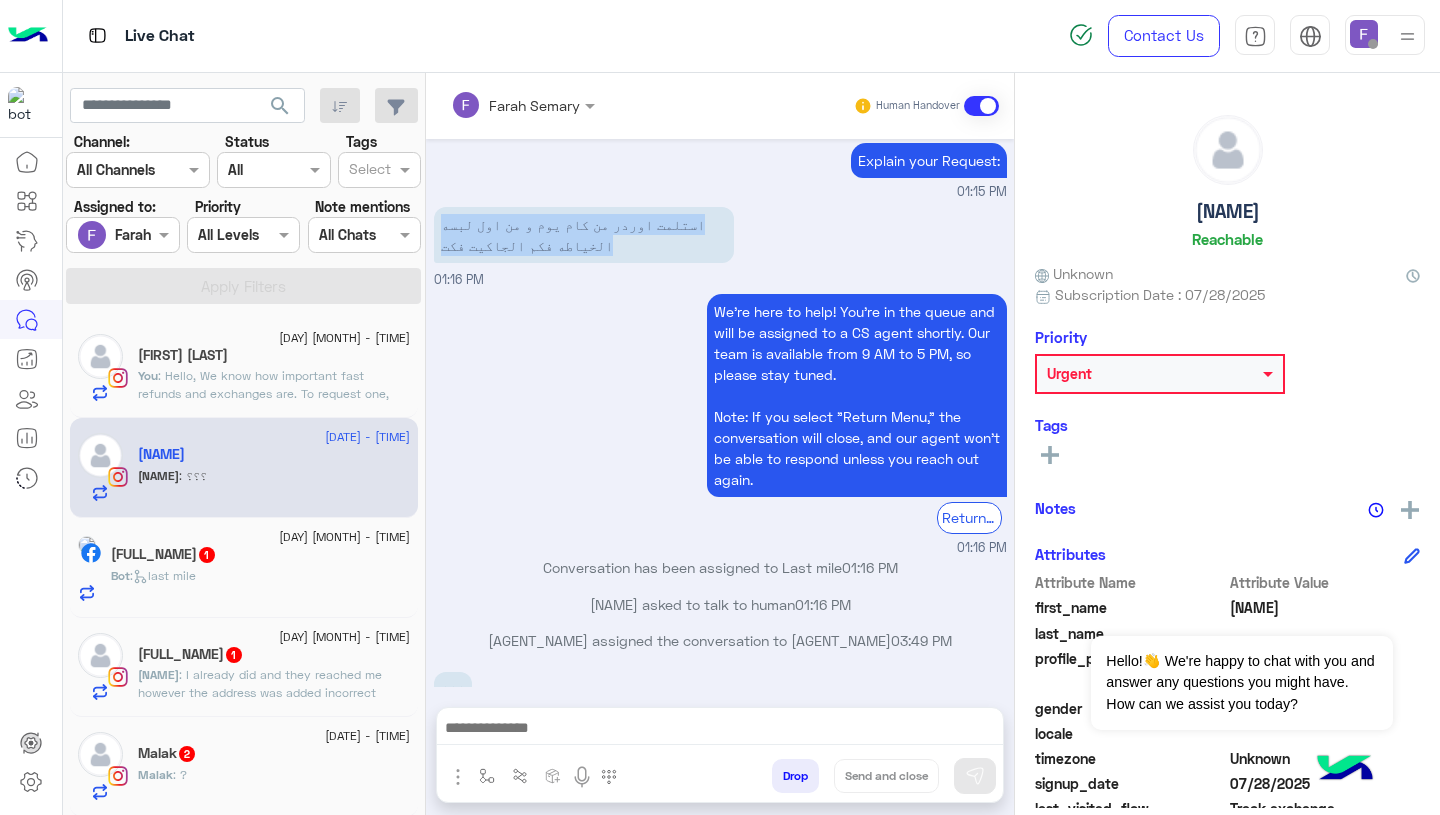 click on "استلمت اوردر من كام يوم و من اول لبسه الخياطه فكم الجاكيت فكت" at bounding box center (584, 235) 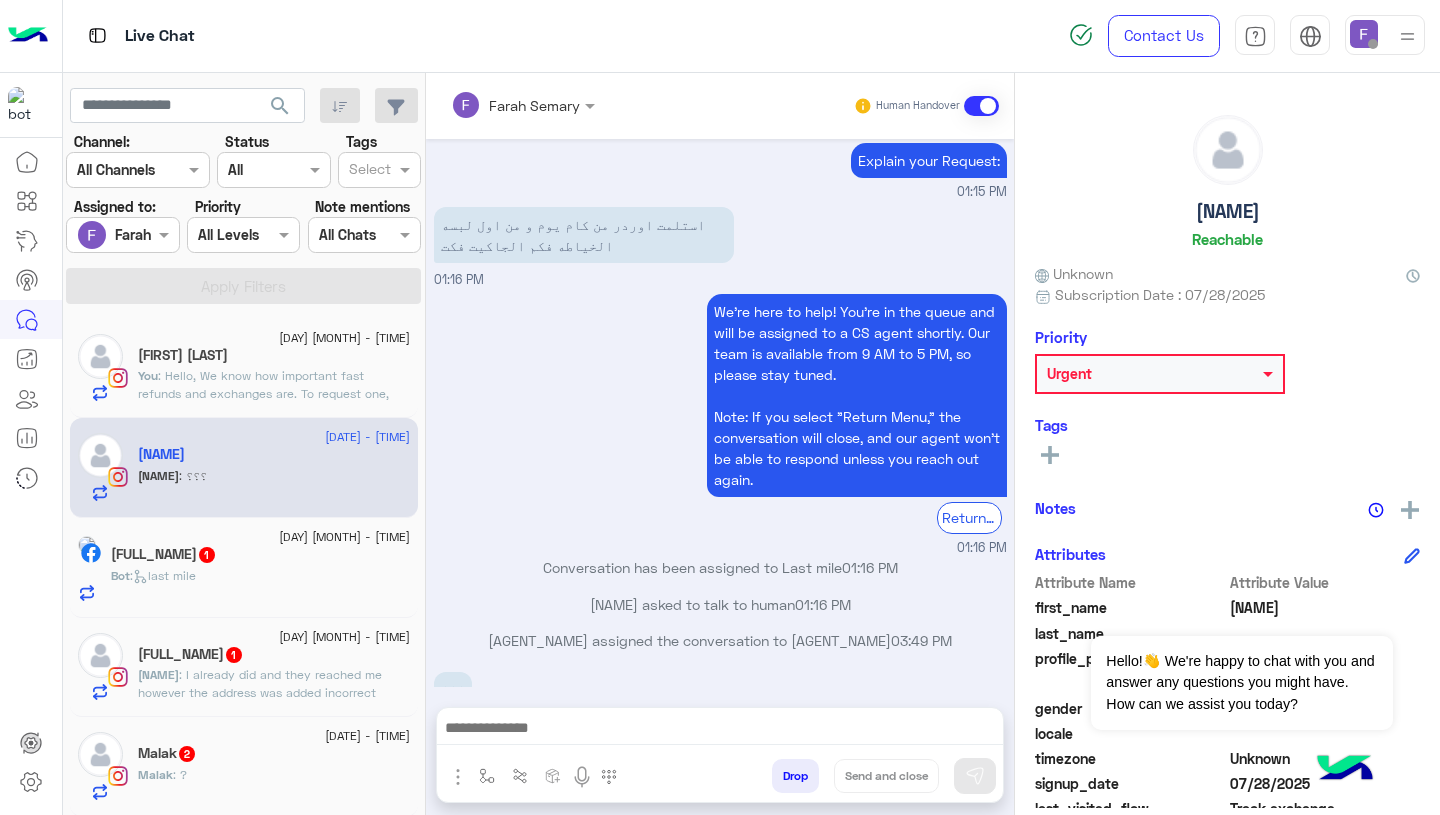click at bounding box center [720, 730] 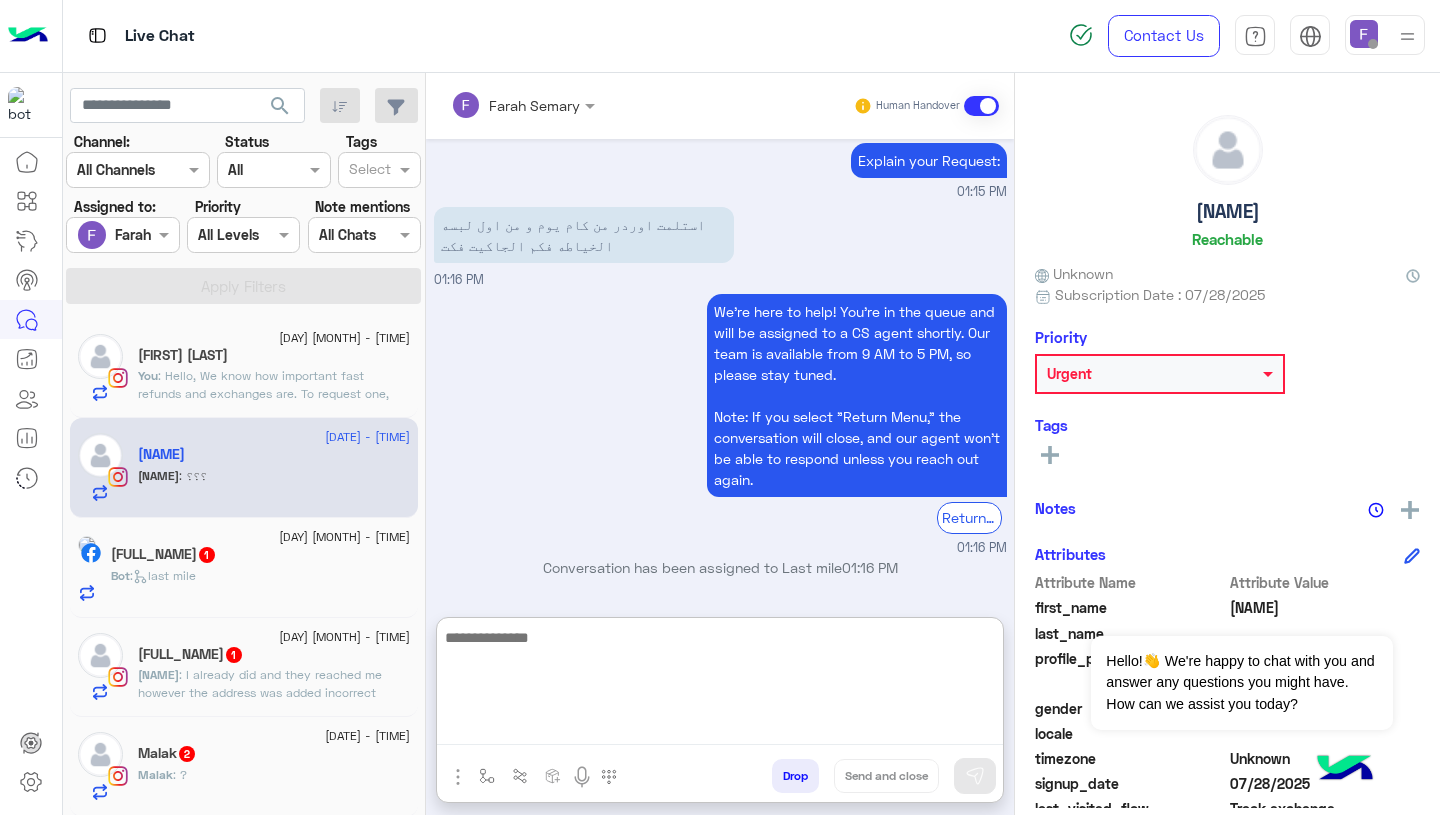paste on "**********" 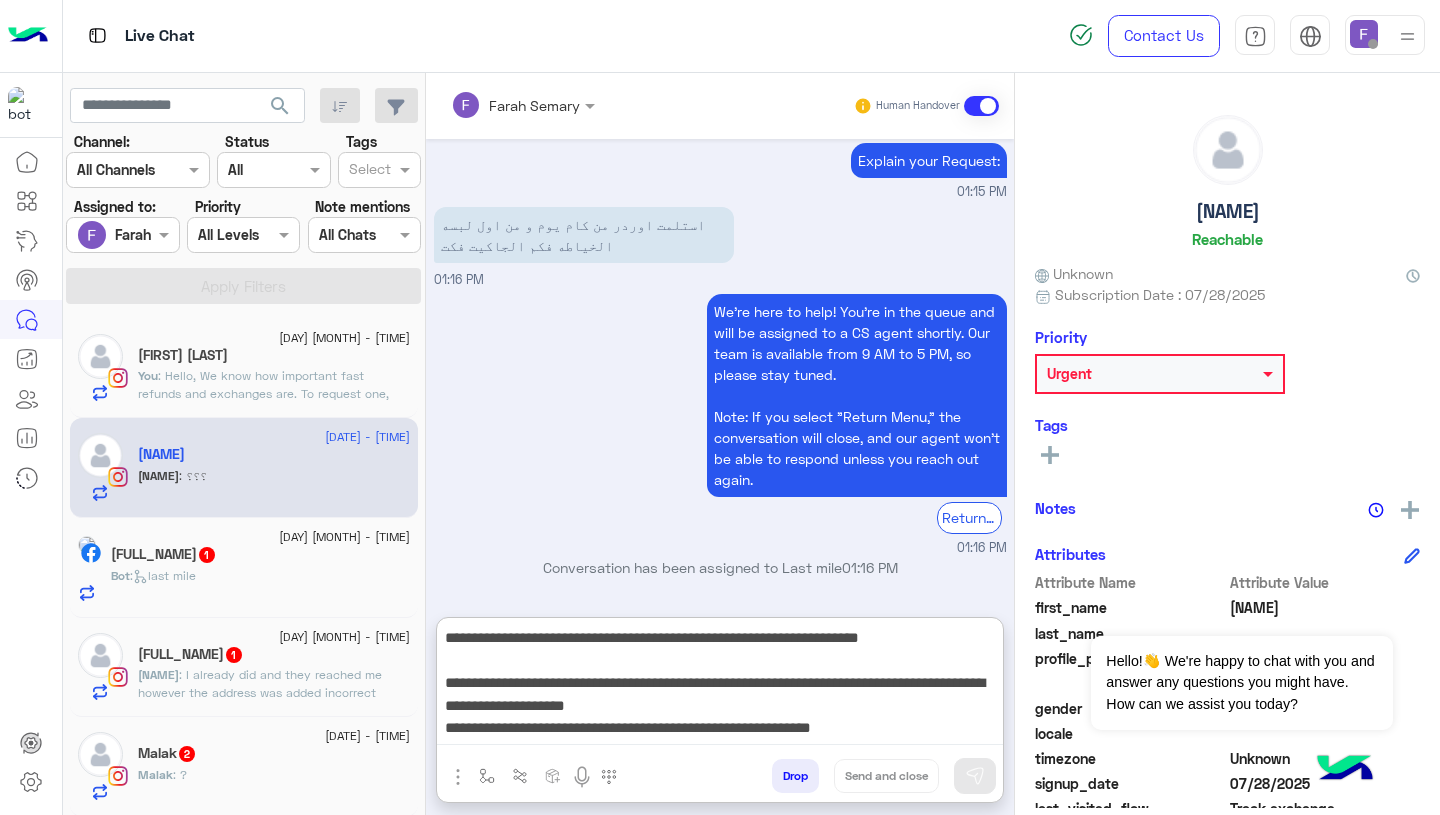scroll, scrollTop: 241, scrollLeft: 0, axis: vertical 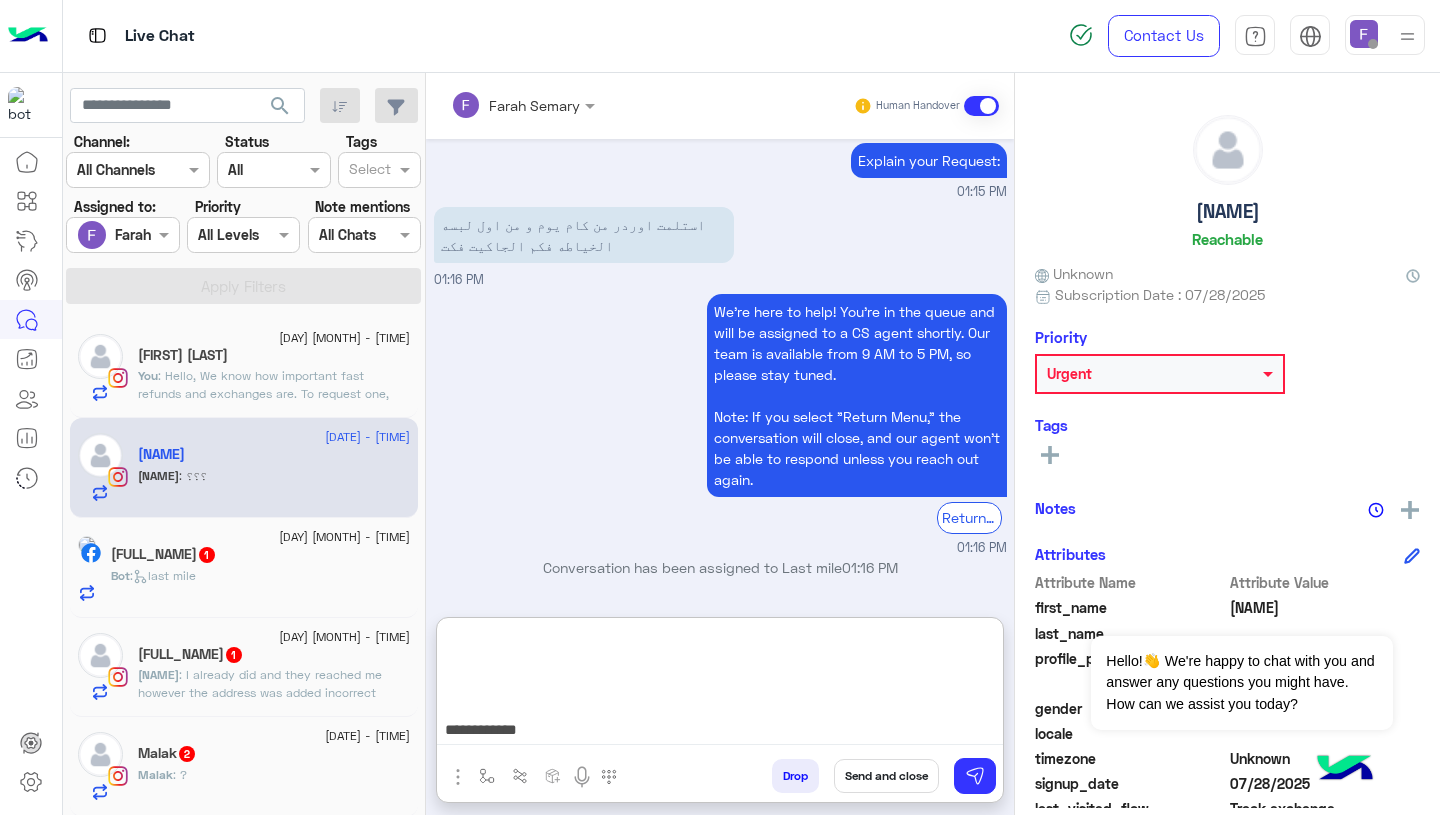 click on "**********" at bounding box center [720, 685] 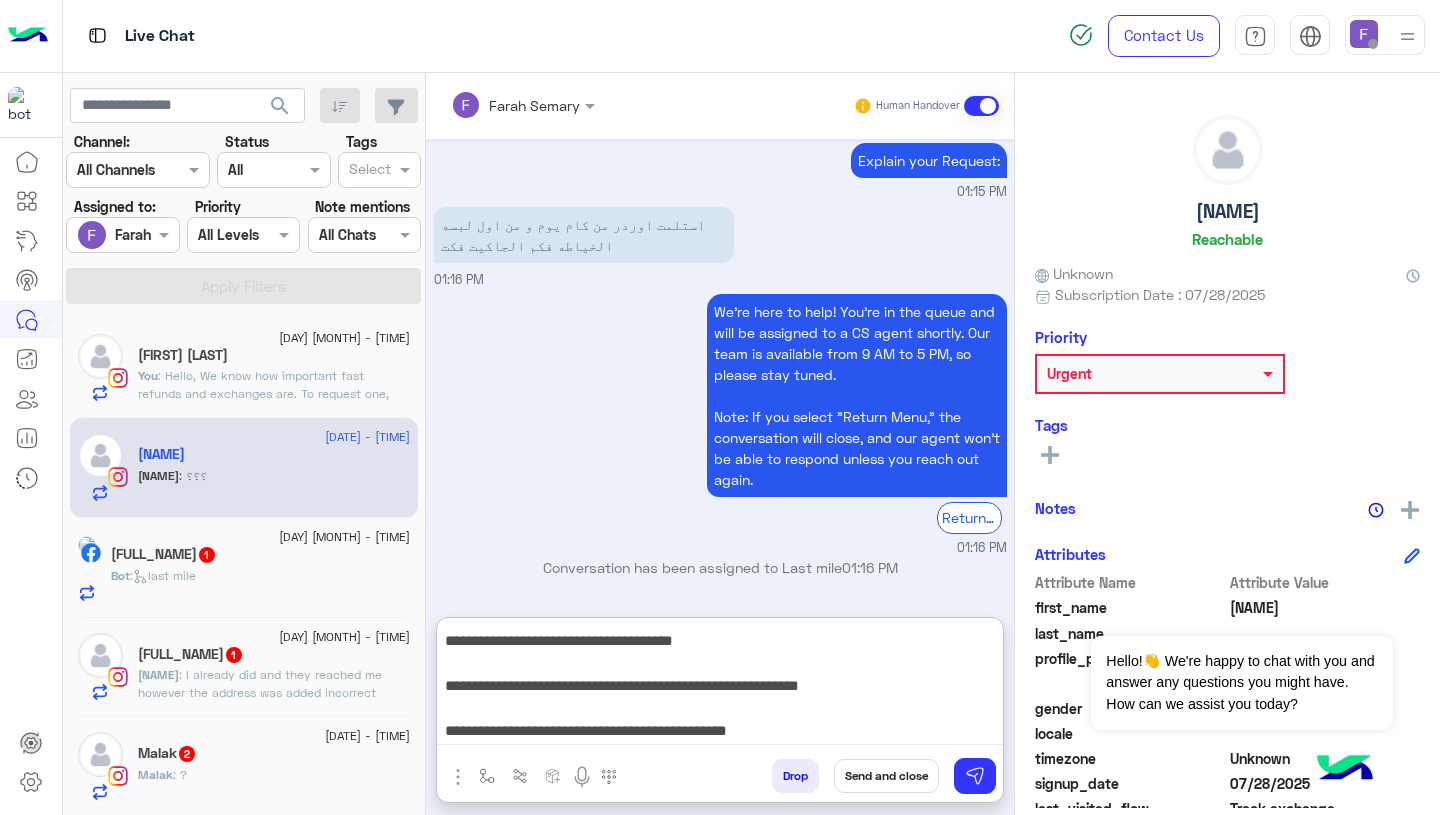 scroll, scrollTop: 0, scrollLeft: 0, axis: both 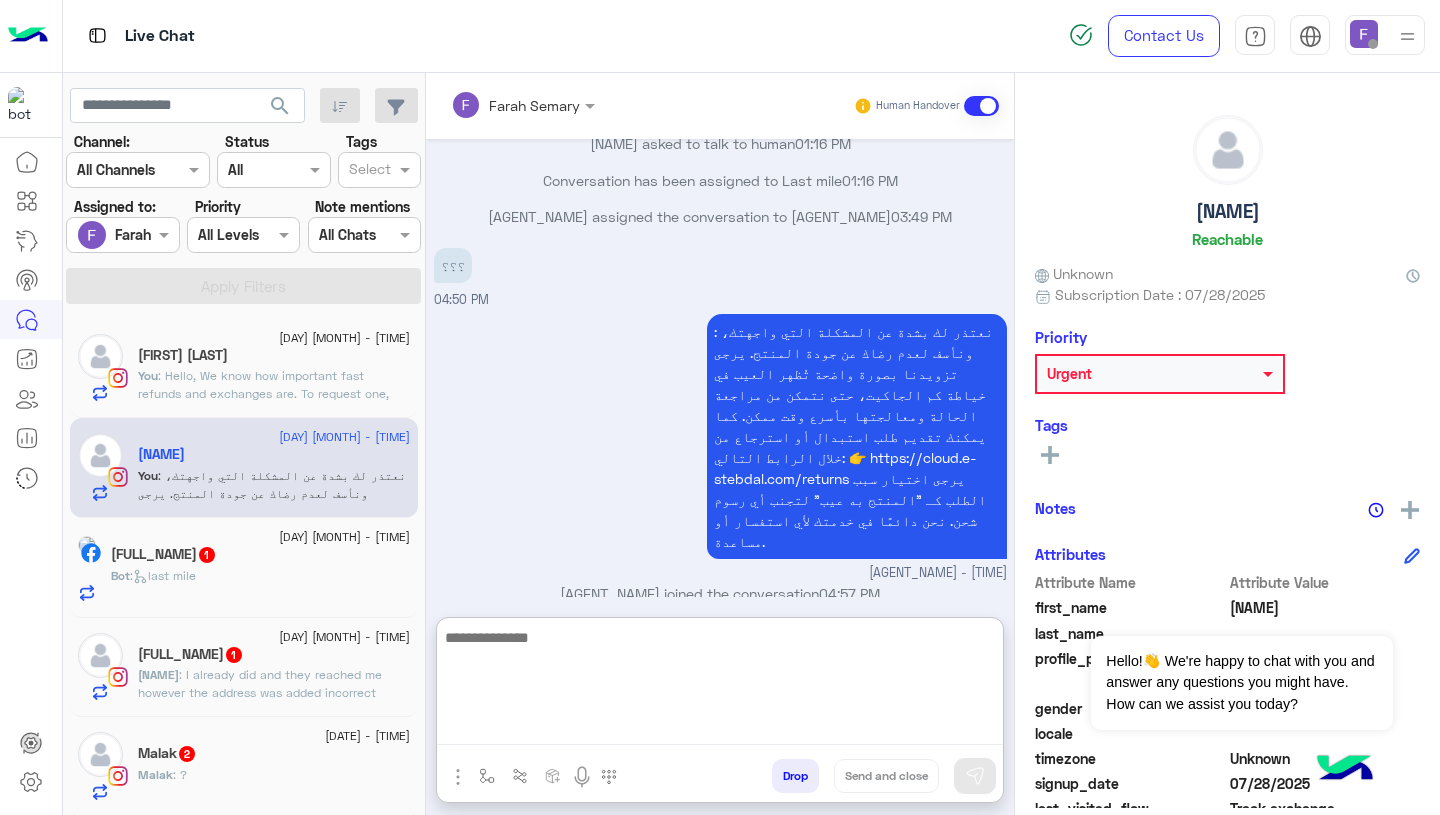 click on "[FIRST] [LAST]" 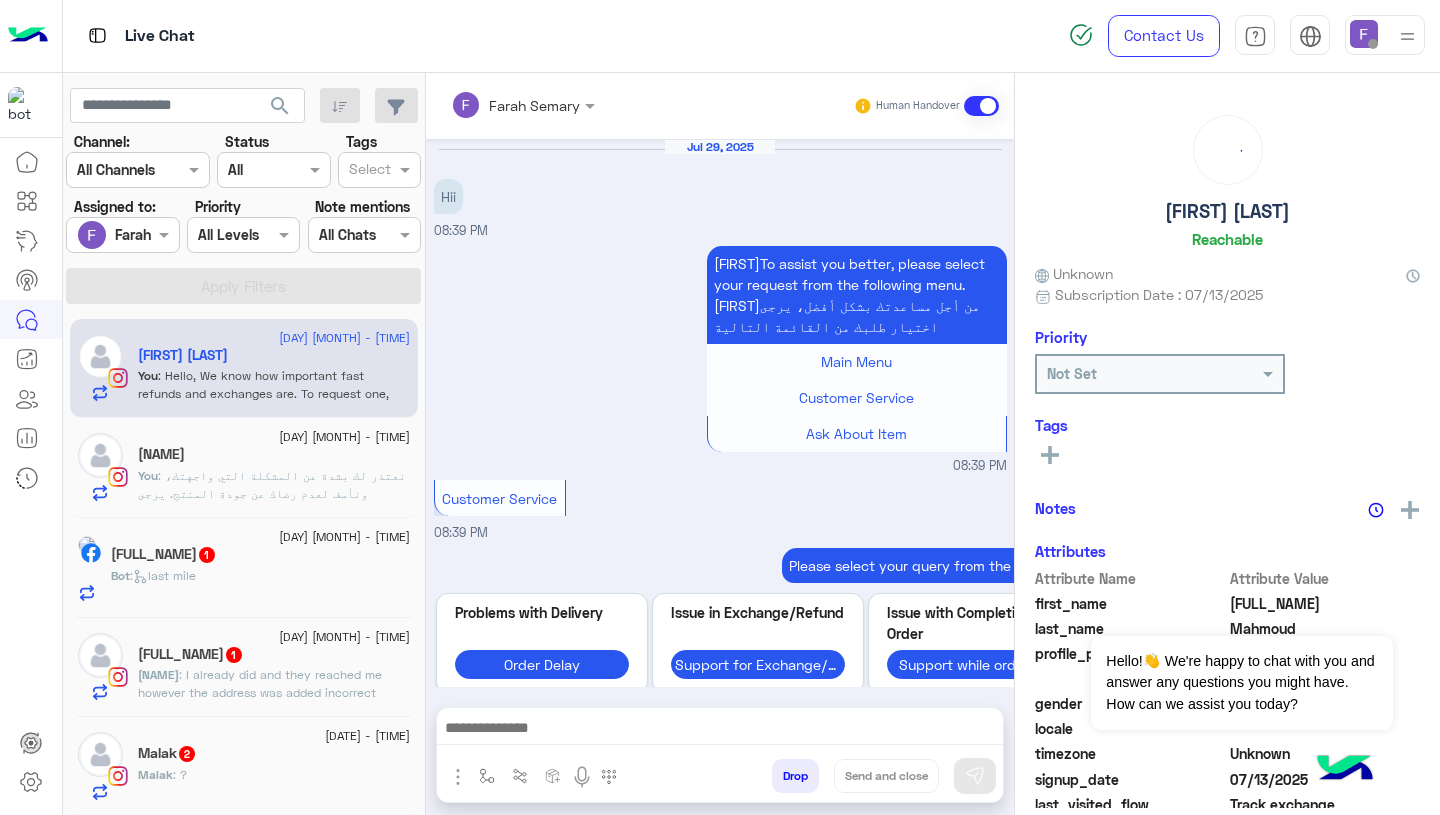 scroll, scrollTop: 1854, scrollLeft: 0, axis: vertical 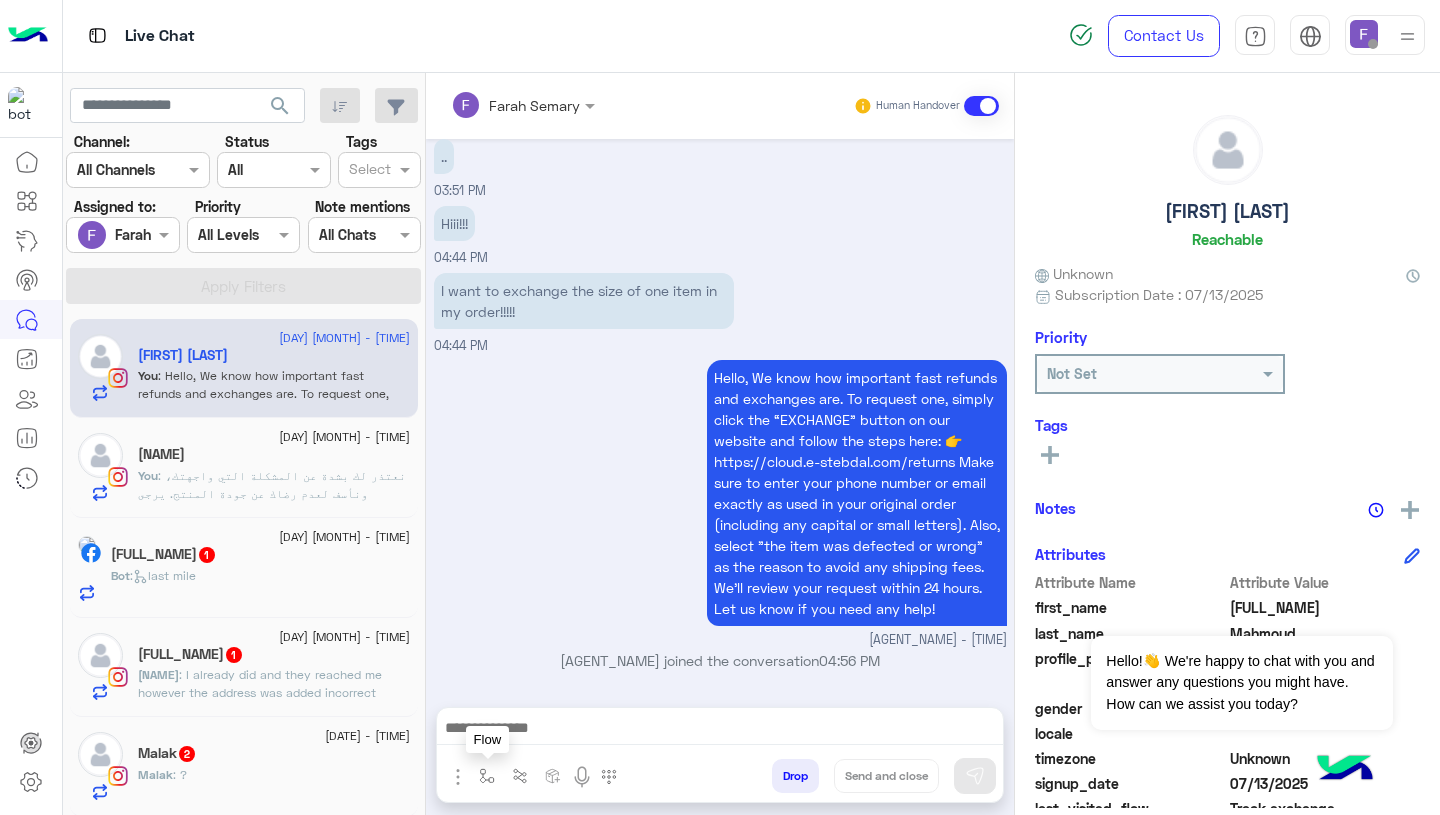 click at bounding box center [487, 776] 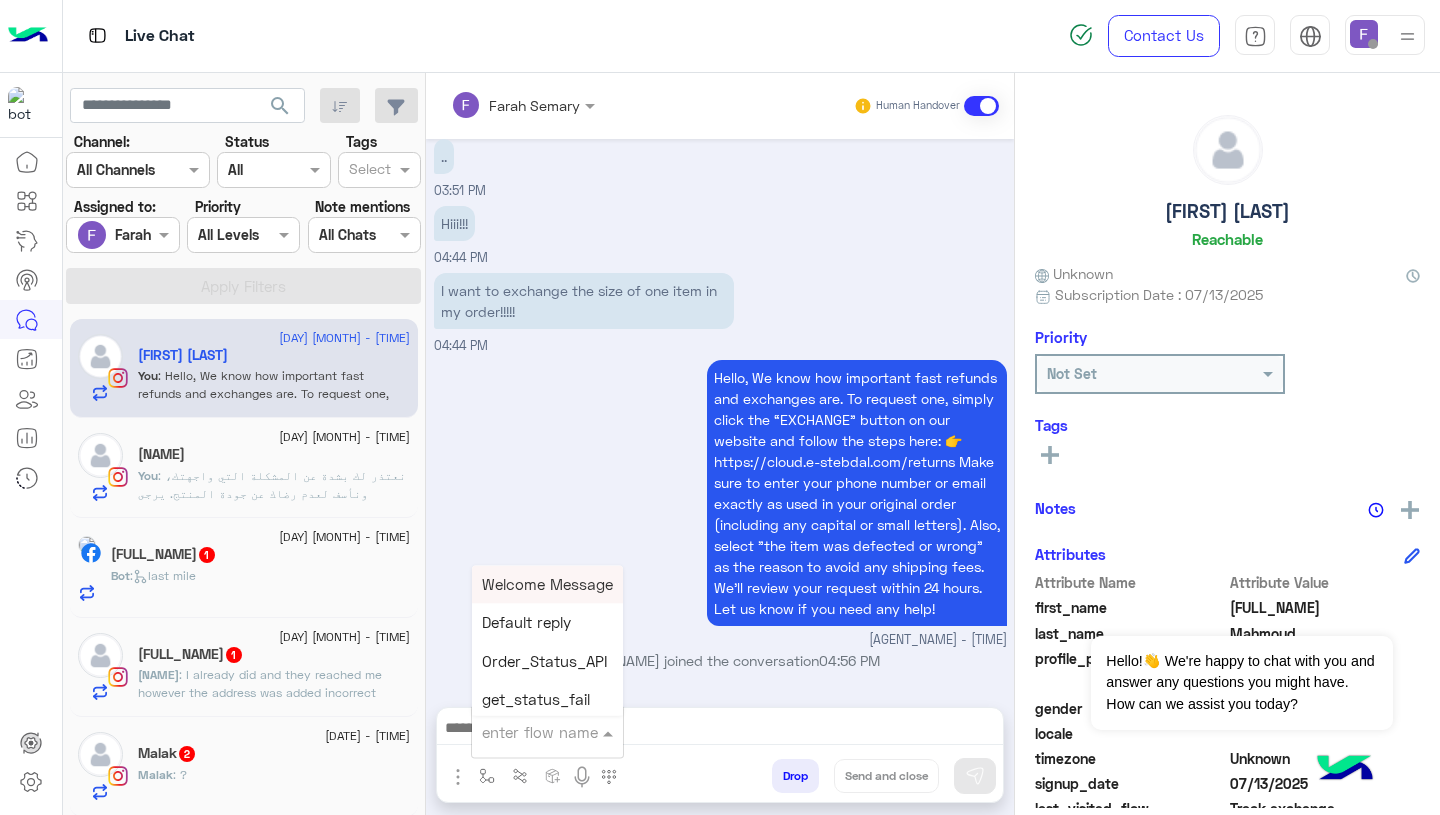 click on "enter flow name" at bounding box center (547, 732) 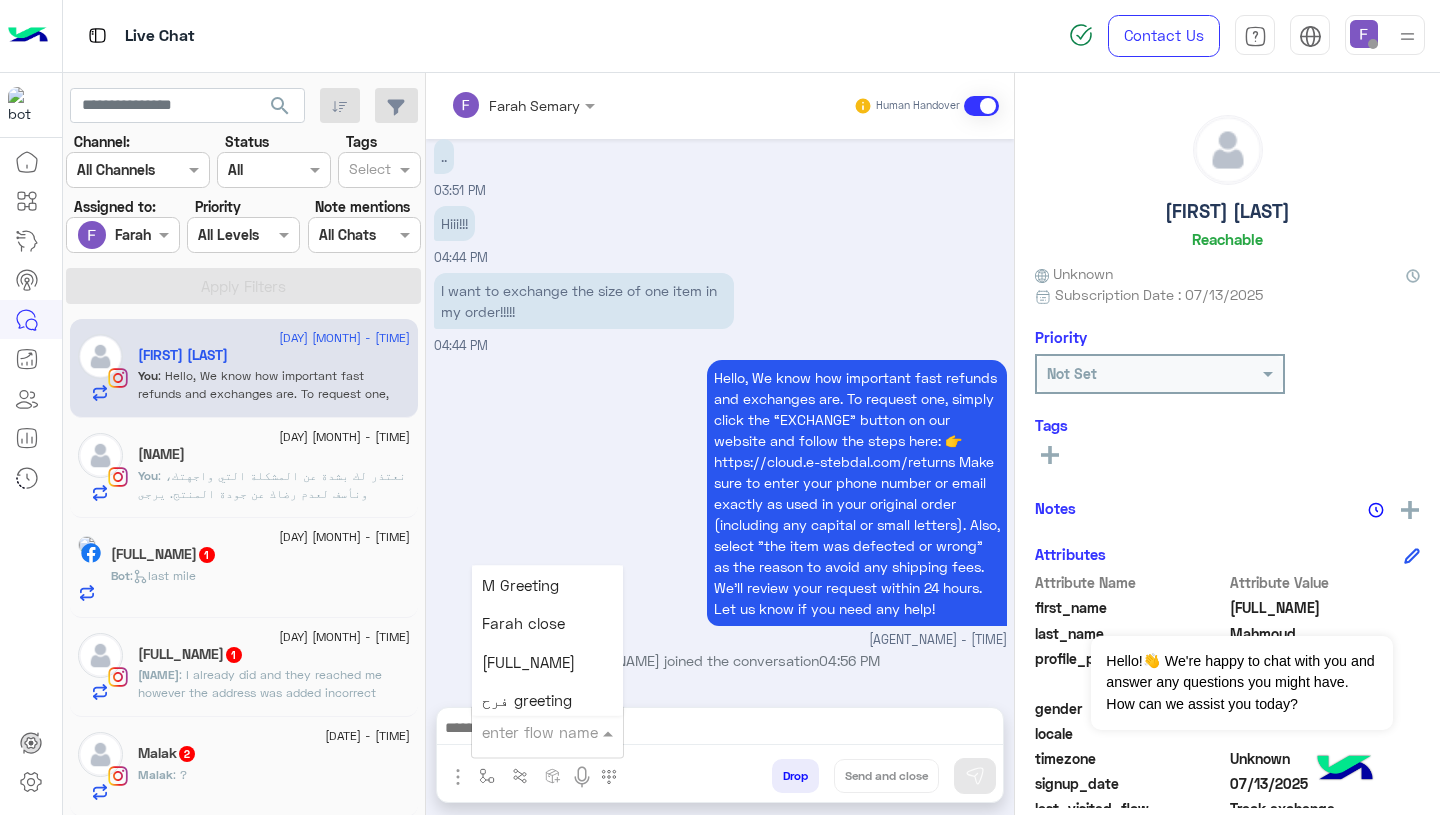 scroll, scrollTop: 2539, scrollLeft: 0, axis: vertical 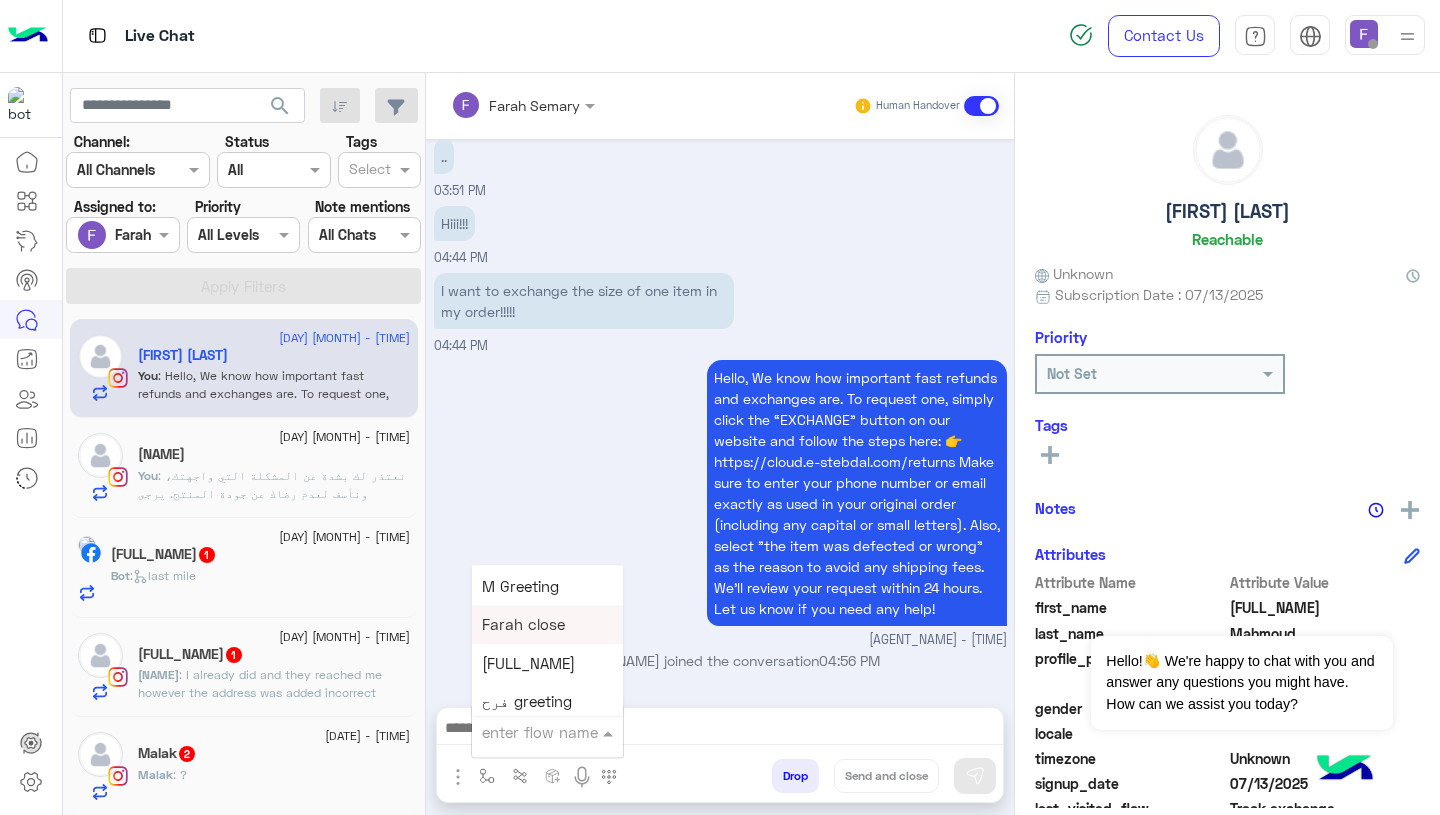 click on "Farah close" at bounding box center [547, 625] 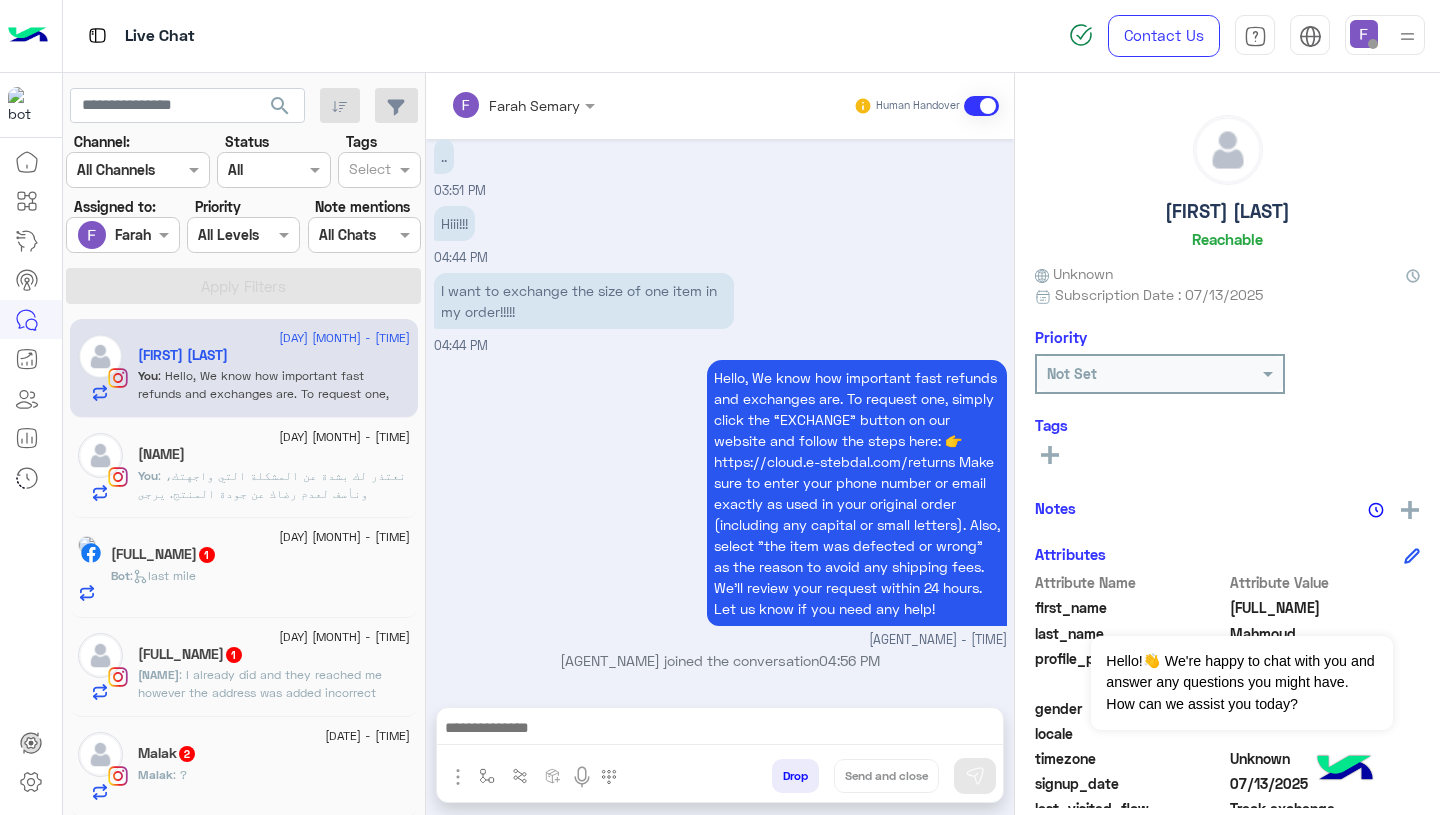 type on "**********" 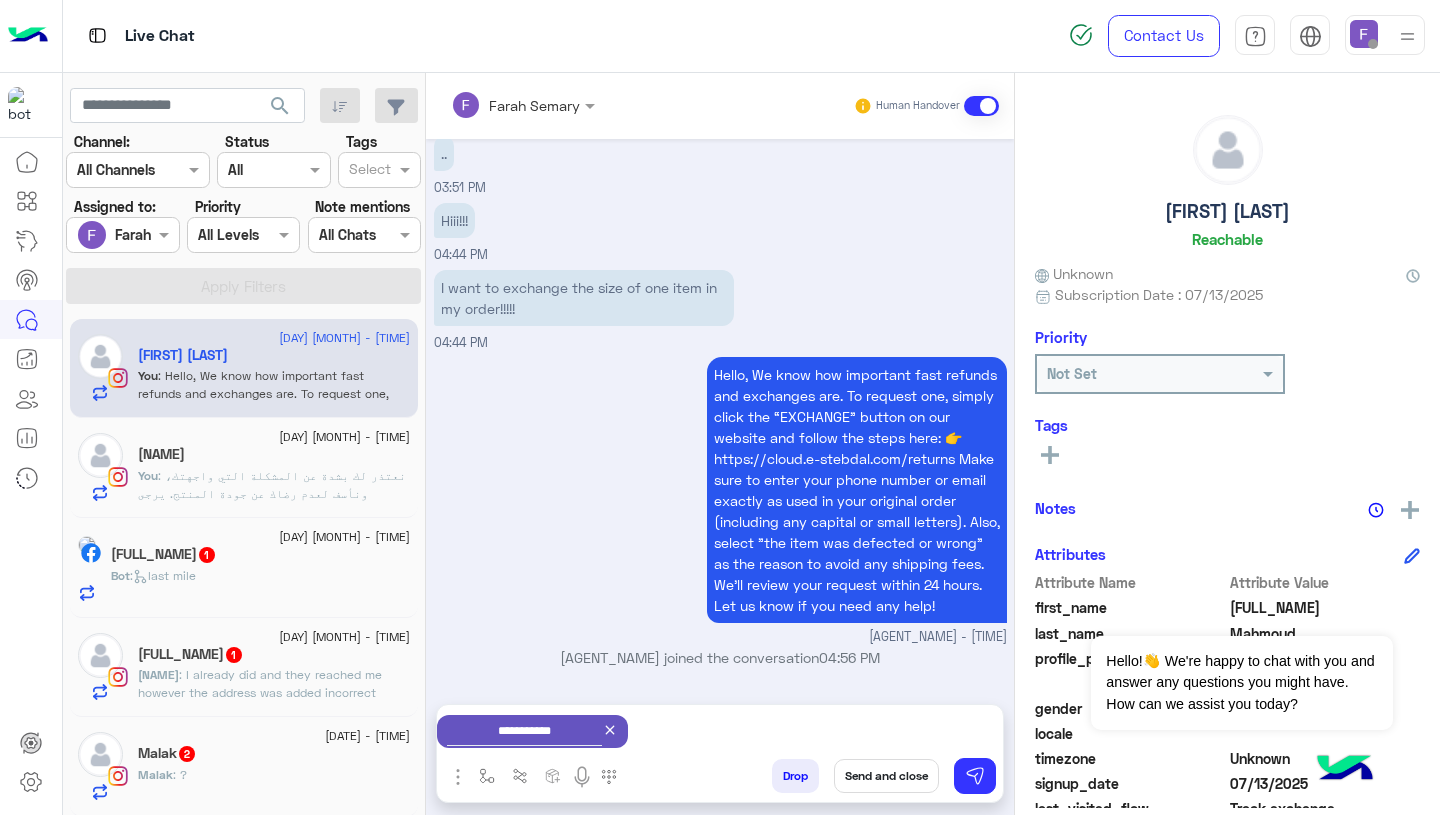 click on "Send and close" at bounding box center [886, 776] 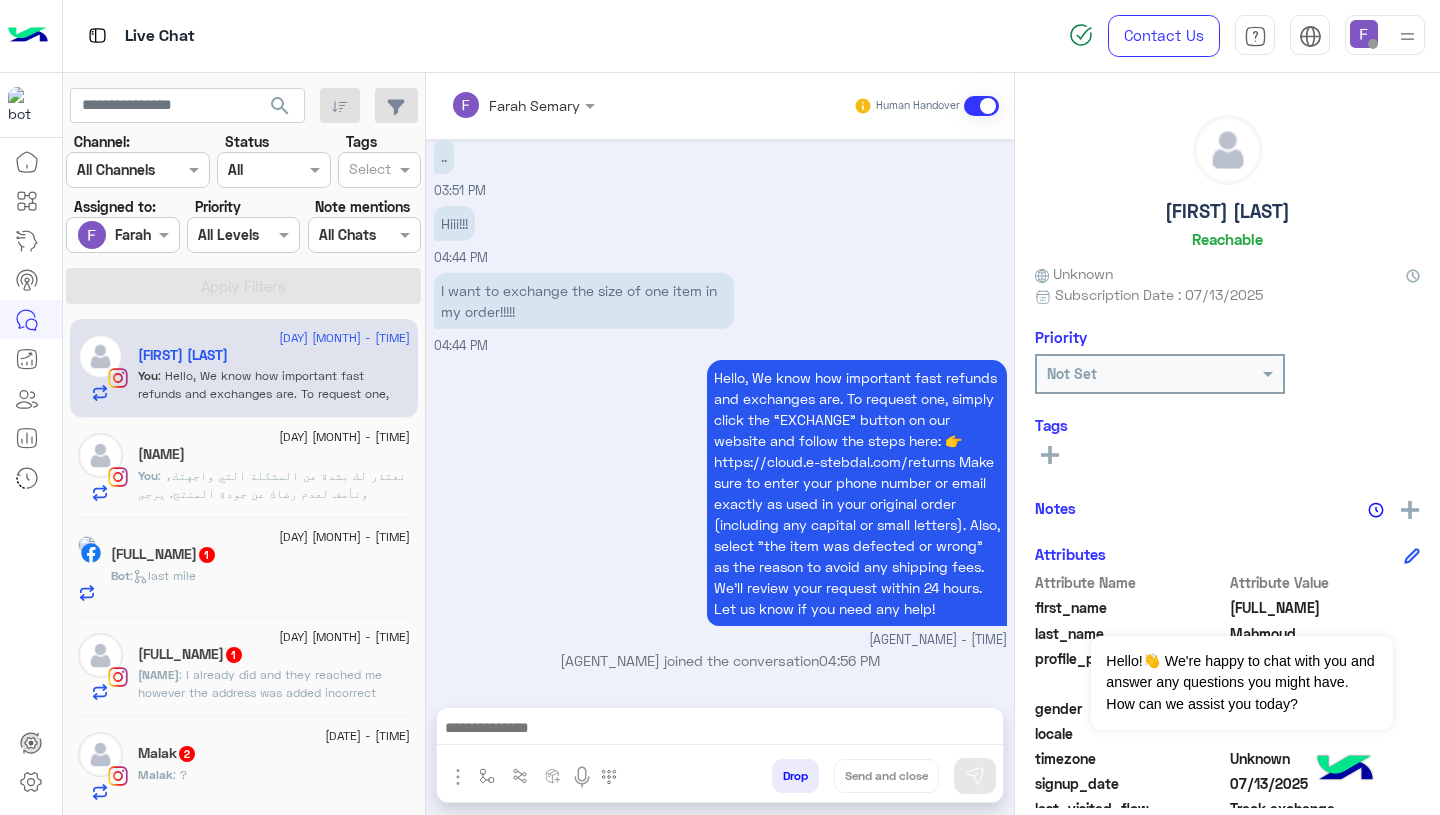 scroll, scrollTop: 1890, scrollLeft: 0, axis: vertical 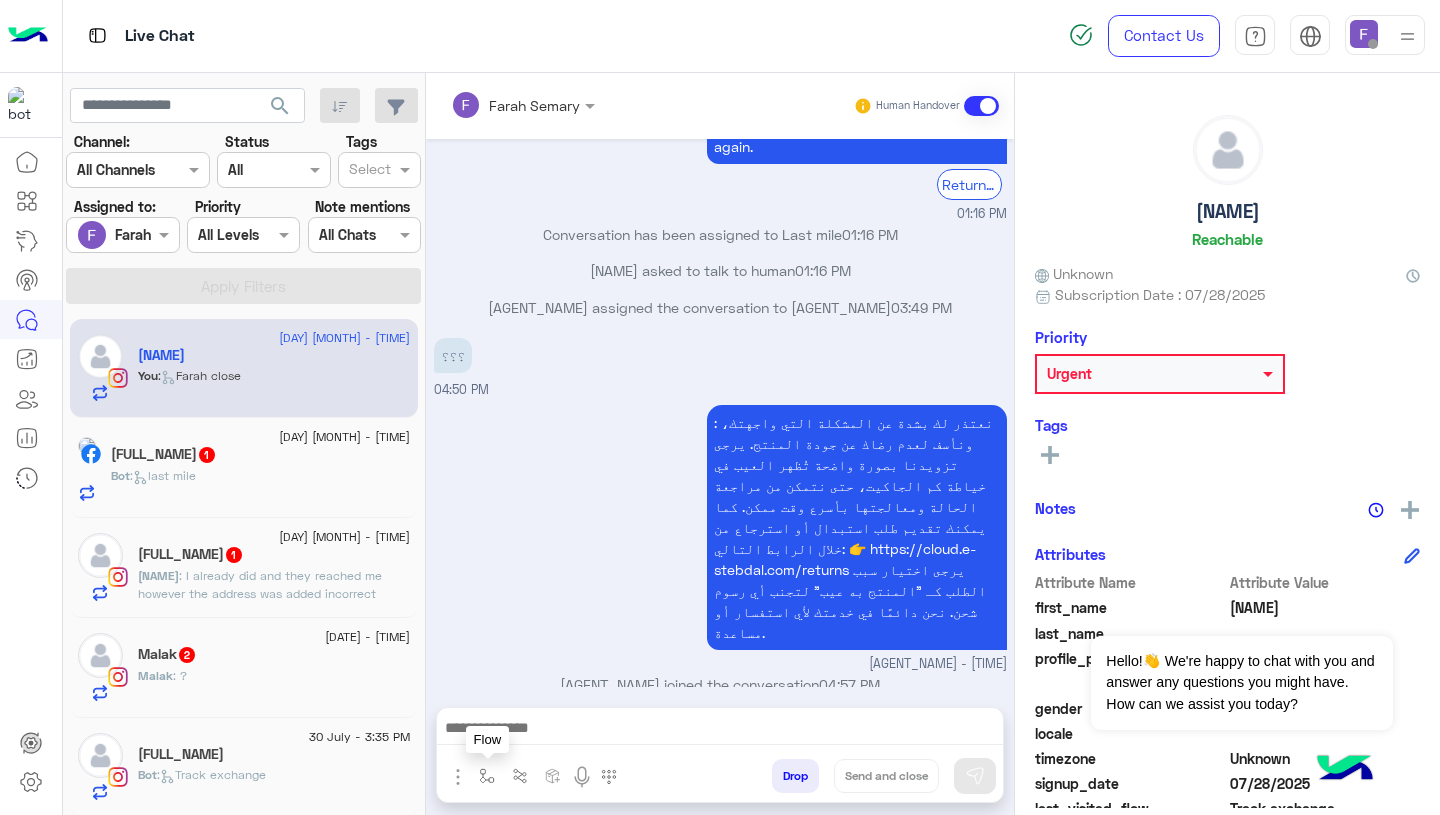 click at bounding box center (487, 776) 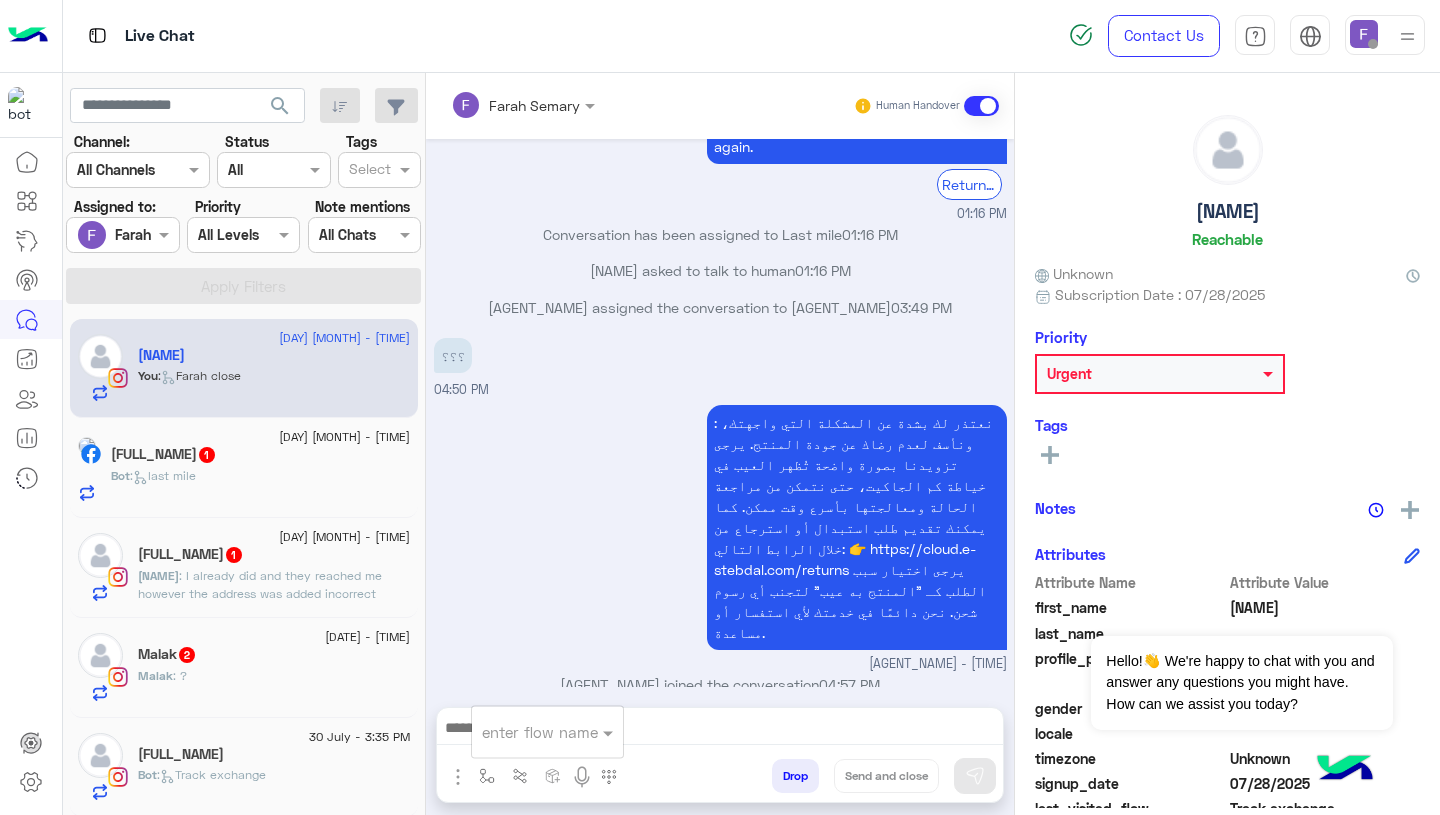 click at bounding box center (523, 732) 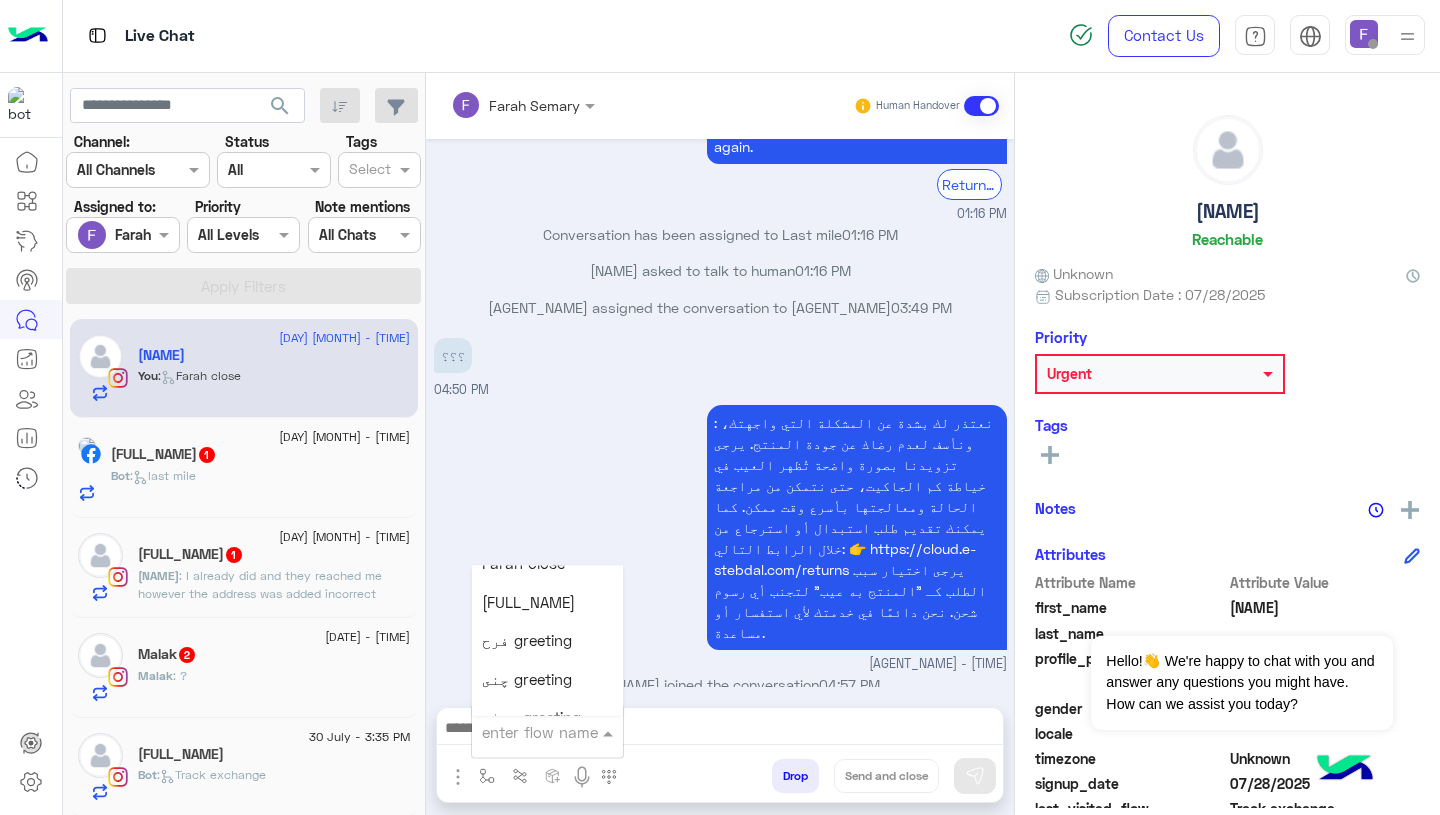 scroll, scrollTop: 2814, scrollLeft: 0, axis: vertical 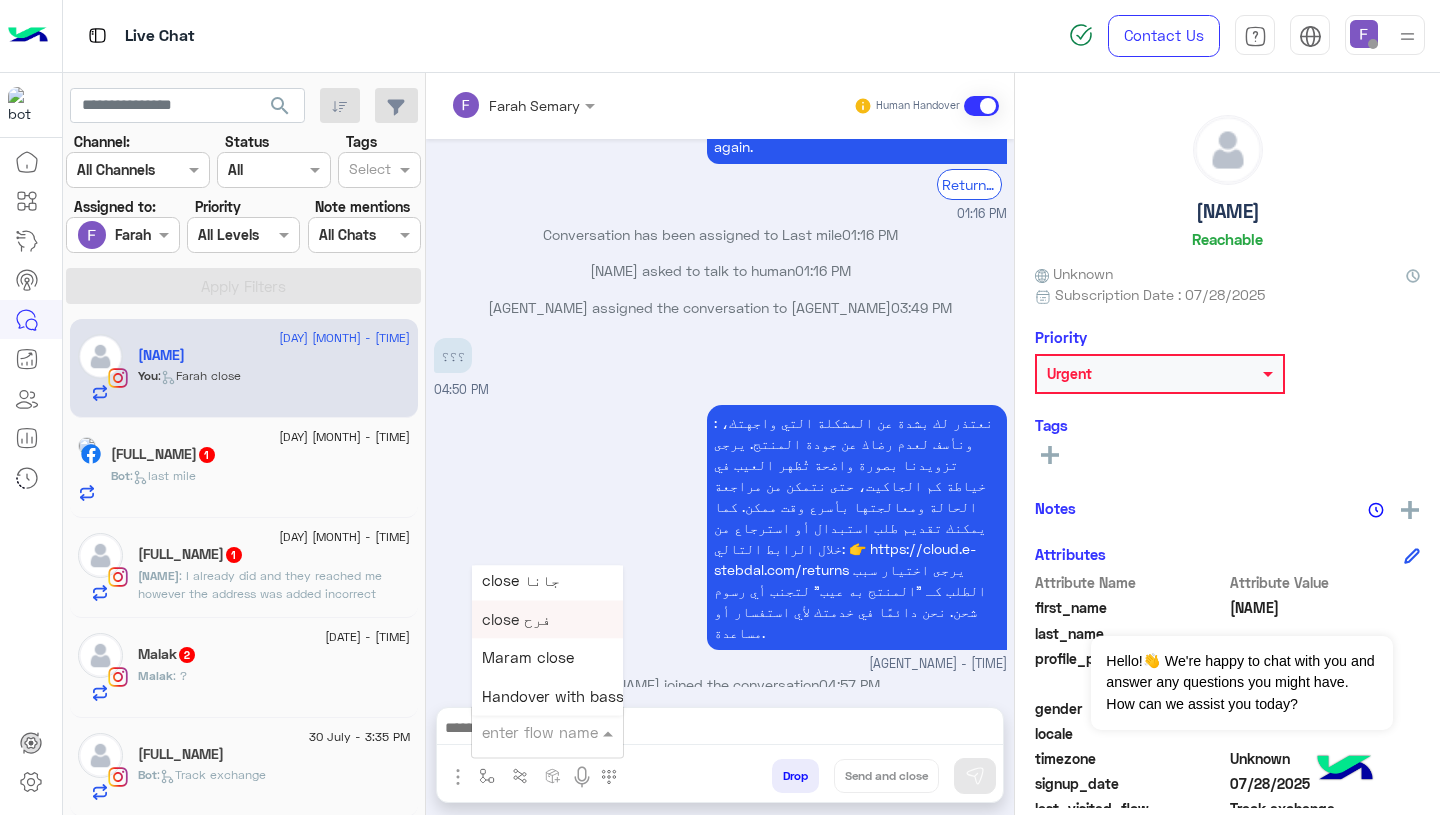click on "close فرح" at bounding box center (516, 619) 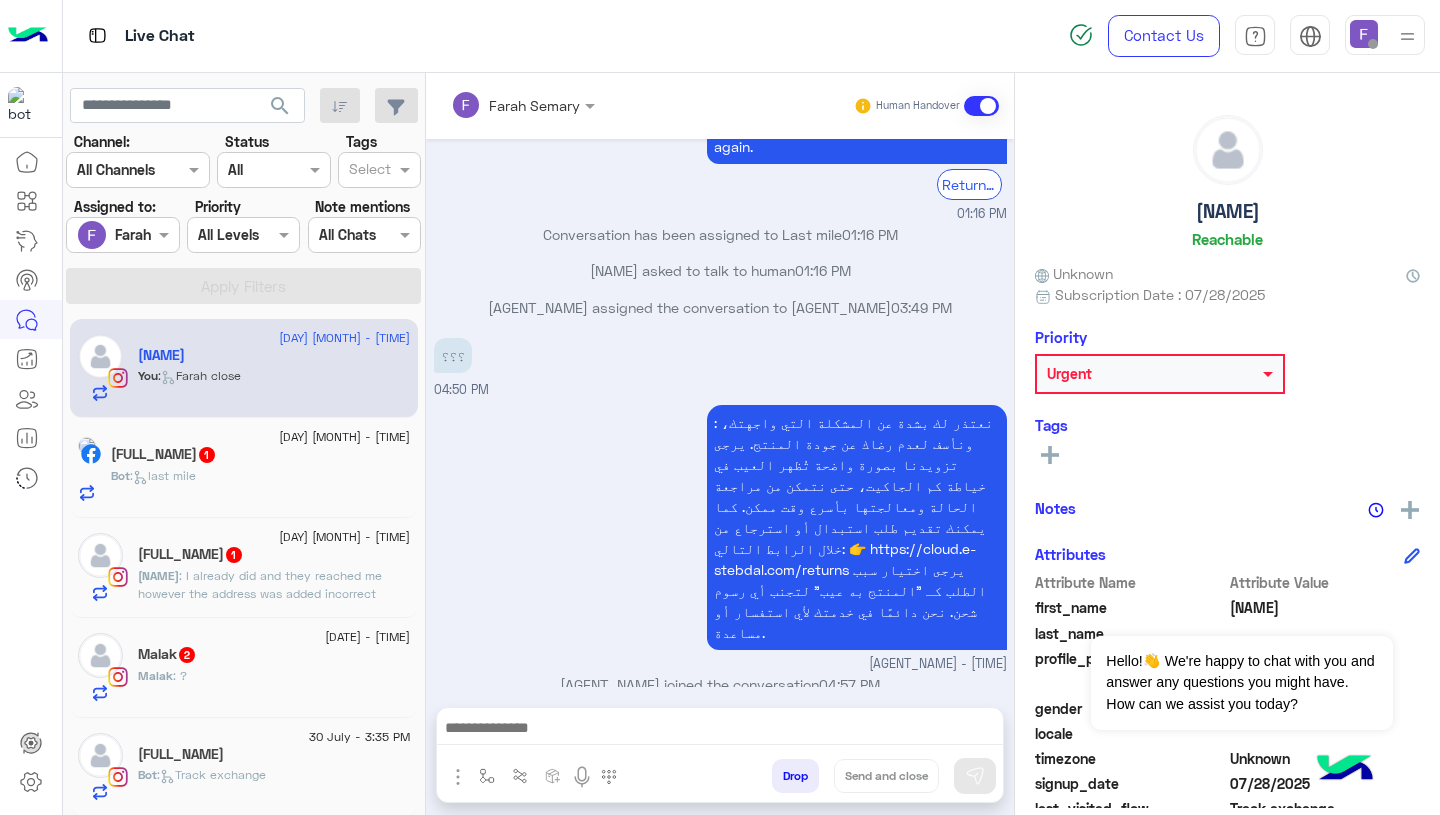 type on "*********" 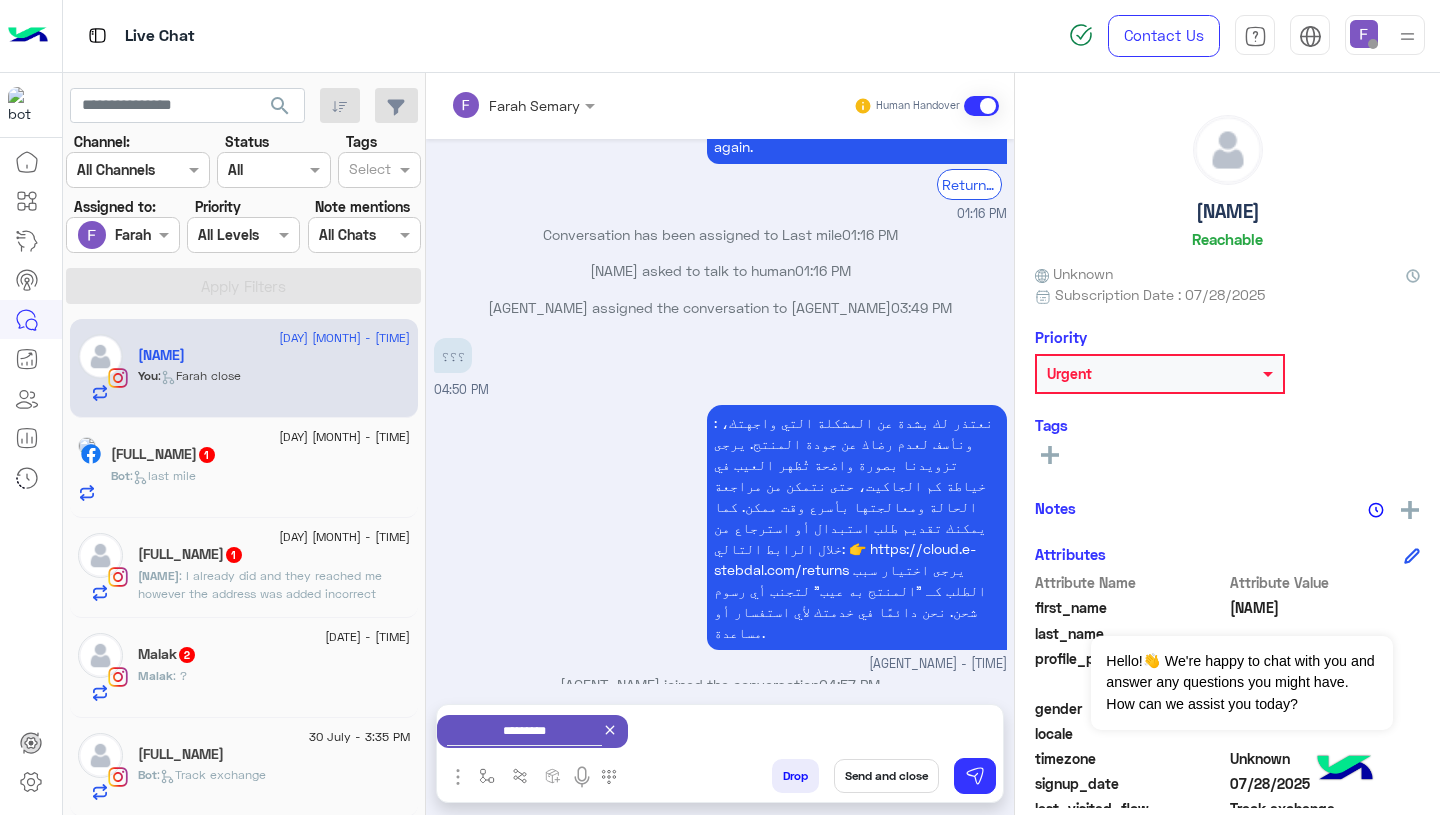 click on "Send and close" at bounding box center [886, 776] 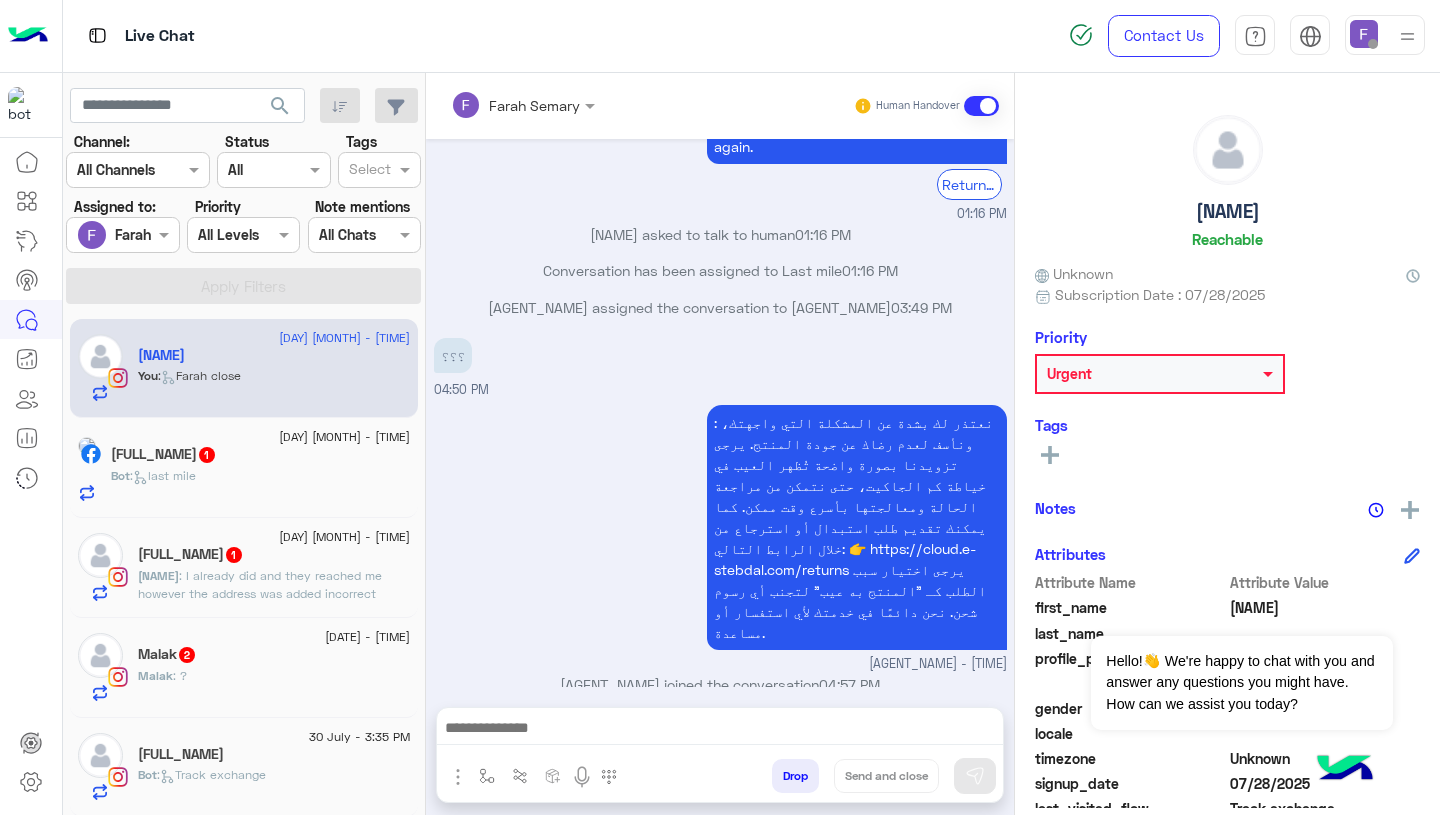 scroll, scrollTop: 1507, scrollLeft: 0, axis: vertical 